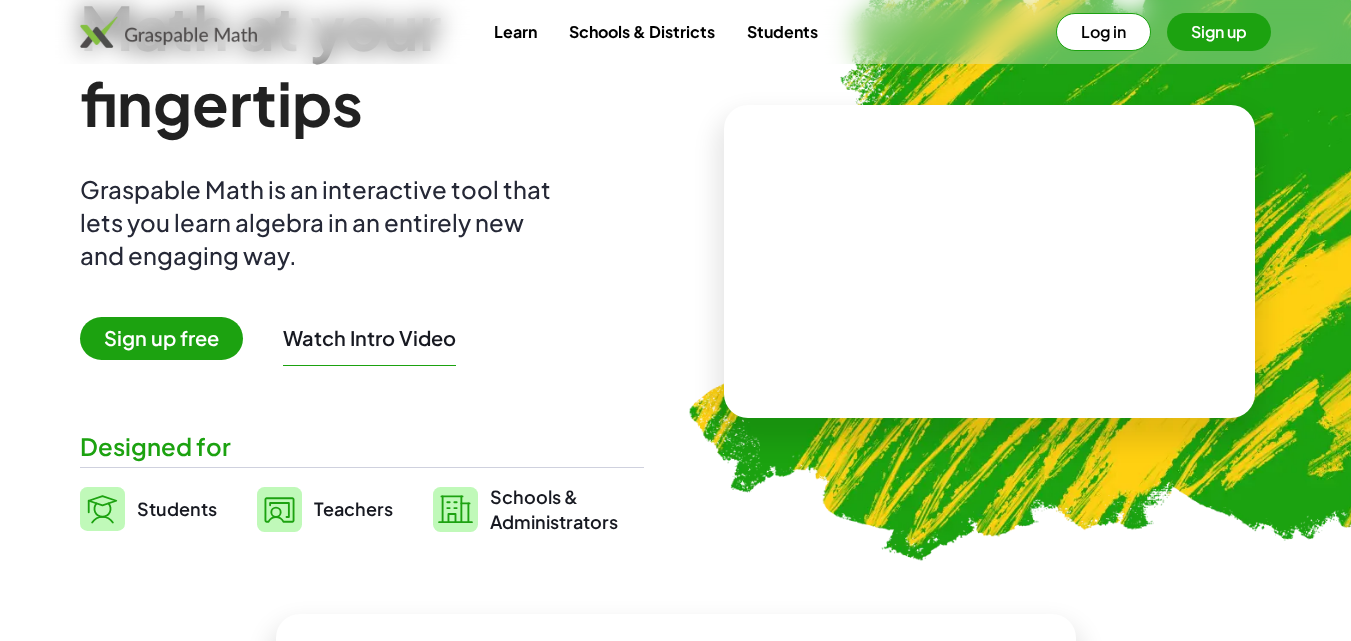 scroll, scrollTop: 300, scrollLeft: 0, axis: vertical 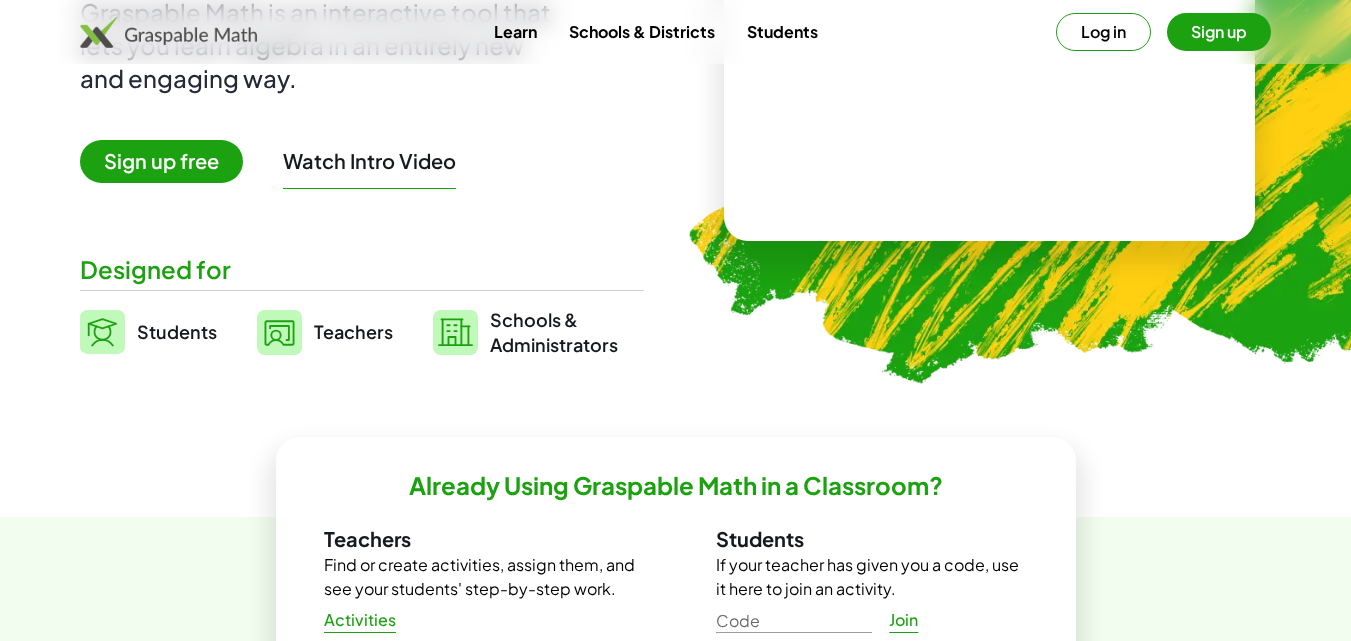 click on "Math at your fingertips Graspable Math is an interactive tool that lets you learn algebra in an entirely new and engaging way. Sign up free  Watch Intro Video   Designed for  Students Teachers Schools &   Administrators" at bounding box center [362, 84] 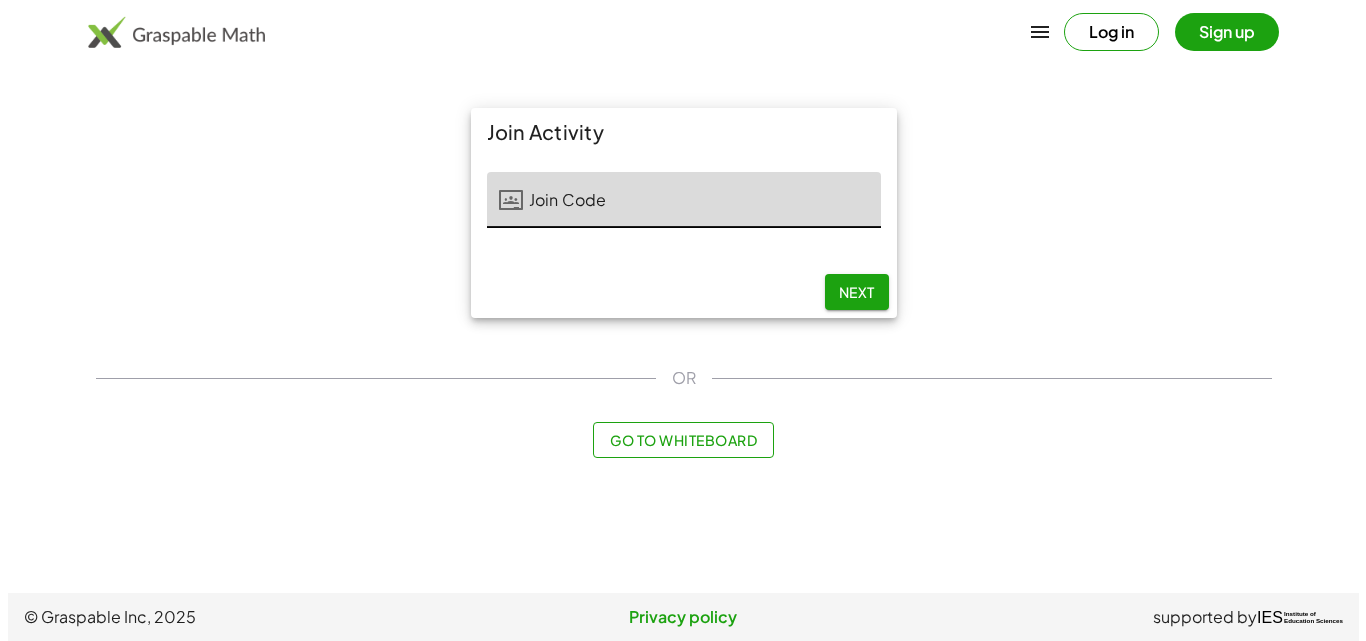scroll, scrollTop: 0, scrollLeft: 0, axis: both 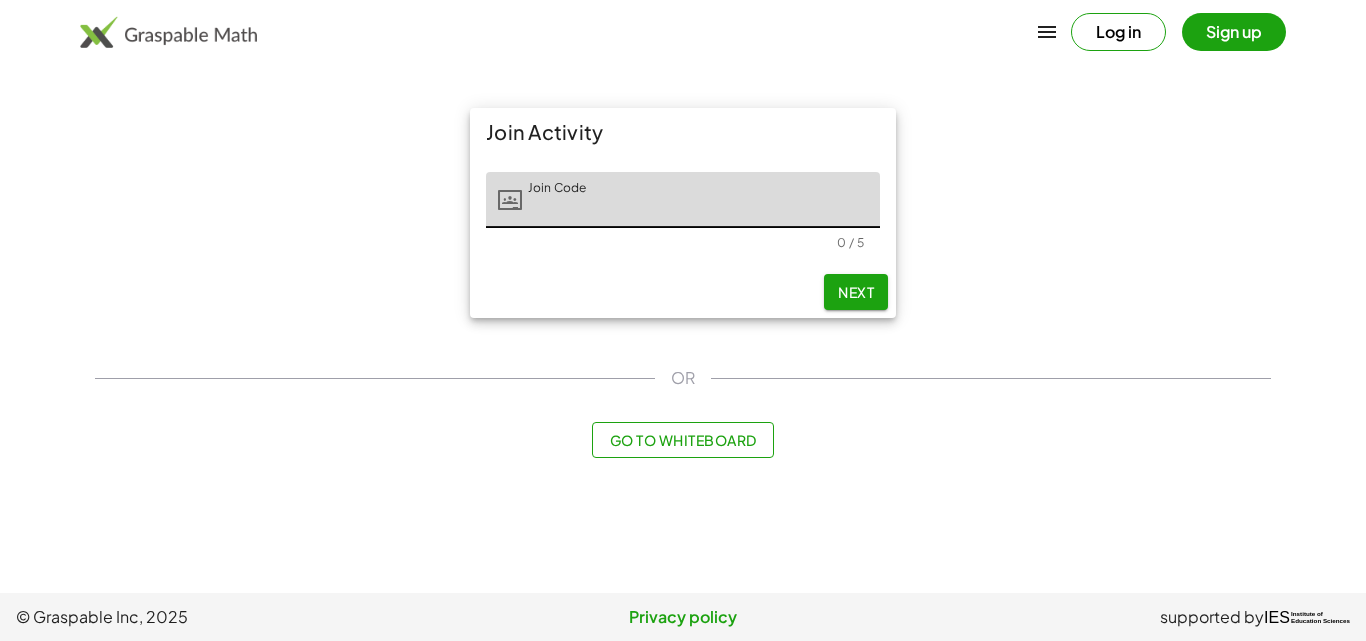 click on "Go to Whiteboard" 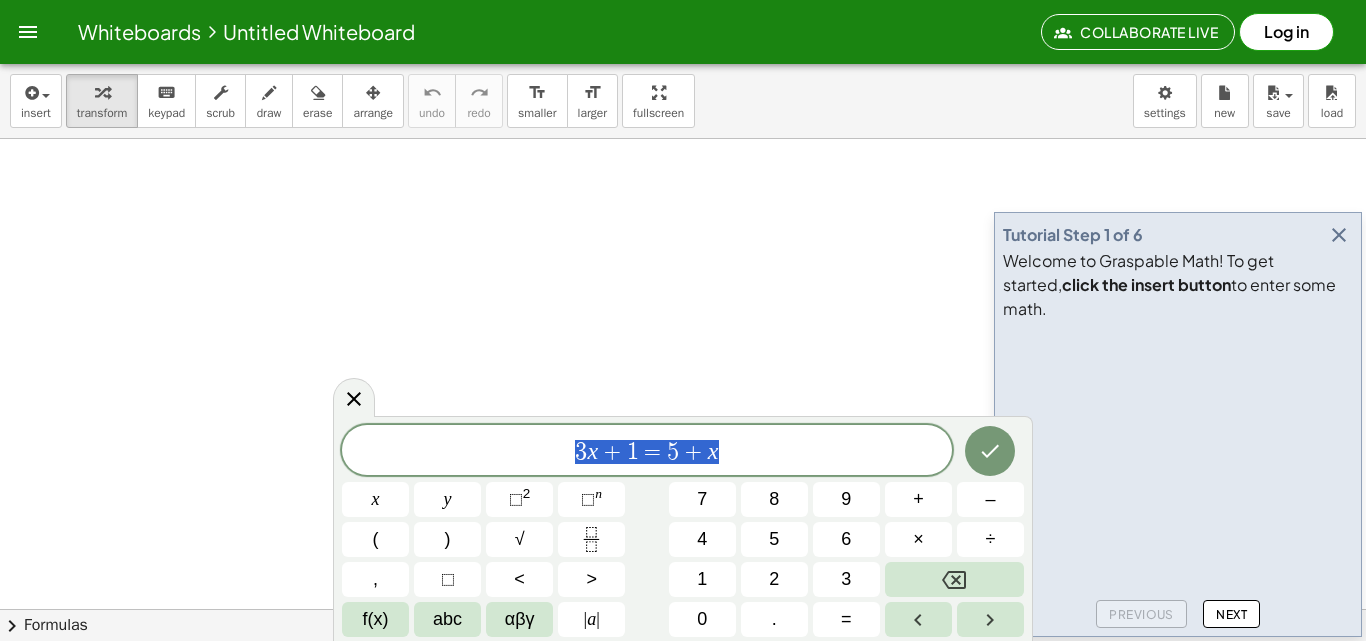 drag, startPoint x: 754, startPoint y: 452, endPoint x: 468, endPoint y: 433, distance: 286.63043 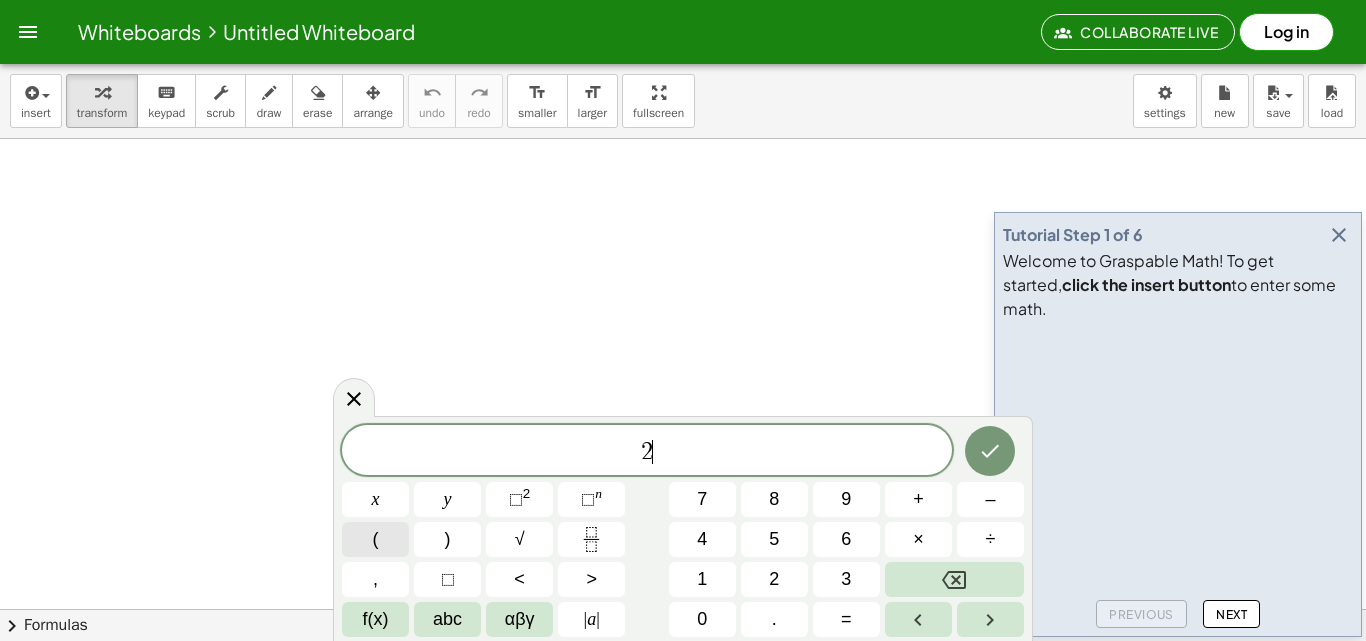 click on "(" at bounding box center (375, 539) 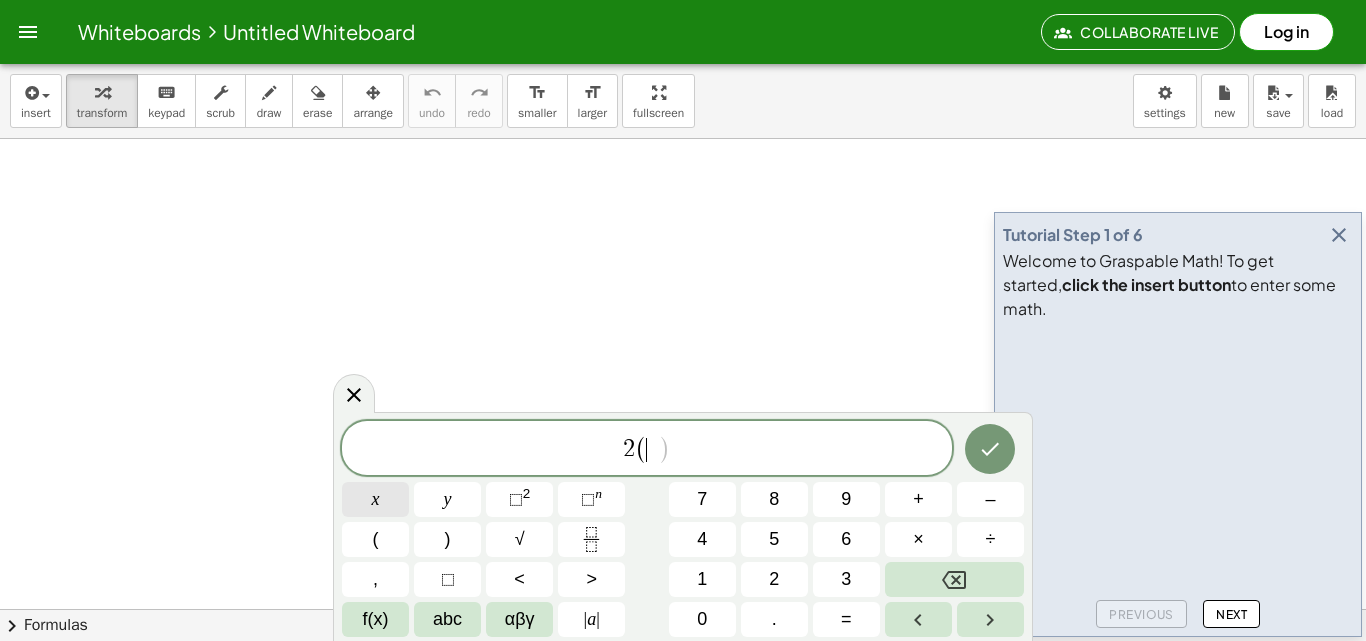 click on "x" at bounding box center (376, 499) 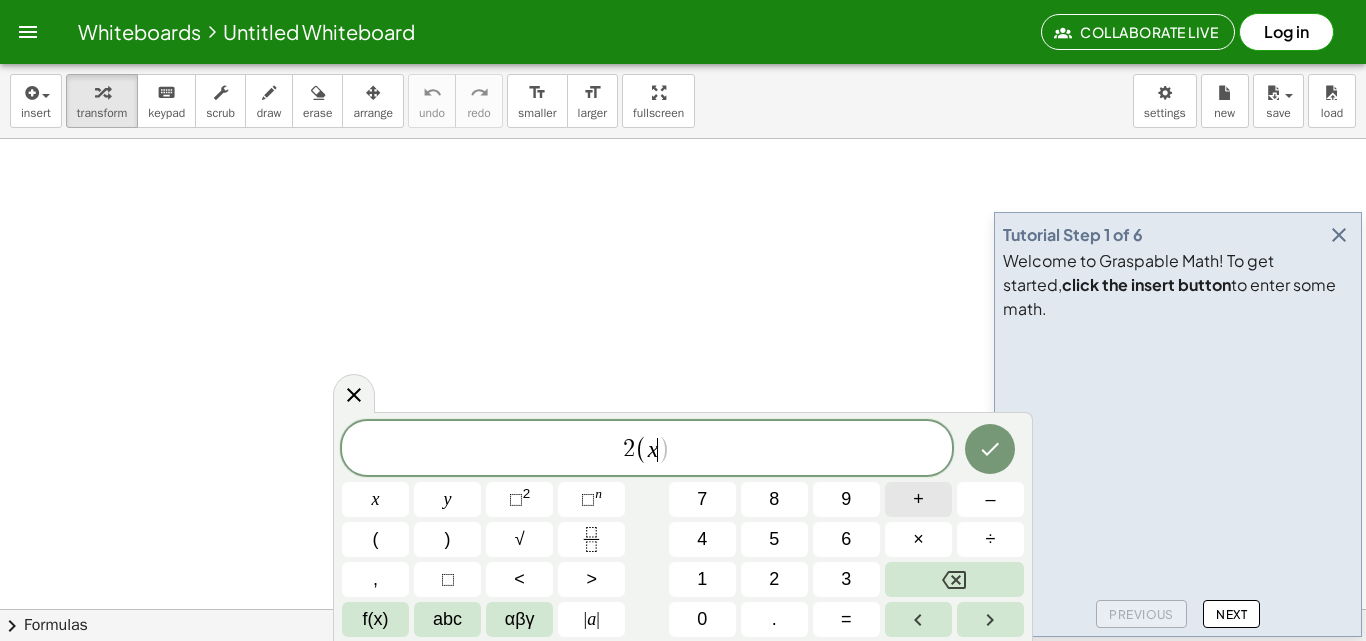 click on "+" at bounding box center [918, 499] 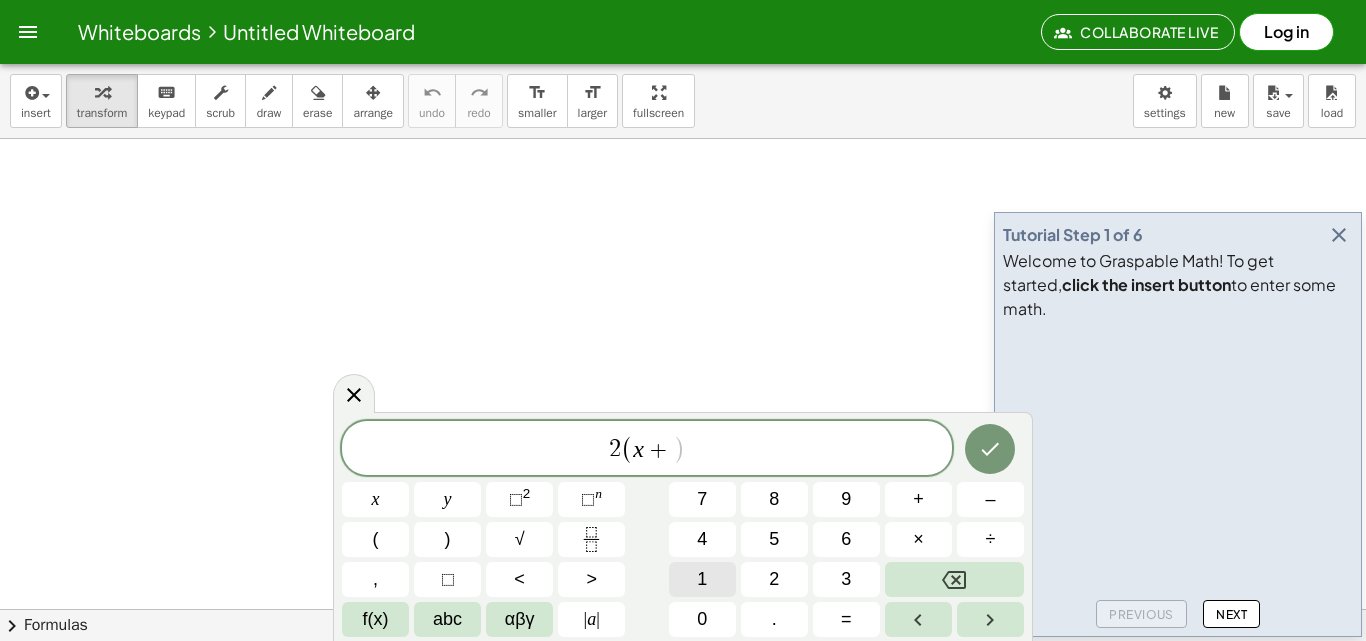 click on "1" at bounding box center (702, 579) 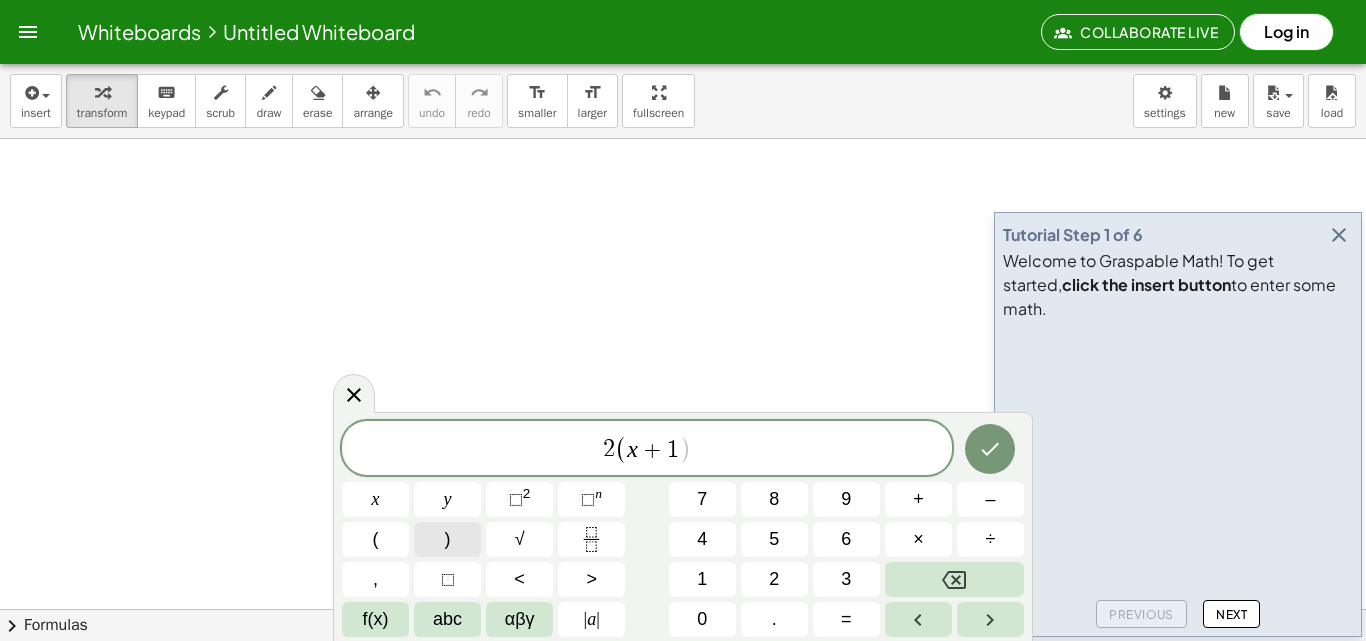 click on ")" at bounding box center [447, 539] 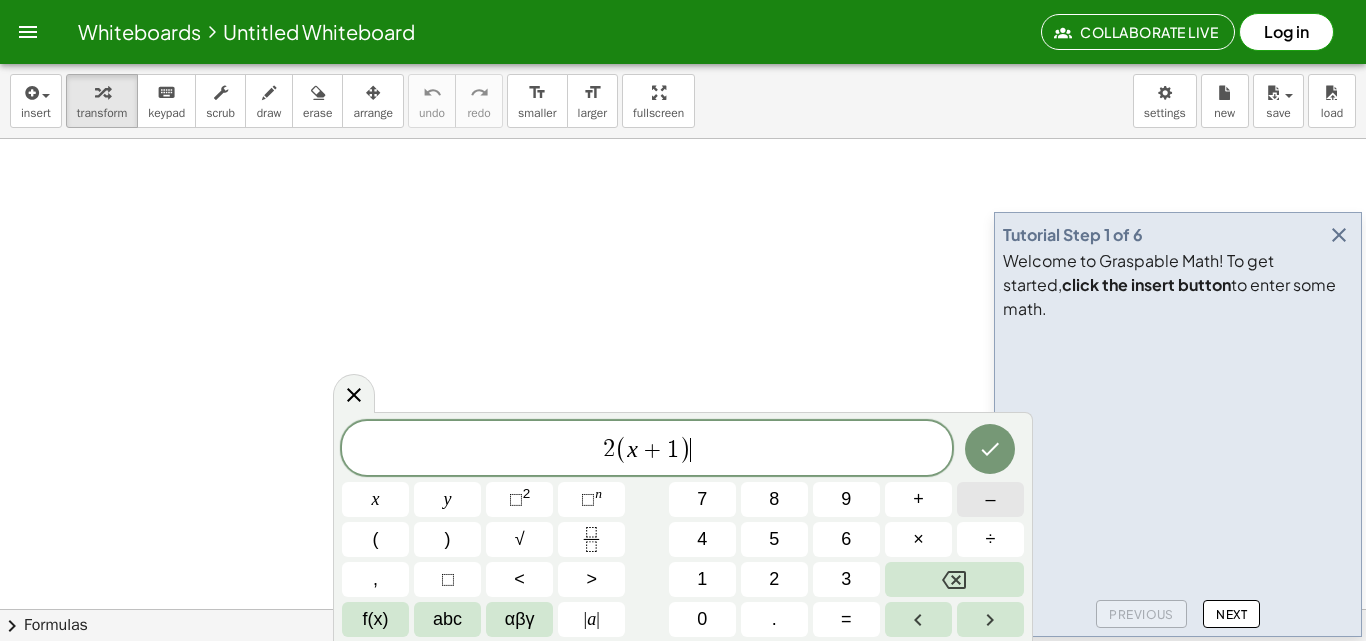 click on "–" at bounding box center [990, 499] 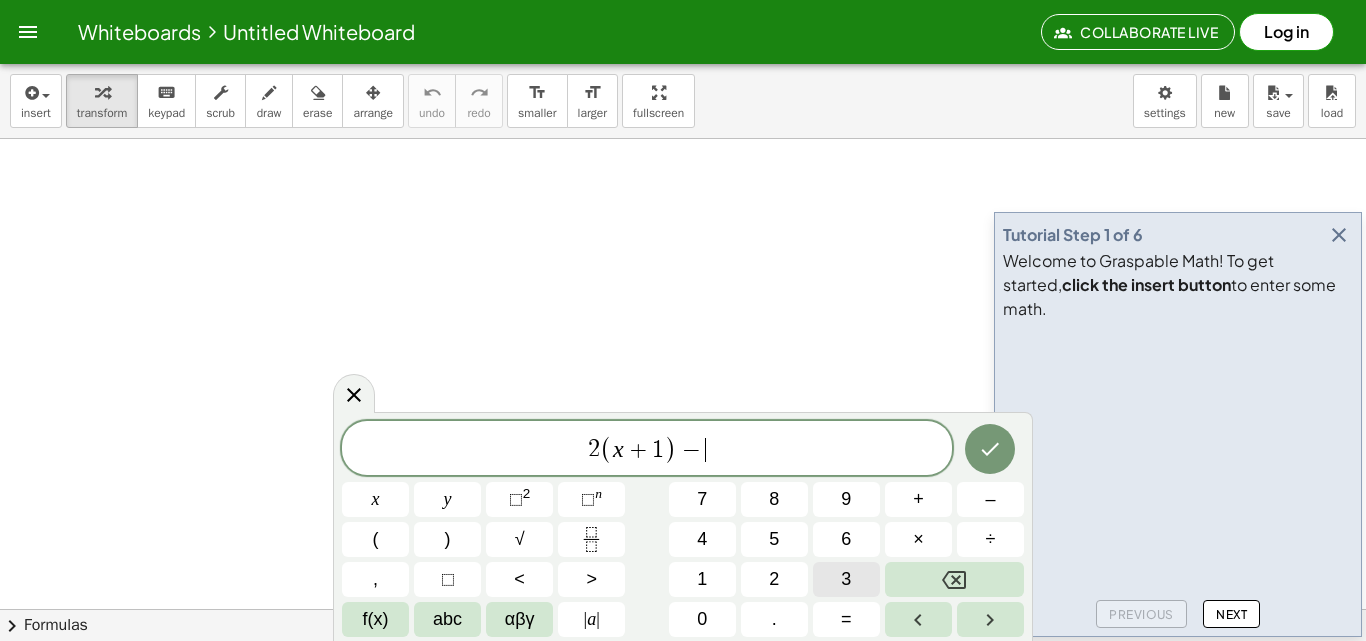 click on "3" at bounding box center (846, 579) 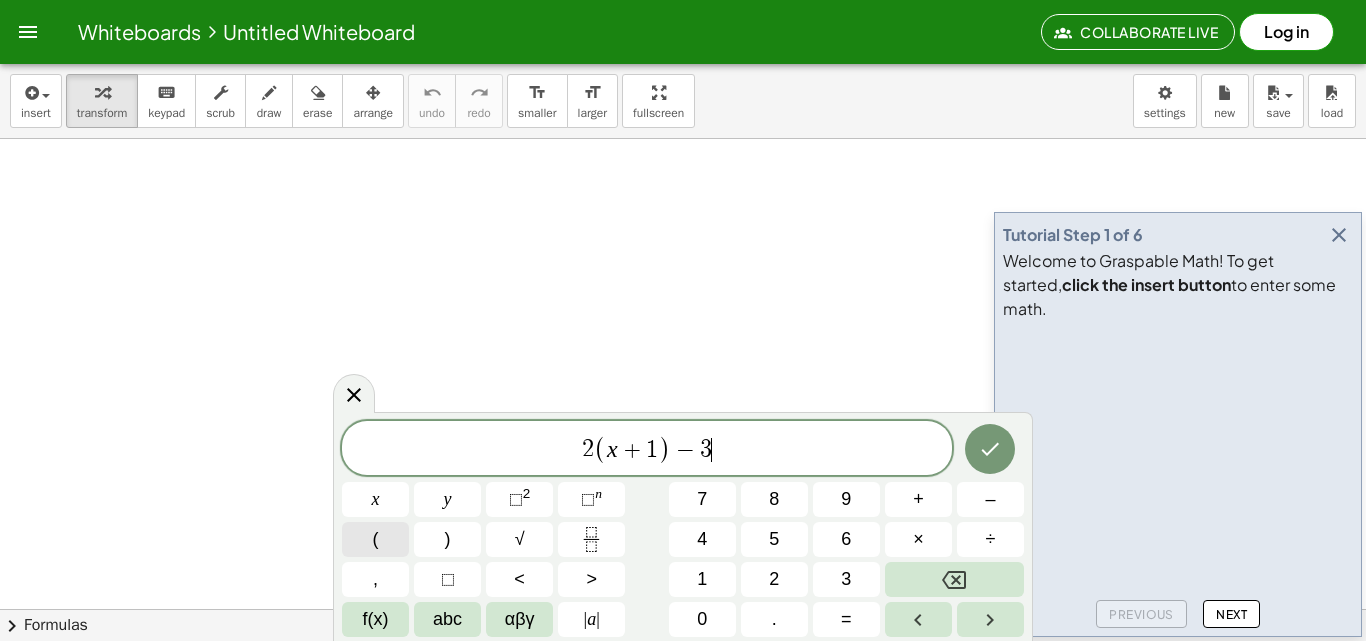 click on "(" at bounding box center [375, 539] 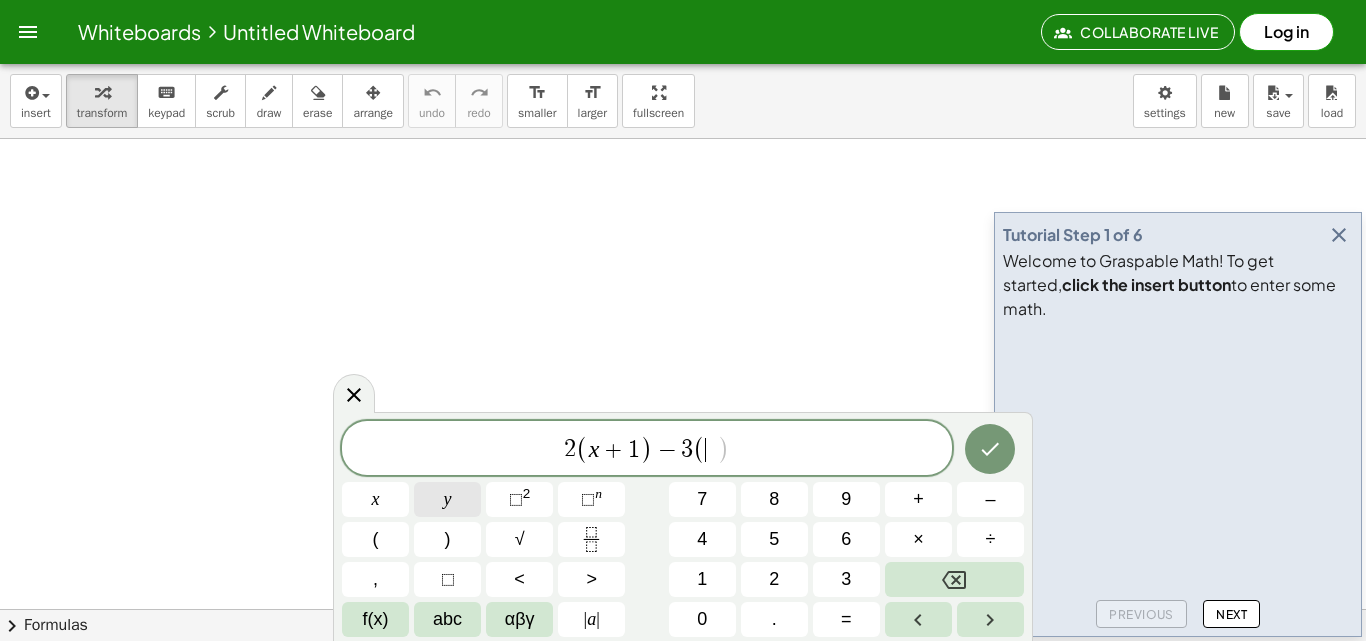 click on "y" at bounding box center [447, 499] 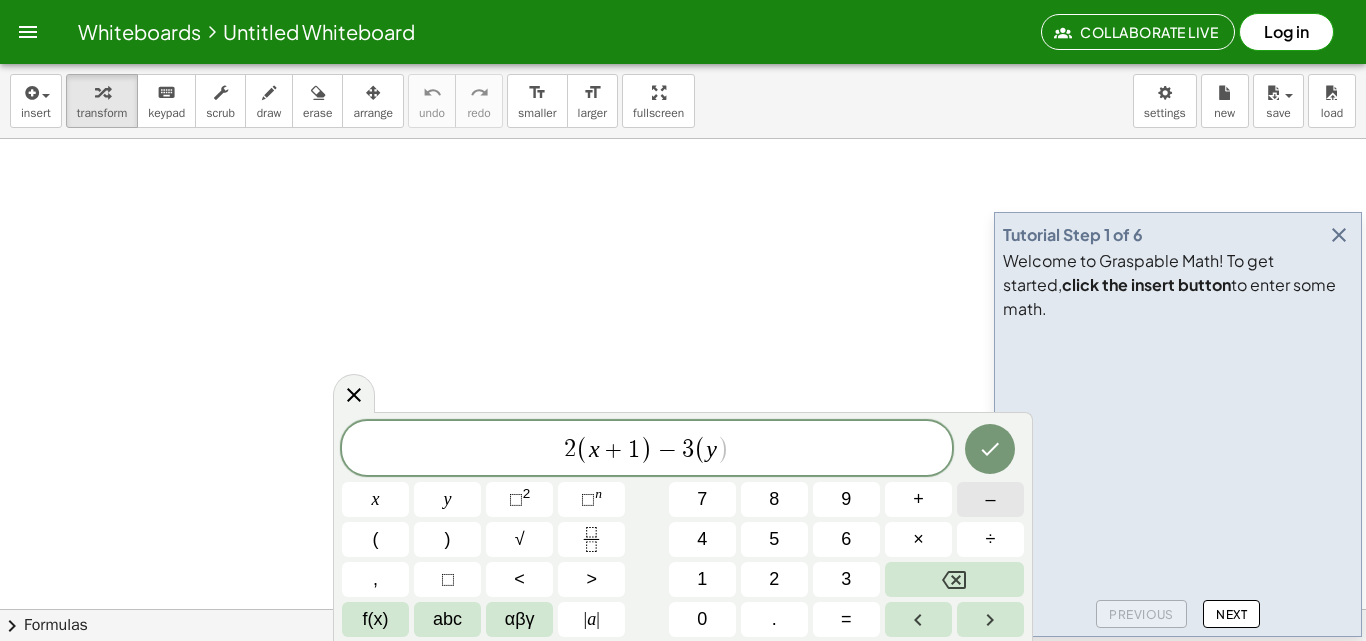 click on "–" at bounding box center (990, 499) 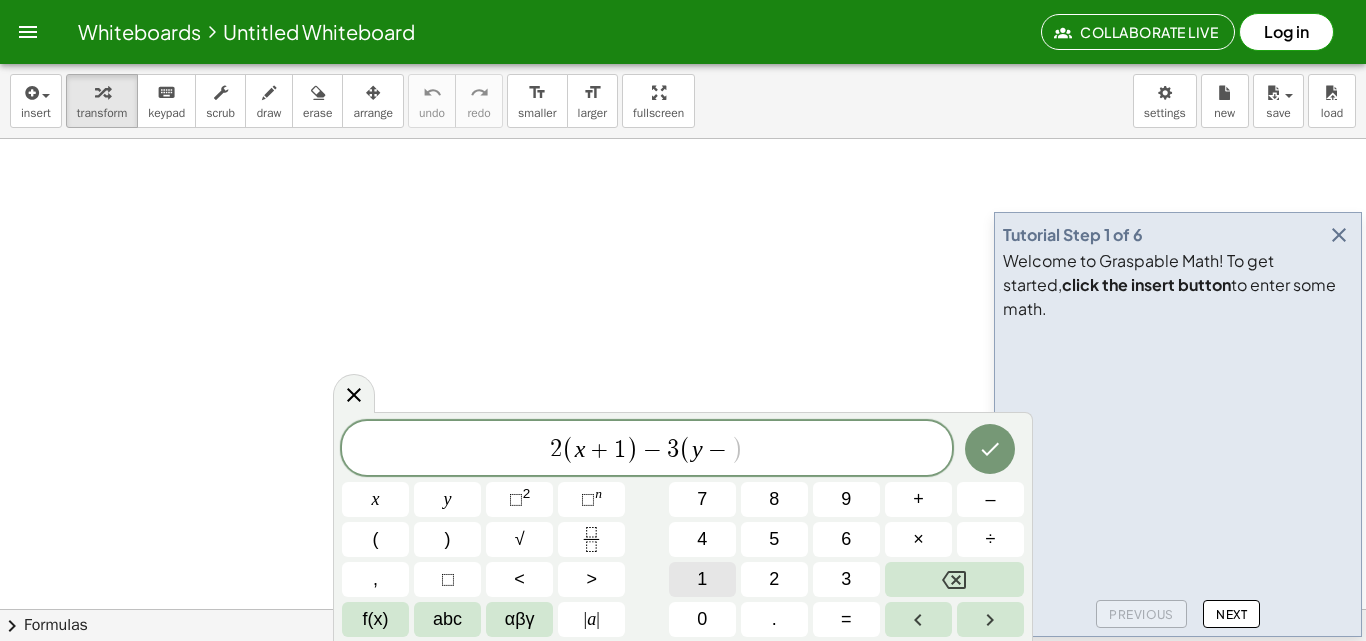 click on "1" at bounding box center [702, 579] 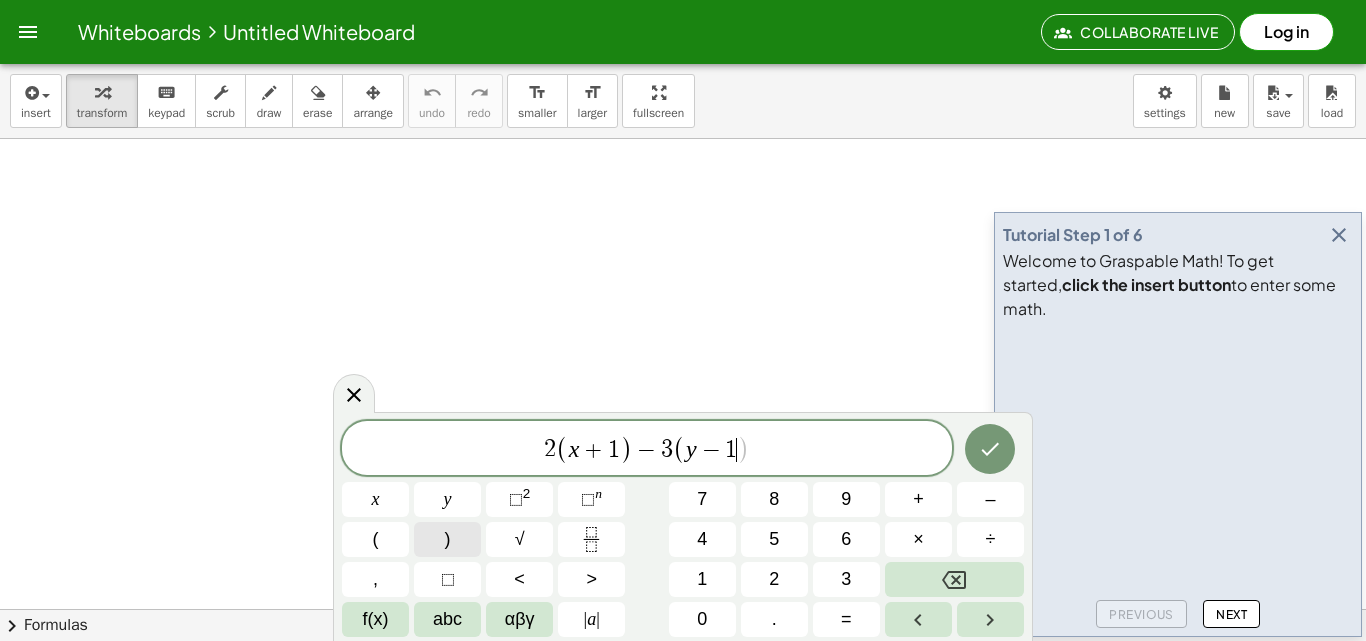 click on ")" at bounding box center (447, 539) 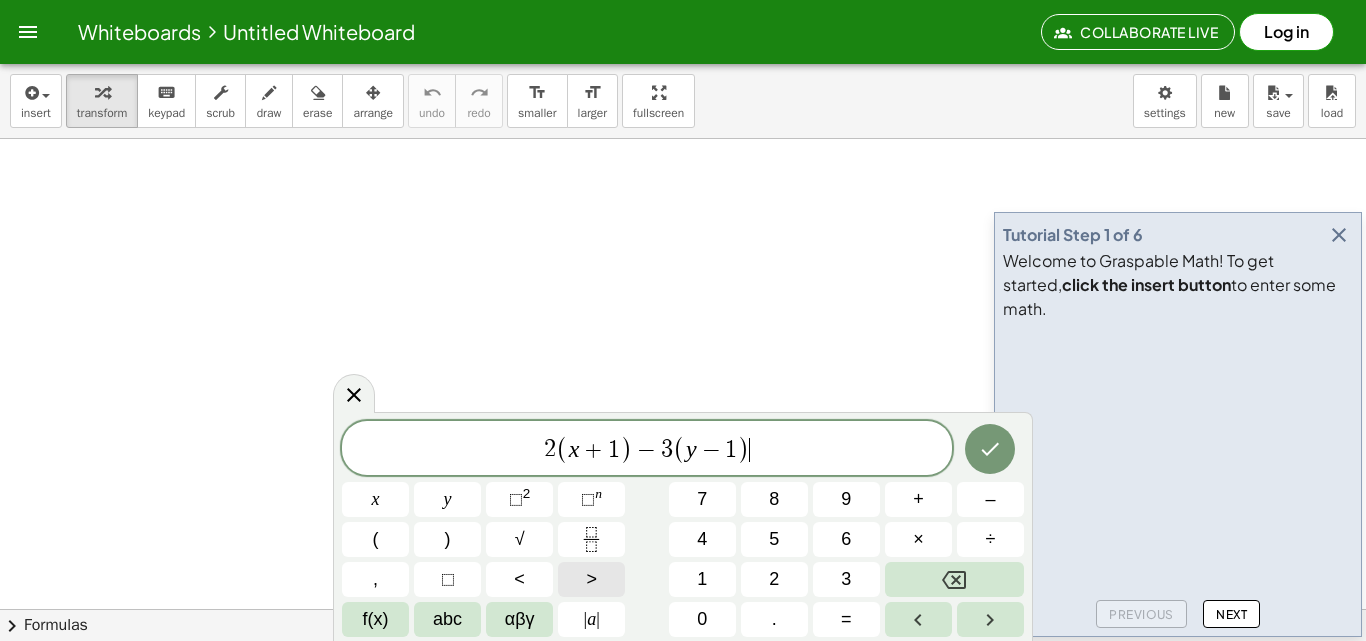 click on ">" at bounding box center [591, 579] 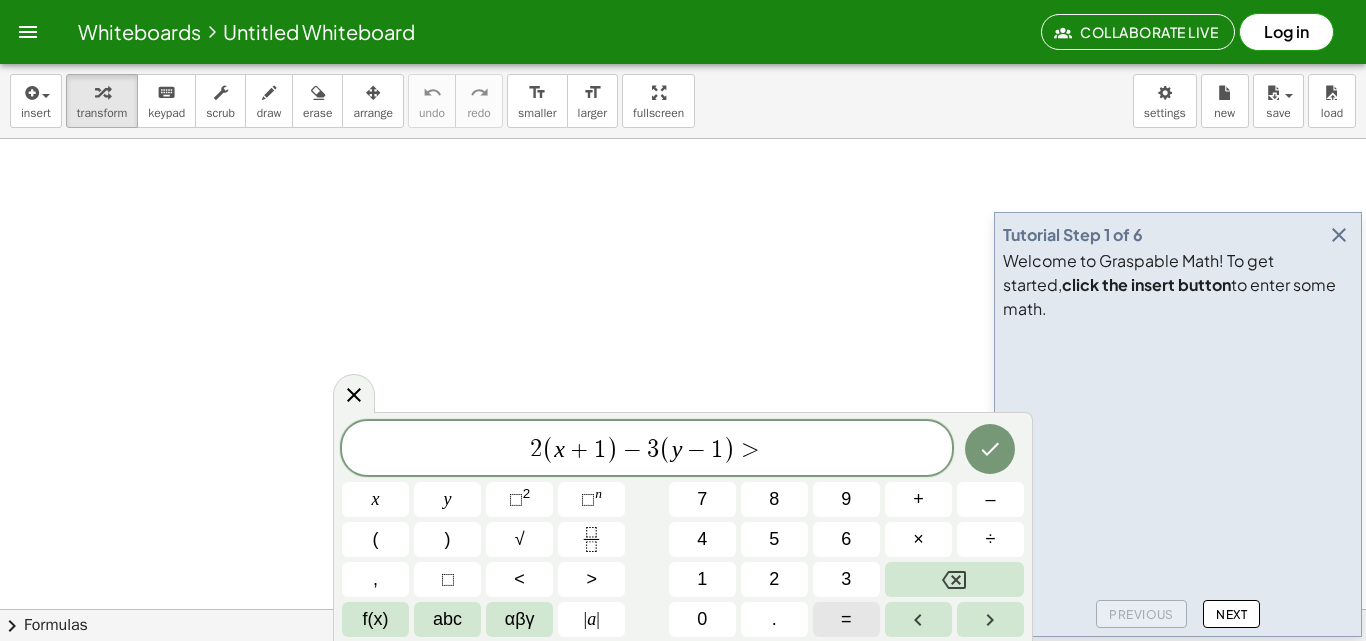 click on "=" at bounding box center (846, 619) 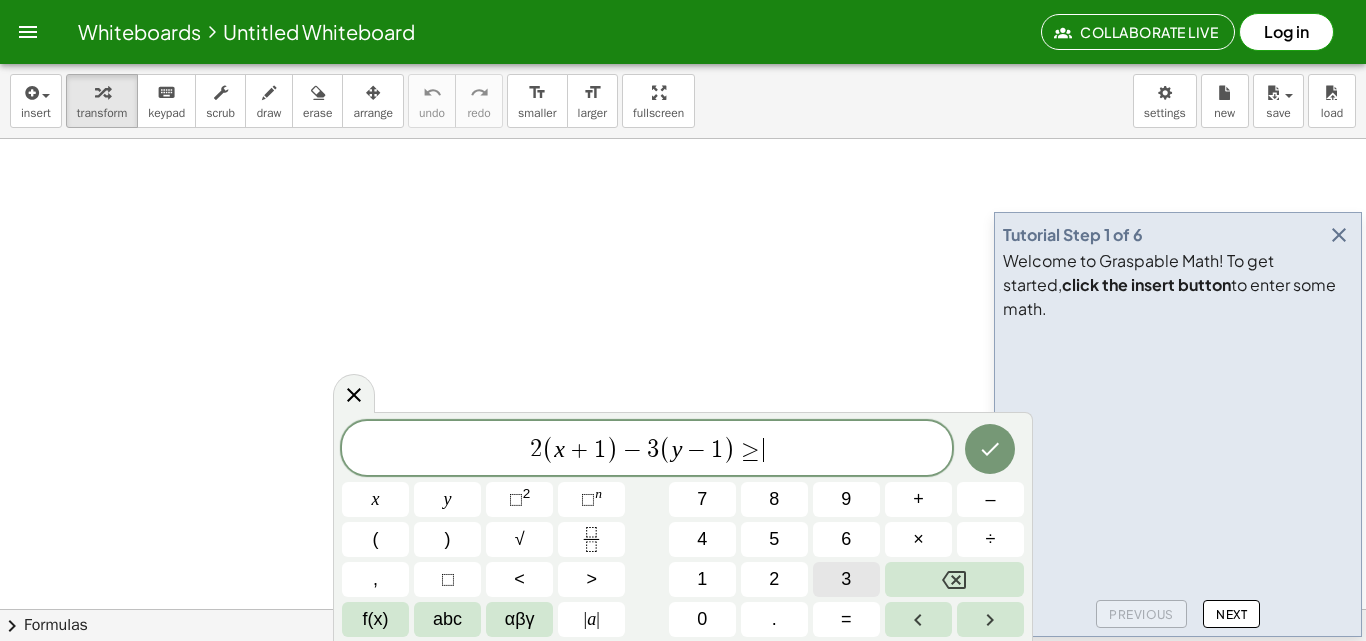 click on "3" at bounding box center [846, 579] 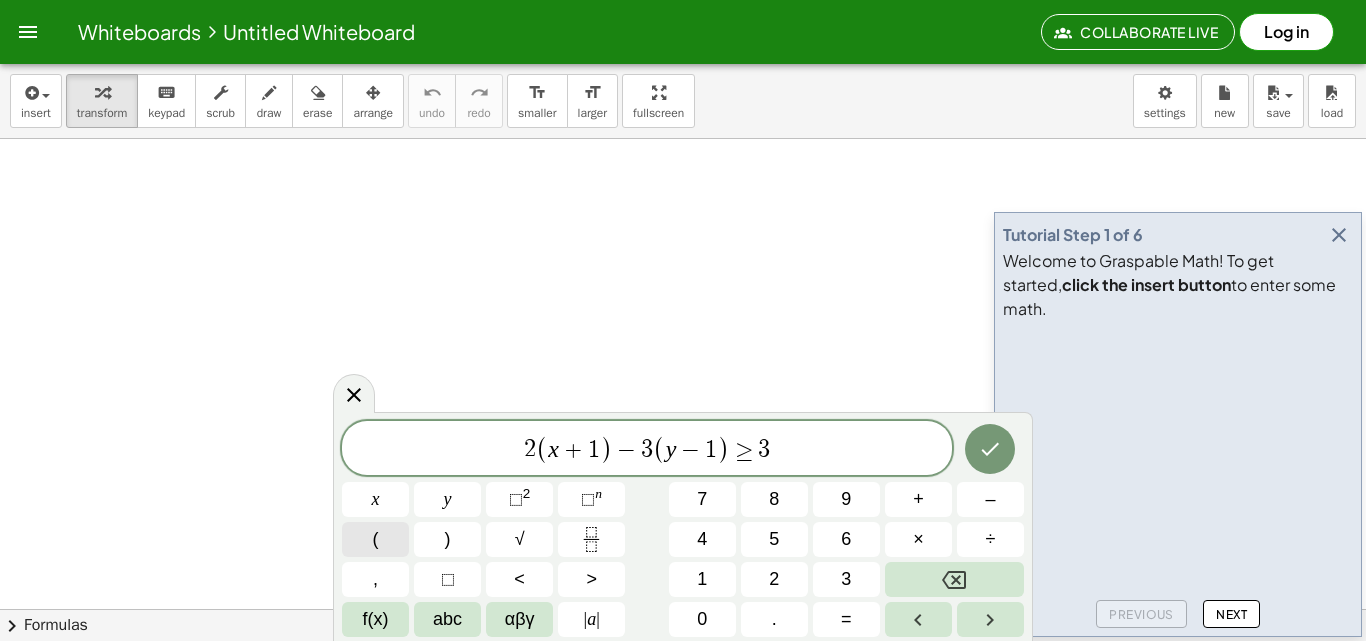 click on "(" at bounding box center [375, 539] 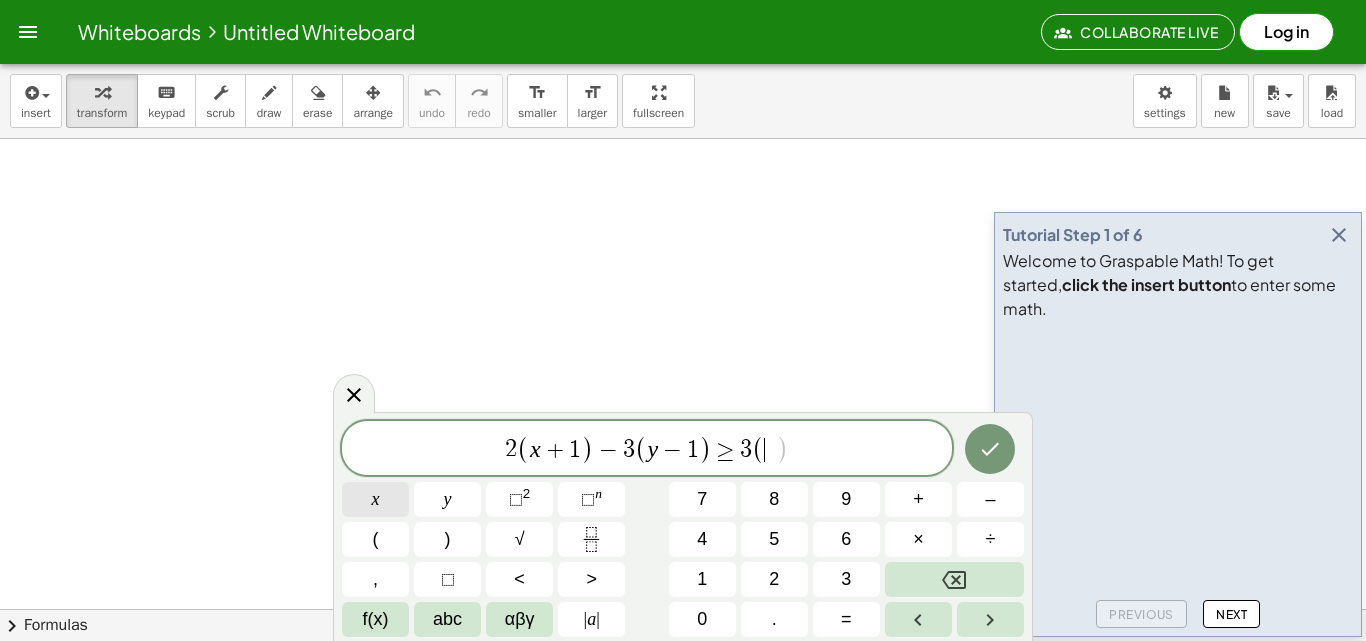 click on "x" at bounding box center (375, 499) 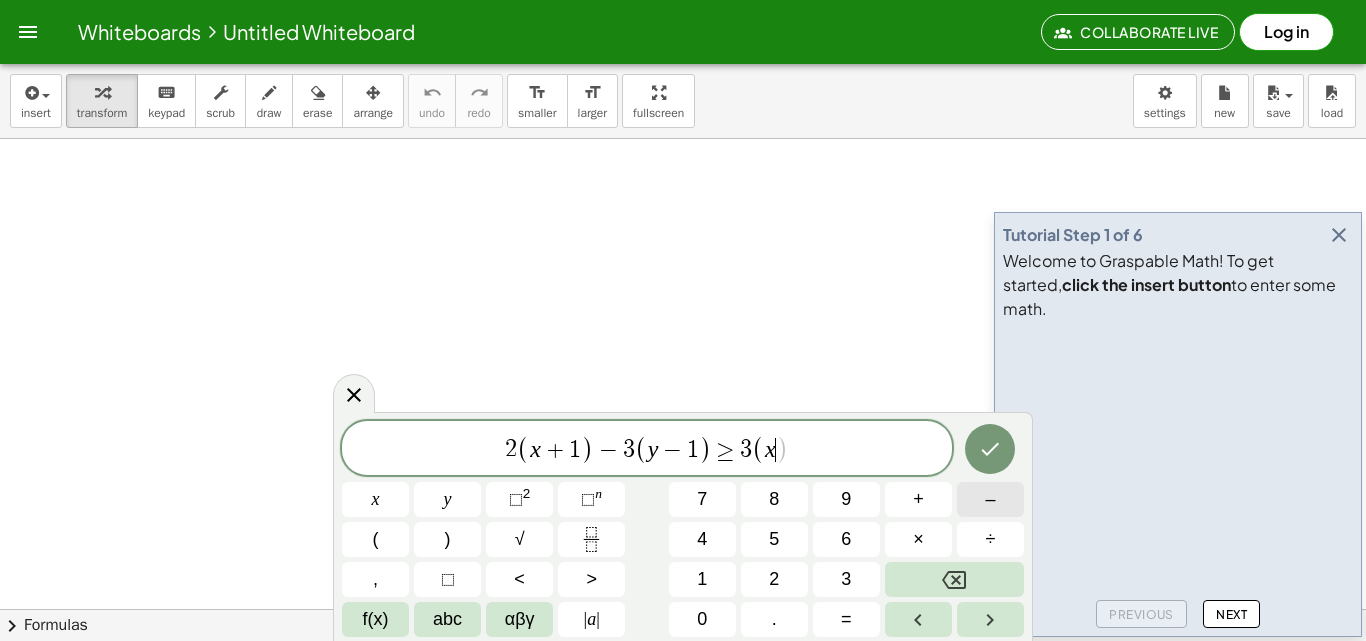 click on "–" at bounding box center [990, 499] 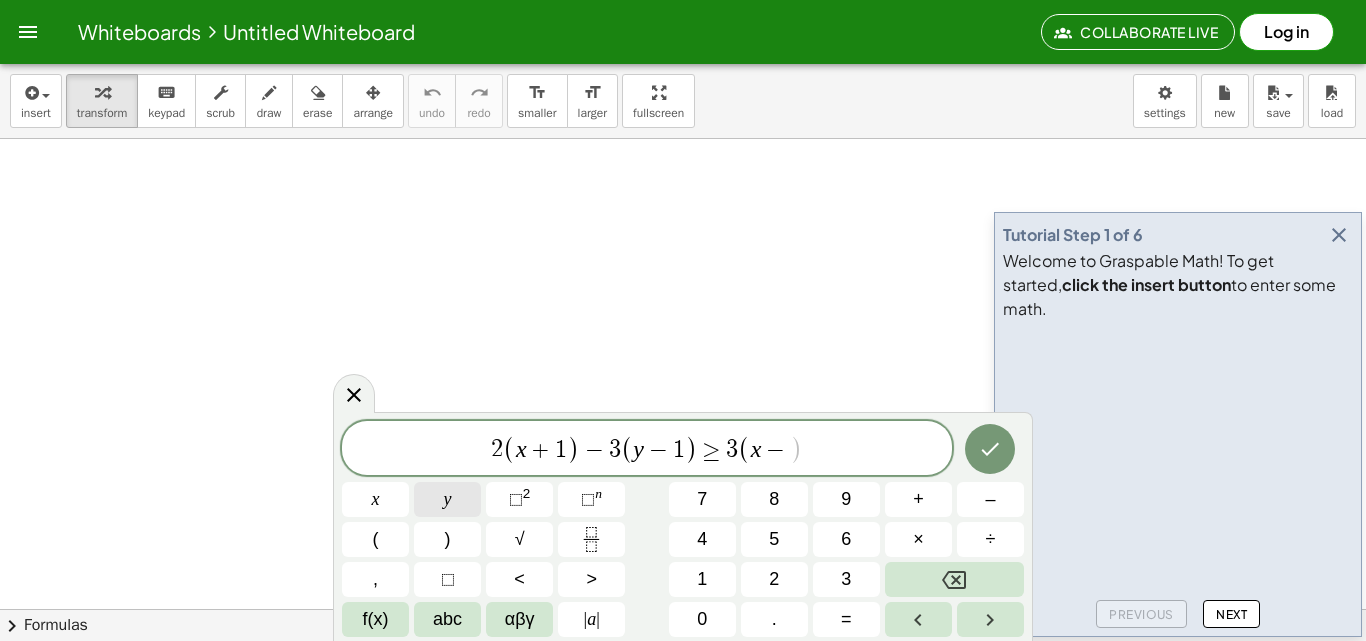click on "y" at bounding box center (447, 499) 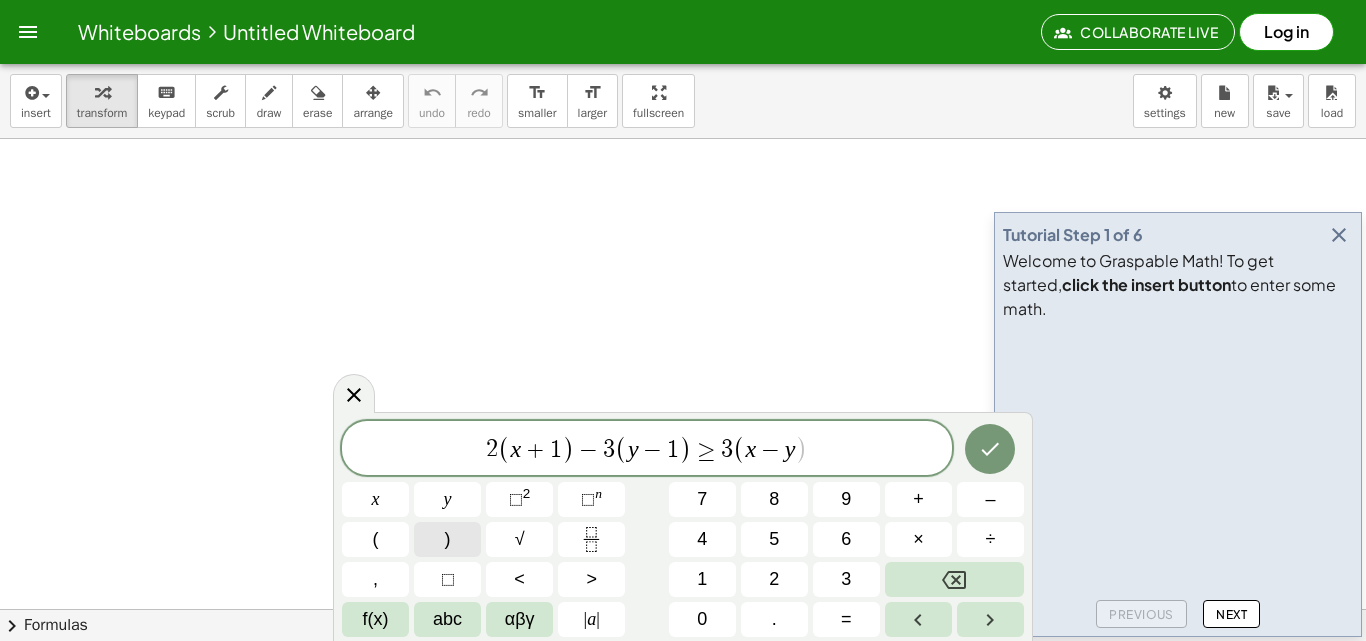 click on ")" at bounding box center (447, 539) 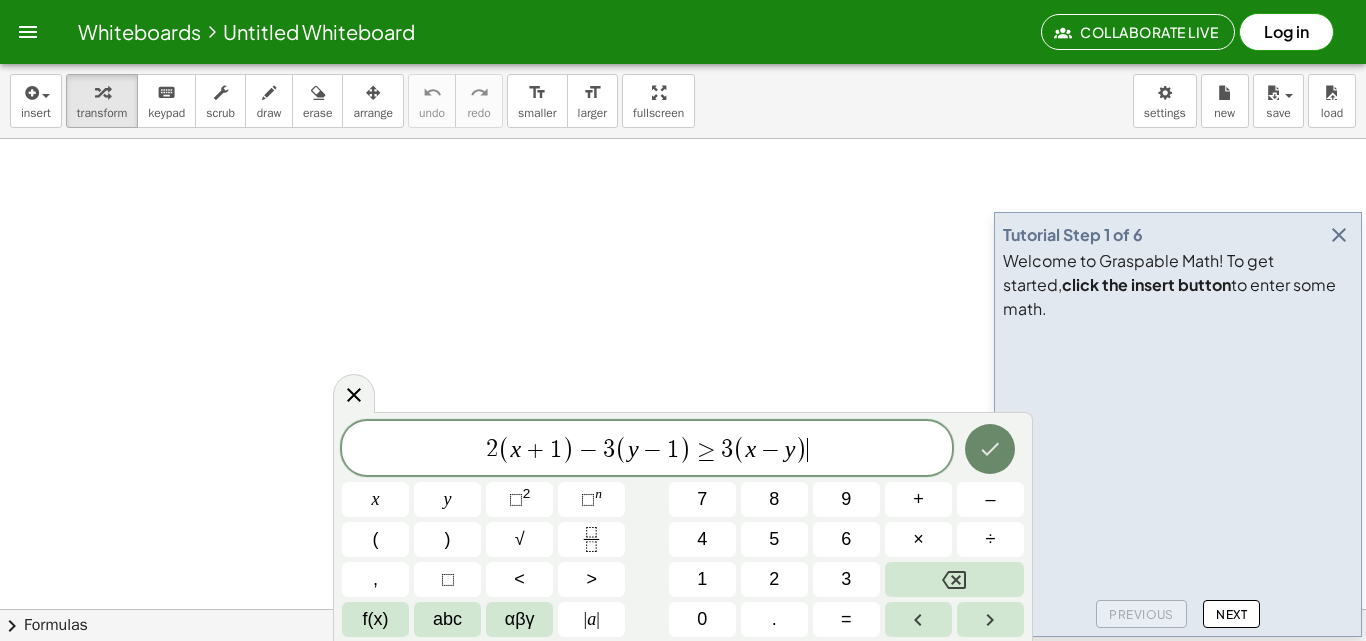 click 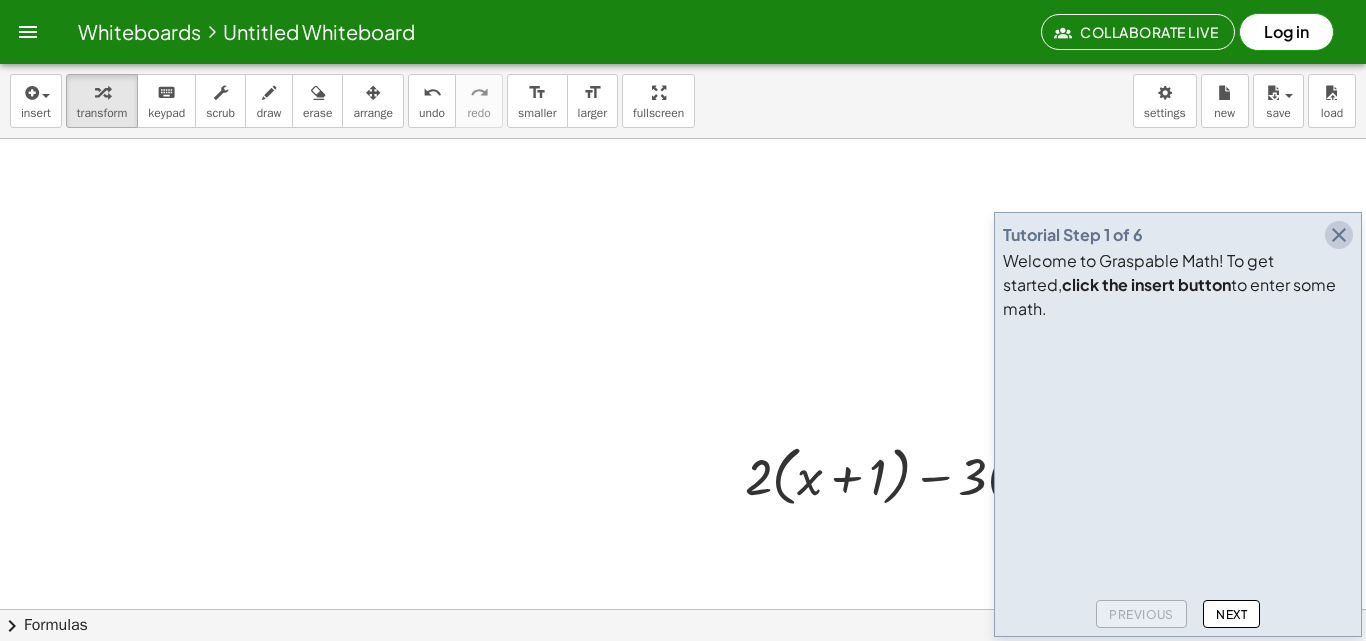 click at bounding box center [1339, 235] 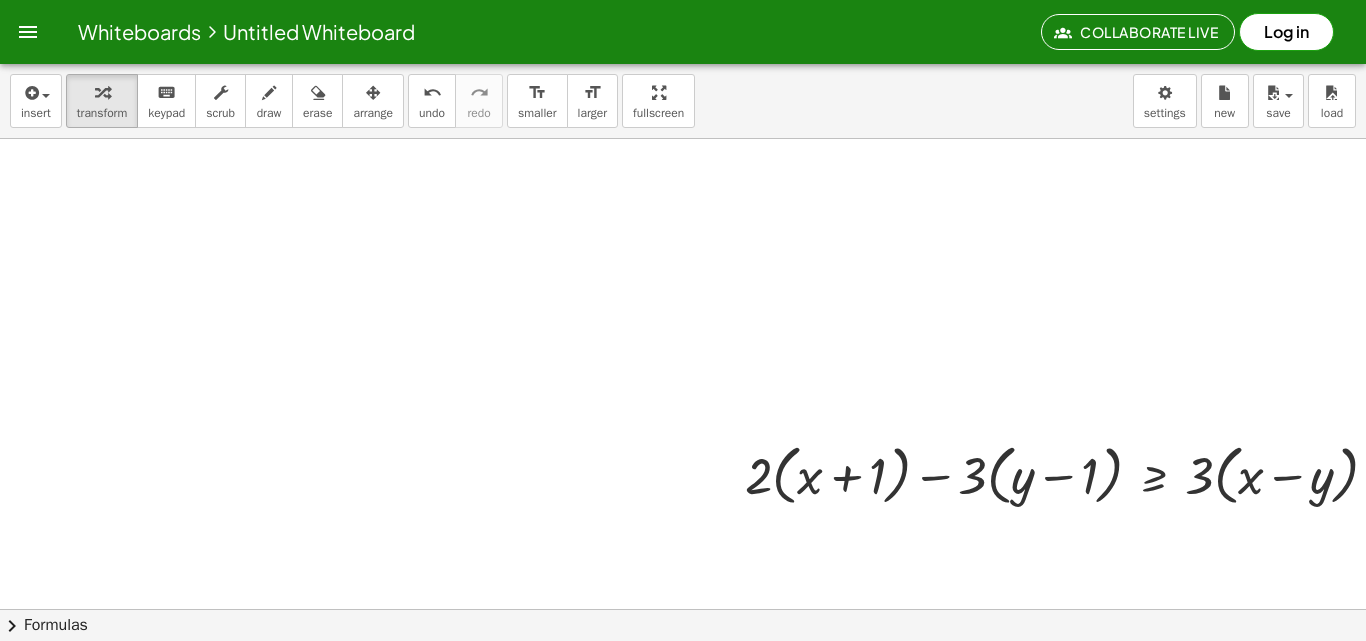 scroll, scrollTop: 0, scrollLeft: 0, axis: both 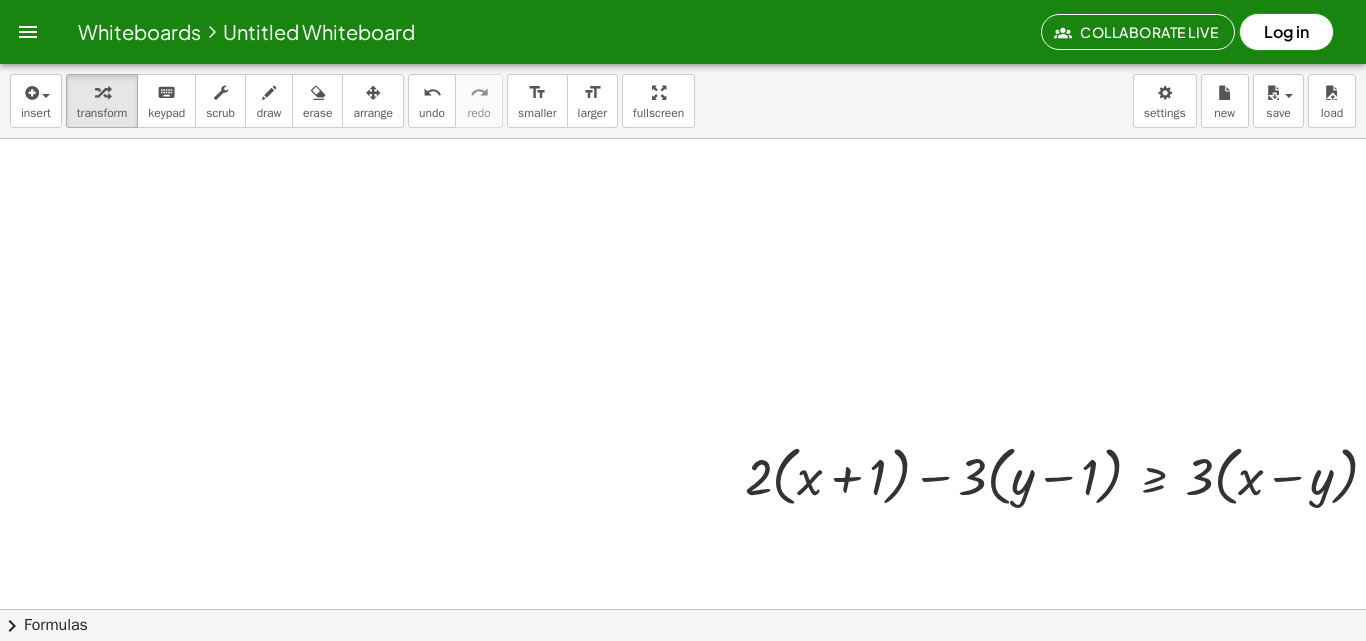 drag, startPoint x: 1076, startPoint y: 369, endPoint x: 471, endPoint y: 281, distance: 611.3665 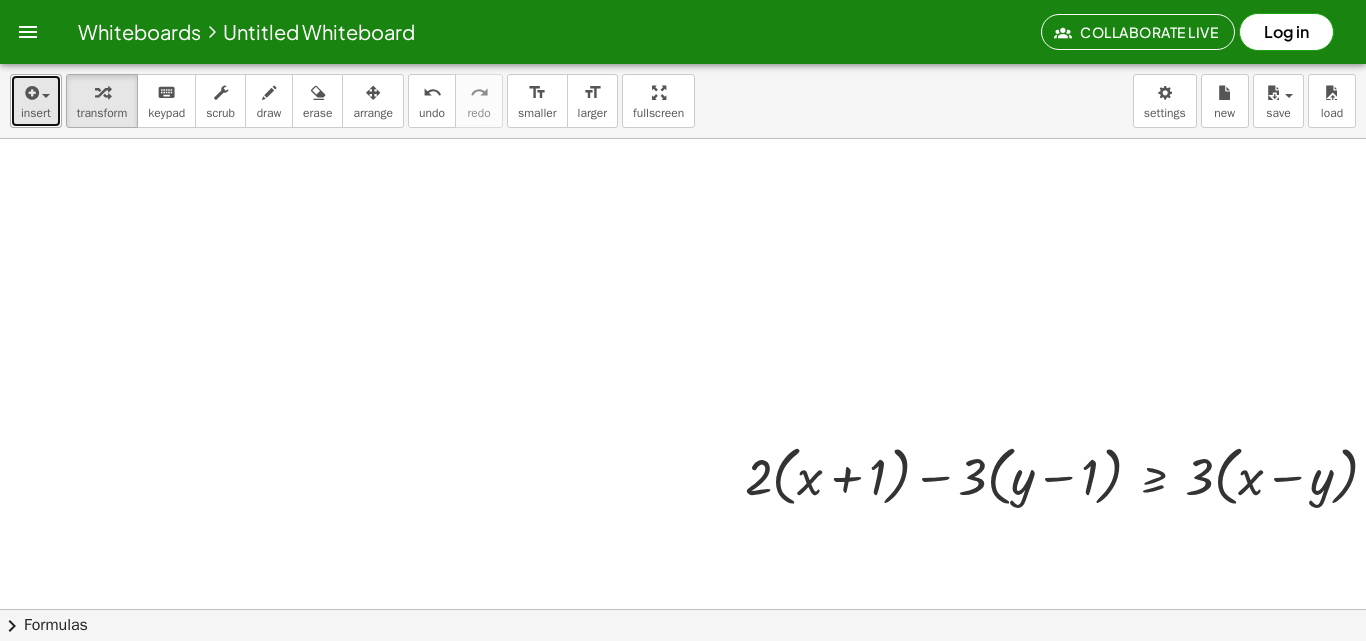 click on "insert" at bounding box center (36, 113) 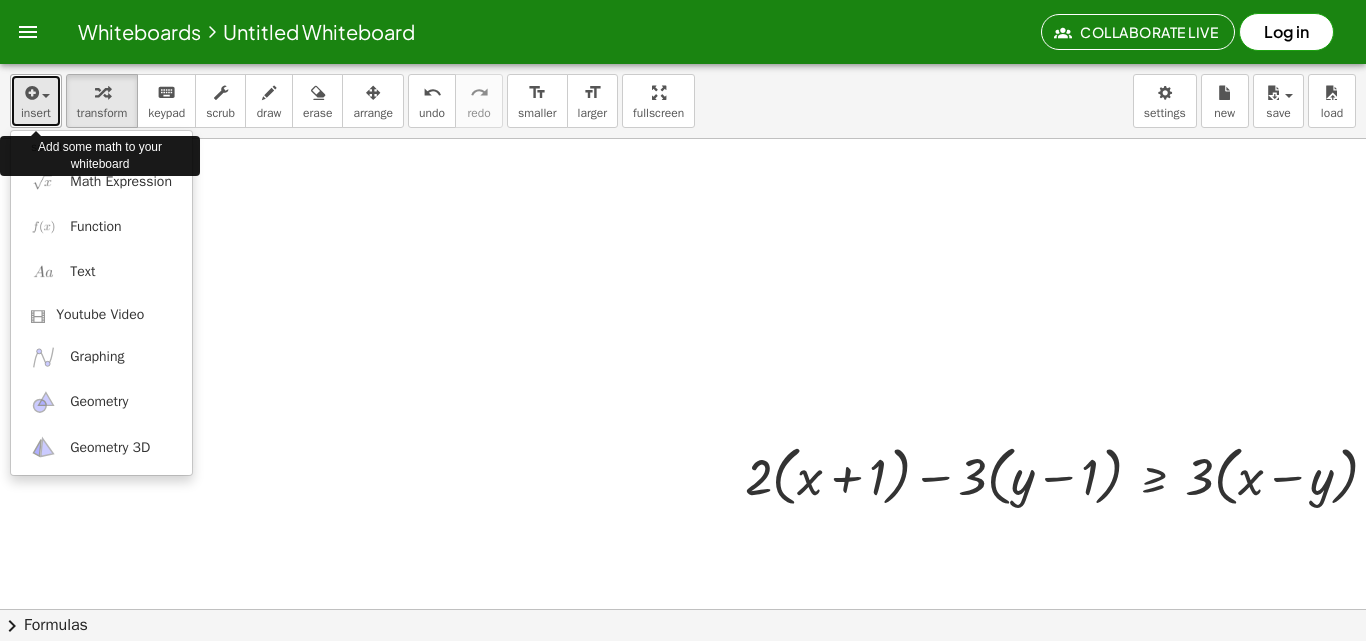 click on "insert" at bounding box center (36, 113) 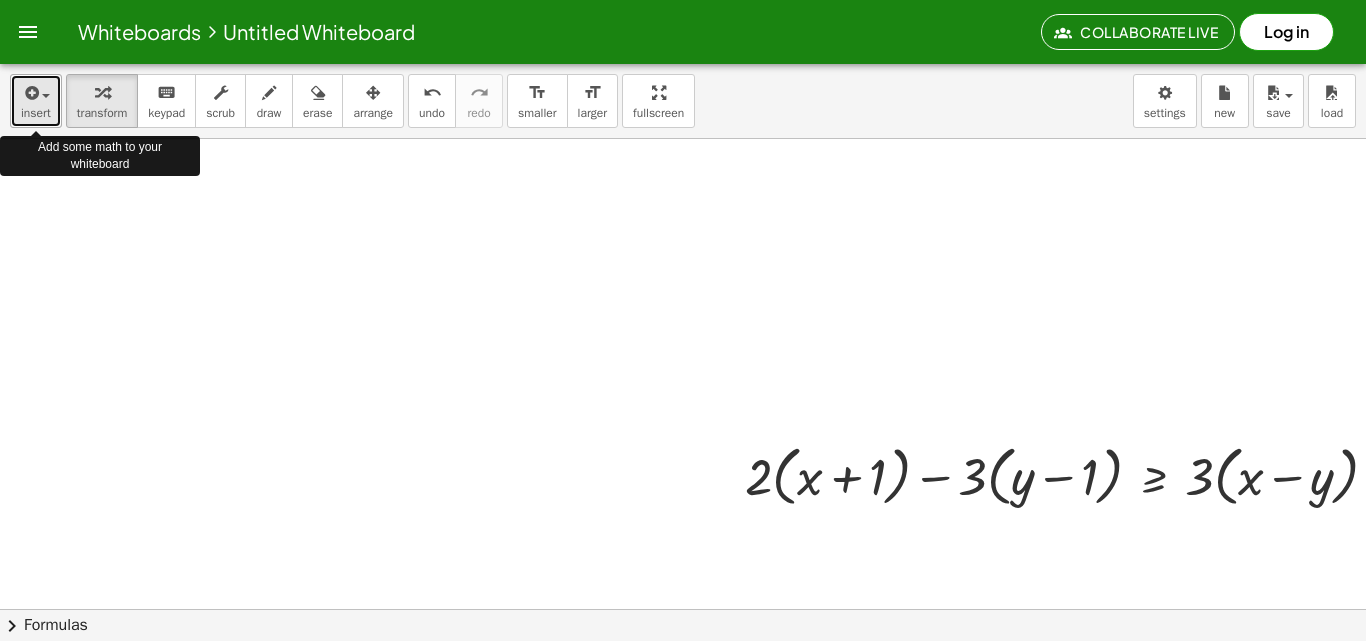 click on "insert" at bounding box center [36, 113] 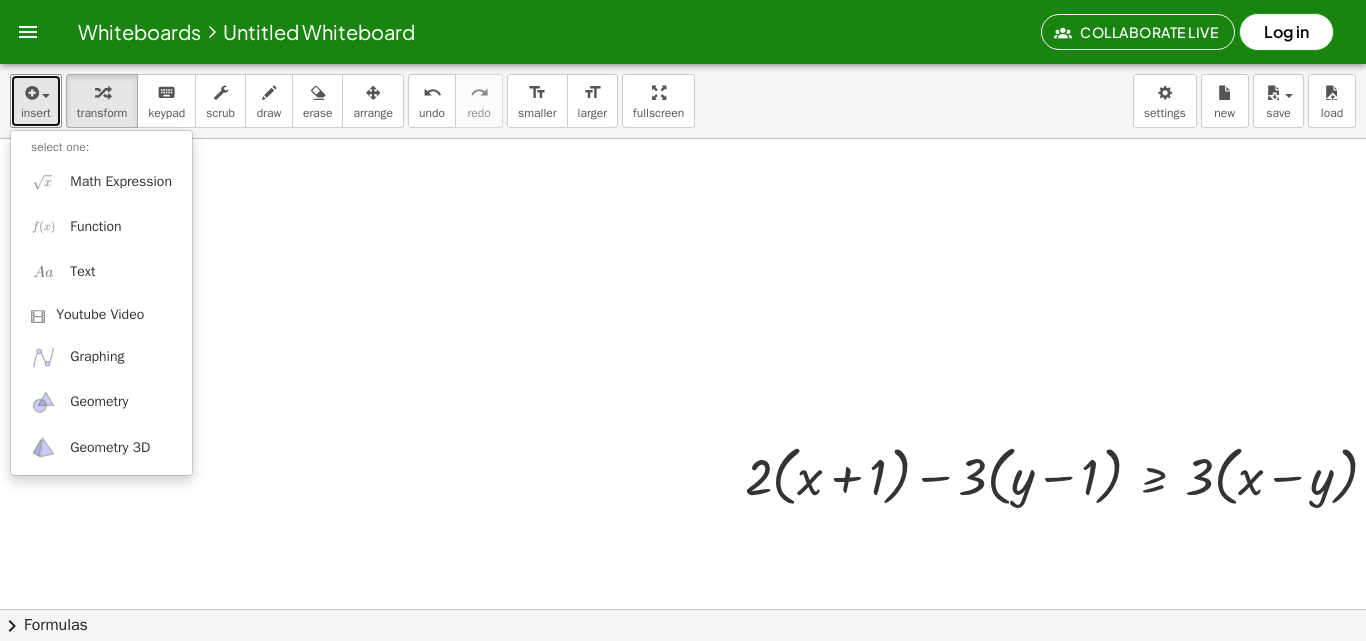 click at bounding box center (707, 609) 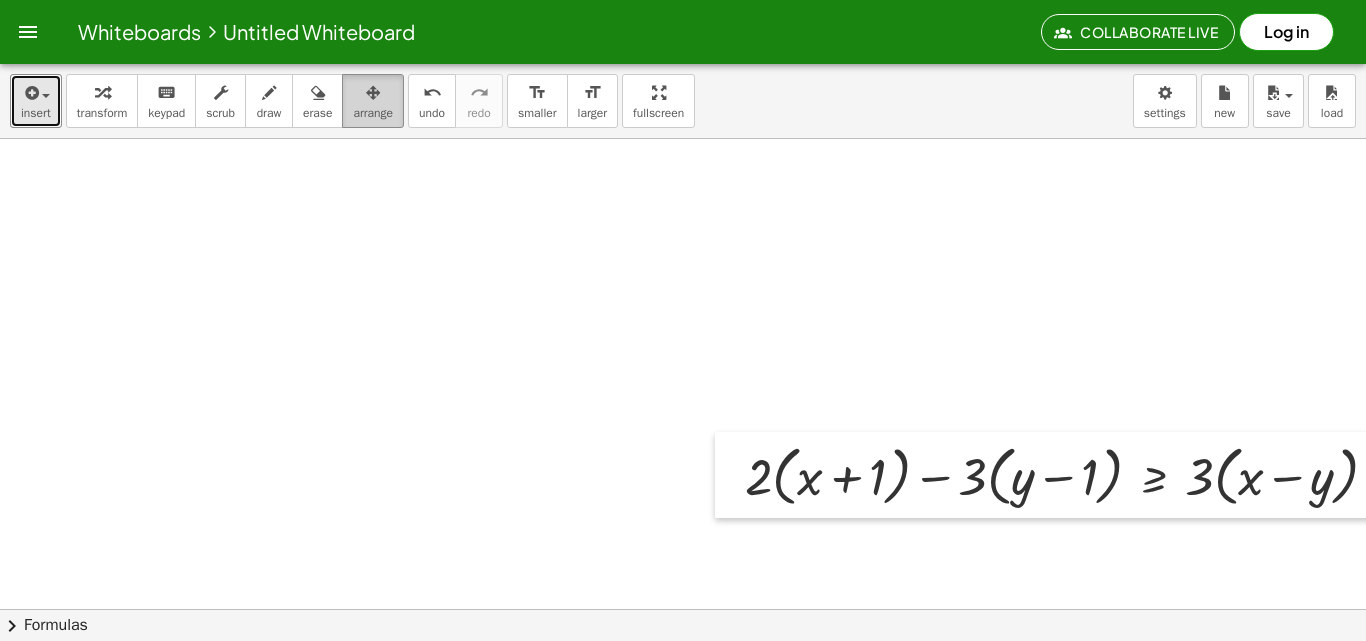 click on "arrange" at bounding box center [373, 101] 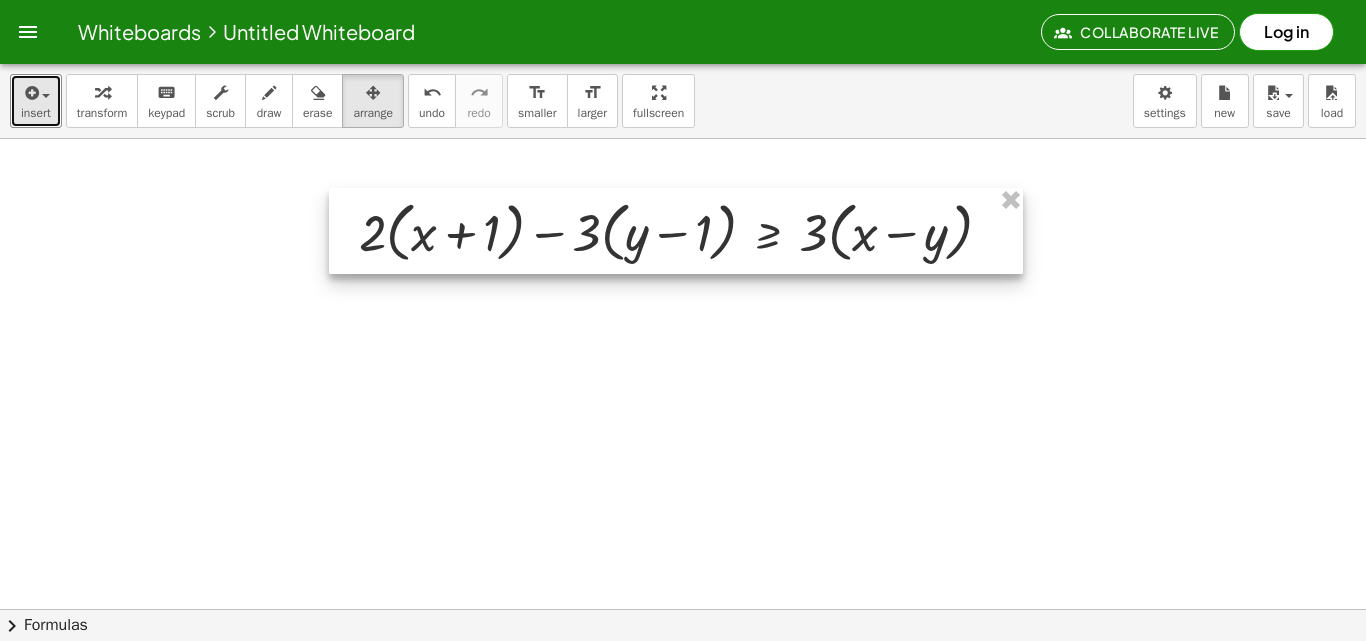 drag, startPoint x: 860, startPoint y: 435, endPoint x: 474, endPoint y: 191, distance: 456.65305 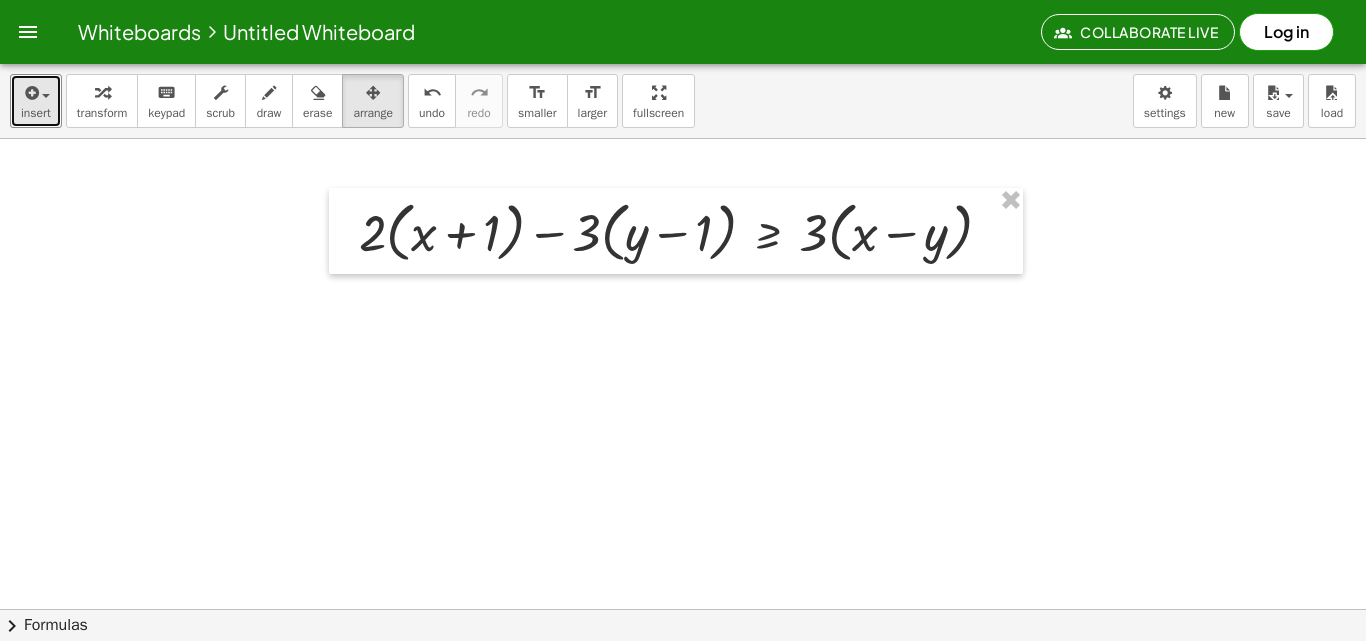 click at bounding box center (707, 609) 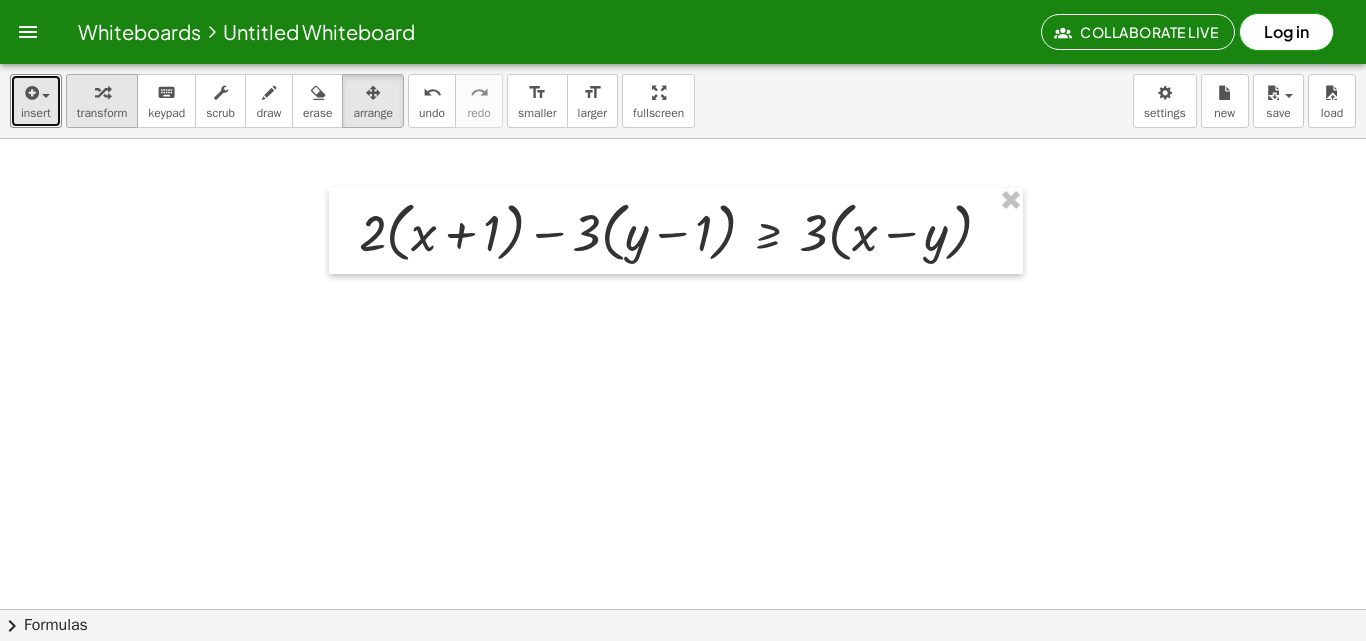 click at bounding box center [102, 92] 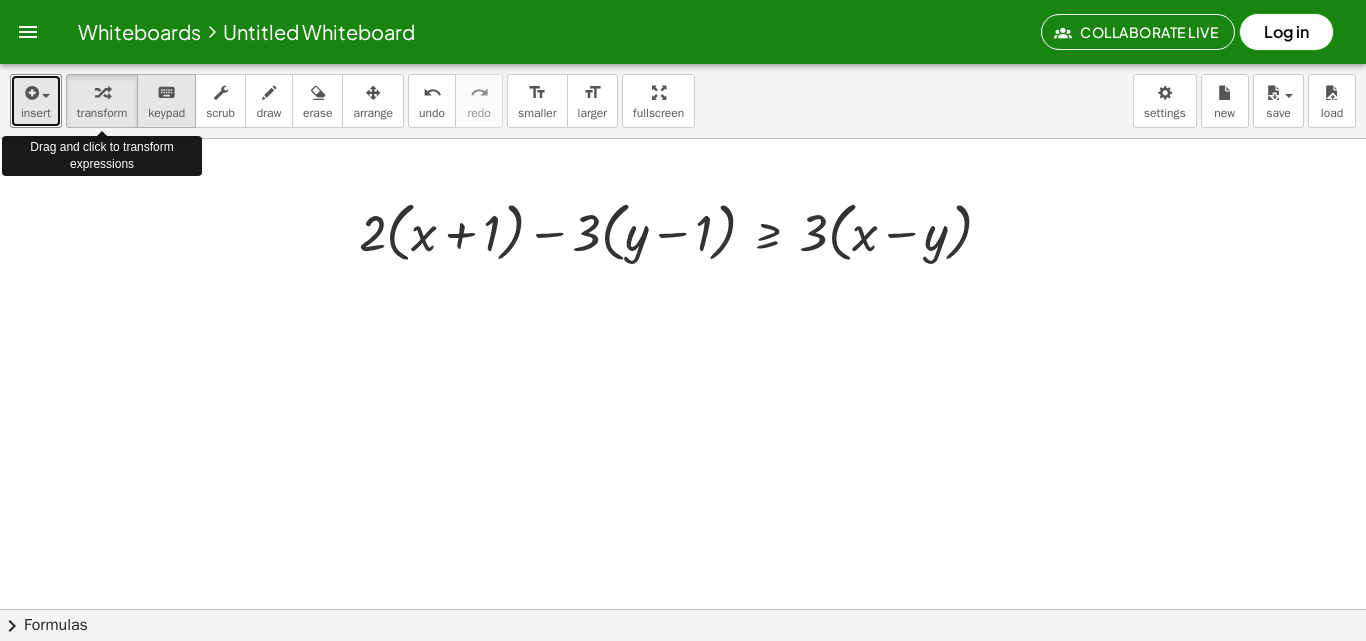 click on "keyboard keypad" at bounding box center [166, 101] 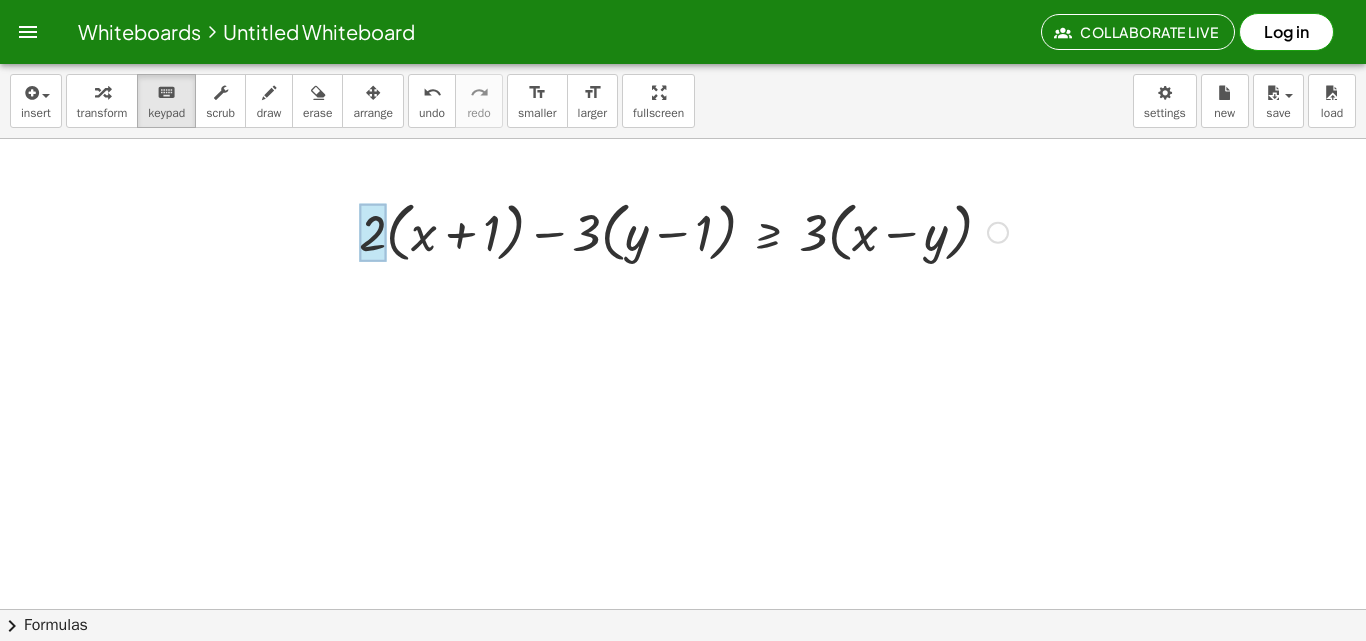 click at bounding box center [372, 233] 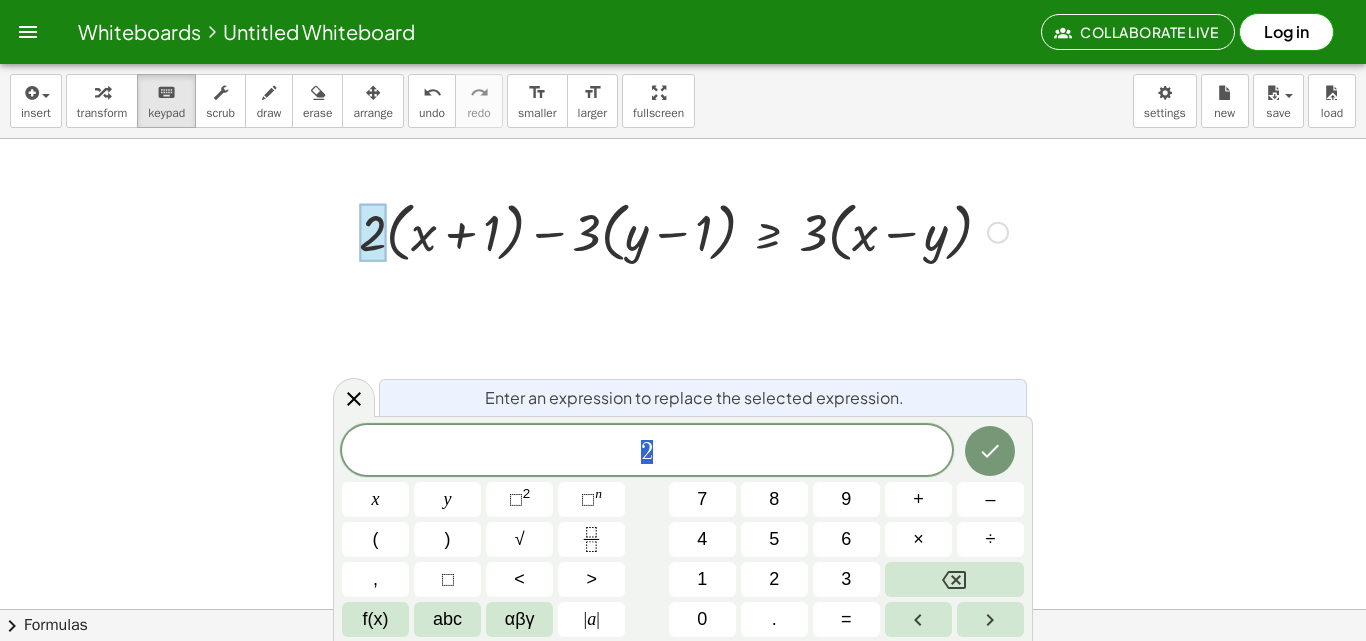 click at bounding box center (707, 609) 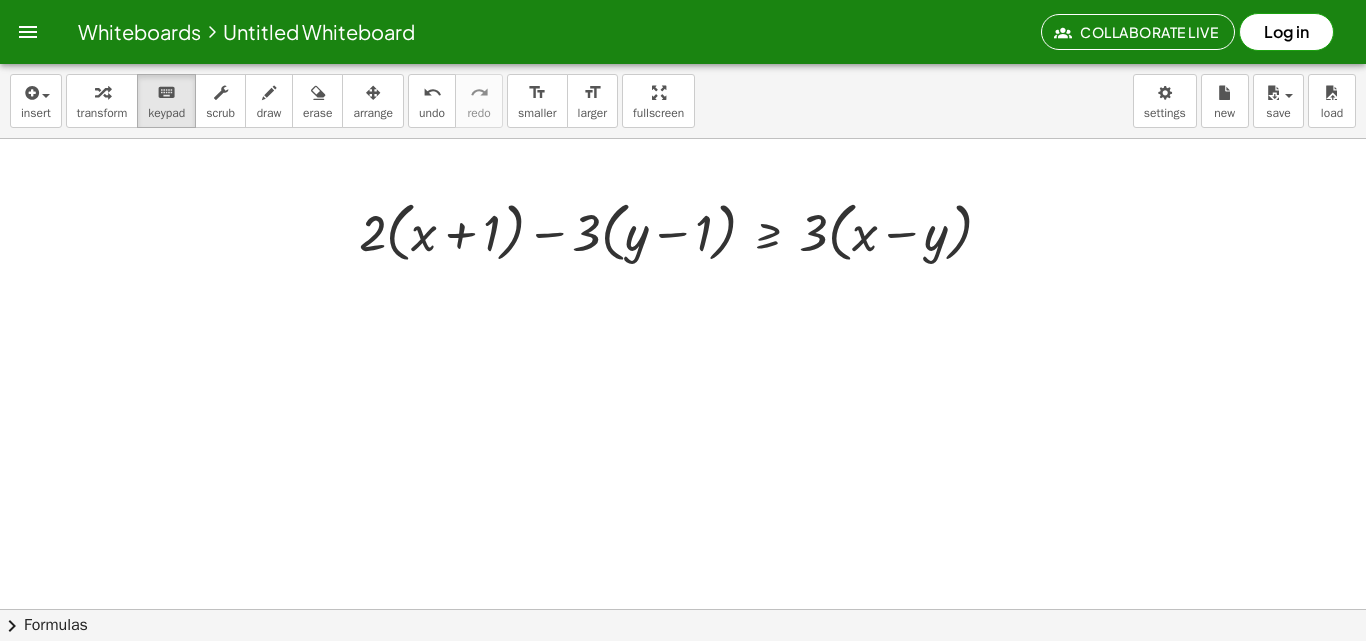 click at bounding box center (707, 609) 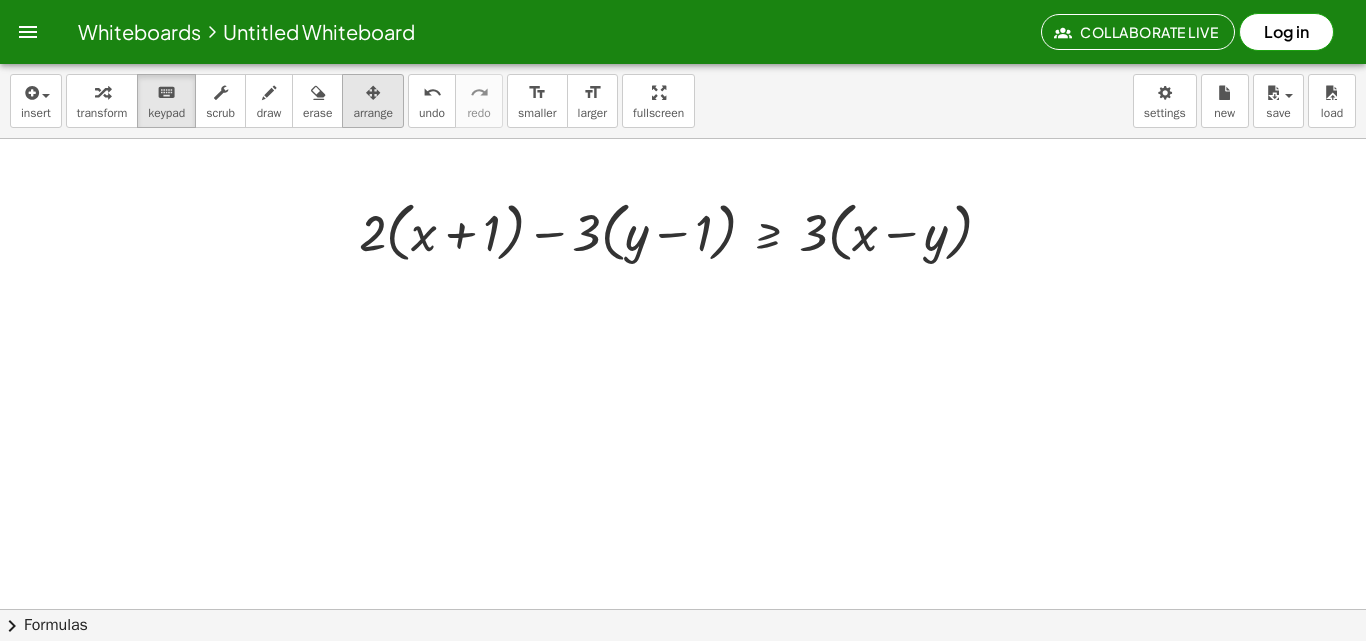 click at bounding box center (373, 93) 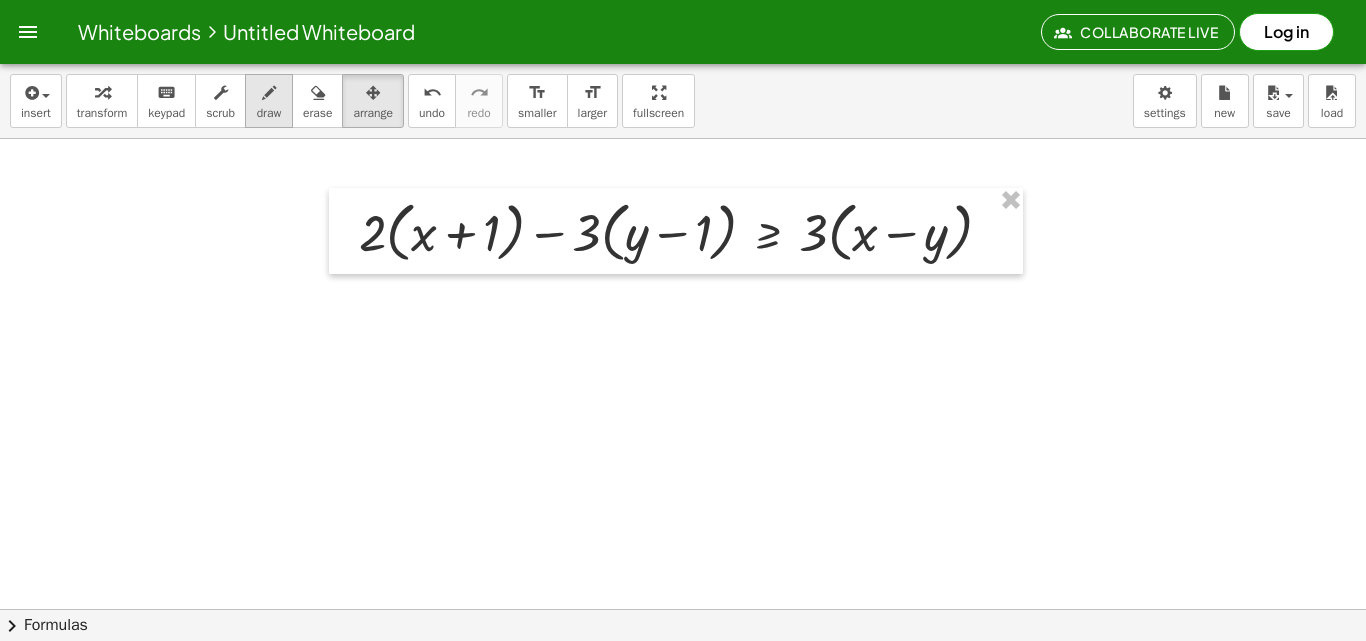 click on "draw" at bounding box center [269, 101] 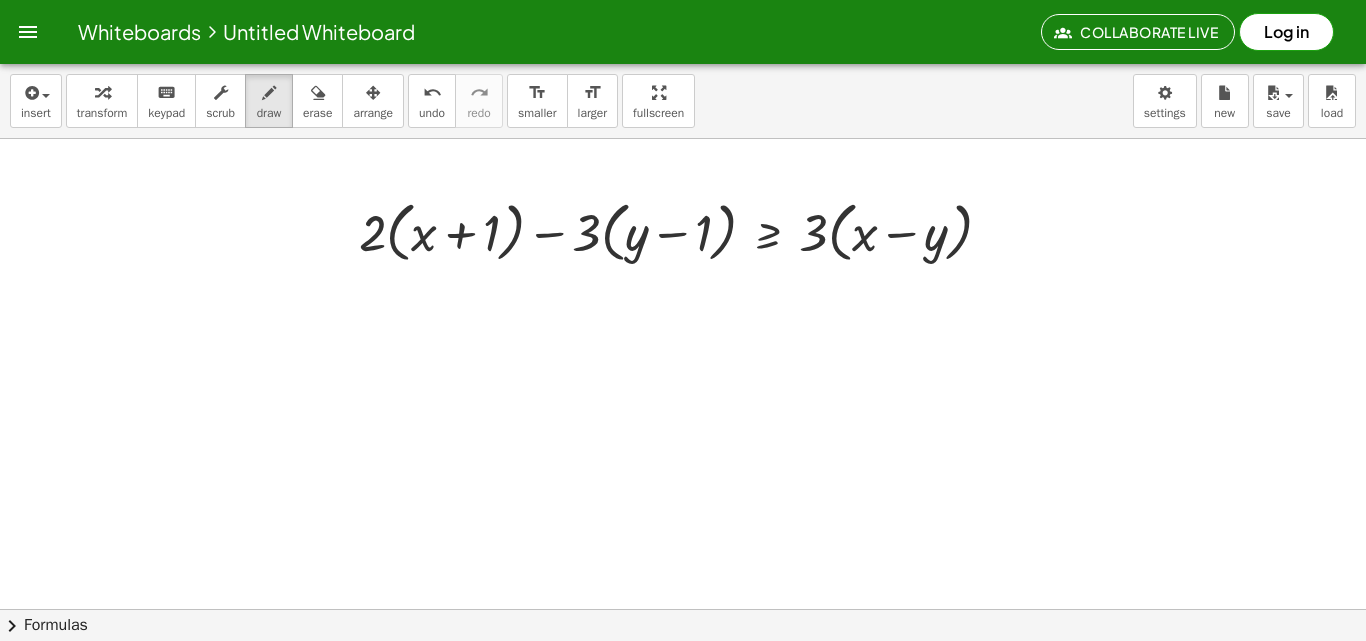 click on "insert select one: Math Expression Function Text Youtube Video Graphing Geometry Geometry 3D transform keyboard keypad scrub draw erase arrange undo undo redo redo format_size smaller format_size larger fullscreen load   save new settings" at bounding box center (683, 101) 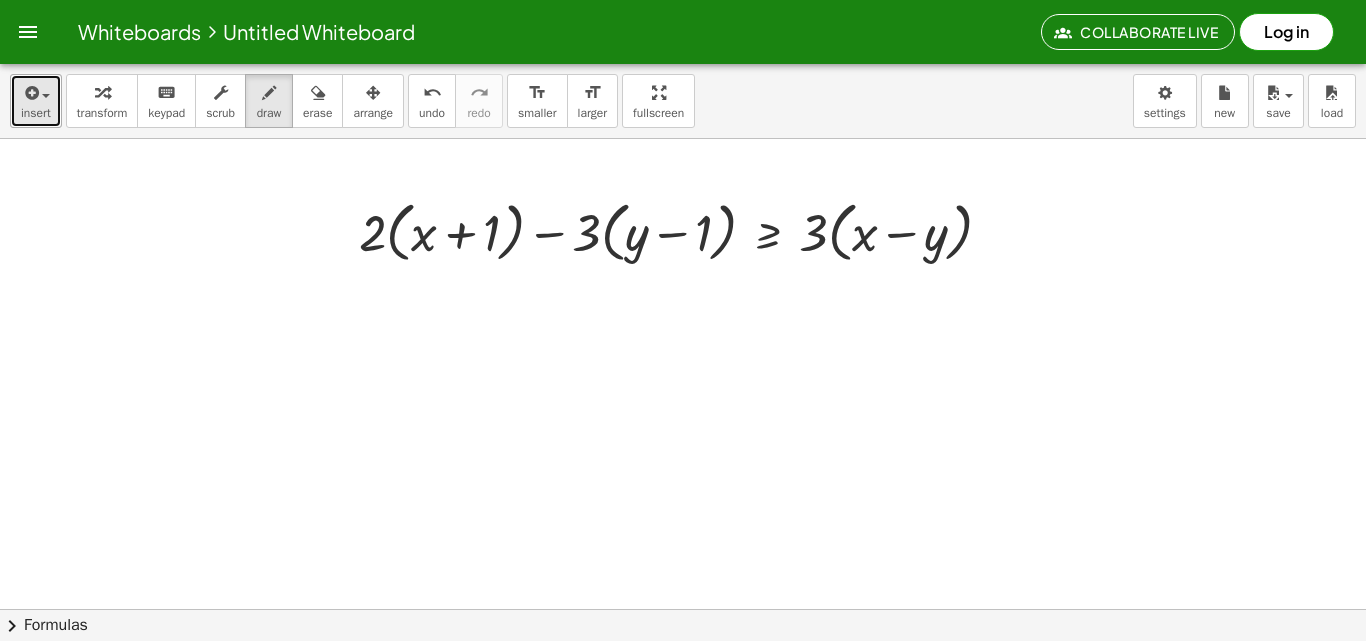 click on "insert" at bounding box center (36, 101) 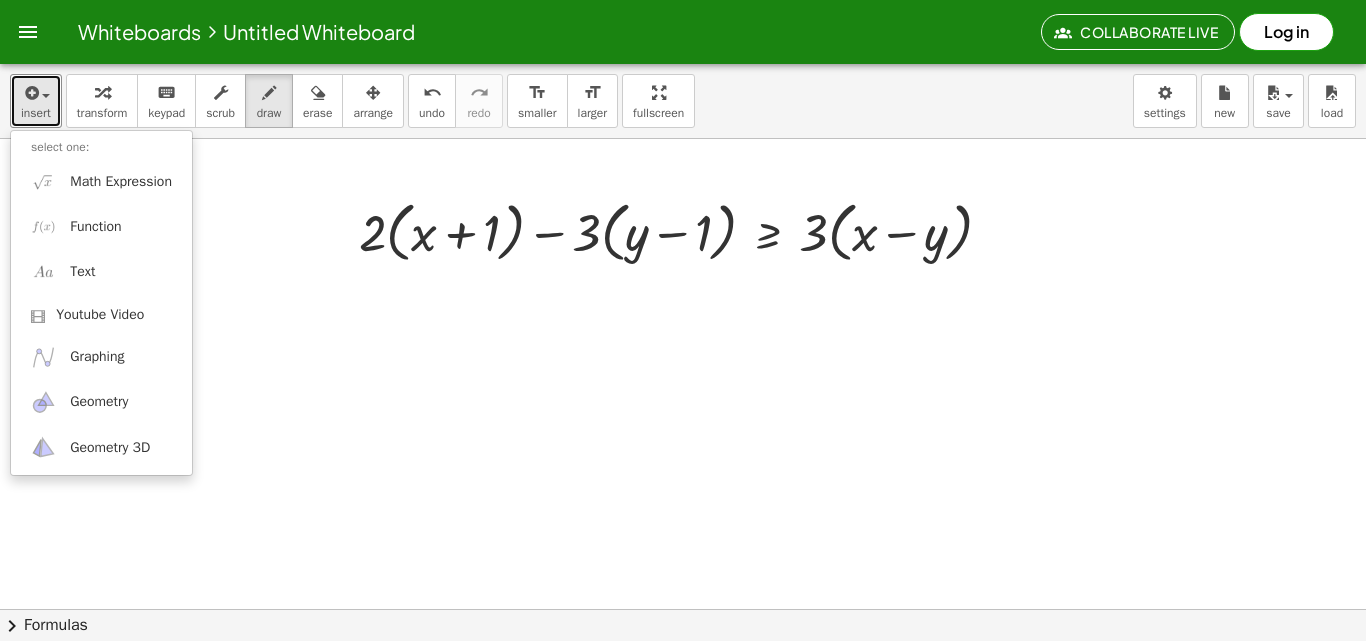 click at bounding box center [707, 609] 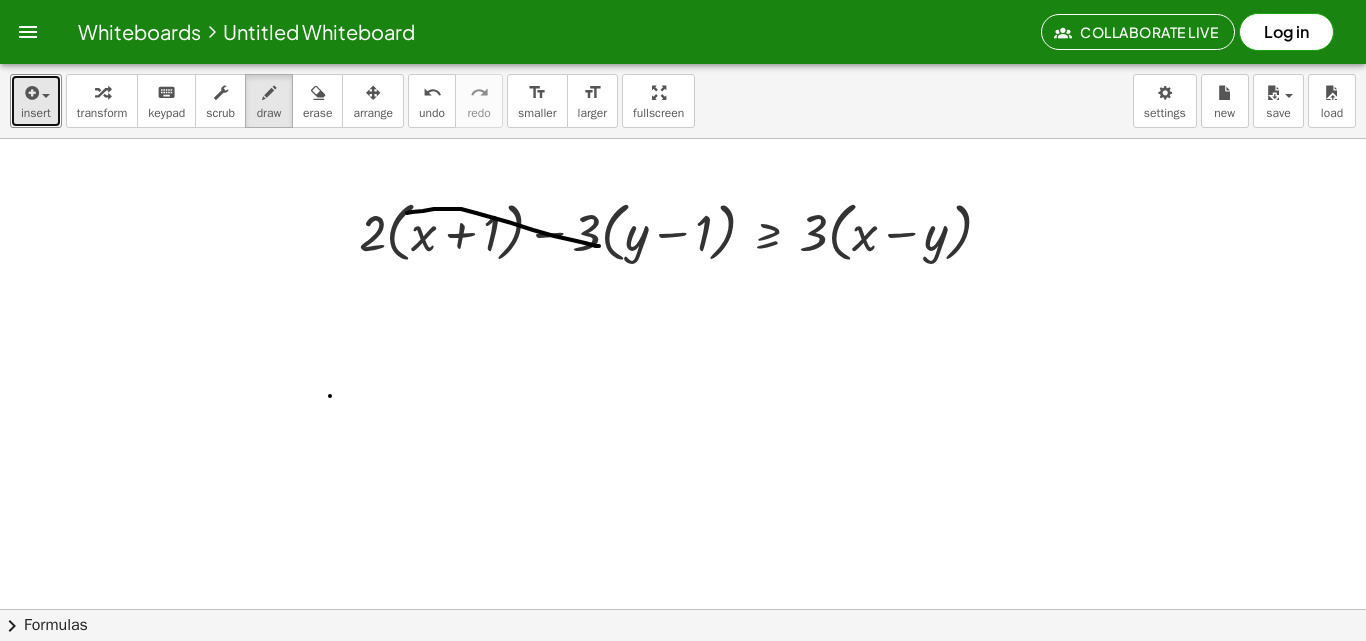 drag, startPoint x: 407, startPoint y: 213, endPoint x: 600, endPoint y: 246, distance: 195.80092 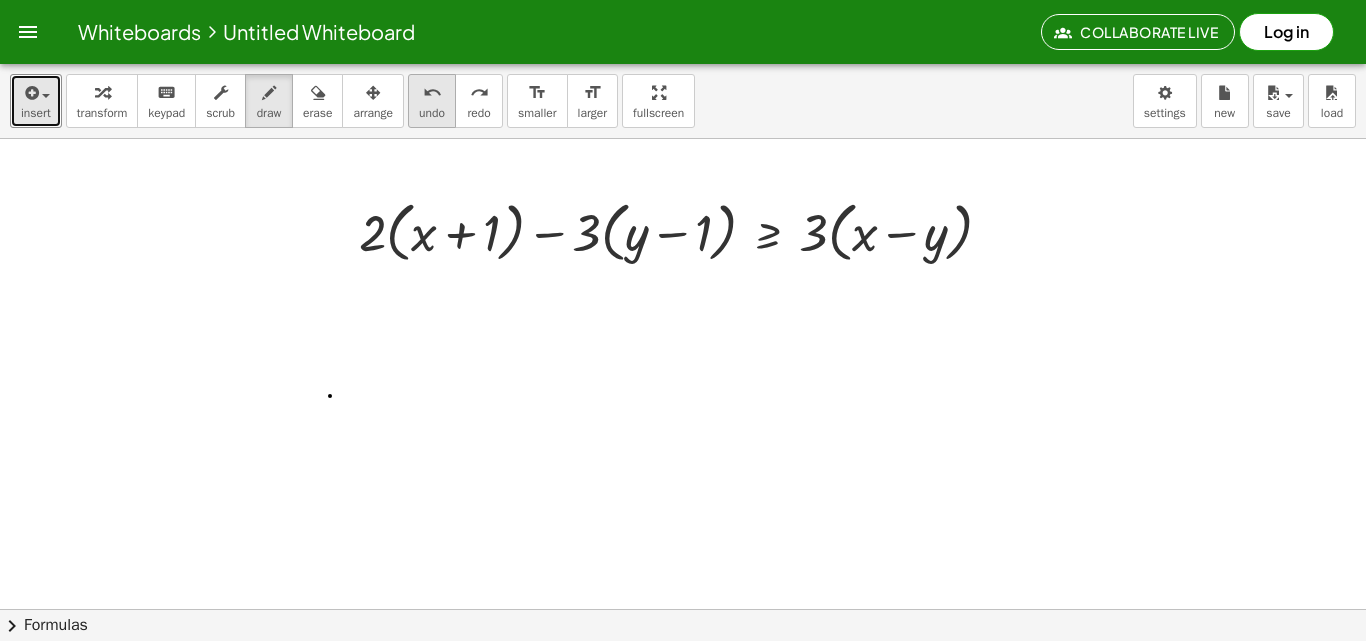 click on "undo" at bounding box center [432, 113] 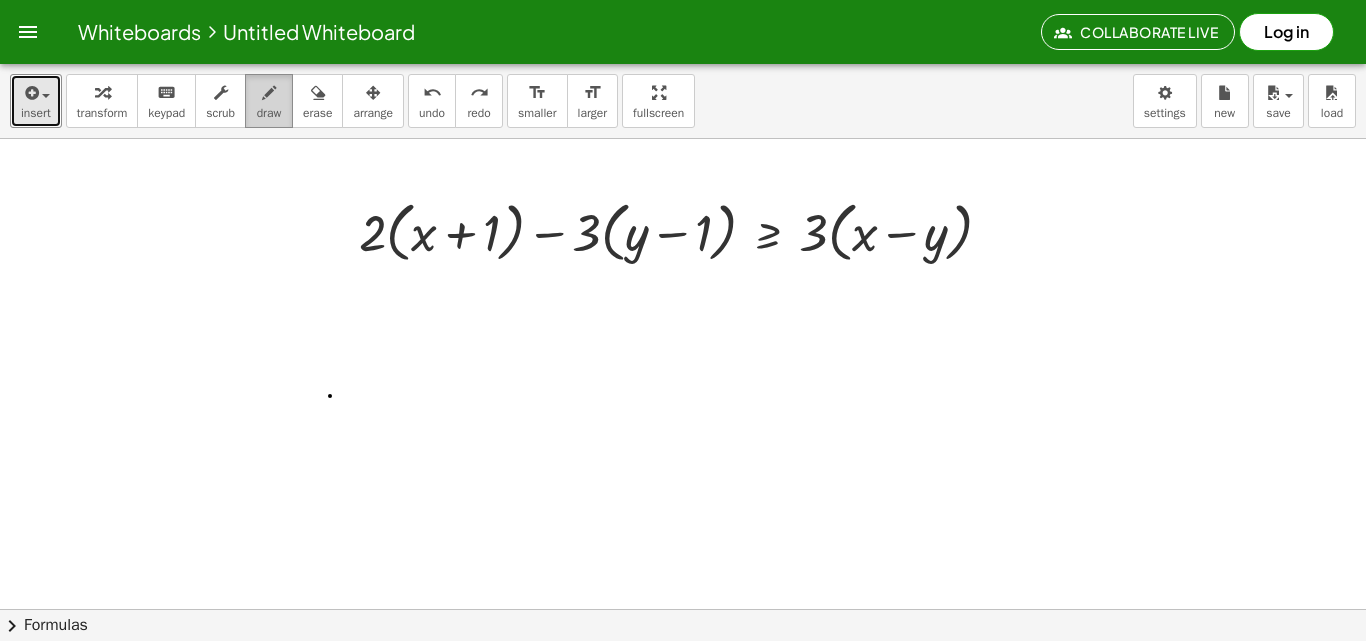 click on "draw" at bounding box center [269, 113] 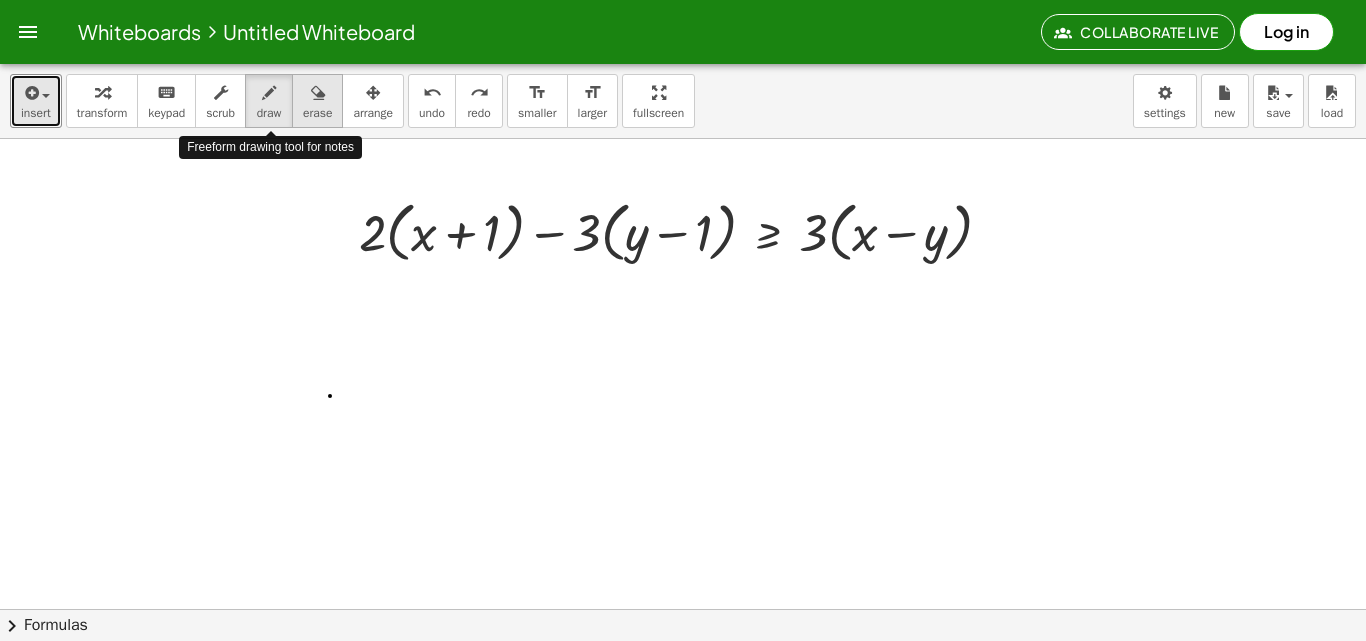 click on "erase" at bounding box center (317, 101) 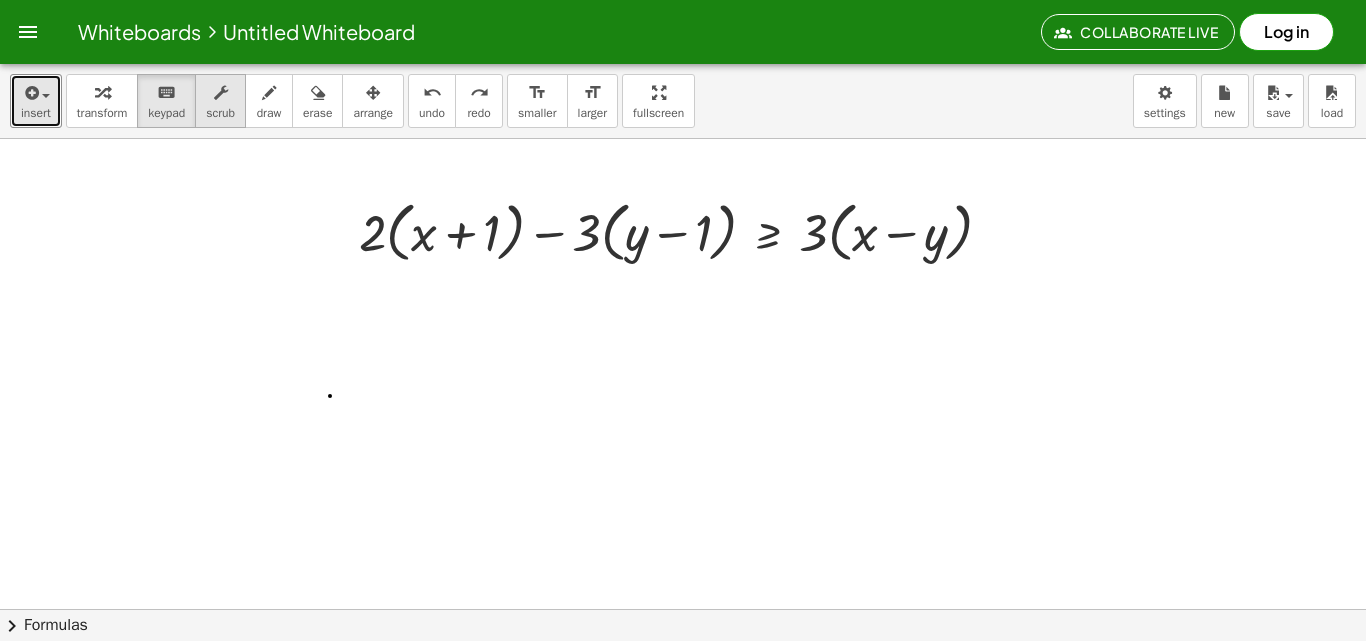 click on "keyboard keypad" at bounding box center [166, 101] 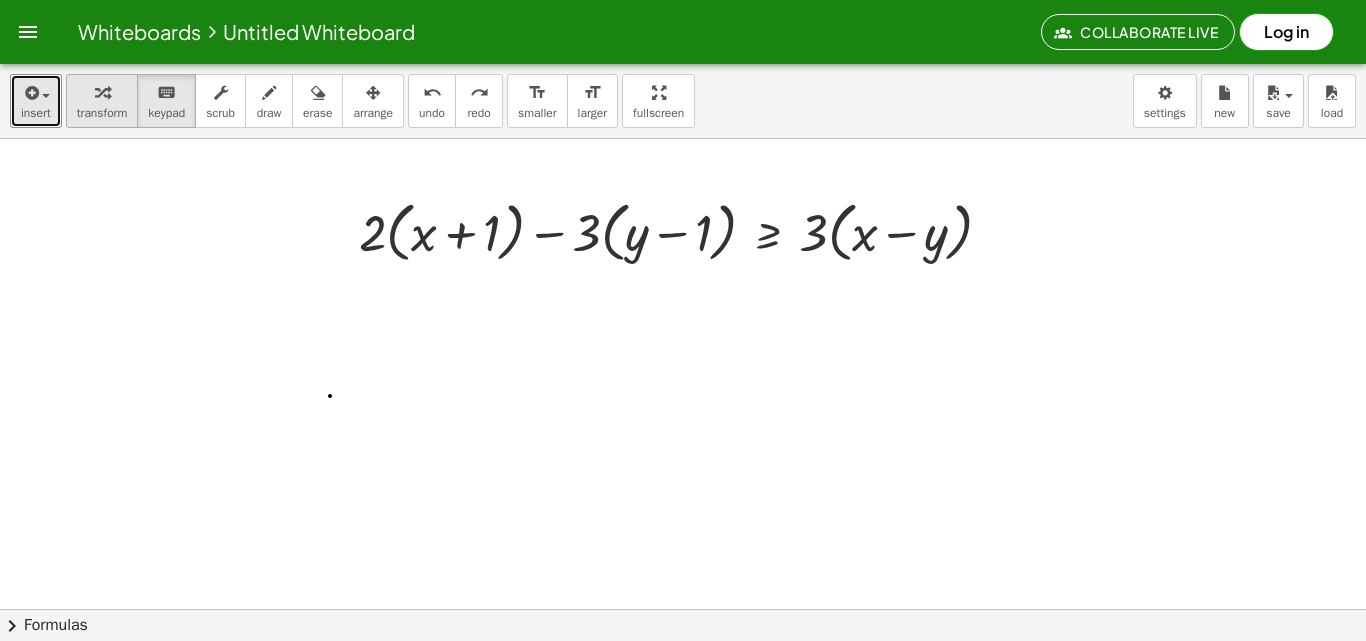 click on "transform" at bounding box center [102, 113] 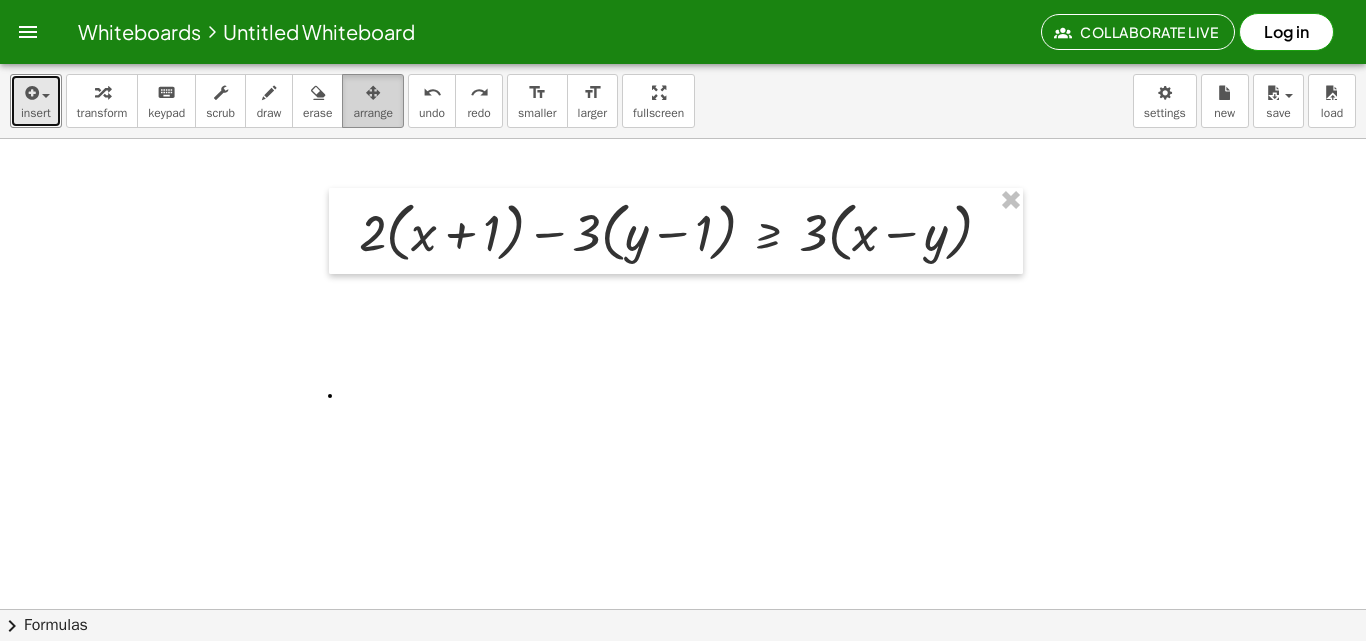 click on "arrange" at bounding box center (373, 101) 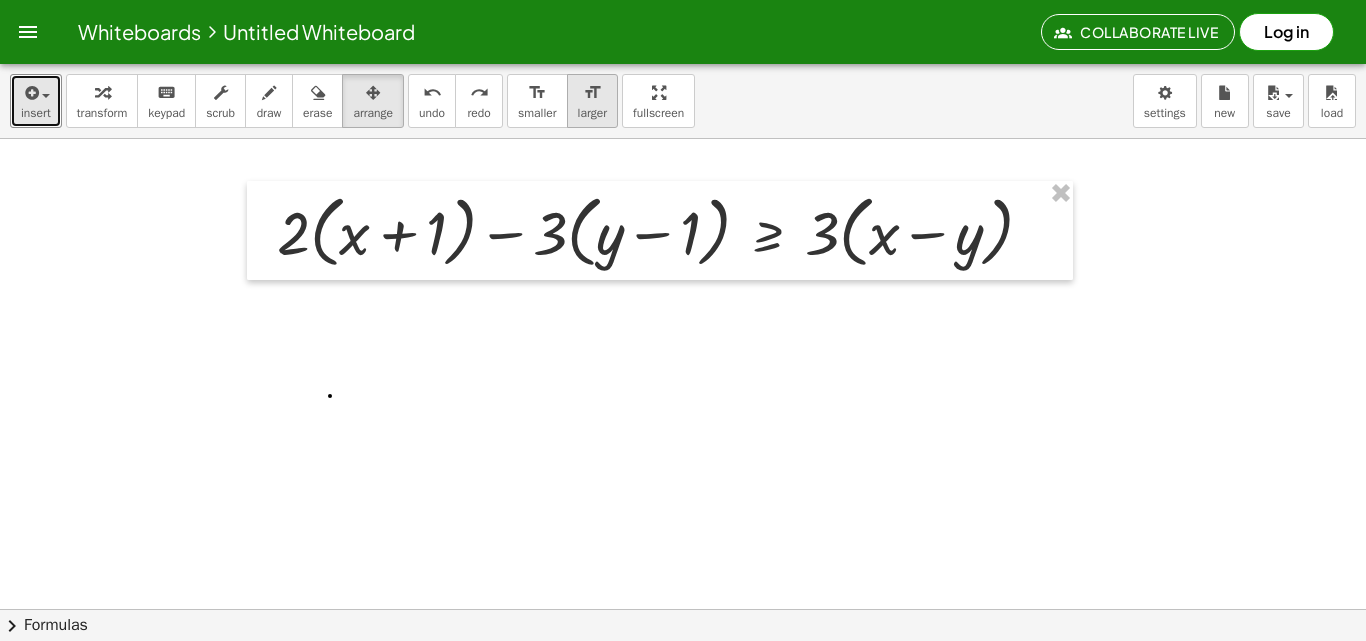 click on "format_size" at bounding box center [592, 93] 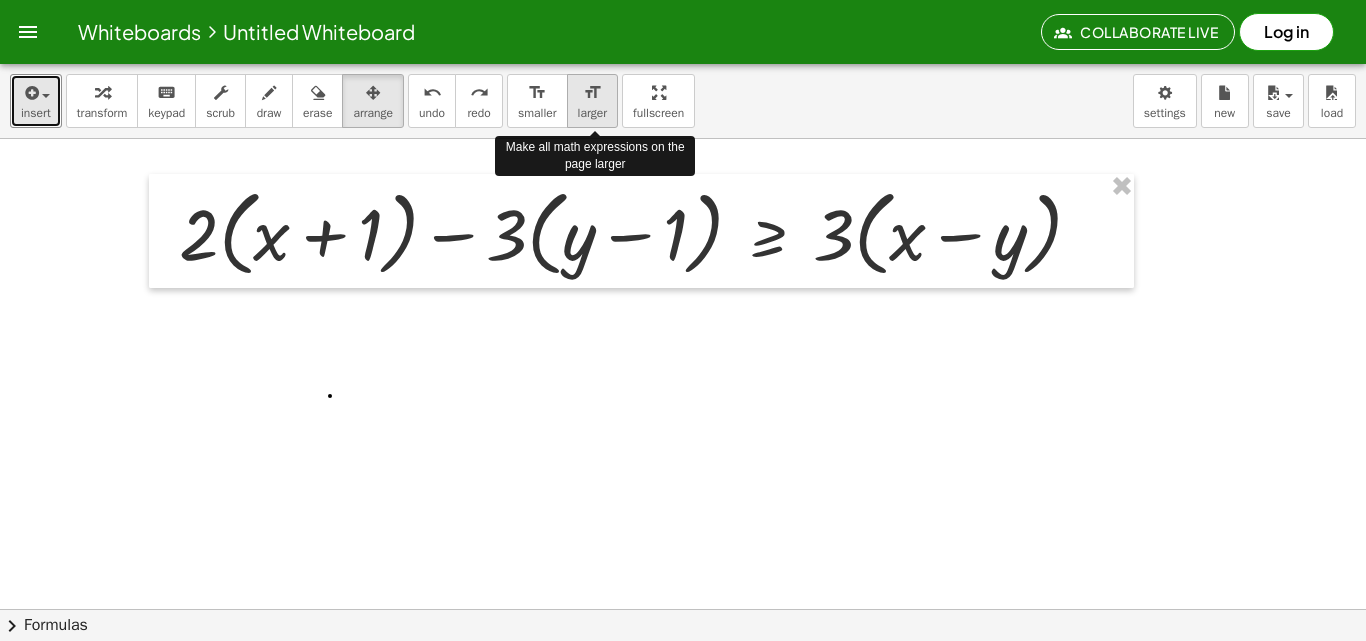 click on "format_size" at bounding box center (592, 93) 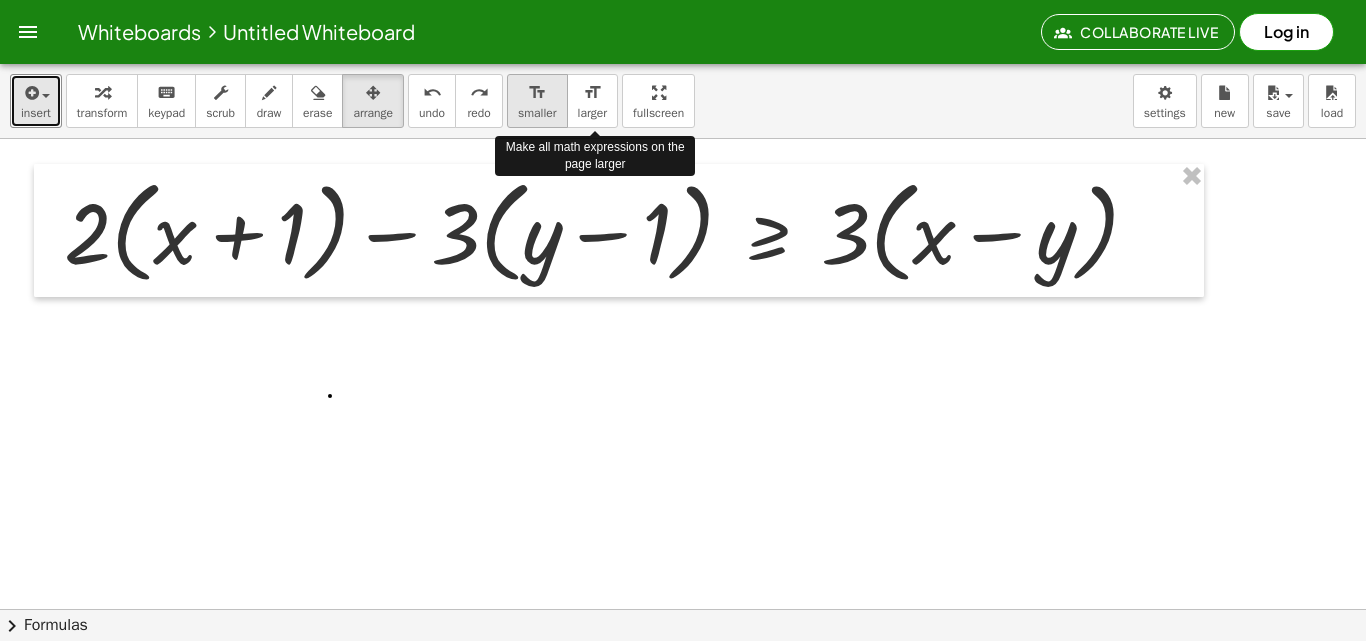 click on "smaller" at bounding box center [537, 113] 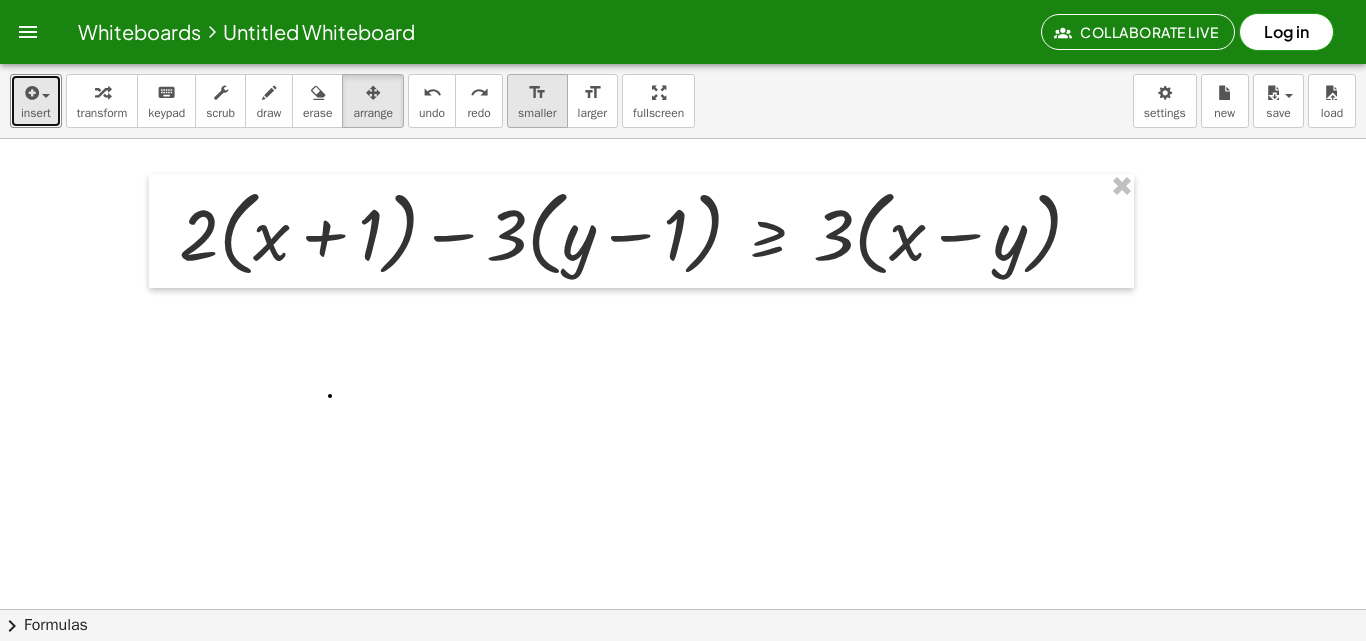 click on "smaller" at bounding box center [537, 113] 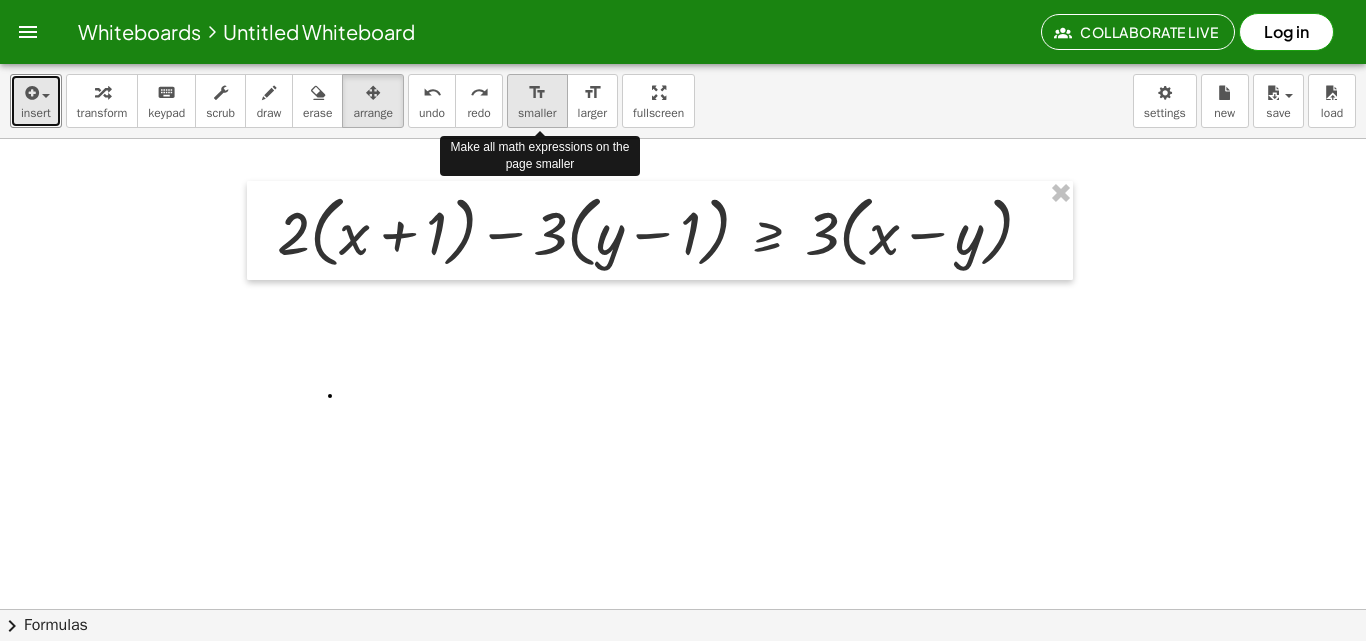 click on "smaller" at bounding box center (537, 113) 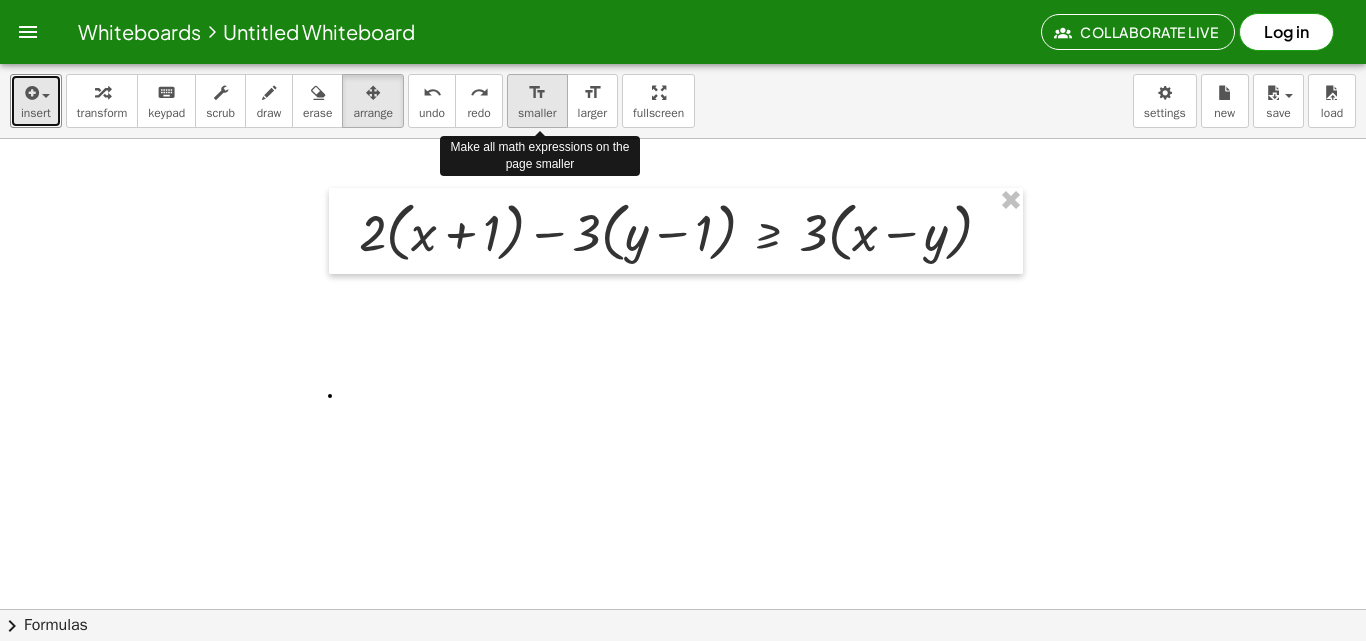 click on "smaller" at bounding box center [537, 113] 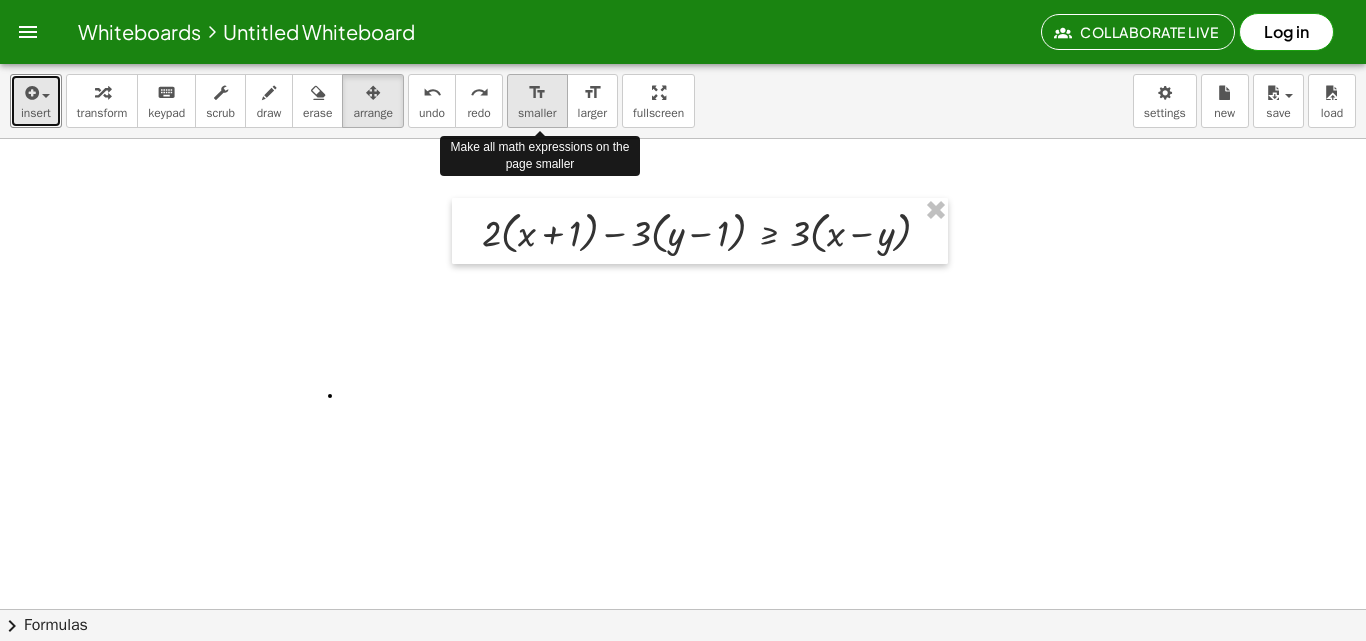 click on "smaller" at bounding box center [537, 113] 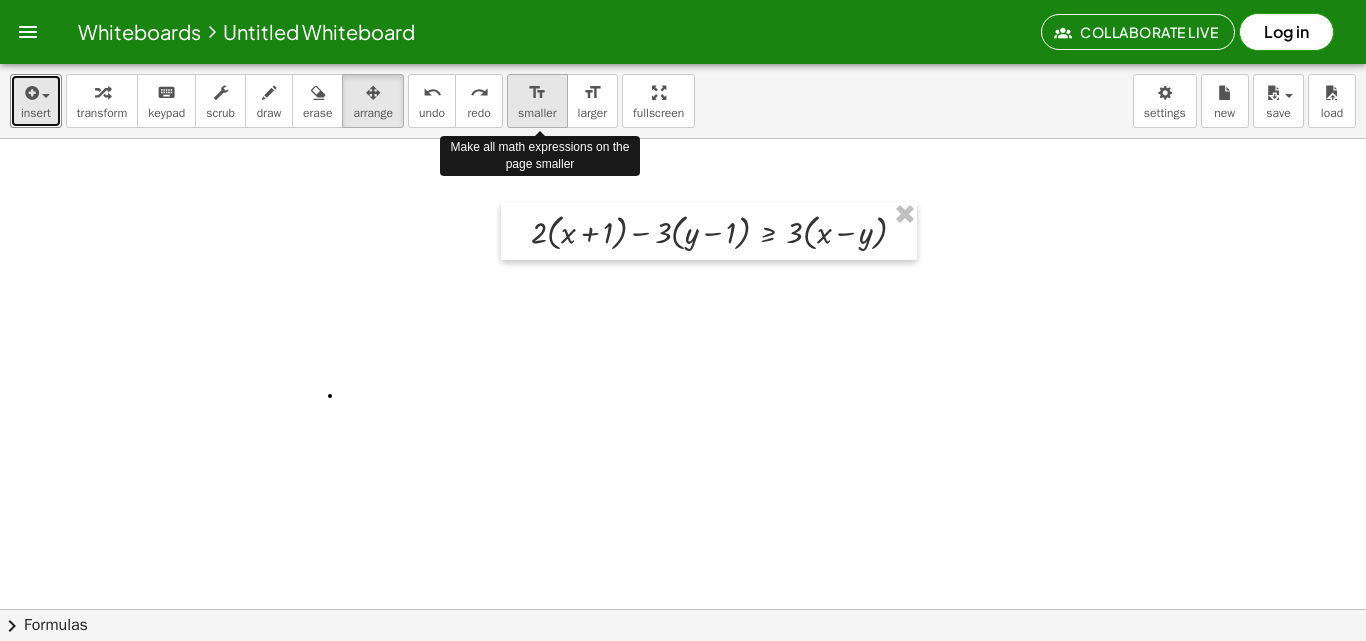 click on "smaller" at bounding box center [537, 113] 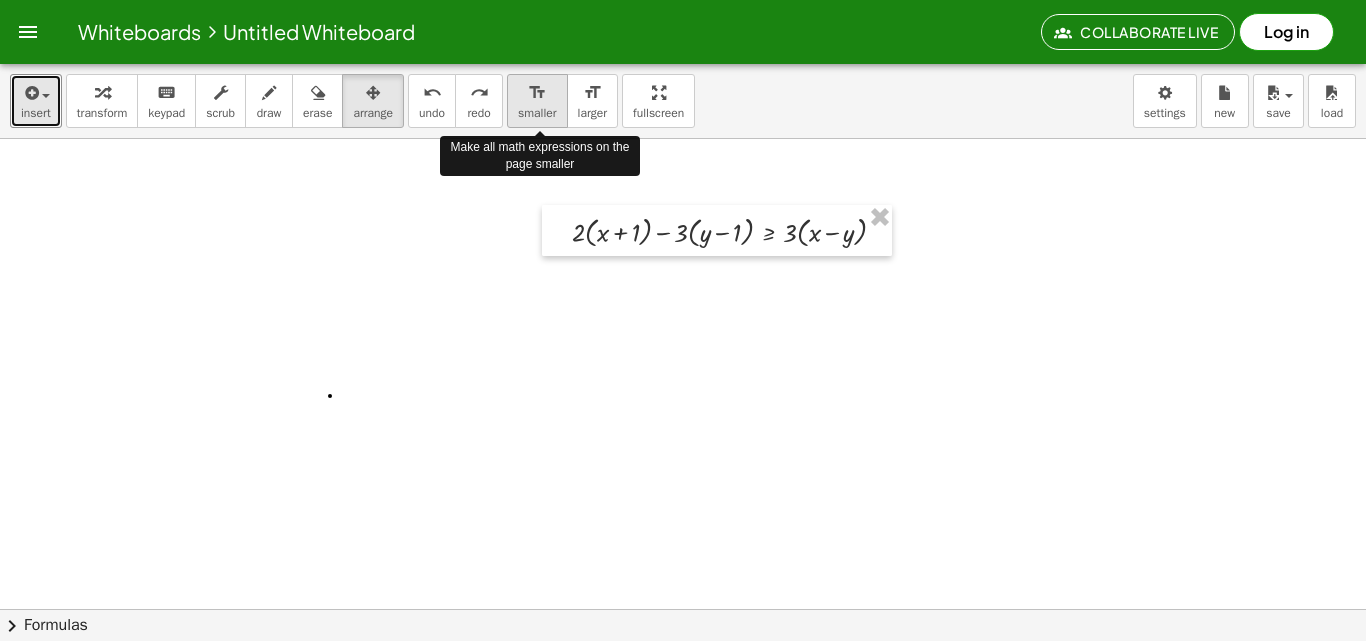 click on "smaller" at bounding box center [537, 113] 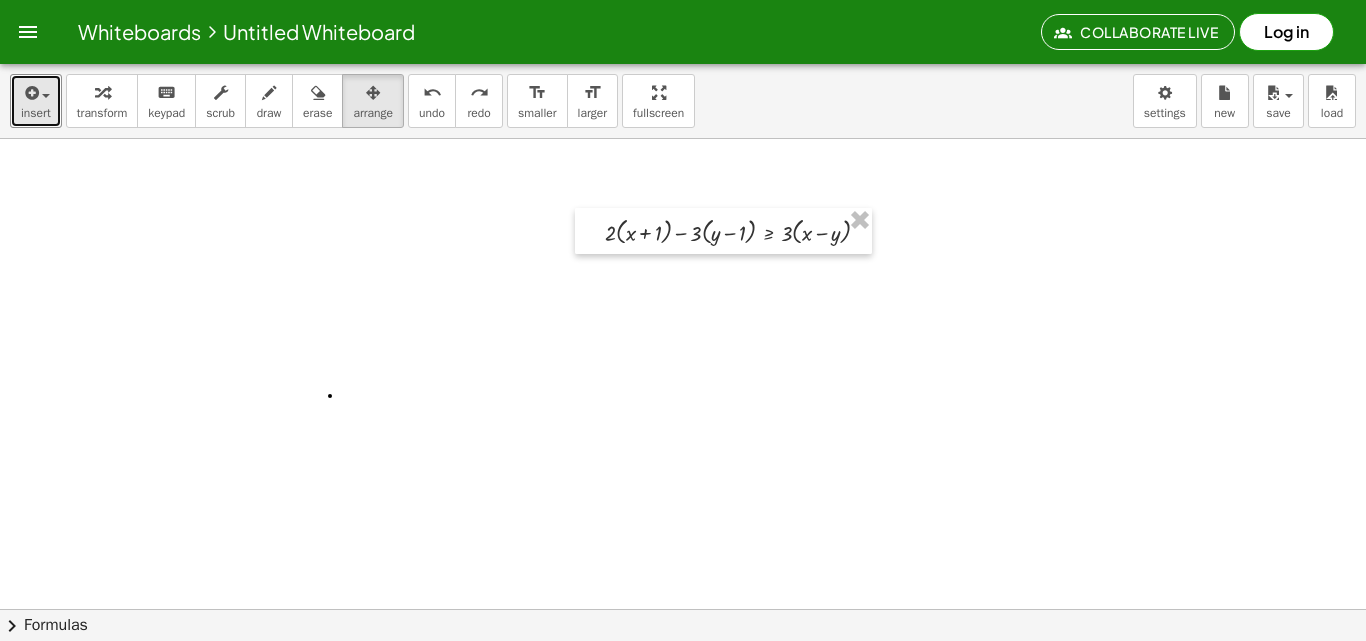 click at bounding box center [707, 609] 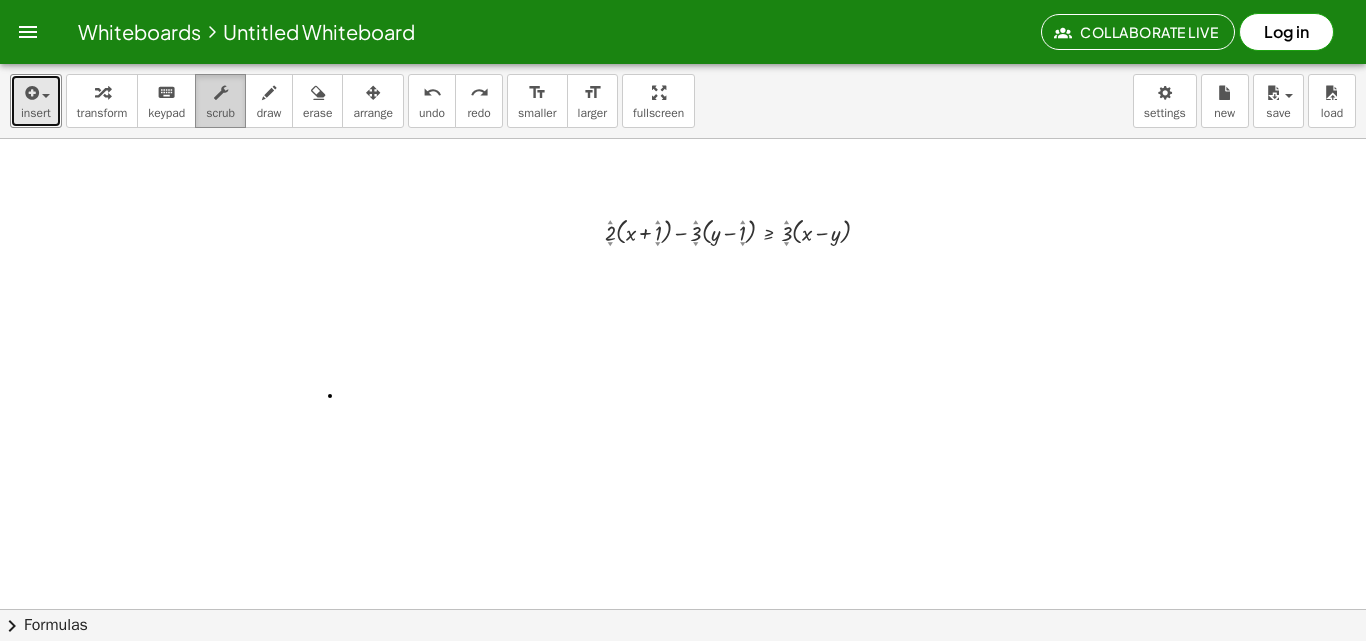 click on "scrub" at bounding box center (220, 113) 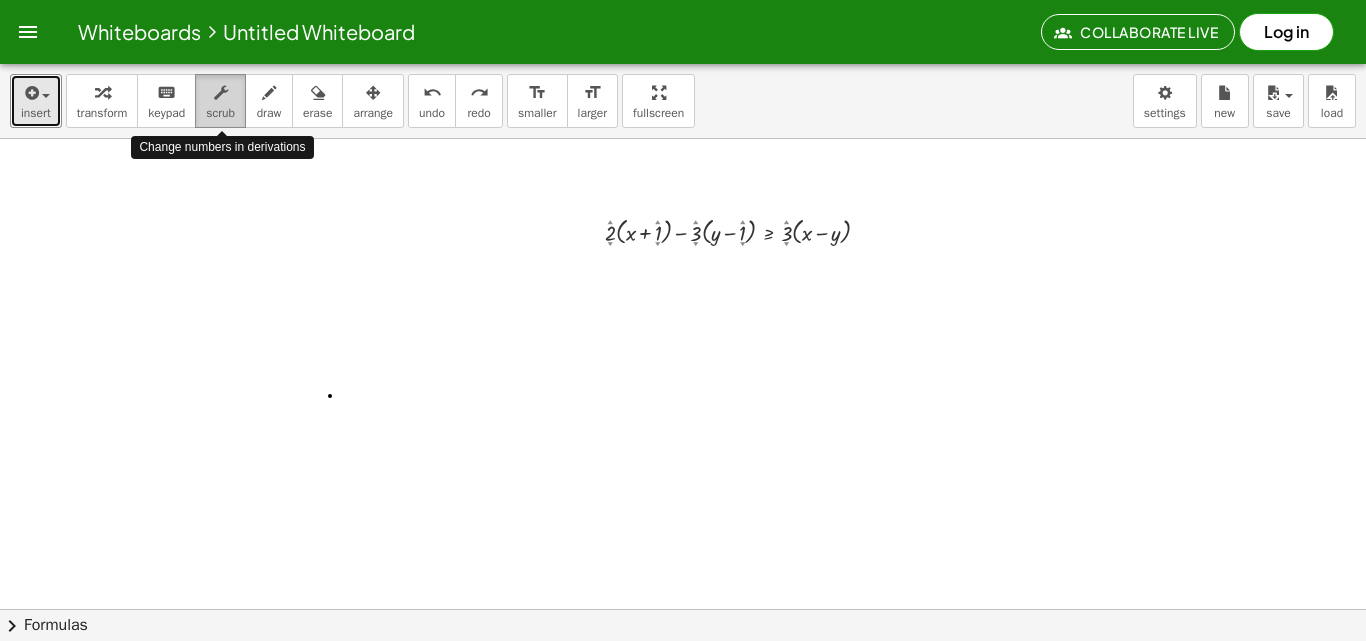 click on "scrub" at bounding box center [220, 113] 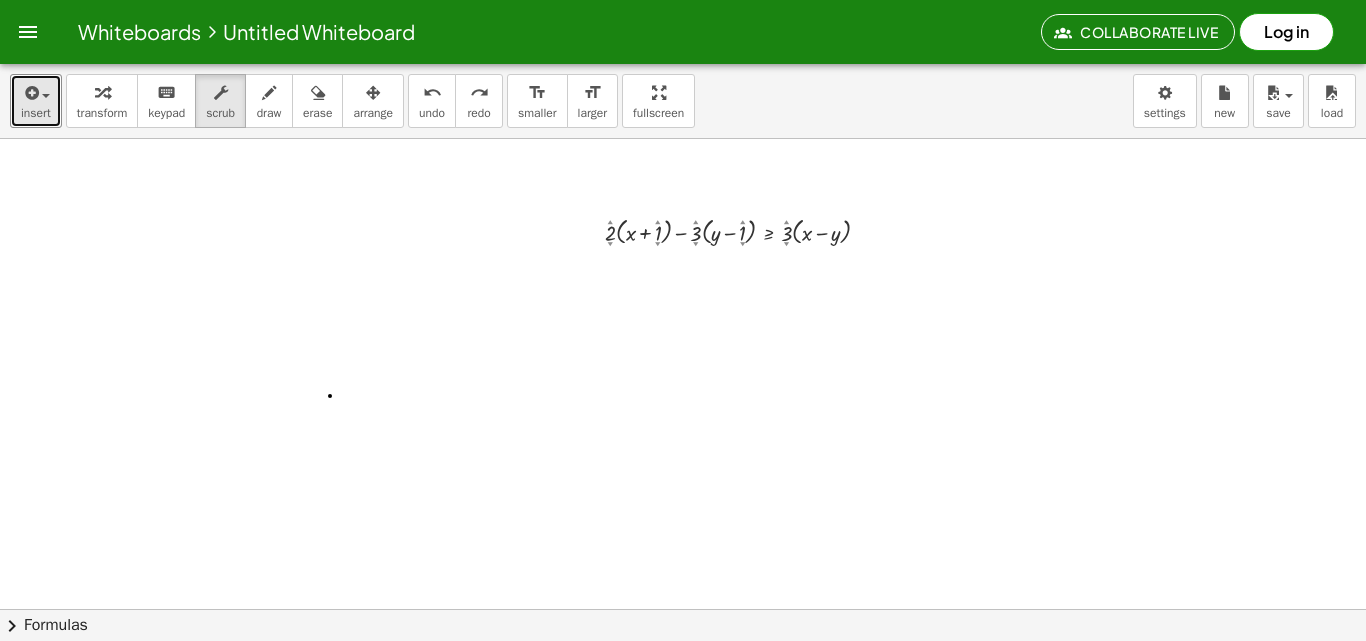 drag, startPoint x: 632, startPoint y: 228, endPoint x: 564, endPoint y: 249, distance: 71.168816 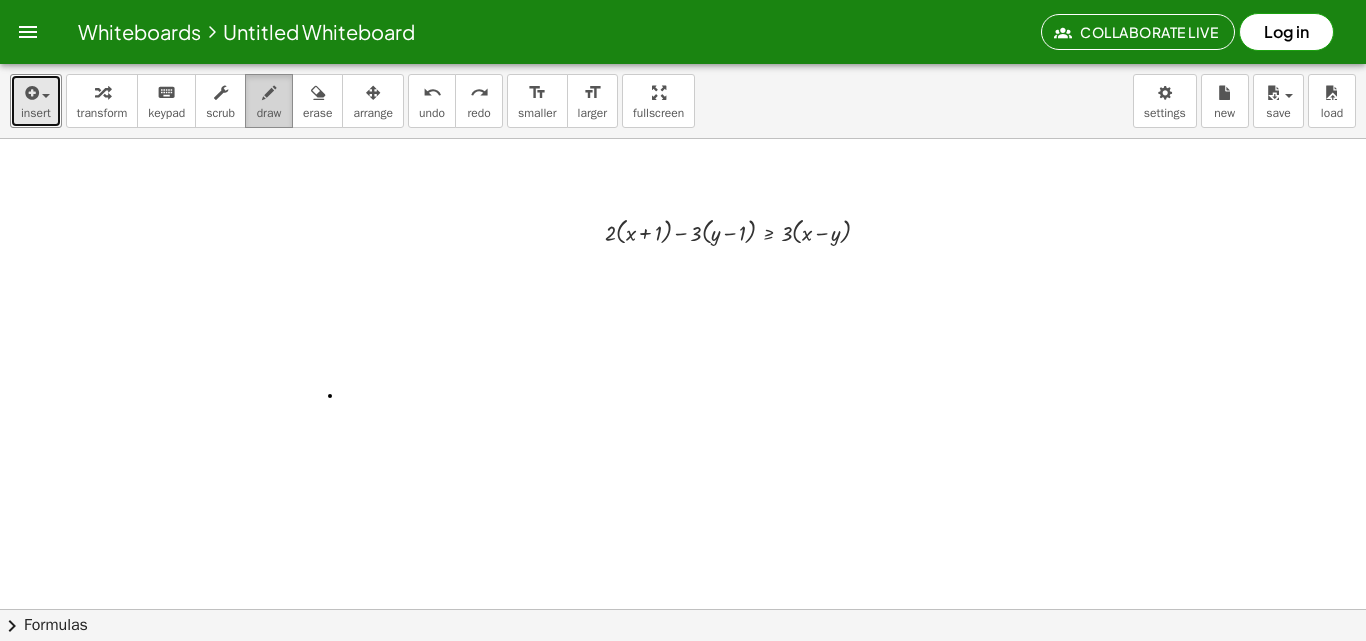 click on "draw" at bounding box center [269, 113] 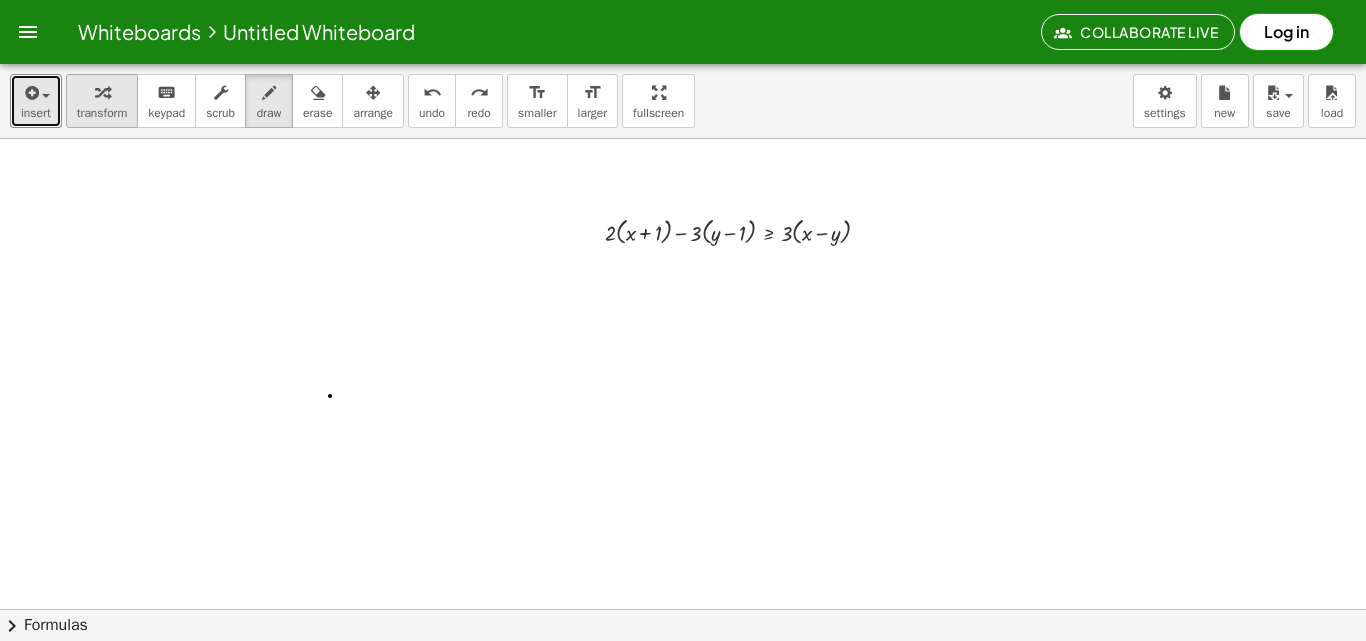 click on "transform" at bounding box center (102, 101) 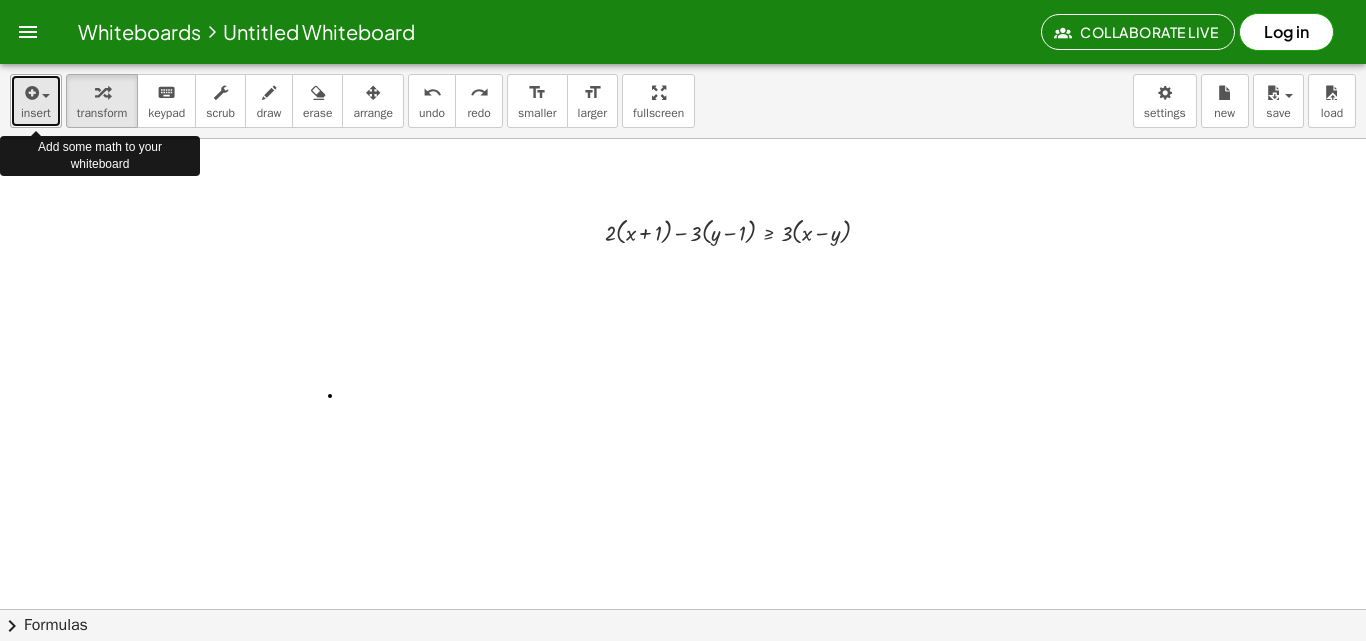 click at bounding box center [41, 95] 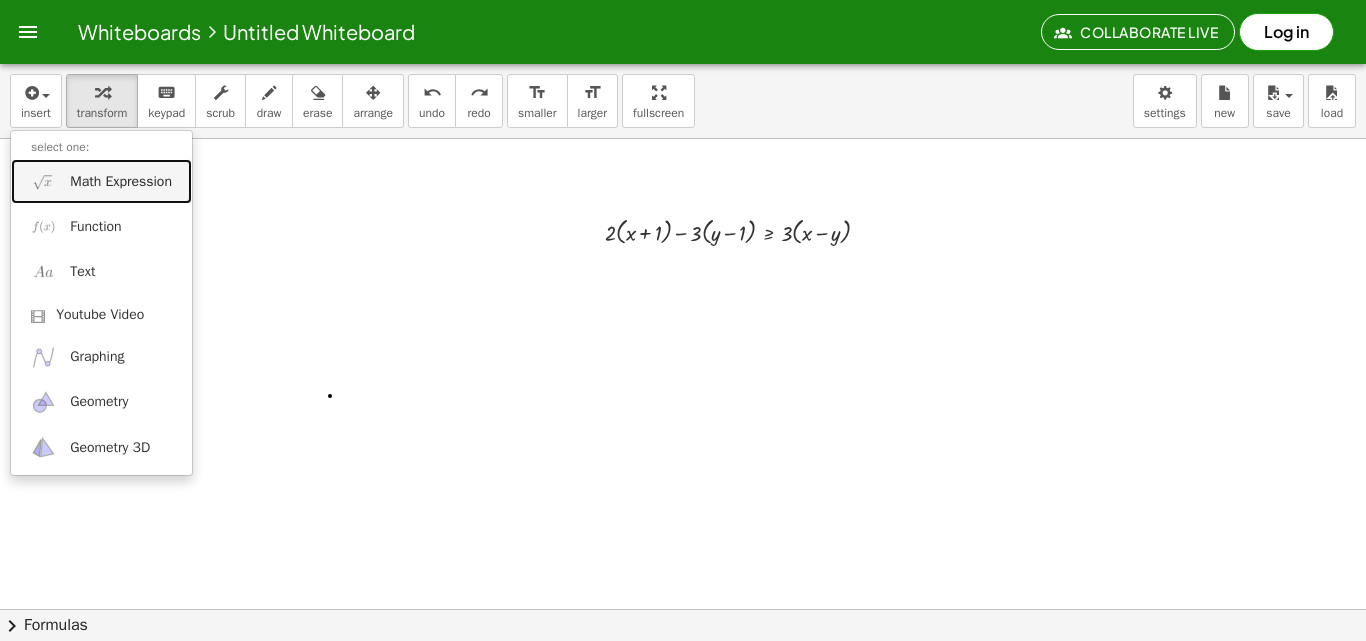 click on "Math Expression" at bounding box center [121, 182] 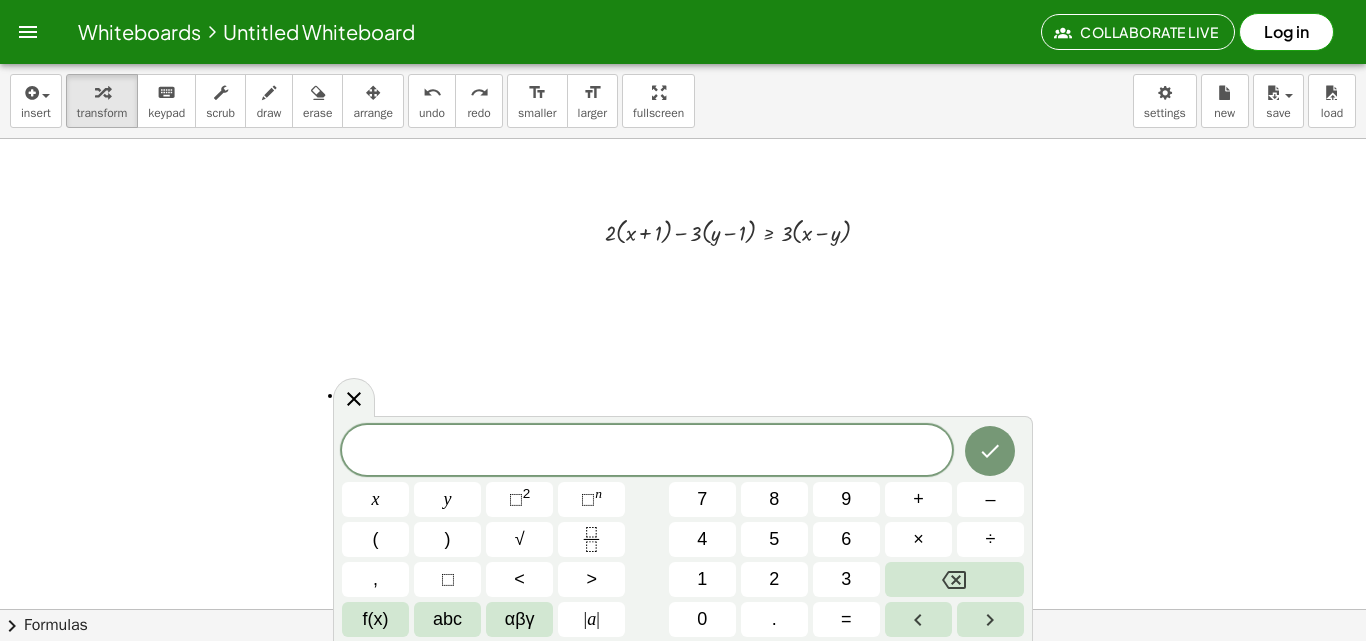click at bounding box center (707, 609) 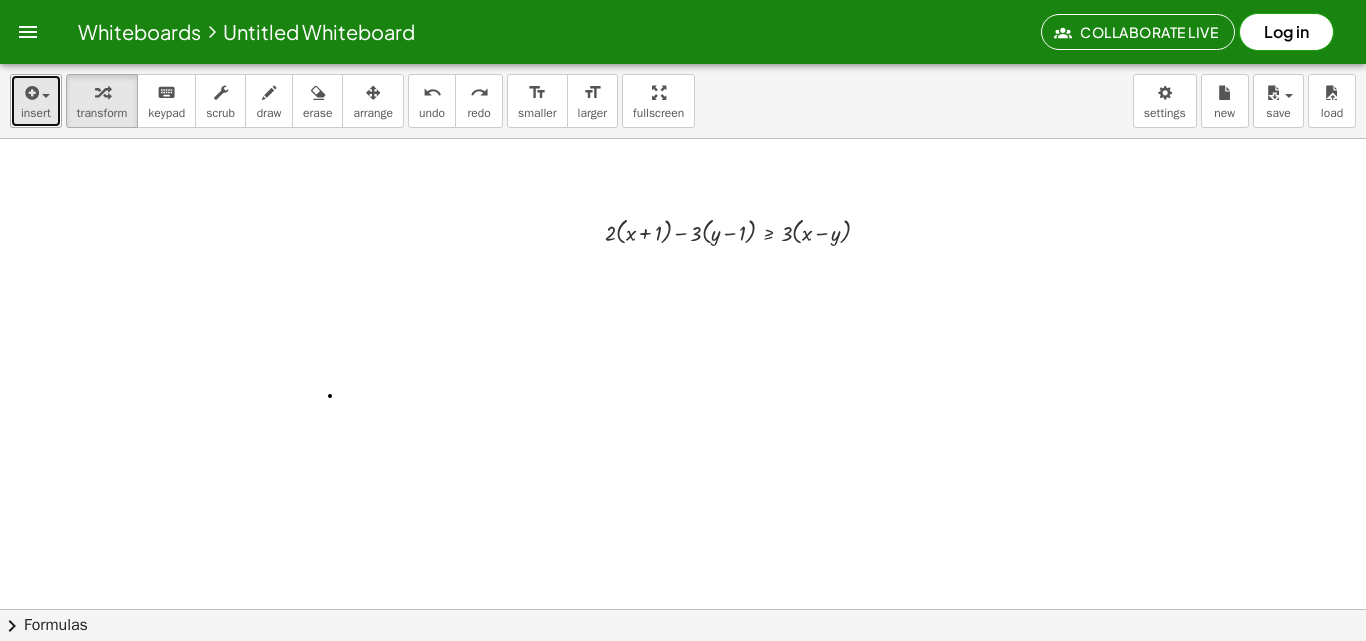 drag, startPoint x: 38, startPoint y: 89, endPoint x: 46, endPoint y: 98, distance: 12.0415945 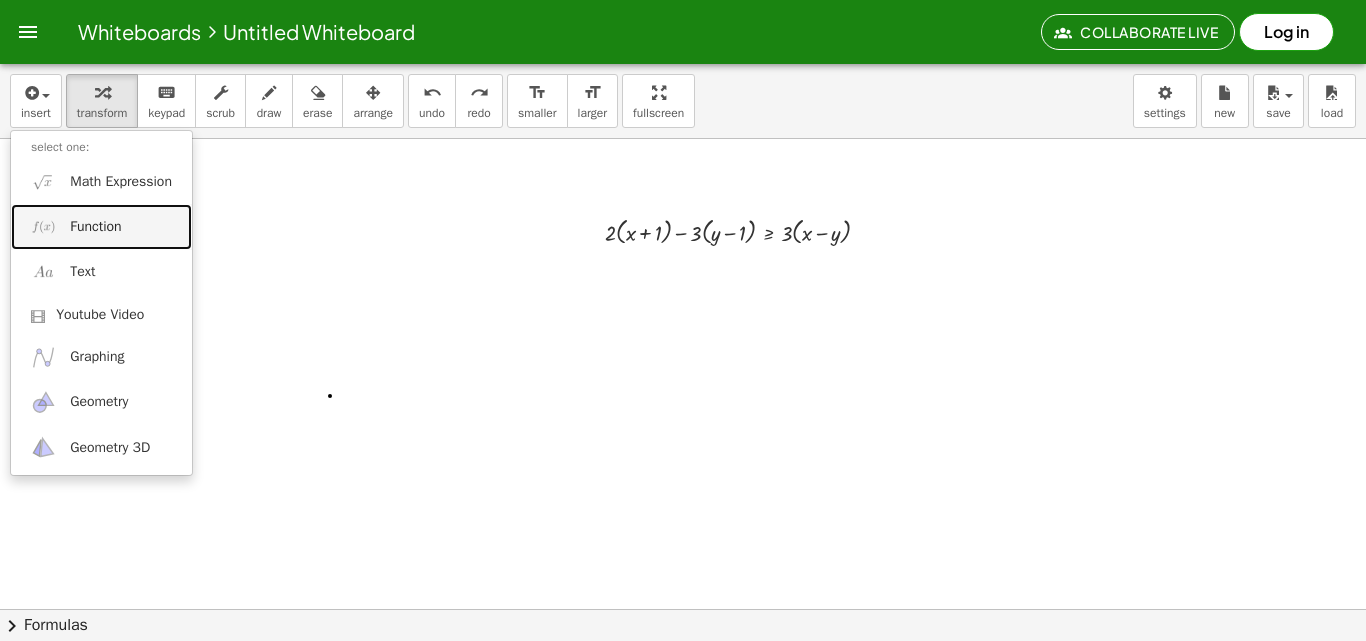 click on "Function" at bounding box center [101, 226] 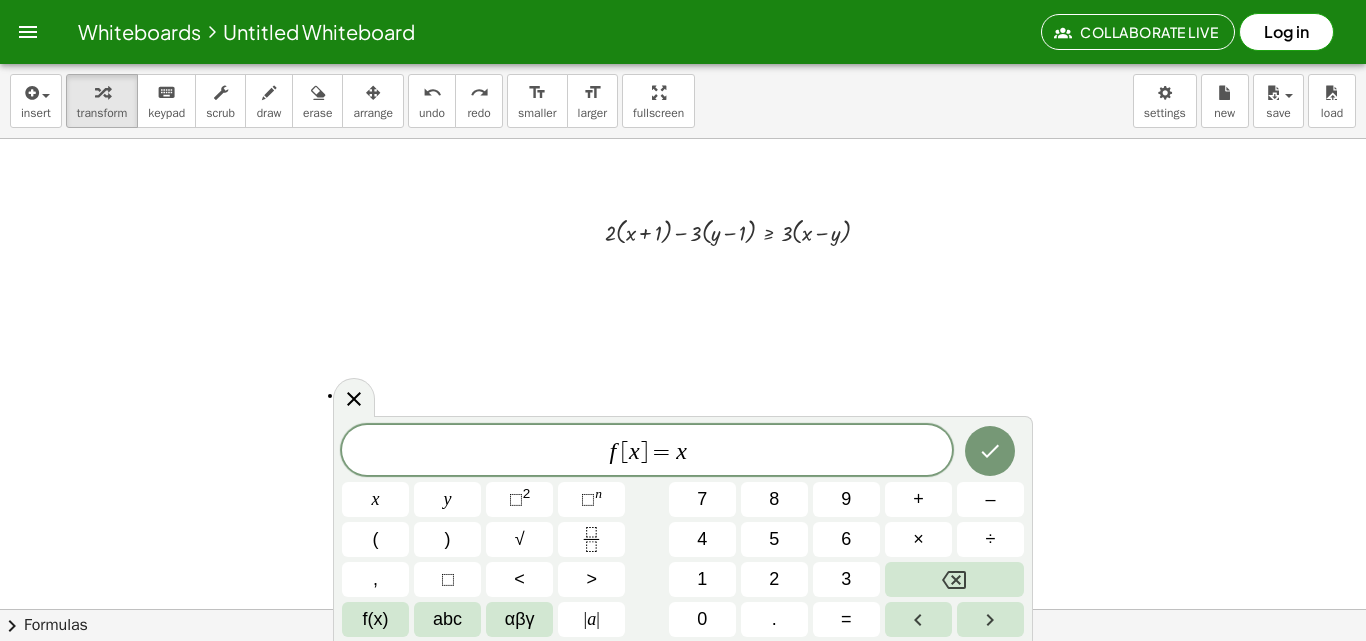 click on "insert select one: Math Expression Function Text Youtube Video Graphing Geometry Geometry 3D transform keyboard keypad scrub draw erase arrange undo undo redo redo format_size smaller format_size larger fullscreen load   save new settings" at bounding box center (683, 101) 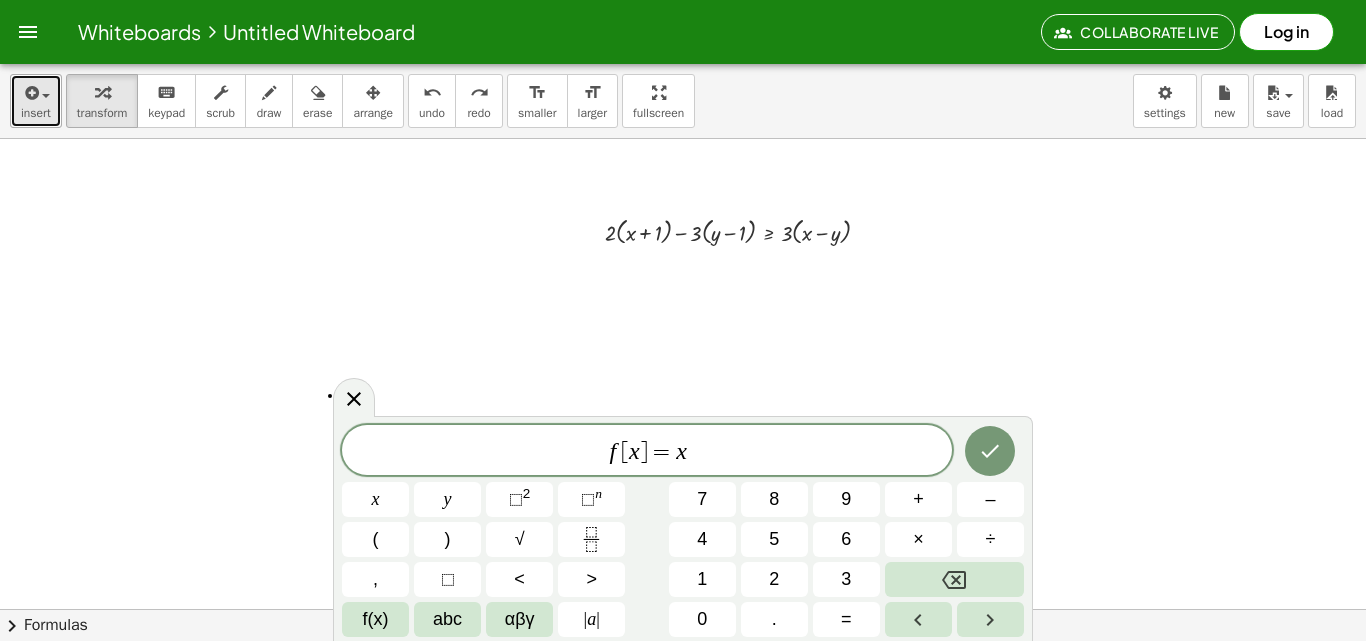 click at bounding box center [30, 93] 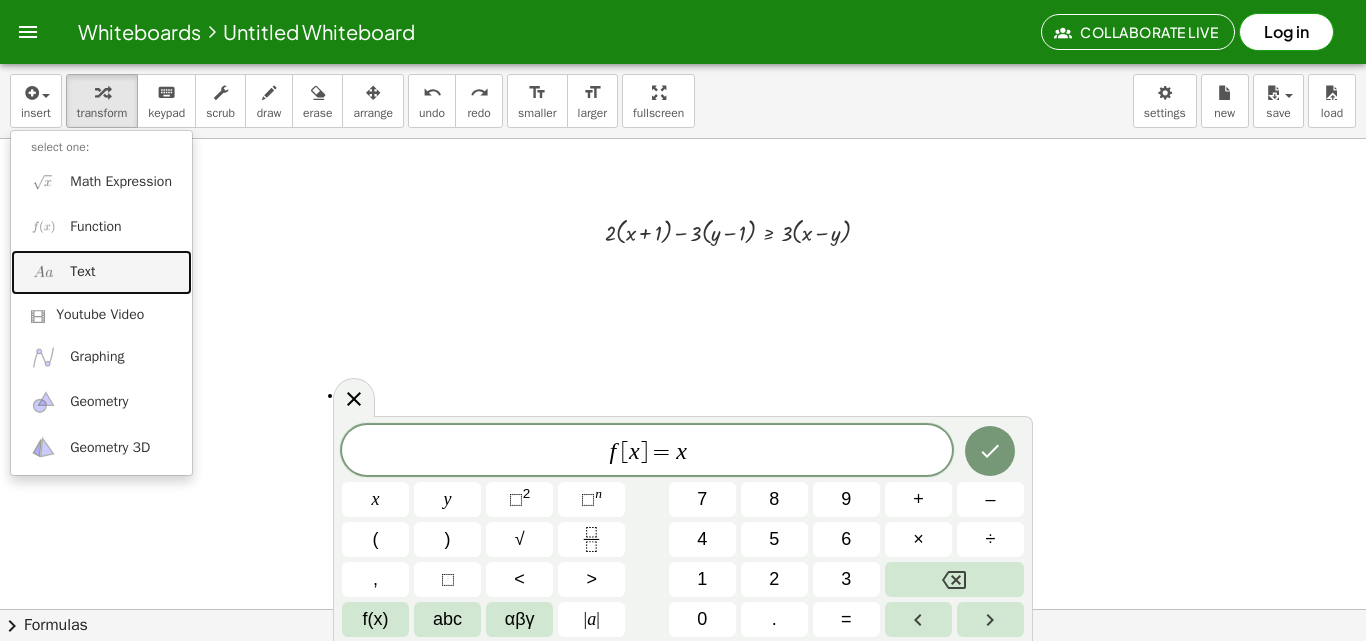 click on "Text" at bounding box center (101, 272) 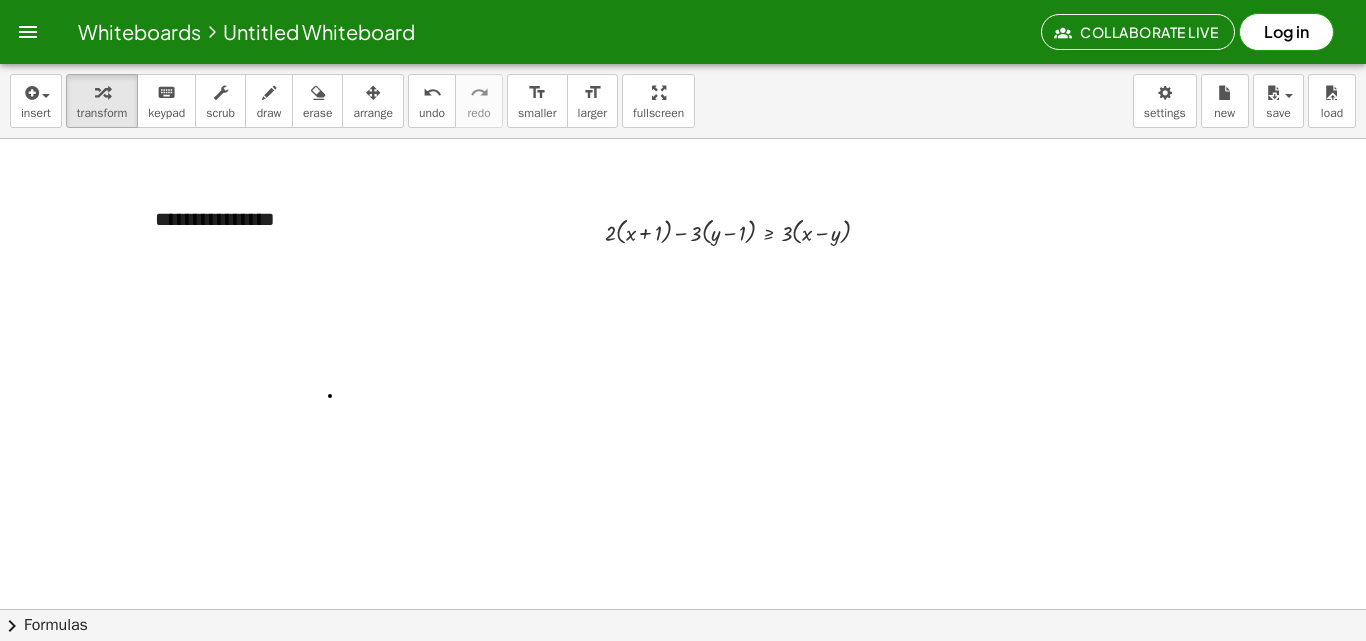 click at bounding box center [707, 609] 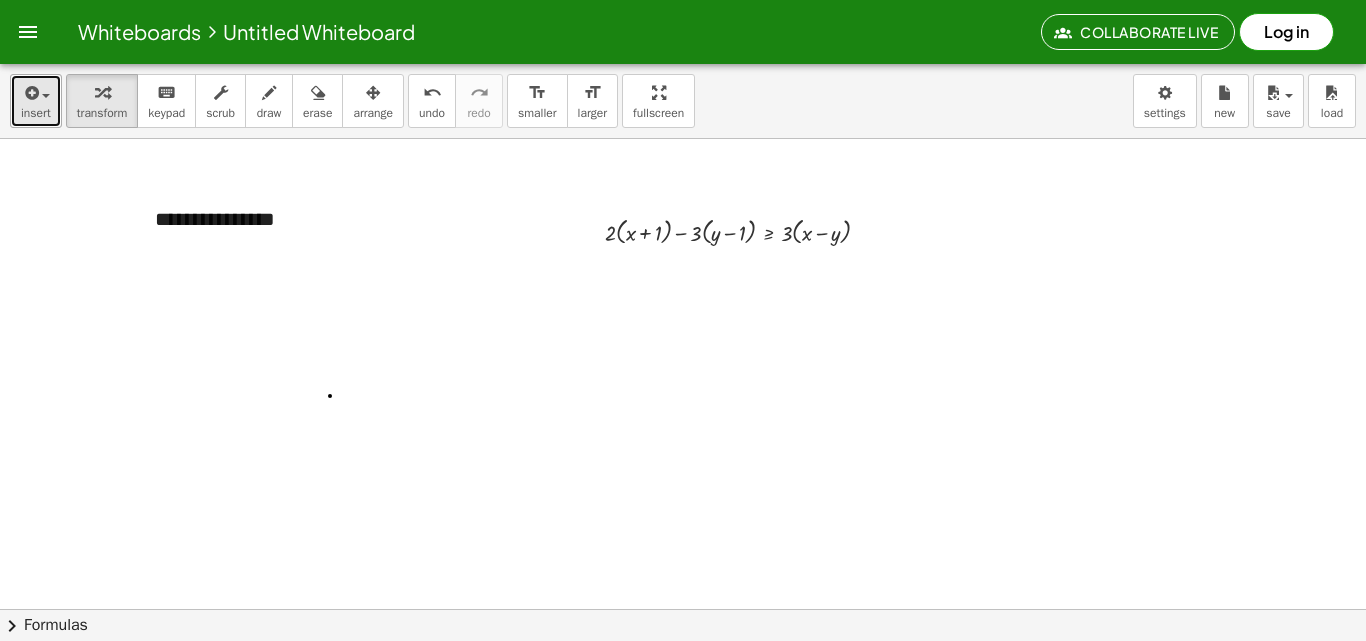 click on "insert" at bounding box center [36, 113] 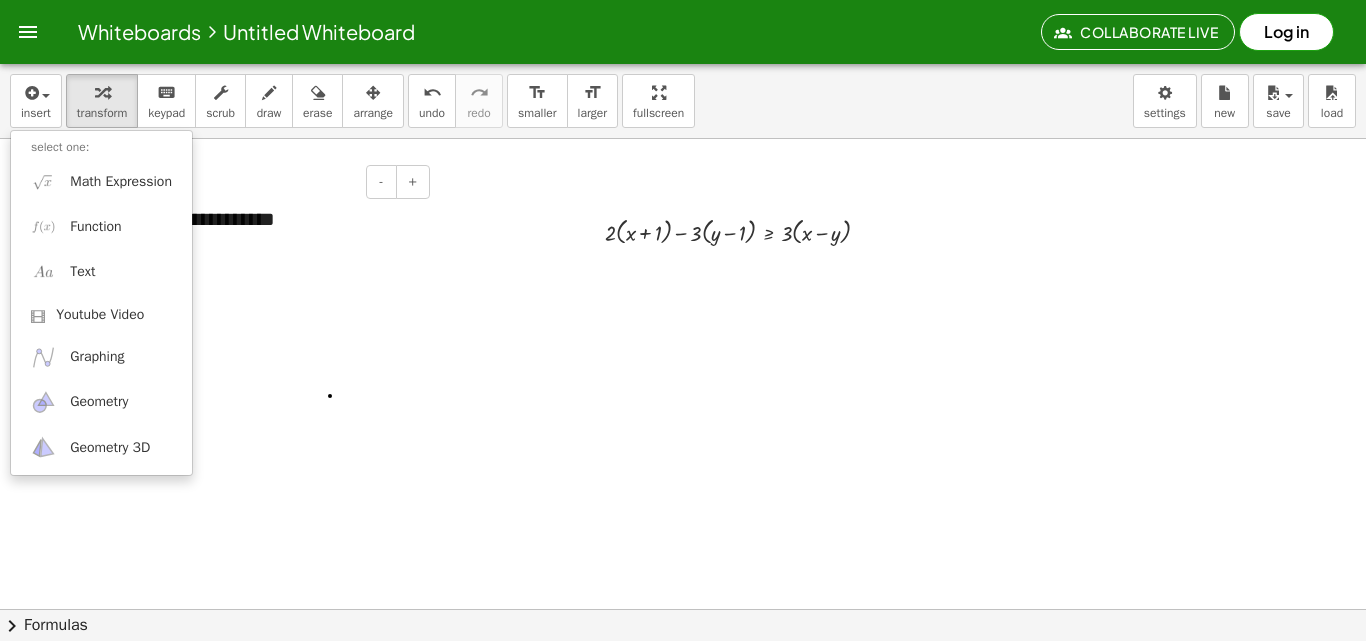 drag, startPoint x: 332, startPoint y: 245, endPoint x: 384, endPoint y: 150, distance: 108.30051 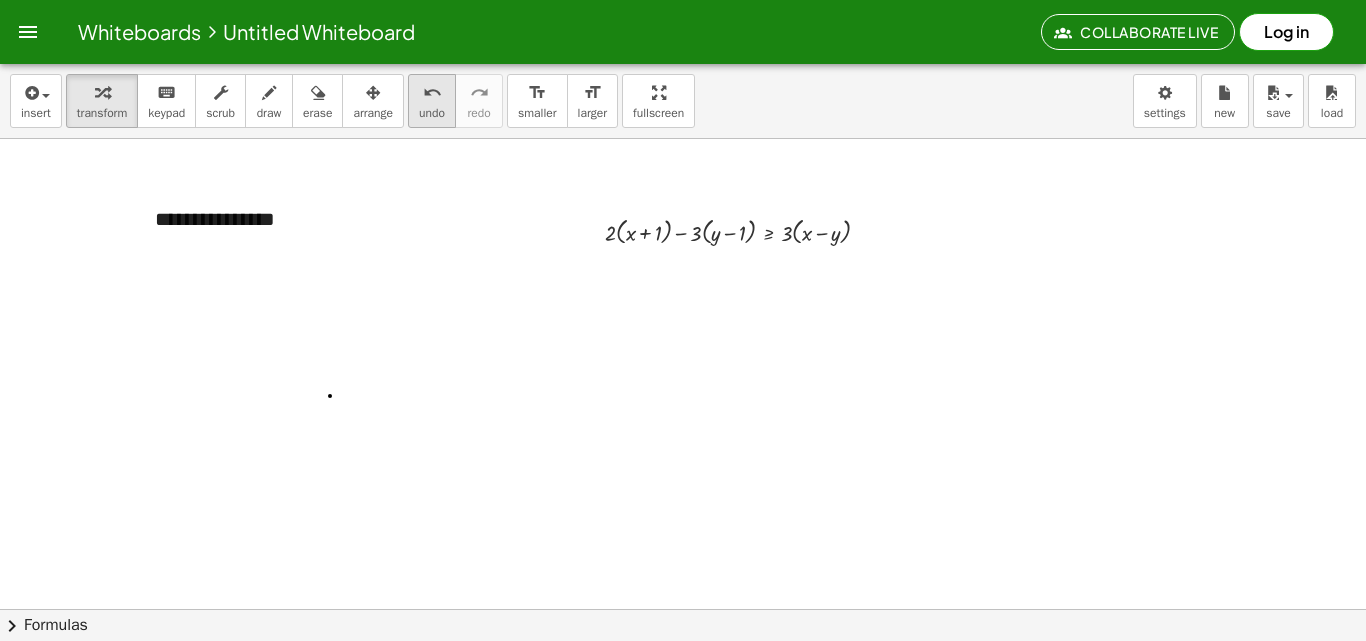 click on "undo undo" at bounding box center (432, 101) 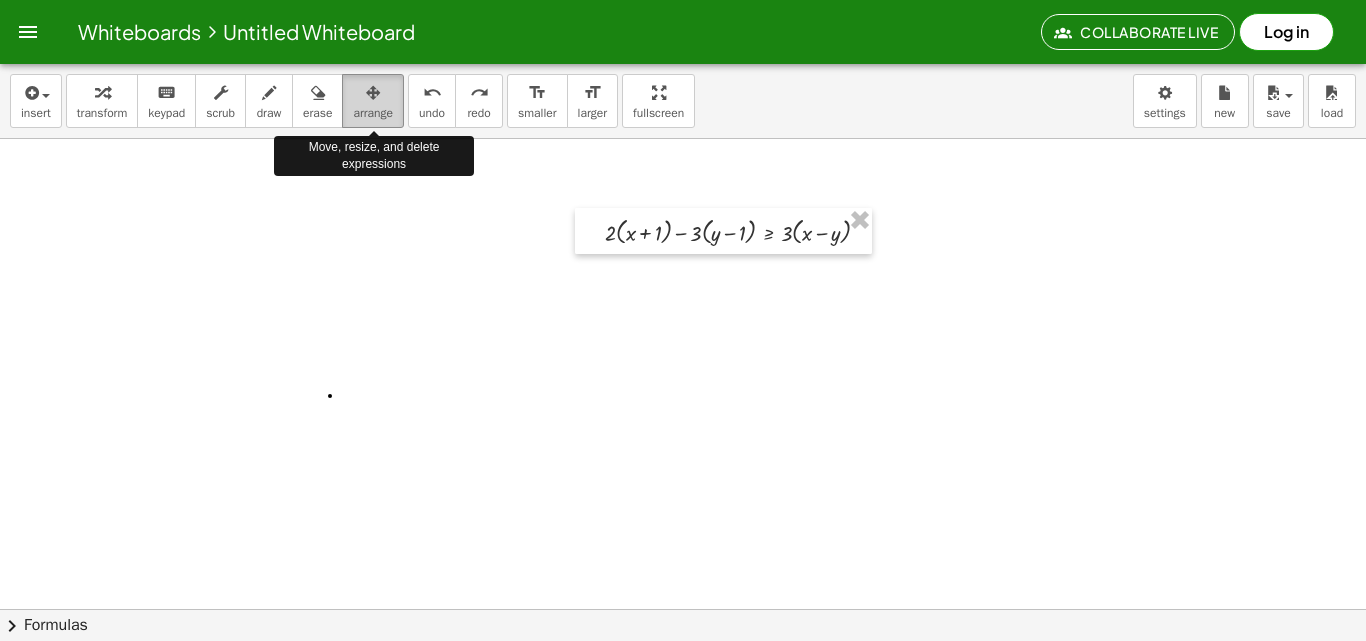 click on "arrange" at bounding box center (373, 113) 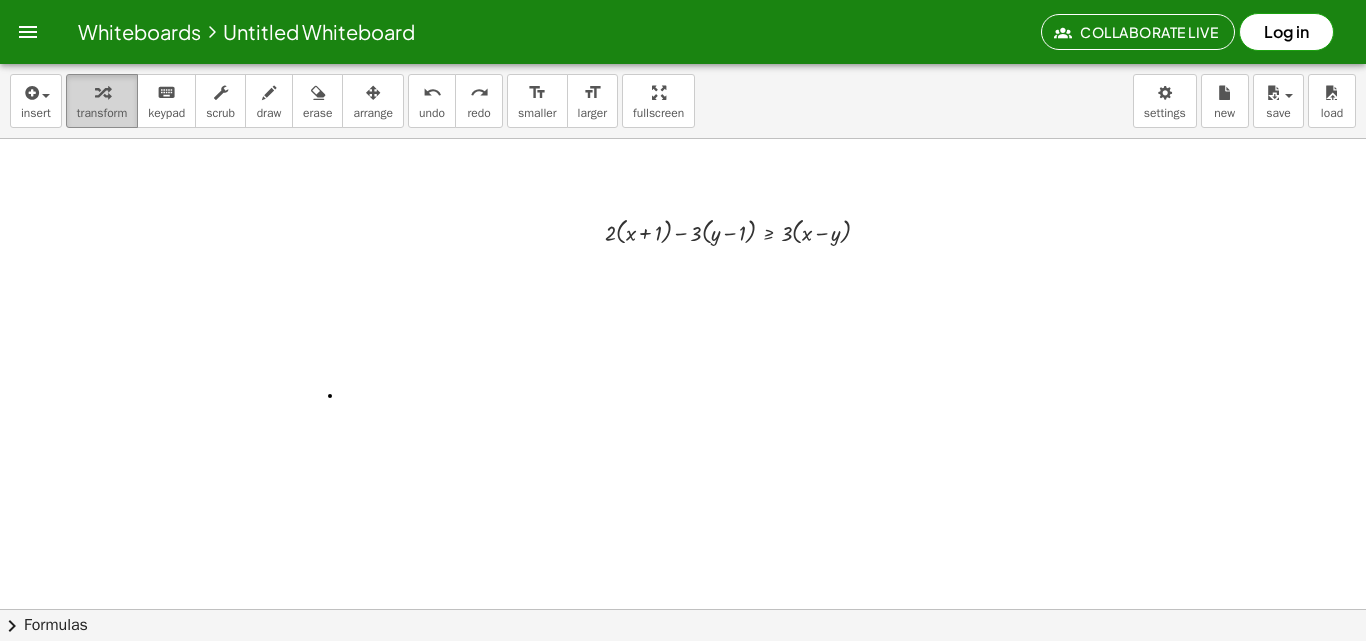 click at bounding box center (102, 93) 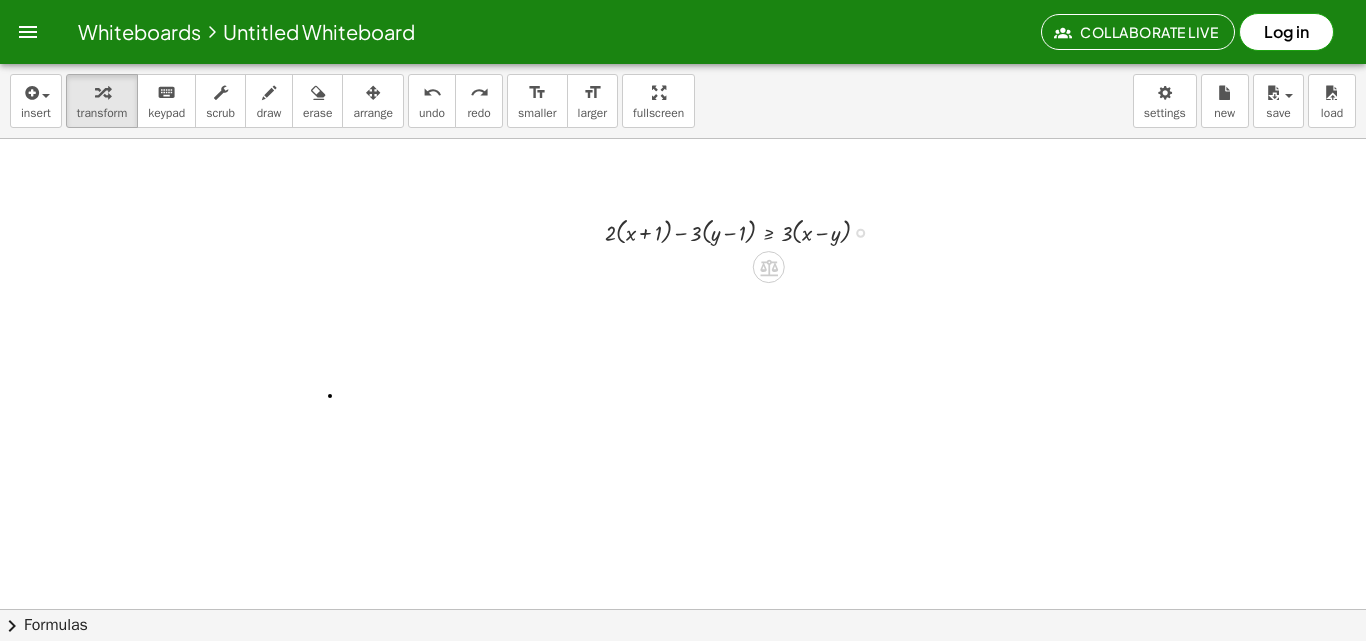 drag, startPoint x: 628, startPoint y: 209, endPoint x: 630, endPoint y: 248, distance: 39.051247 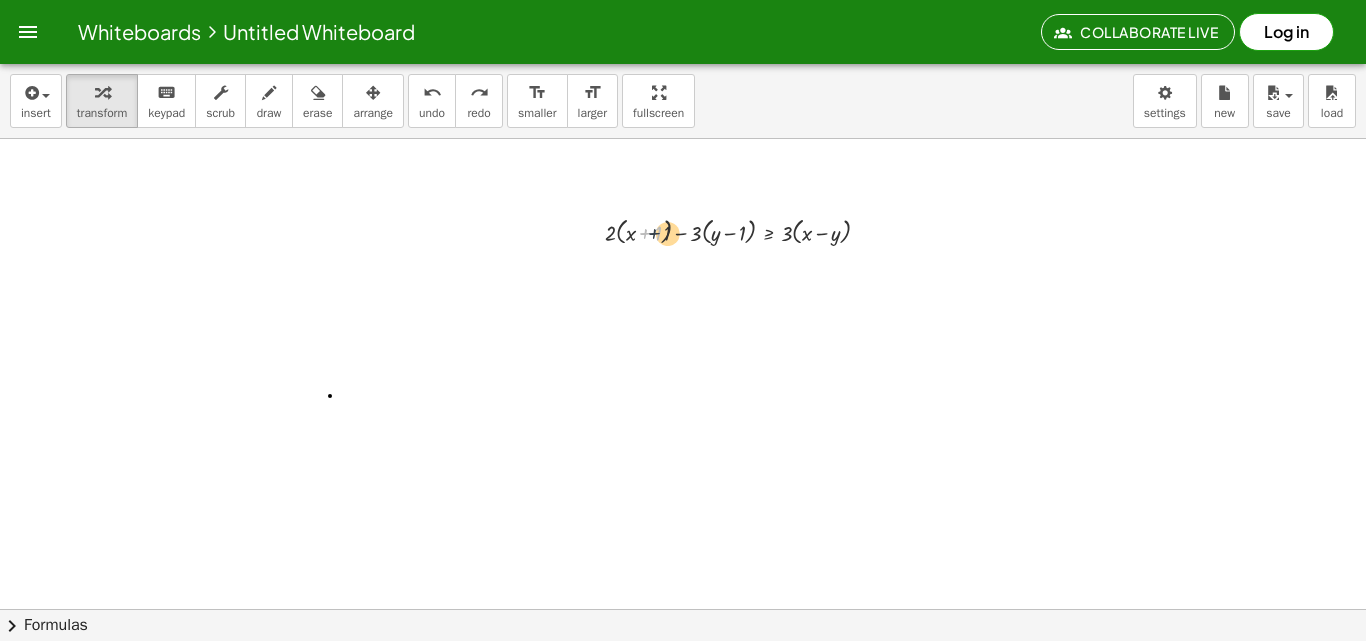 drag, startPoint x: 637, startPoint y: 230, endPoint x: 821, endPoint y: 236, distance: 184.0978 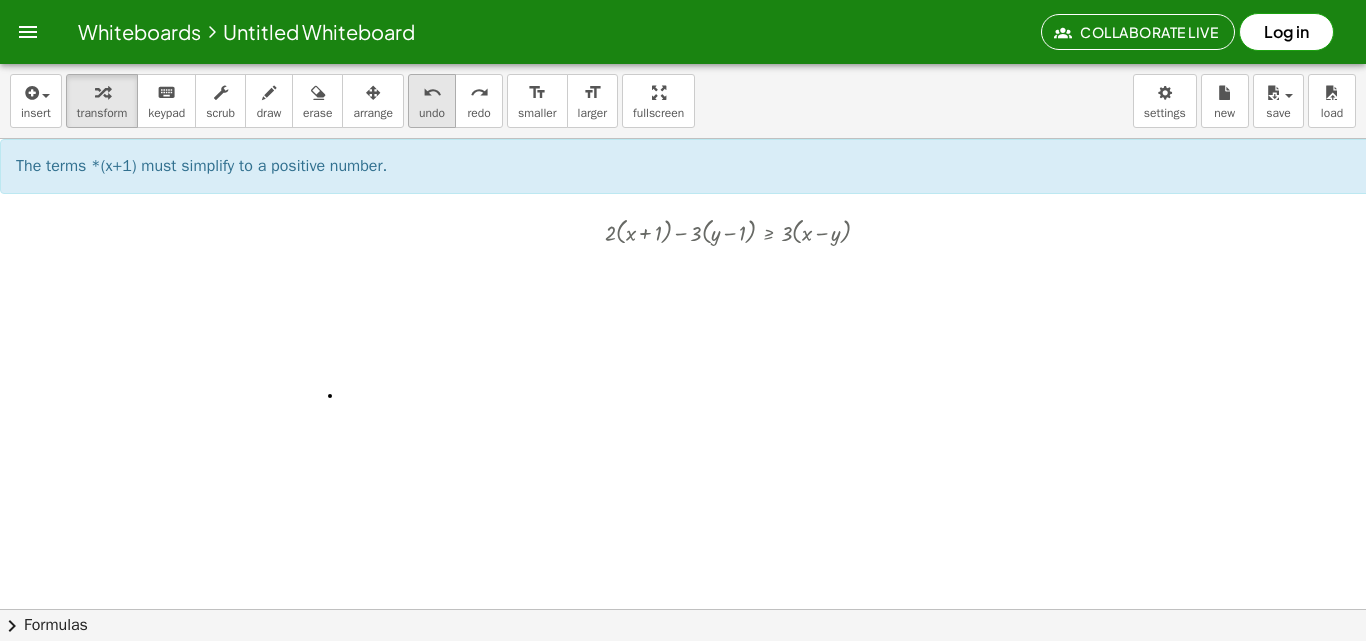 click on "undo undo" at bounding box center [432, 101] 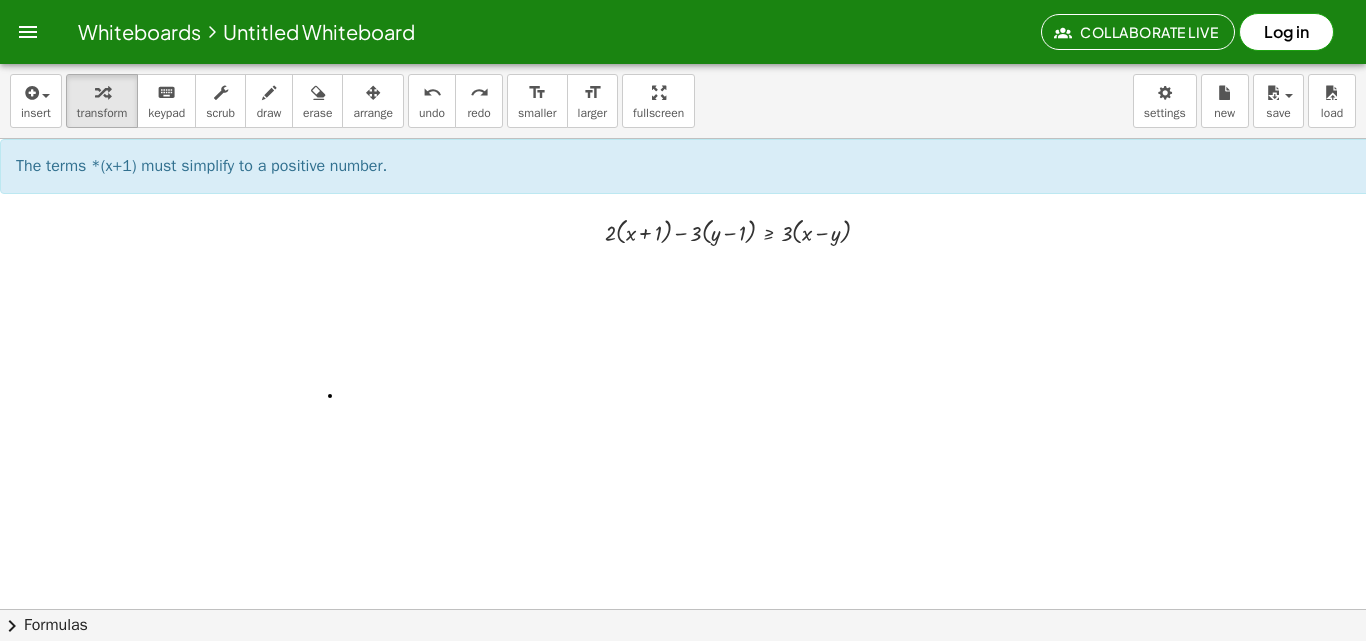 click at bounding box center (707, 609) 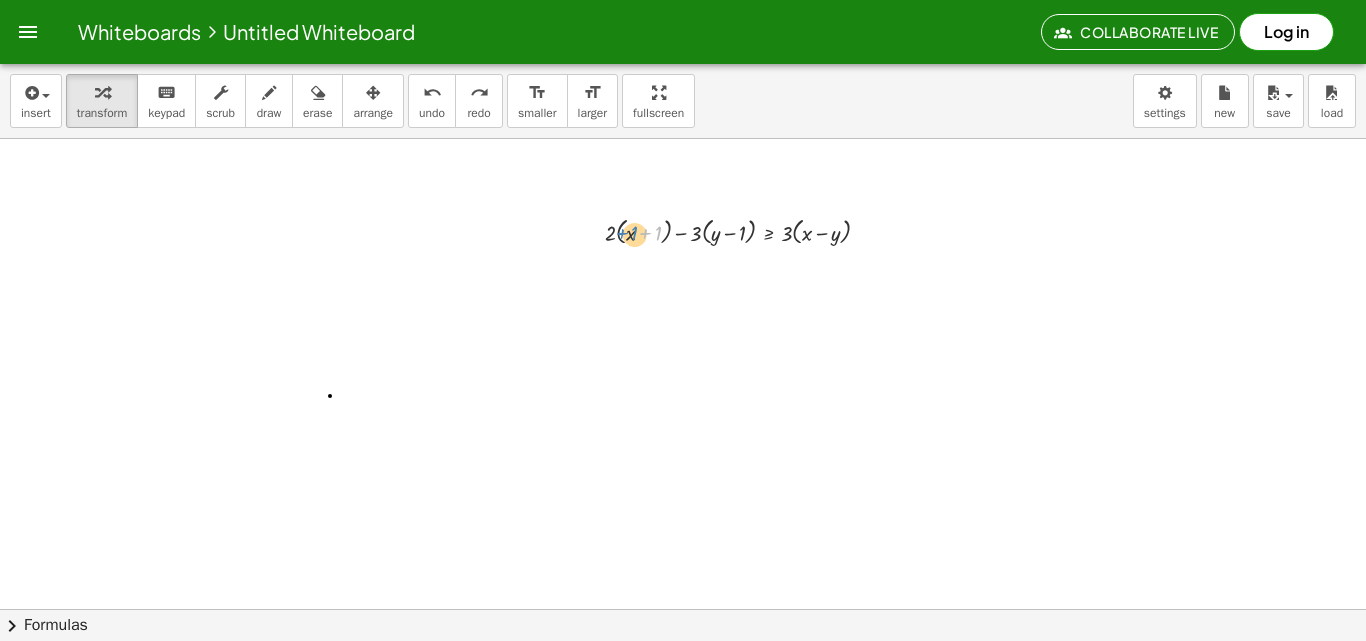drag, startPoint x: 648, startPoint y: 236, endPoint x: 624, endPoint y: 237, distance: 24.020824 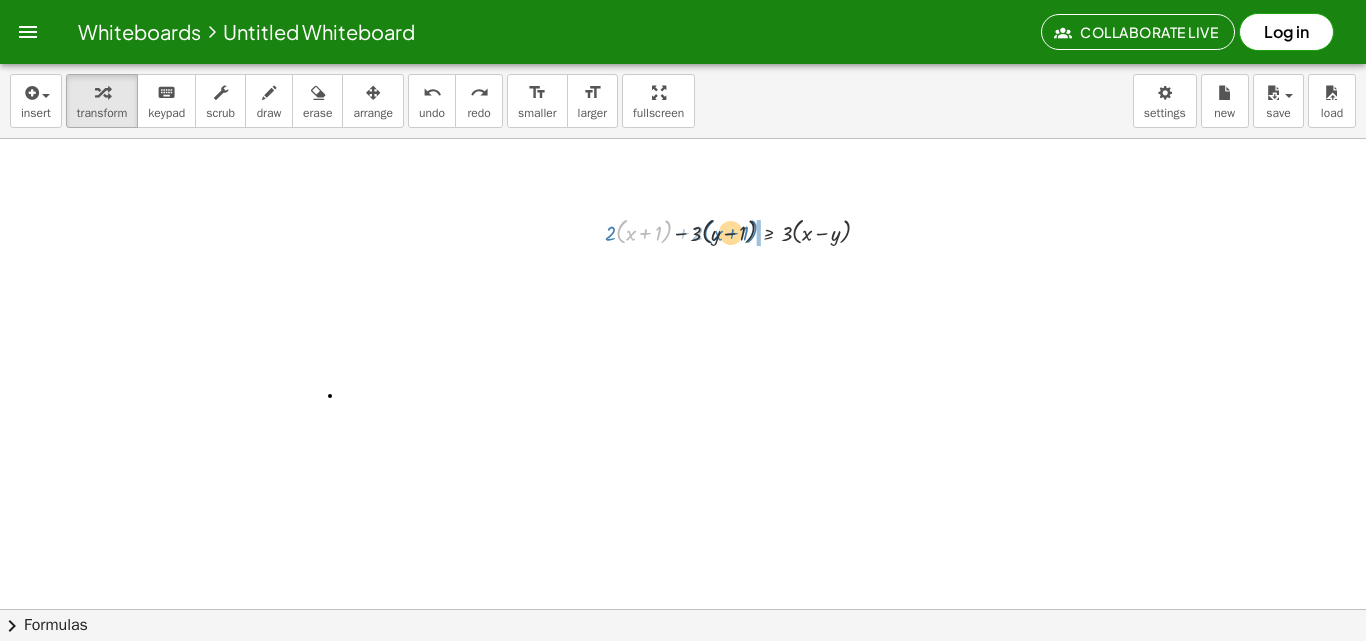 drag, startPoint x: 624, startPoint y: 237, endPoint x: 711, endPoint y: 237, distance: 87 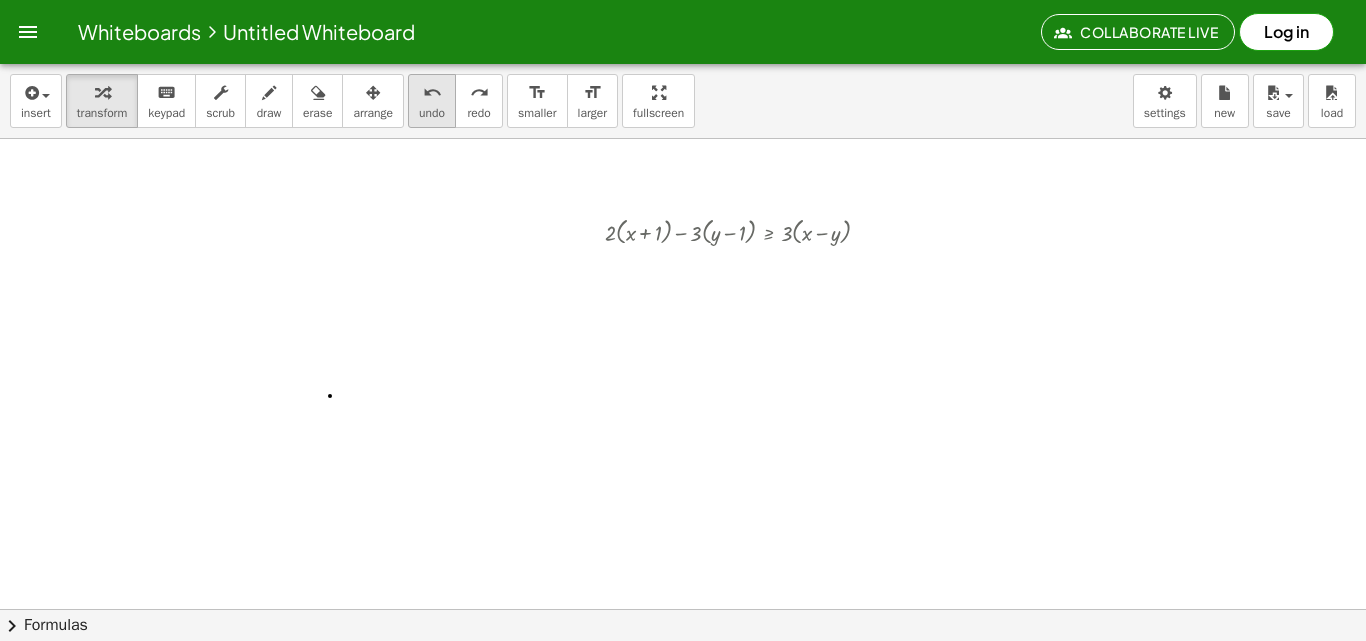 click on "undo undo" at bounding box center [432, 101] 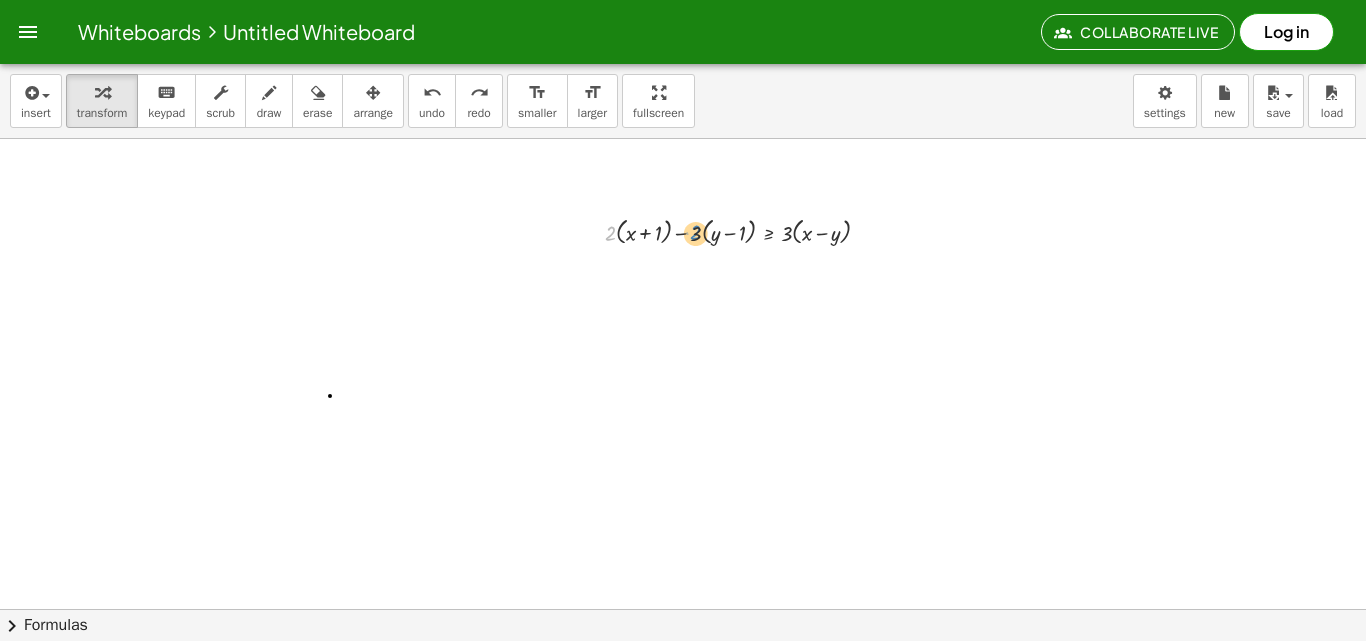 drag, startPoint x: 608, startPoint y: 234, endPoint x: 693, endPoint y: 234, distance: 85 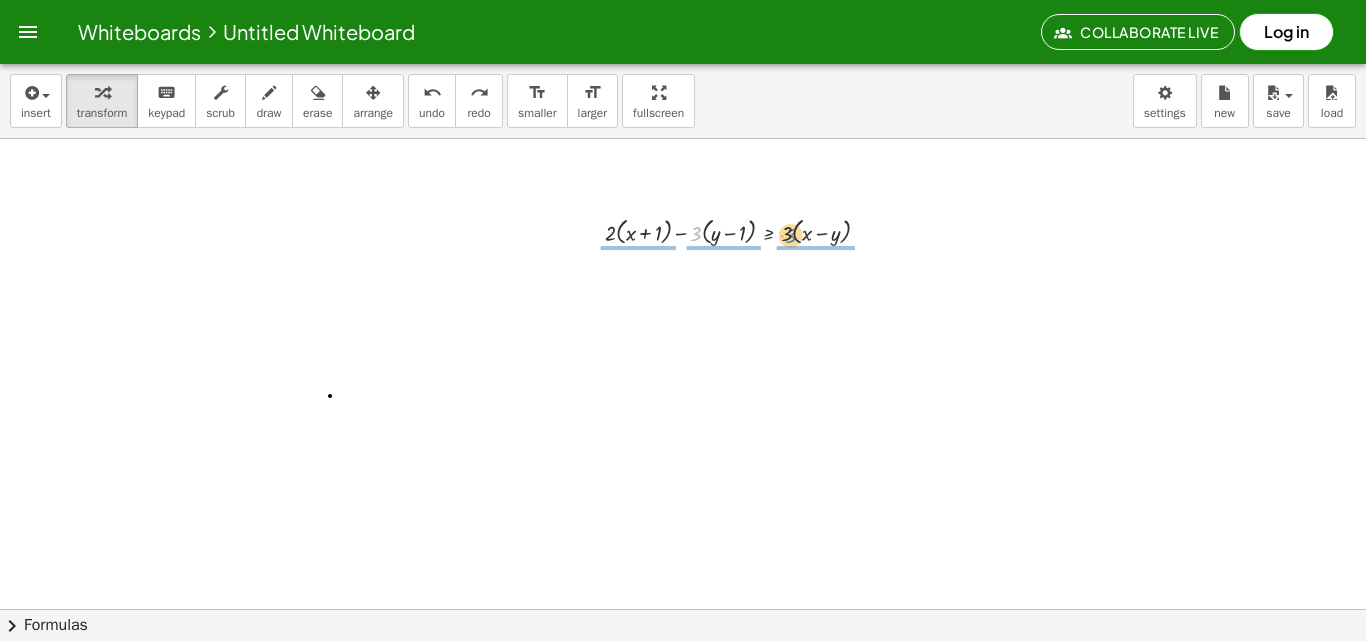 drag, startPoint x: 692, startPoint y: 231, endPoint x: 786, endPoint y: 234, distance: 94.04786 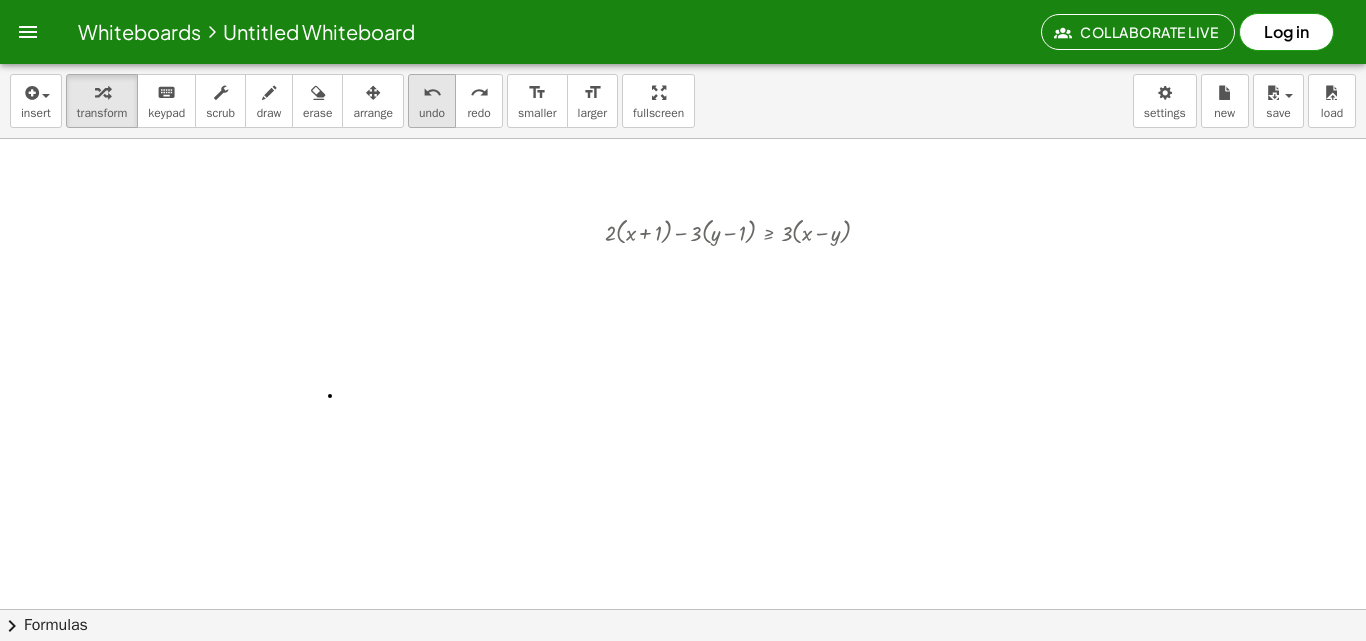 click on "undo" at bounding box center [432, 113] 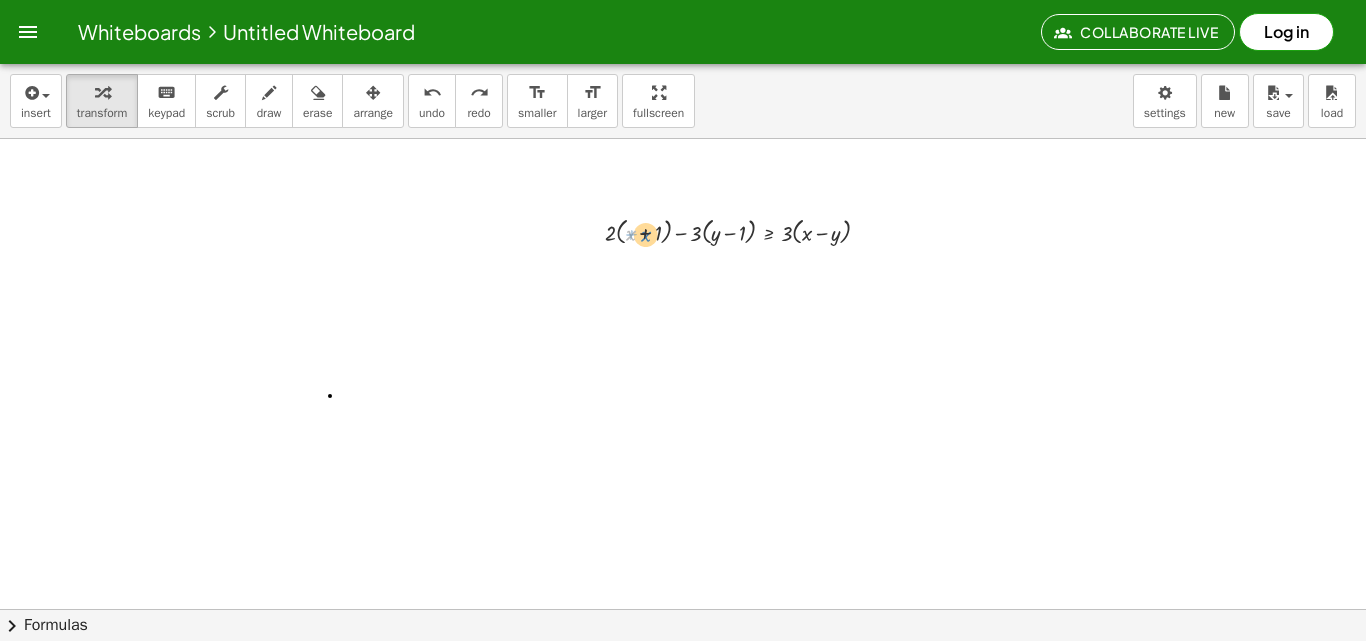 click at bounding box center [745, 231] 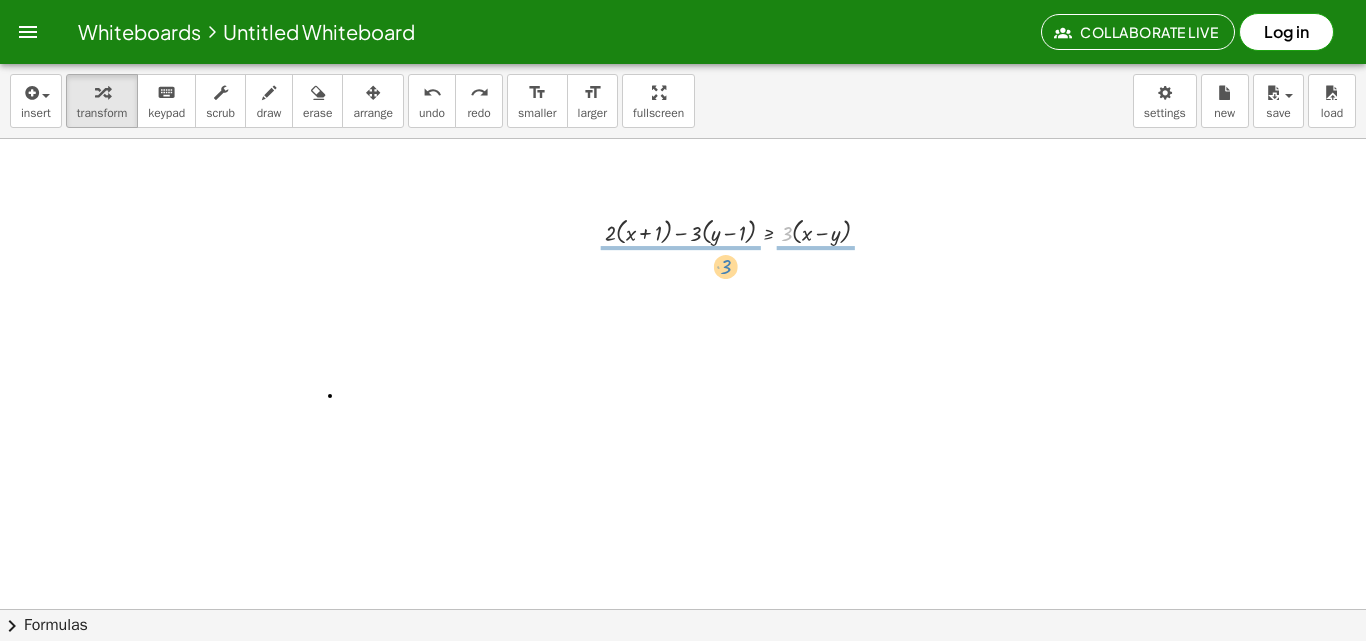 drag, startPoint x: 784, startPoint y: 235, endPoint x: 722, endPoint y: 266, distance: 69.31811 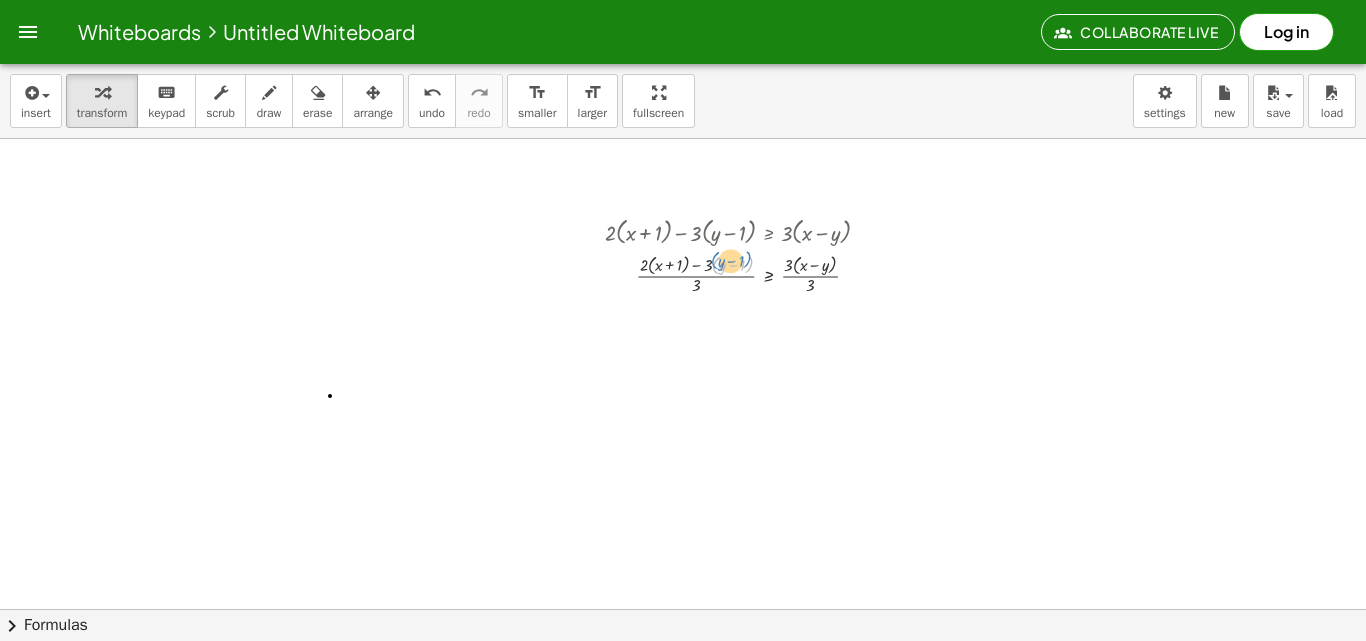 click at bounding box center [745, 273] 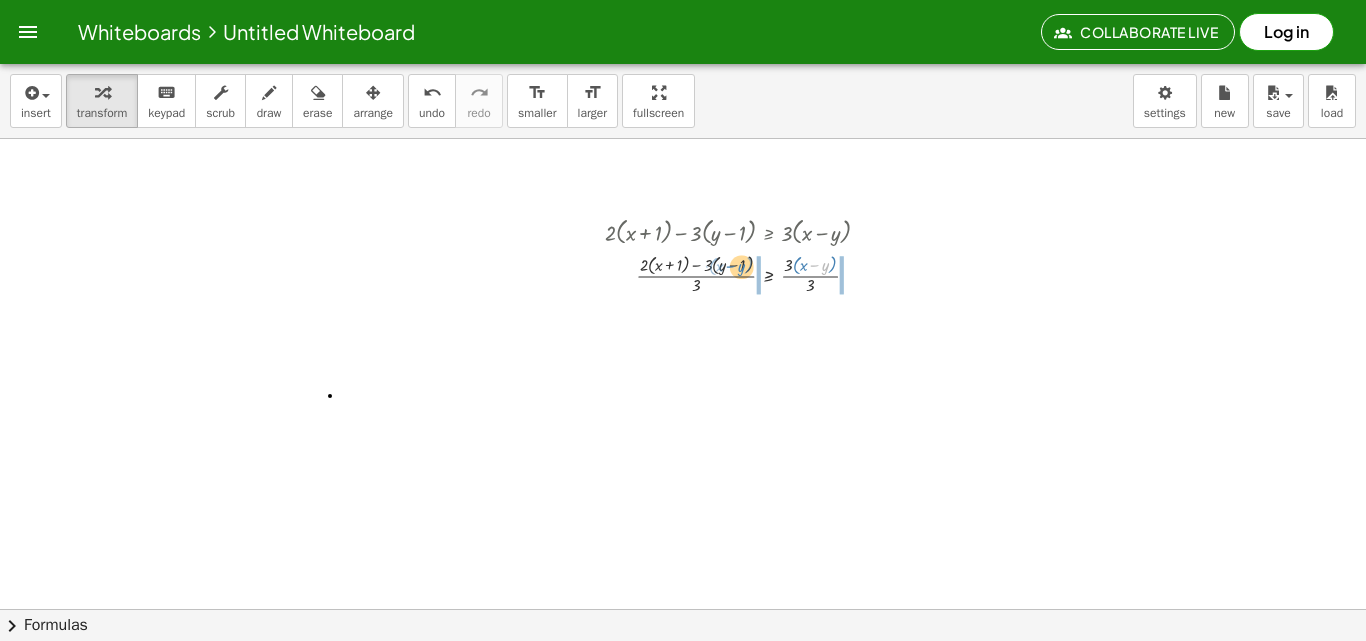 drag, startPoint x: 822, startPoint y: 271, endPoint x: 738, endPoint y: 272, distance: 84.00595 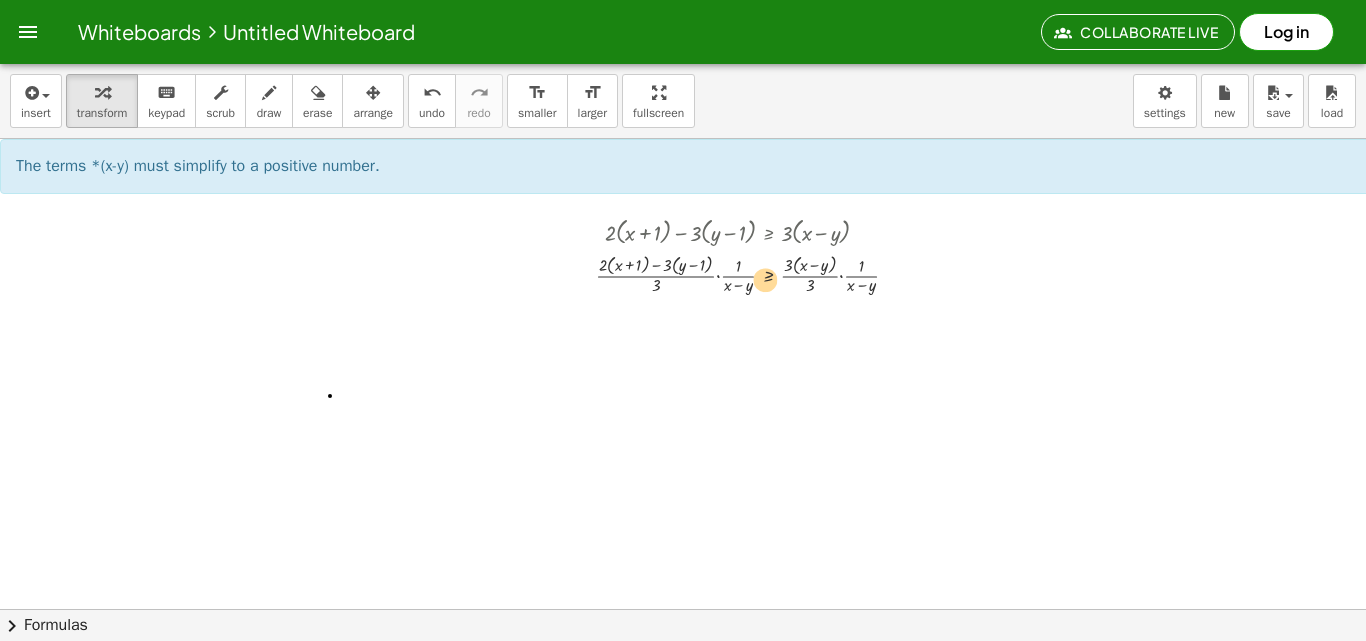 drag, startPoint x: 663, startPoint y: 265, endPoint x: 776, endPoint y: 278, distance: 113.74533 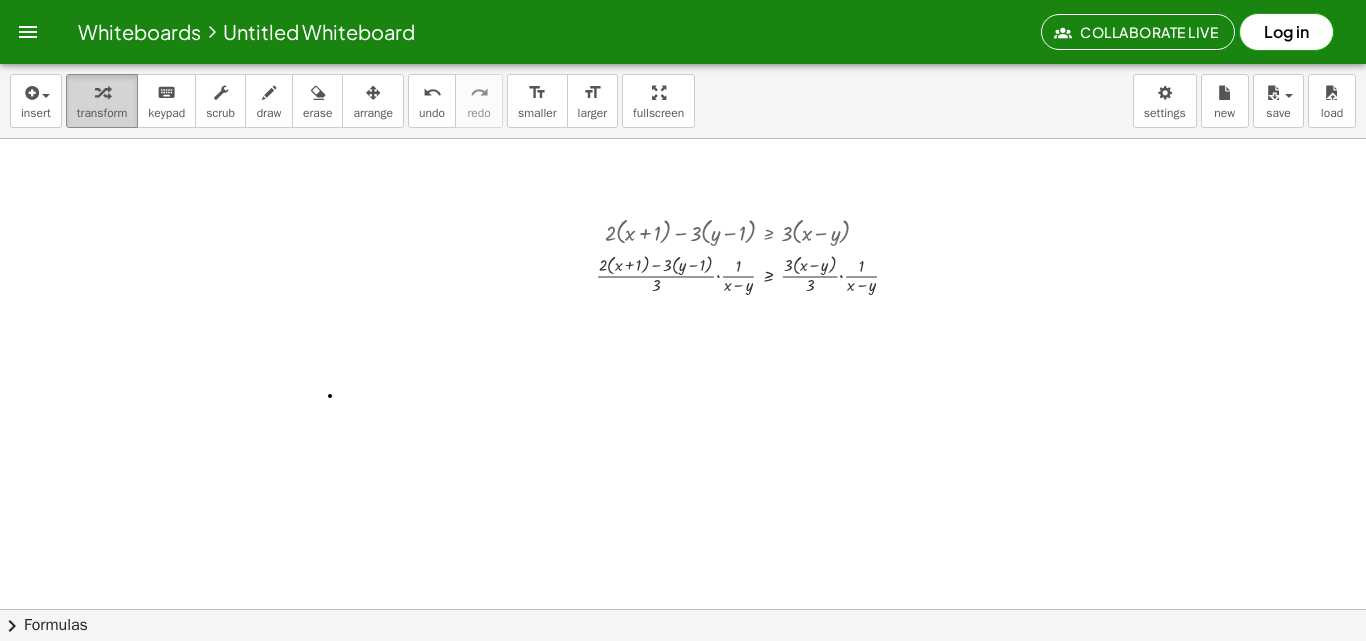 click on "transform" at bounding box center (102, 101) 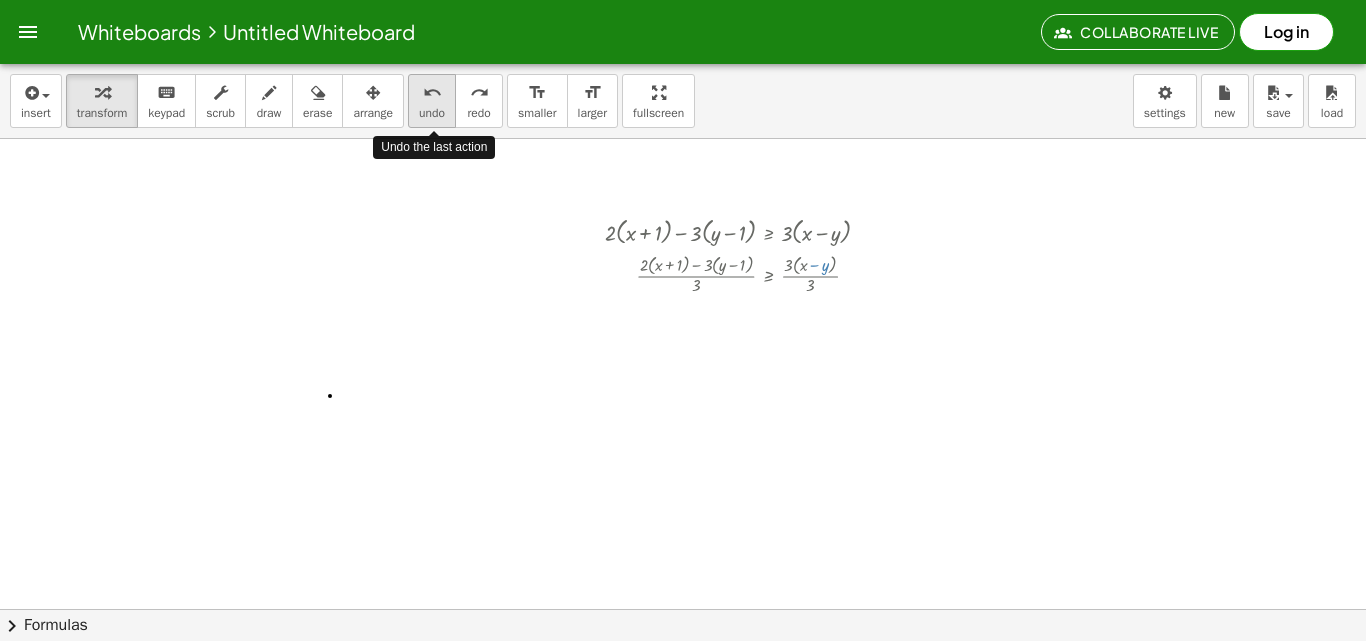 click on "undo undo" at bounding box center (432, 101) 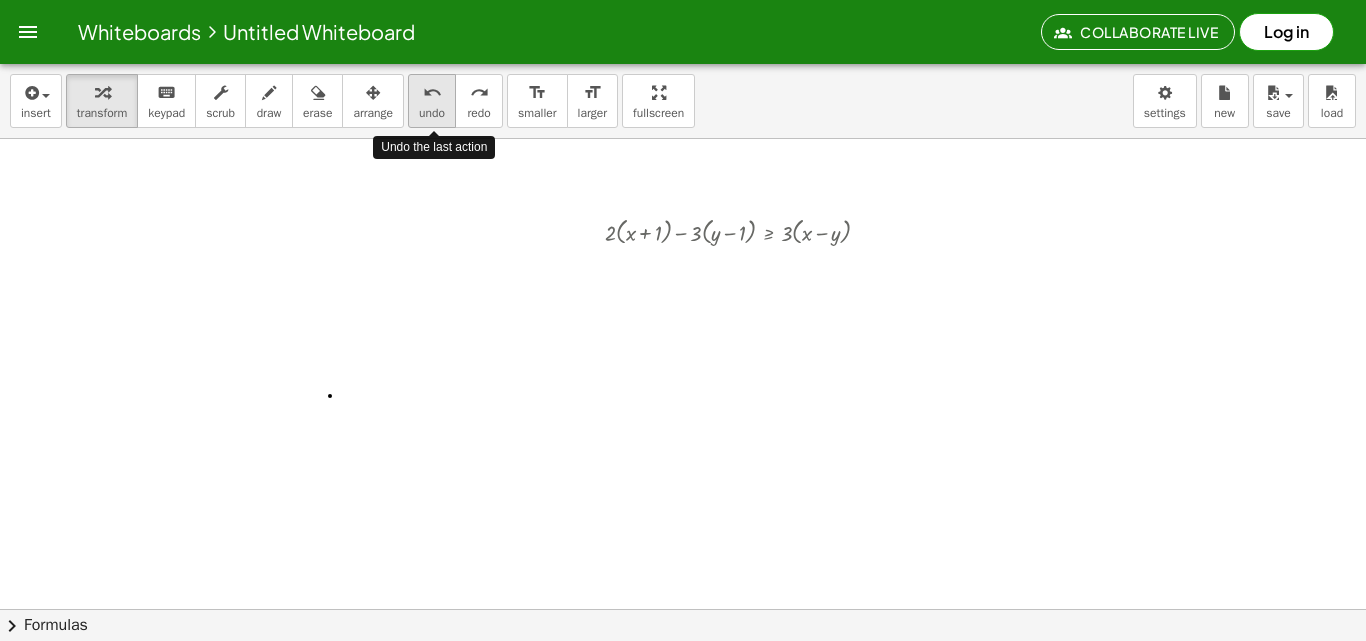 click on "undo undo" at bounding box center (432, 101) 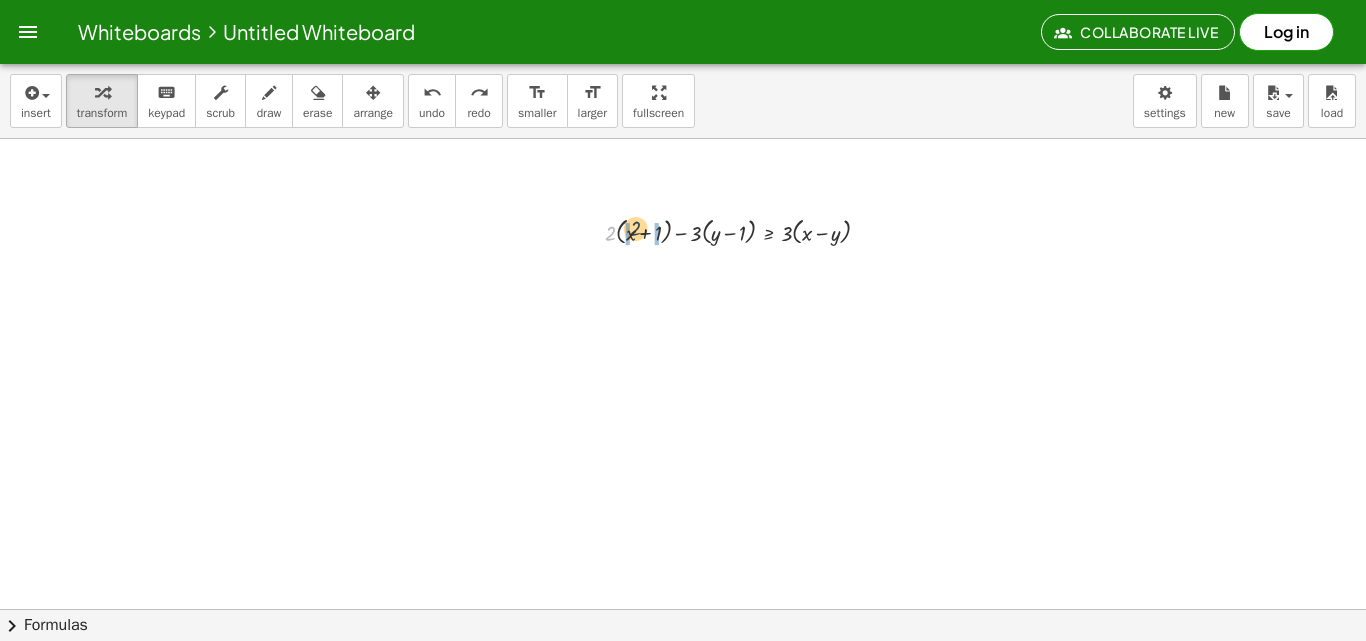 drag, startPoint x: 613, startPoint y: 234, endPoint x: 639, endPoint y: 229, distance: 26.476404 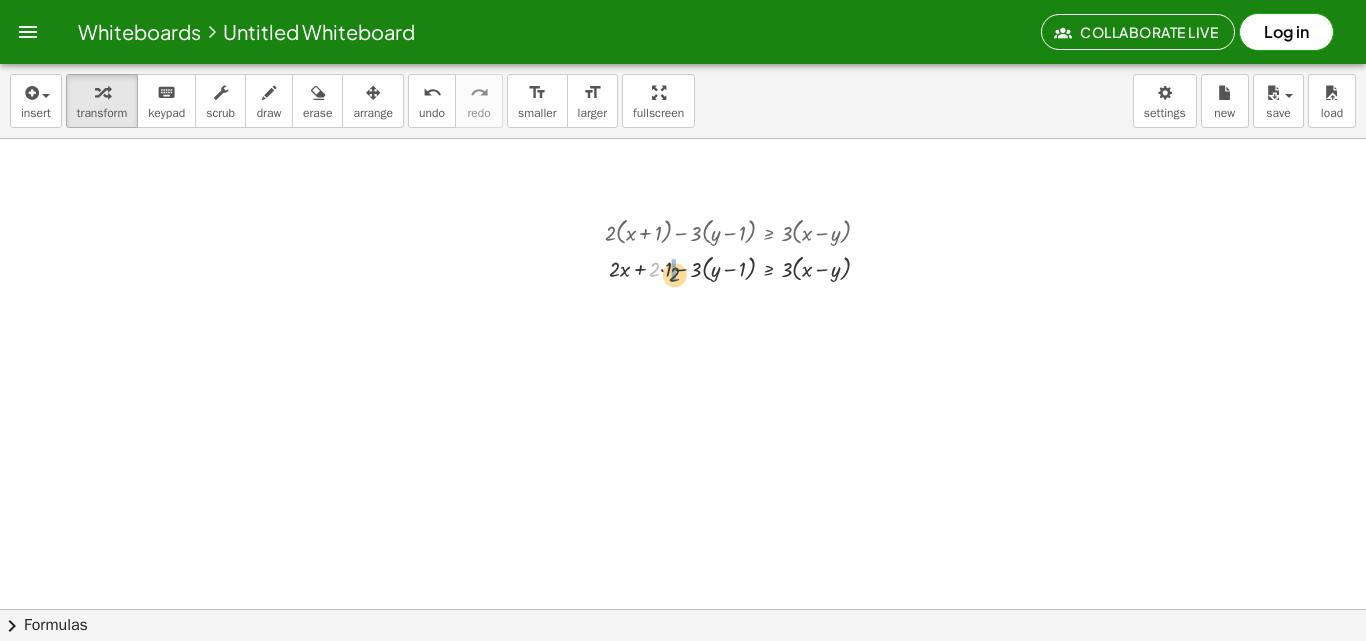 drag, startPoint x: 657, startPoint y: 267, endPoint x: 678, endPoint y: 273, distance: 21.84033 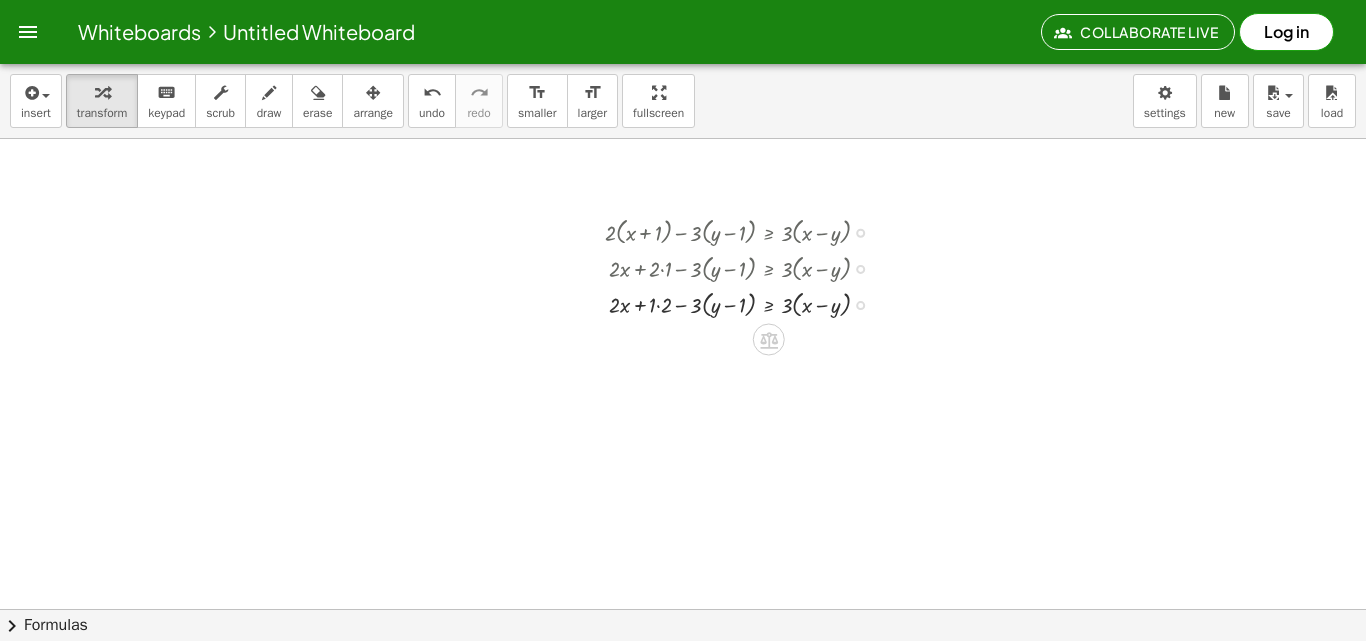 click at bounding box center [745, 267] 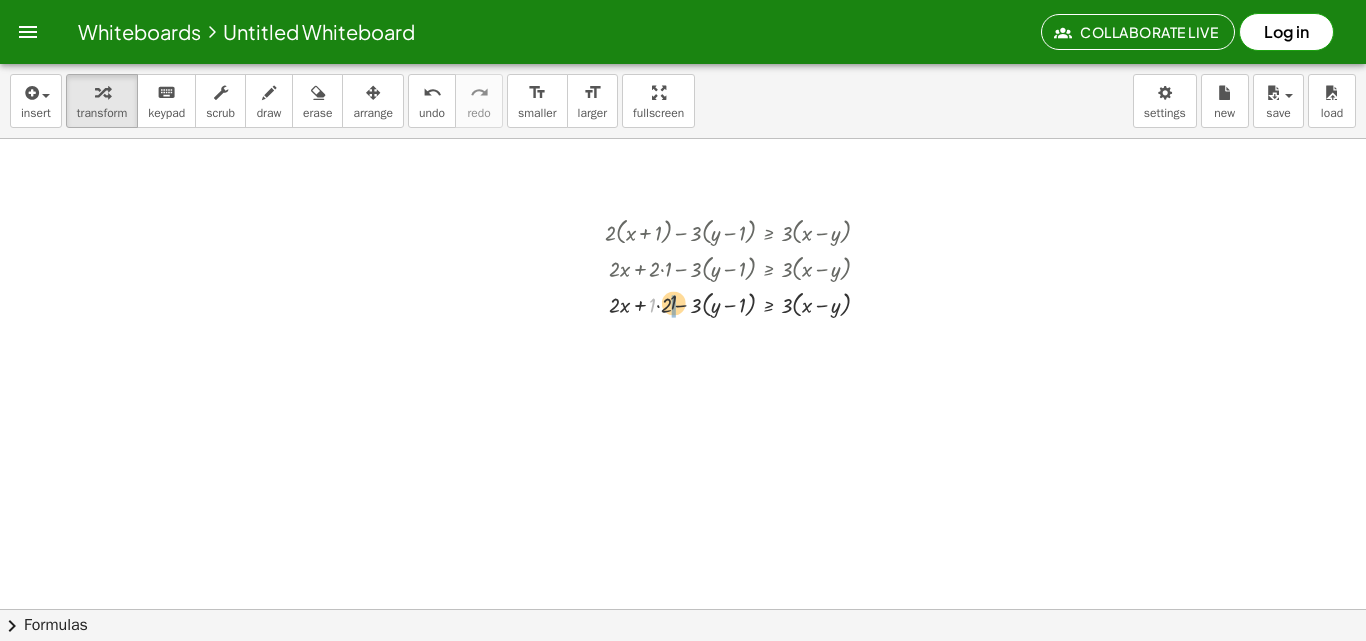 drag, startPoint x: 651, startPoint y: 304, endPoint x: 677, endPoint y: 301, distance: 26.172504 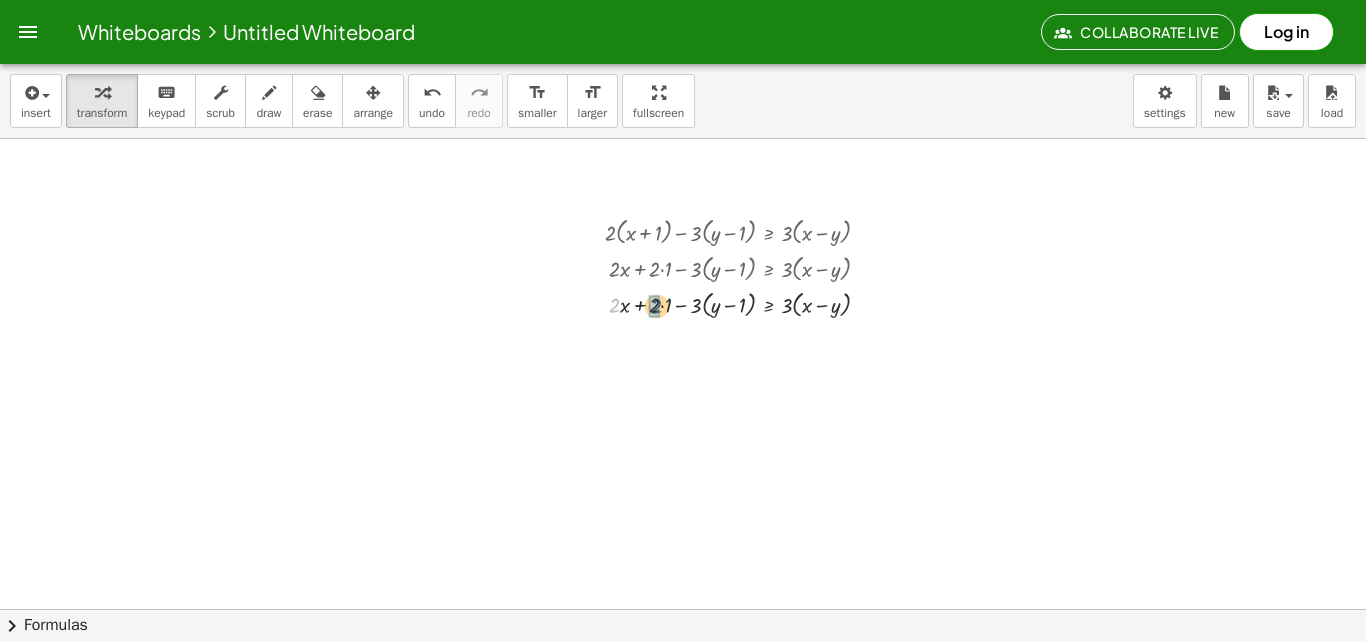 drag, startPoint x: 619, startPoint y: 306, endPoint x: 667, endPoint y: 311, distance: 48.259712 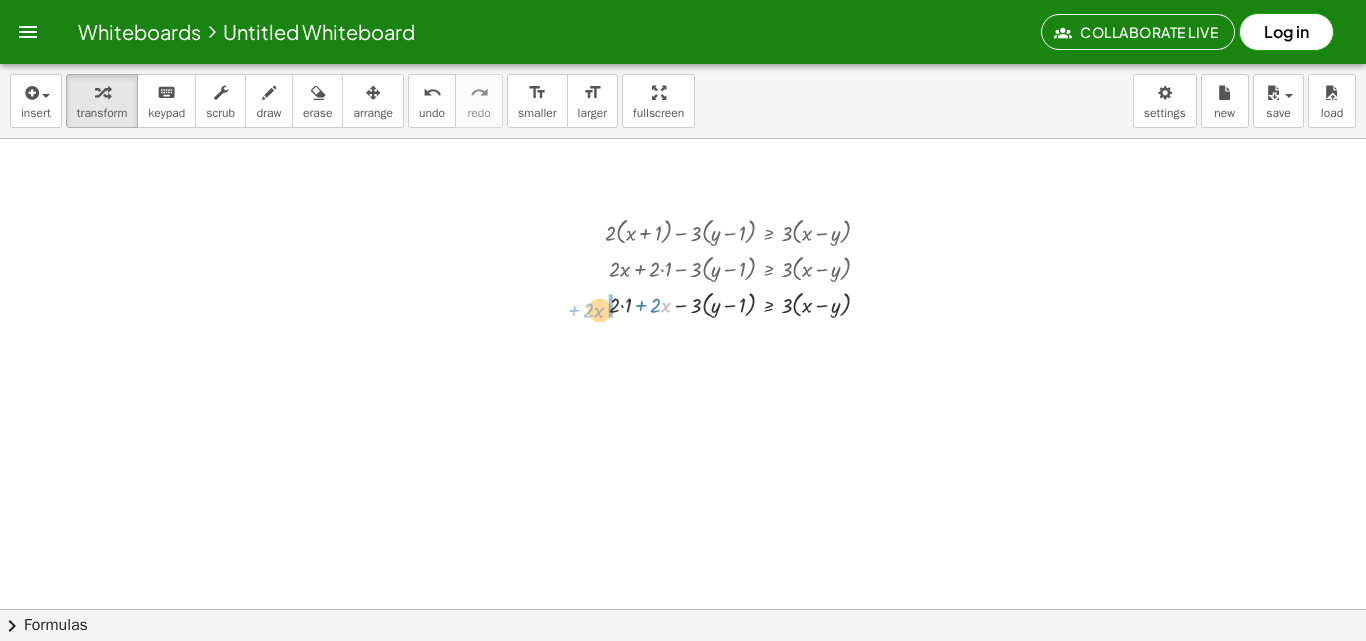 drag, startPoint x: 668, startPoint y: 304, endPoint x: 598, endPoint y: 309, distance: 70.178345 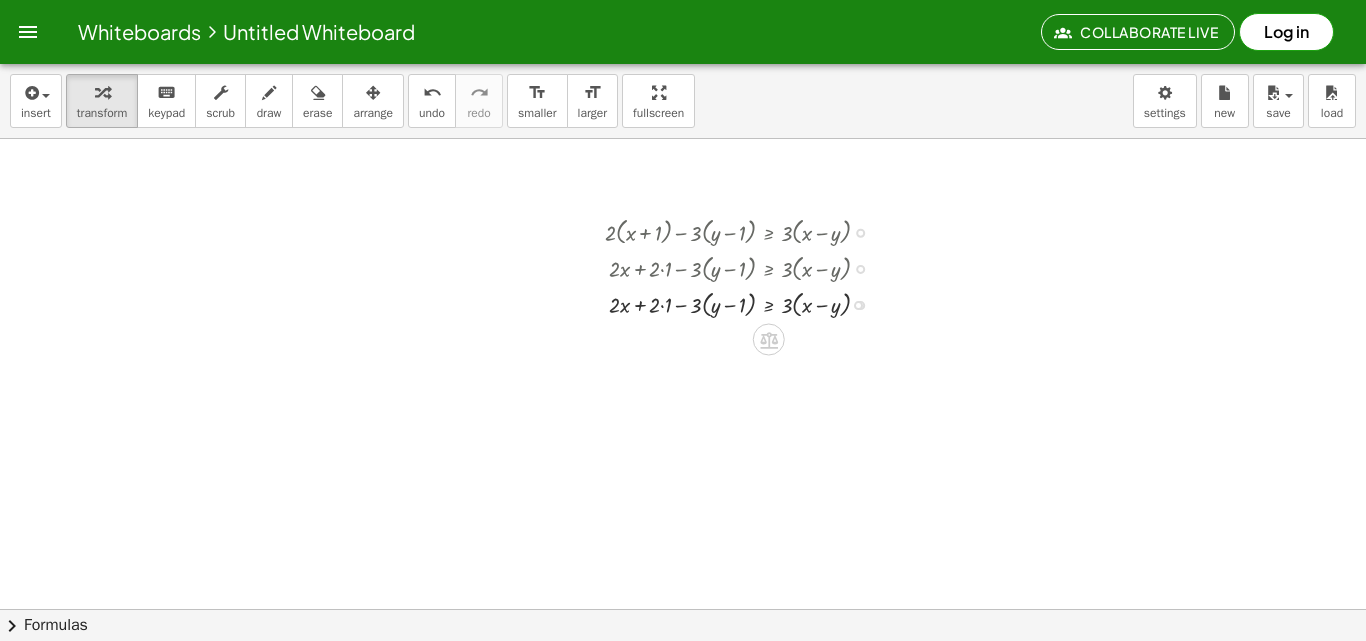 drag, startPoint x: 713, startPoint y: 269, endPoint x: 743, endPoint y: 260, distance: 31.320919 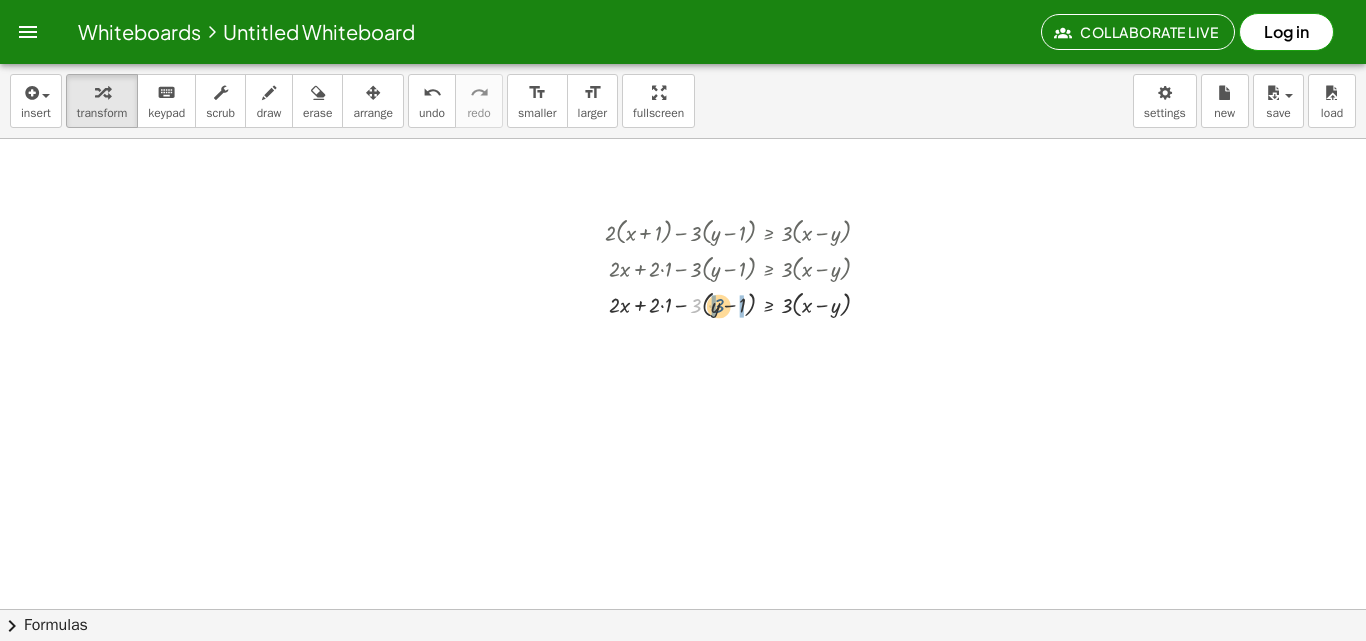 drag, startPoint x: 697, startPoint y: 301, endPoint x: 720, endPoint y: 301, distance: 23 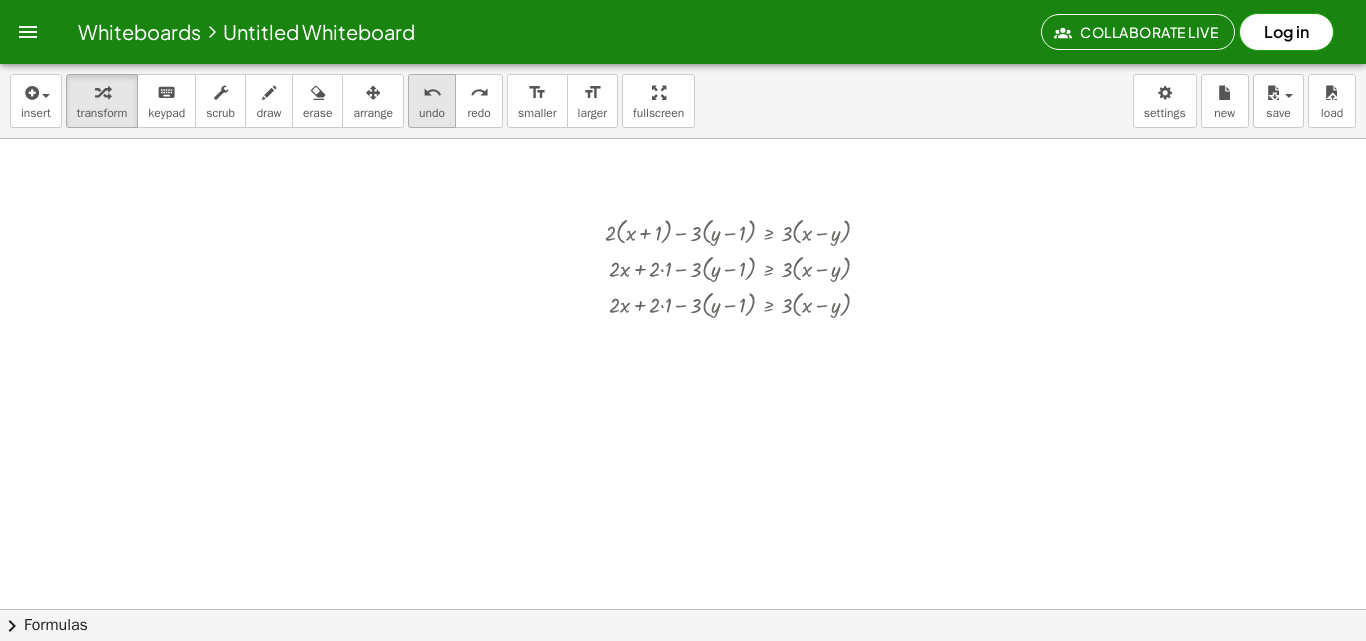 click on "undo" at bounding box center (432, 113) 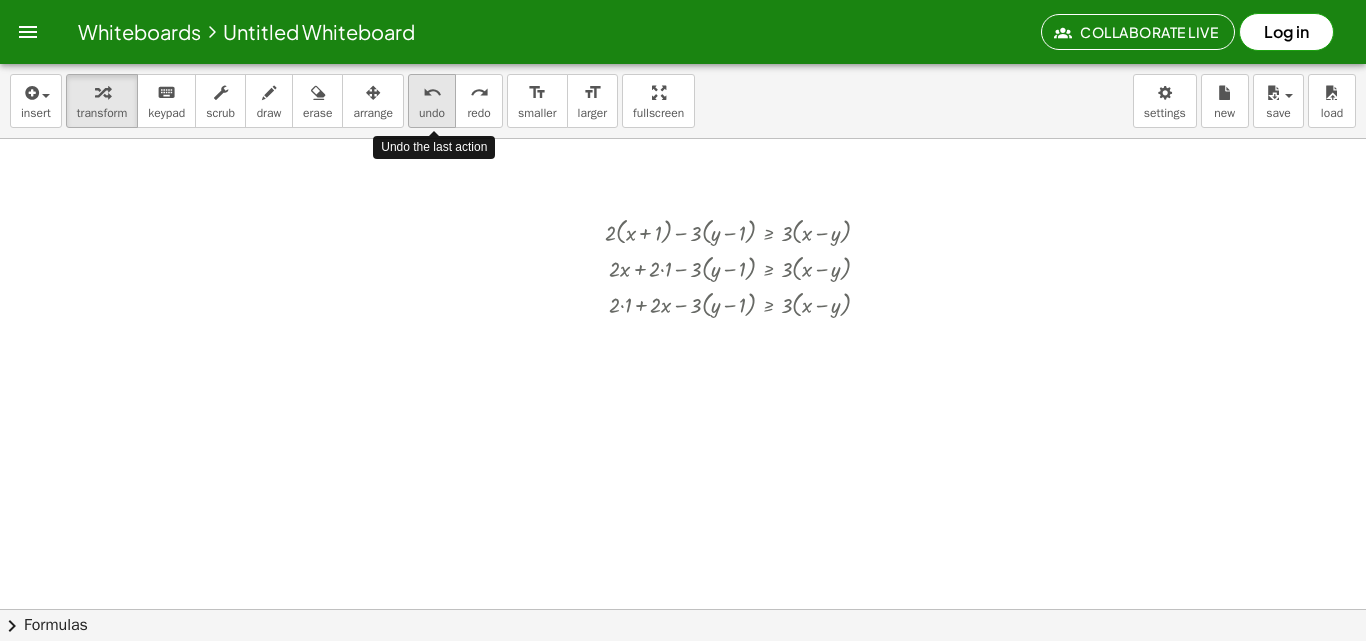 click on "undo" at bounding box center [432, 113] 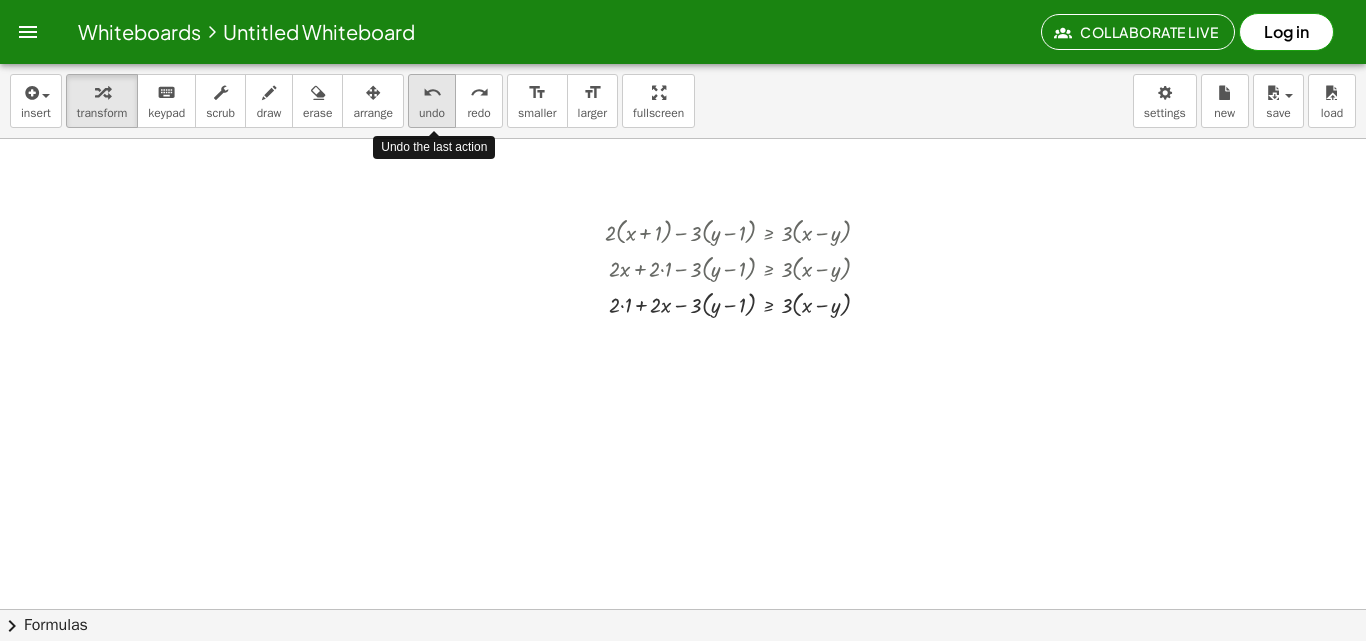 click on "undo" at bounding box center (432, 93) 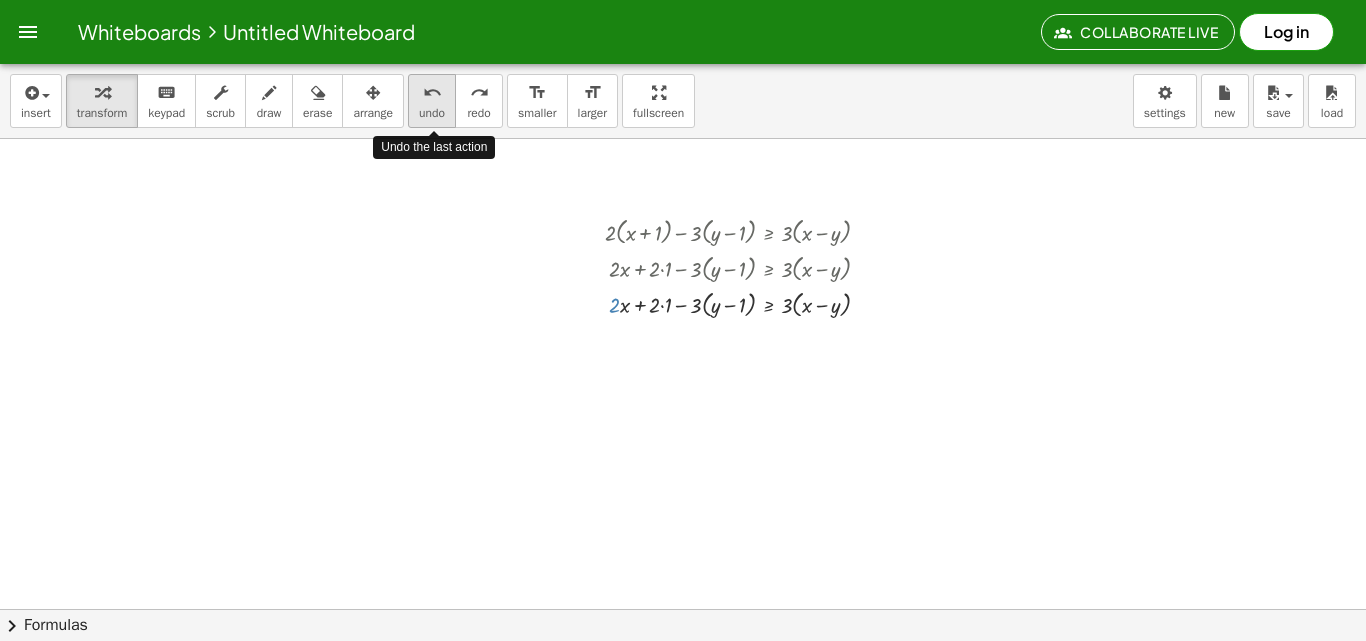 click on "undo" at bounding box center (432, 93) 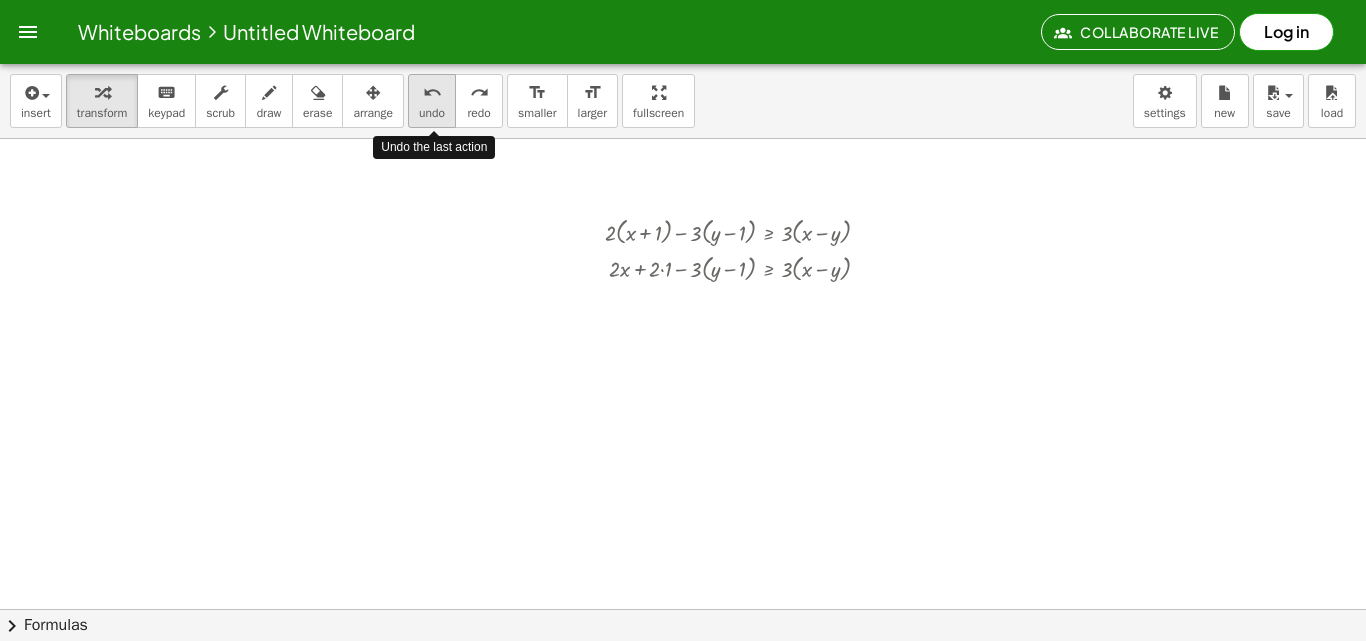 click on "undo" at bounding box center (432, 93) 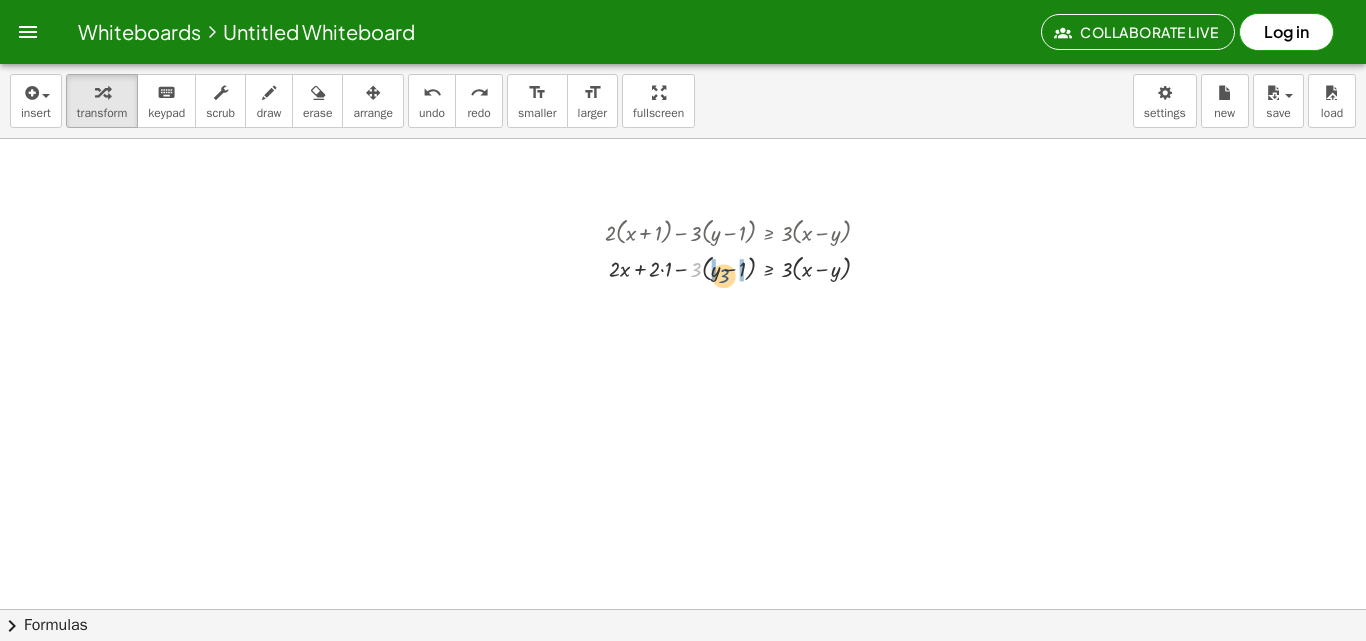 drag, startPoint x: 691, startPoint y: 263, endPoint x: 719, endPoint y: 269, distance: 28.635643 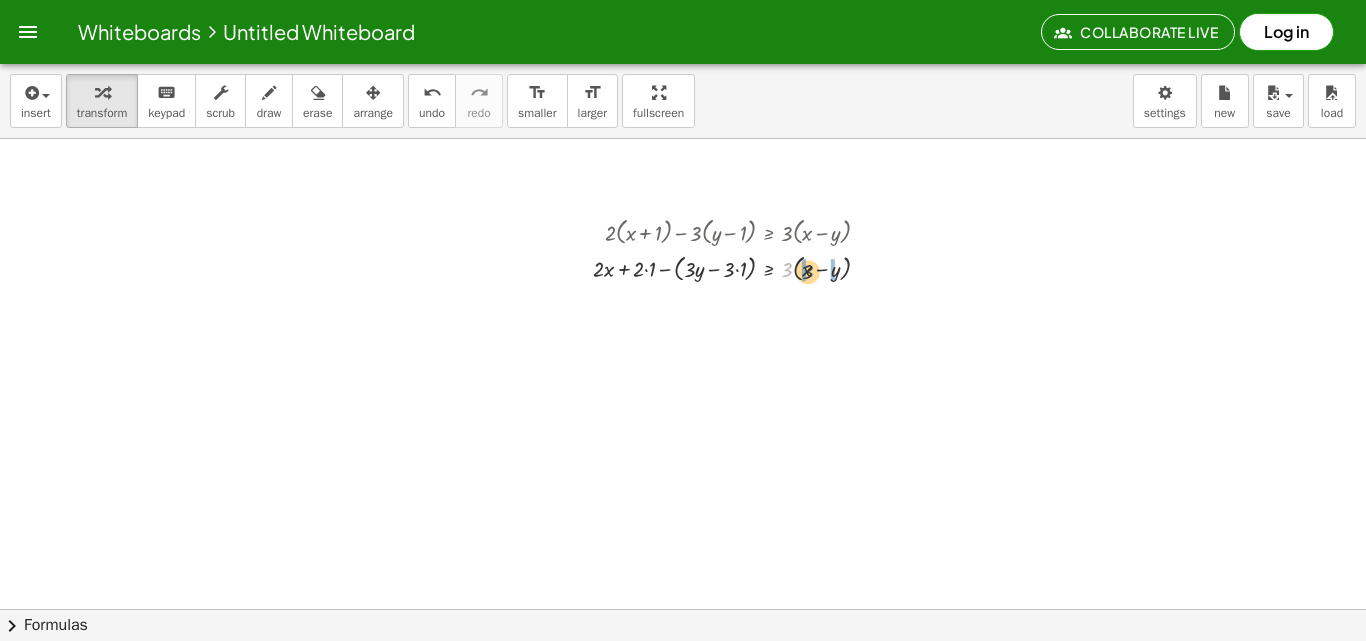 drag, startPoint x: 786, startPoint y: 268, endPoint x: 812, endPoint y: 270, distance: 26.076809 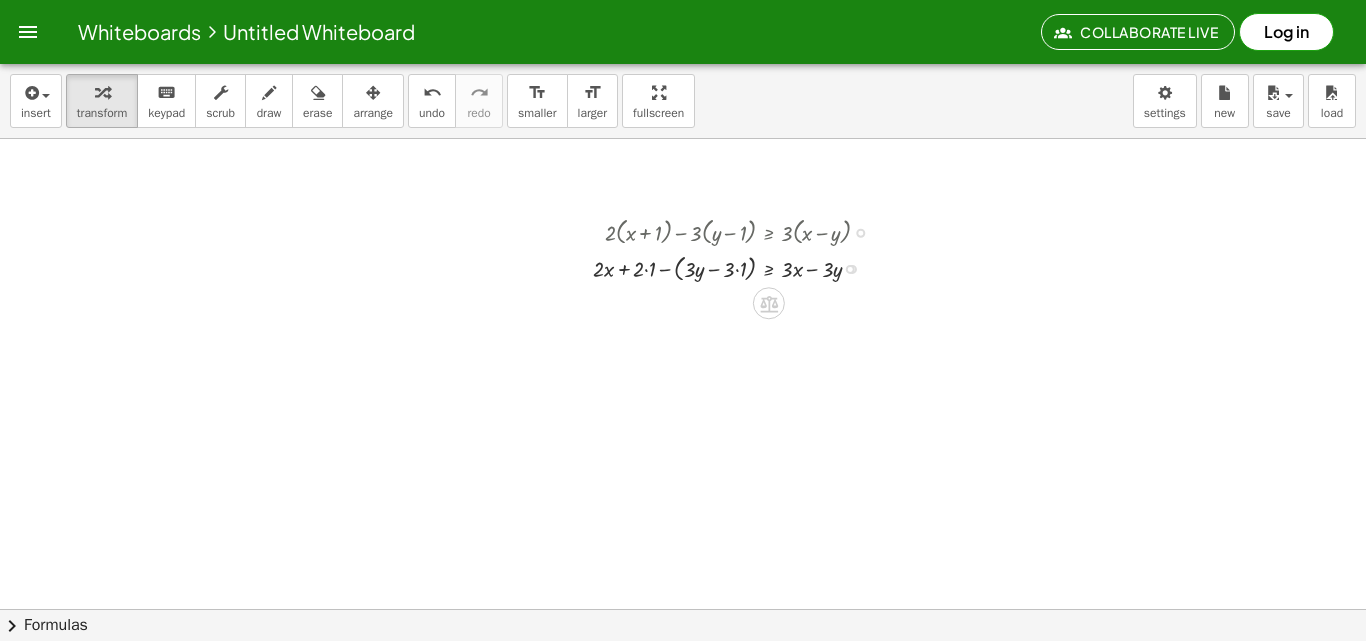 click at bounding box center (739, 267) 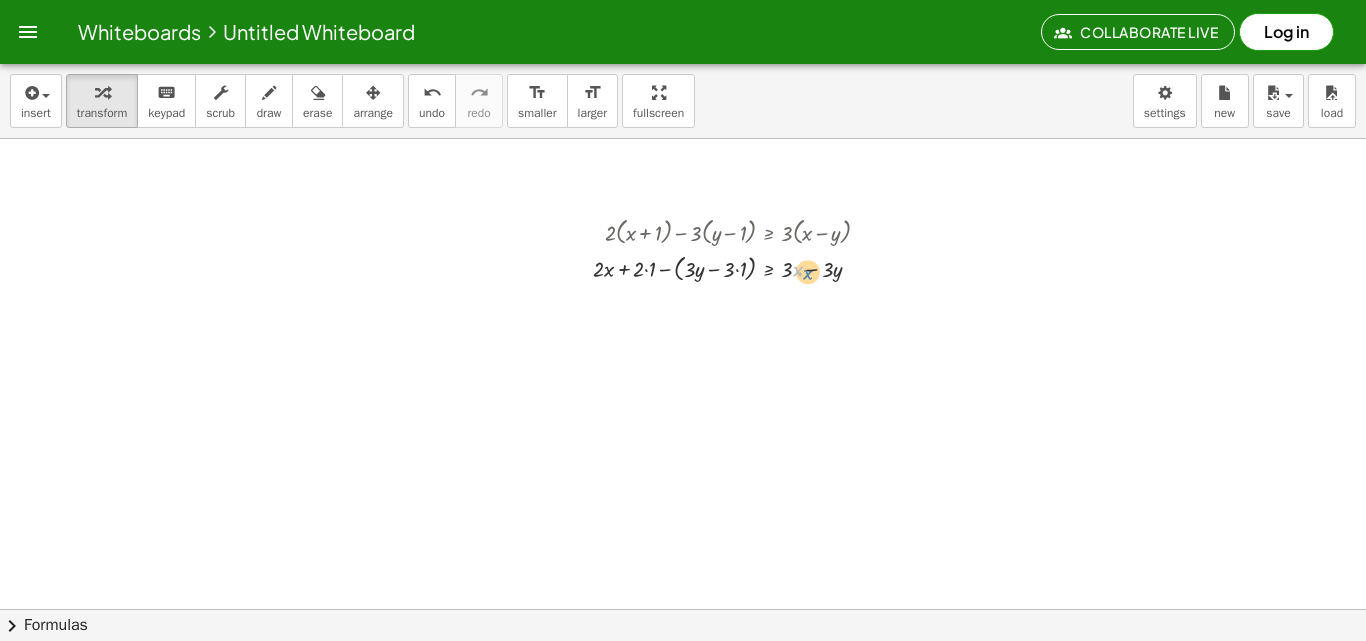 drag, startPoint x: 794, startPoint y: 272, endPoint x: 807, endPoint y: 275, distance: 13.341664 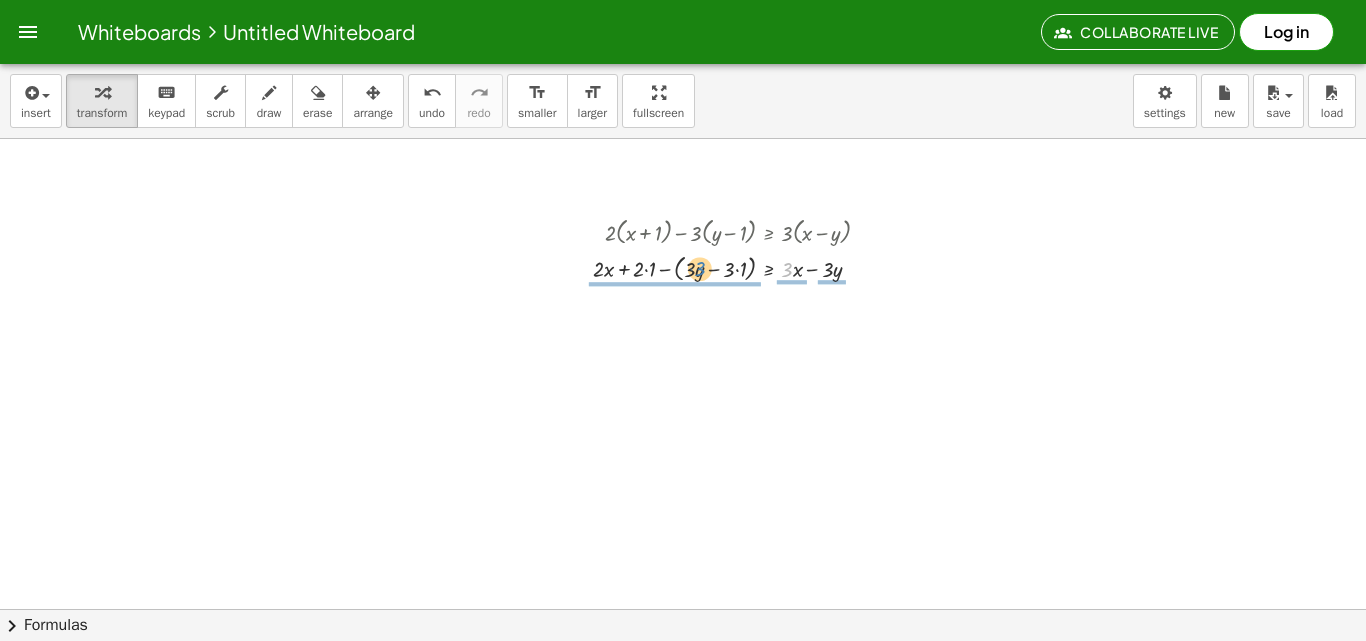 drag, startPoint x: 789, startPoint y: 268, endPoint x: 704, endPoint y: 266, distance: 85.02353 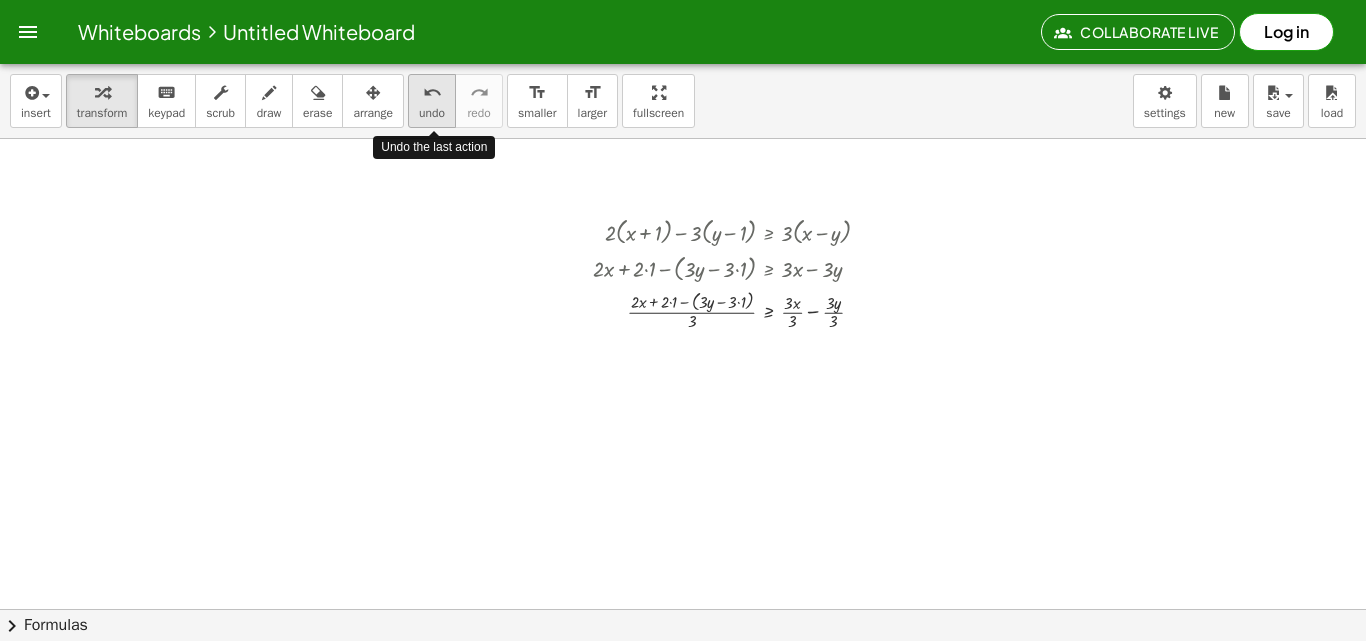 click on "undo undo" at bounding box center [432, 101] 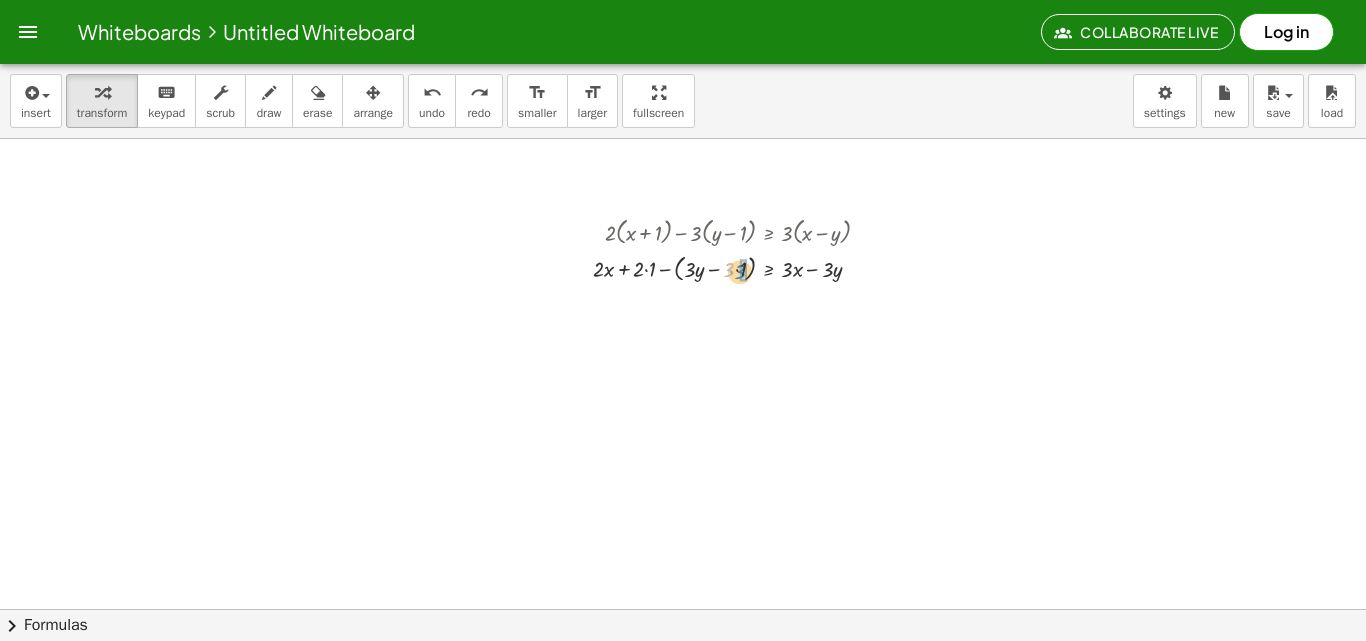drag, startPoint x: 731, startPoint y: 262, endPoint x: 741, endPoint y: 264, distance: 10.198039 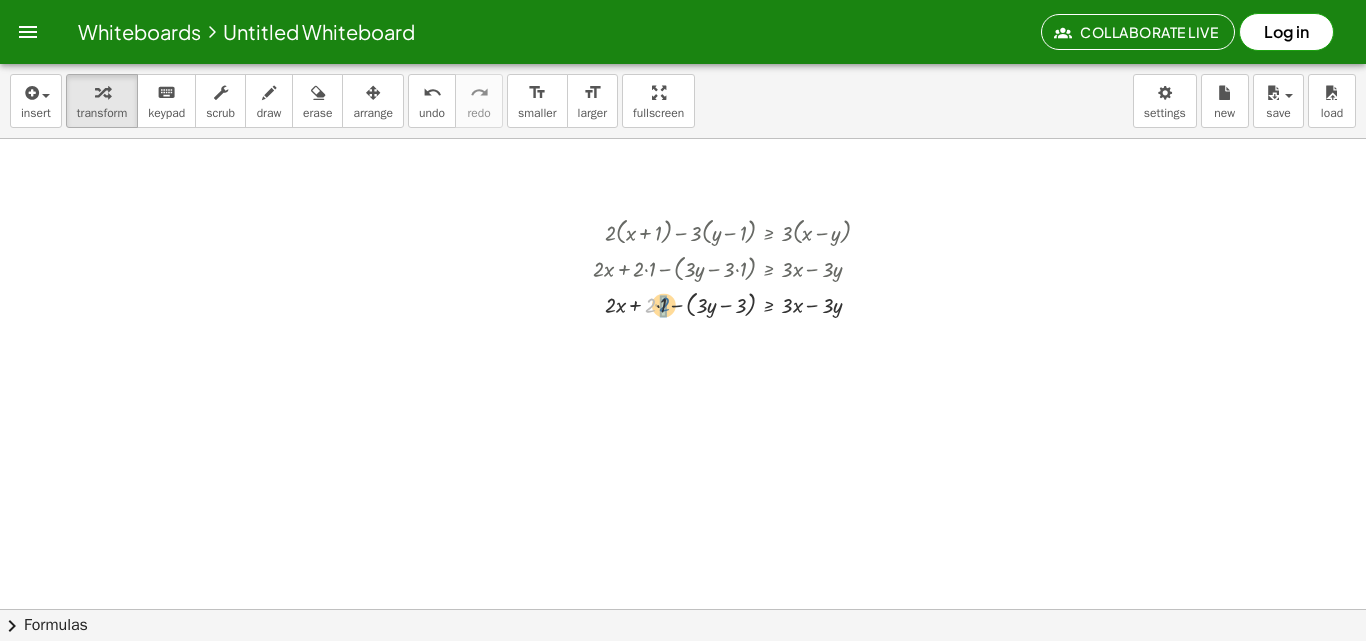 drag, startPoint x: 649, startPoint y: 306, endPoint x: 659, endPoint y: 305, distance: 10.049875 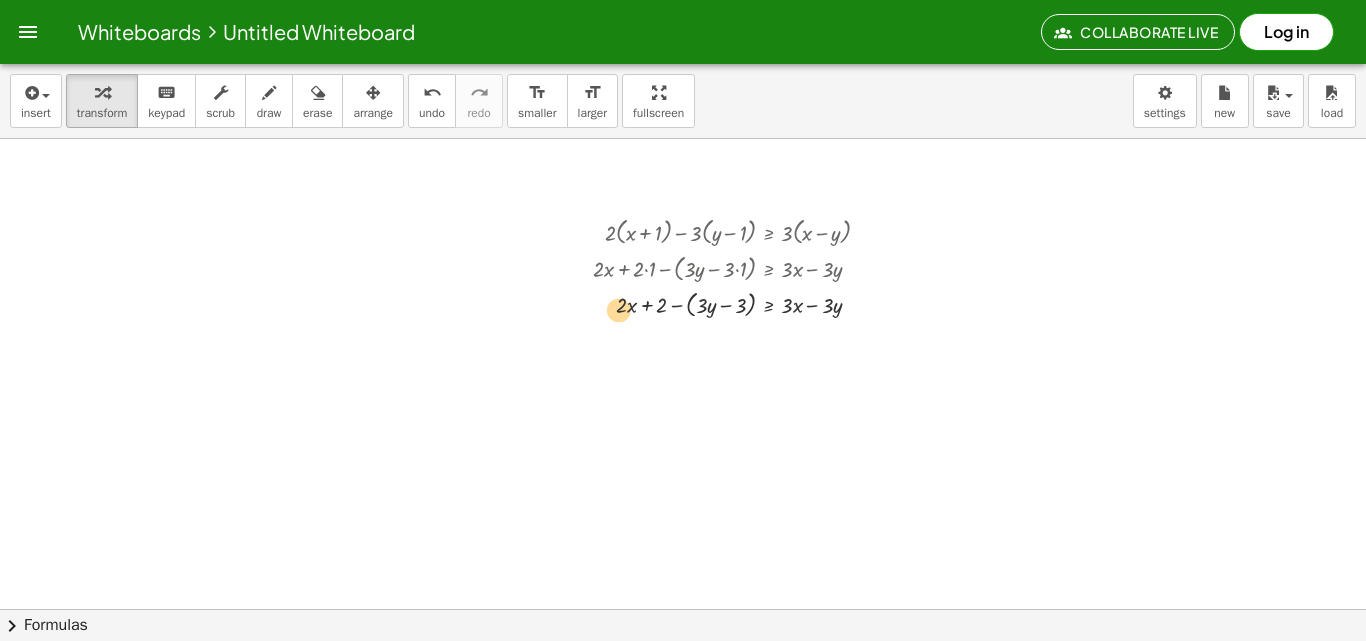 click at bounding box center (739, 303) 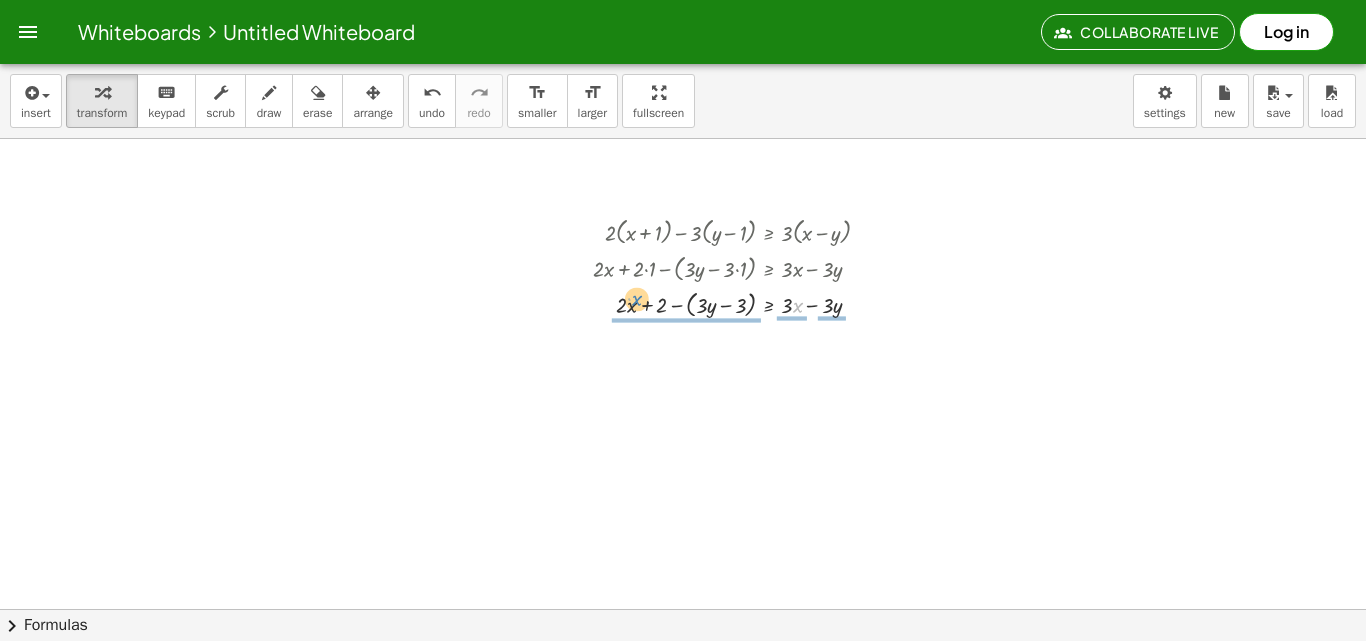 drag, startPoint x: 794, startPoint y: 298, endPoint x: 634, endPoint y: 291, distance: 160.15305 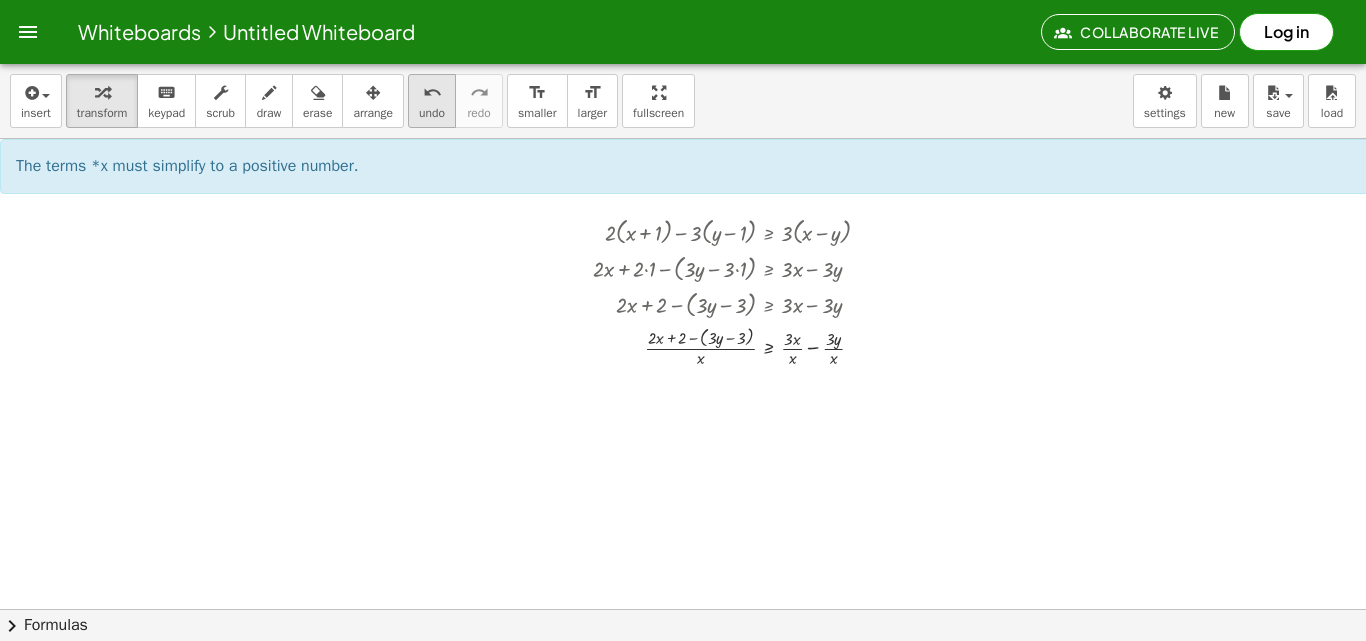 click on "undo" at bounding box center (432, 113) 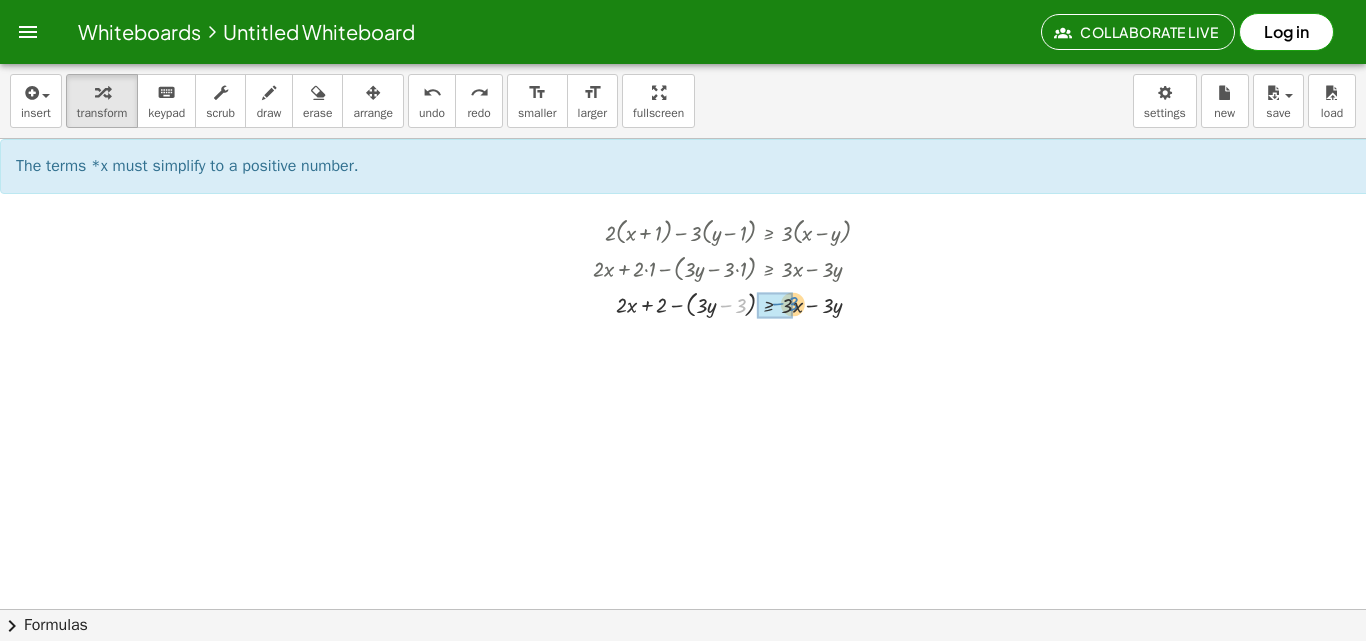 drag, startPoint x: 734, startPoint y: 302, endPoint x: 787, endPoint y: 299, distance: 53.08484 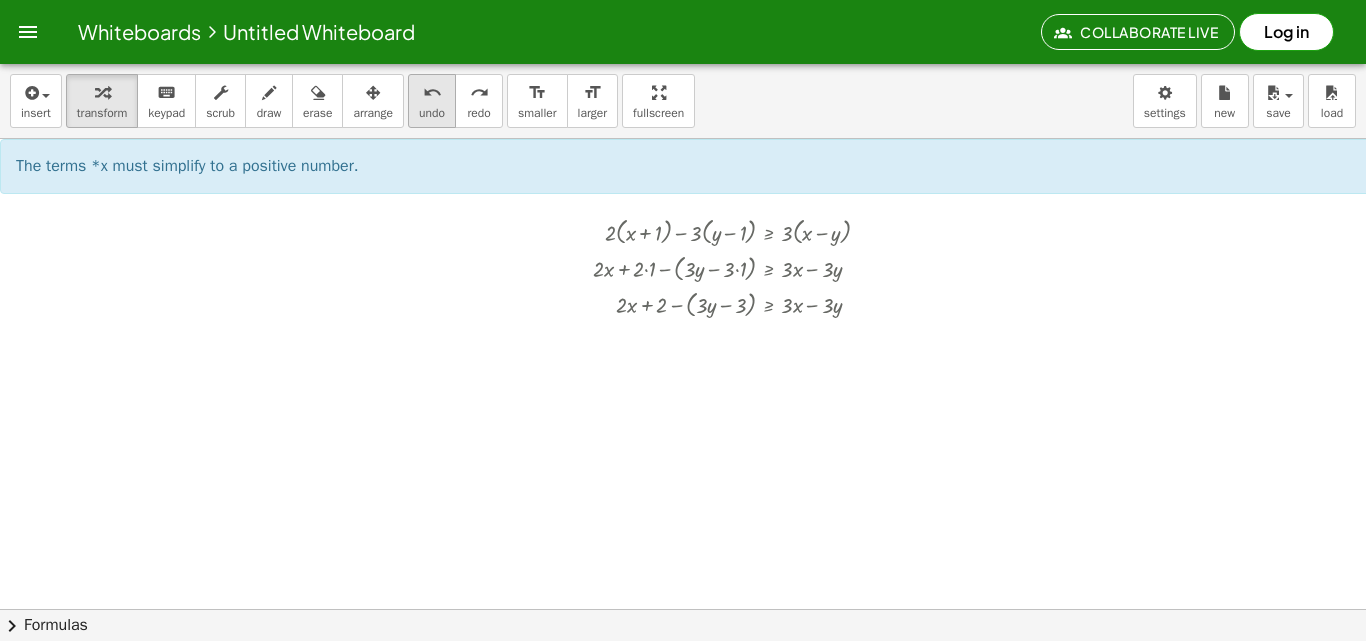 click on "undo undo" at bounding box center [432, 101] 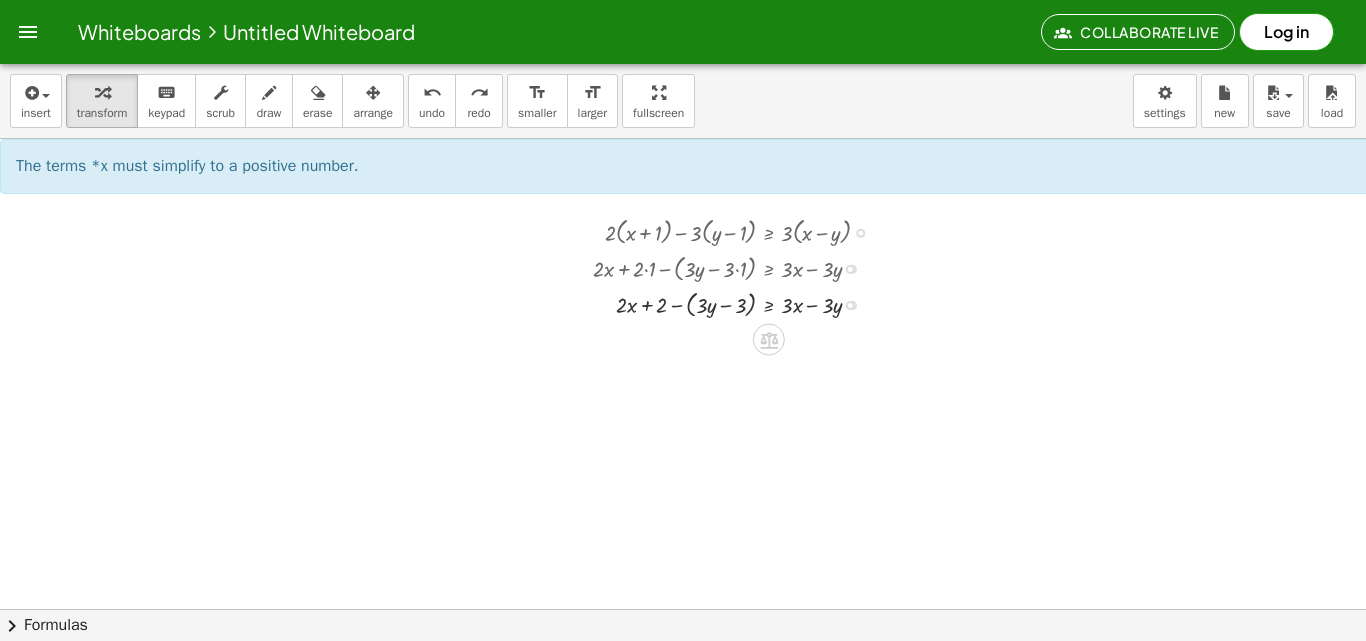 drag, startPoint x: 739, startPoint y: 262, endPoint x: 824, endPoint y: 311, distance: 98.11218 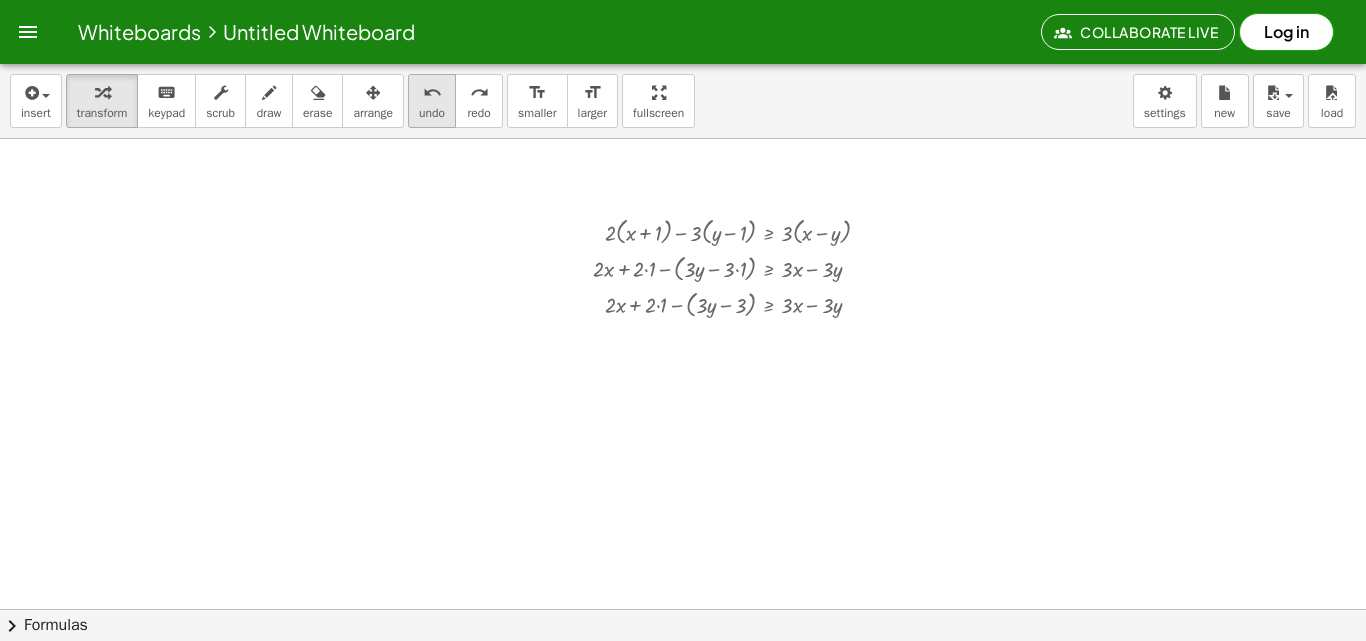 click on "undo" at bounding box center [432, 113] 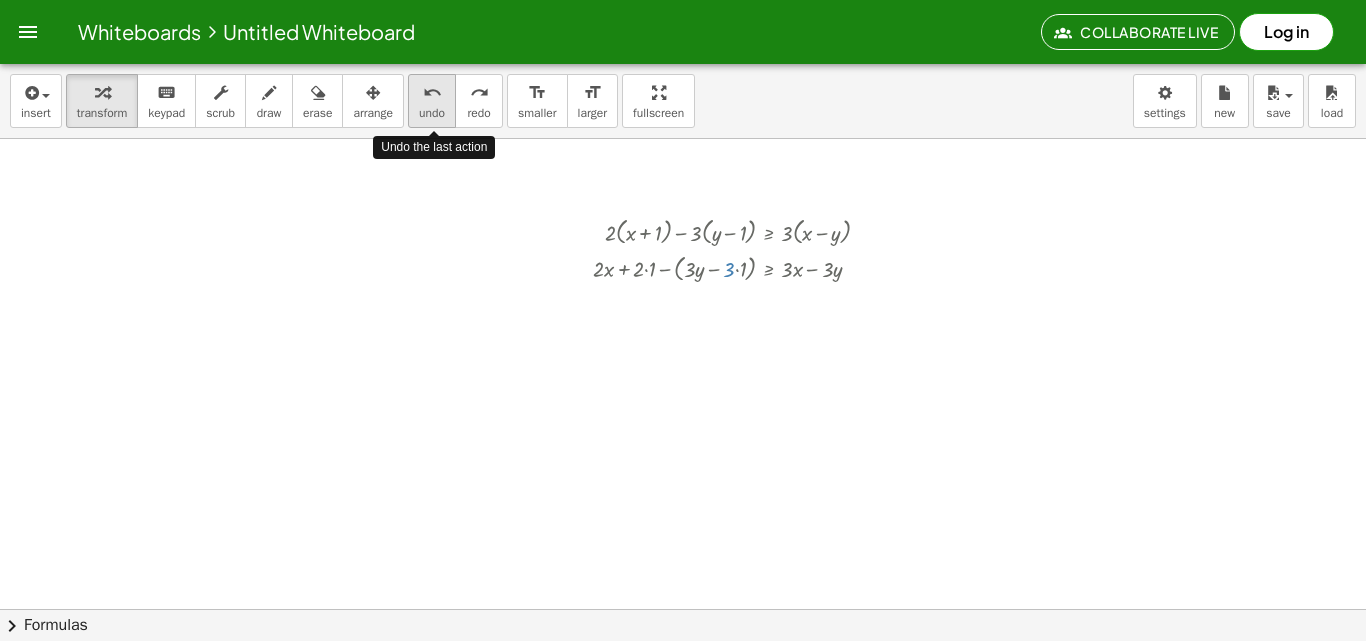 click on "undo" at bounding box center [432, 113] 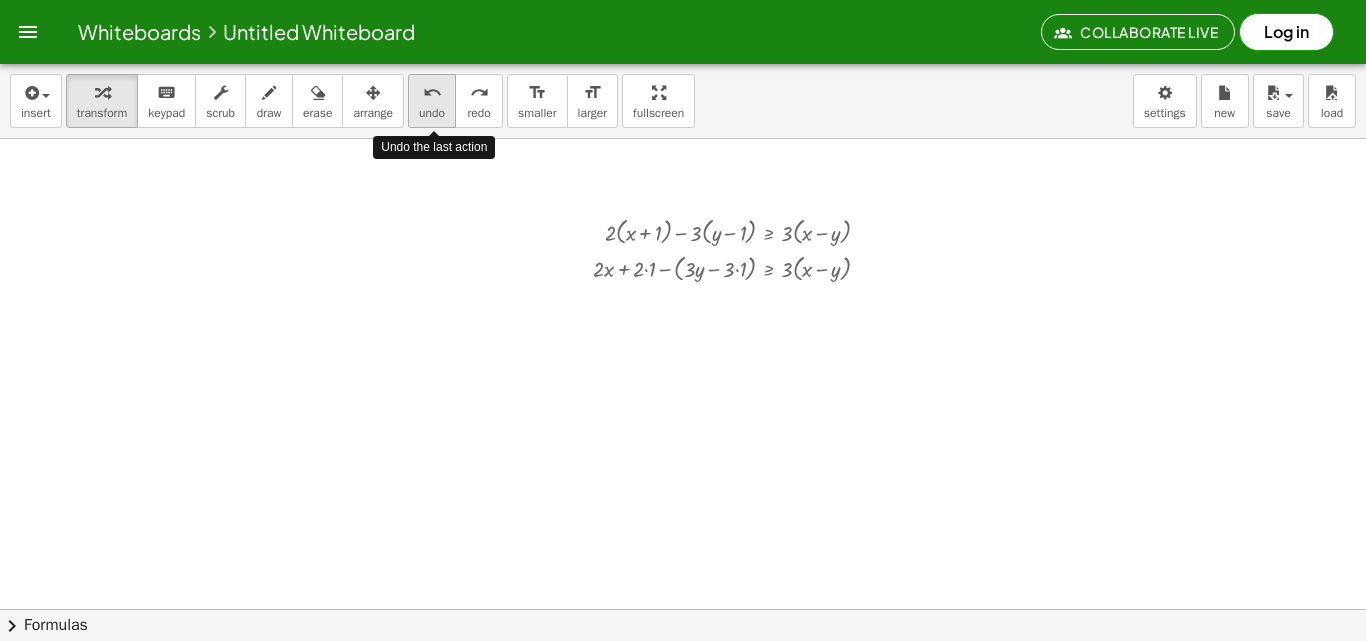 click on "undo" at bounding box center [432, 113] 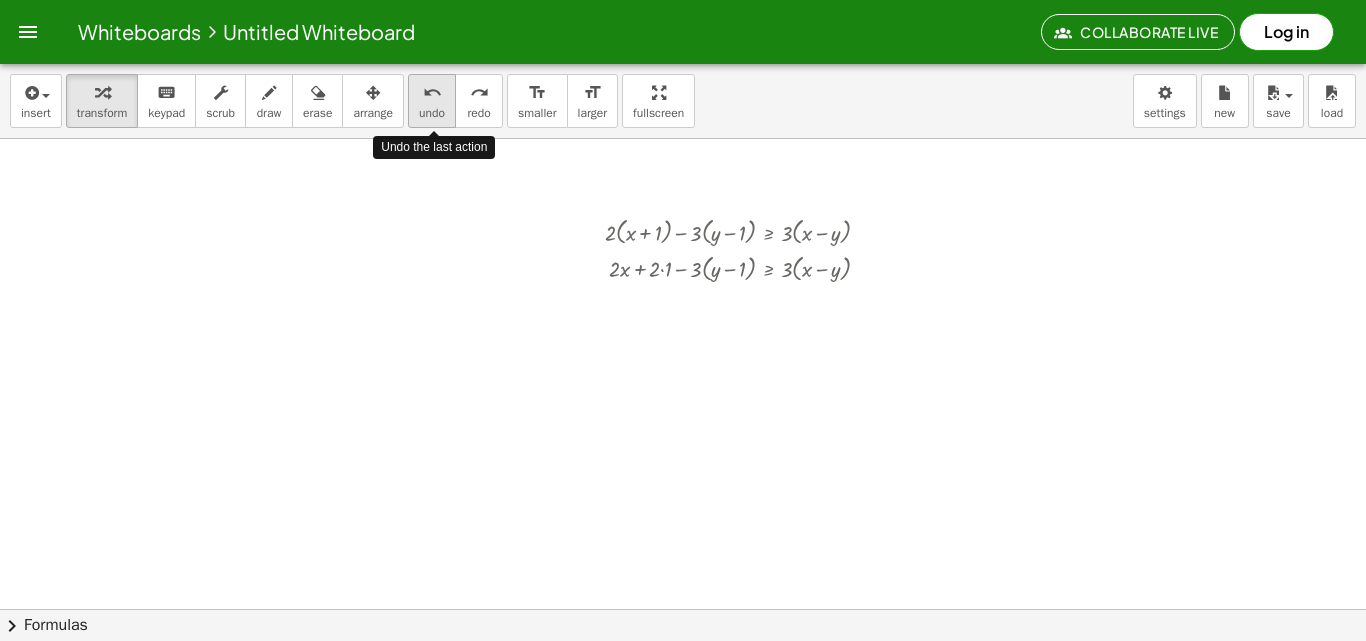 click on "undo" at bounding box center (432, 113) 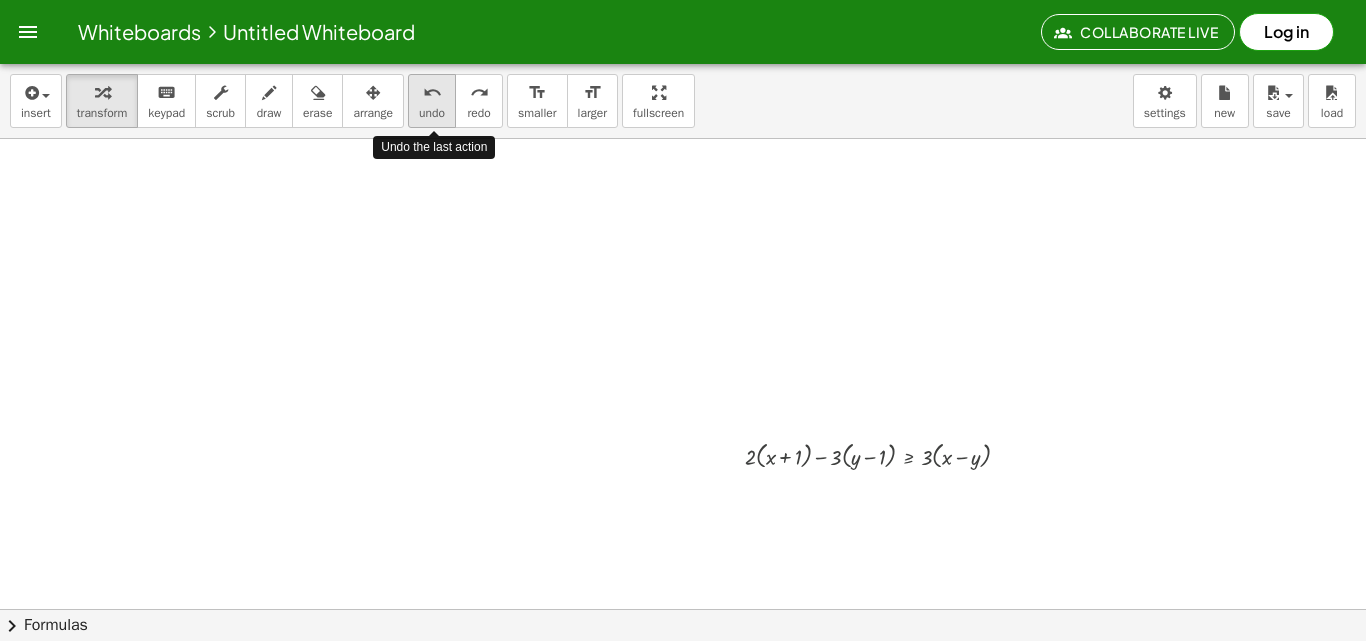 click on "undo" at bounding box center [432, 113] 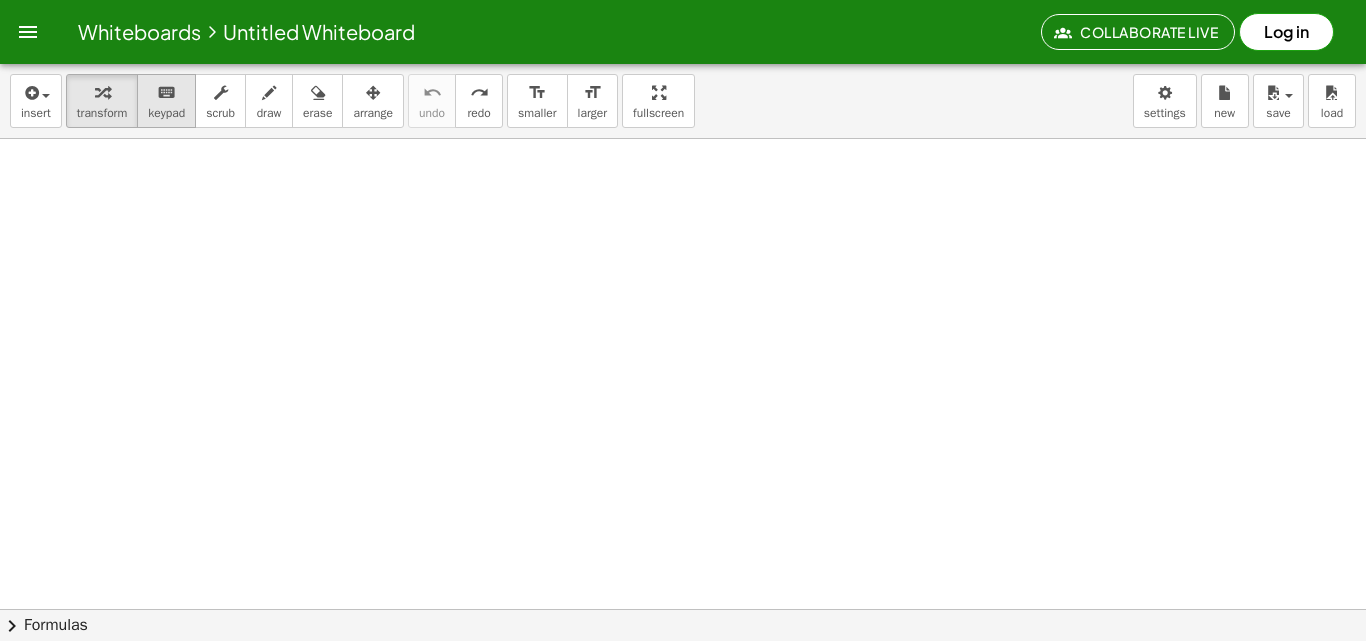 click on "keyboard" at bounding box center (166, 93) 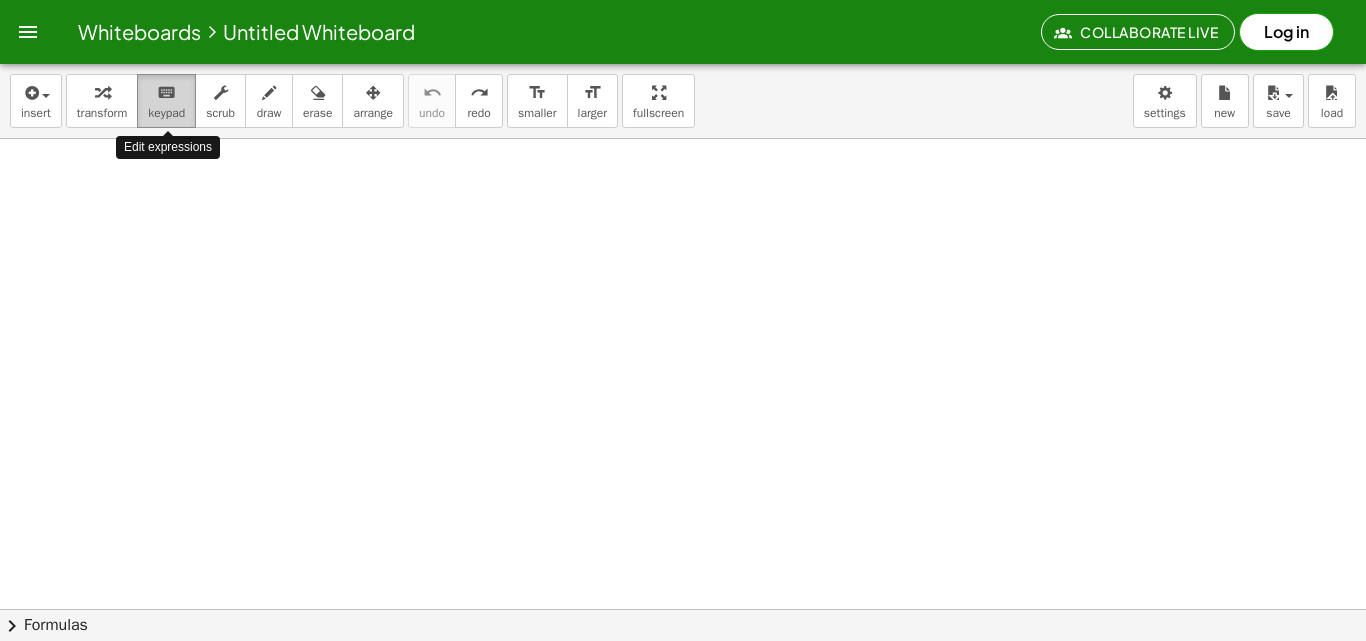 click on "keypad" at bounding box center (166, 113) 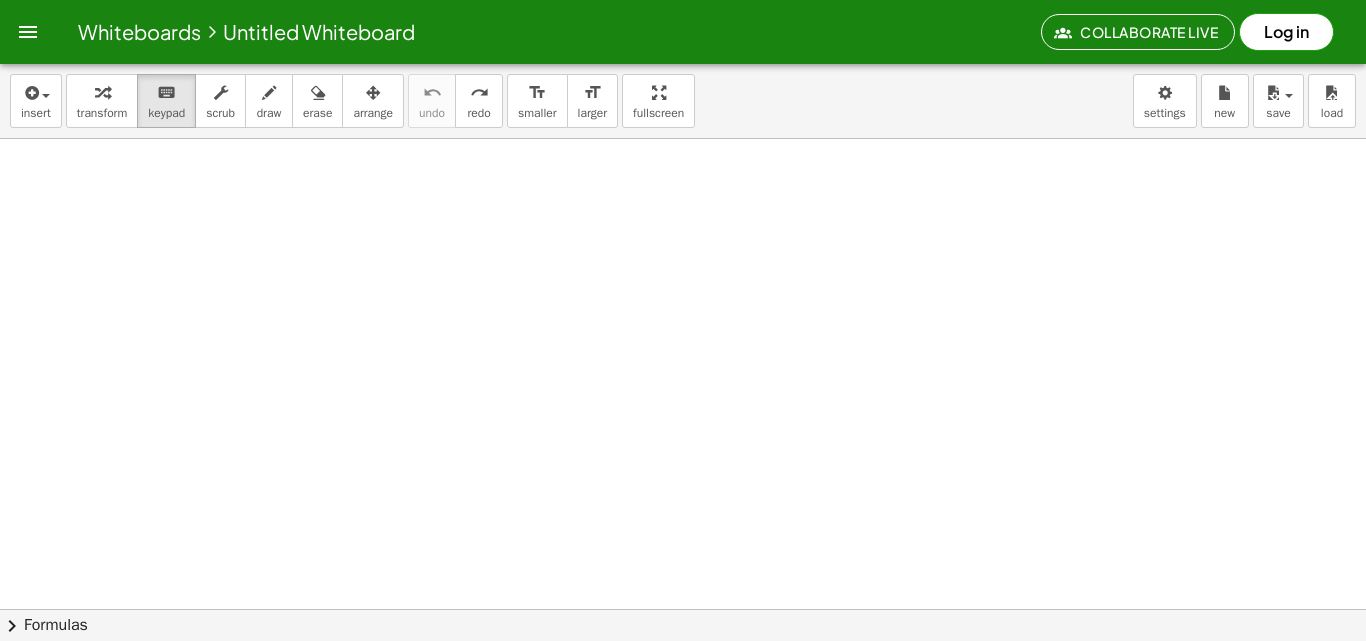 drag, startPoint x: 266, startPoint y: 484, endPoint x: 303, endPoint y: 494, distance: 38.327538 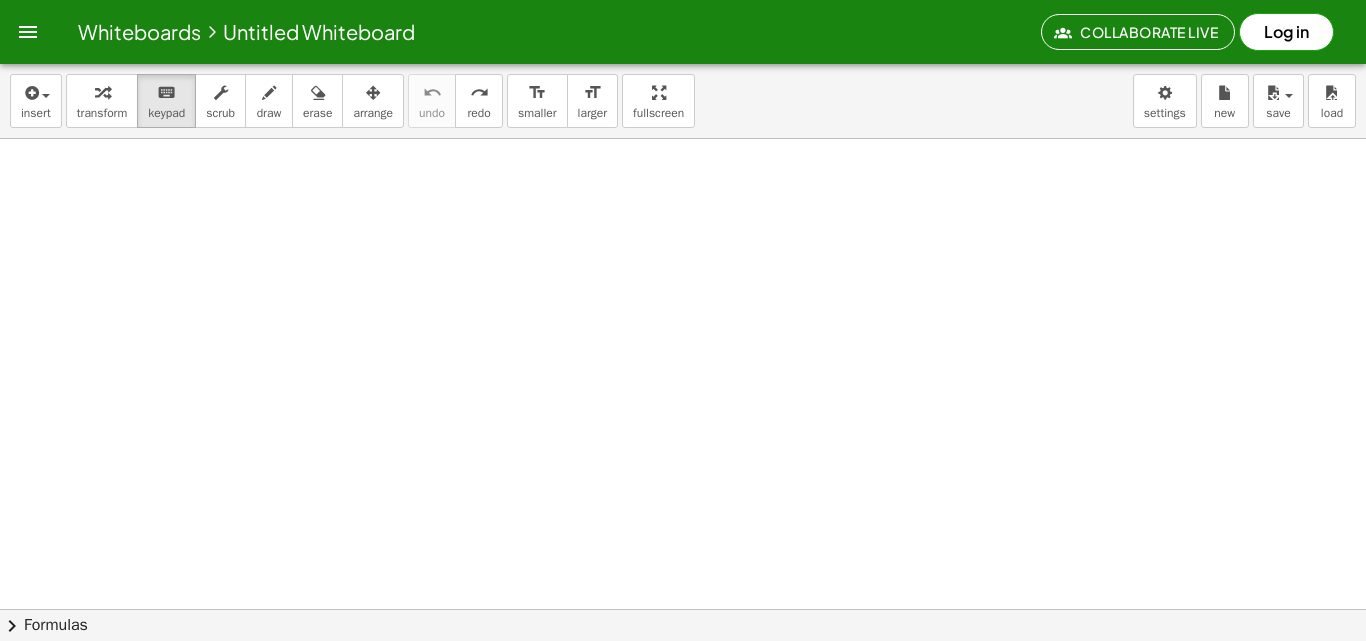 click at bounding box center (707, 609) 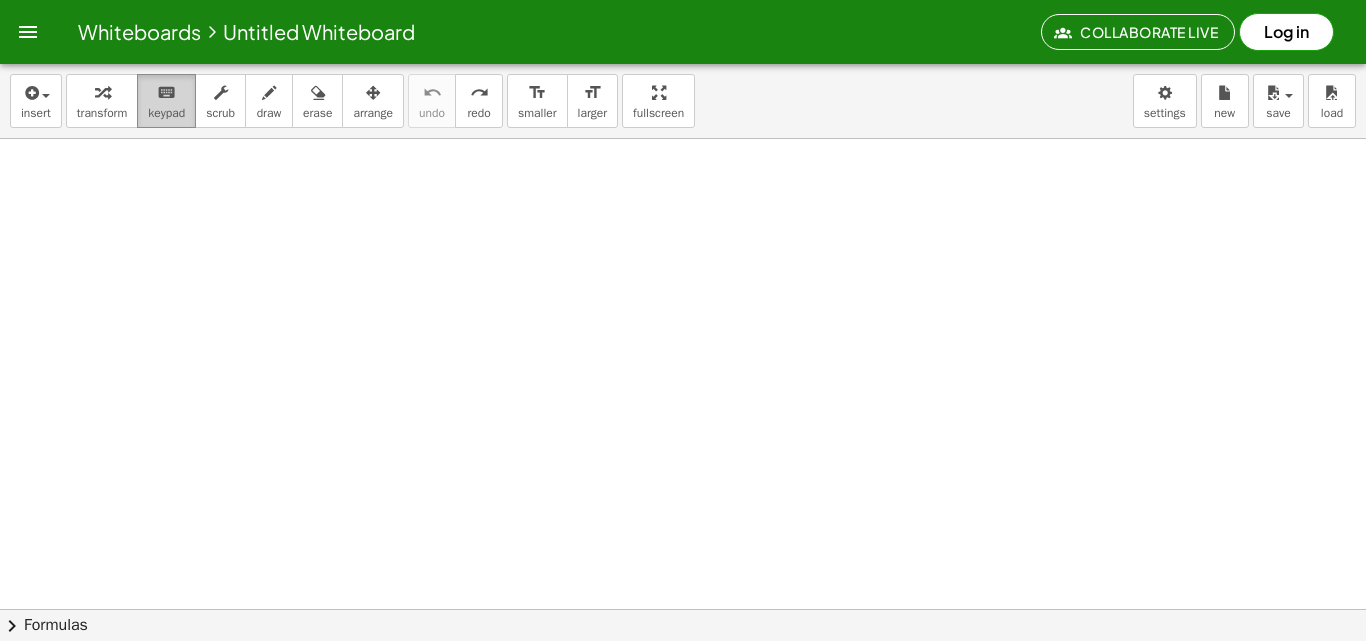 drag, startPoint x: 173, startPoint y: 85, endPoint x: 195, endPoint y: 82, distance: 22.203604 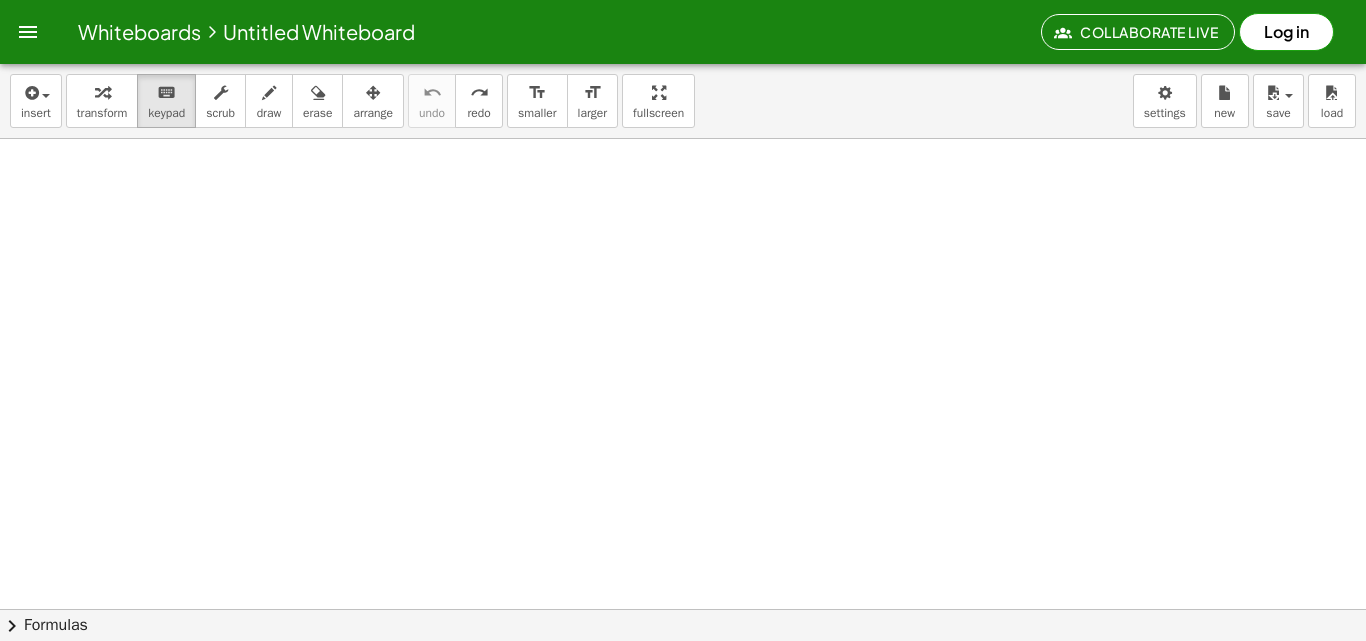 click at bounding box center (707, 609) 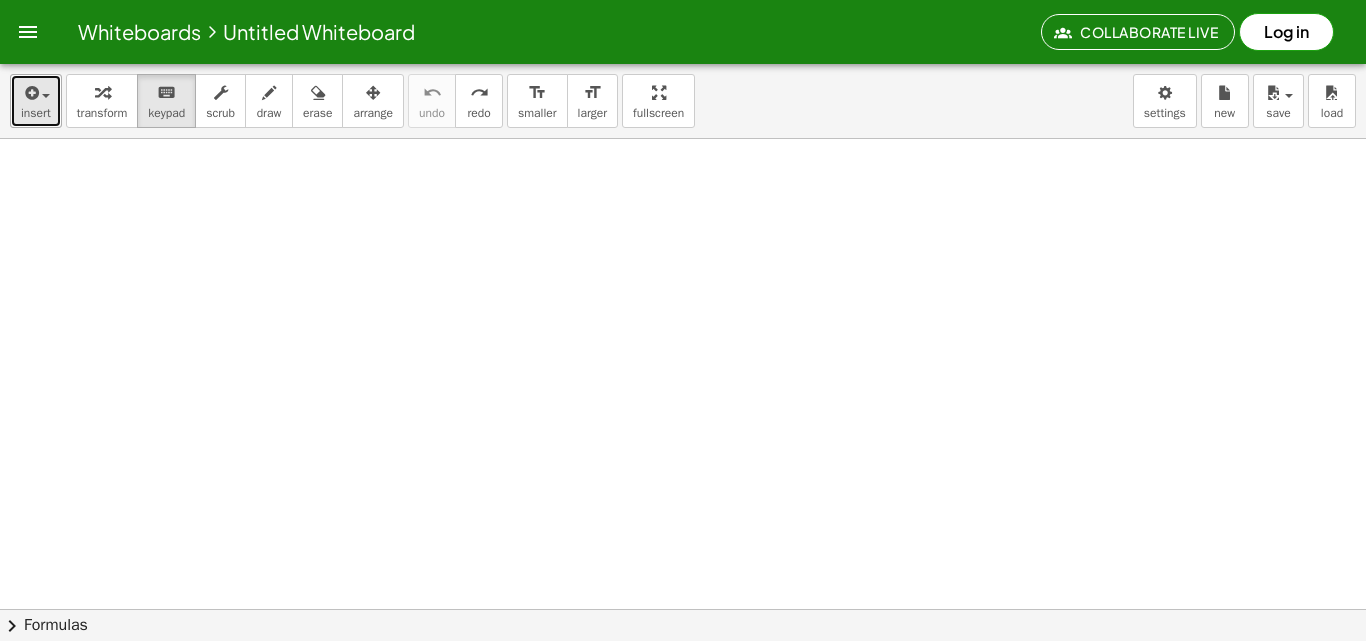 click at bounding box center (30, 93) 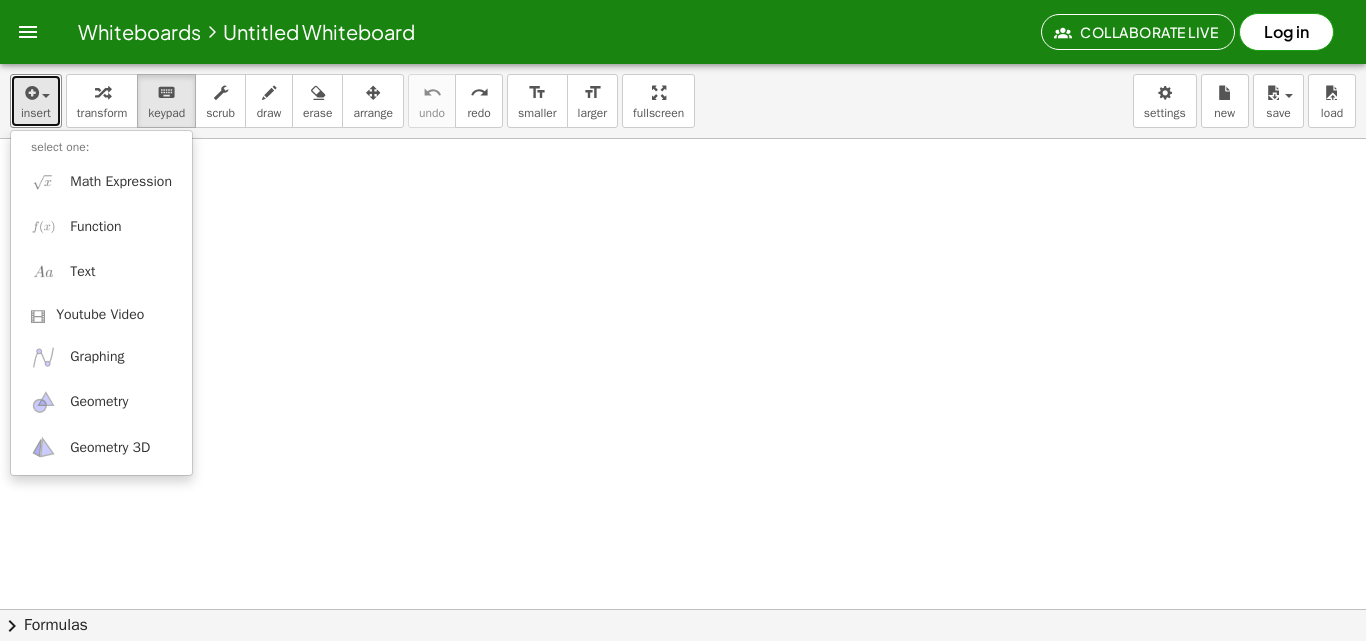 click at bounding box center [707, 609] 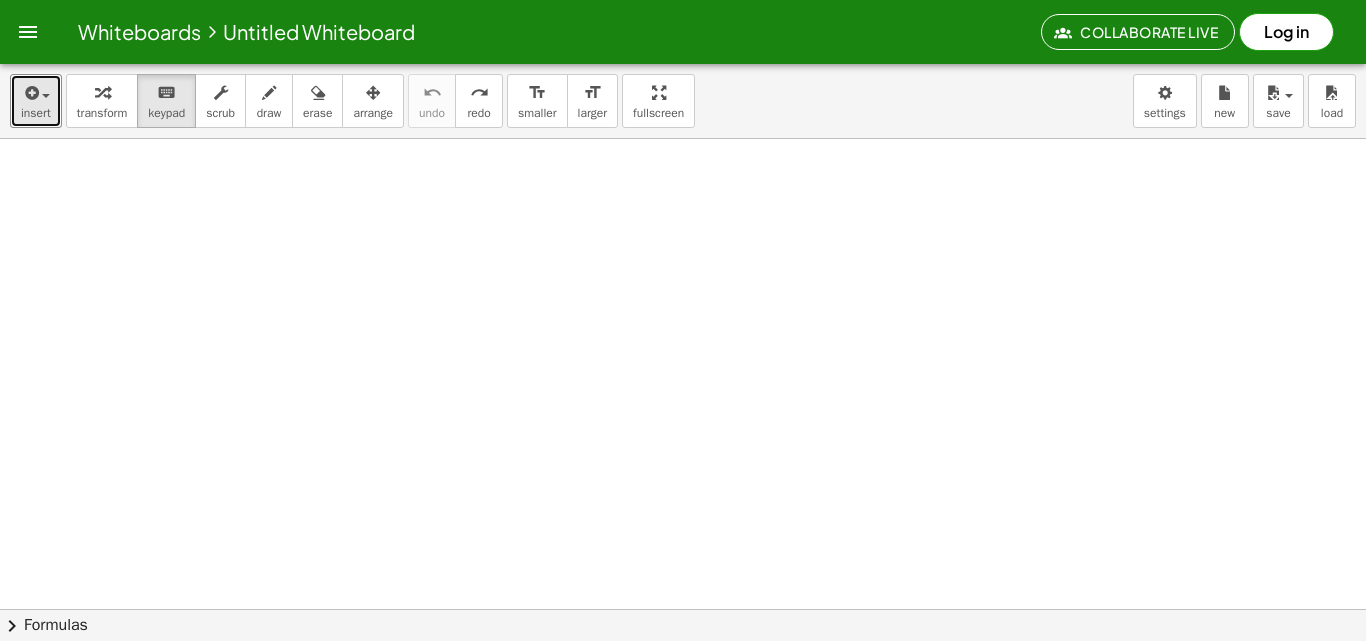 drag, startPoint x: 513, startPoint y: 233, endPoint x: 527, endPoint y: 230, distance: 14.3178215 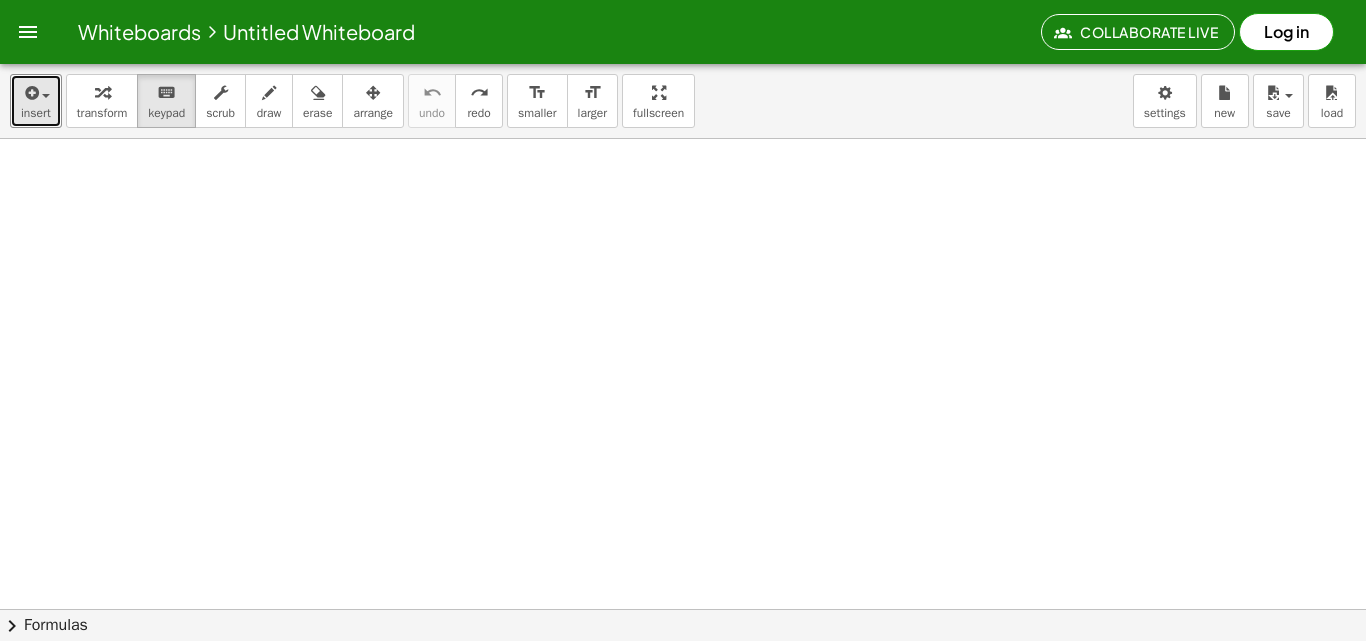 click at bounding box center (707, 609) 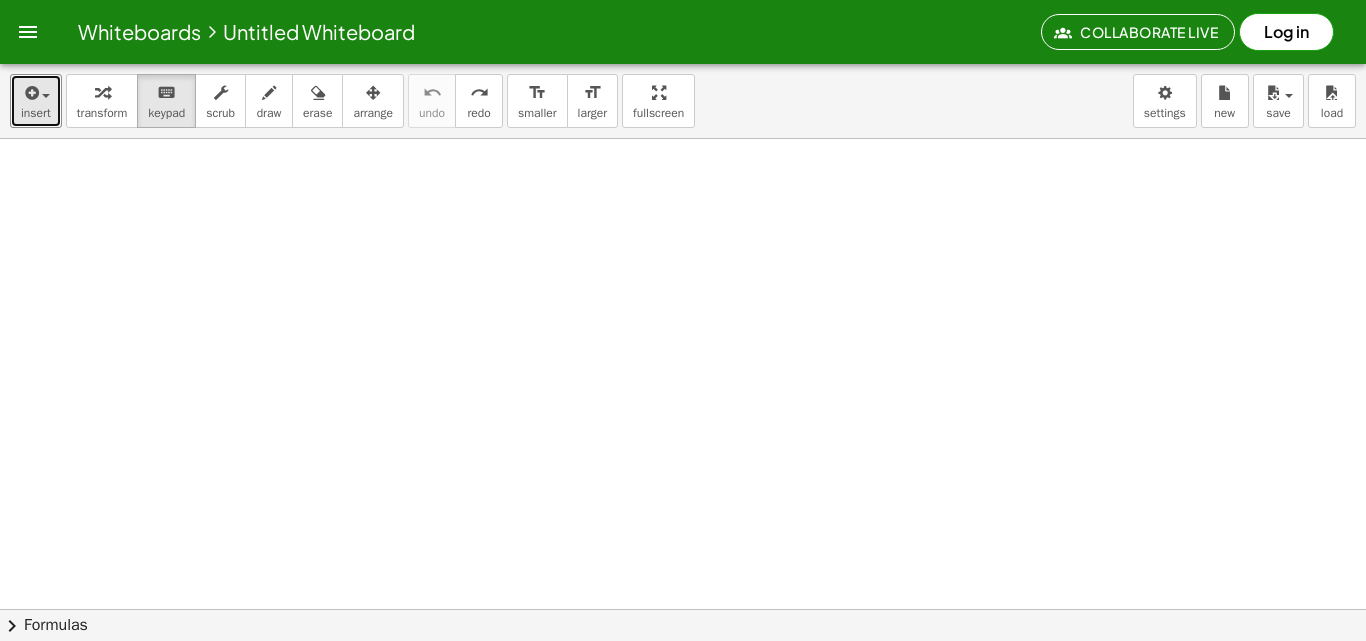 click at bounding box center (707, 609) 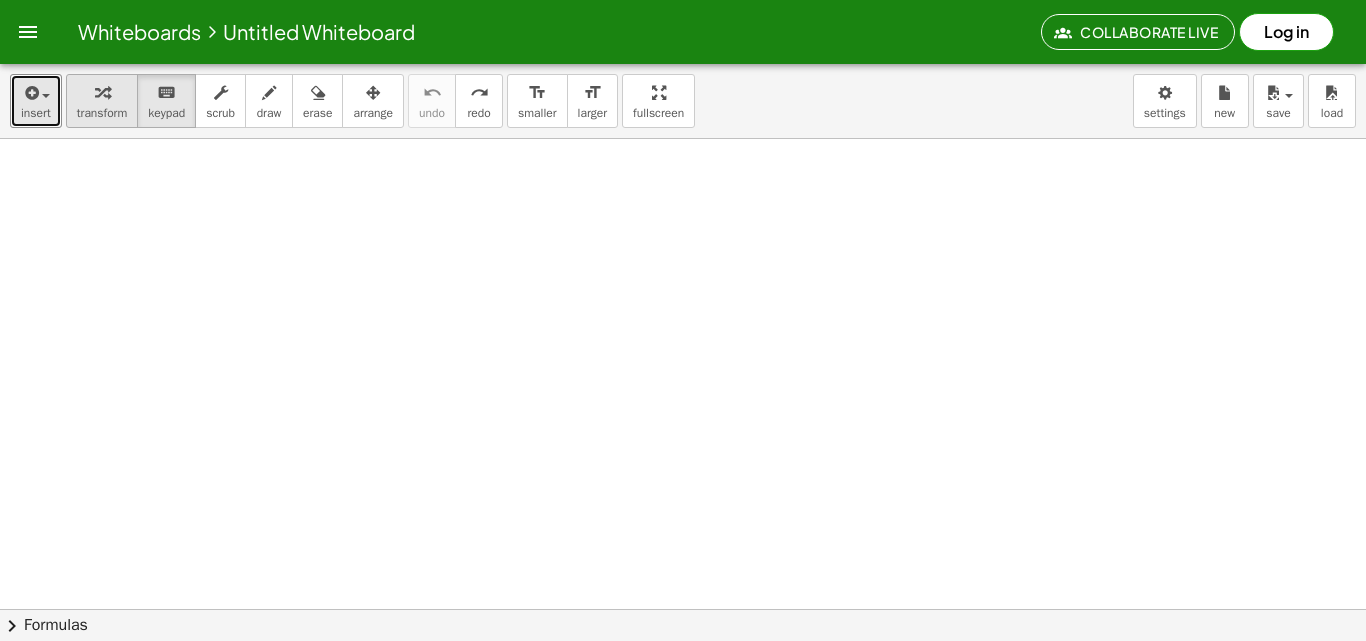 click on "transform" at bounding box center (102, 101) 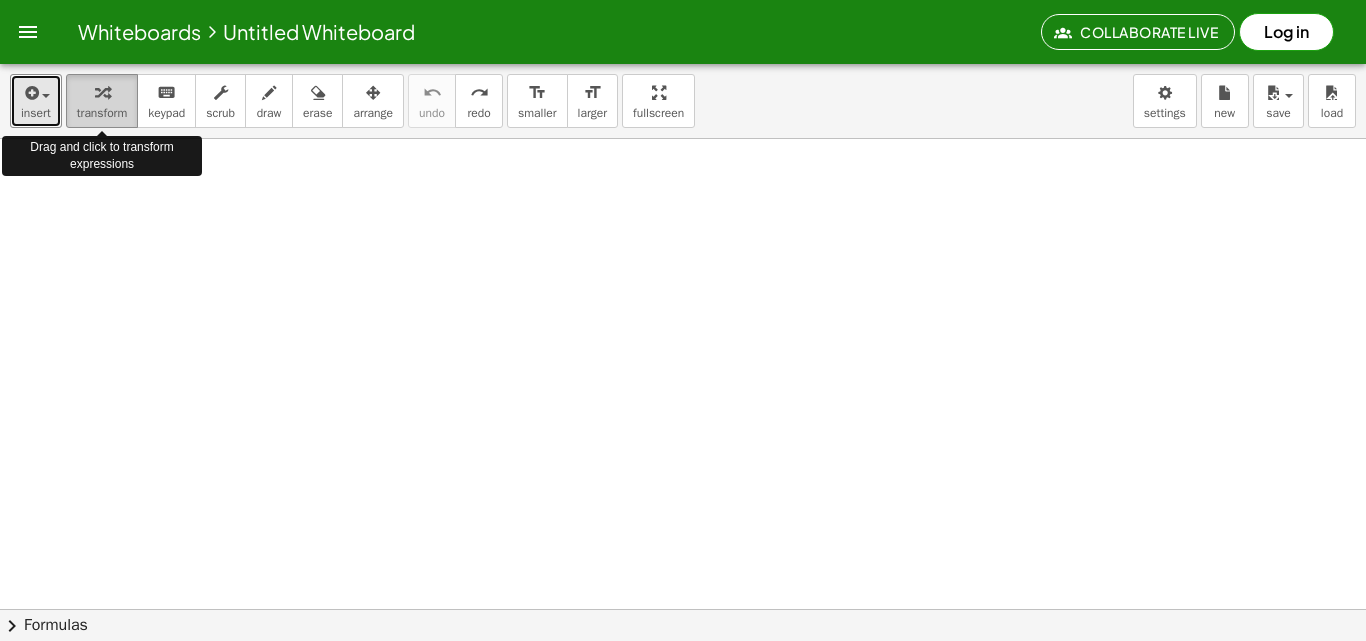 click on "transform" at bounding box center (102, 101) 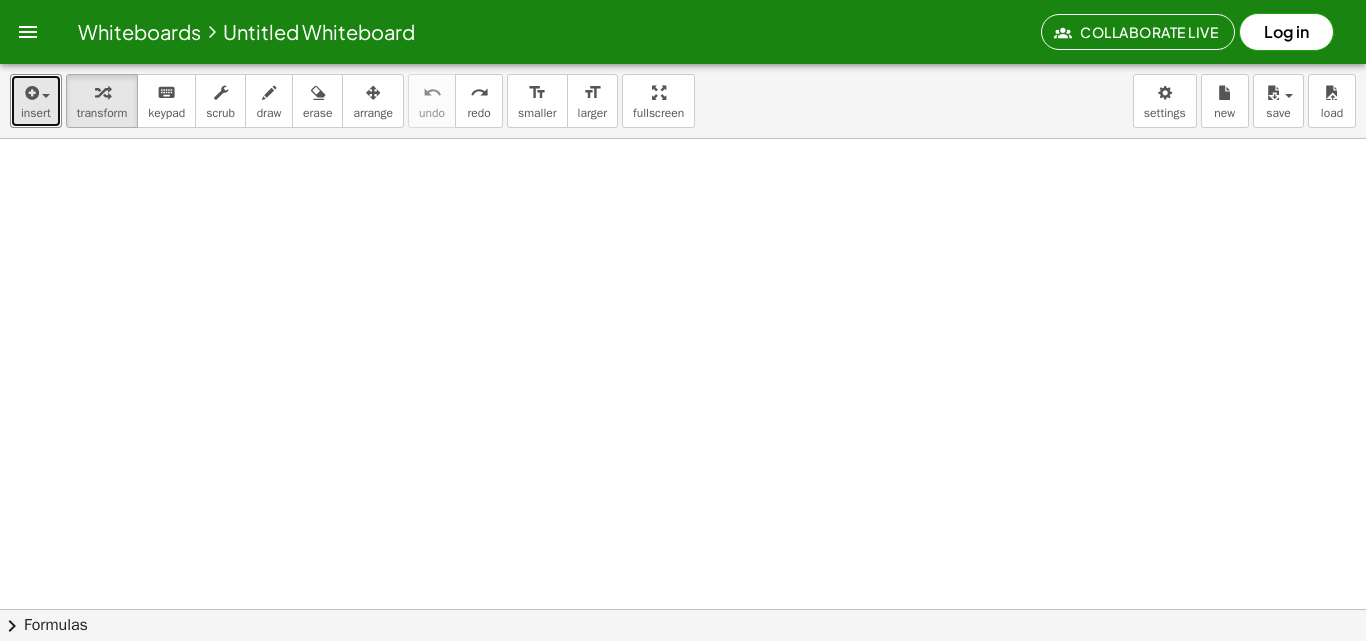 click at bounding box center (707, 609) 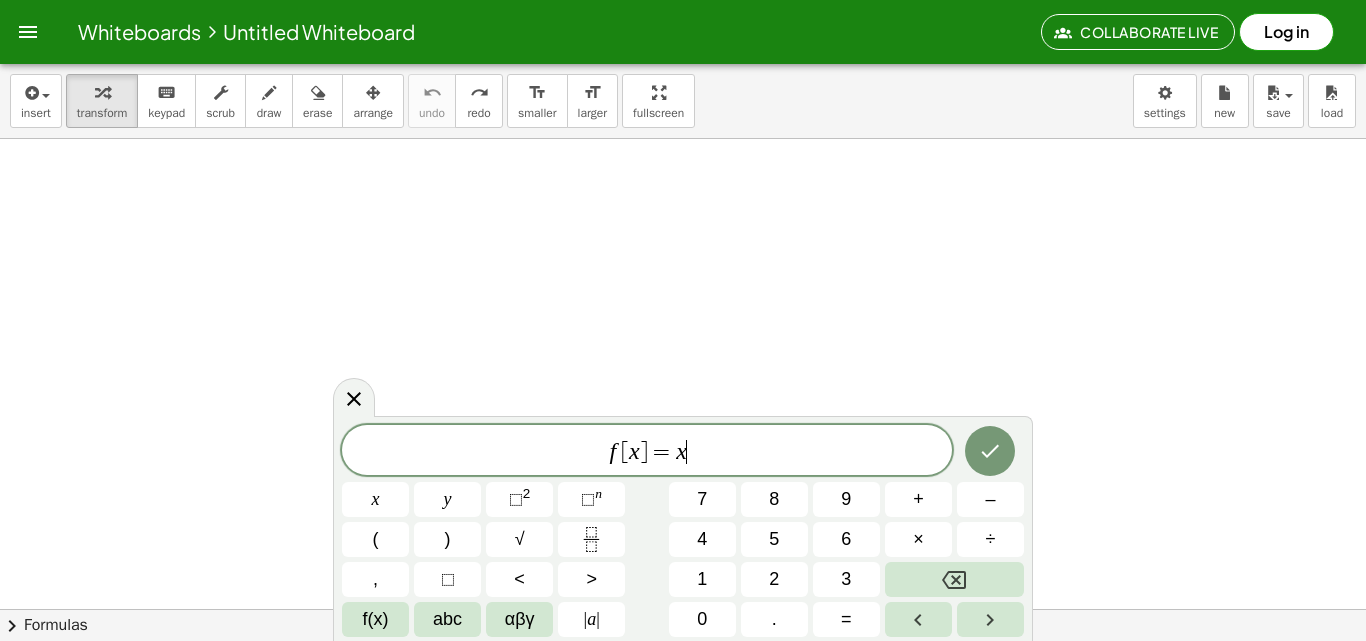 click at bounding box center [707, 609] 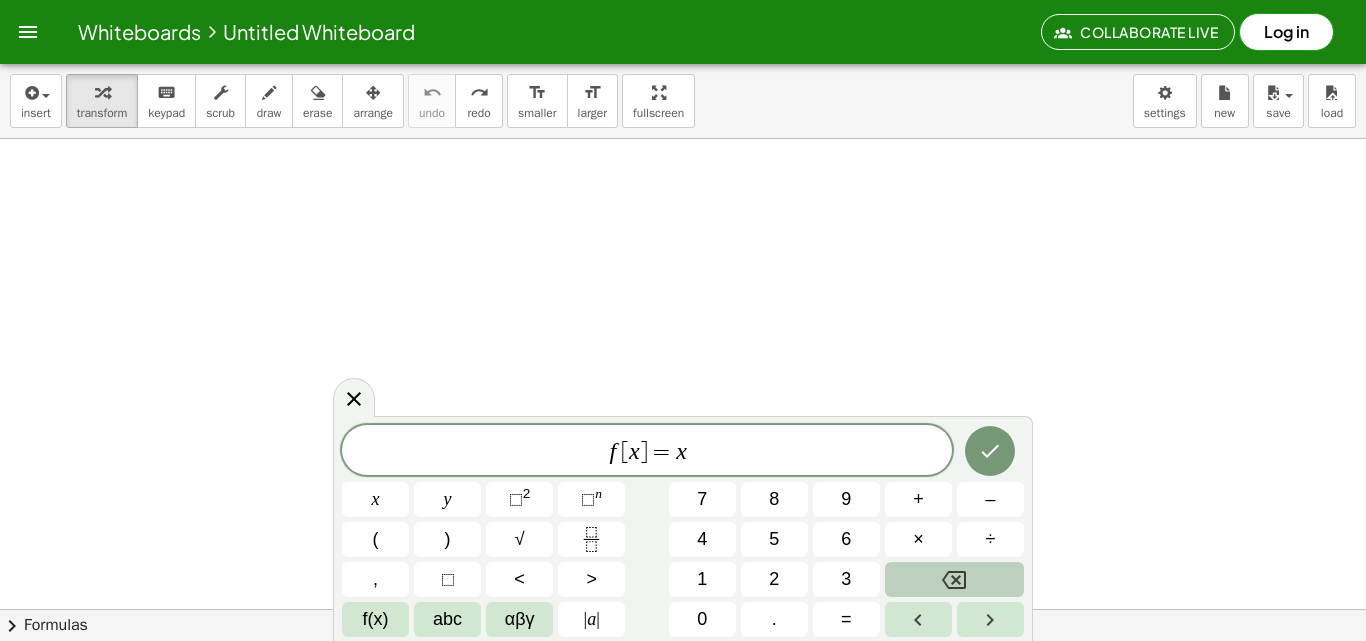 click 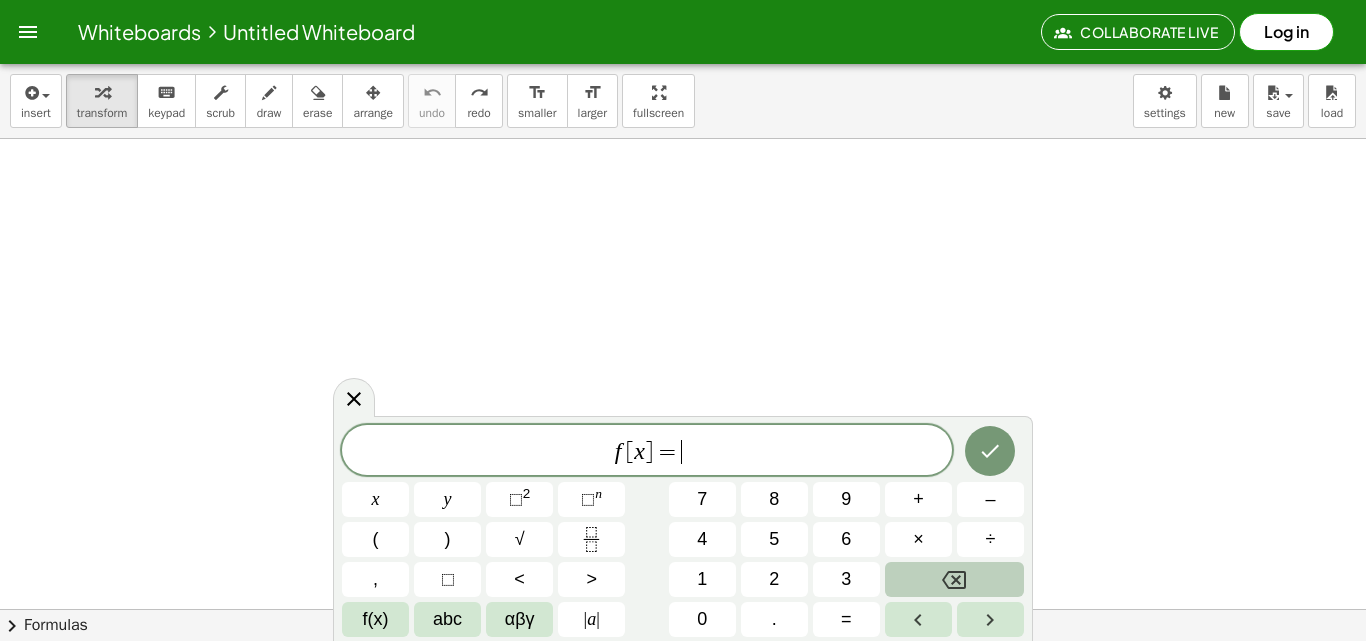 click 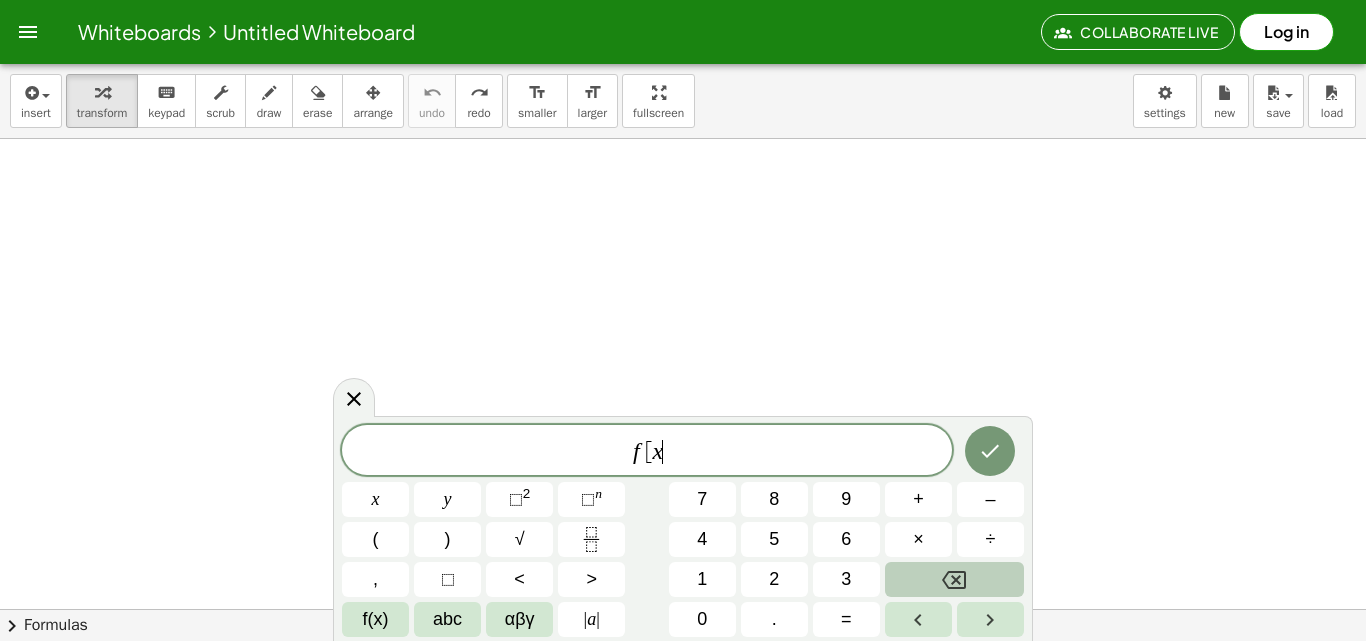 click 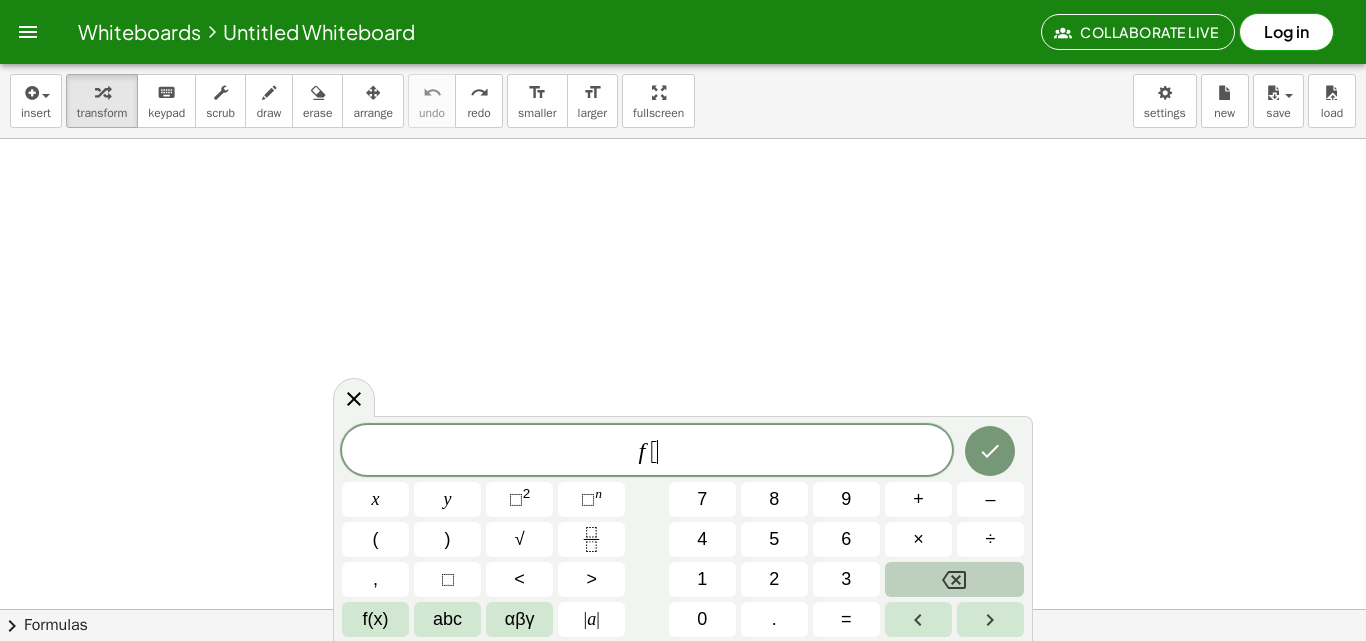 click at bounding box center (954, 579) 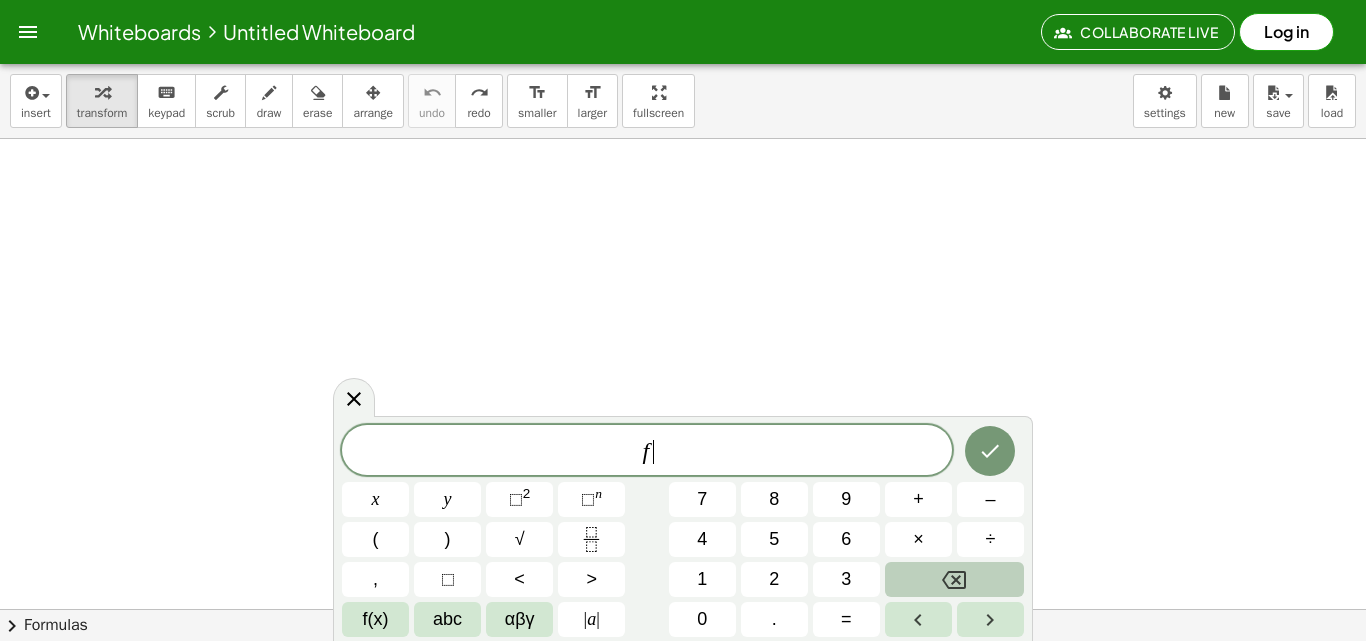 click at bounding box center (954, 579) 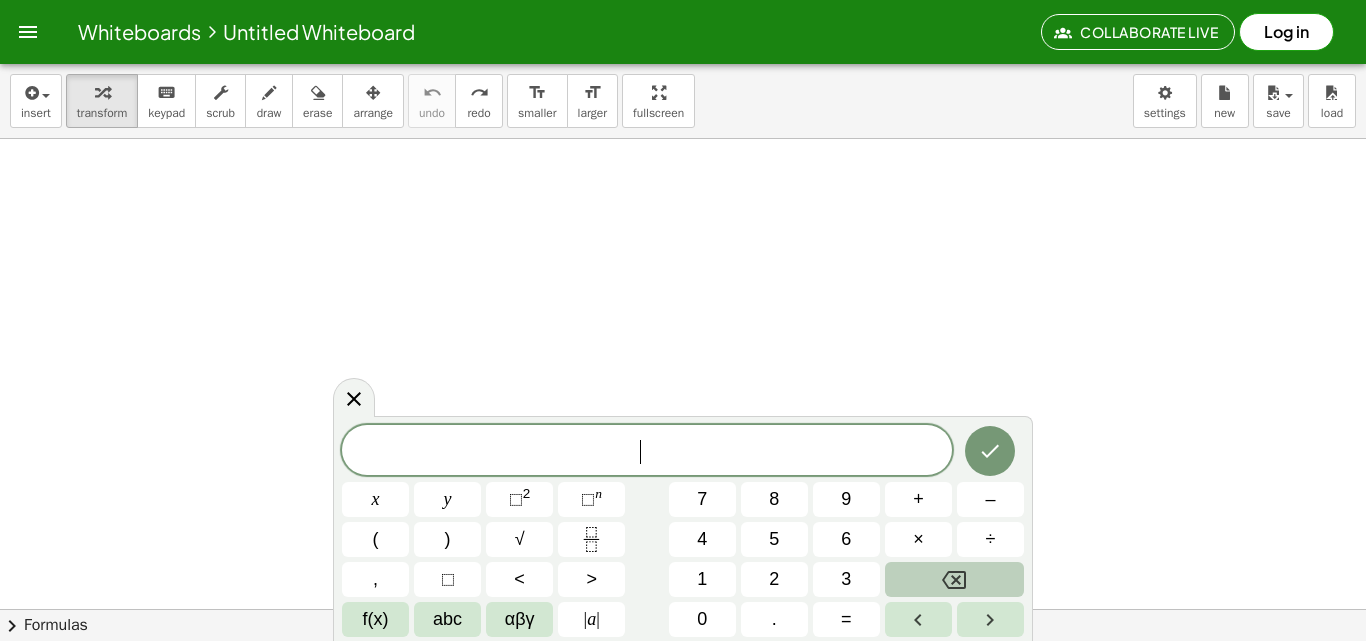 click at bounding box center (954, 579) 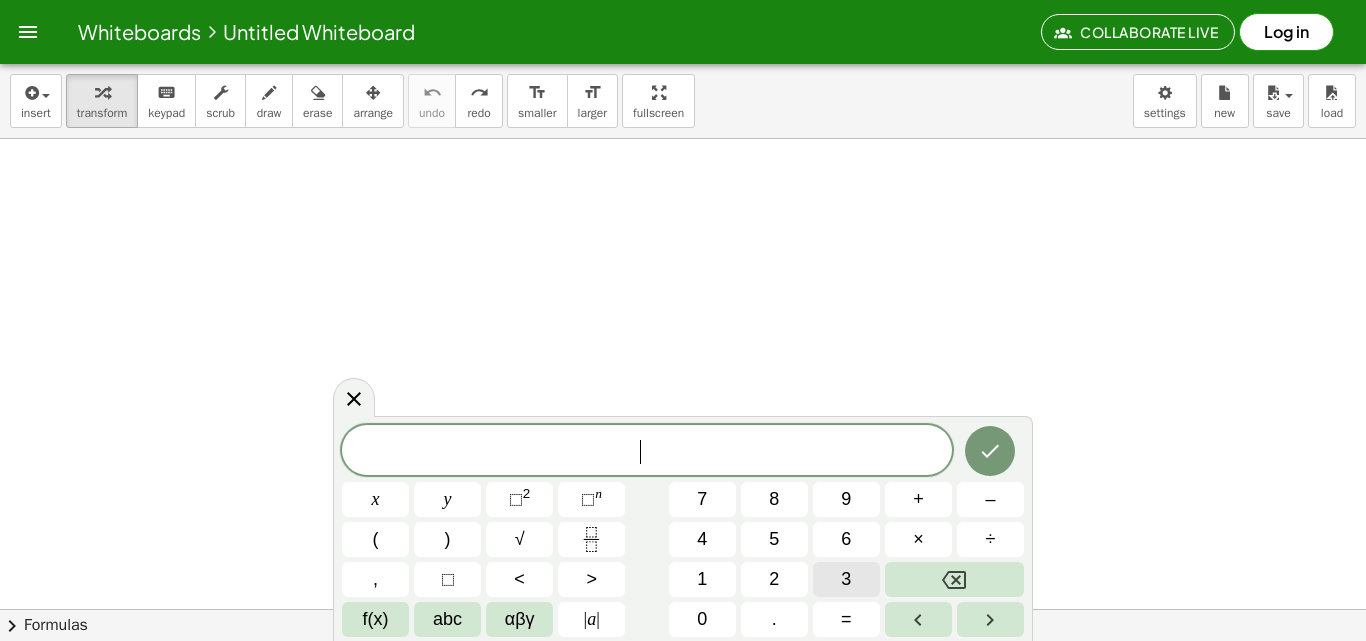 click on "3" at bounding box center [846, 579] 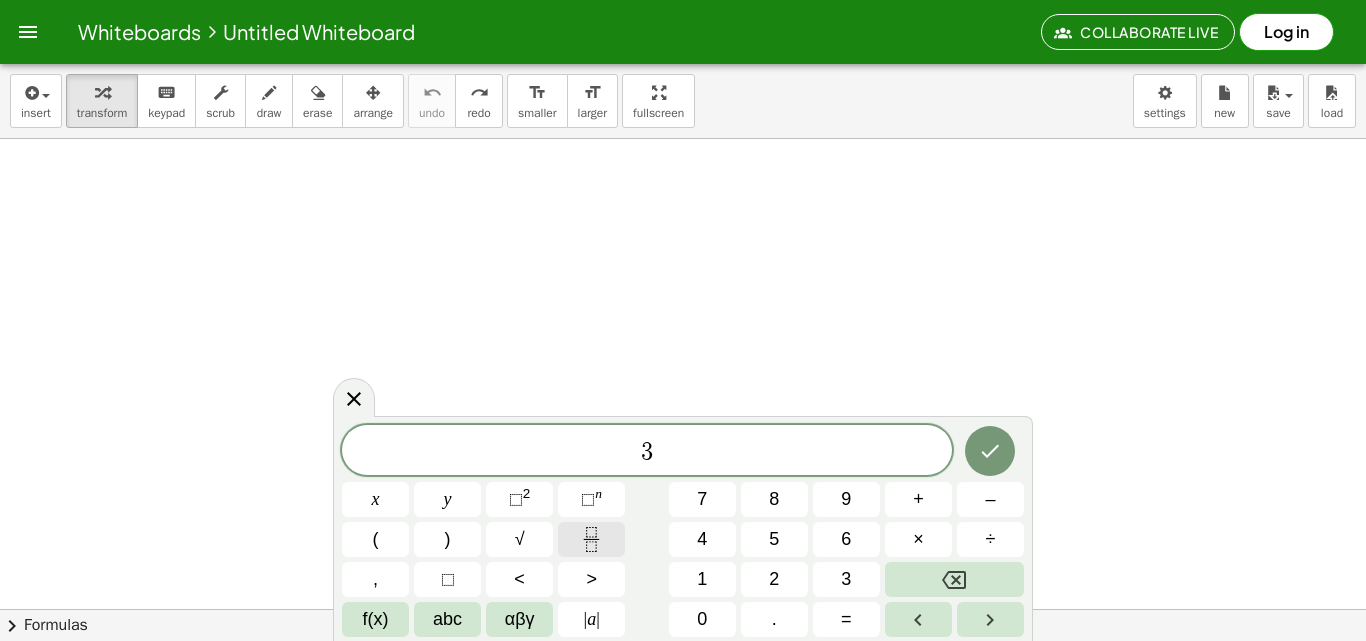 click 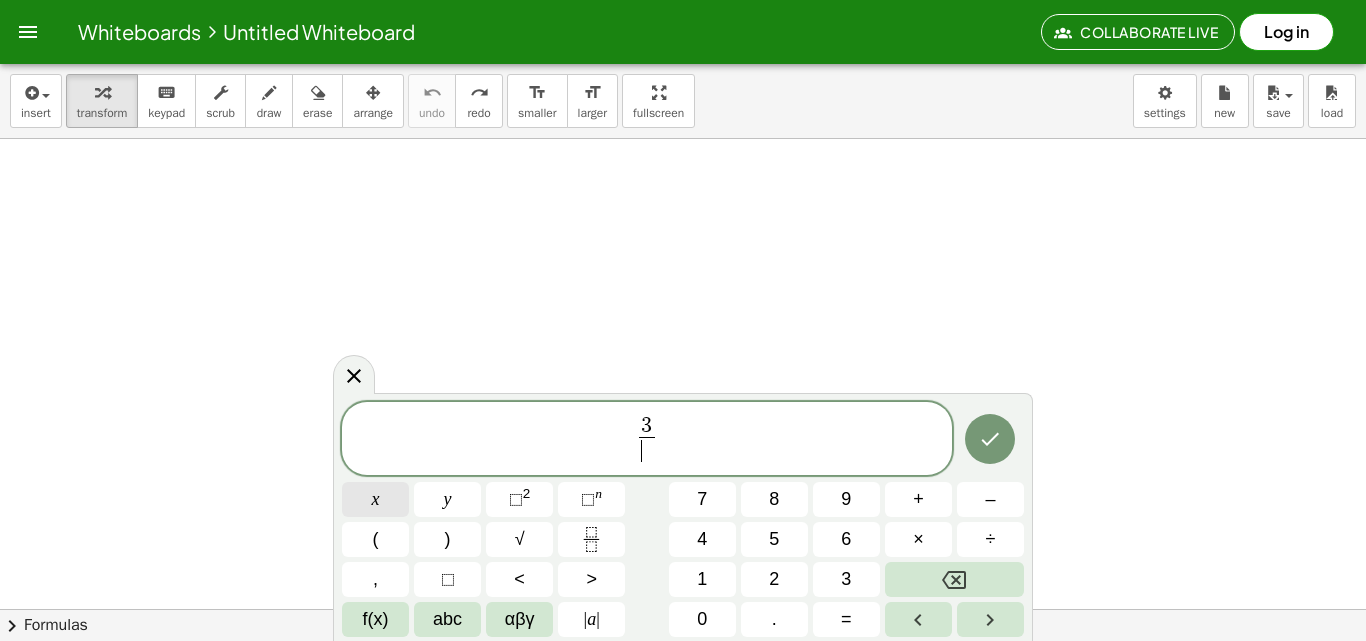 click on "x" at bounding box center [375, 499] 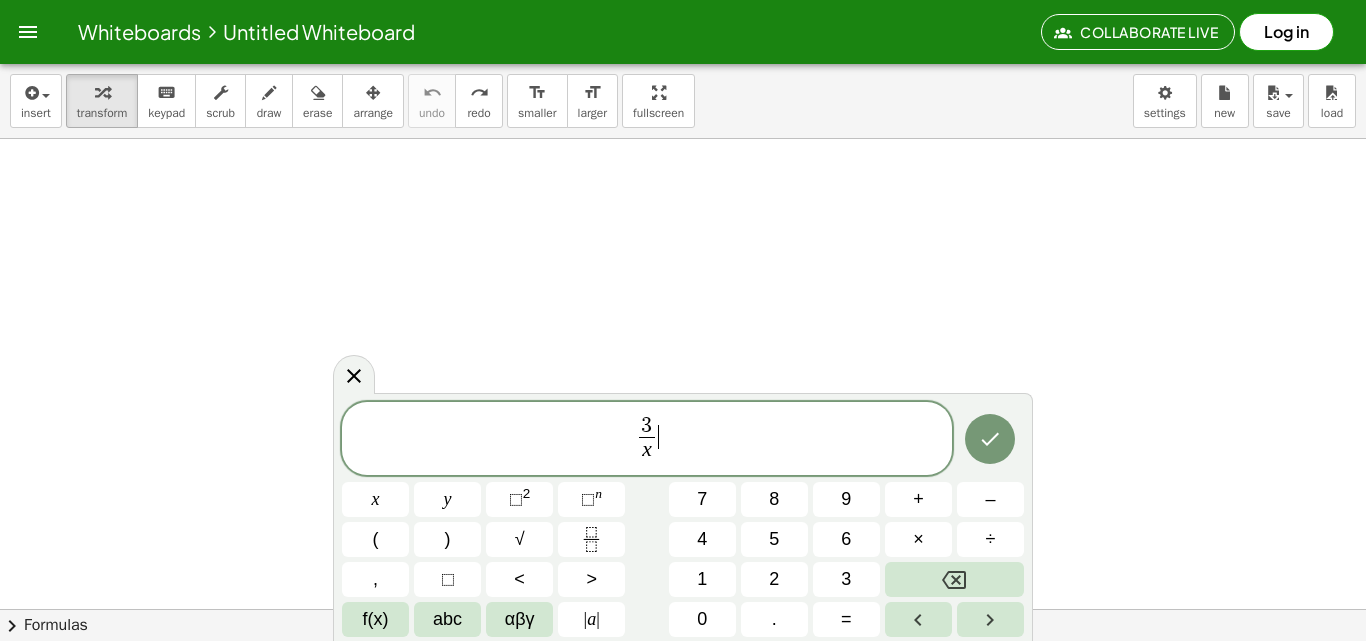 click on "3 x ​ ​" at bounding box center [647, 440] 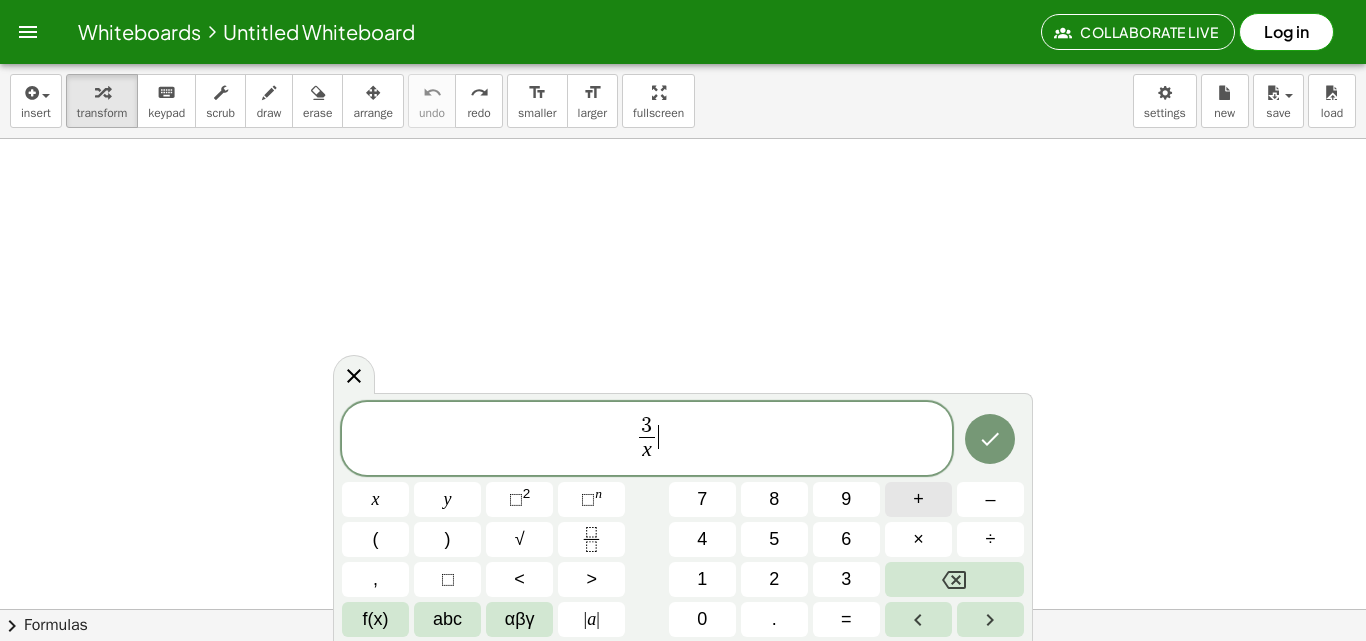 click on "+" at bounding box center (918, 499) 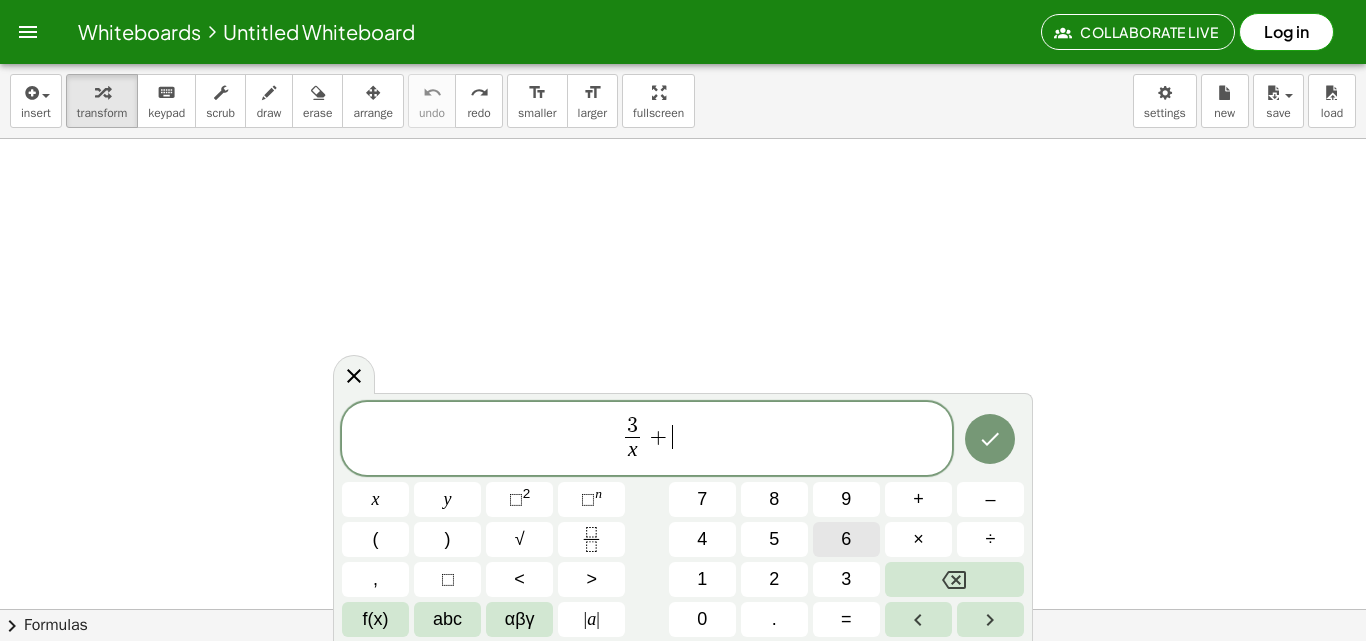 click on "6" at bounding box center (846, 539) 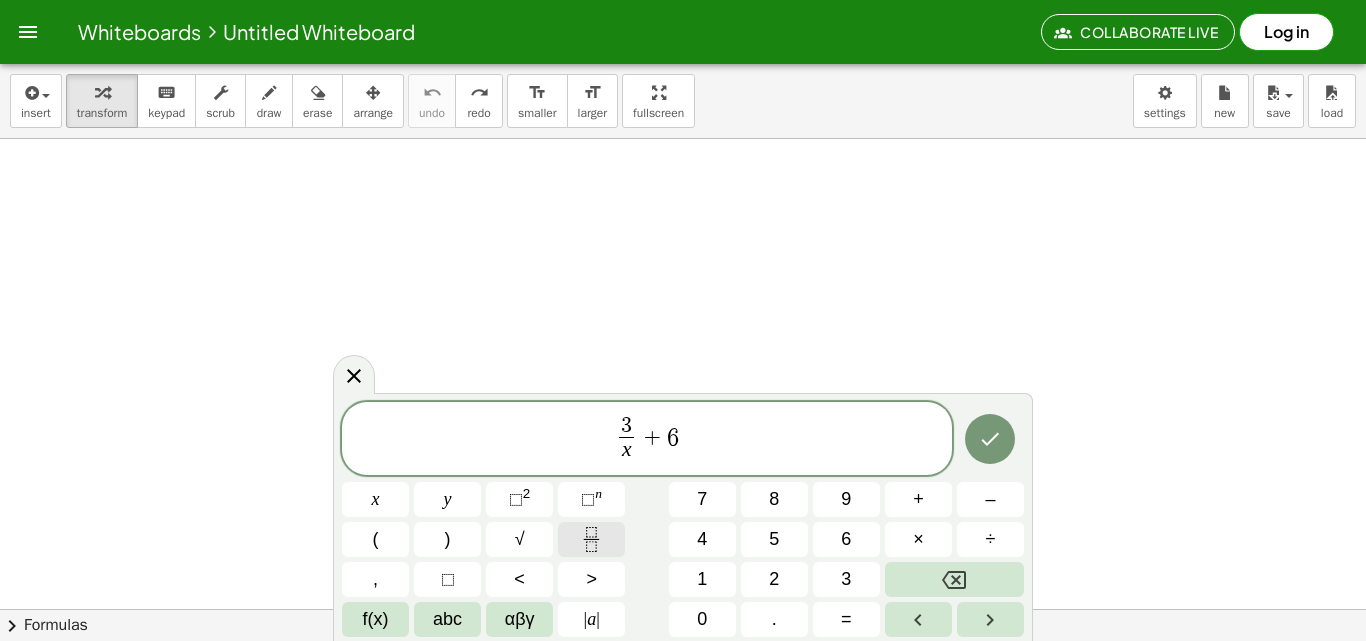 click 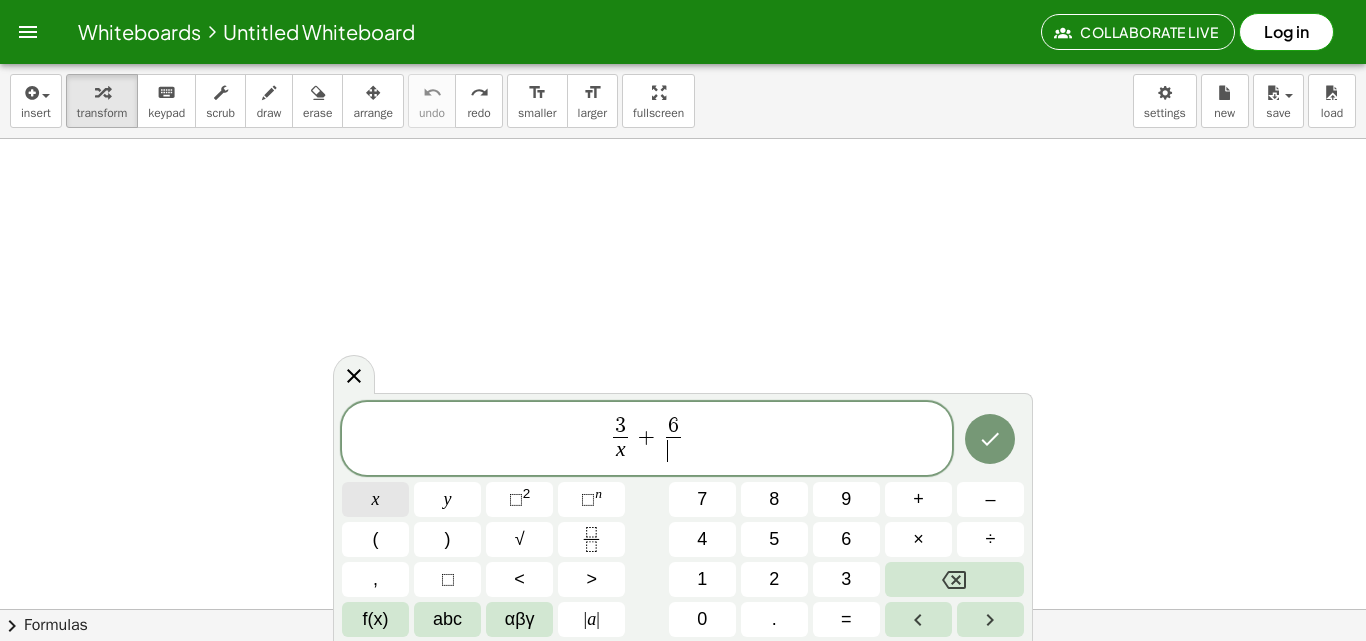 click on "x" at bounding box center (375, 499) 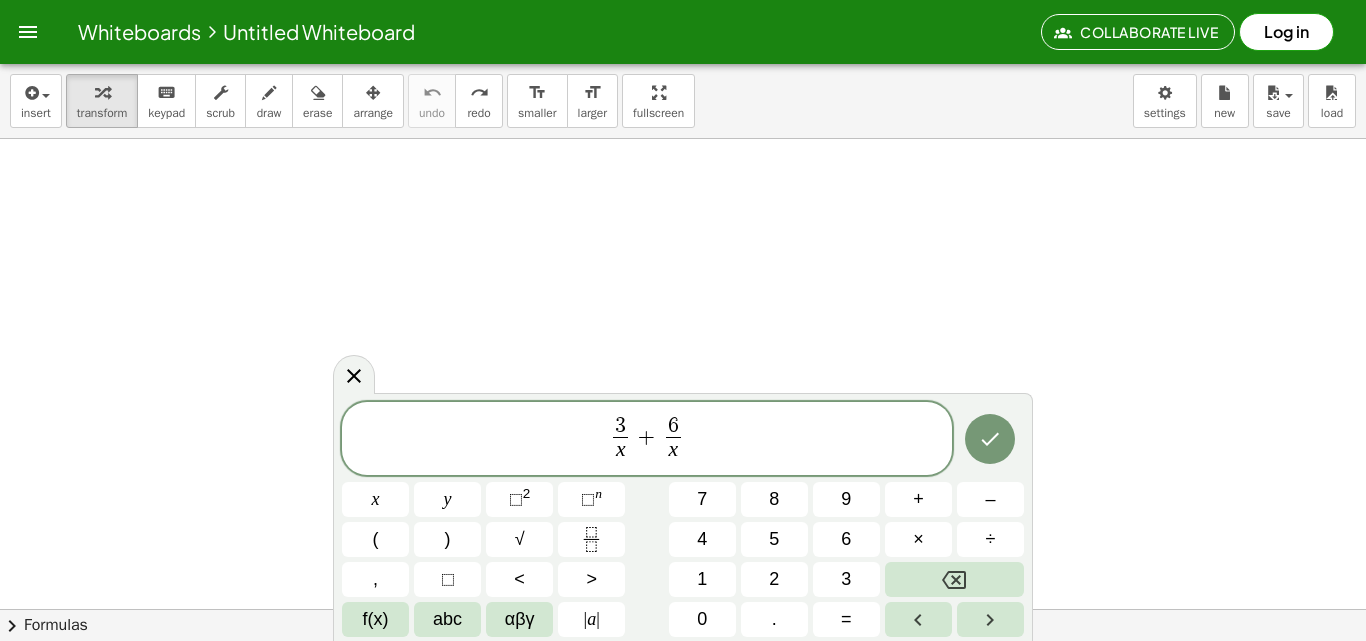 click on "3 x ​ + 6 x ​ ​" at bounding box center [647, 440] 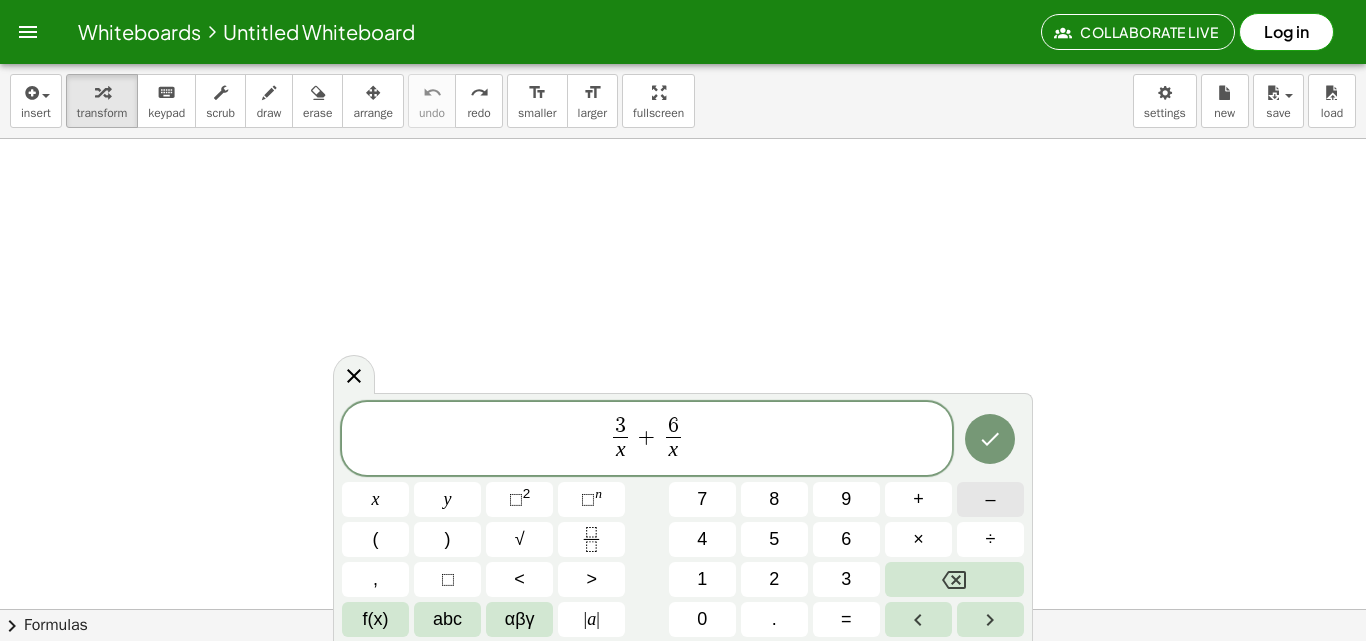 click on "–" at bounding box center (990, 499) 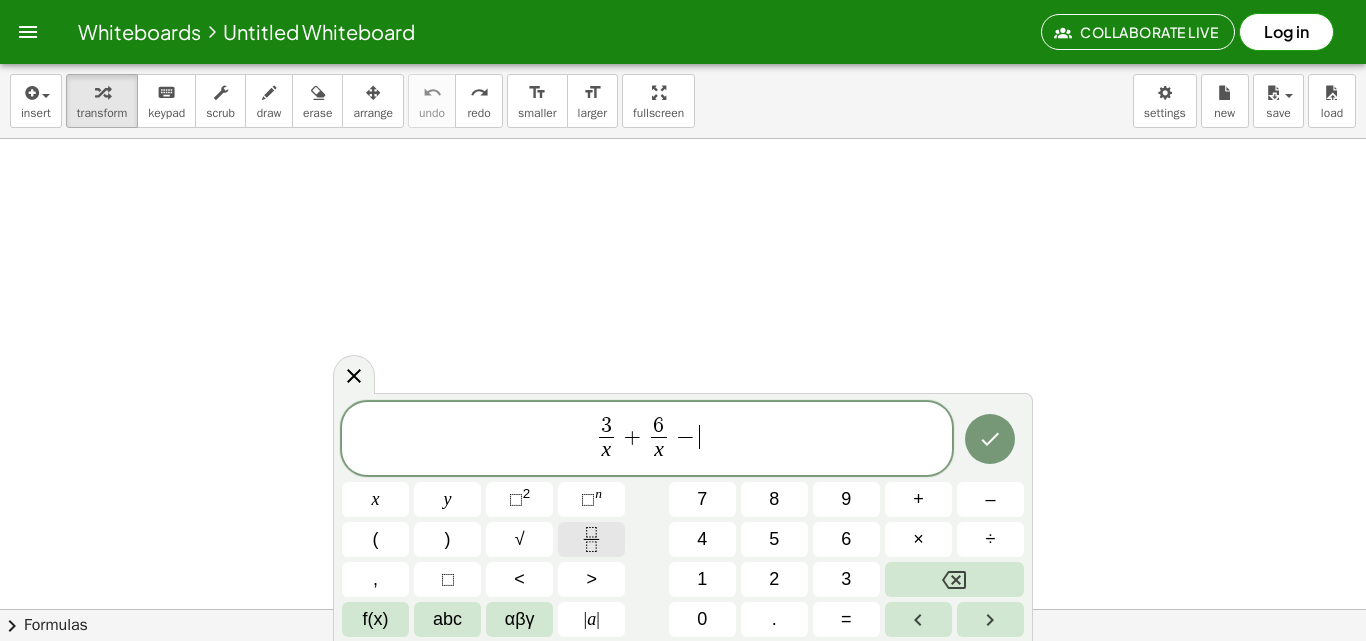 click at bounding box center [591, 539] 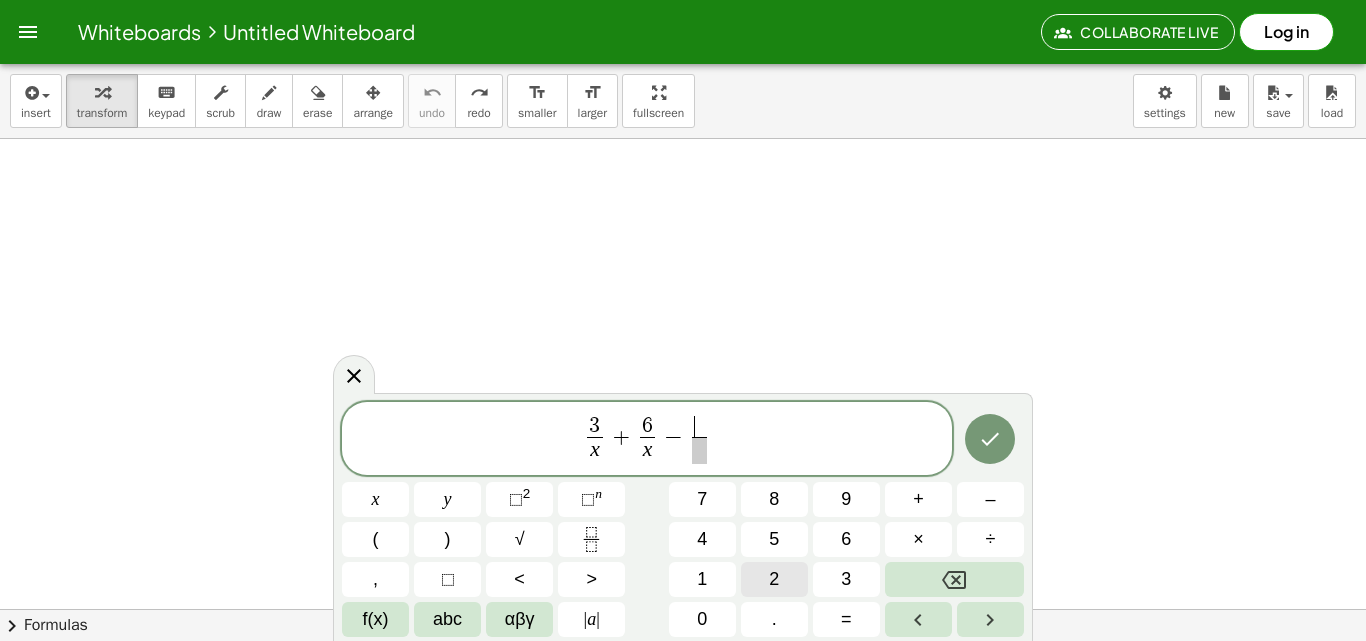 click on "2" at bounding box center (774, 579) 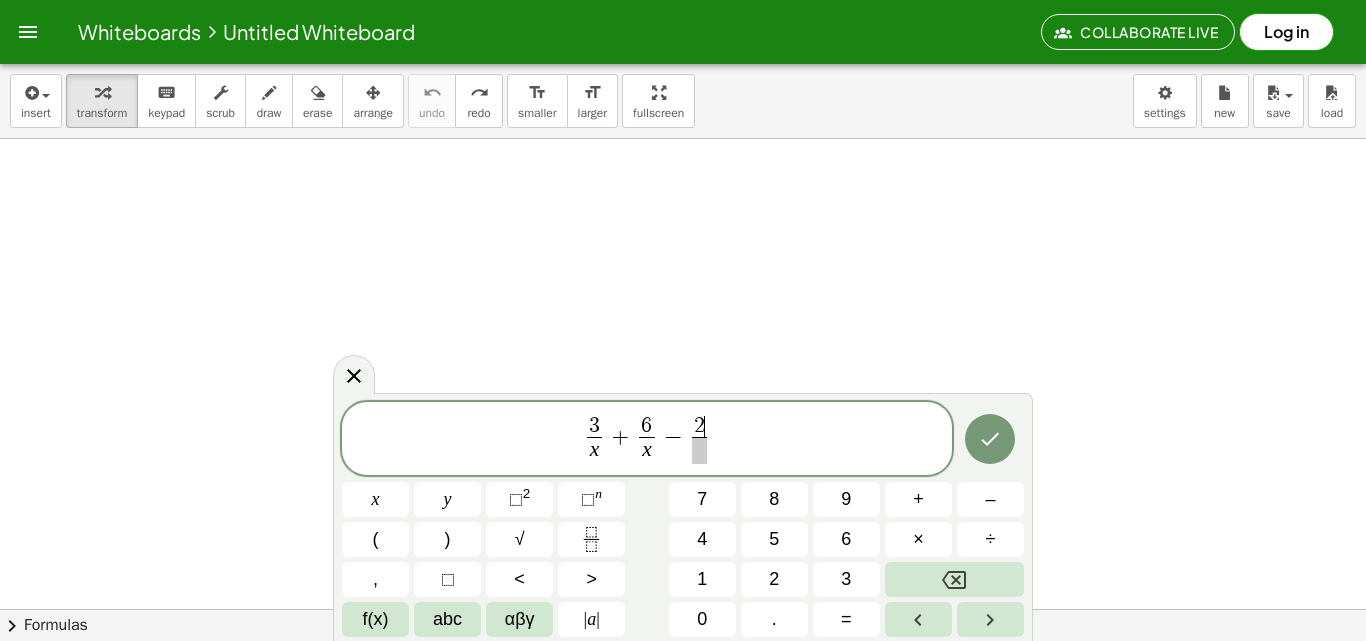 drag, startPoint x: 698, startPoint y: 449, endPoint x: 707, endPoint y: 465, distance: 18.35756 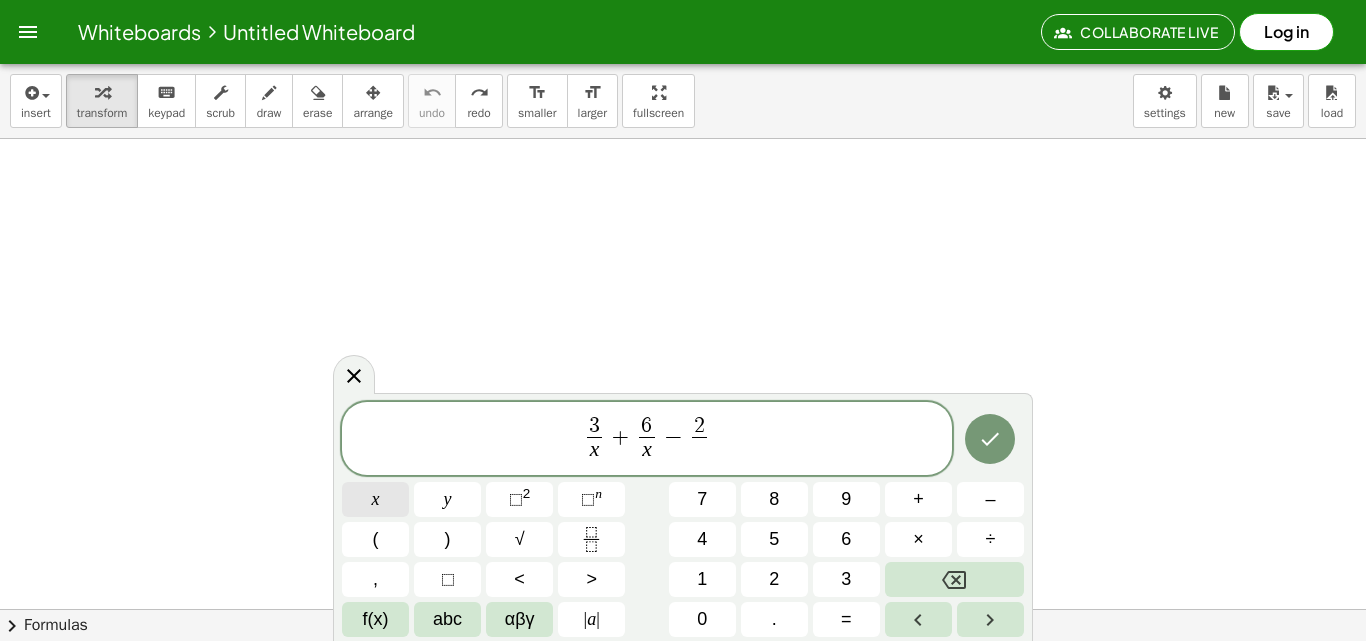 click on "x" at bounding box center [375, 499] 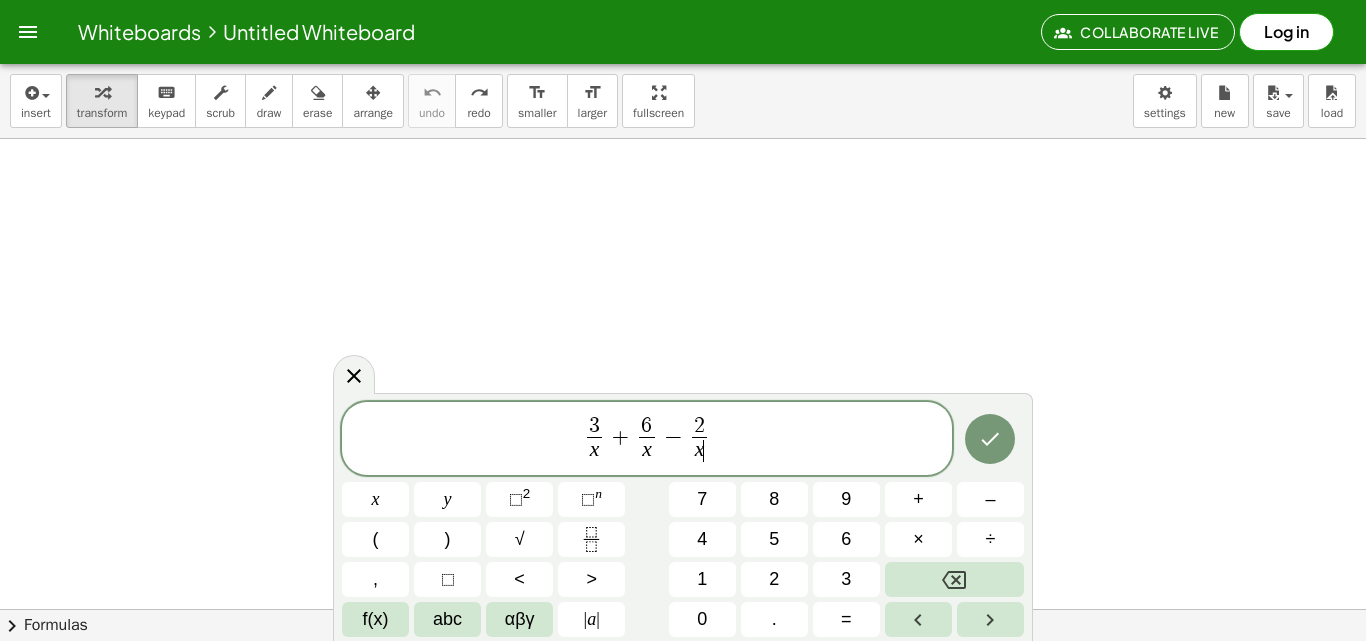 click on "3 x ​ + 6 x ​ − 2 x ​ ​" at bounding box center (647, 440) 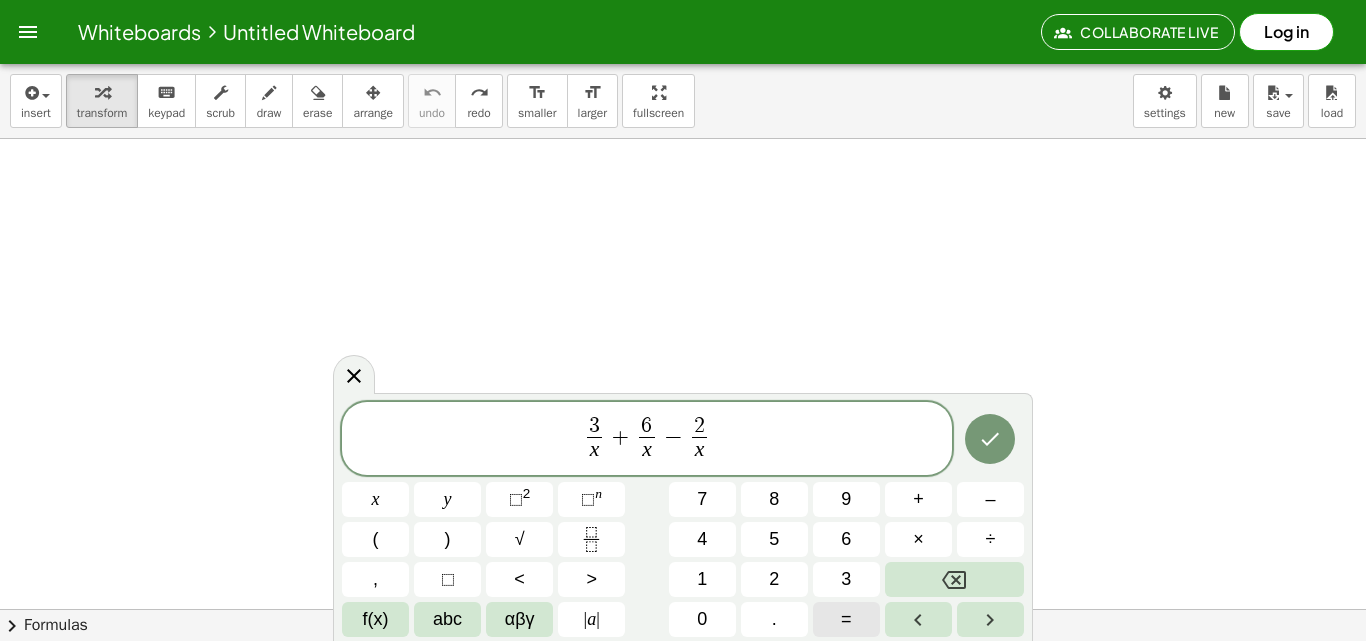 click on "=" at bounding box center (846, 619) 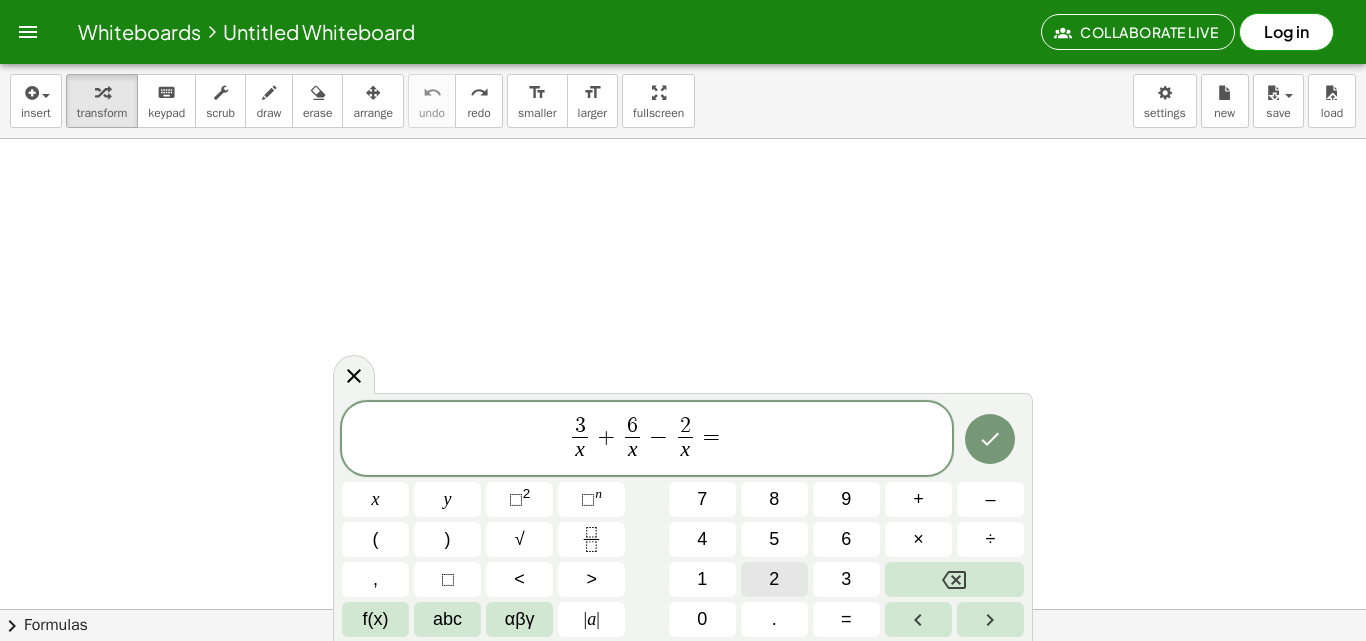 click on "2" at bounding box center [774, 579] 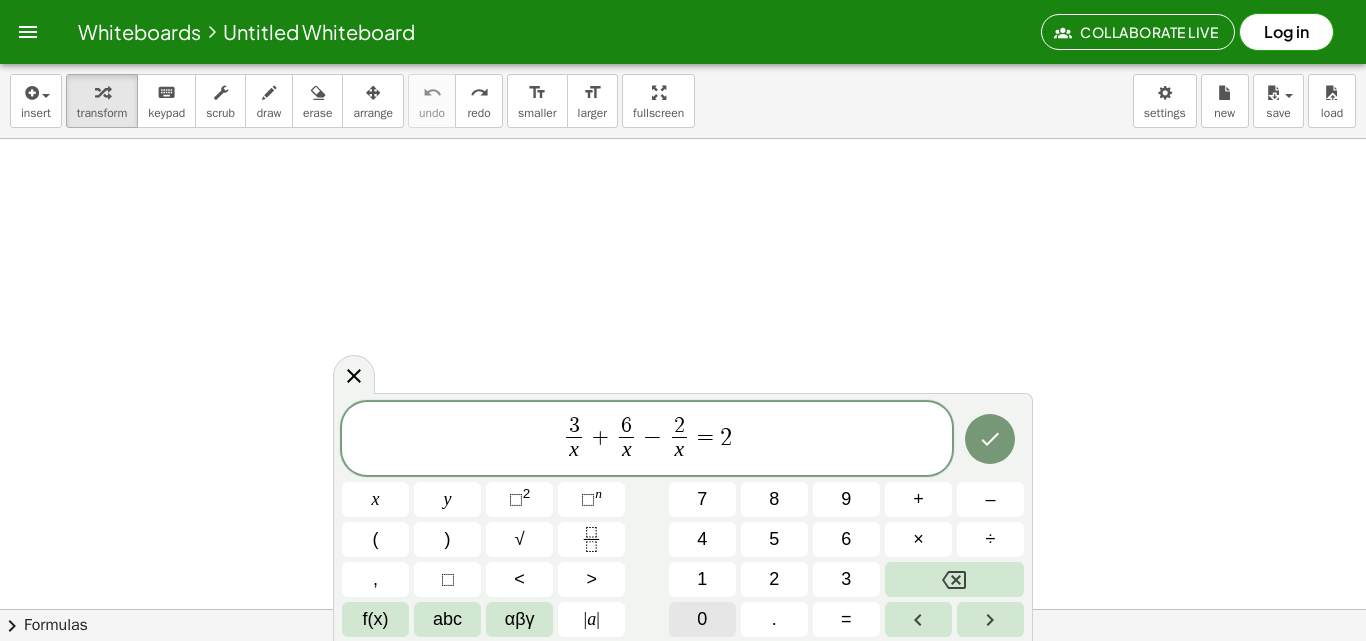 click on "0" at bounding box center [702, 619] 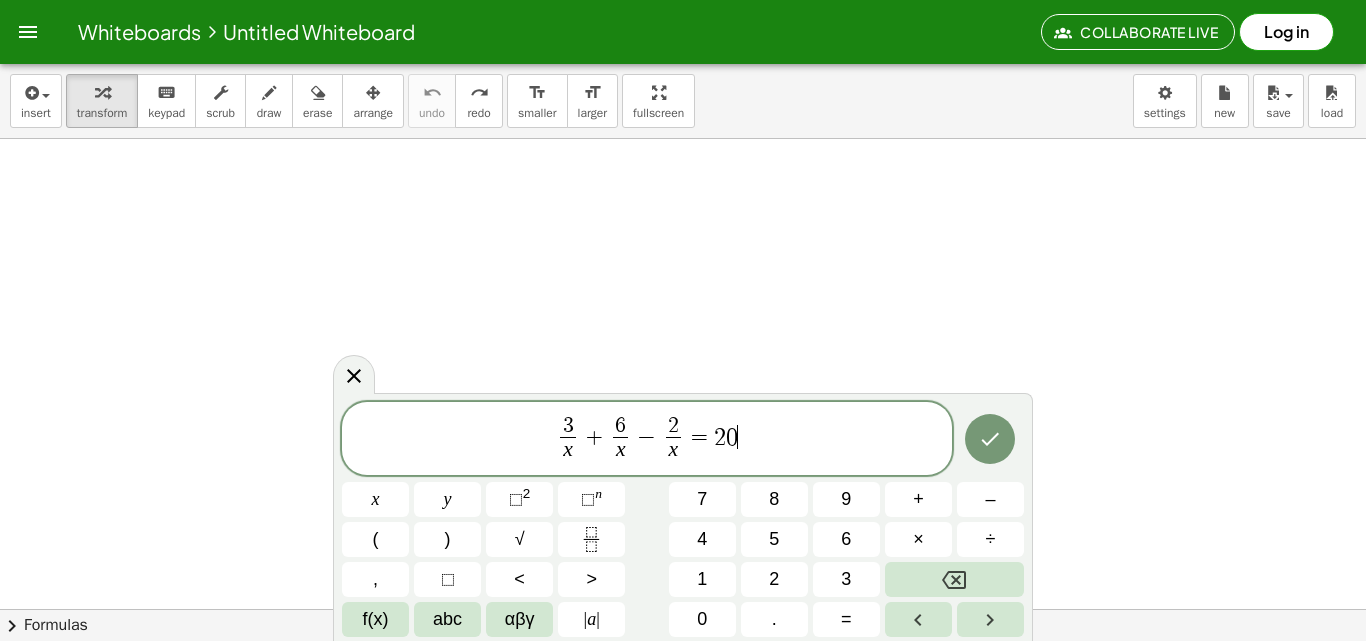 click 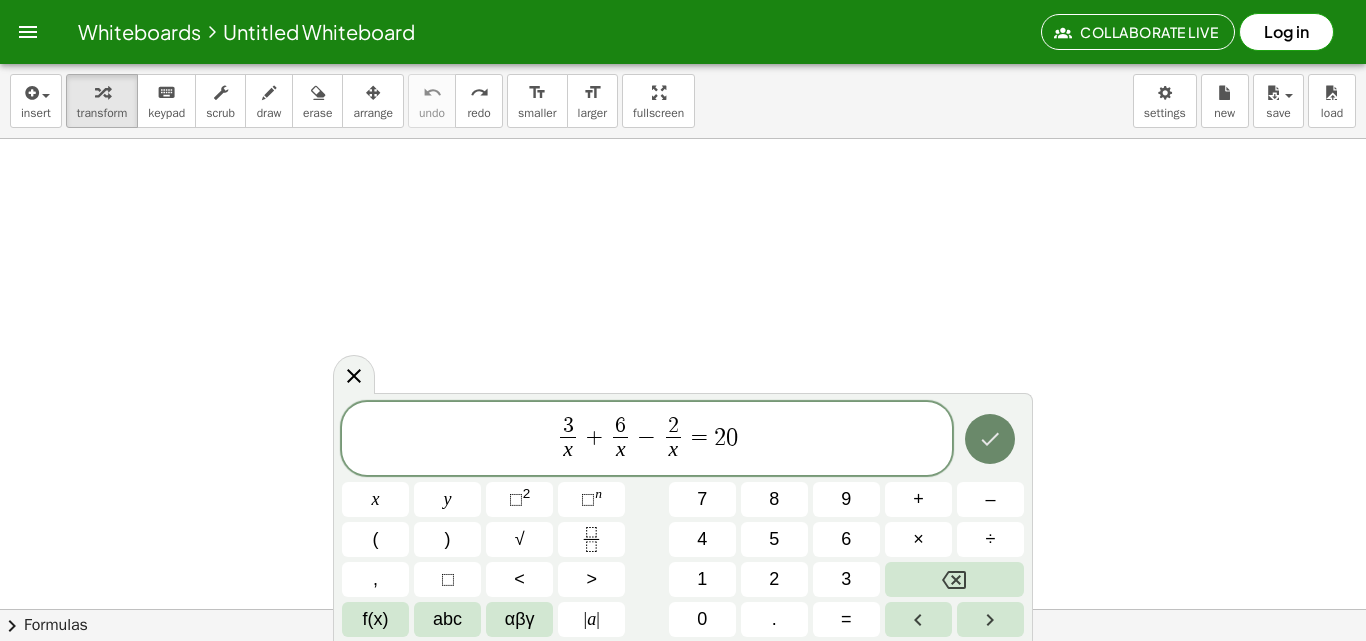 click 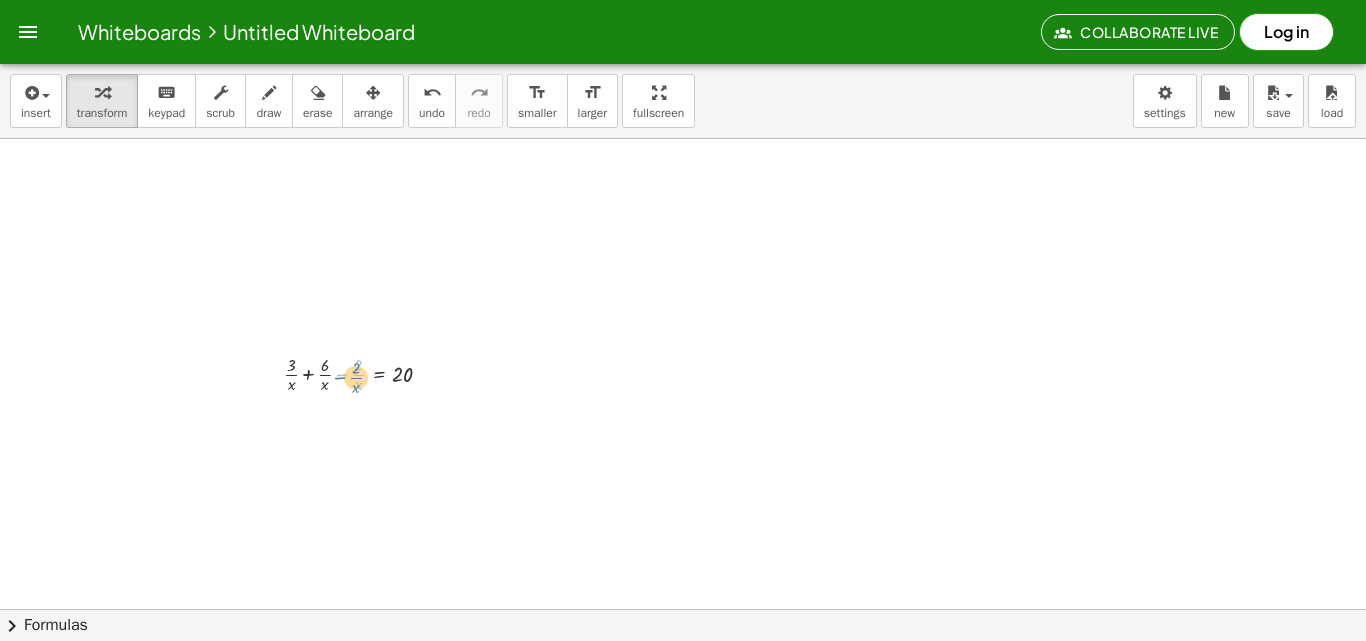 click at bounding box center [366, 373] 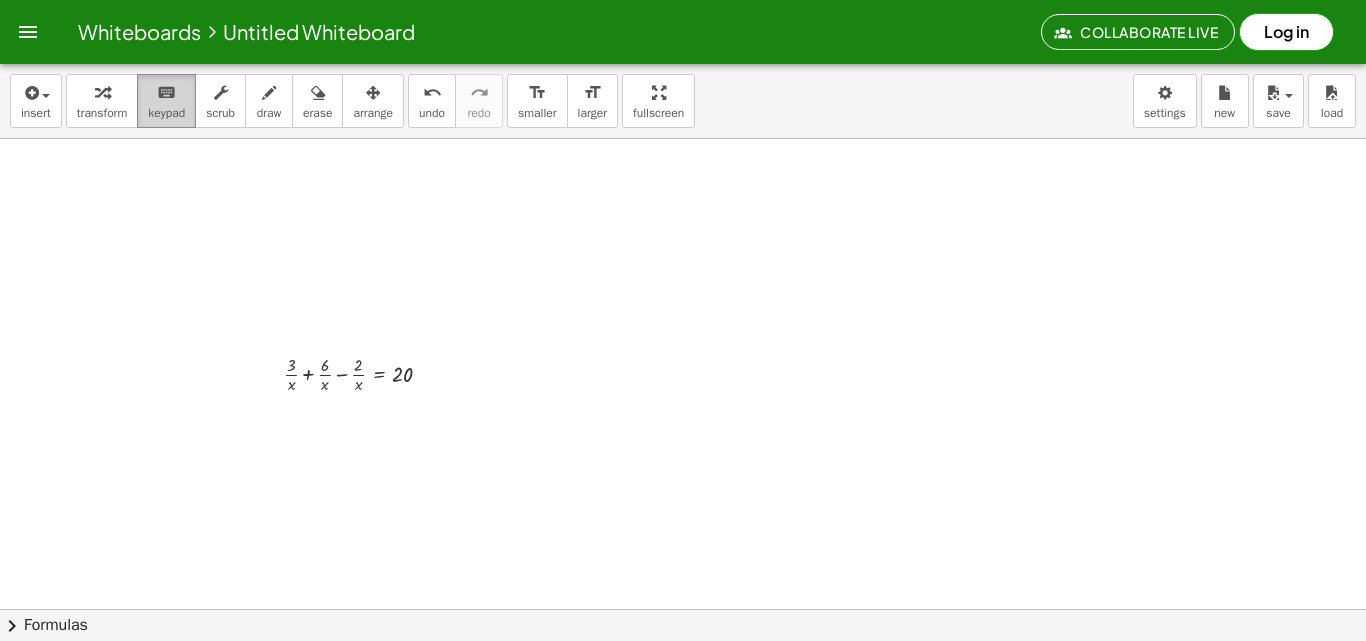 click on "keyboard" at bounding box center (166, 93) 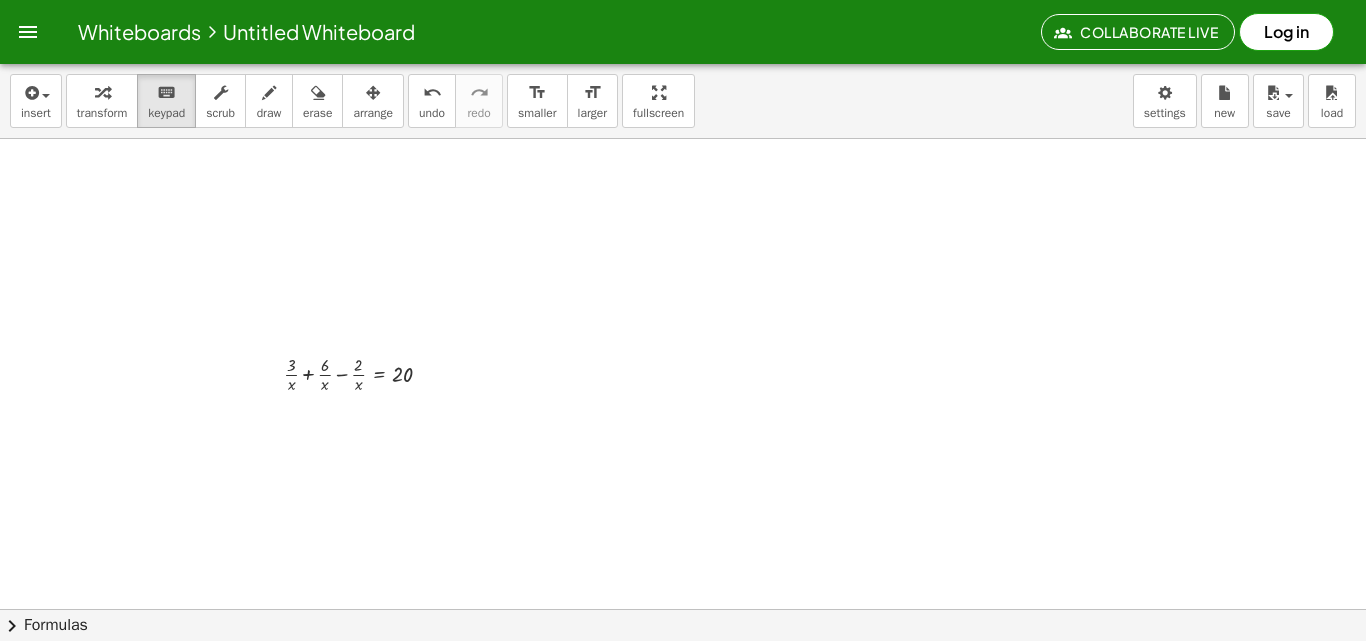 drag, startPoint x: 303, startPoint y: 378, endPoint x: 438, endPoint y: 351, distance: 137.67352 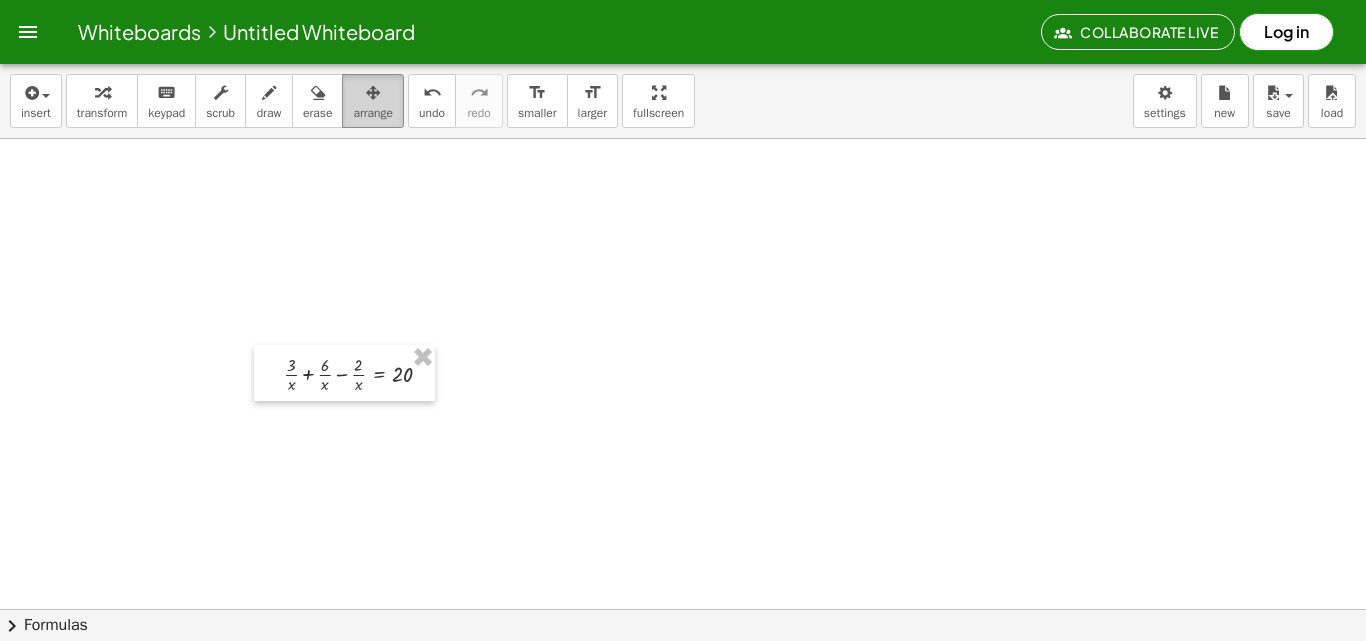 click on "arrange" at bounding box center (373, 113) 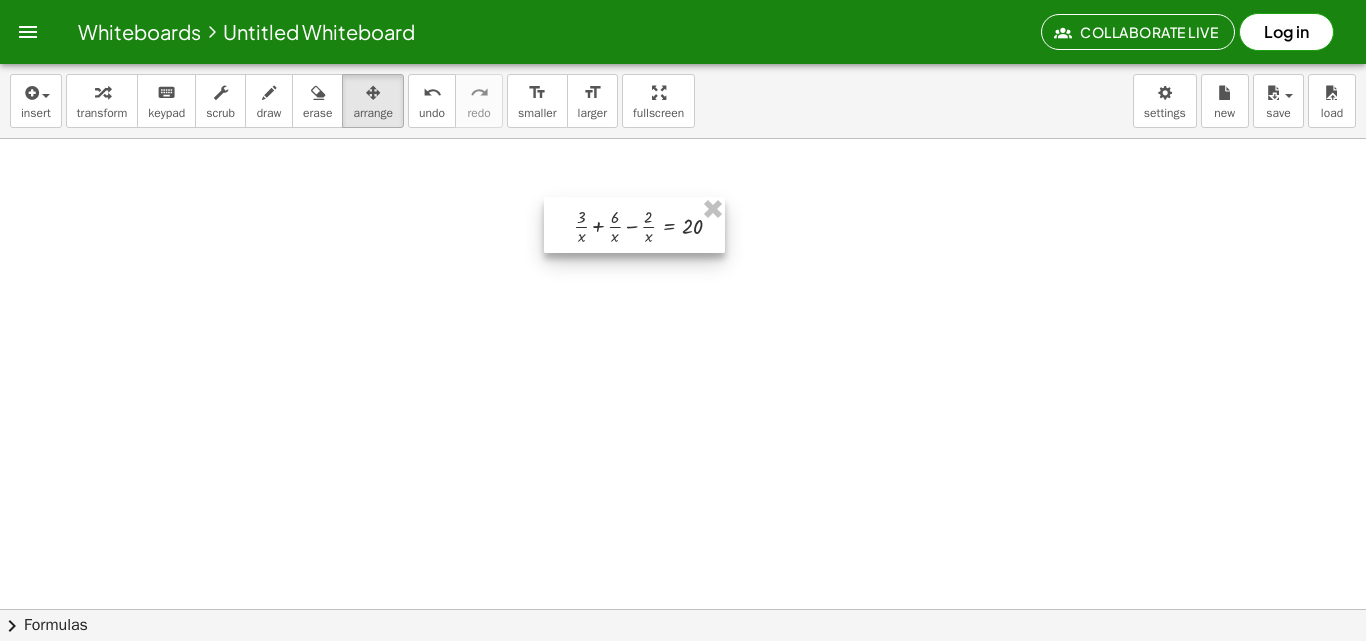 drag, startPoint x: 354, startPoint y: 384, endPoint x: 572, endPoint y: 257, distance: 252.29546 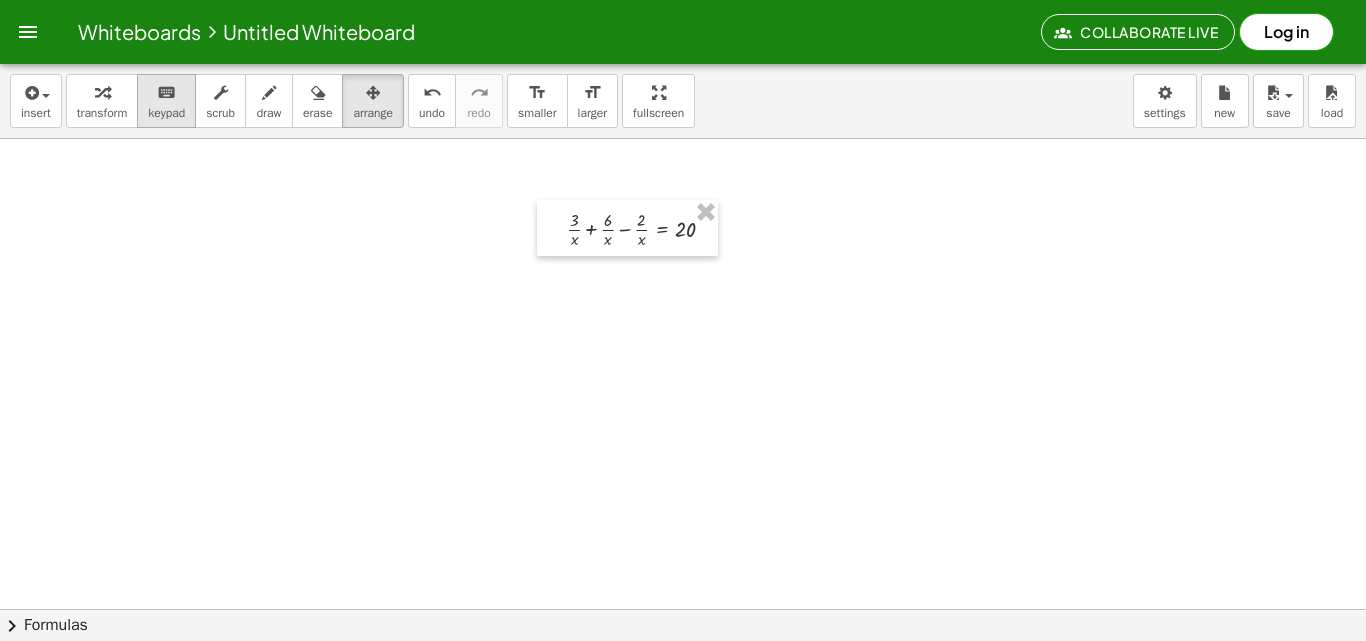 click on "keypad" at bounding box center [166, 113] 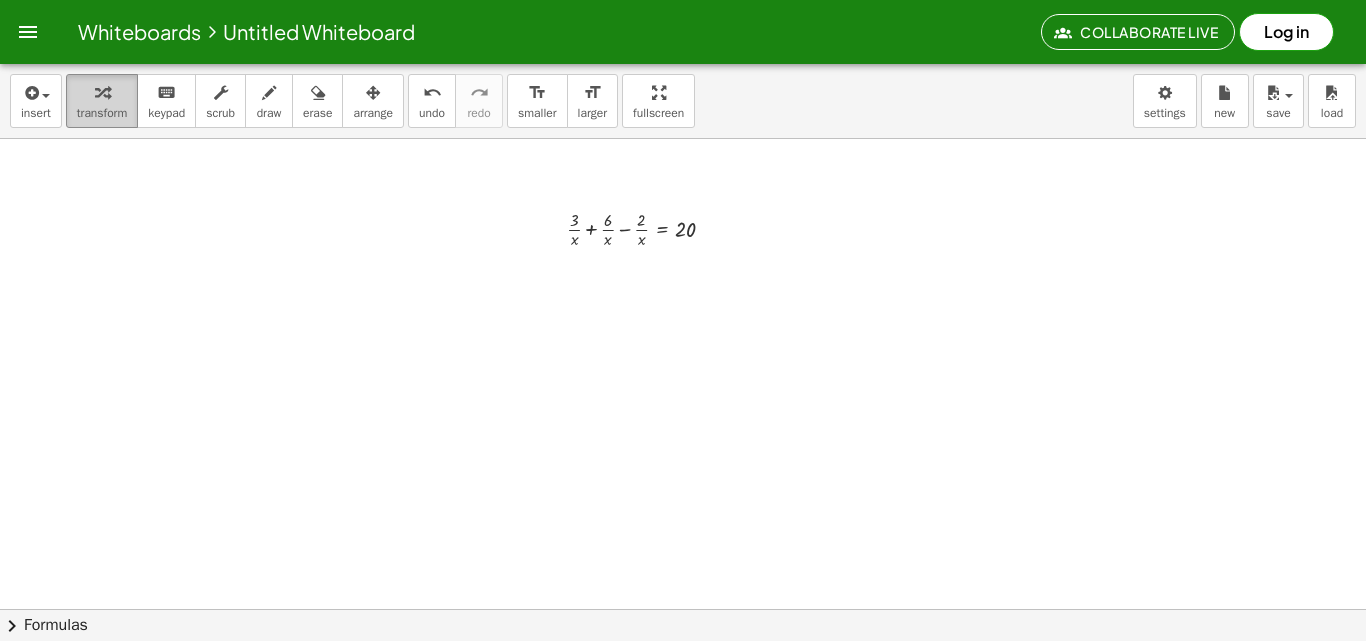 click on "transform" at bounding box center (102, 113) 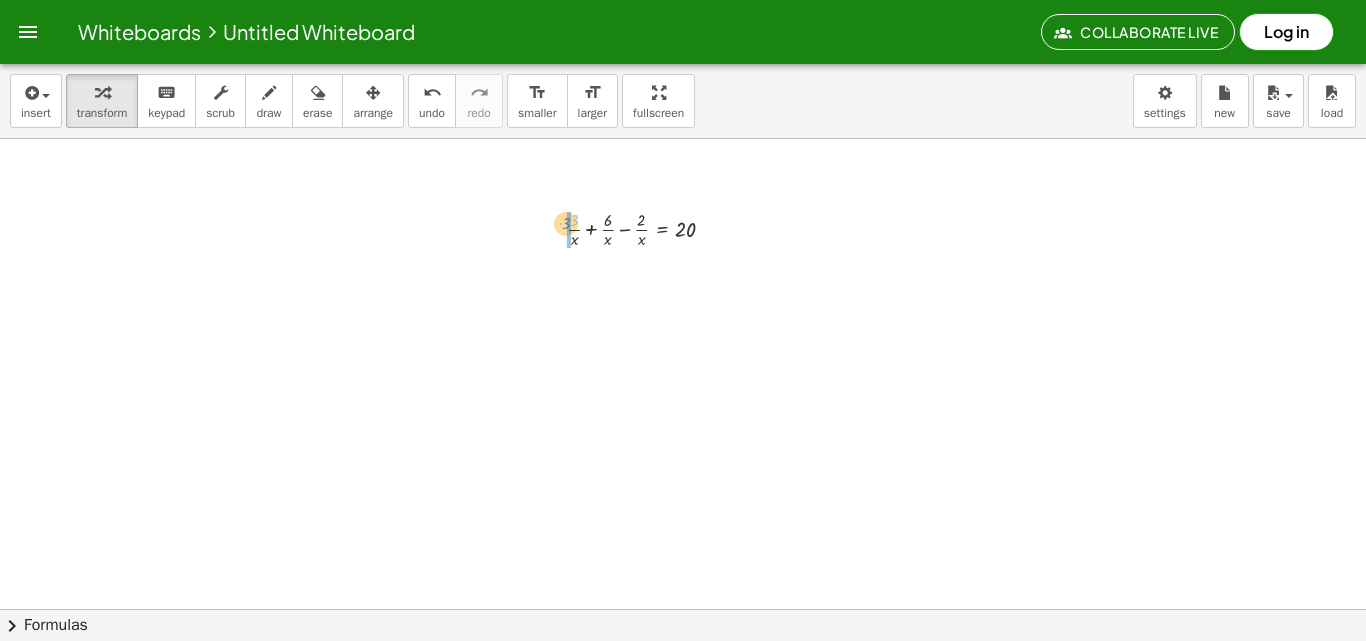 drag, startPoint x: 574, startPoint y: 225, endPoint x: 555, endPoint y: 227, distance: 19.104973 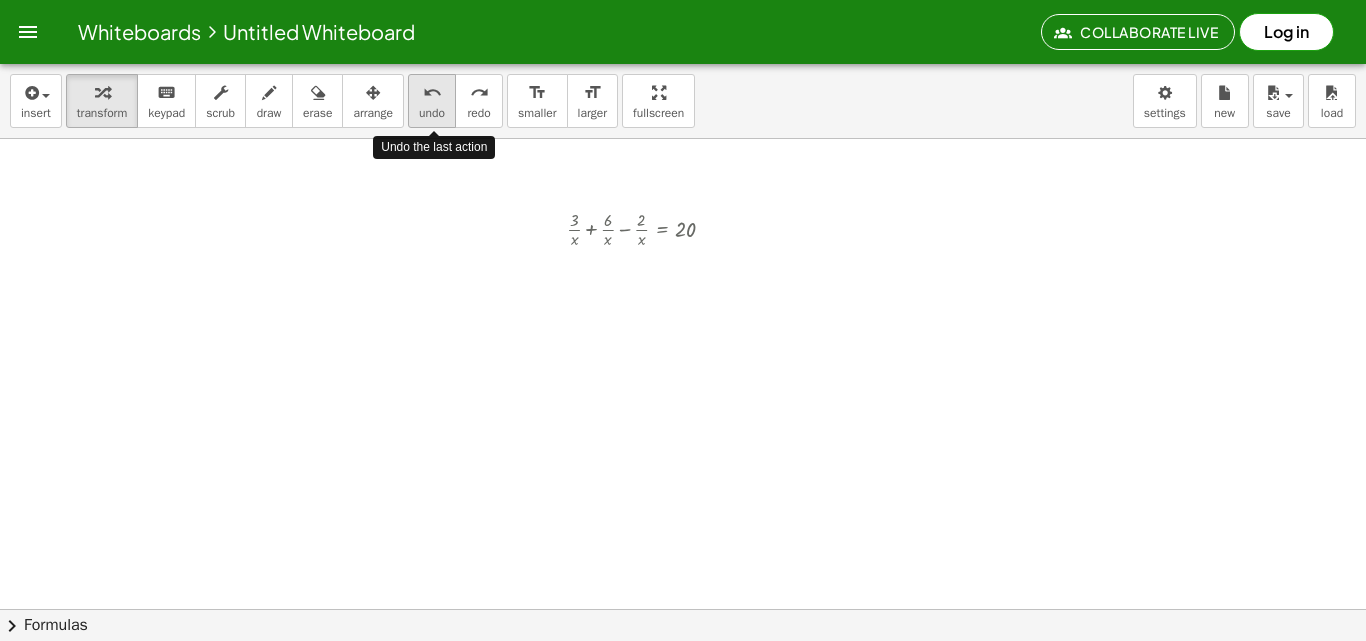 click on "undo" at bounding box center [432, 113] 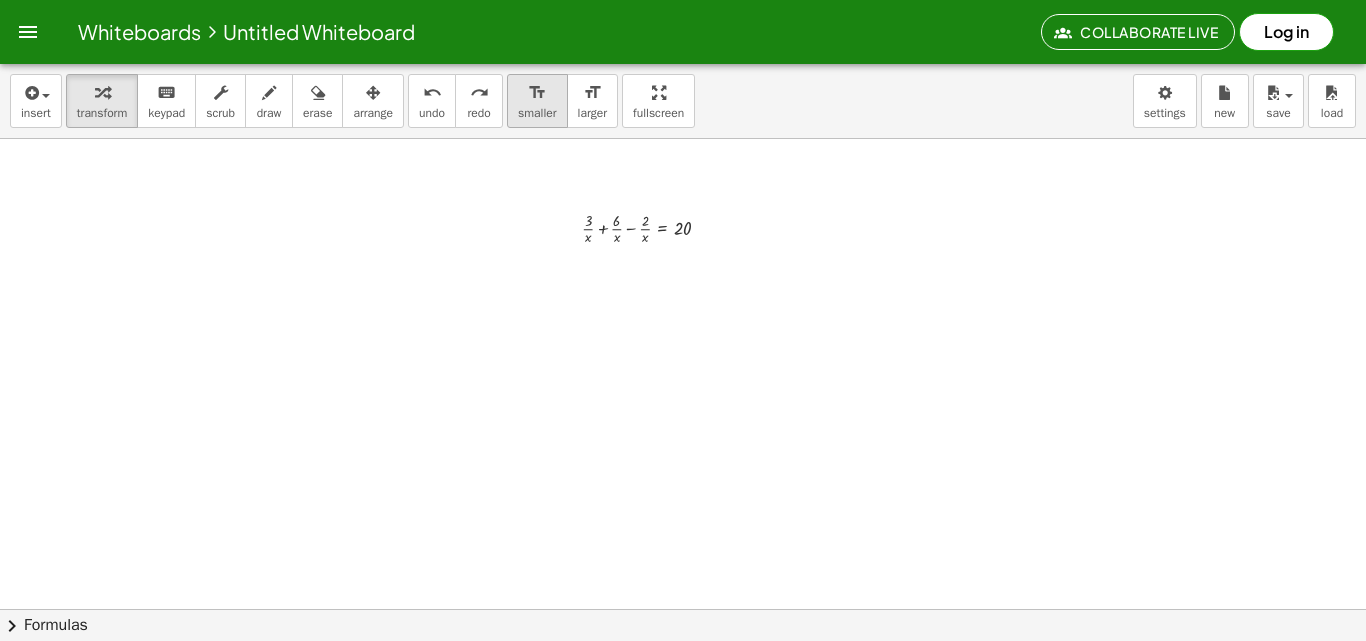 click on "format_size" at bounding box center (537, 92) 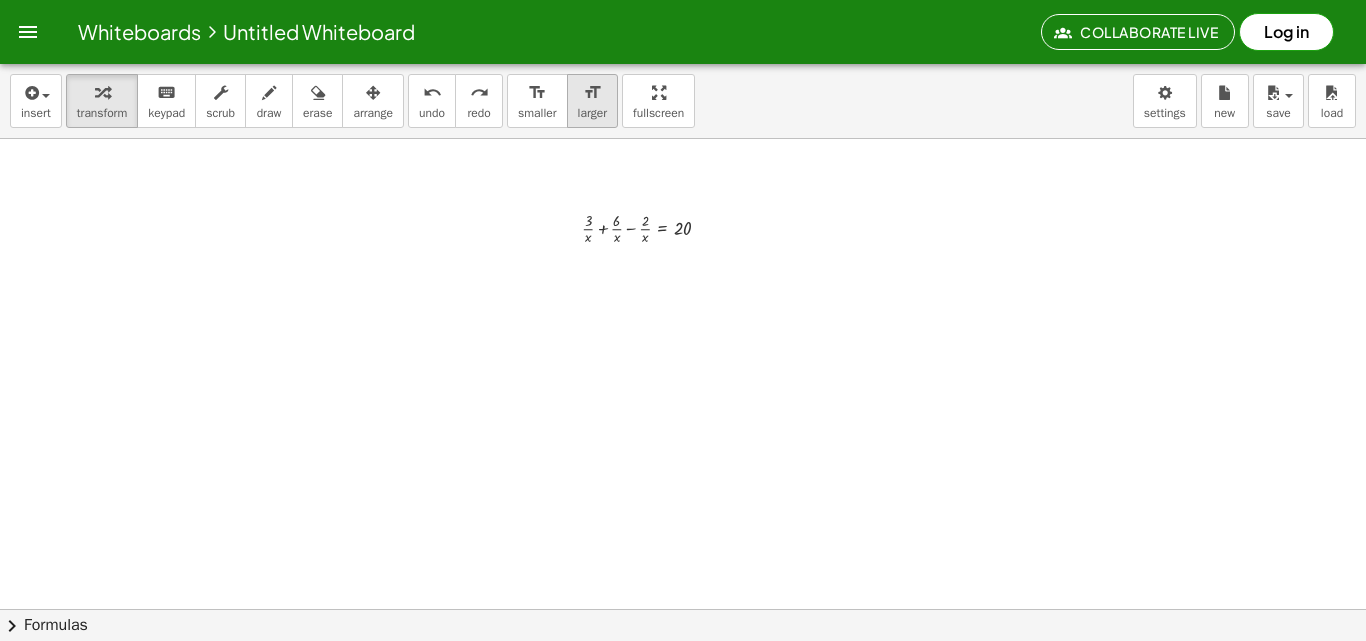 click on "format_size larger" at bounding box center [592, 101] 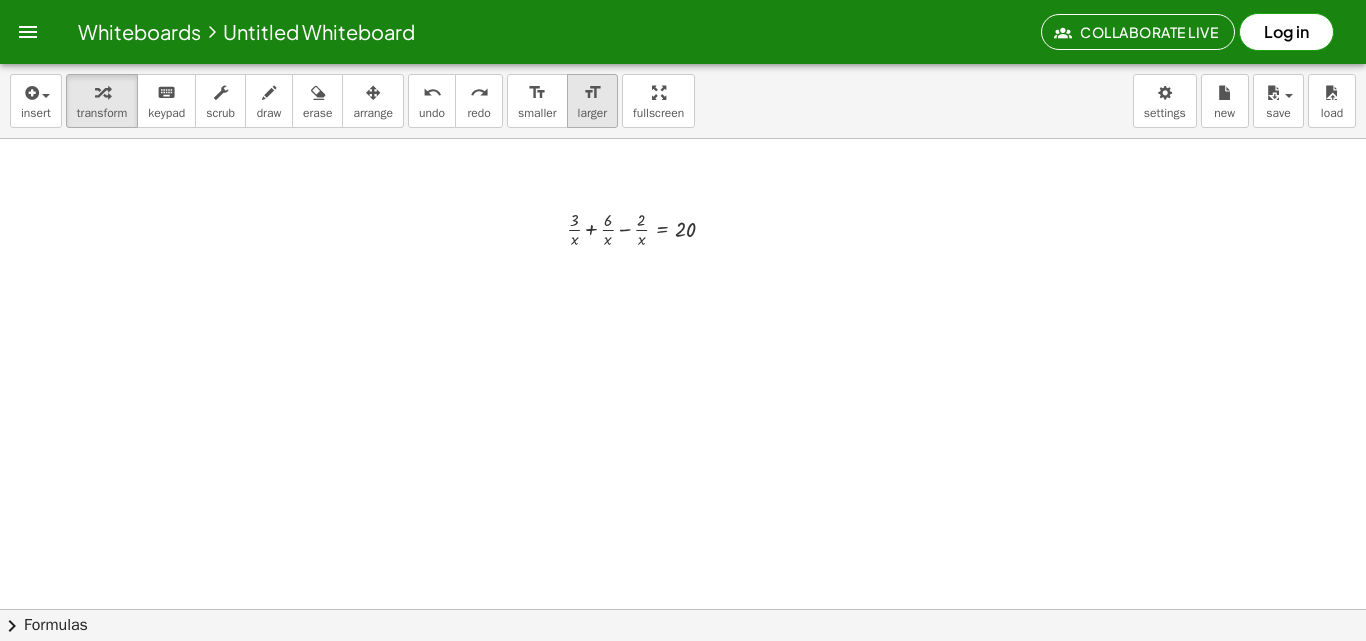 click on "format_size larger" at bounding box center (592, 101) 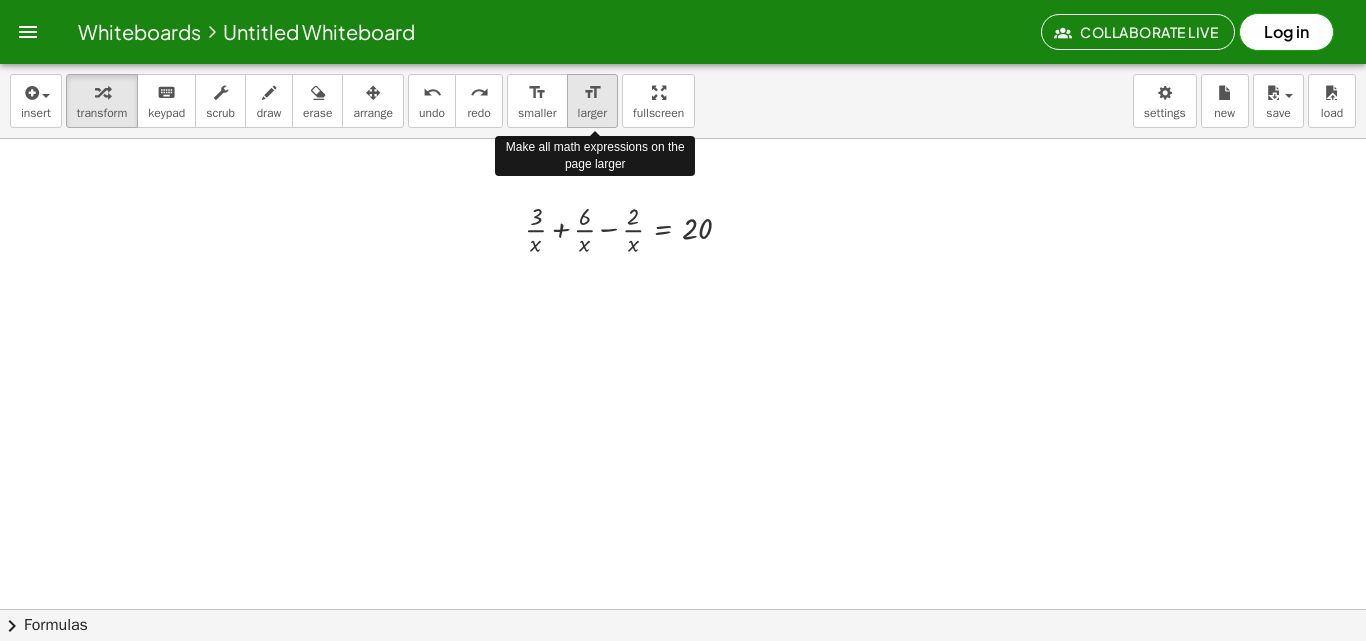 click on "format_size larger" at bounding box center (592, 101) 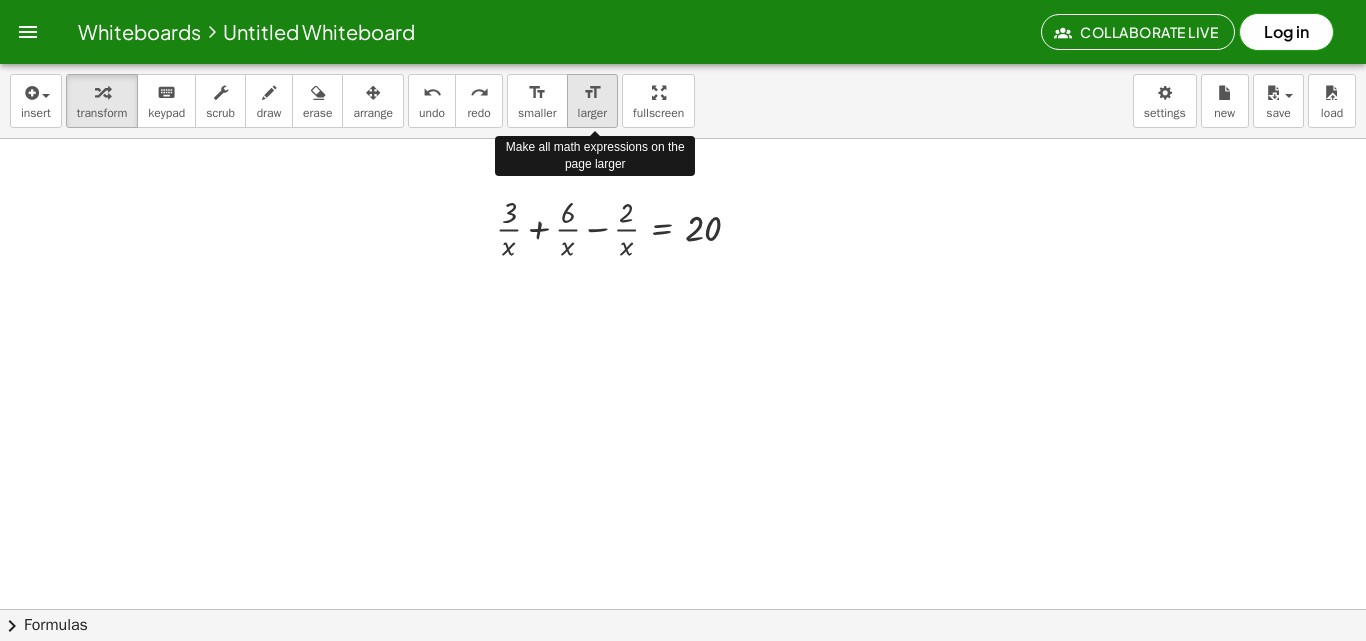 click on "format_size larger" at bounding box center [592, 101] 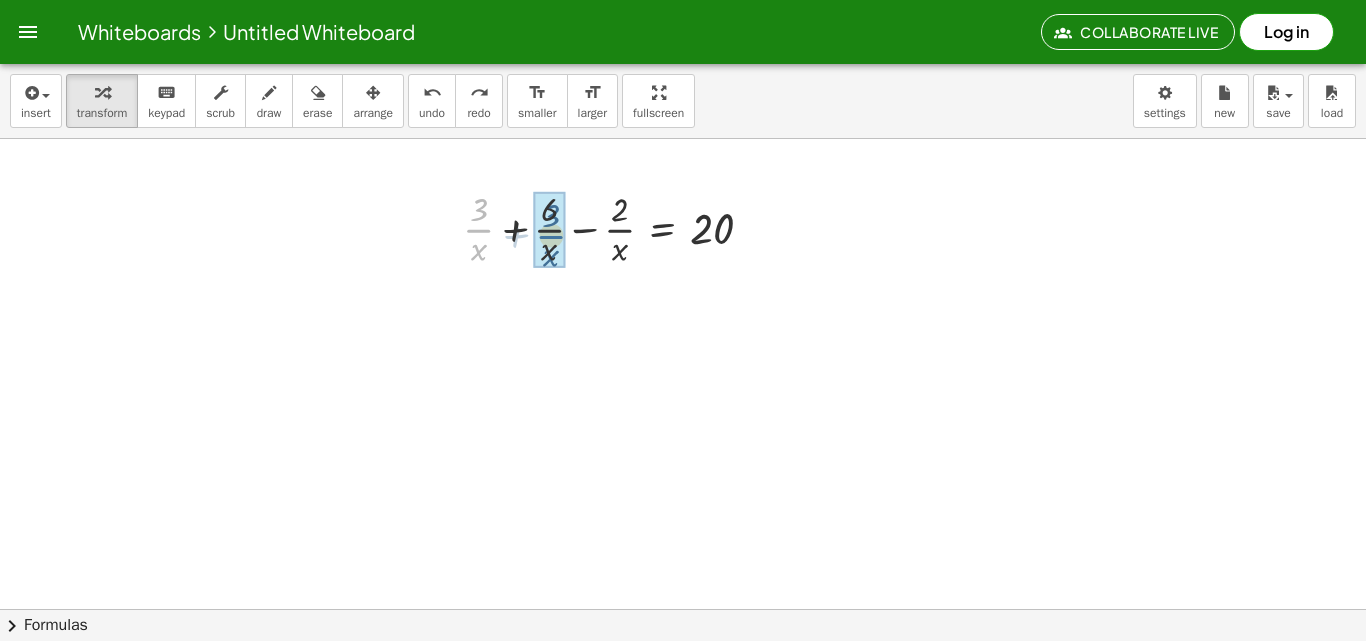 drag, startPoint x: 478, startPoint y: 224, endPoint x: 555, endPoint y: 231, distance: 77.31753 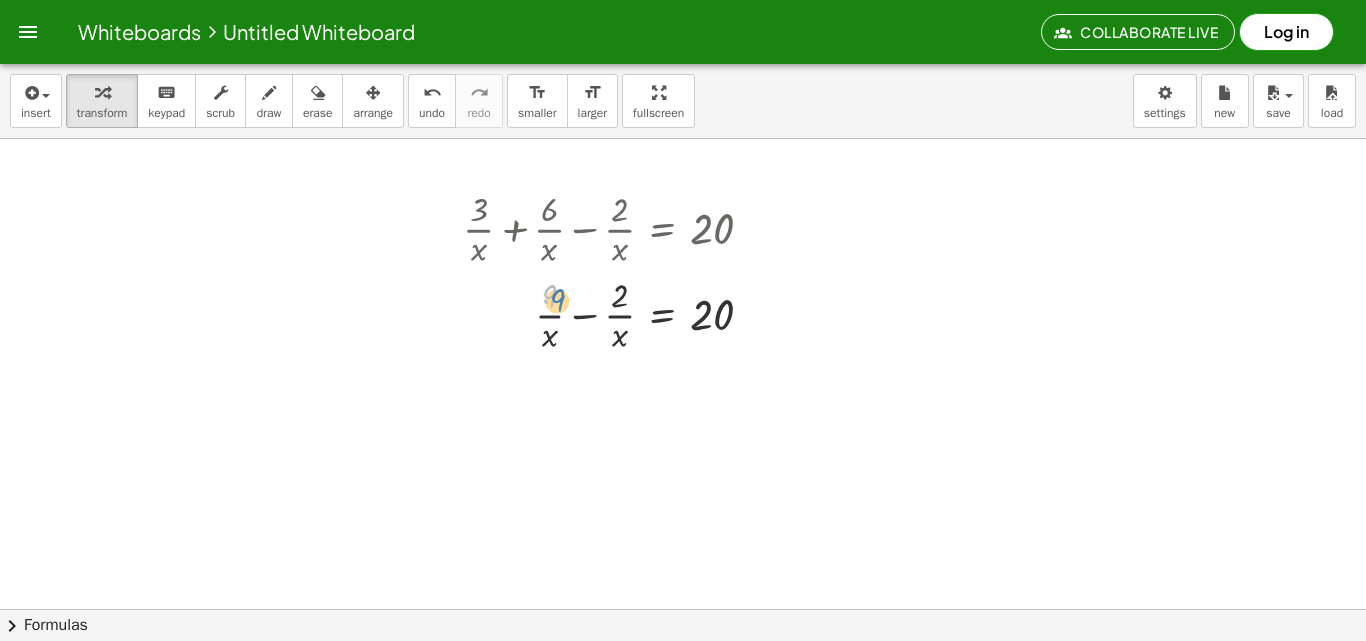 click at bounding box center (616, 314) 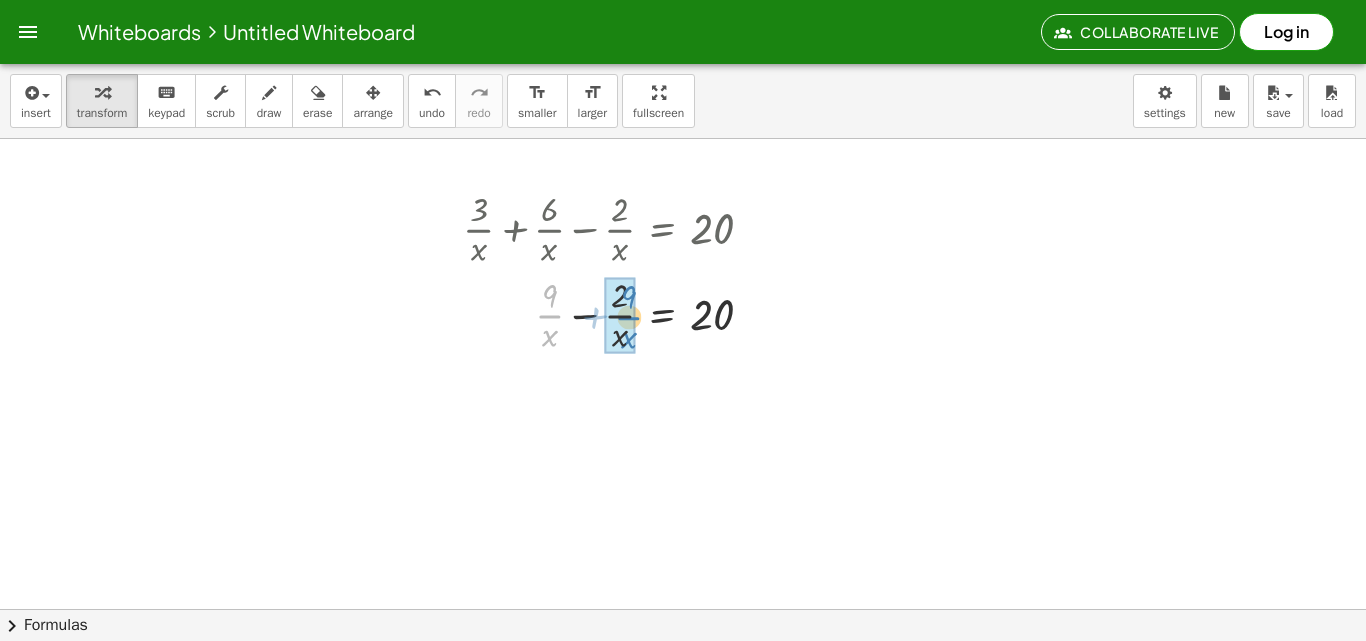 drag, startPoint x: 545, startPoint y: 313, endPoint x: 616, endPoint y: 313, distance: 71 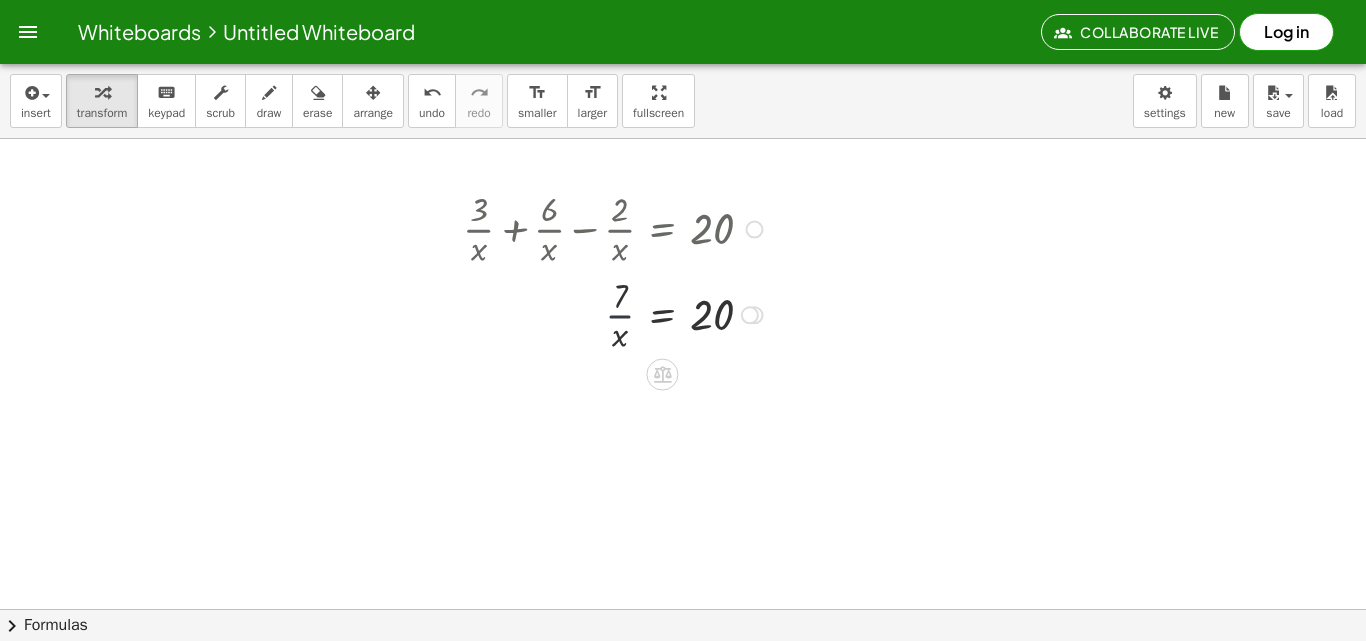 click at bounding box center [616, 314] 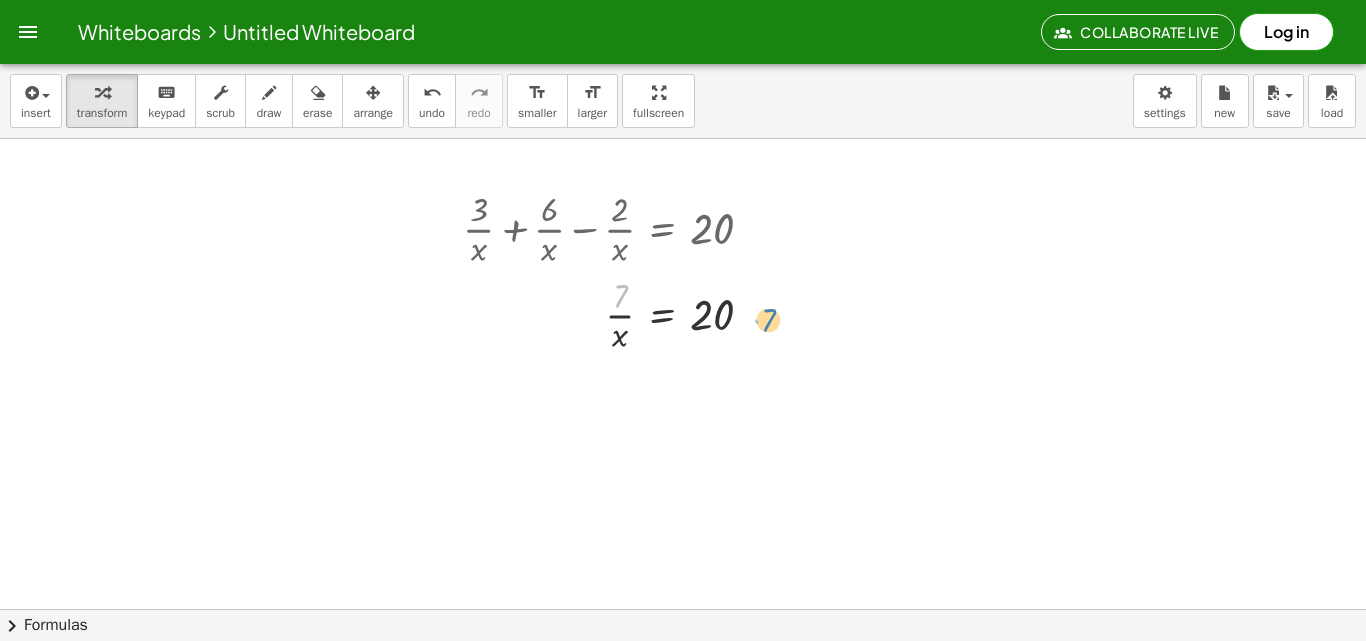 drag, startPoint x: 627, startPoint y: 294, endPoint x: 775, endPoint y: 318, distance: 149.93332 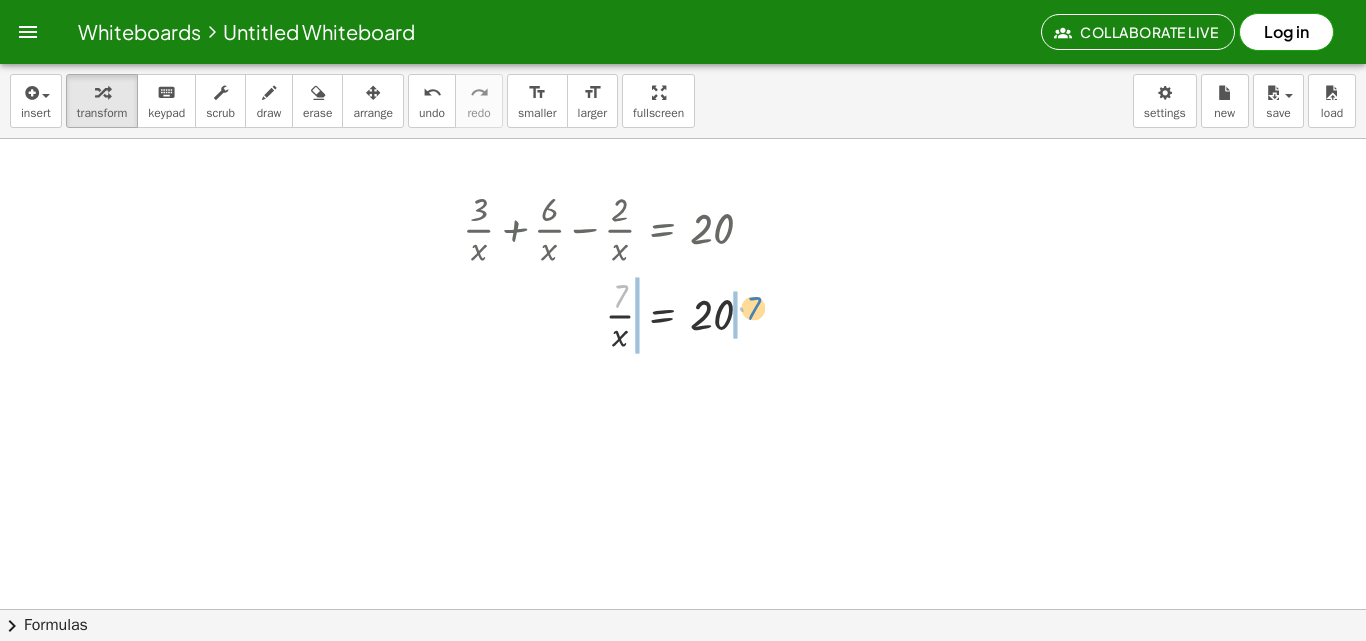 drag, startPoint x: 622, startPoint y: 287, endPoint x: 755, endPoint y: 299, distance: 133.54025 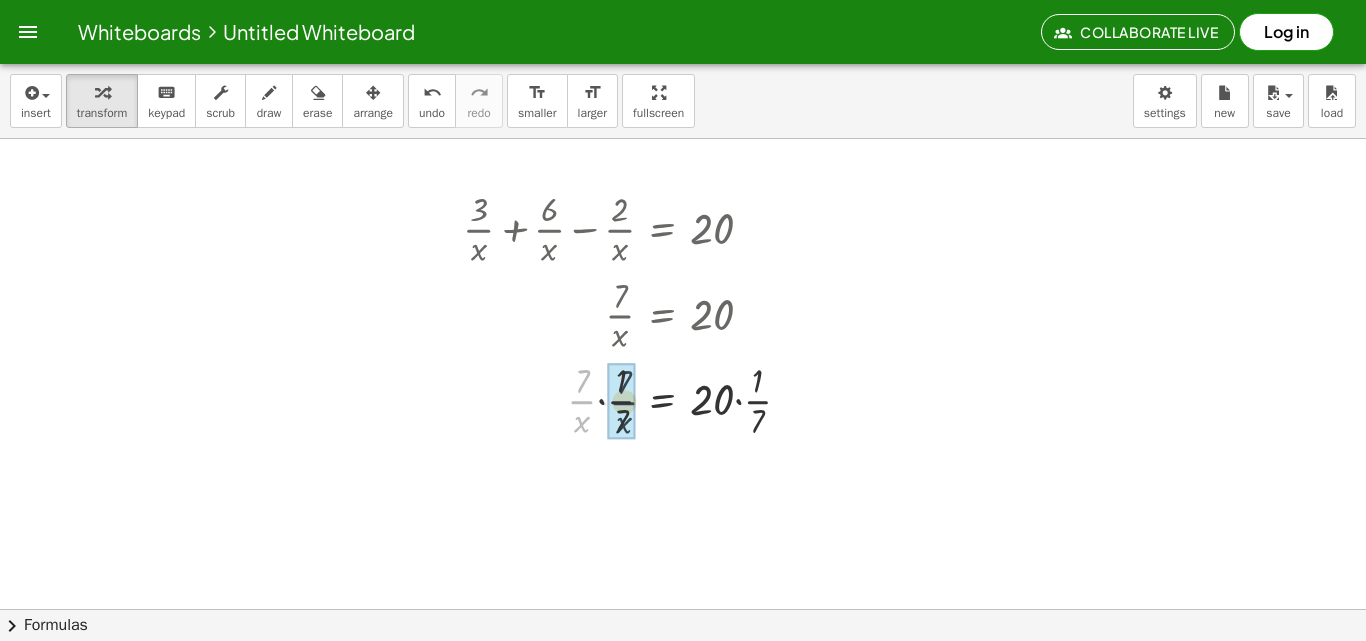 drag, startPoint x: 579, startPoint y: 403, endPoint x: 623, endPoint y: 404, distance: 44.011364 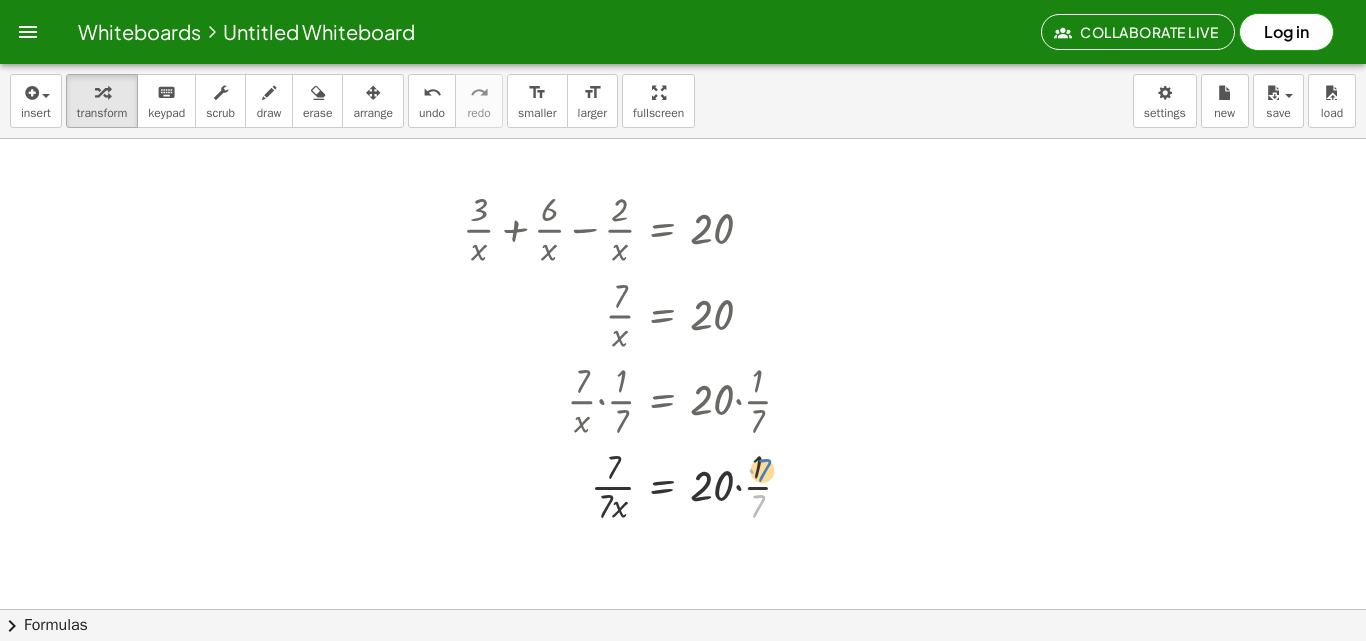 drag, startPoint x: 756, startPoint y: 498, endPoint x: 759, endPoint y: 457, distance: 41.109608 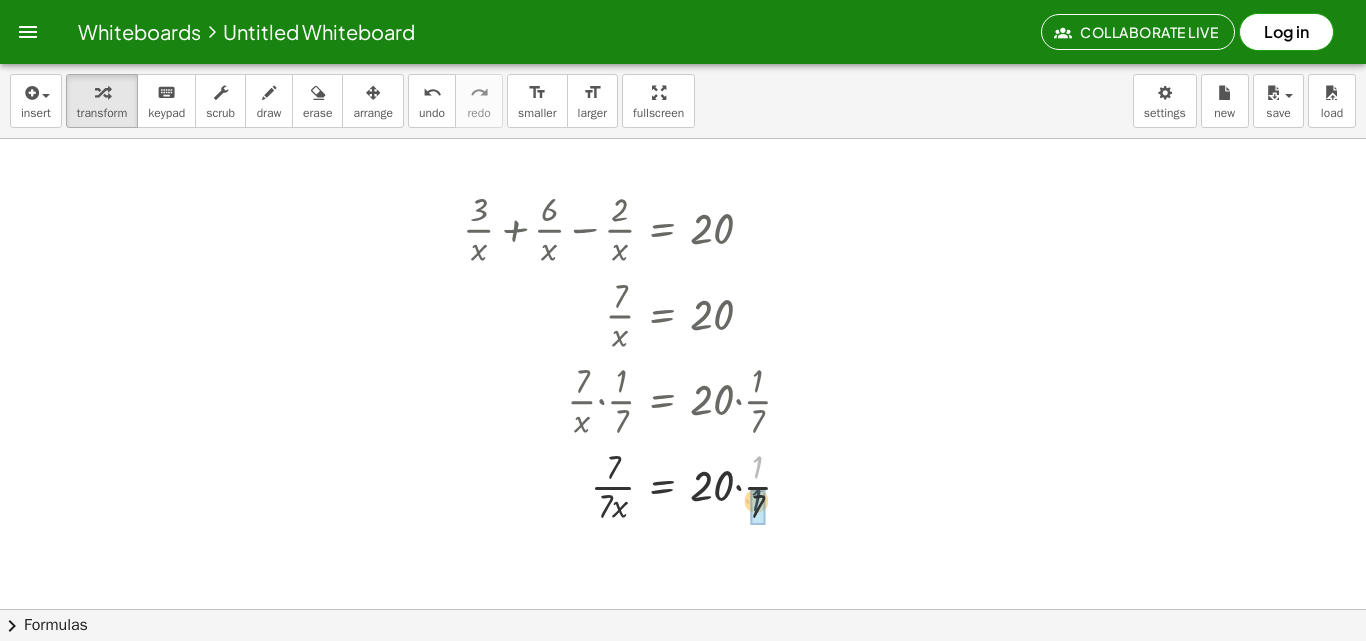 drag, startPoint x: 762, startPoint y: 458, endPoint x: 761, endPoint y: 493, distance: 35.014282 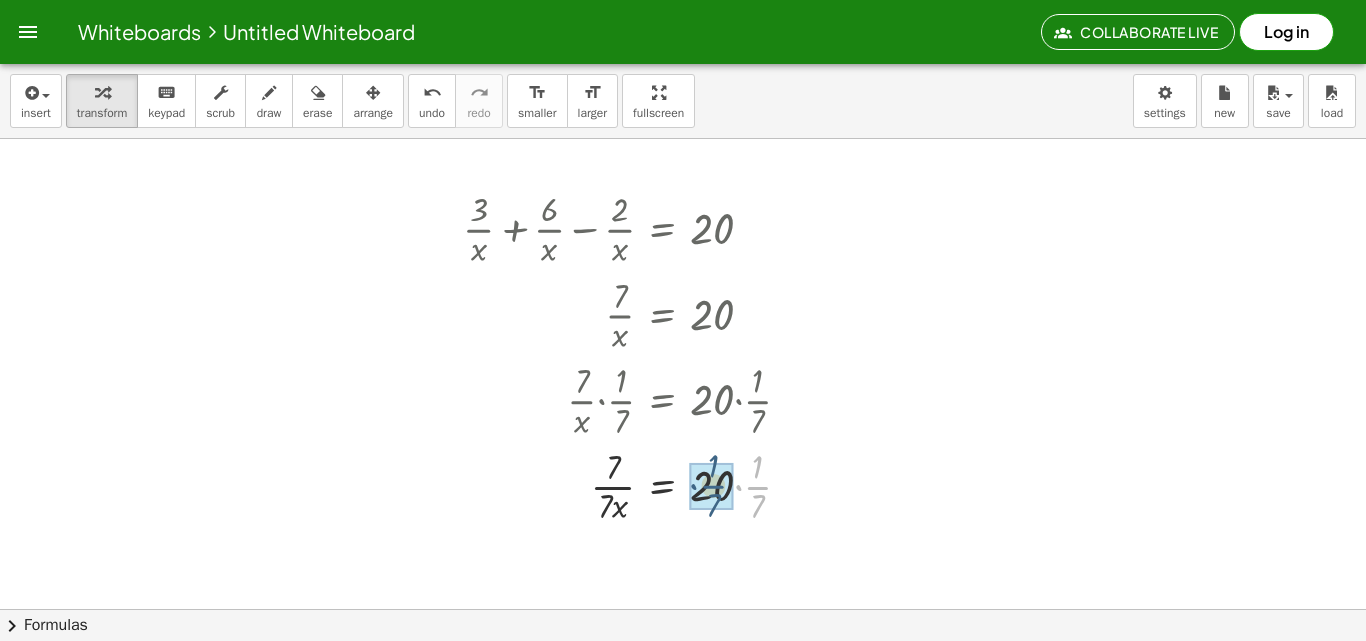 drag, startPoint x: 763, startPoint y: 486, endPoint x: 717, endPoint y: 484, distance: 46.043457 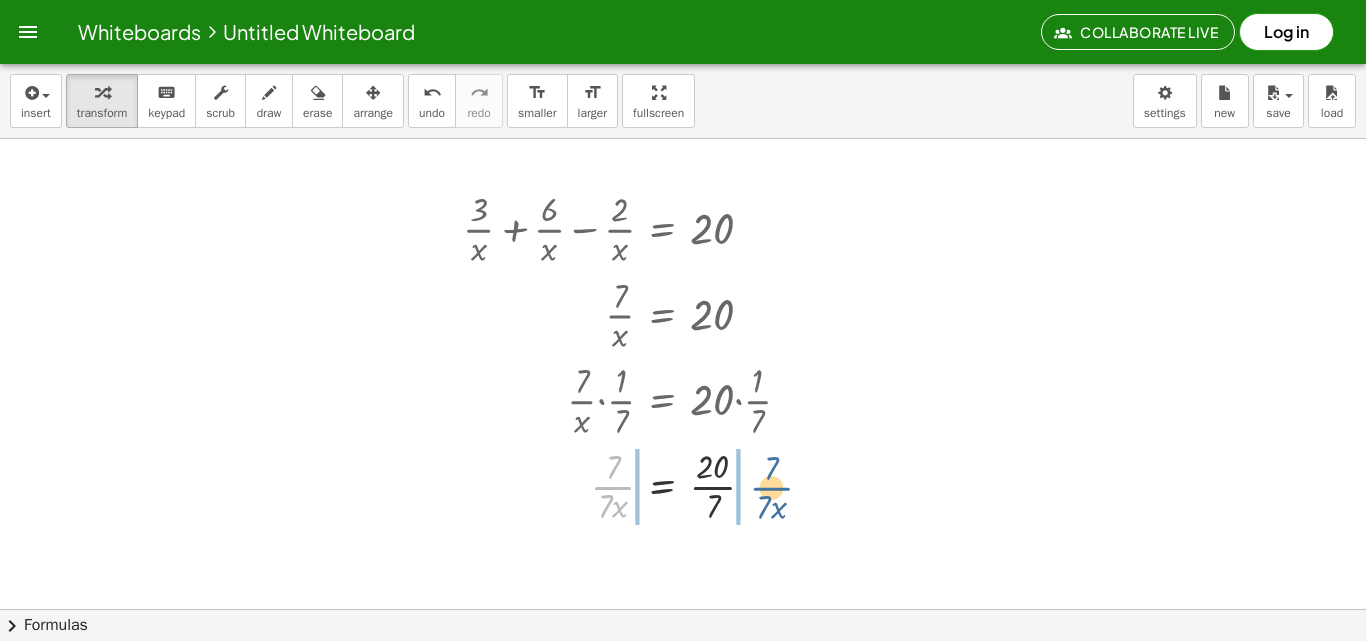 drag, startPoint x: 599, startPoint y: 489, endPoint x: 760, endPoint y: 489, distance: 161 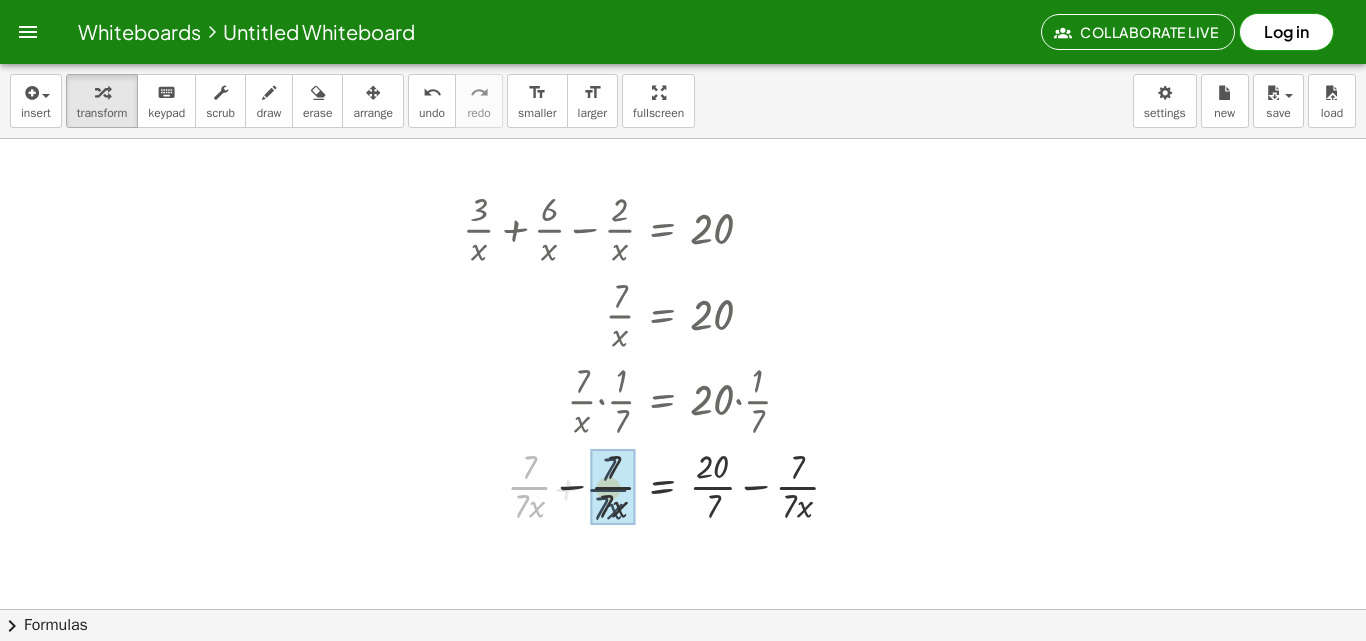 drag, startPoint x: 525, startPoint y: 484, endPoint x: 606, endPoint y: 486, distance: 81.02469 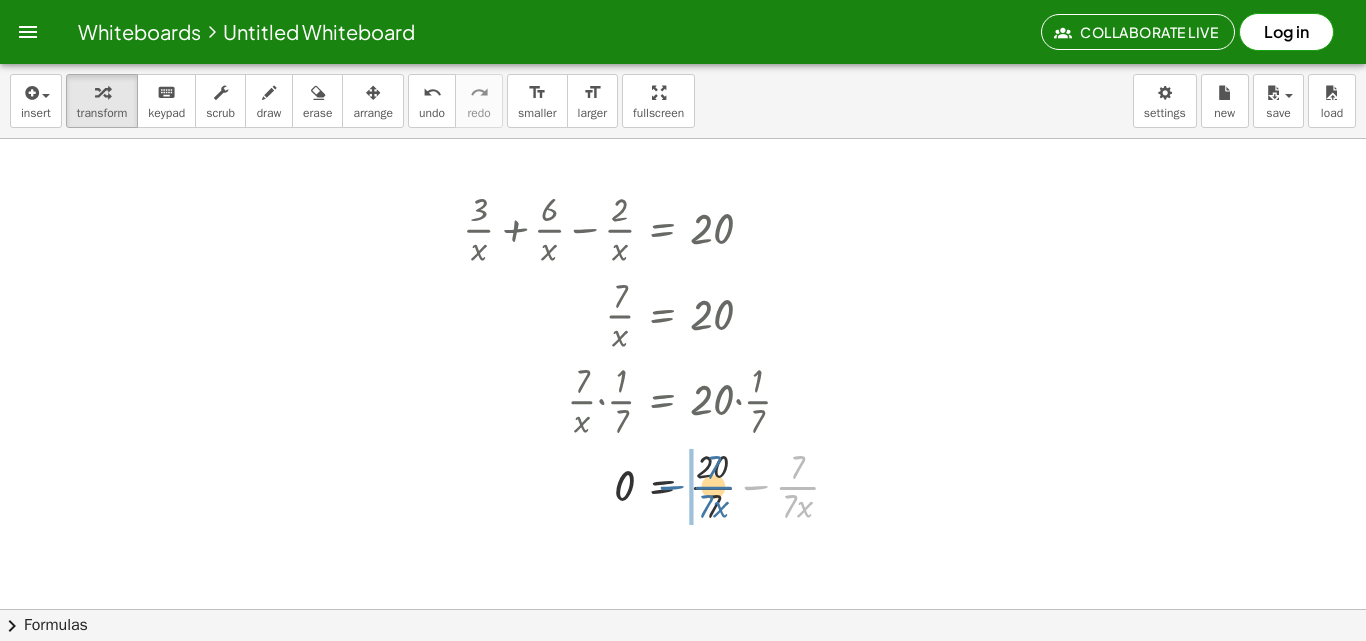 drag, startPoint x: 804, startPoint y: 489, endPoint x: 716, endPoint y: 487, distance: 88.02273 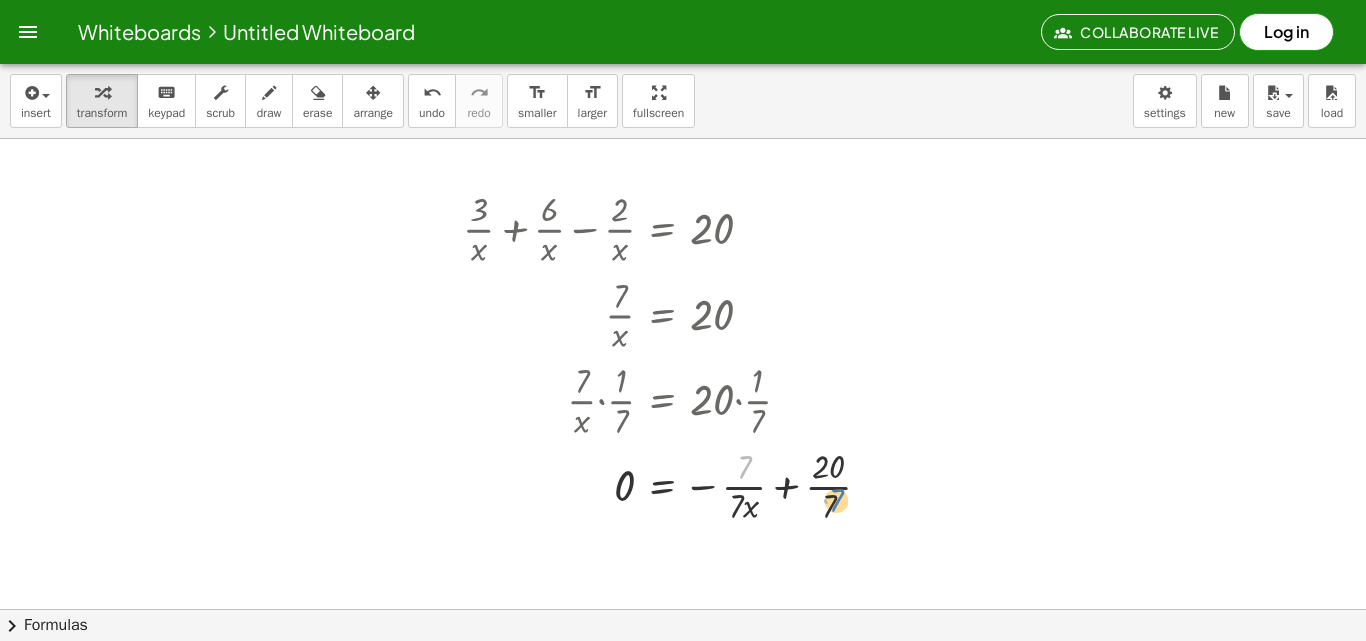 drag, startPoint x: 741, startPoint y: 466, endPoint x: 834, endPoint y: 499, distance: 98.681305 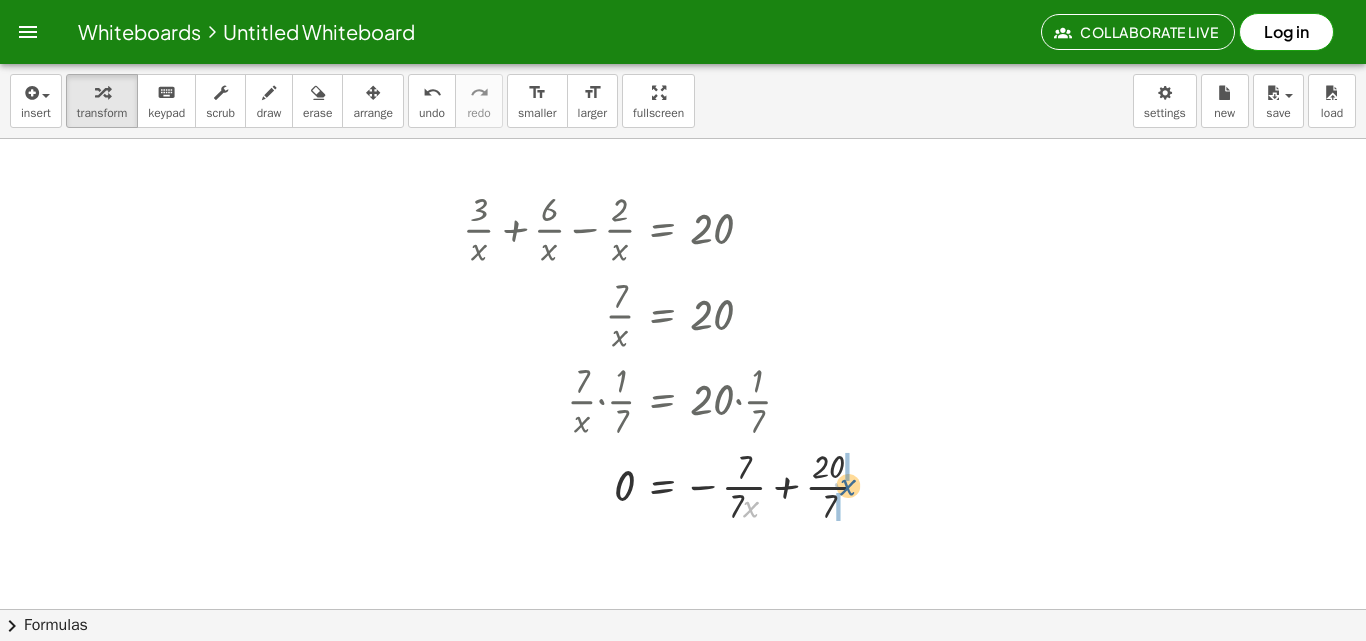 drag, startPoint x: 751, startPoint y: 503, endPoint x: 849, endPoint y: 481, distance: 100.43903 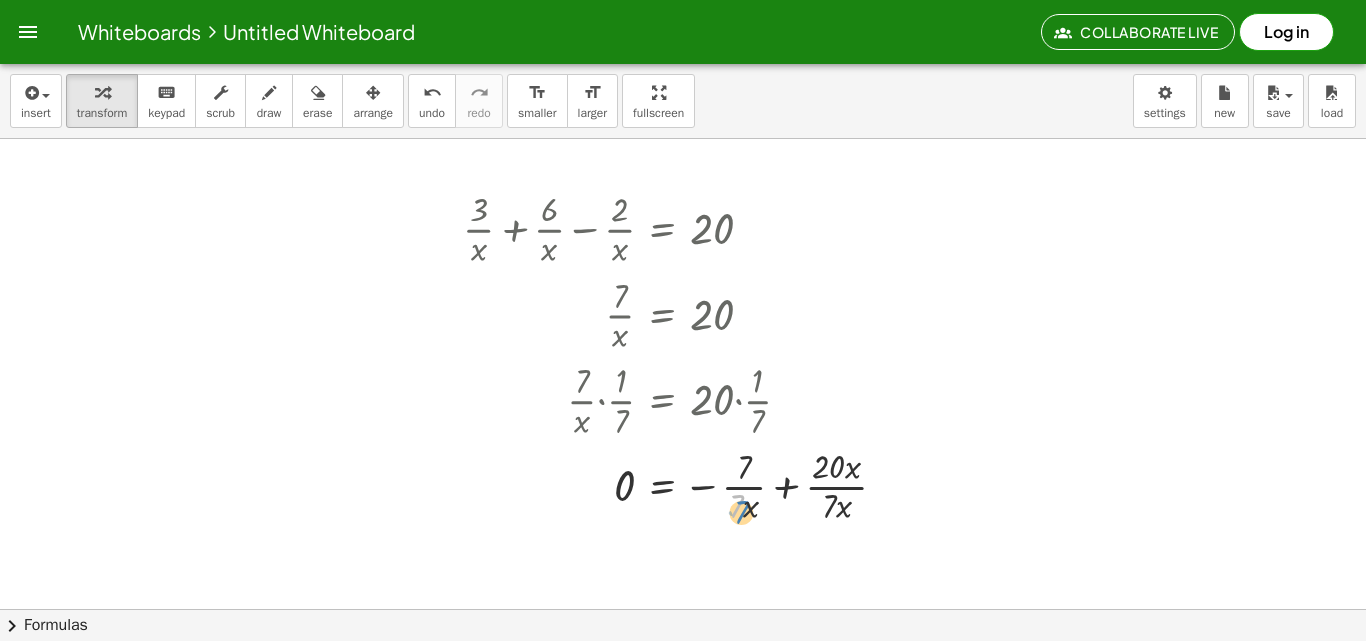 click at bounding box center (683, 485) 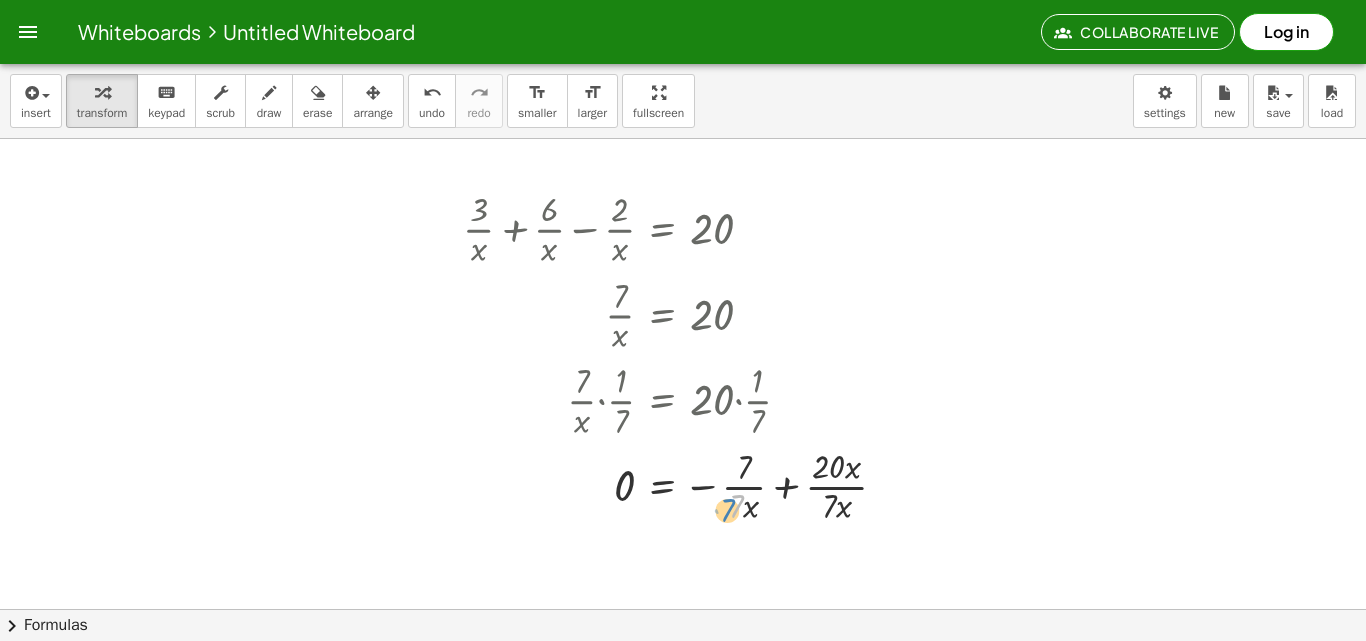 drag, startPoint x: 741, startPoint y: 507, endPoint x: 756, endPoint y: 525, distance: 23.43075 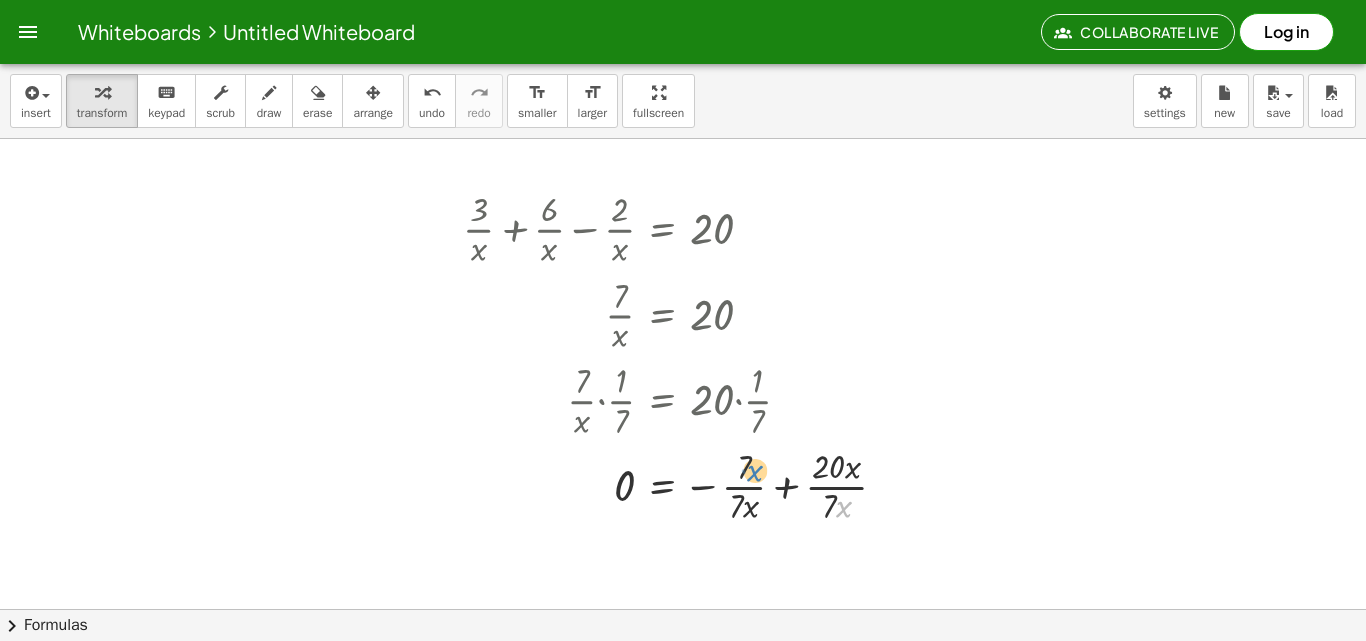 drag, startPoint x: 850, startPoint y: 513, endPoint x: 761, endPoint y: 473, distance: 97.575615 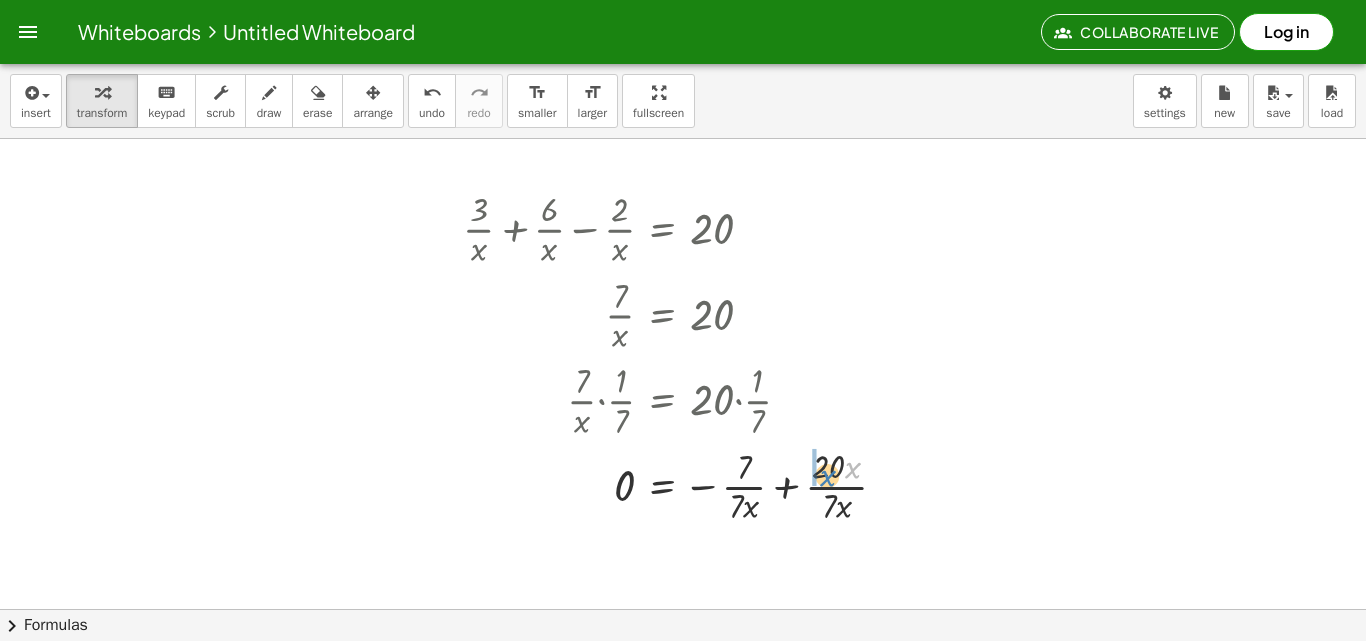 drag, startPoint x: 855, startPoint y: 463, endPoint x: 820, endPoint y: 503, distance: 53.15073 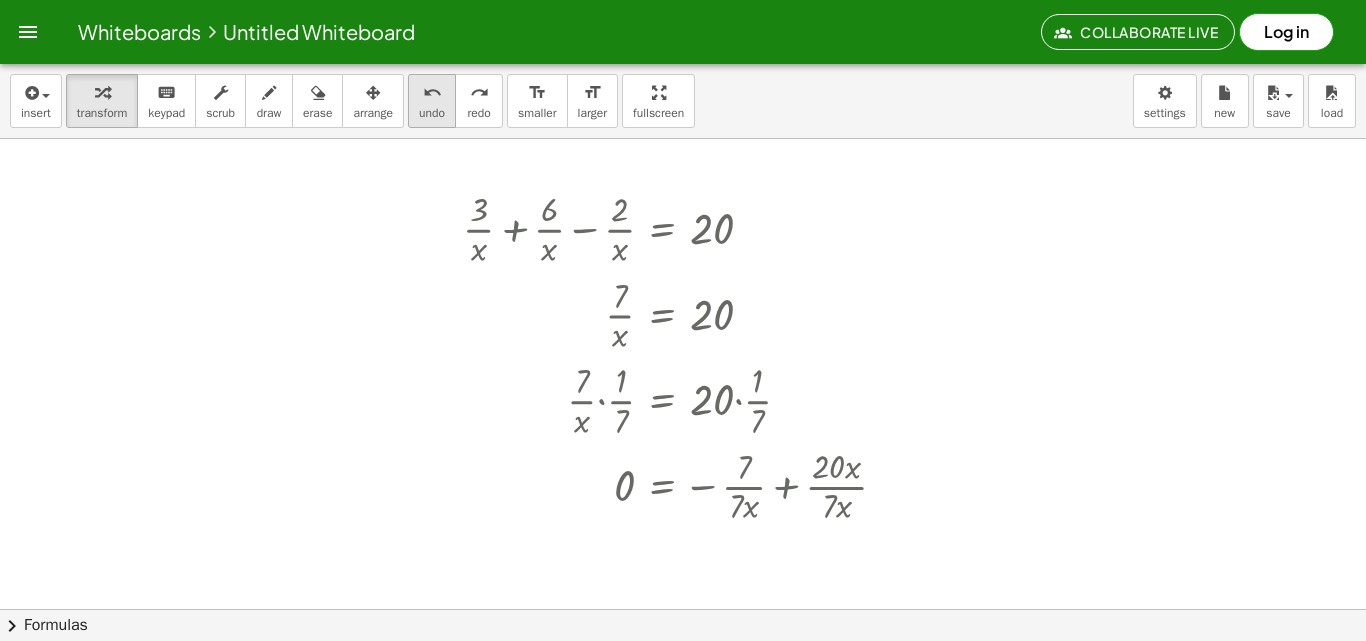 click on "undo" at bounding box center (432, 113) 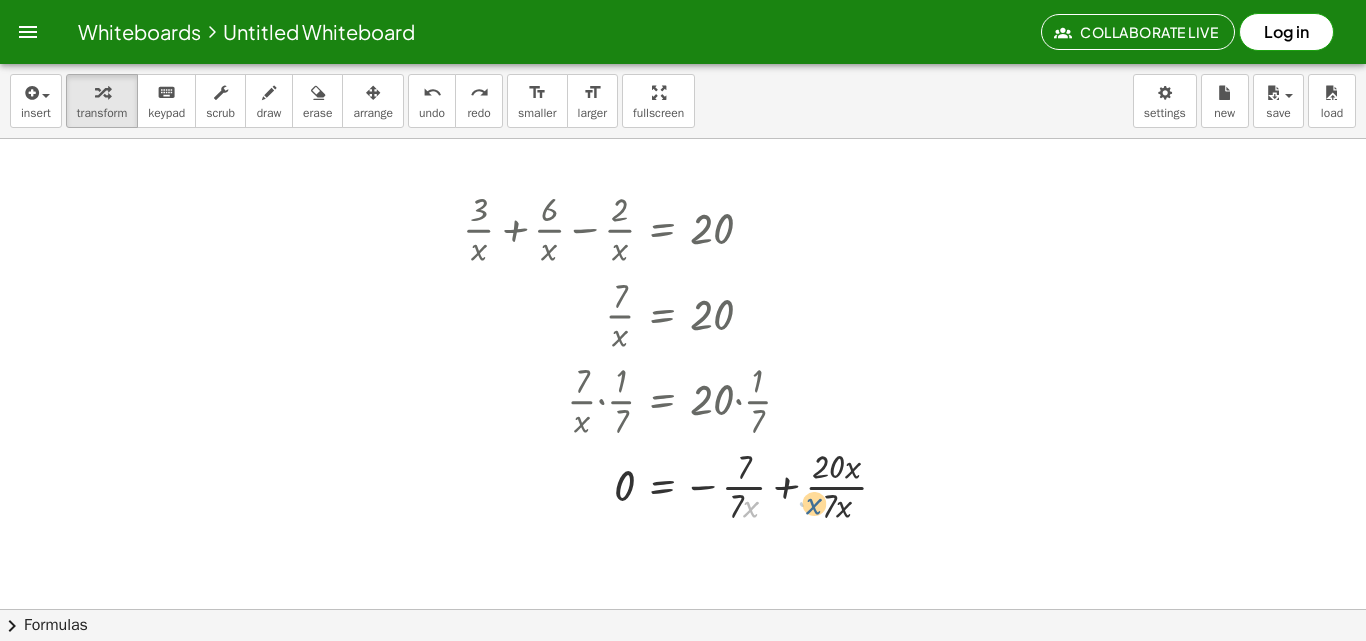 drag, startPoint x: 747, startPoint y: 499, endPoint x: 810, endPoint y: 496, distance: 63.07139 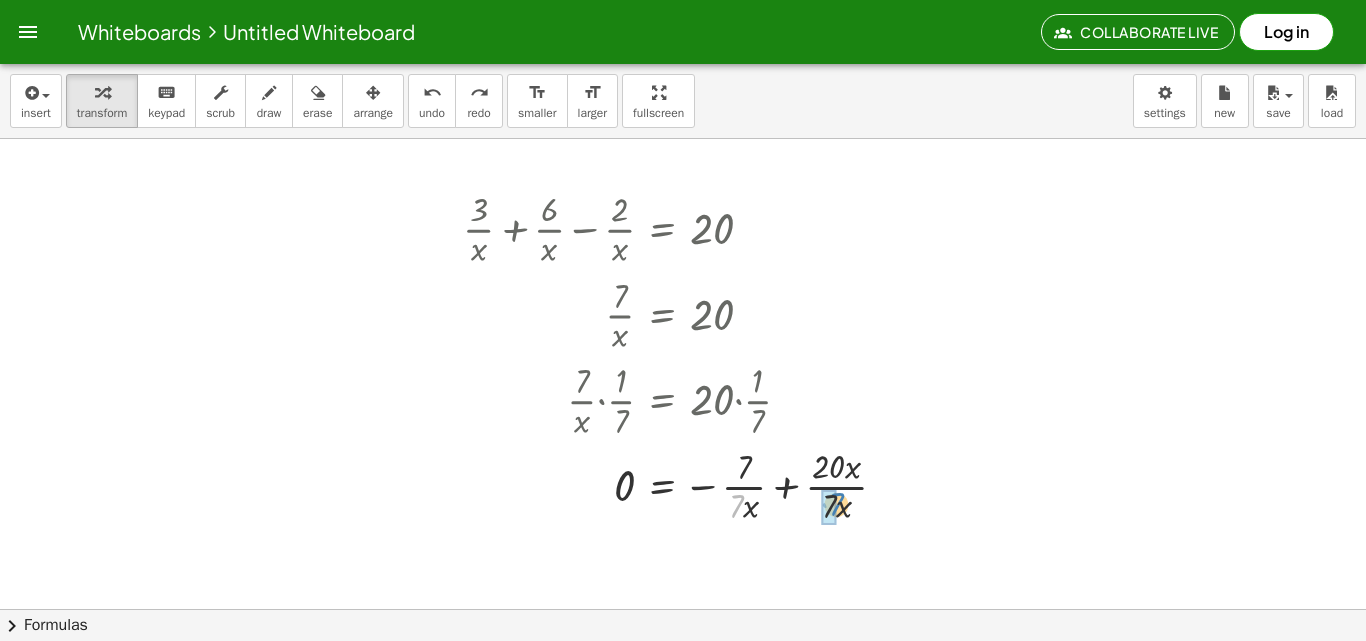 drag, startPoint x: 737, startPoint y: 507, endPoint x: 837, endPoint y: 505, distance: 100.02 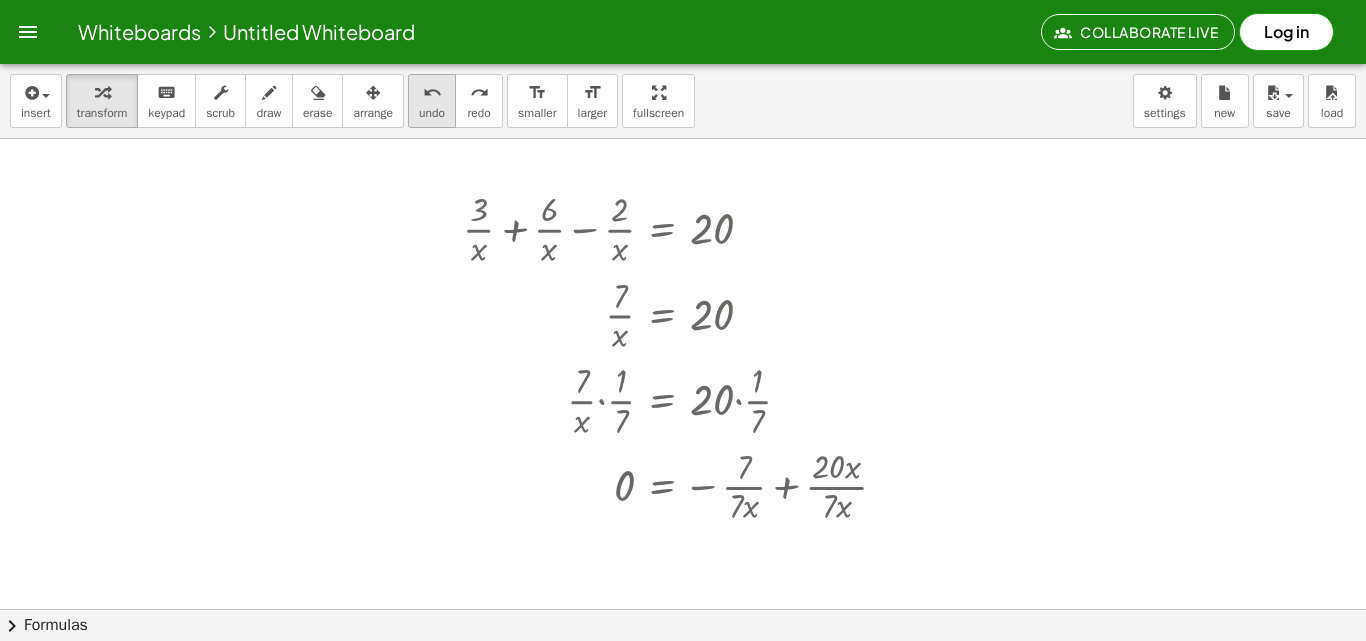 click on "undo" at bounding box center (432, 92) 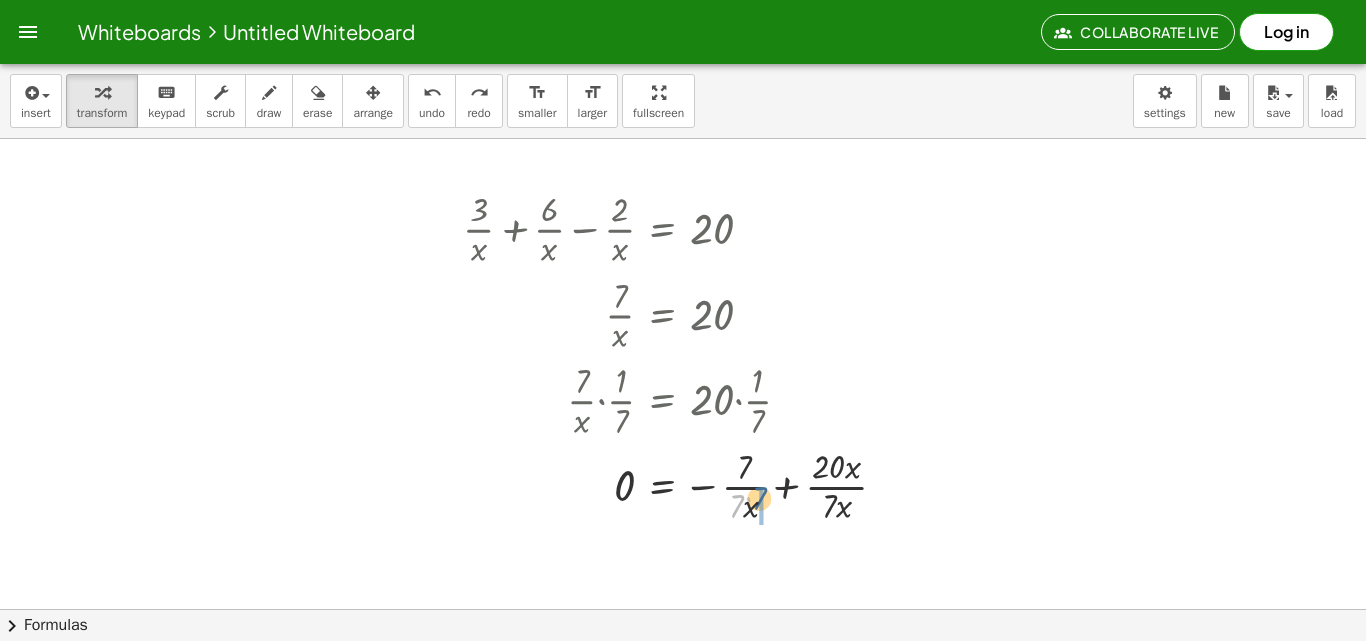 drag, startPoint x: 741, startPoint y: 507, endPoint x: 765, endPoint y: 499, distance: 25.298222 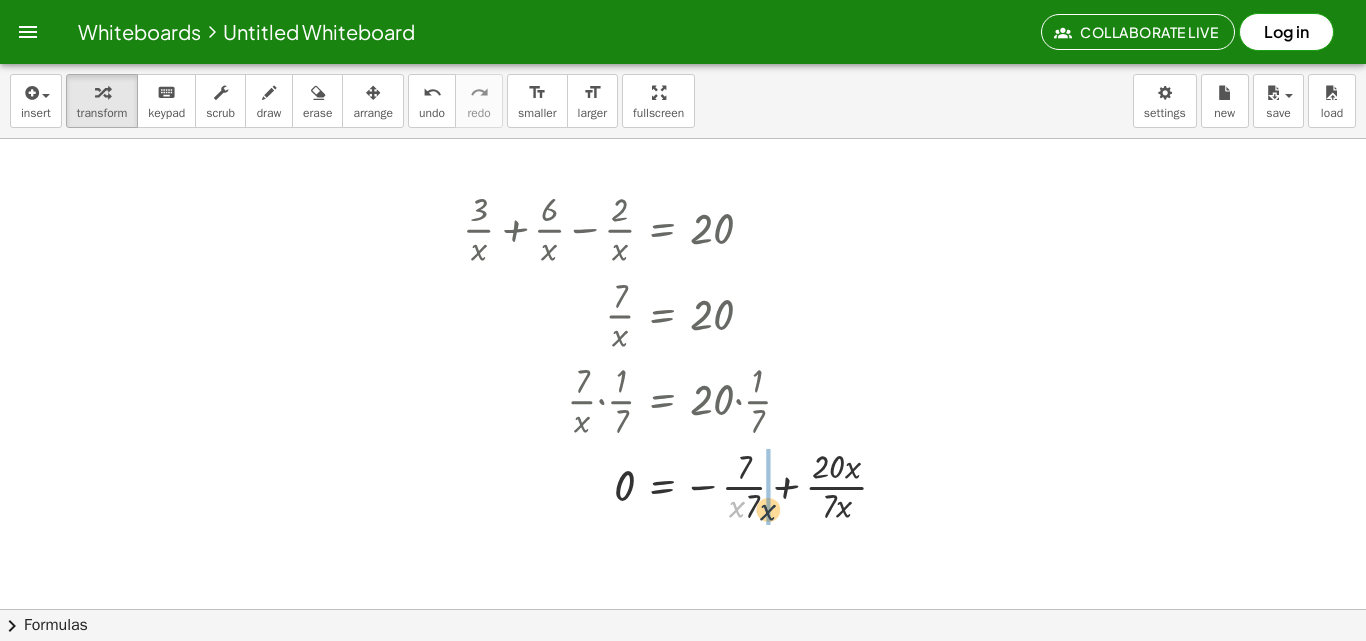 drag, startPoint x: 730, startPoint y: 506, endPoint x: 765, endPoint y: 509, distance: 35.128338 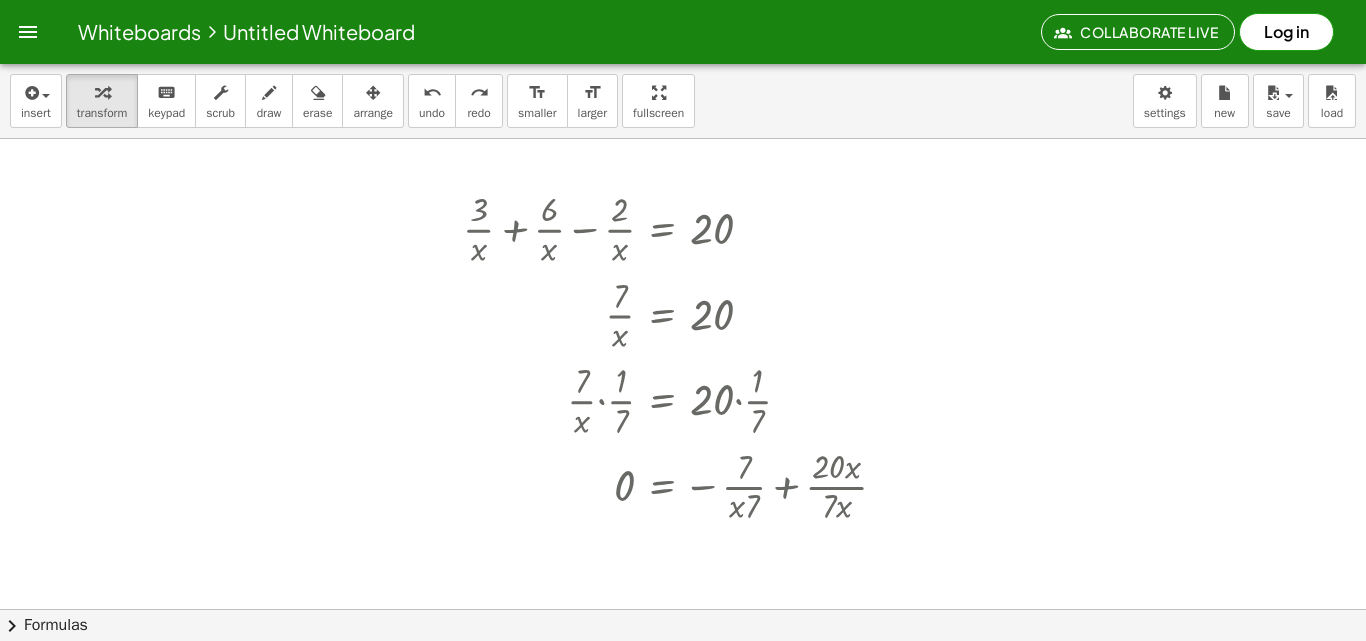 drag, startPoint x: 428, startPoint y: 98, endPoint x: 501, endPoint y: 211, distance: 134.52881 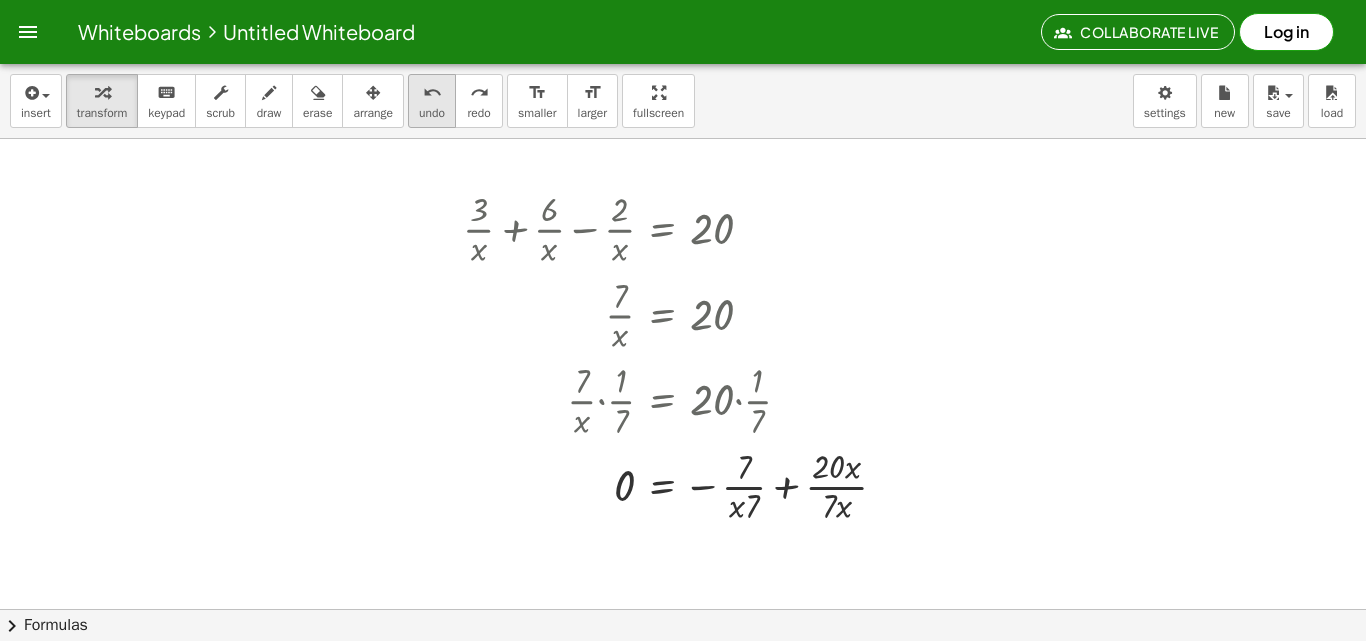 drag, startPoint x: 431, startPoint y: 102, endPoint x: 519, endPoint y: 135, distance: 93.98404 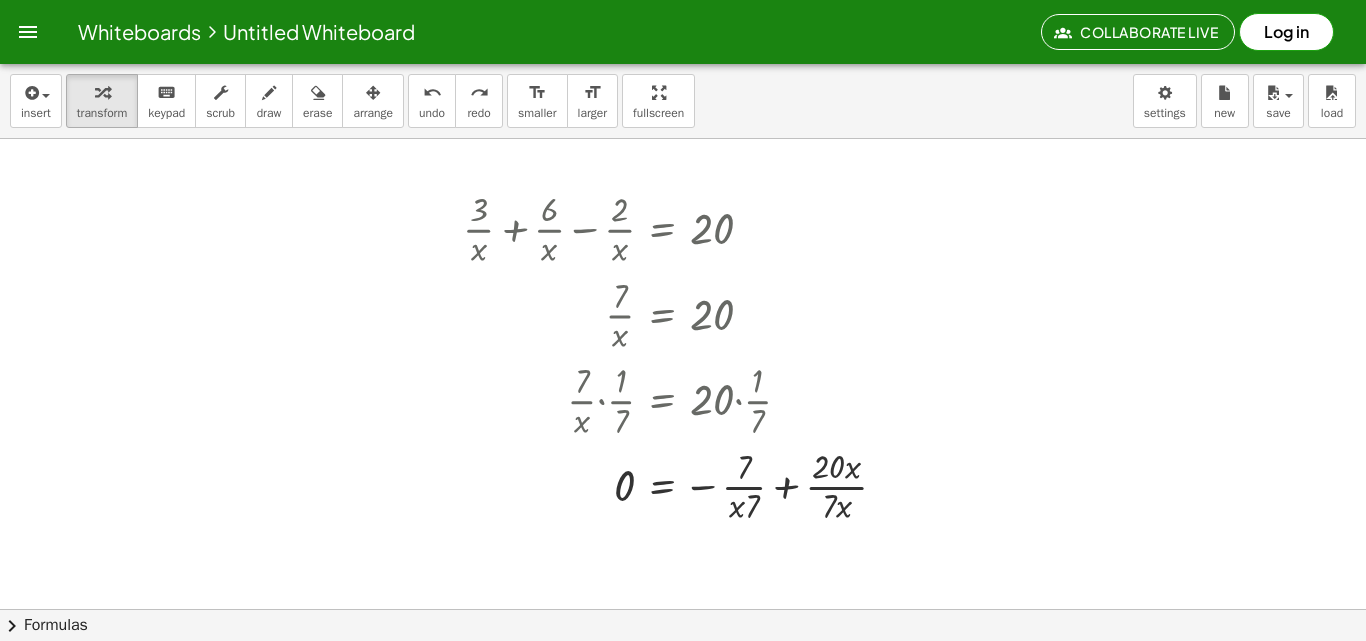 click on "undo undo" at bounding box center [432, 101] 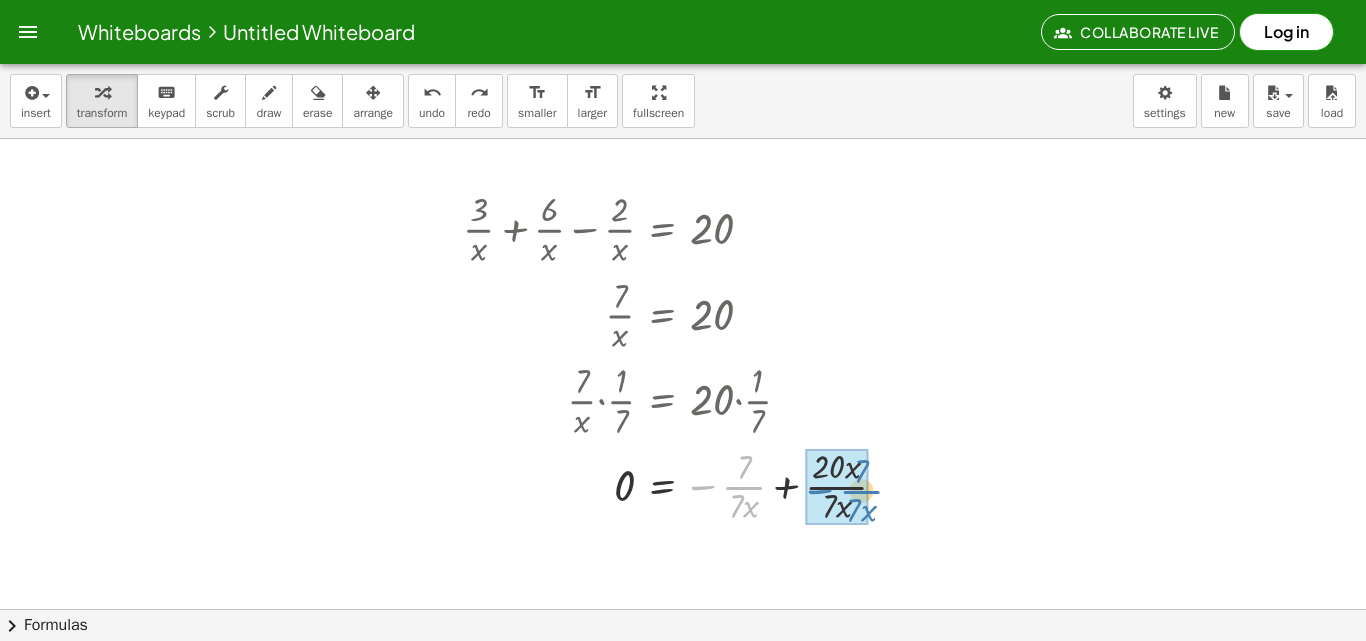 drag, startPoint x: 747, startPoint y: 488, endPoint x: 868, endPoint y: 482, distance: 121.14867 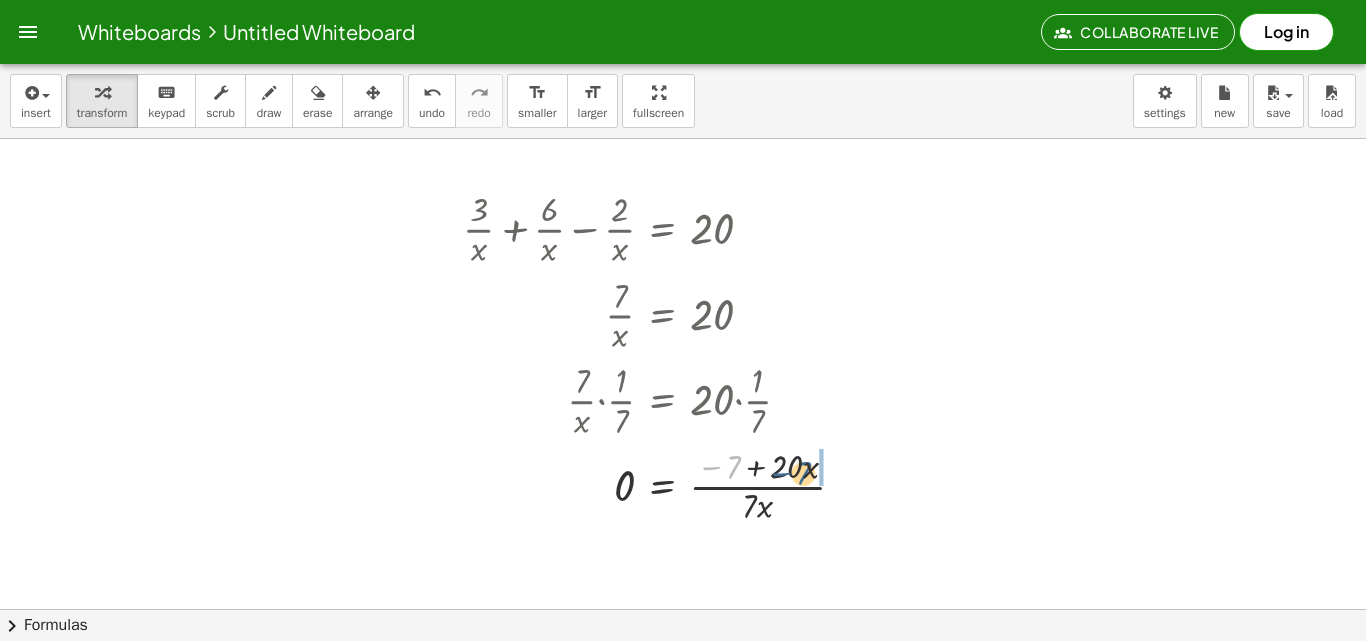 drag, startPoint x: 731, startPoint y: 468, endPoint x: 807, endPoint y: 458, distance: 76.655075 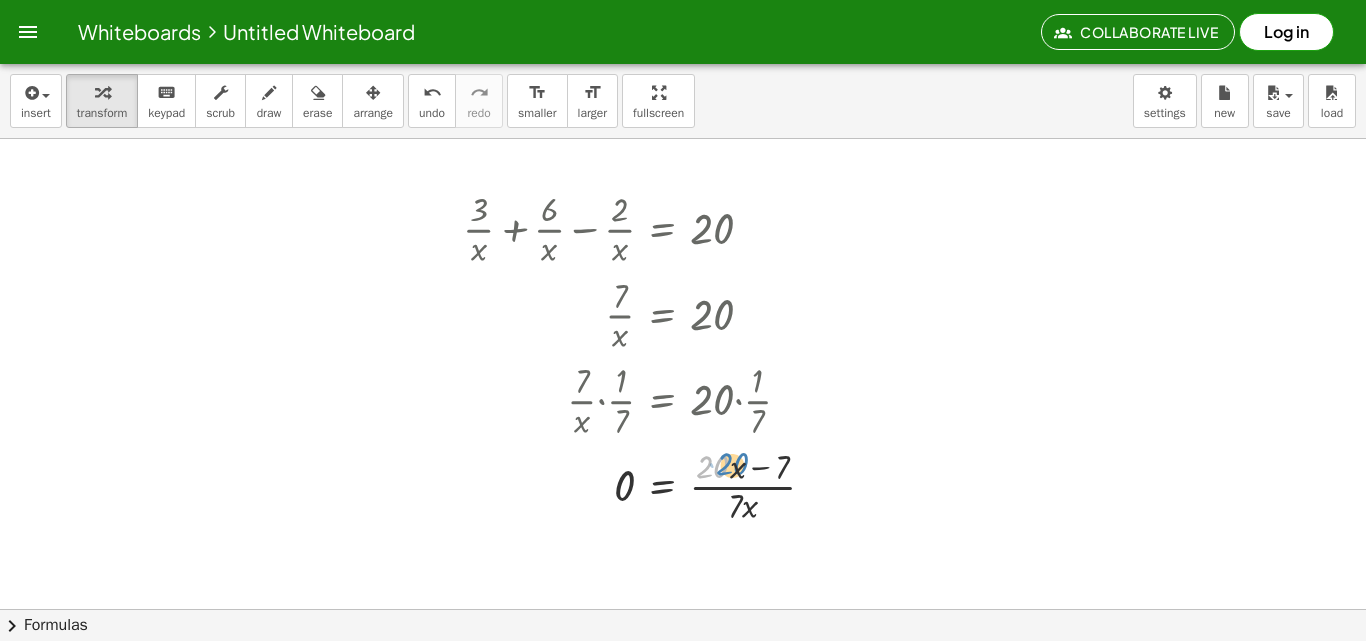 drag, startPoint x: 709, startPoint y: 463, endPoint x: 724, endPoint y: 458, distance: 15.811388 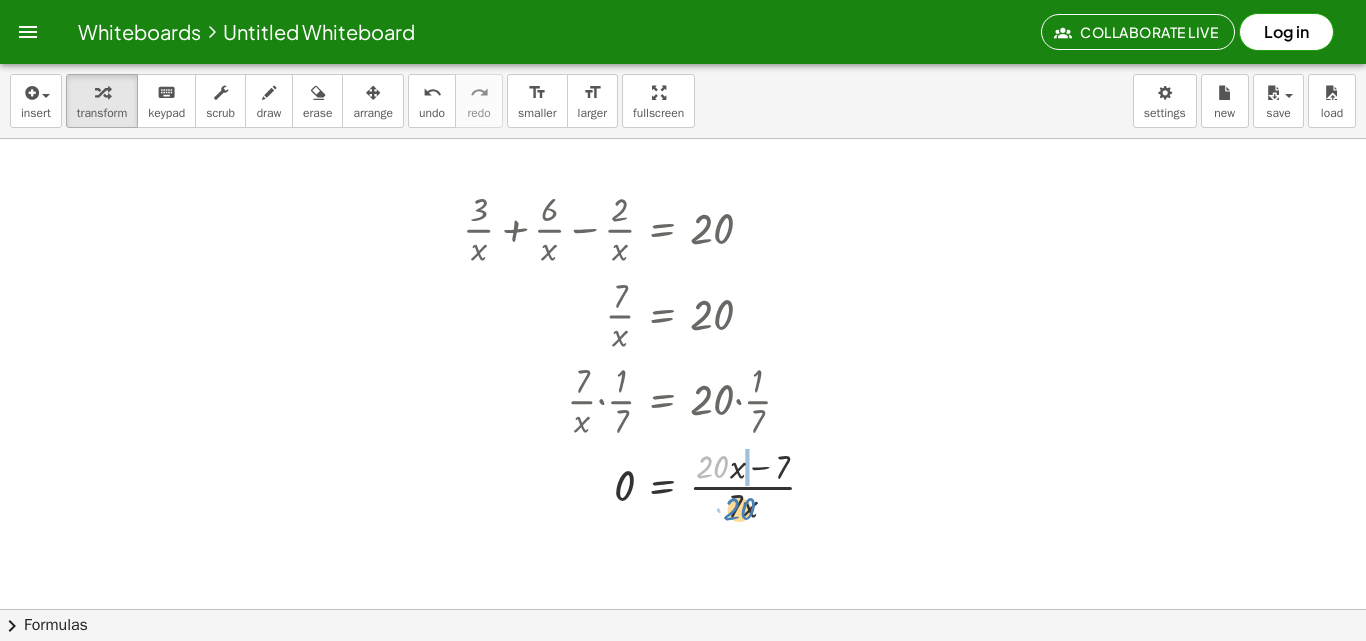 drag, startPoint x: 703, startPoint y: 461, endPoint x: 720, endPoint y: 503, distance: 45.310043 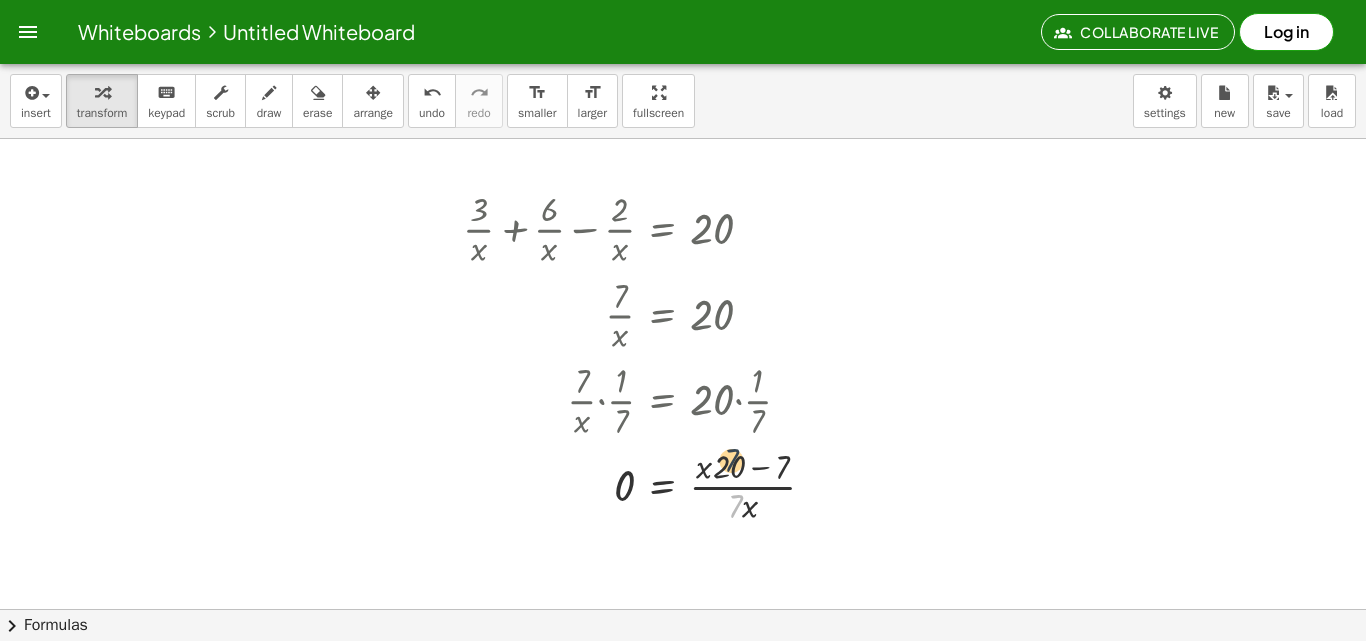 drag, startPoint x: 735, startPoint y: 506, endPoint x: 732, endPoint y: 456, distance: 50.08992 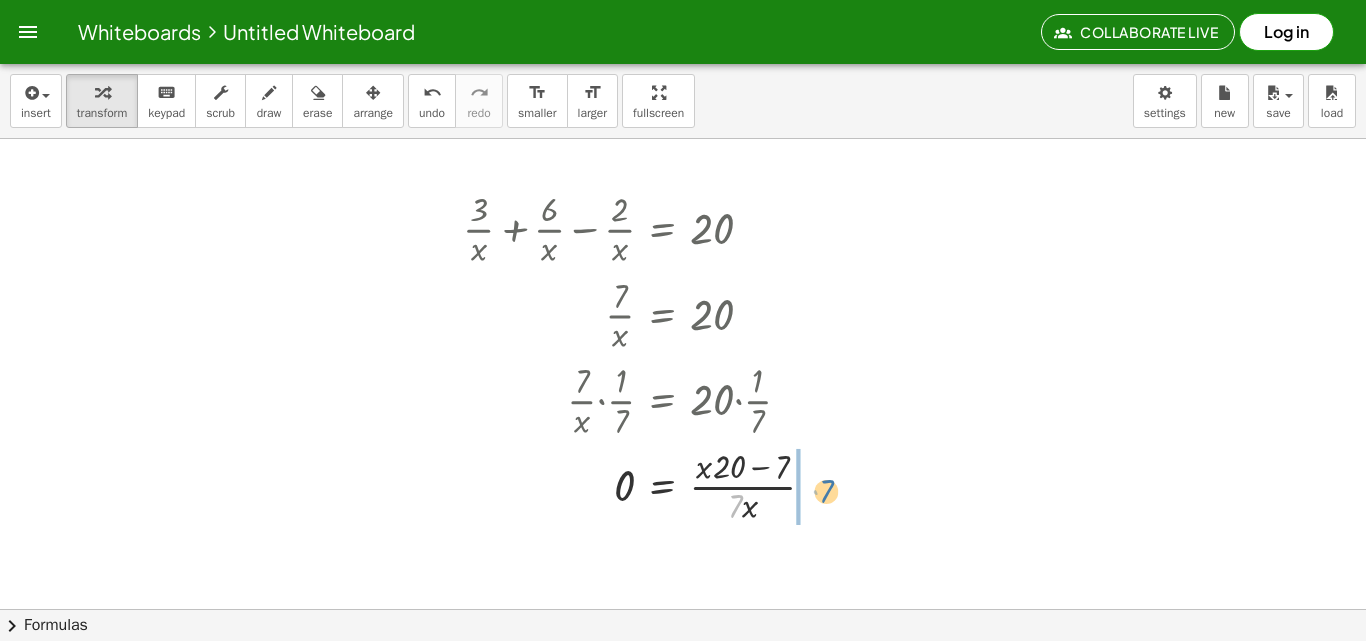 drag, startPoint x: 730, startPoint y: 503, endPoint x: 822, endPoint y: 487, distance: 93.38094 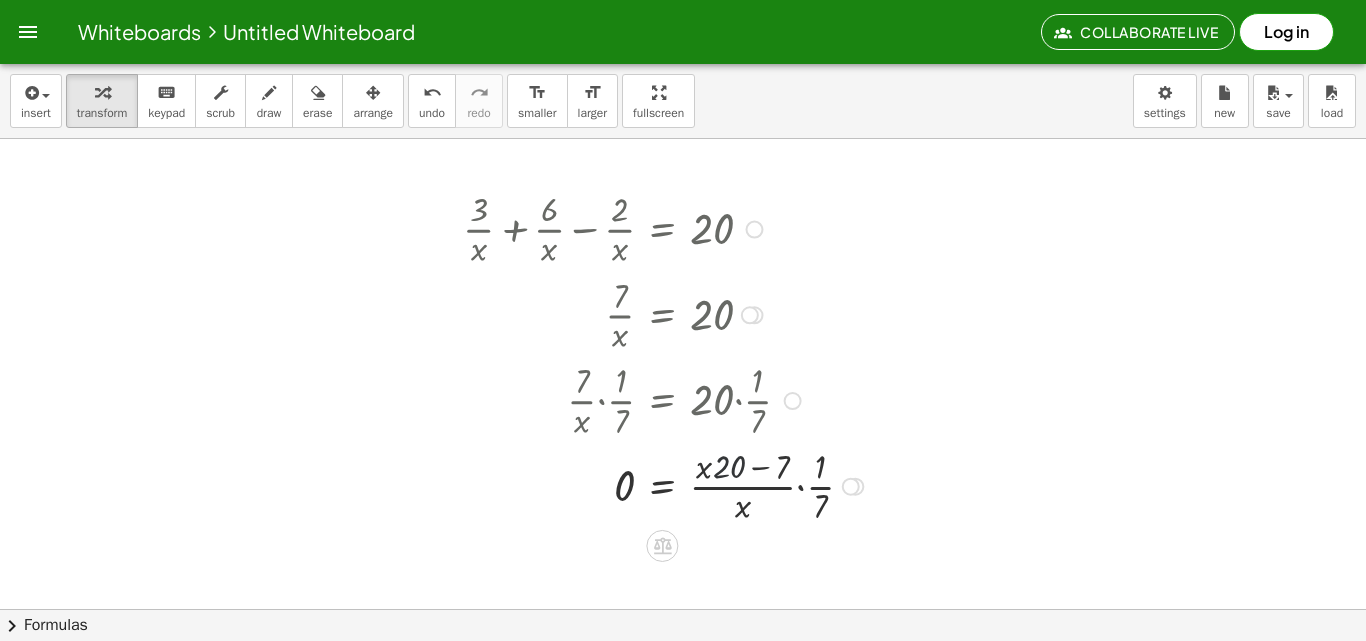 click at bounding box center (666, 485) 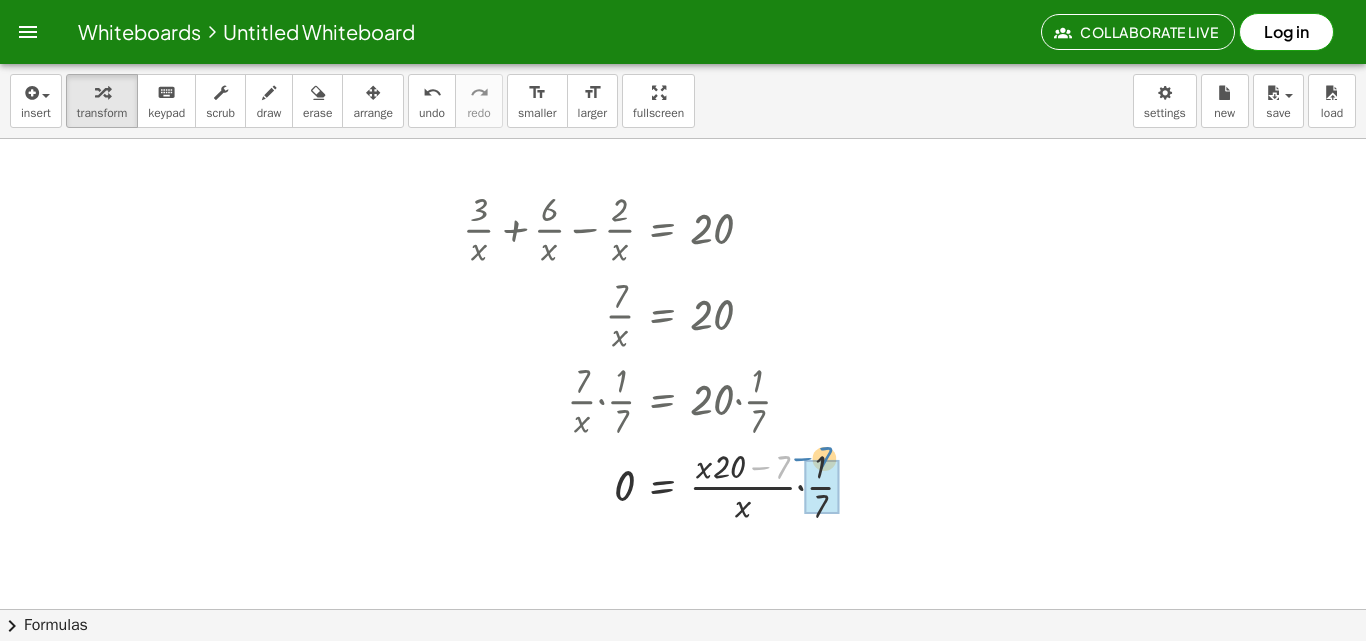 drag, startPoint x: 783, startPoint y: 469, endPoint x: 811, endPoint y: 461, distance: 29.12044 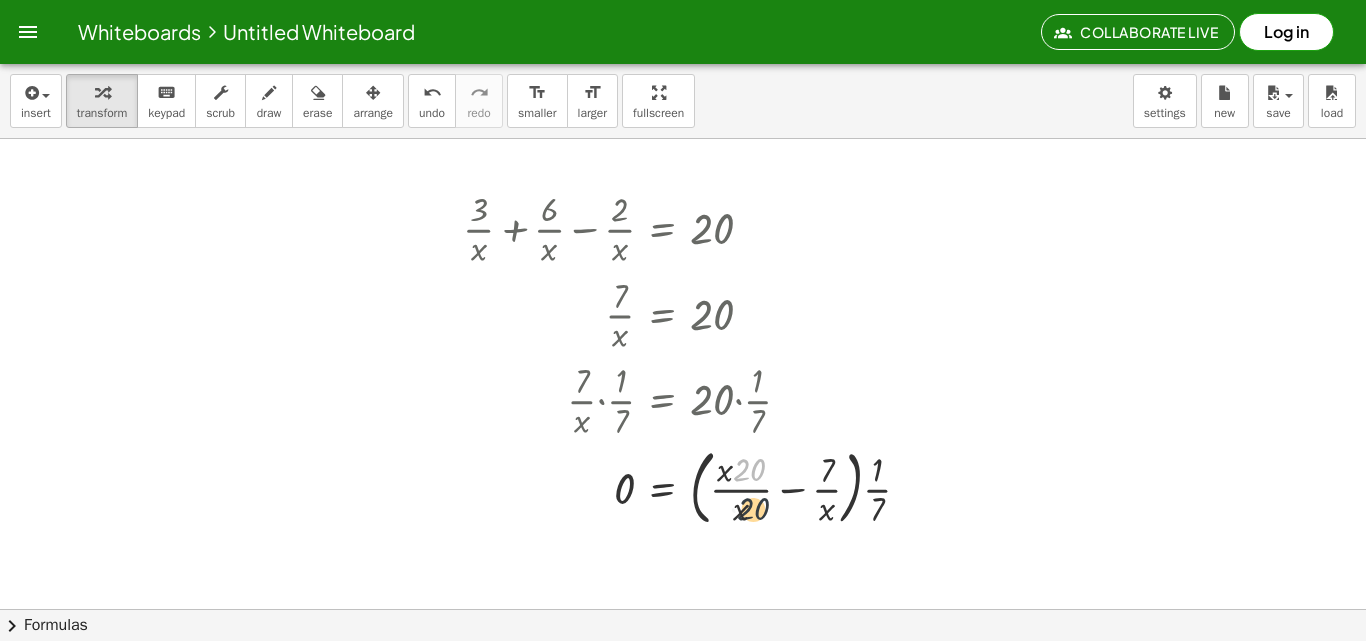 drag, startPoint x: 745, startPoint y: 469, endPoint x: 750, endPoint y: 510, distance: 41.303753 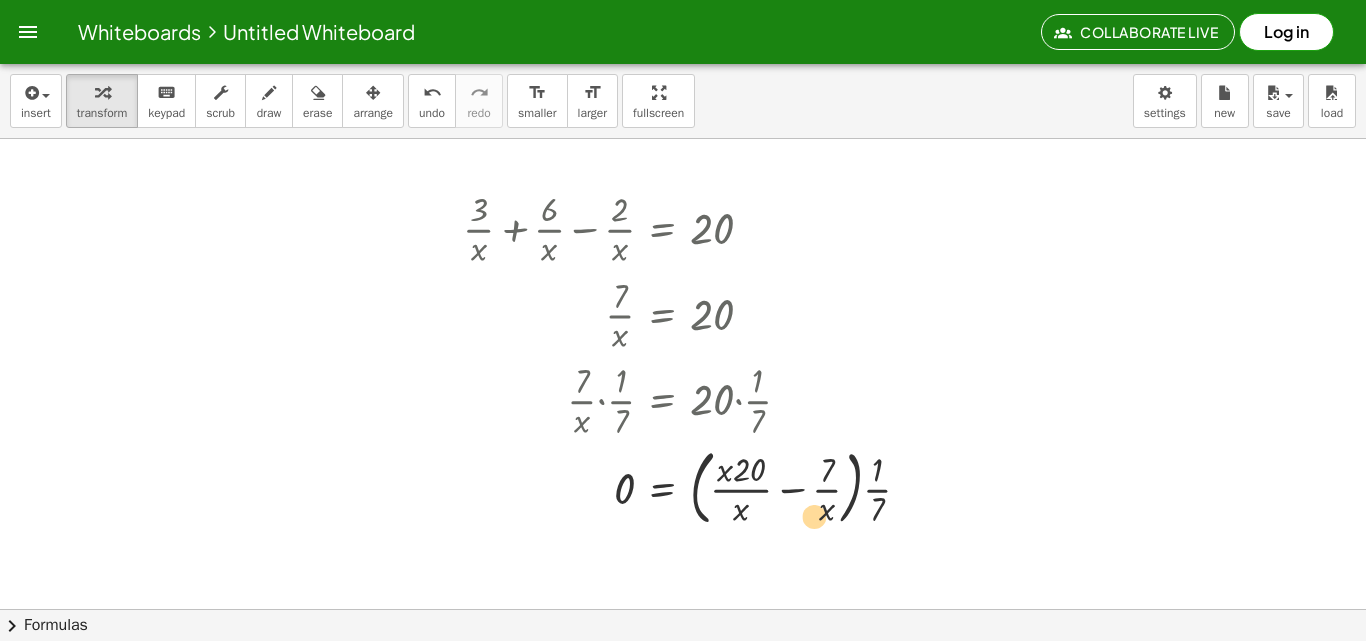 drag, startPoint x: 732, startPoint y: 475, endPoint x: 821, endPoint y: 524, distance: 101.597244 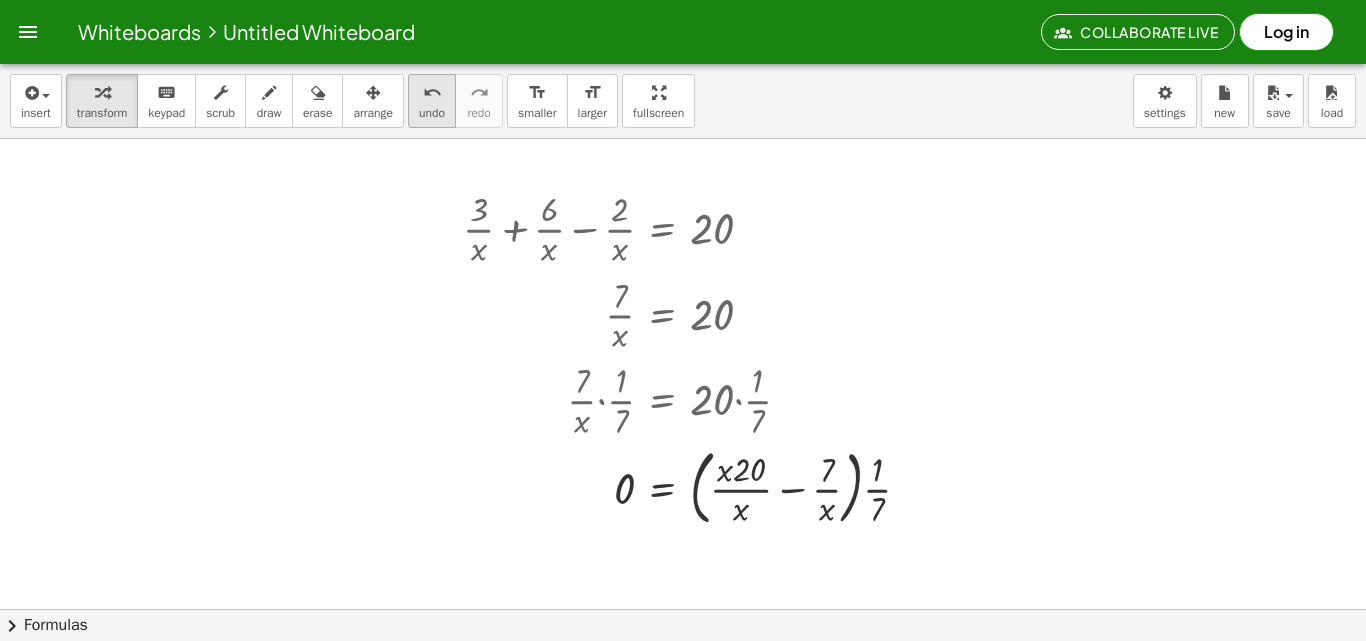 click on "undo" at bounding box center (432, 113) 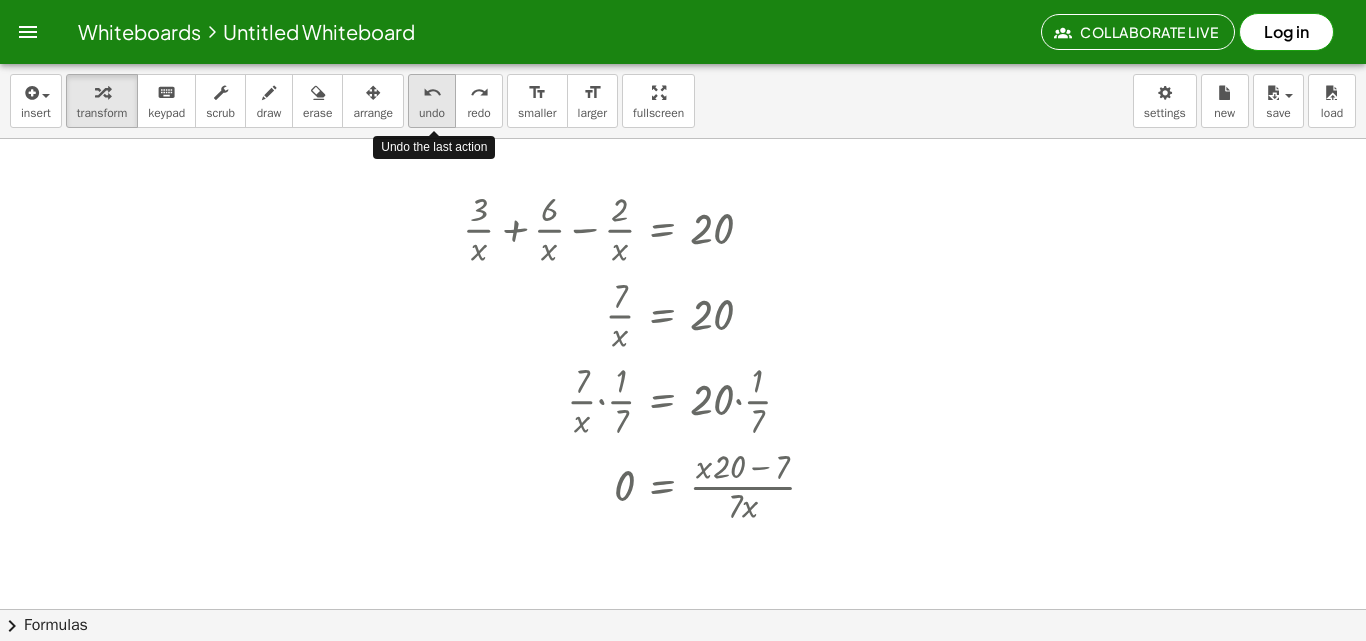 click on "undo" at bounding box center [432, 113] 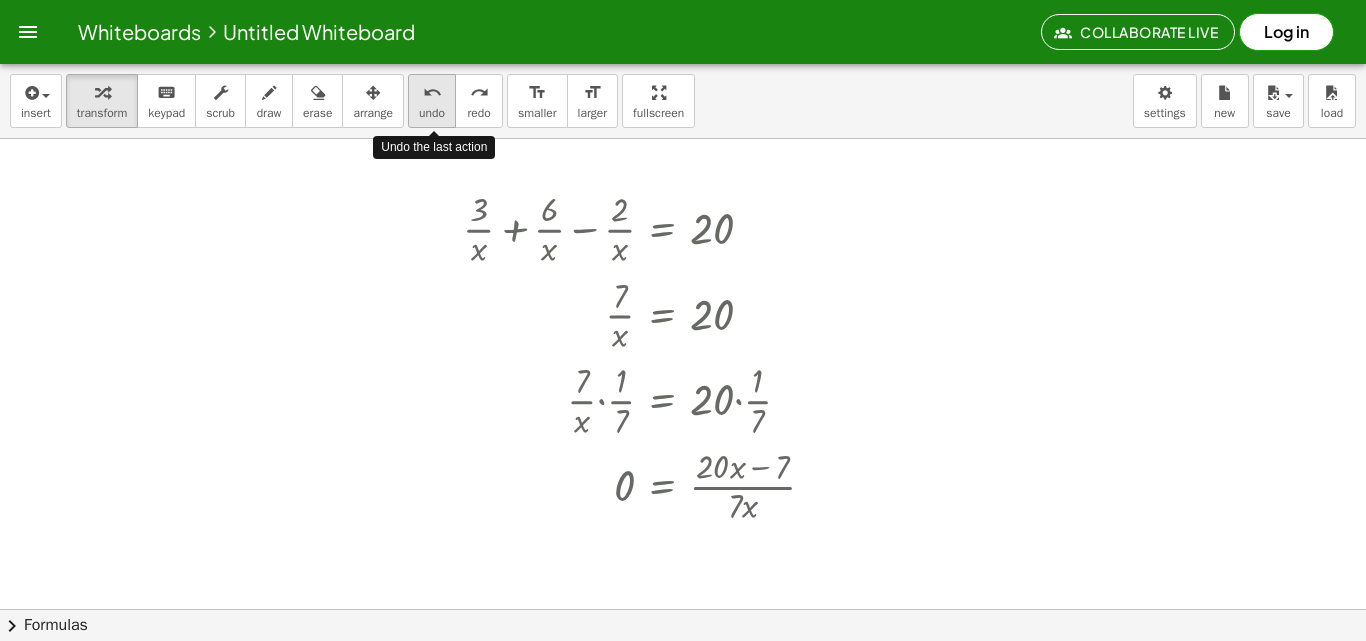 click on "undo" at bounding box center (432, 113) 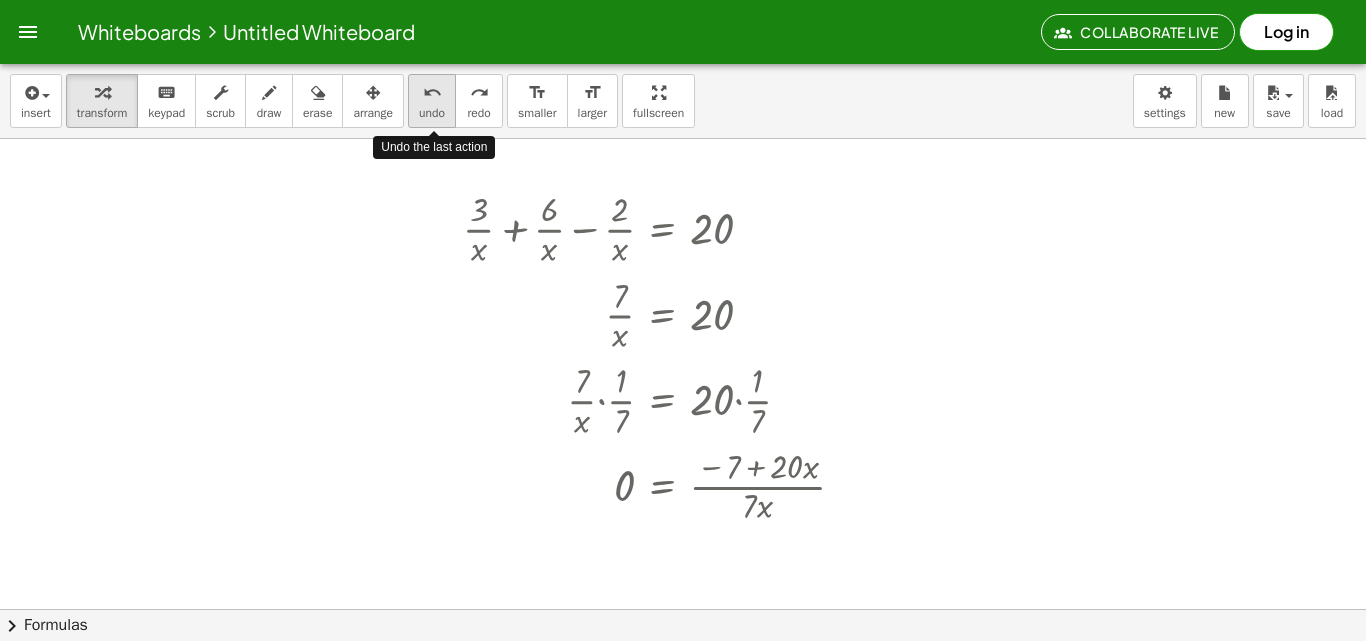 click on "undo" at bounding box center (432, 113) 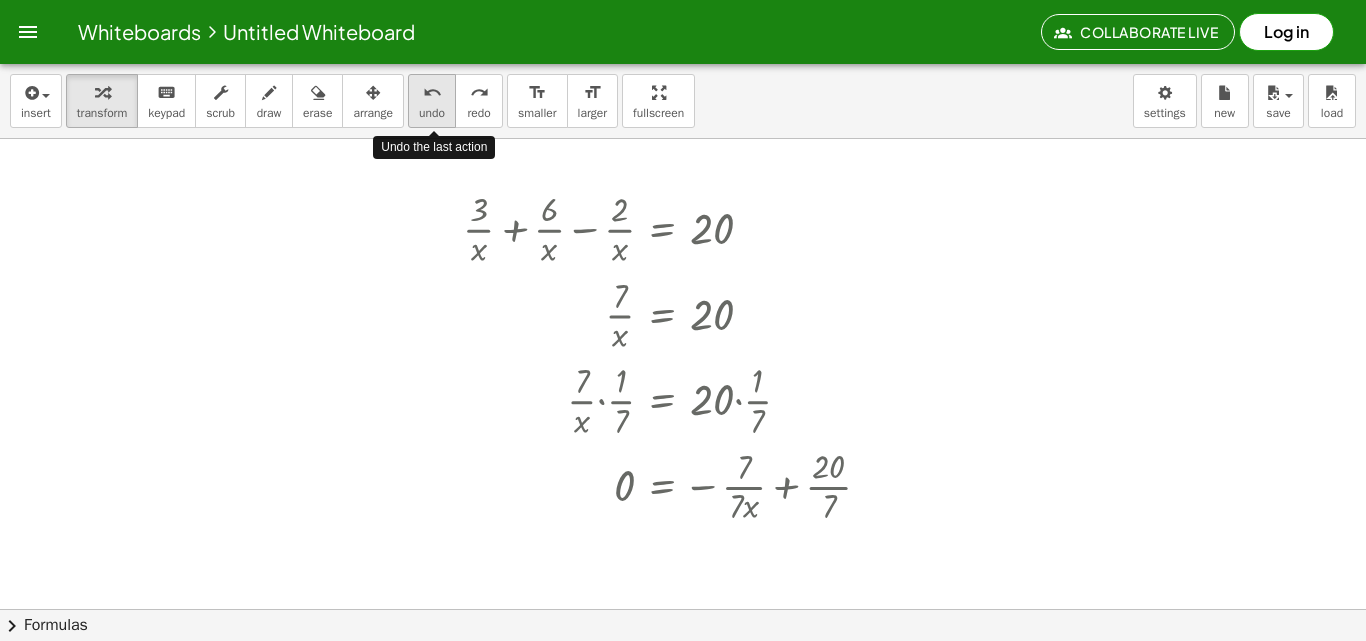 click on "undo" at bounding box center [432, 113] 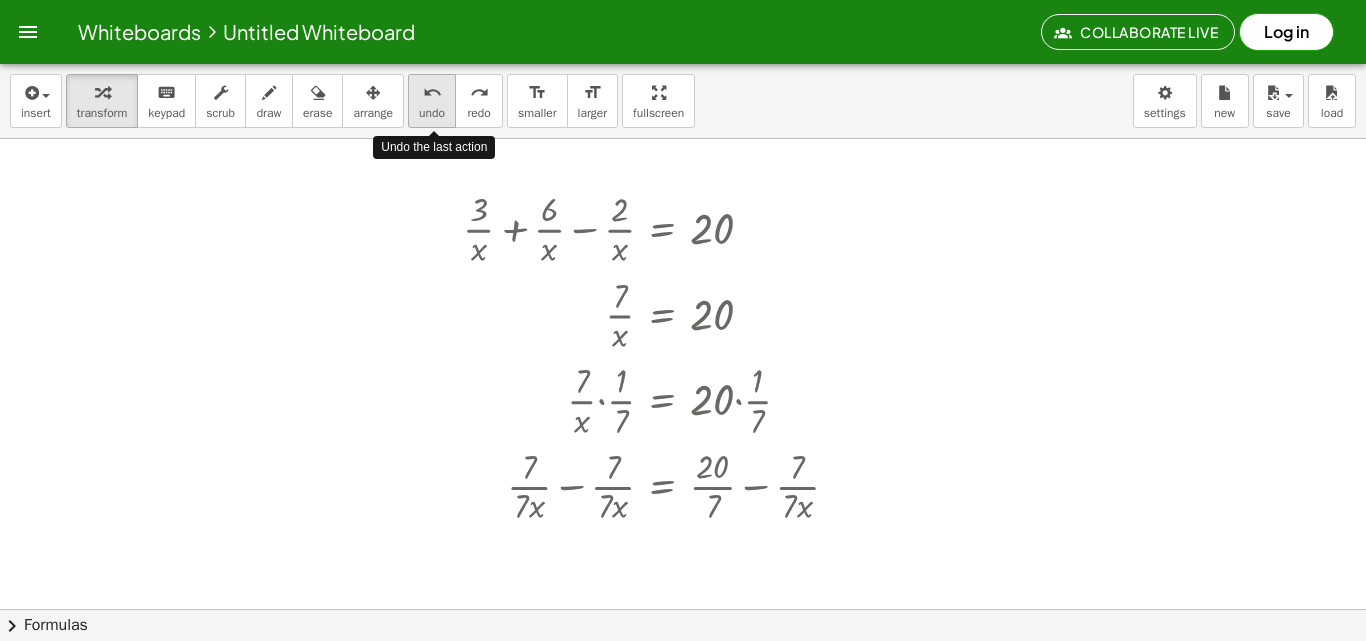 click on "undo" at bounding box center (432, 113) 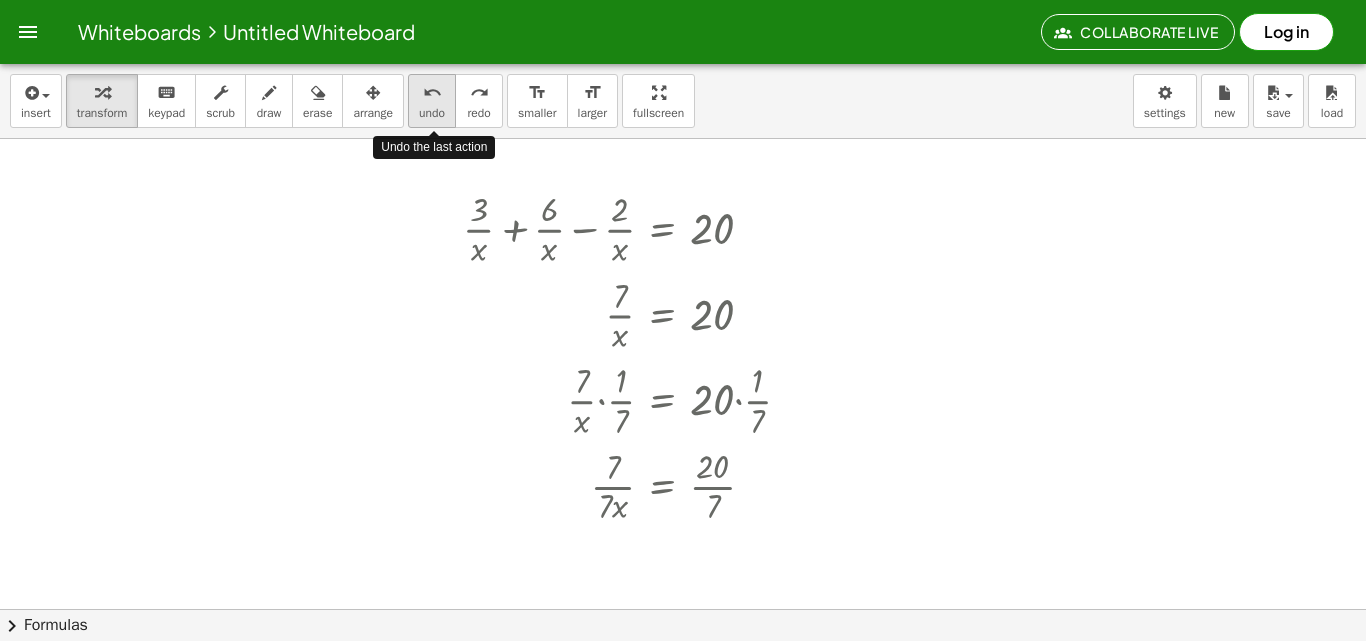 click on "undo" at bounding box center (432, 113) 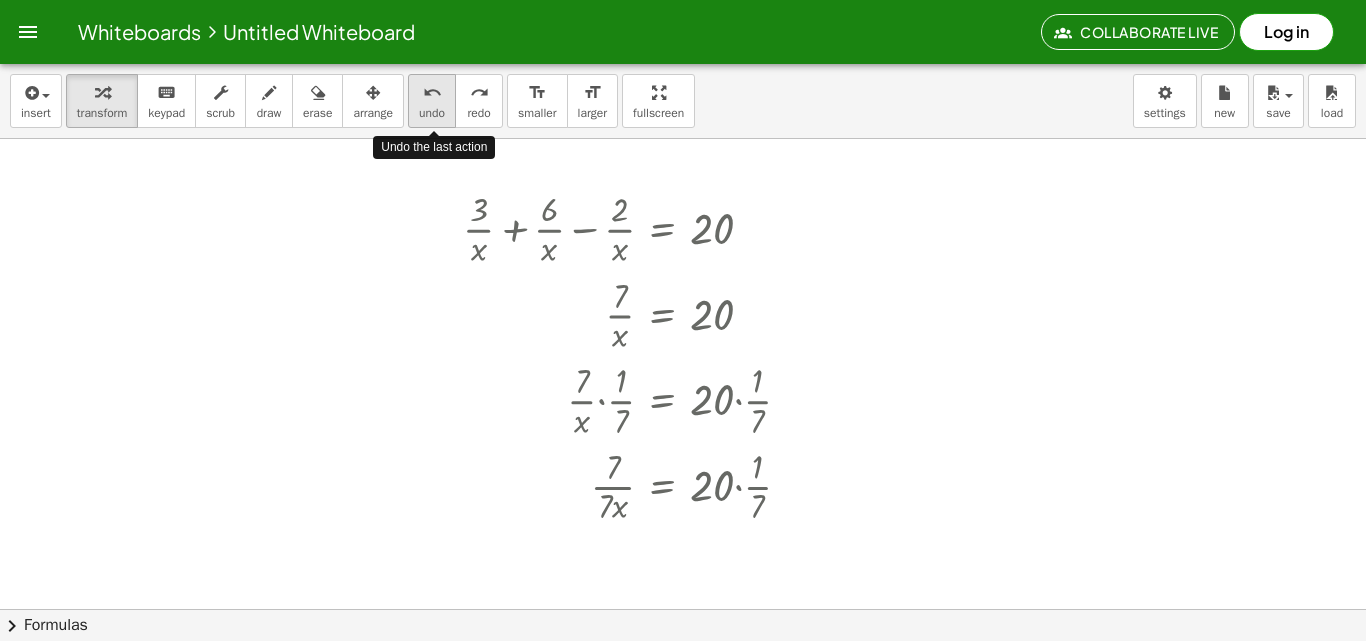 click on "undo" at bounding box center [432, 113] 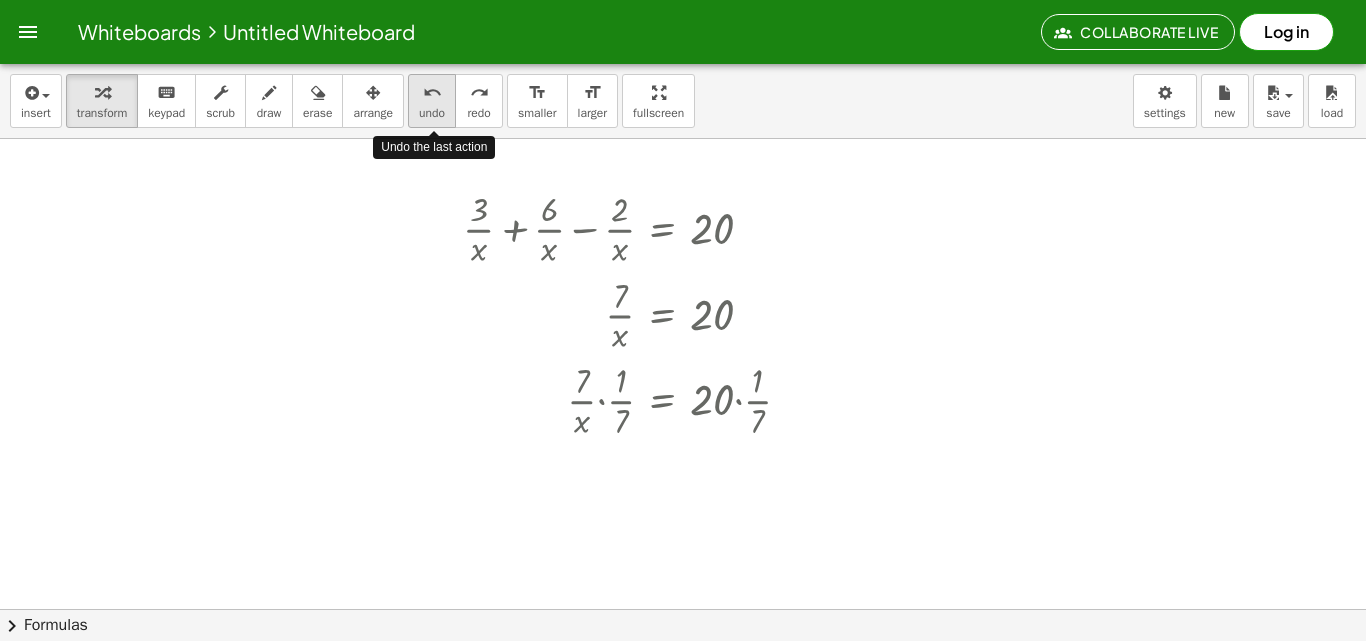 click on "undo" at bounding box center (432, 113) 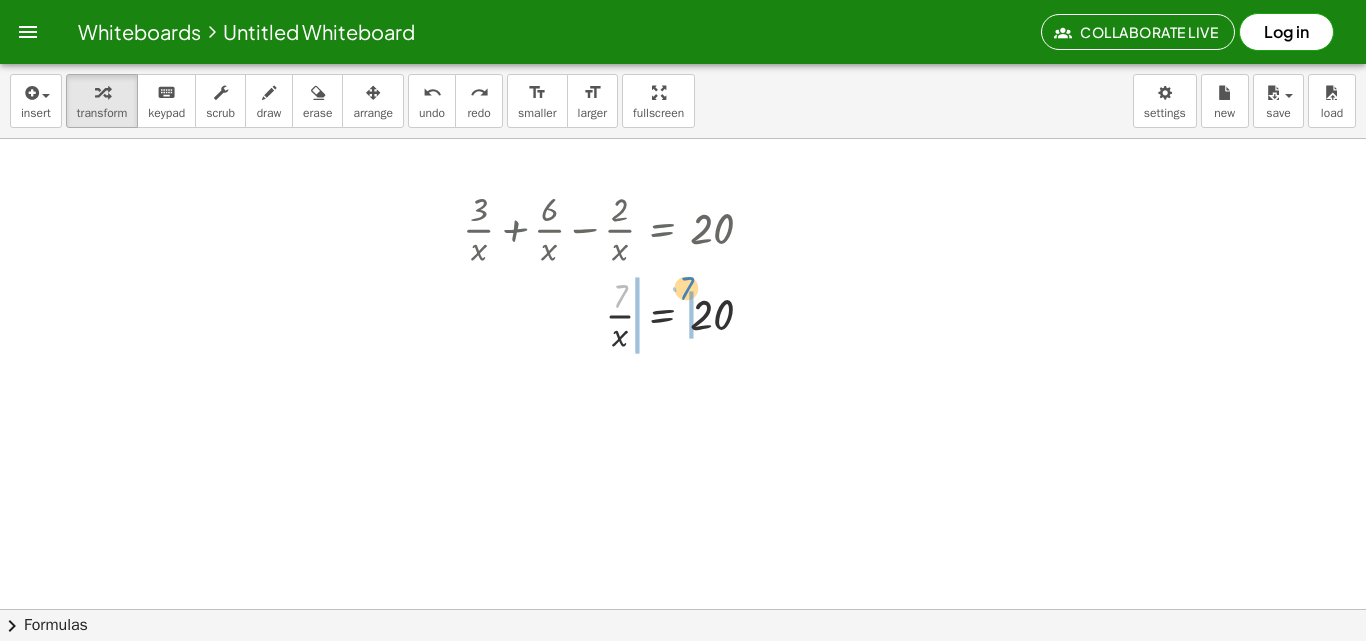 drag, startPoint x: 615, startPoint y: 296, endPoint x: 681, endPoint y: 288, distance: 66.48308 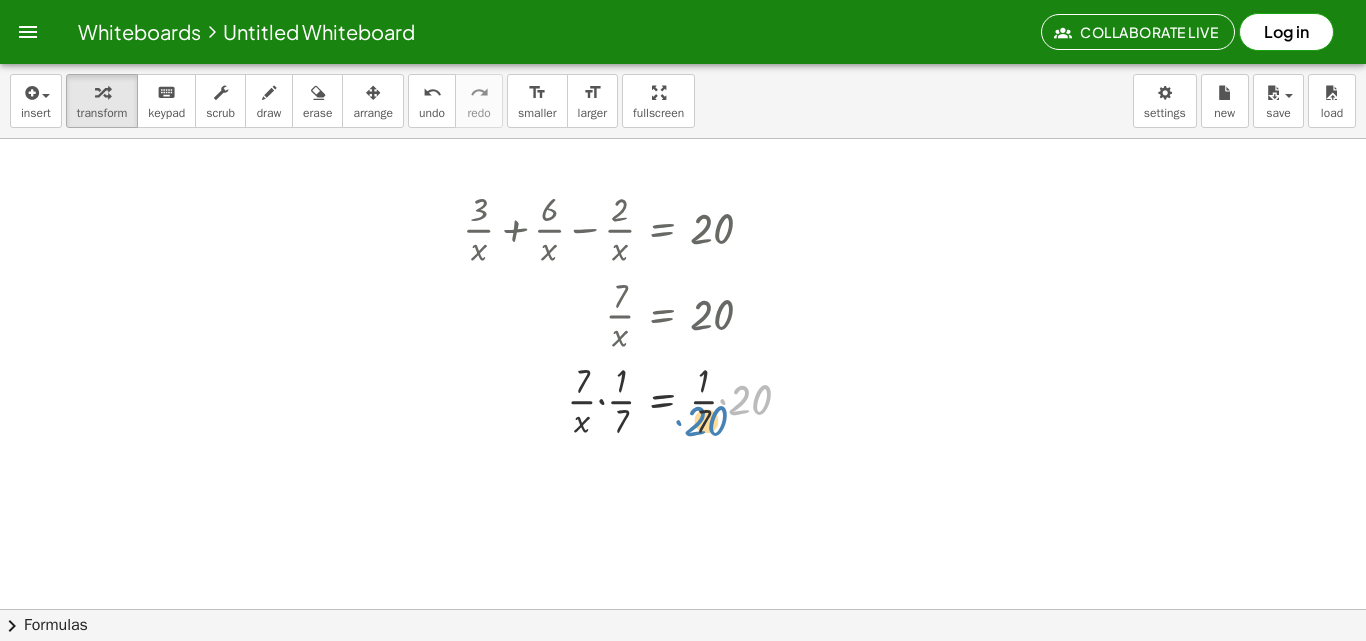 drag, startPoint x: 760, startPoint y: 385, endPoint x: 715, endPoint y: 404, distance: 48.8467 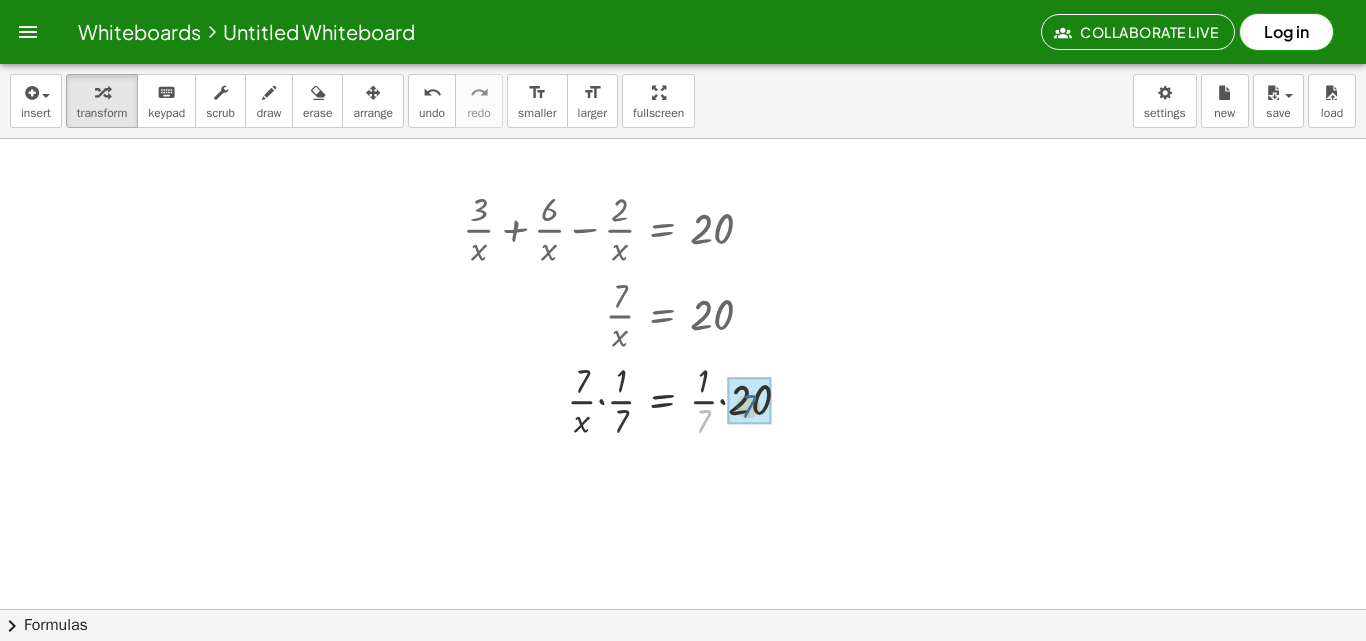 drag, startPoint x: 702, startPoint y: 415, endPoint x: 726, endPoint y: 407, distance: 25.298222 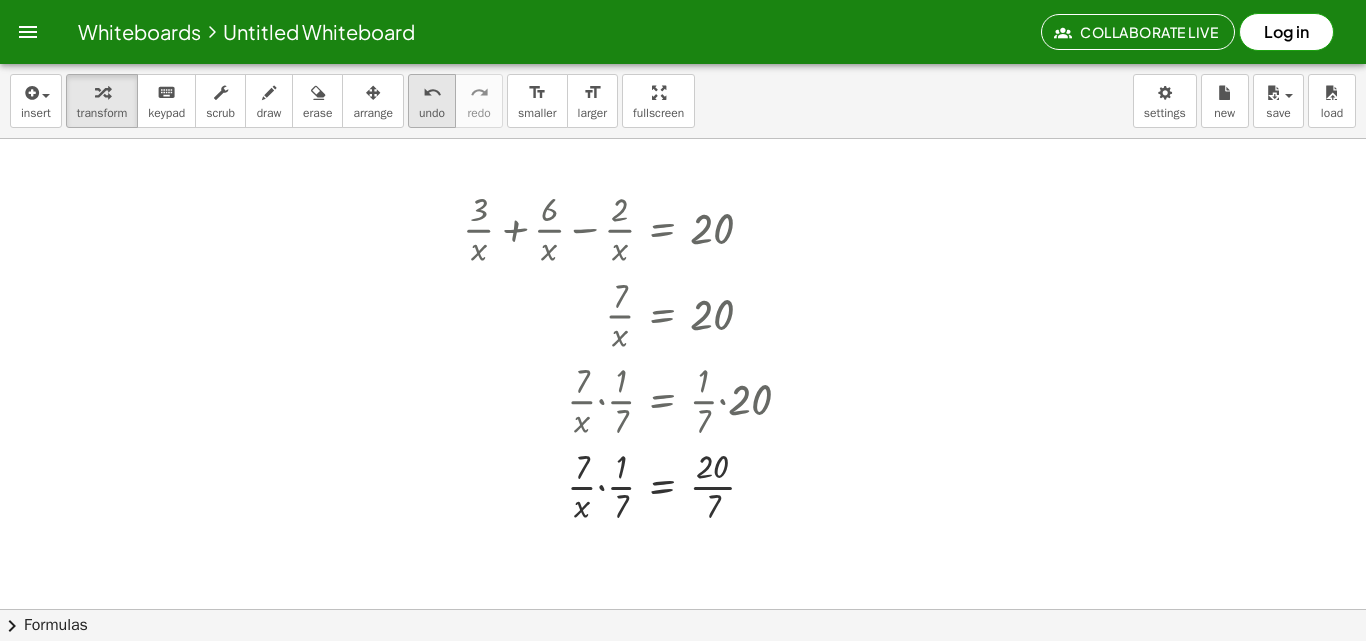 click on "undo undo" at bounding box center [432, 101] 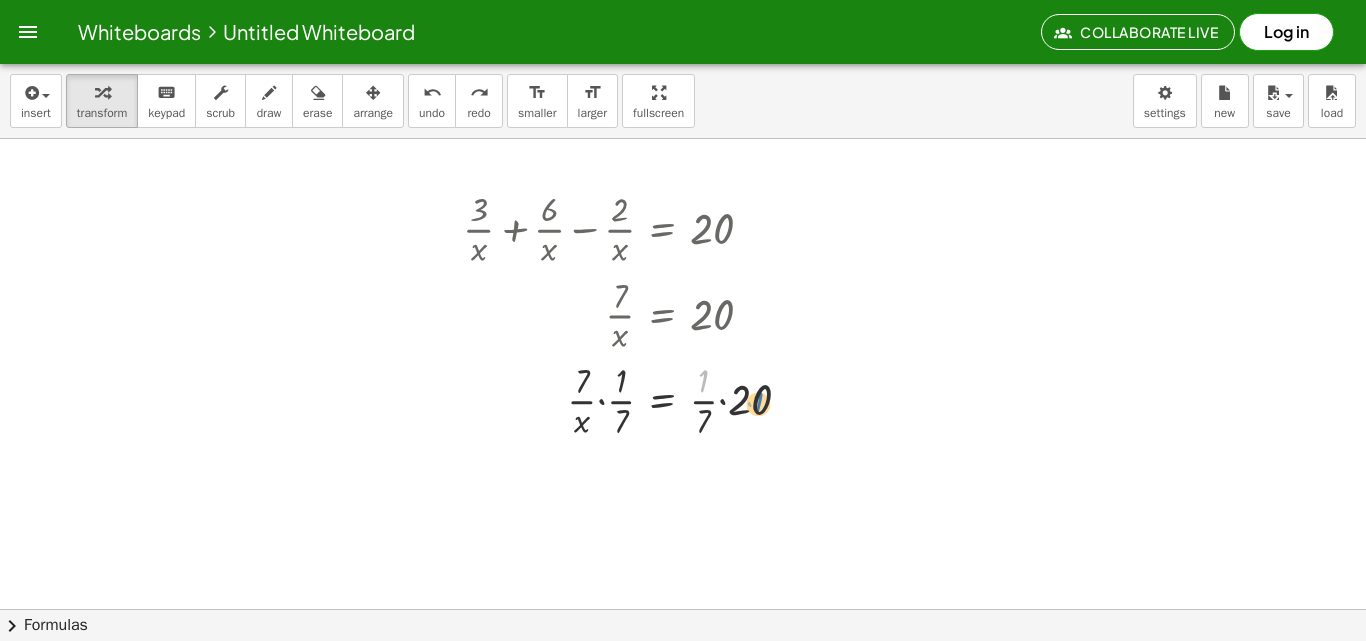 drag, startPoint x: 707, startPoint y: 381, endPoint x: 770, endPoint y: 413, distance: 70.66116 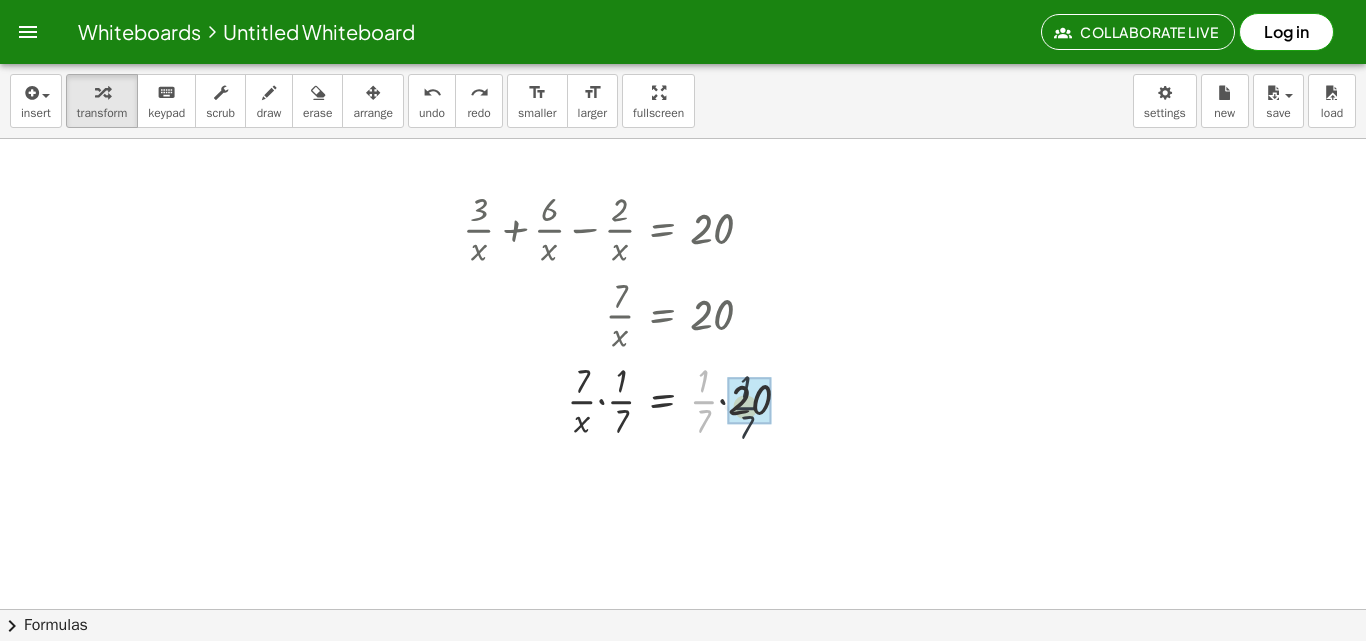 drag, startPoint x: 697, startPoint y: 397, endPoint x: 752, endPoint y: 403, distance: 55.326305 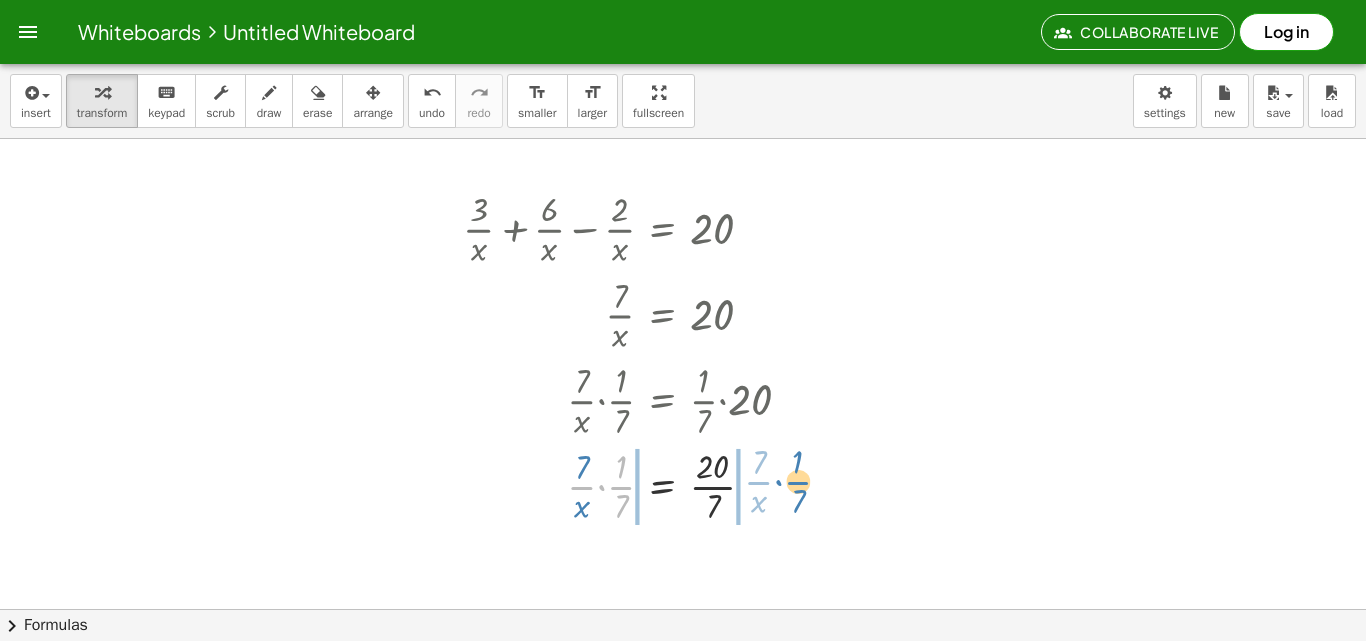 drag, startPoint x: 623, startPoint y: 490, endPoint x: 800, endPoint y: 485, distance: 177.0706 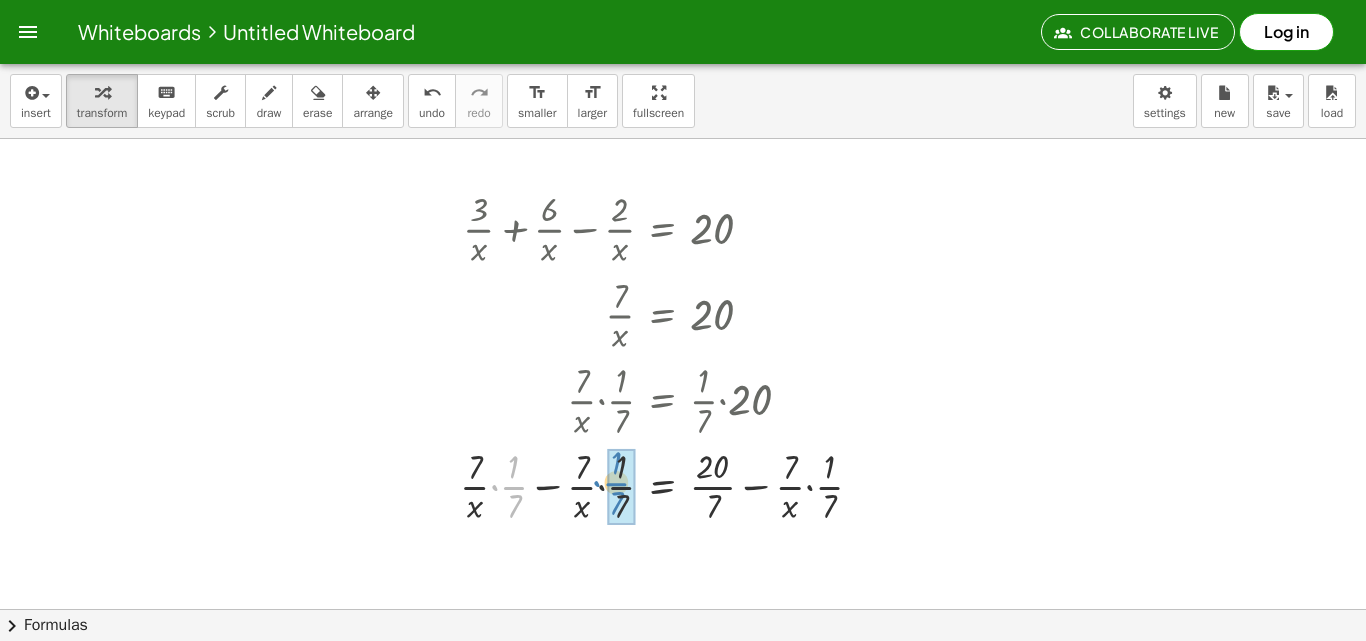 drag, startPoint x: 522, startPoint y: 485, endPoint x: 623, endPoint y: 479, distance: 101.17806 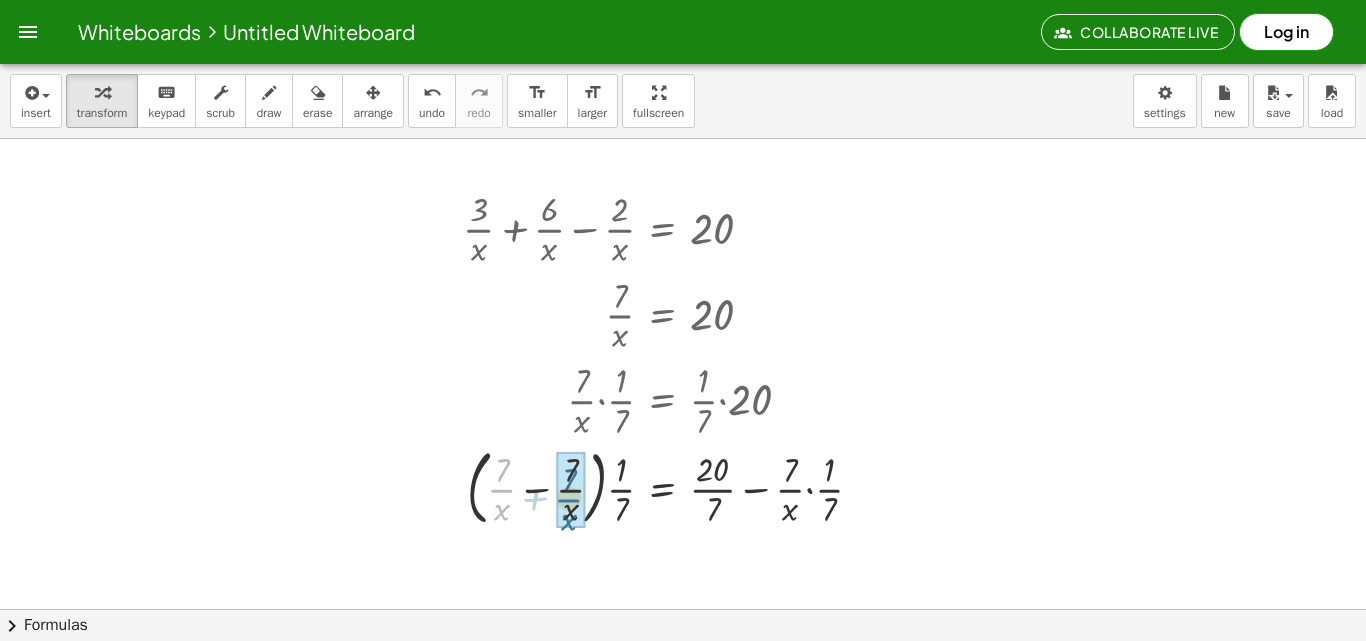 drag, startPoint x: 506, startPoint y: 484, endPoint x: 588, endPoint y: 483, distance: 82.006096 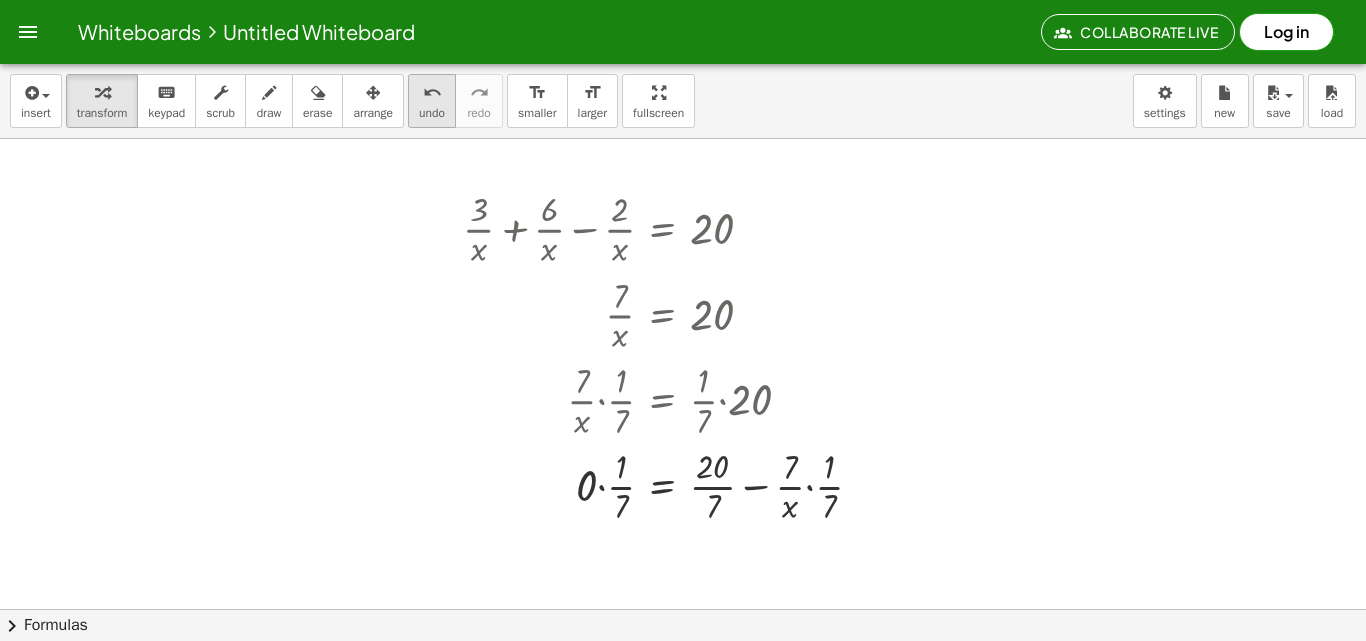 click on "undo" at bounding box center (432, 113) 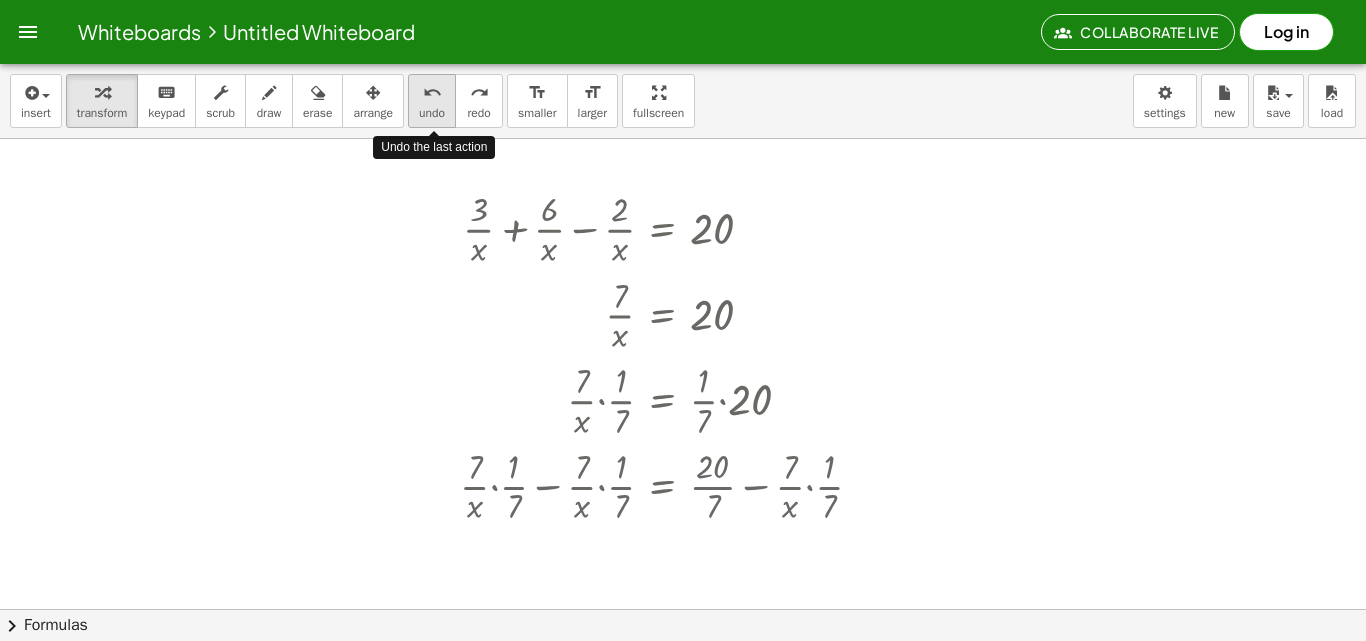click on "undo" at bounding box center [432, 113] 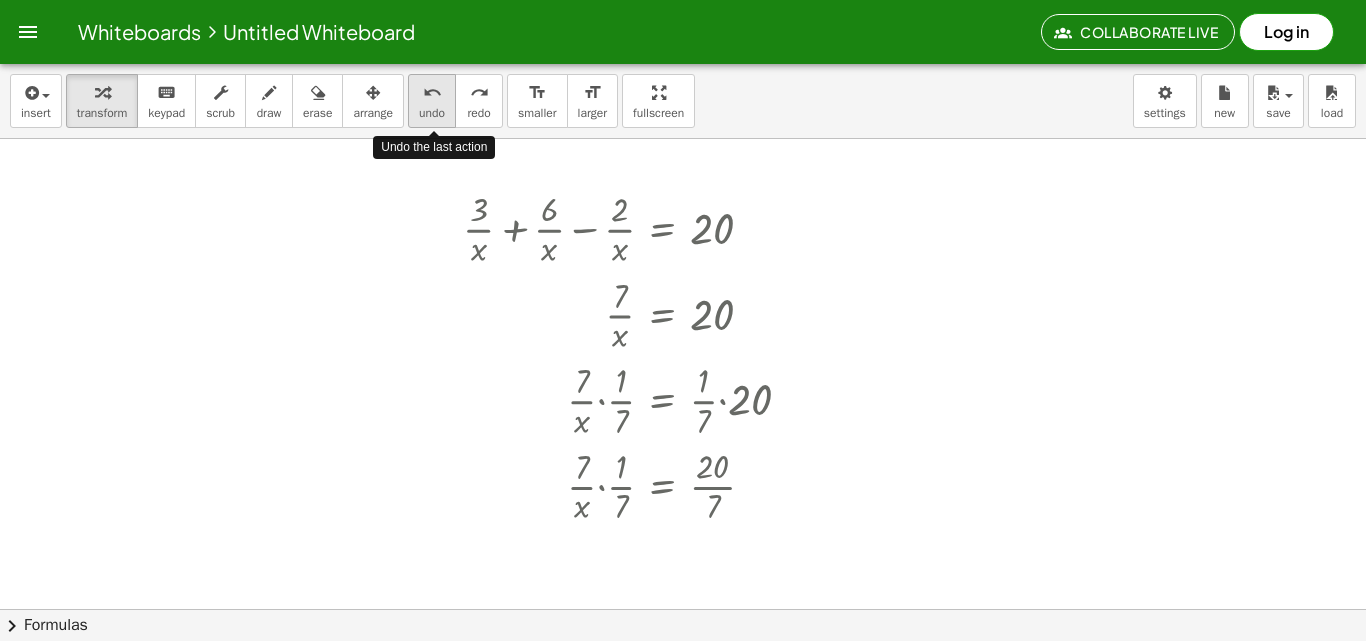 click on "undo" at bounding box center [432, 113] 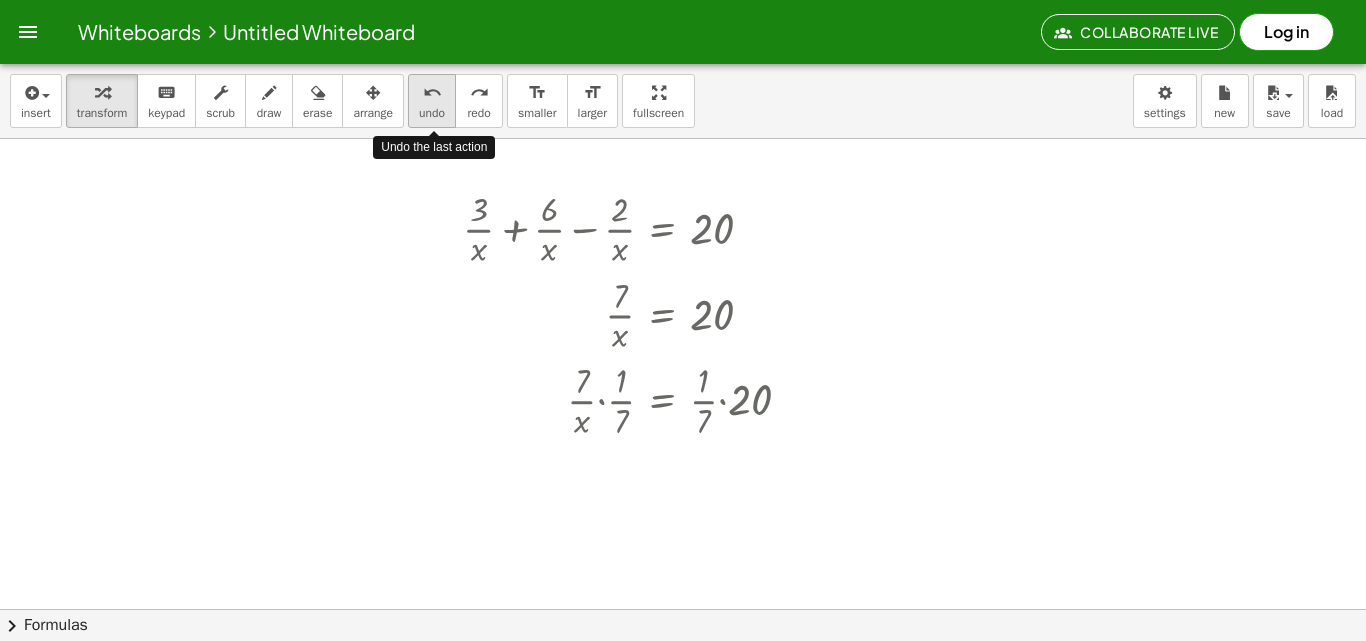 click on "undo" at bounding box center (432, 113) 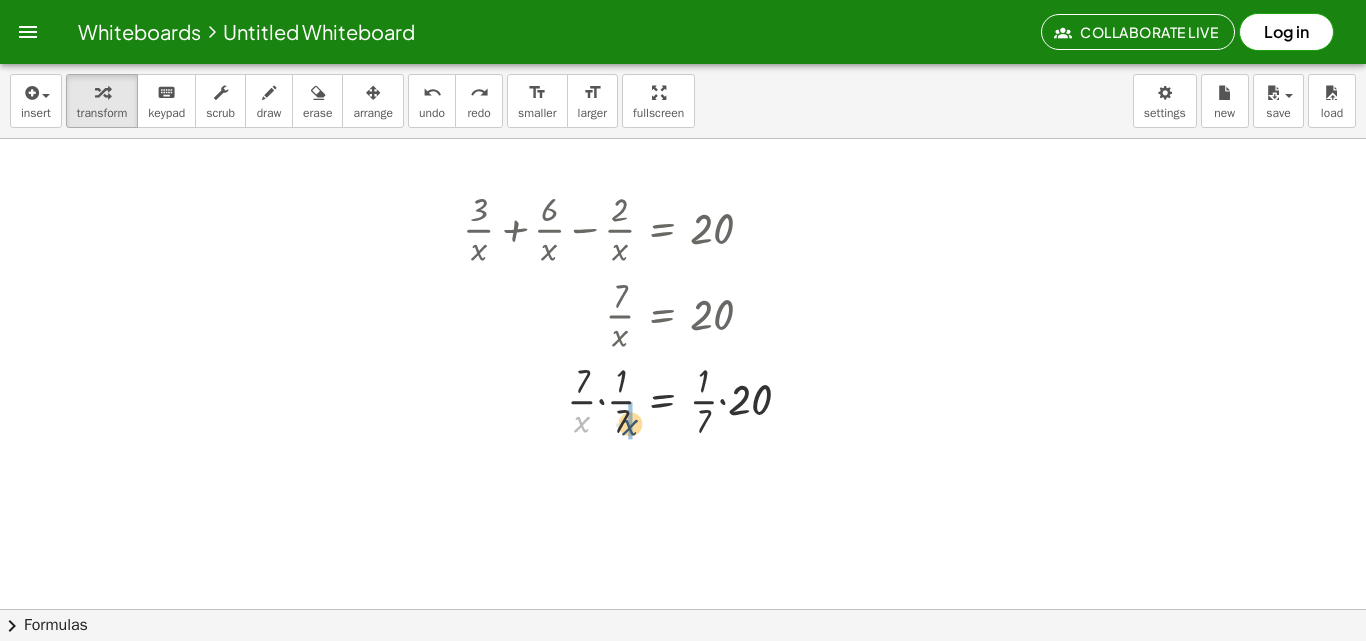 drag, startPoint x: 578, startPoint y: 422, endPoint x: 627, endPoint y: 425, distance: 49.09175 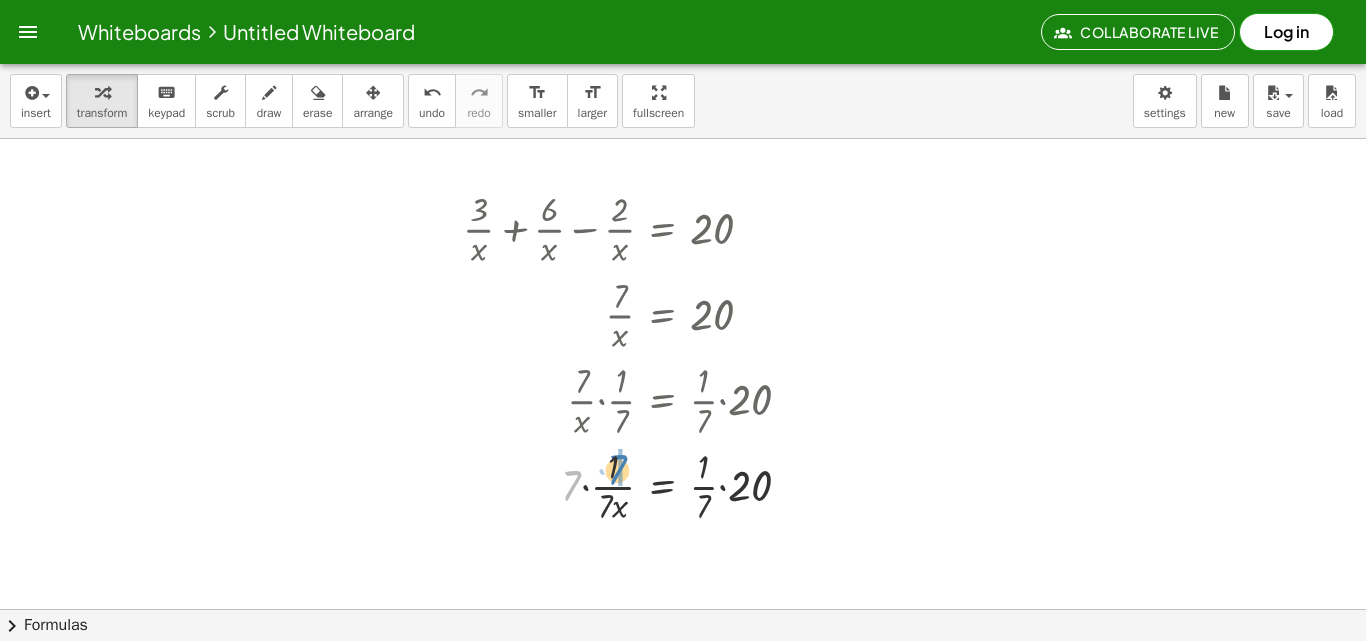 drag, startPoint x: 571, startPoint y: 482, endPoint x: 617, endPoint y: 466, distance: 48.703182 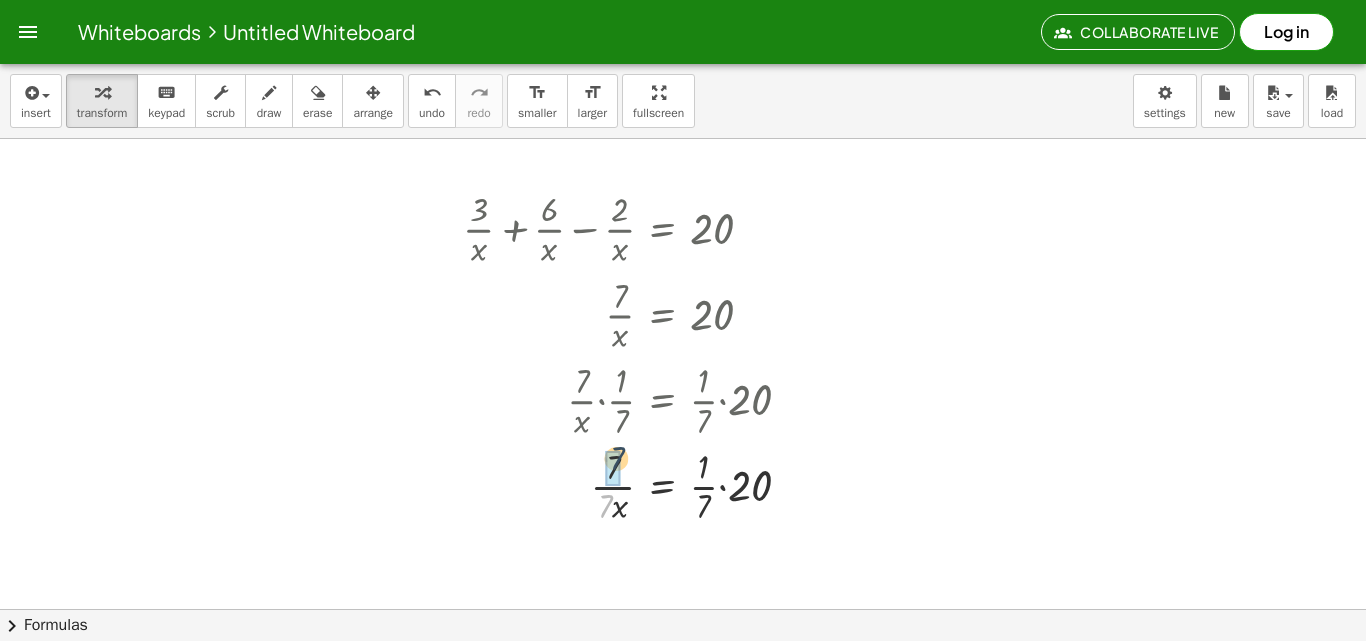 drag, startPoint x: 603, startPoint y: 512, endPoint x: 619, endPoint y: 459, distance: 55.362442 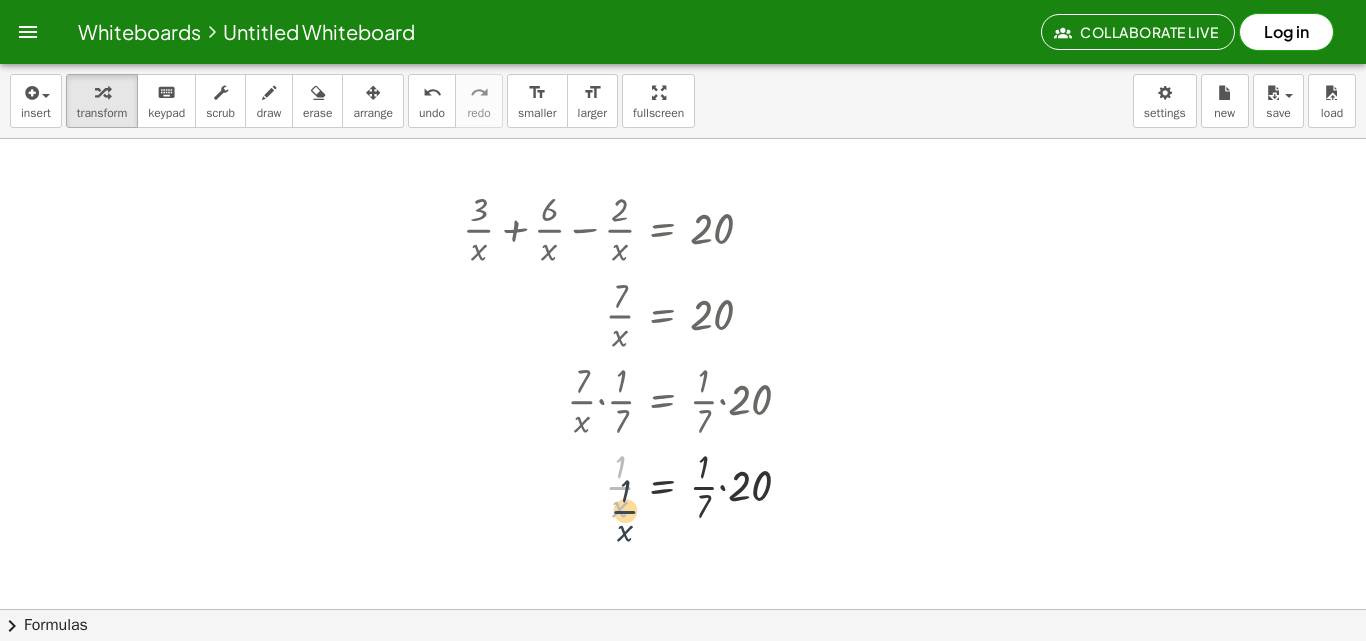 drag, startPoint x: 616, startPoint y: 478, endPoint x: 621, endPoint y: 503, distance: 25.495098 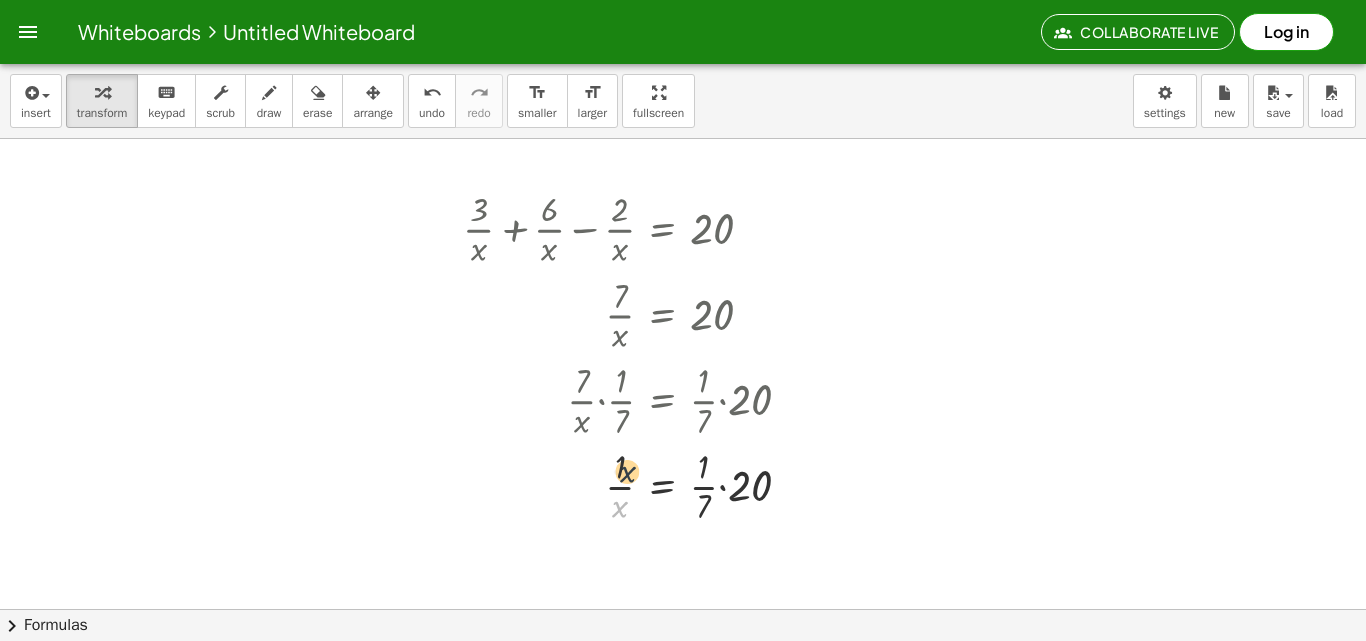 drag, startPoint x: 616, startPoint y: 510, endPoint x: 625, endPoint y: 470, distance: 41 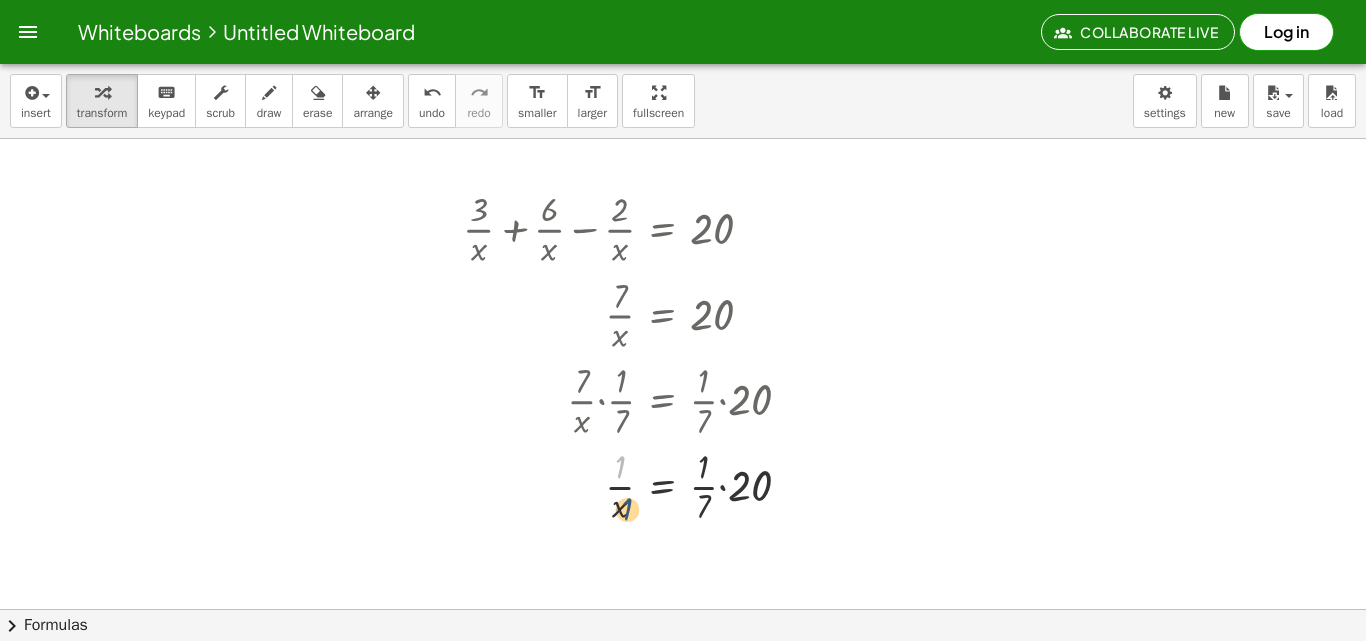 drag, startPoint x: 624, startPoint y: 450, endPoint x: 633, endPoint y: 497, distance: 47.853943 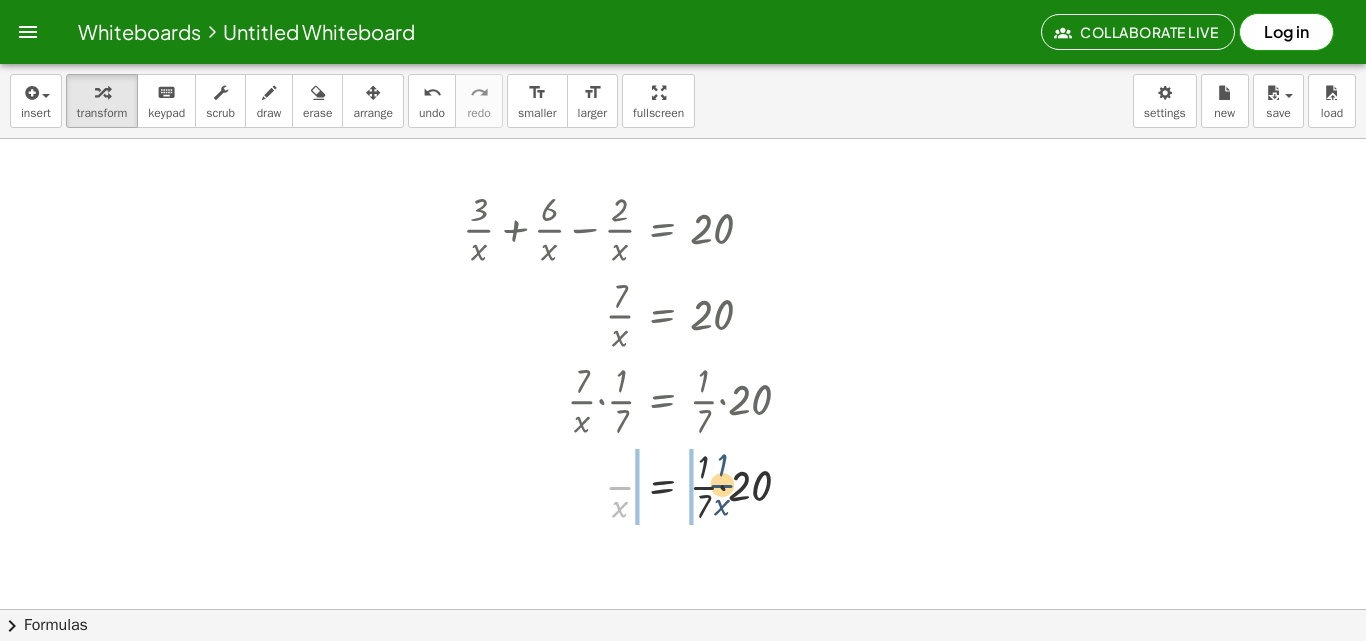 drag, startPoint x: 625, startPoint y: 487, endPoint x: 728, endPoint y: 485, distance: 103.01942 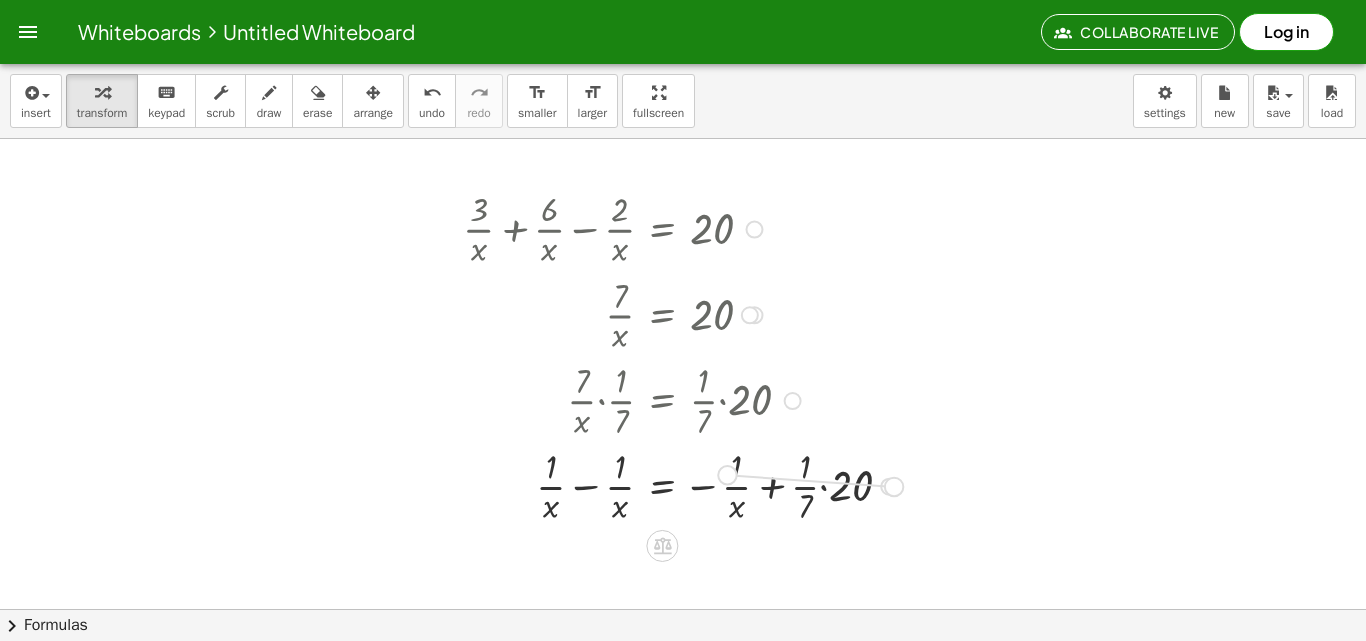drag, startPoint x: 885, startPoint y: 482, endPoint x: 709, endPoint y: 476, distance: 176.10225 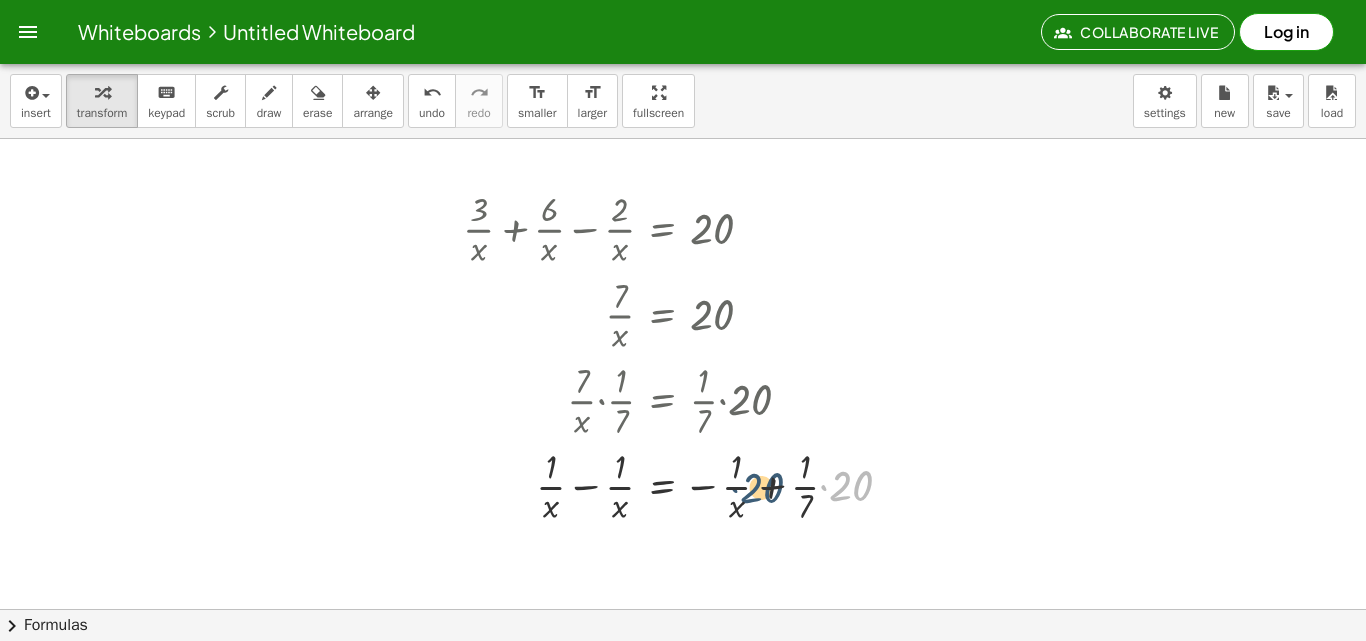 drag, startPoint x: 852, startPoint y: 488, endPoint x: 753, endPoint y: 478, distance: 99.50377 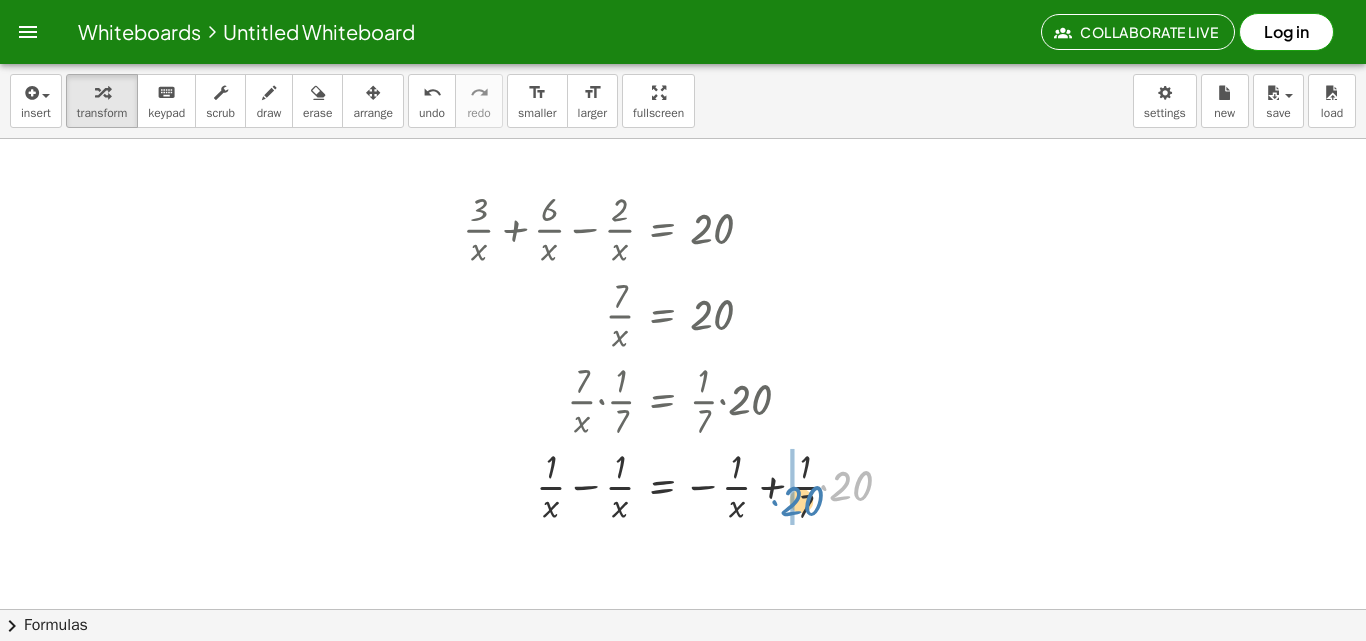 drag, startPoint x: 843, startPoint y: 480, endPoint x: 793, endPoint y: 495, distance: 52.201534 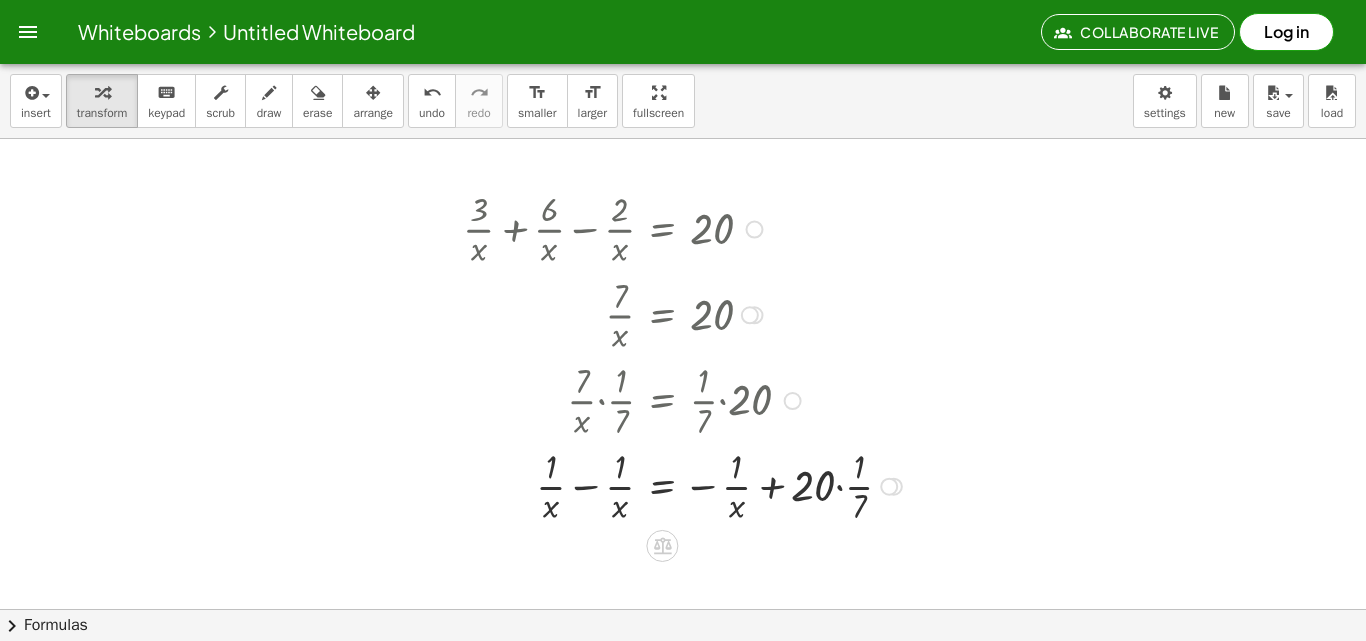 drag, startPoint x: 737, startPoint y: 479, endPoint x: 629, endPoint y: 296, distance: 212.49236 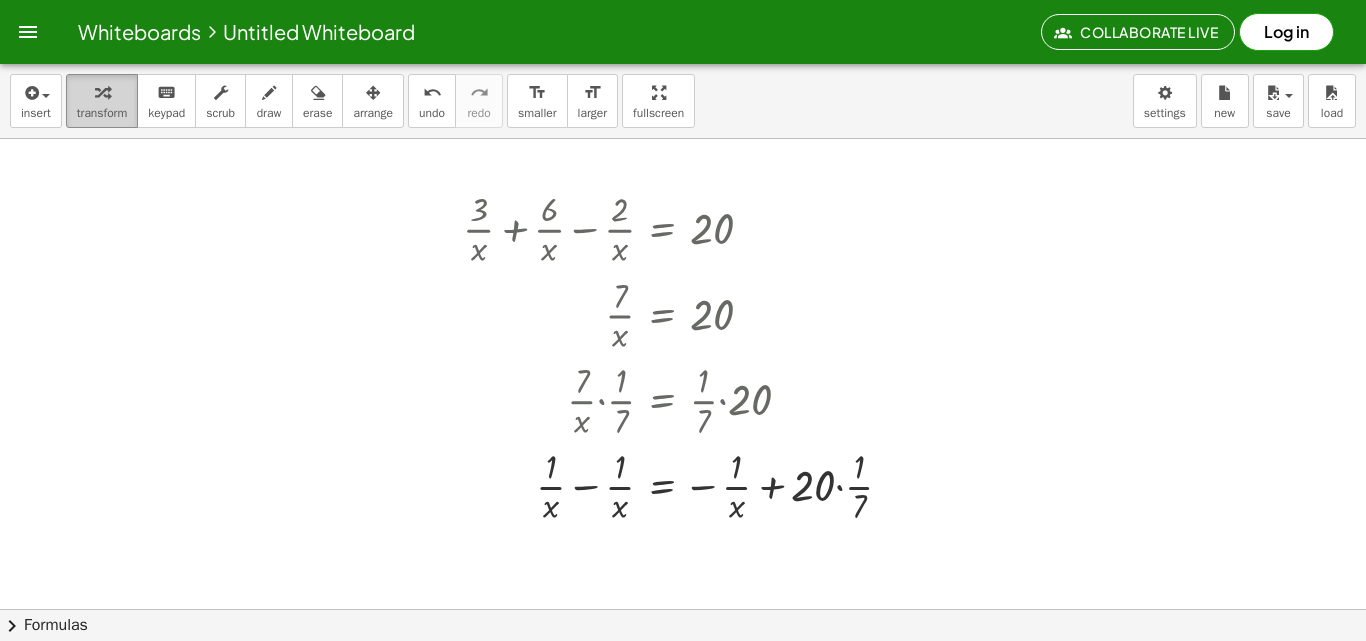 click at bounding box center [102, 93] 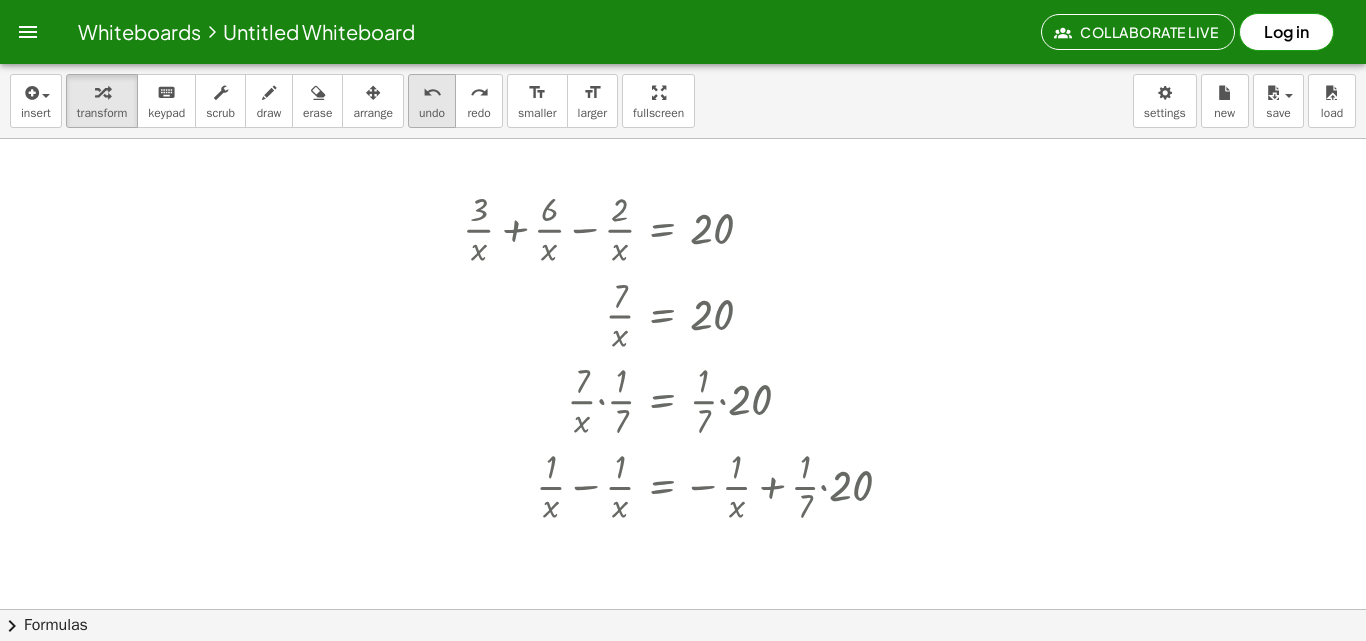 click on "undo undo" at bounding box center (432, 101) 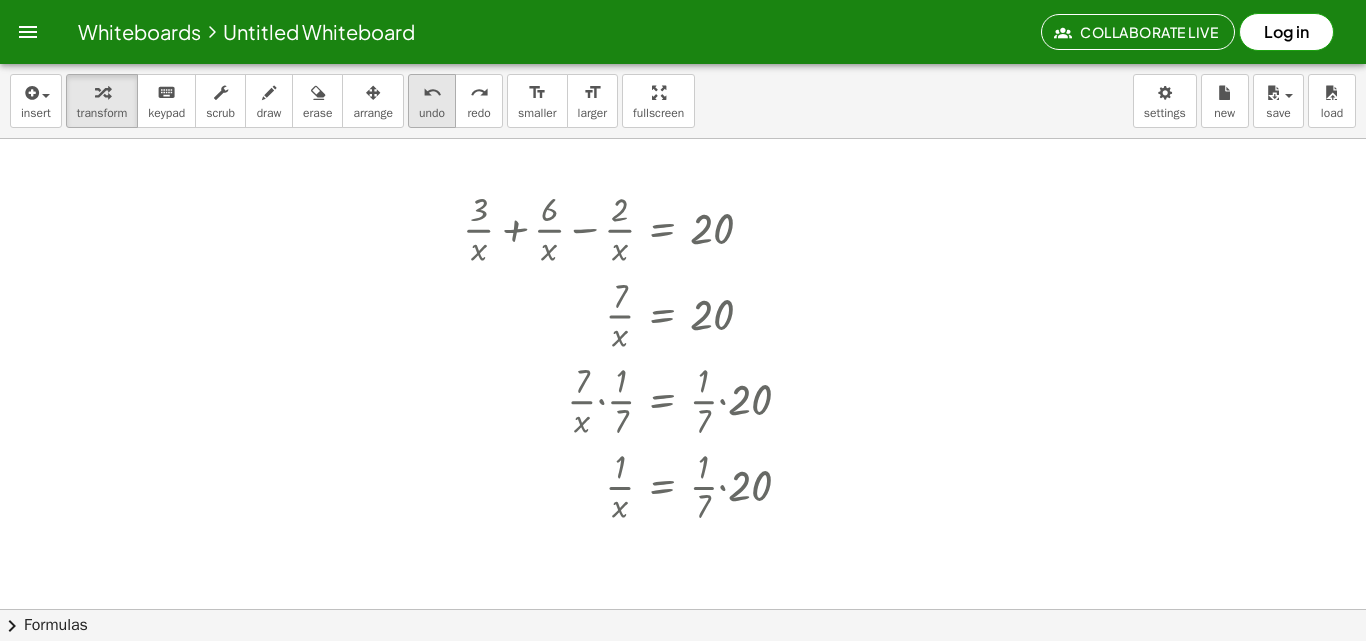 click on "undo undo" at bounding box center [432, 101] 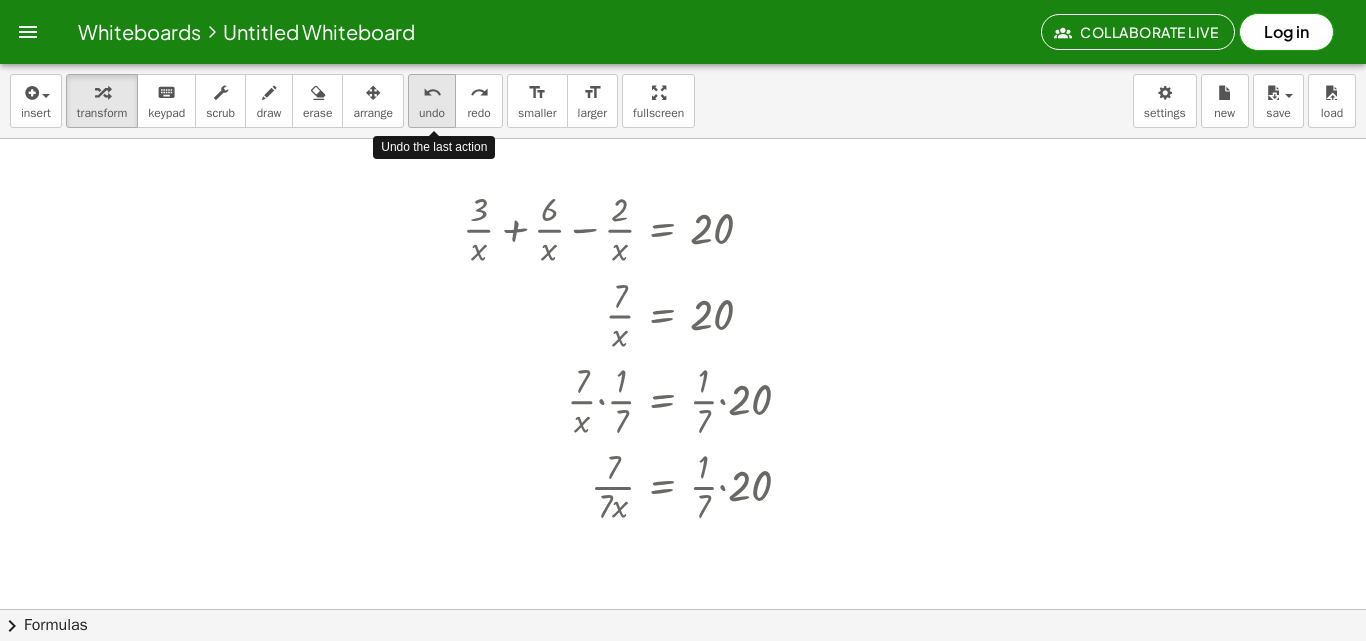 click on "undo undo" at bounding box center (432, 101) 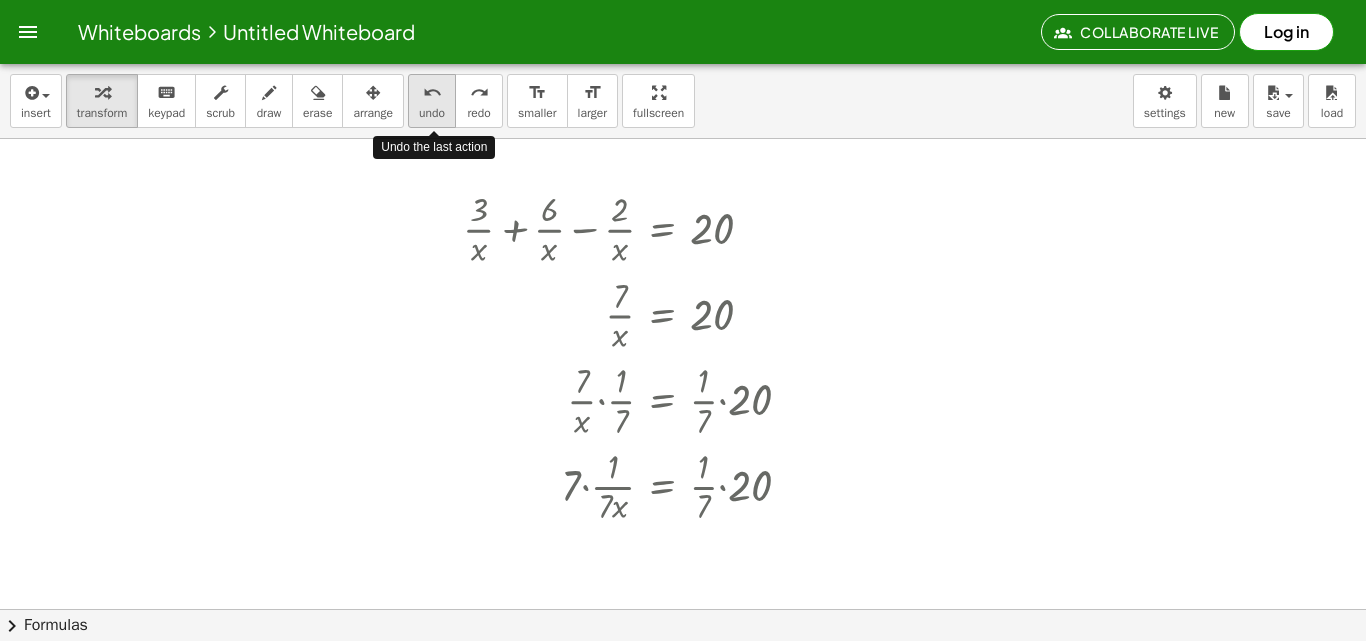 click on "undo undo" at bounding box center (432, 101) 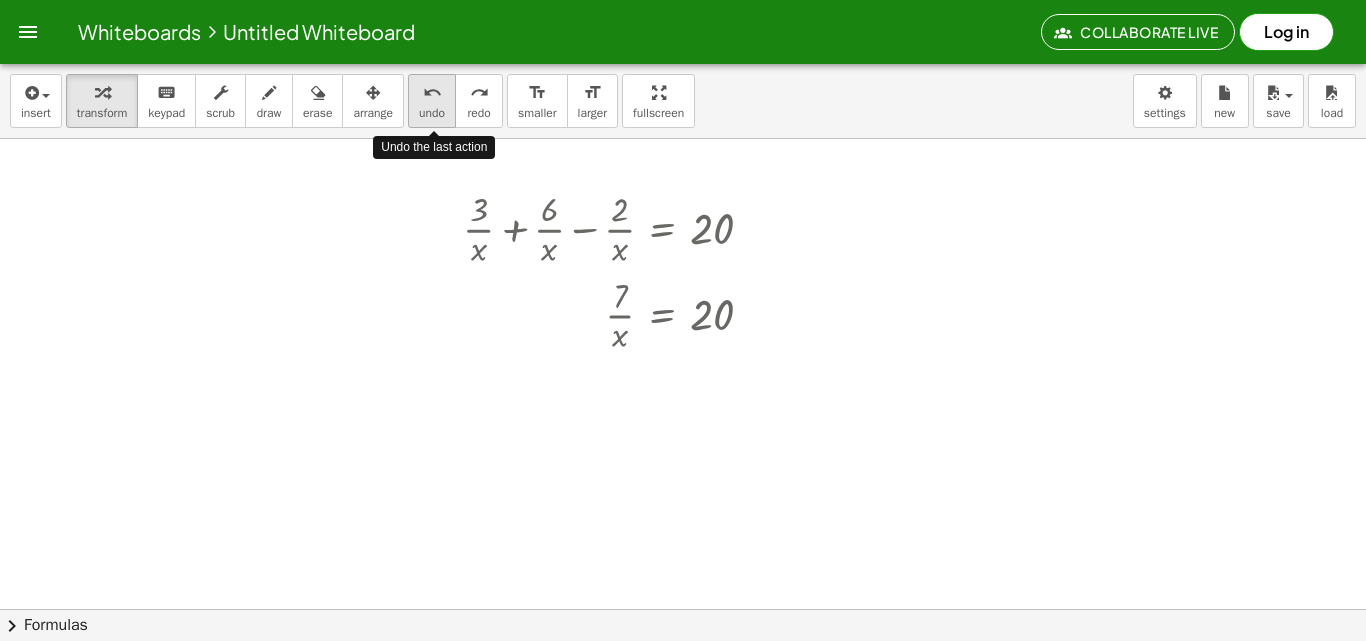 click on "undo undo" at bounding box center [432, 101] 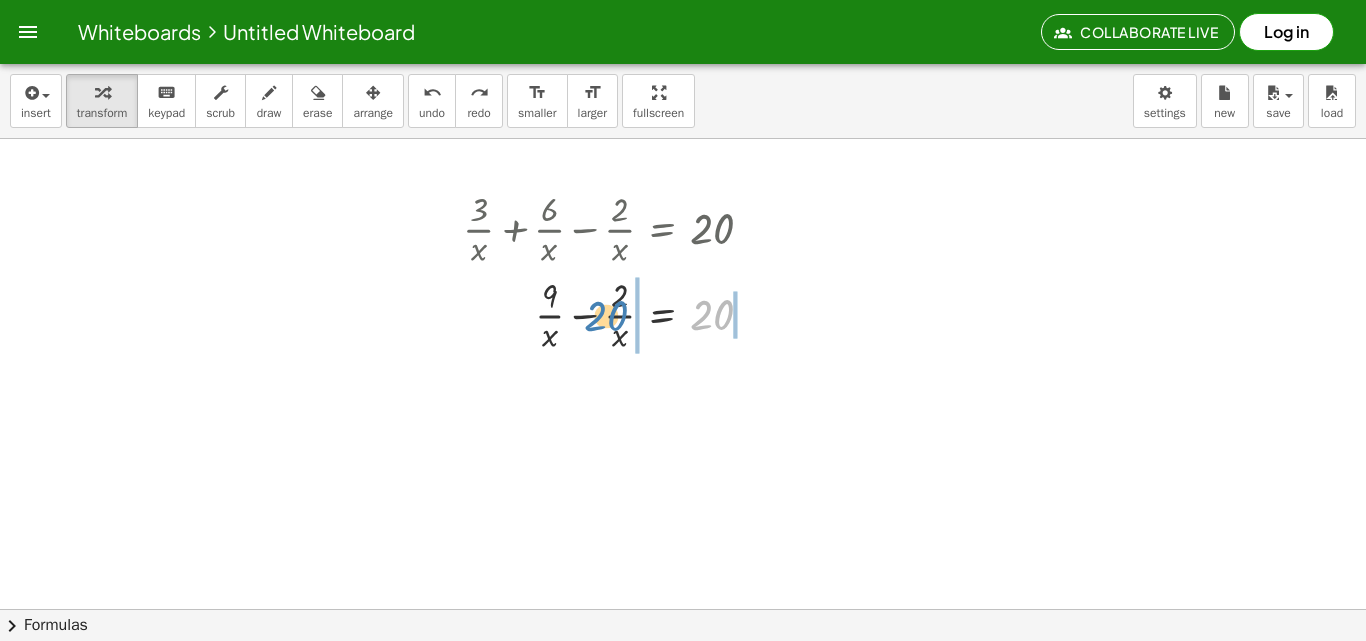 drag, startPoint x: 715, startPoint y: 320, endPoint x: 609, endPoint y: 322, distance: 106.01887 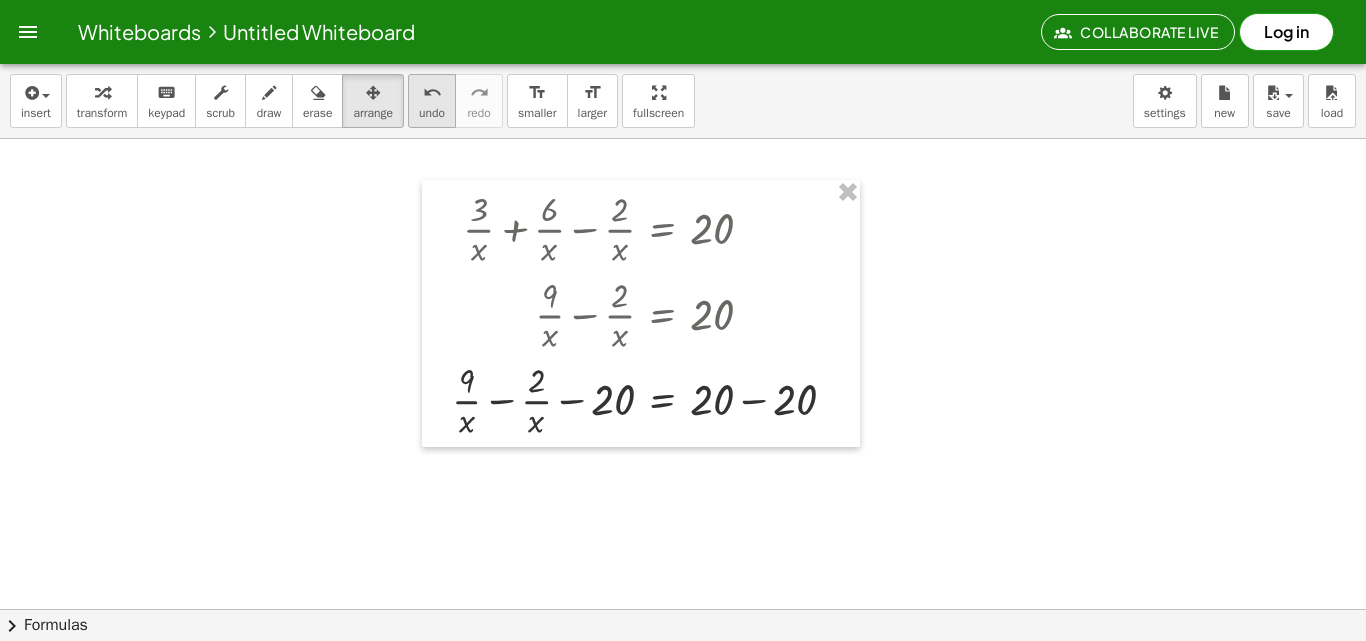drag, startPoint x: 393, startPoint y: 83, endPoint x: 415, endPoint y: 92, distance: 23.769728 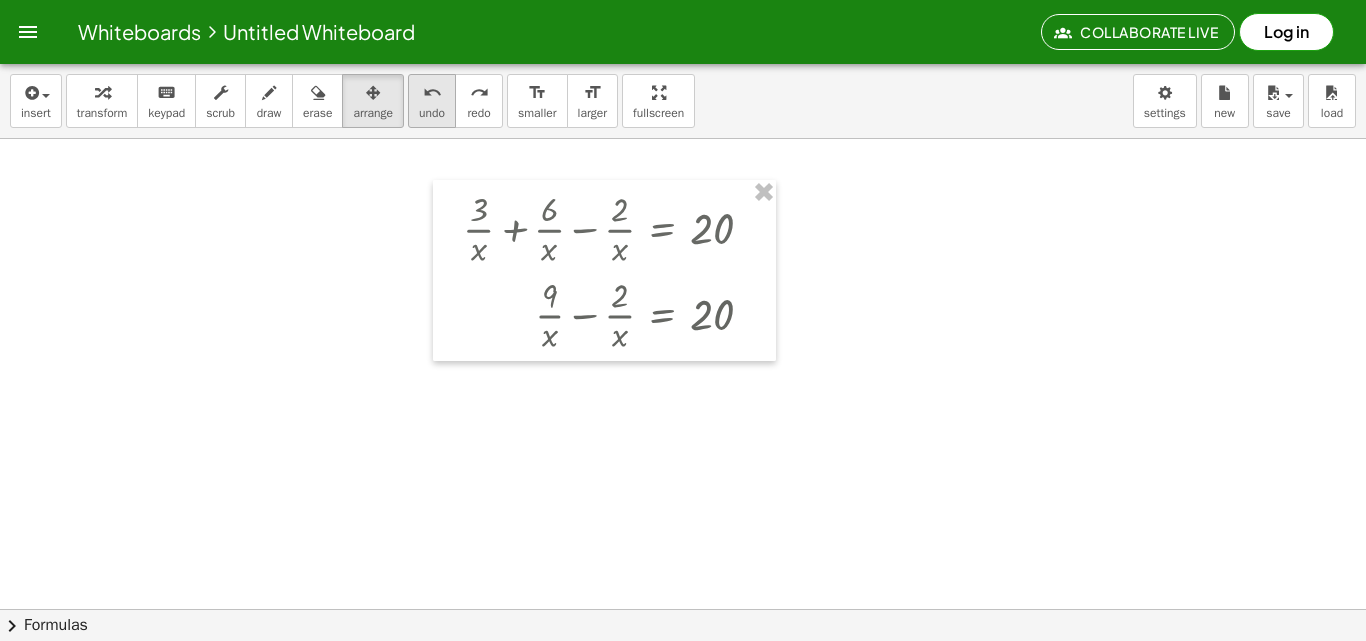 click on "undo undo" at bounding box center (432, 101) 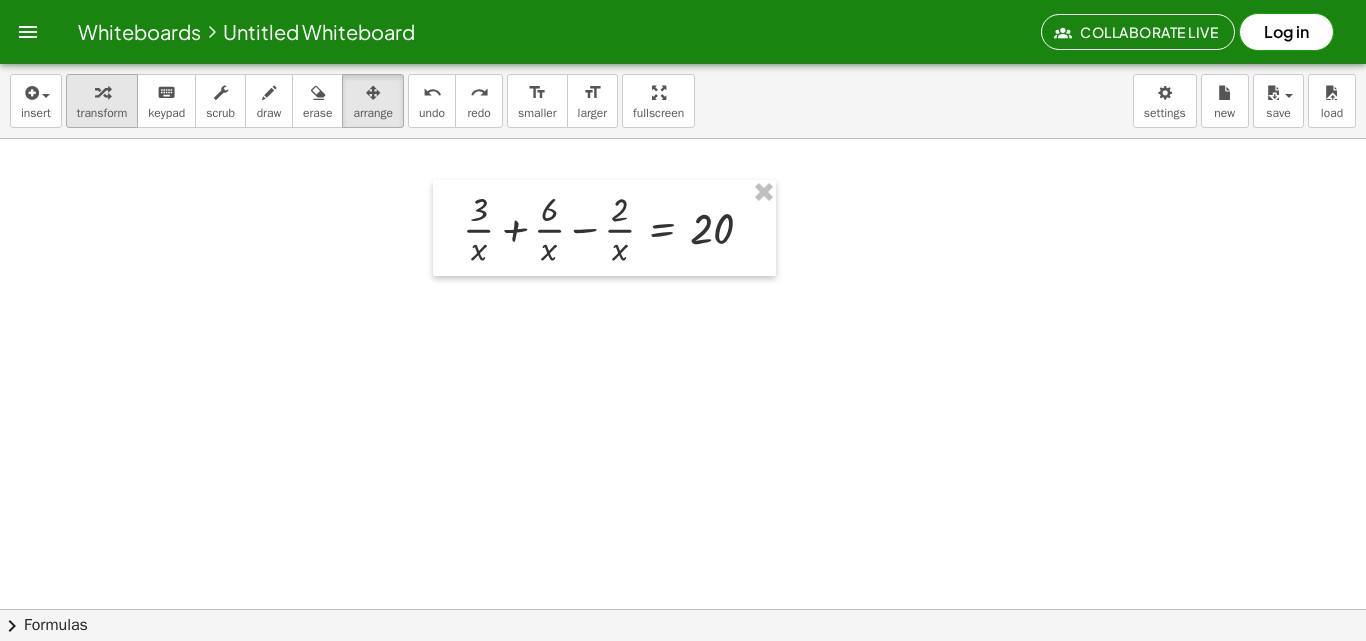 click on "transform" at bounding box center [102, 101] 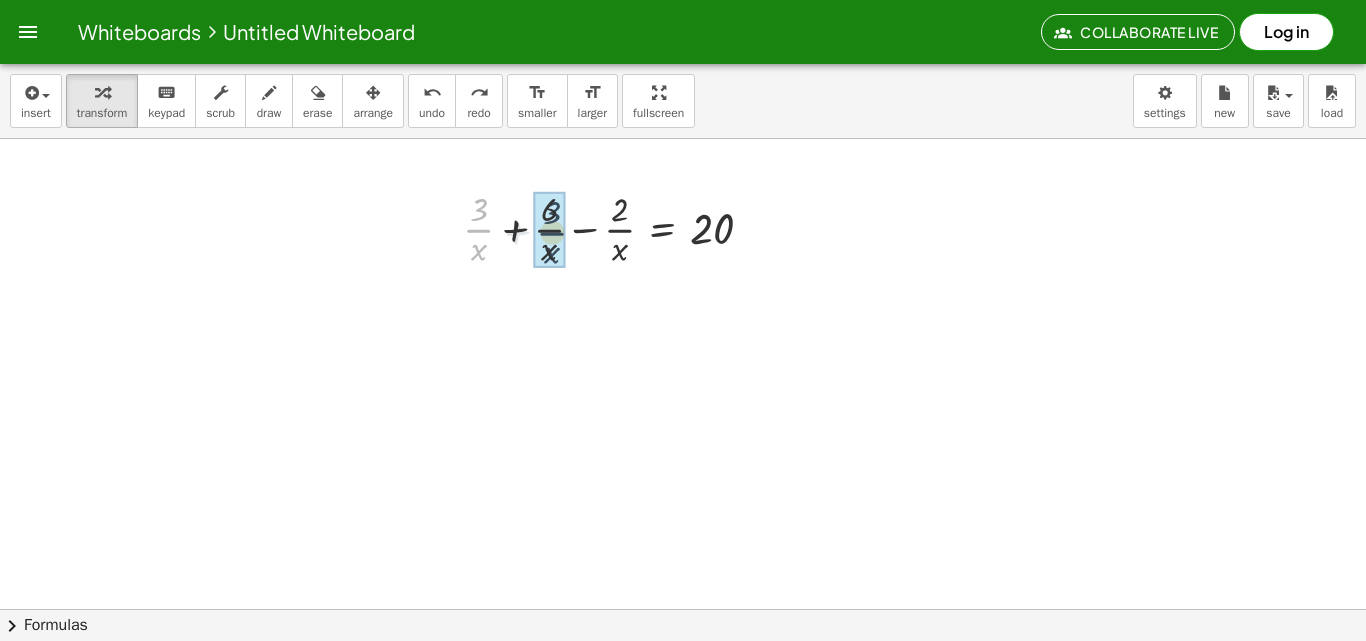 drag, startPoint x: 473, startPoint y: 230, endPoint x: 558, endPoint y: 233, distance: 85.052925 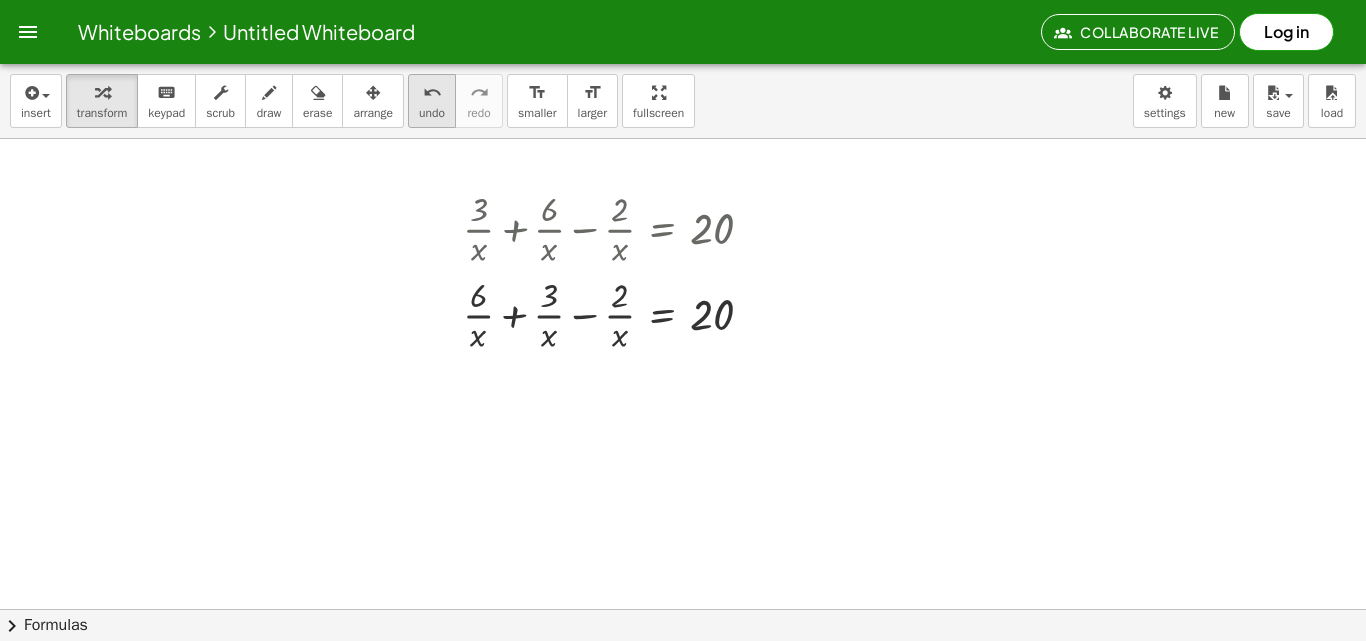 click on "undo" at bounding box center (432, 92) 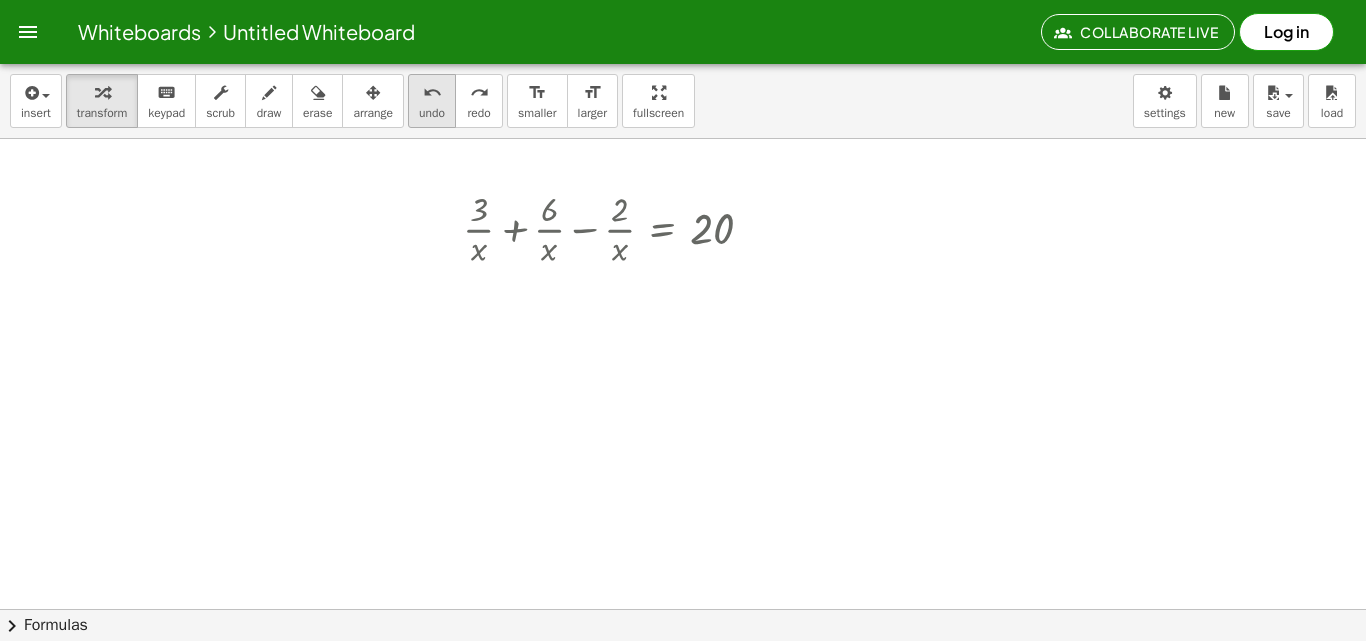 click on "undo" at bounding box center (432, 92) 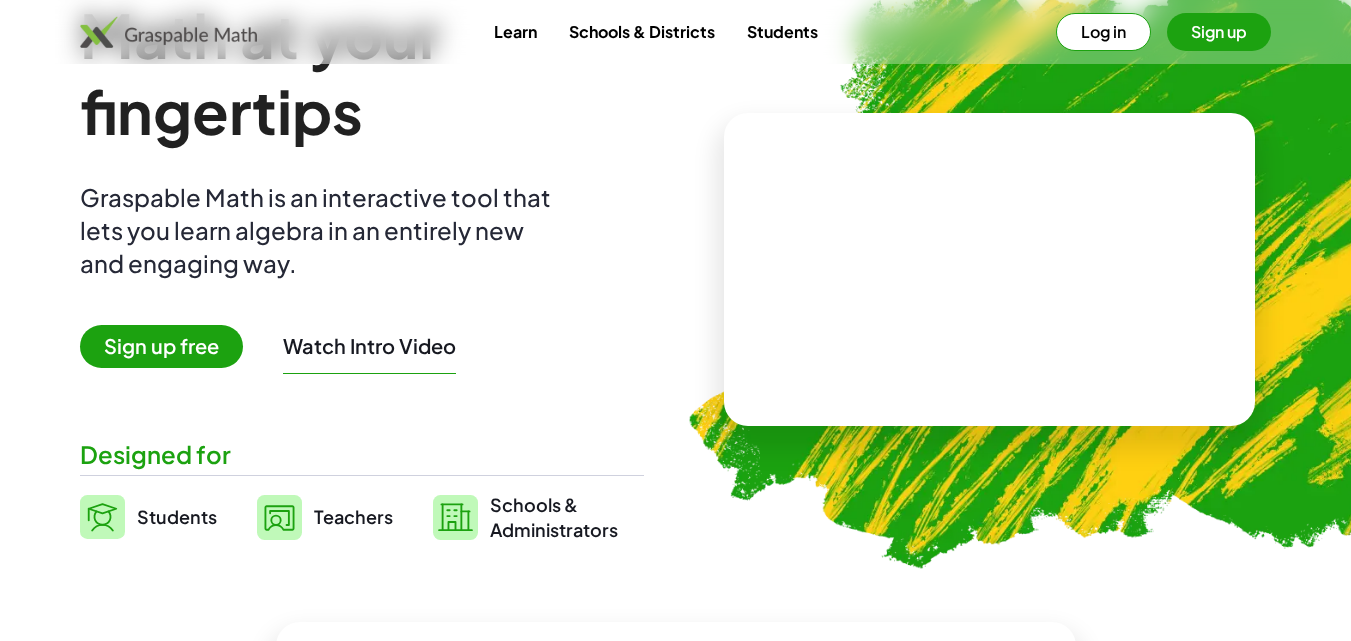 scroll, scrollTop: 0, scrollLeft: 0, axis: both 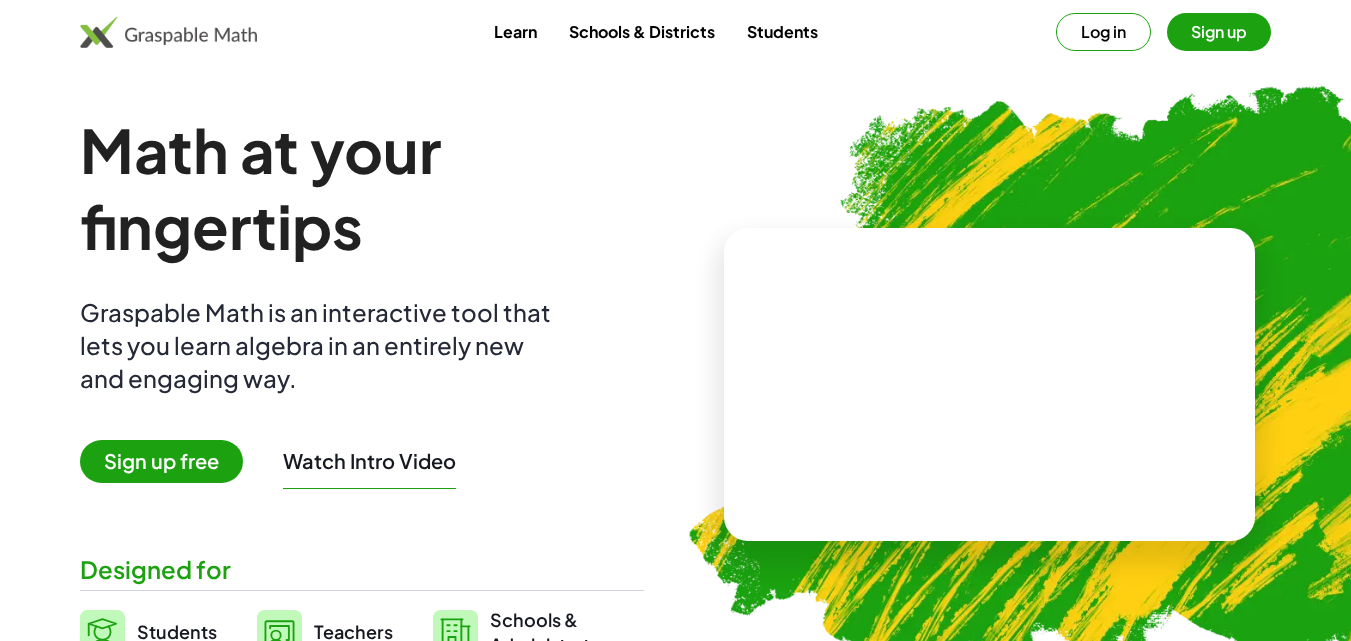 click on "Log in" at bounding box center [1103, 32] 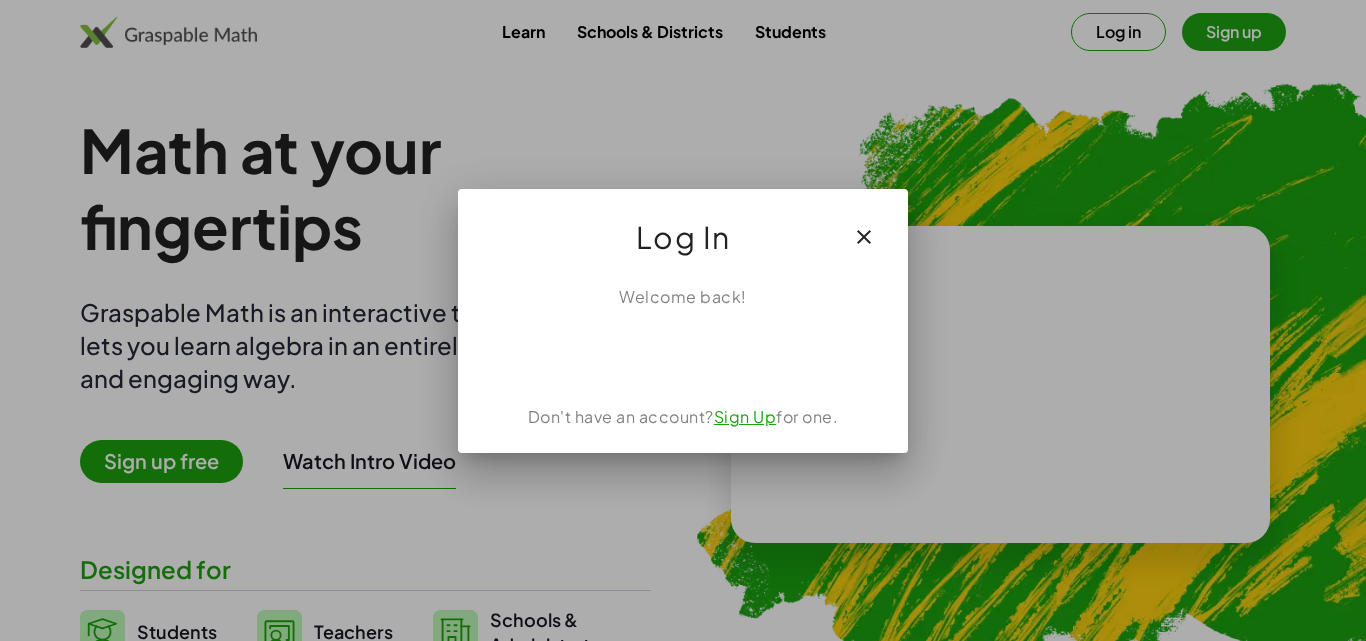 click 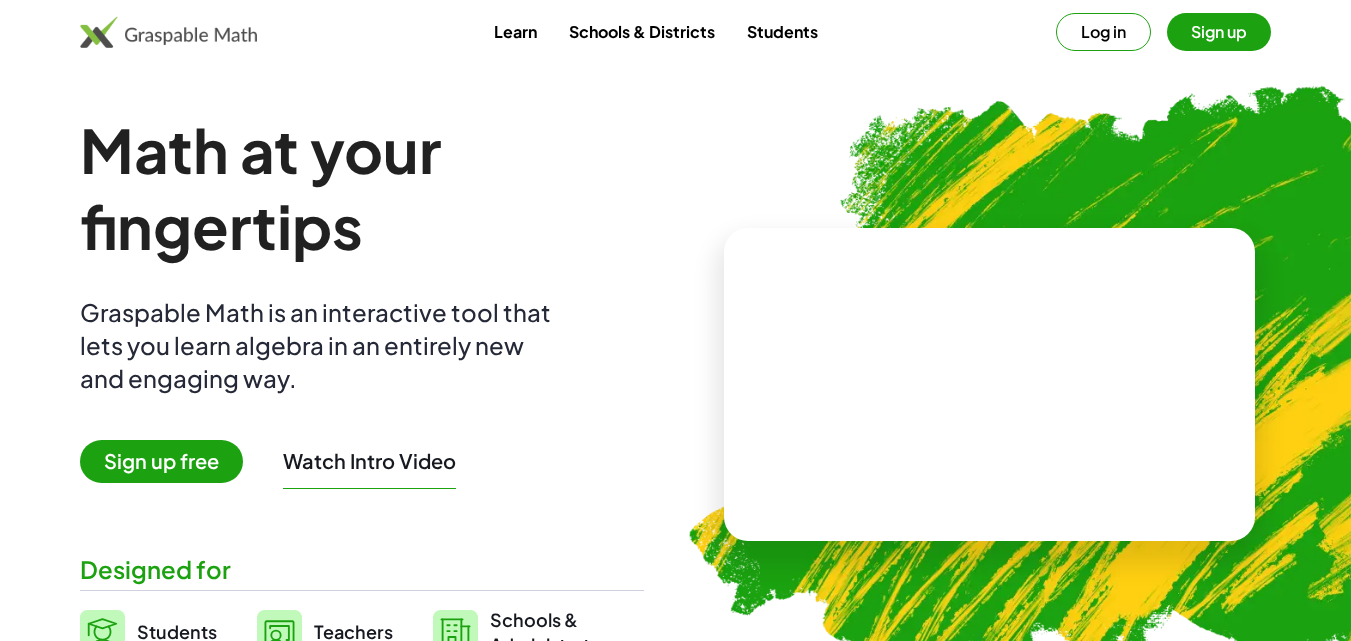 click on "Sign up" at bounding box center [1219, 32] 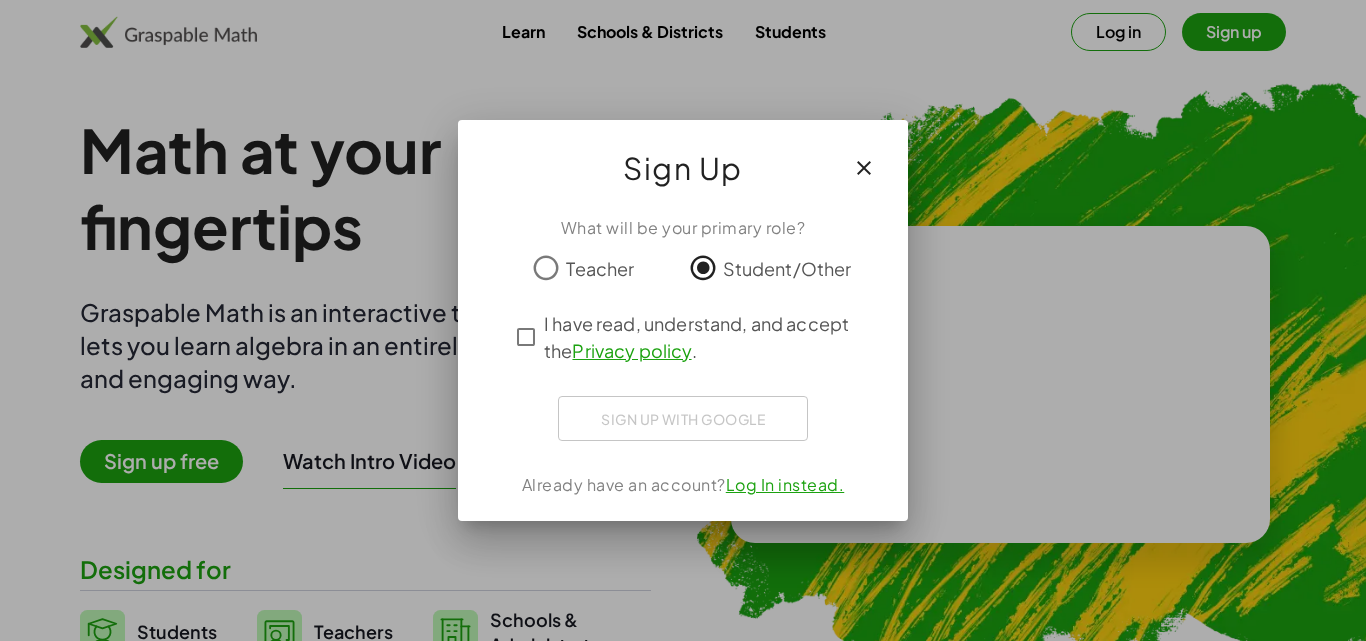 click at bounding box center [683, 320] 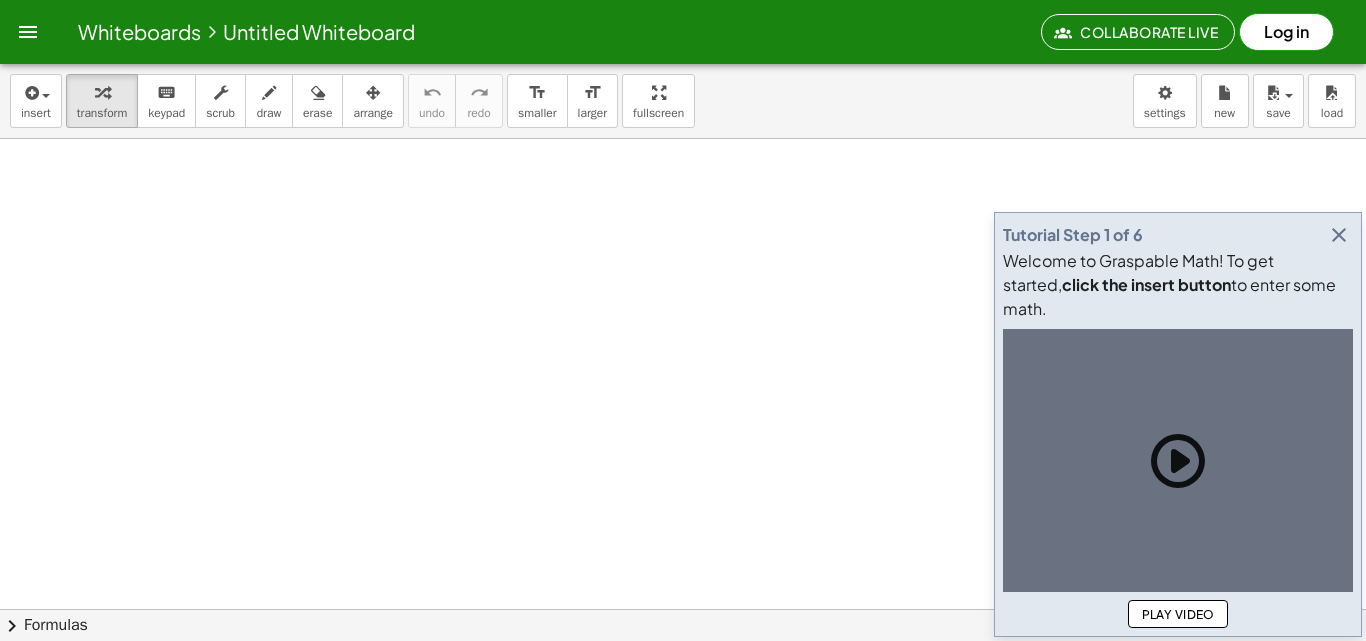 scroll, scrollTop: 0, scrollLeft: 0, axis: both 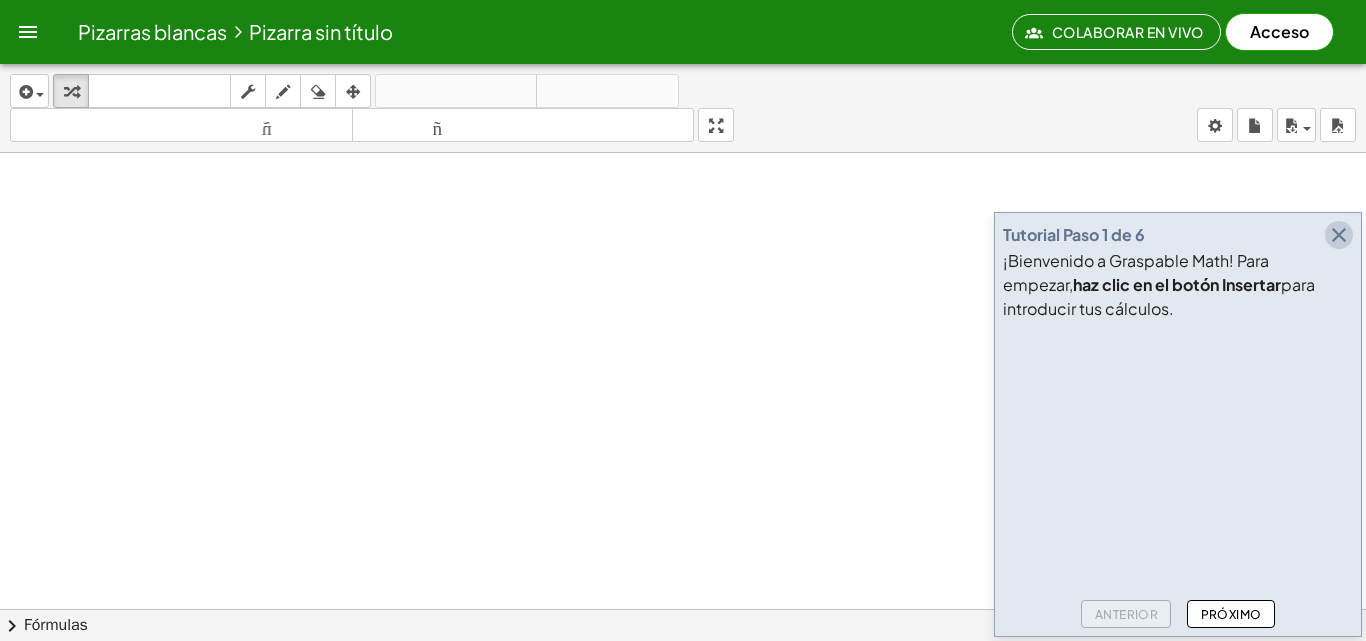 click at bounding box center [1339, 235] 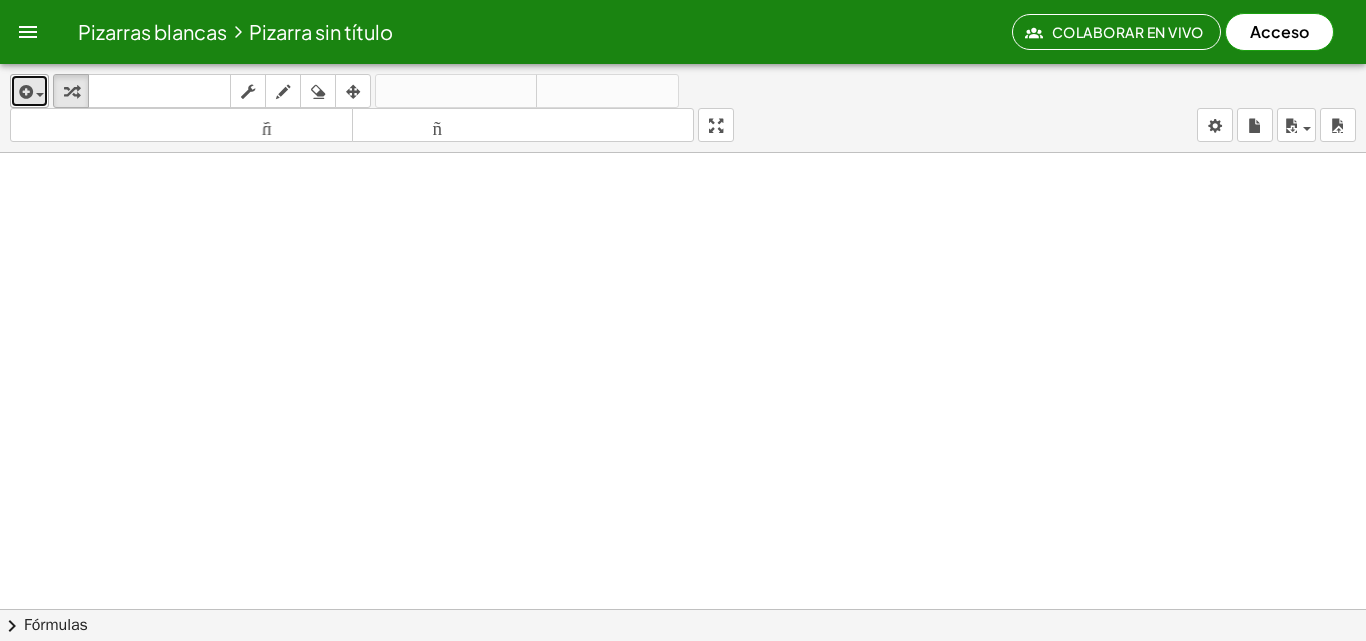click on "insertar" at bounding box center (29, 91) 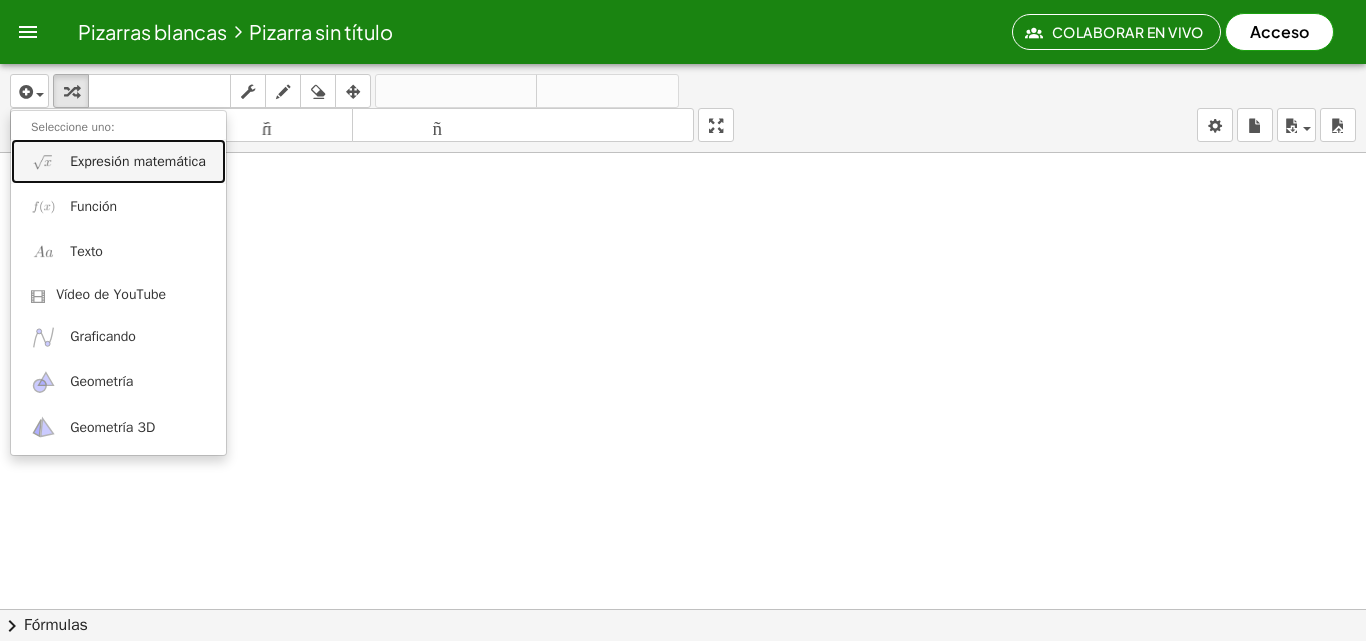 click on "Expresión matemática" at bounding box center [118, 161] 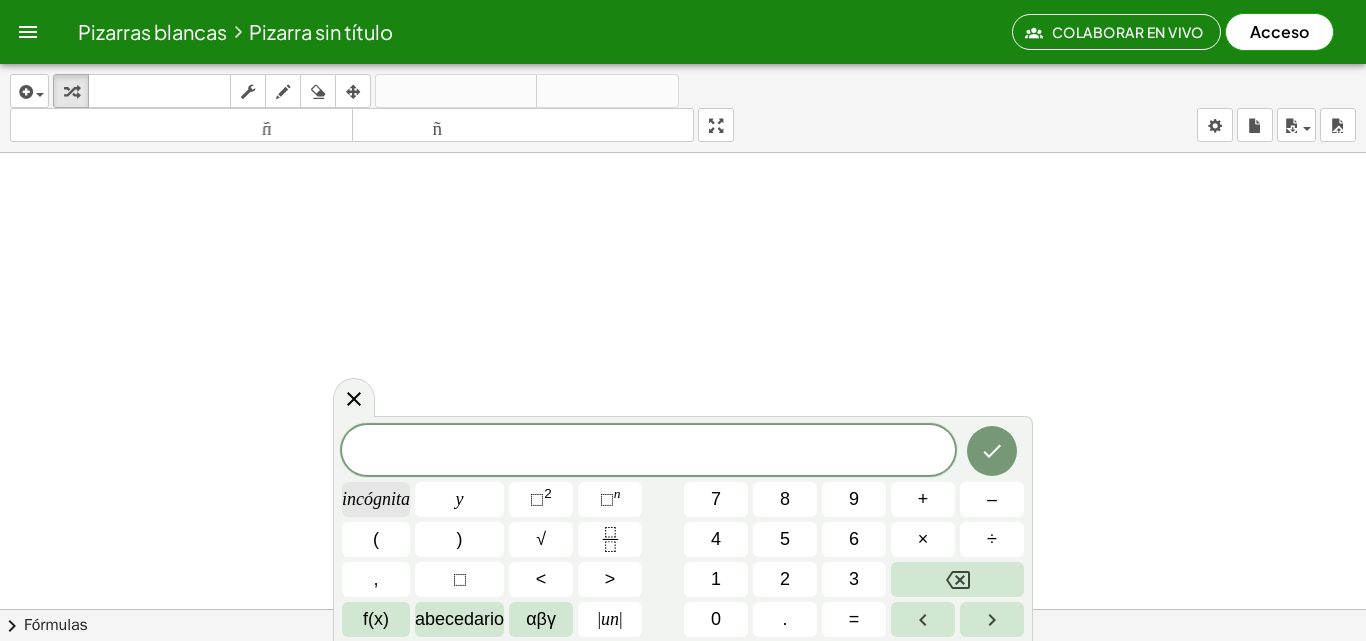 click on "incógnita" at bounding box center [376, 499] 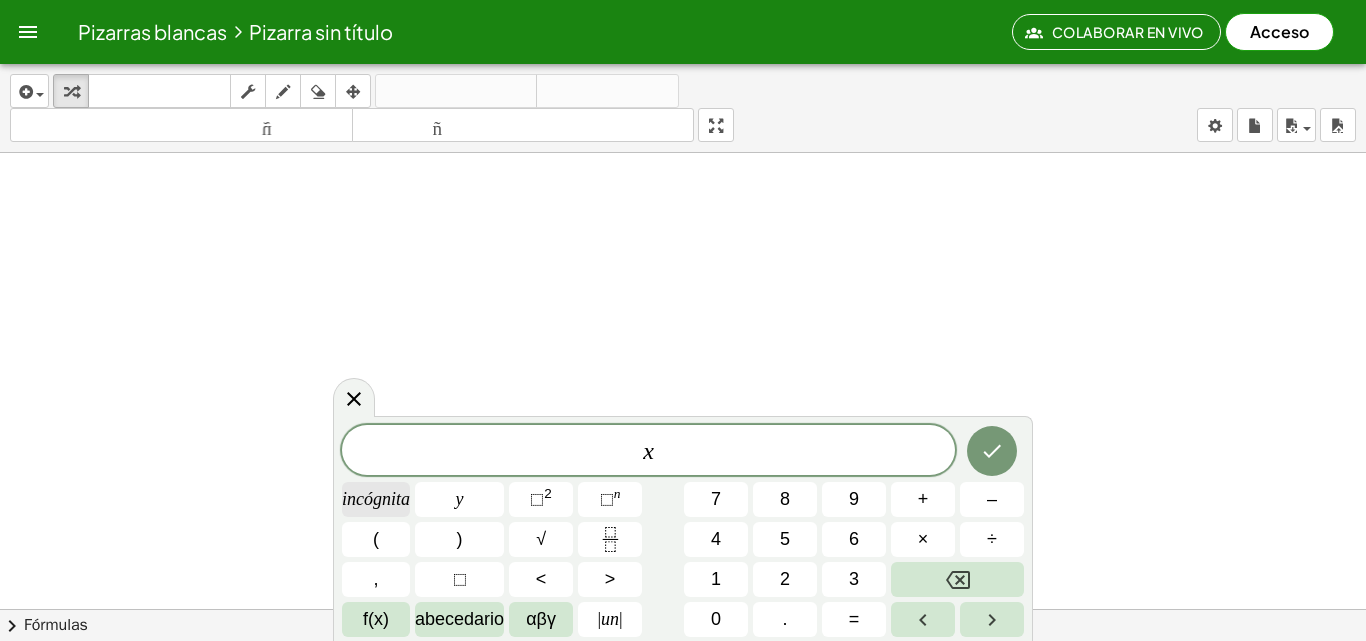 click on "incógnita" at bounding box center [376, 499] 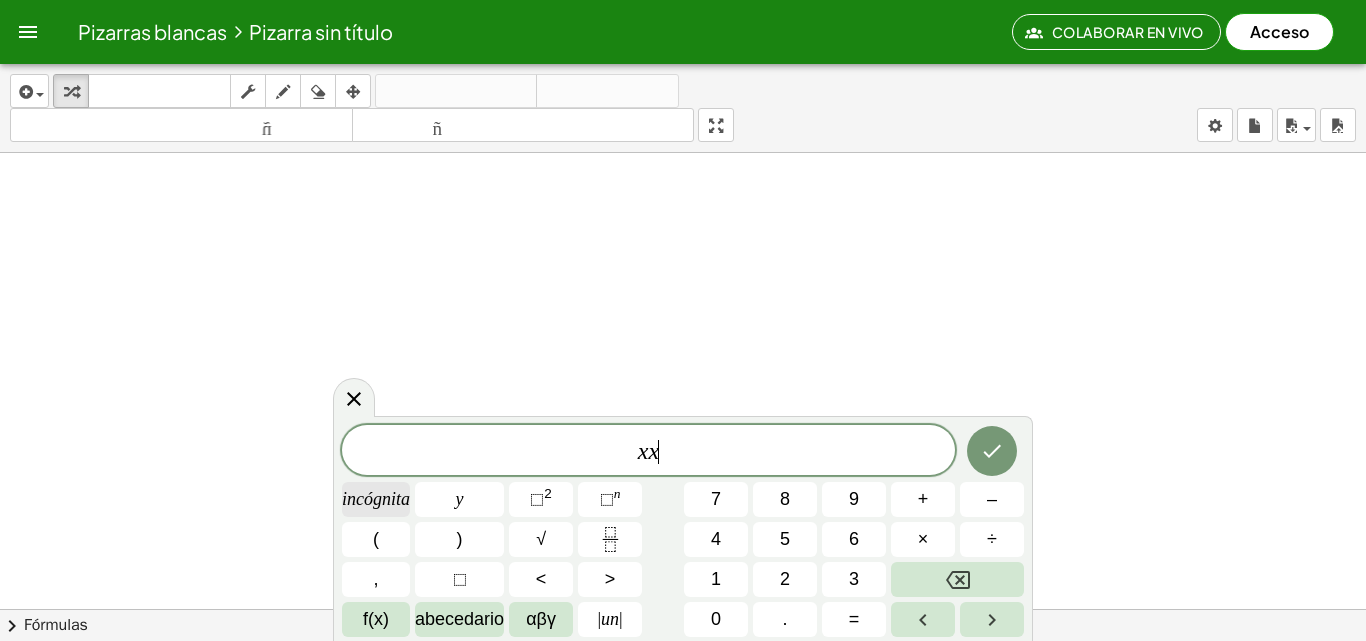 click on "incógnita" at bounding box center (376, 499) 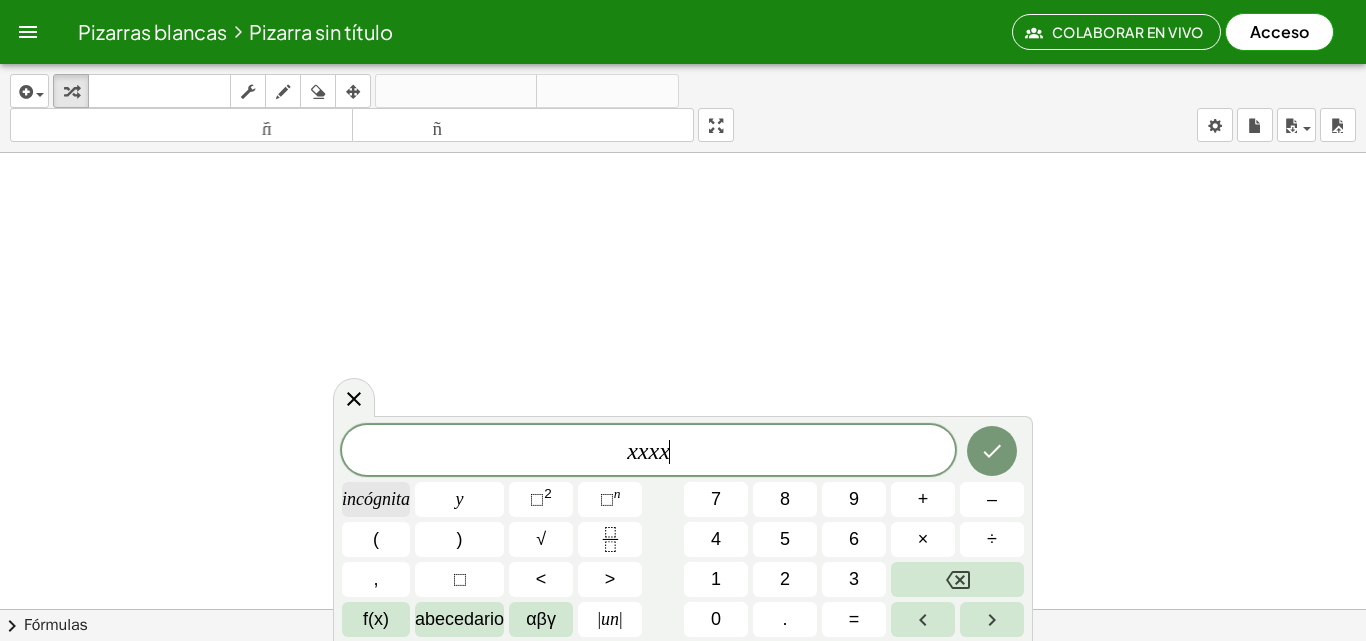 click on "incógnita" at bounding box center [376, 499] 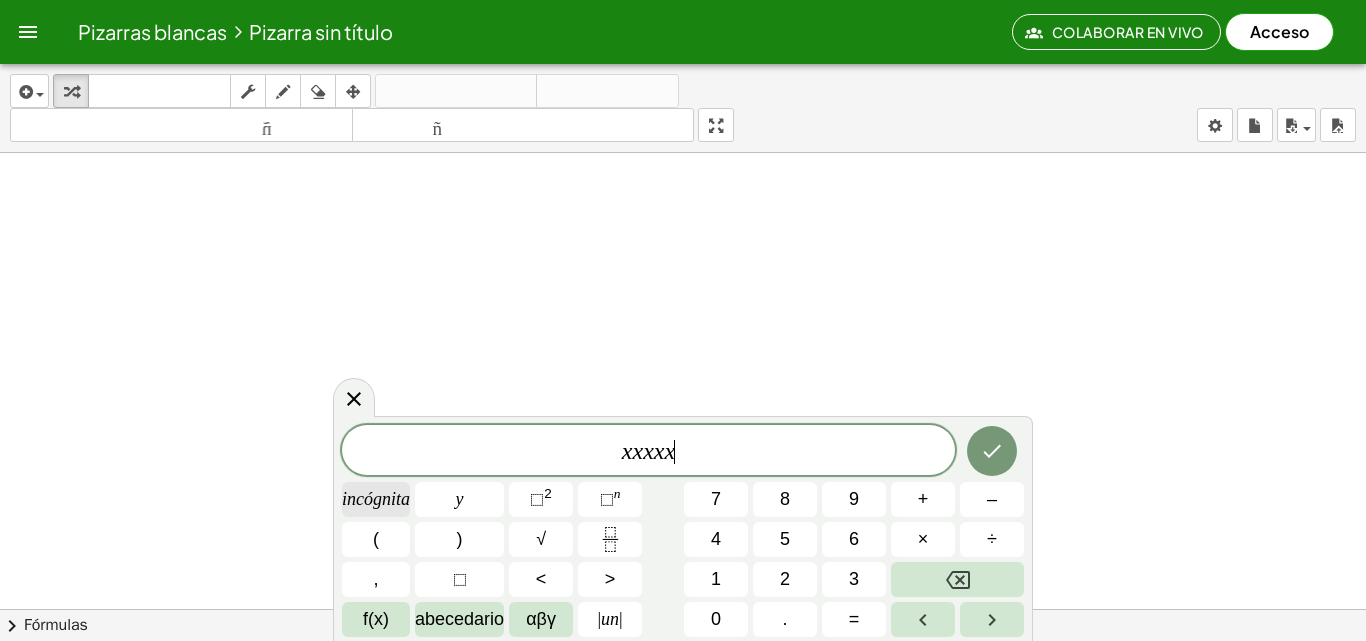 click on "incógnita" at bounding box center [376, 499] 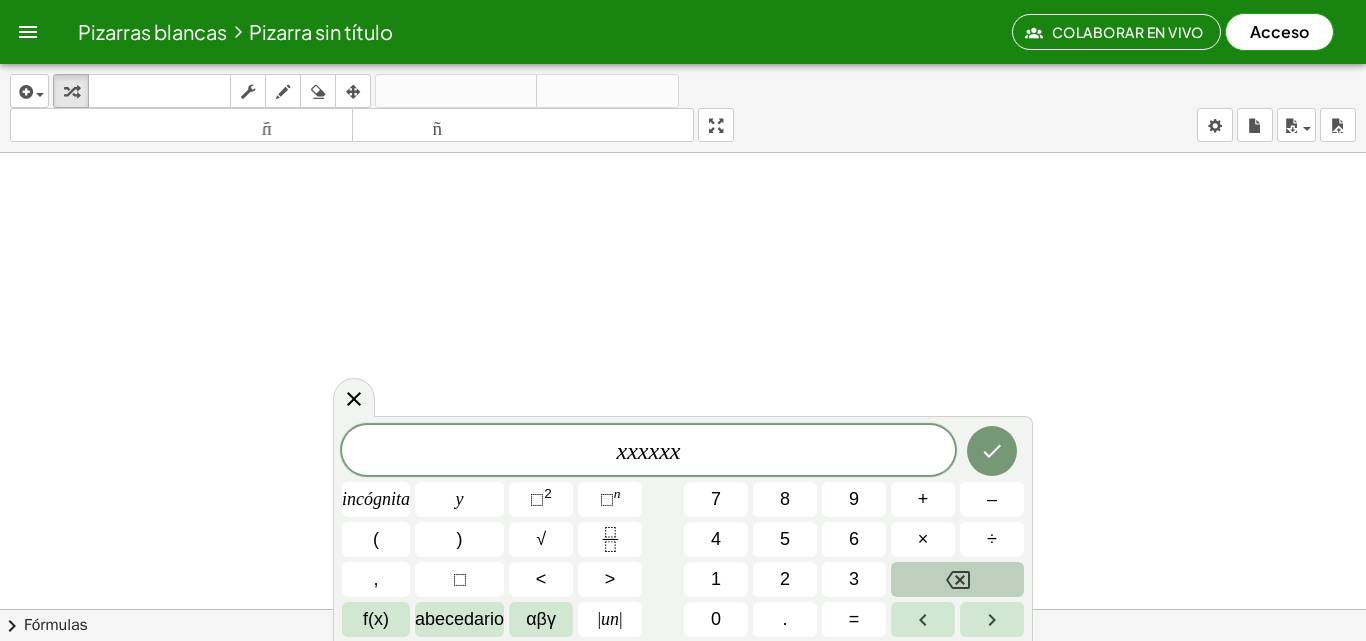 click at bounding box center [957, 579] 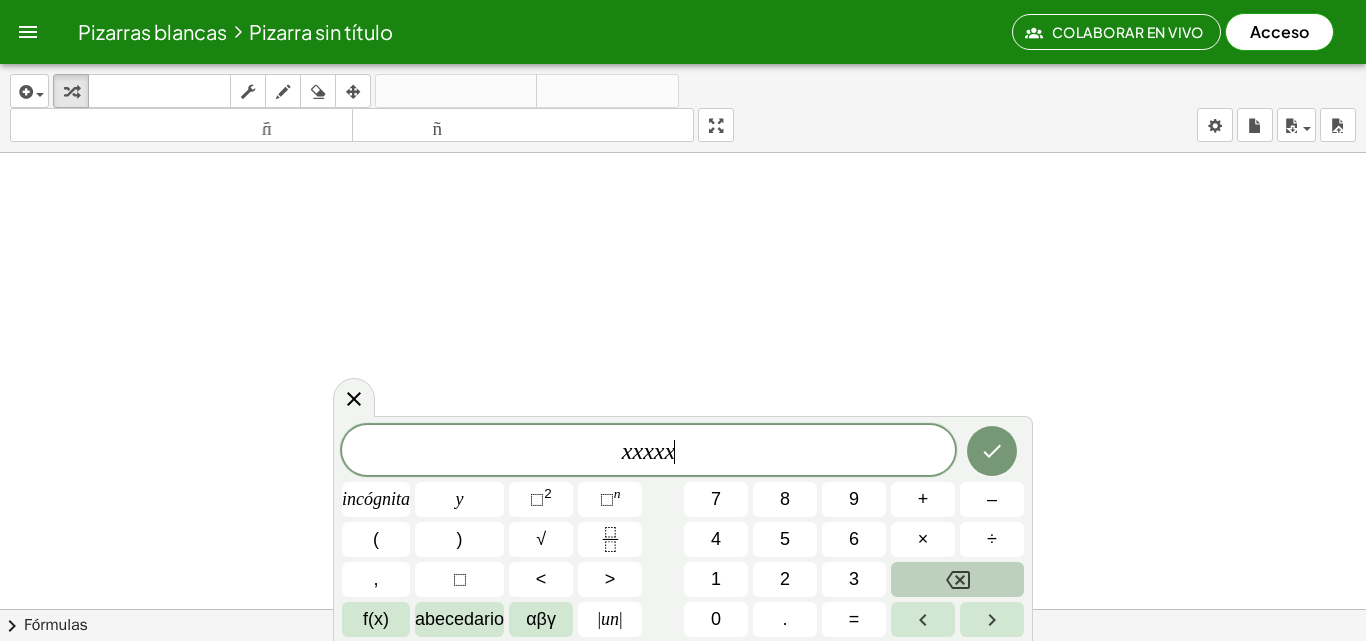 click at bounding box center (957, 579) 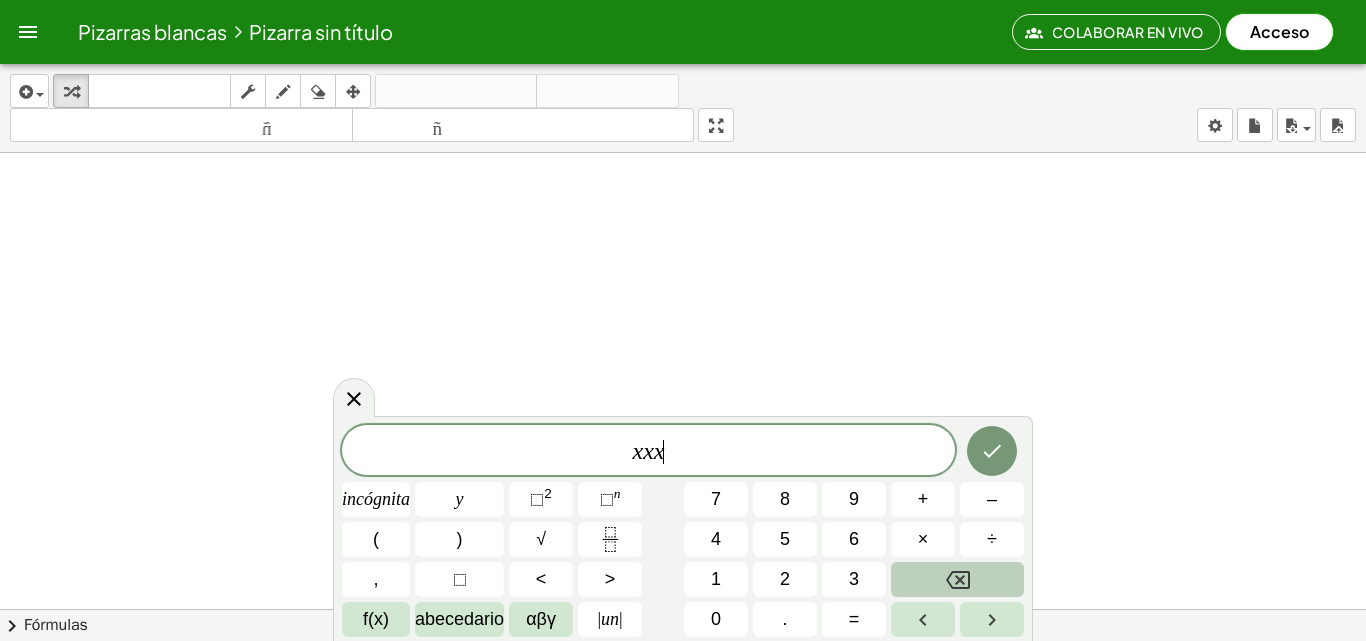 click at bounding box center [957, 579] 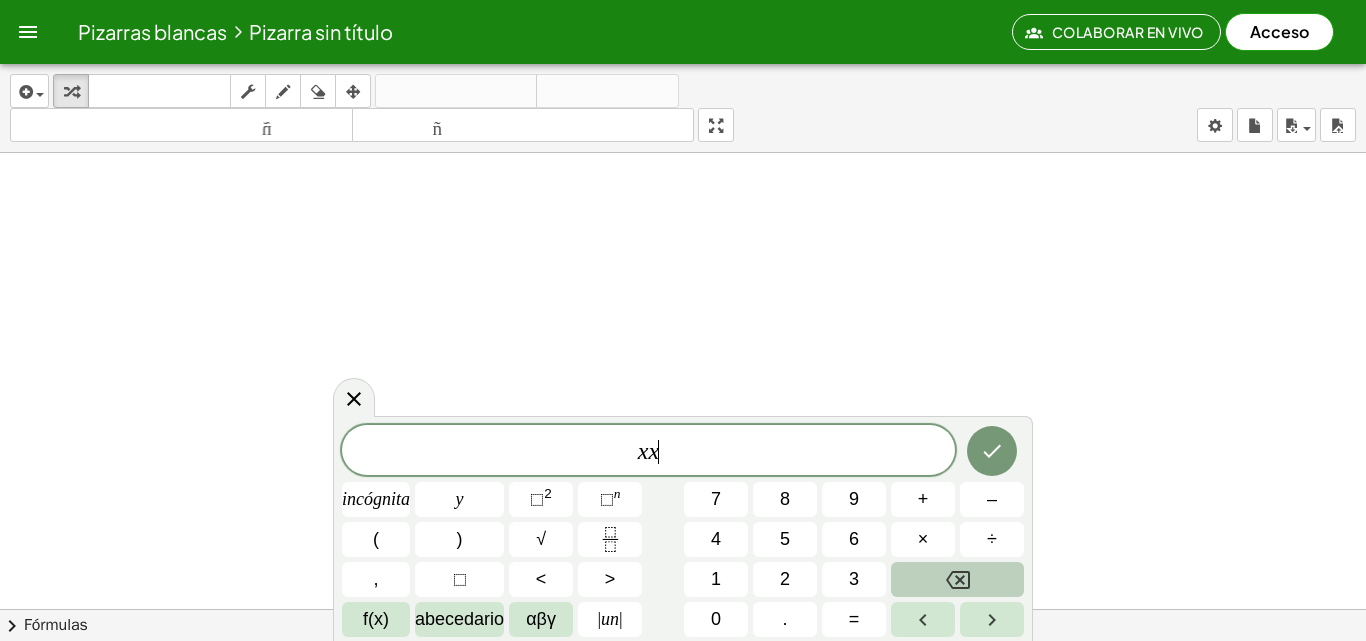 click at bounding box center (957, 579) 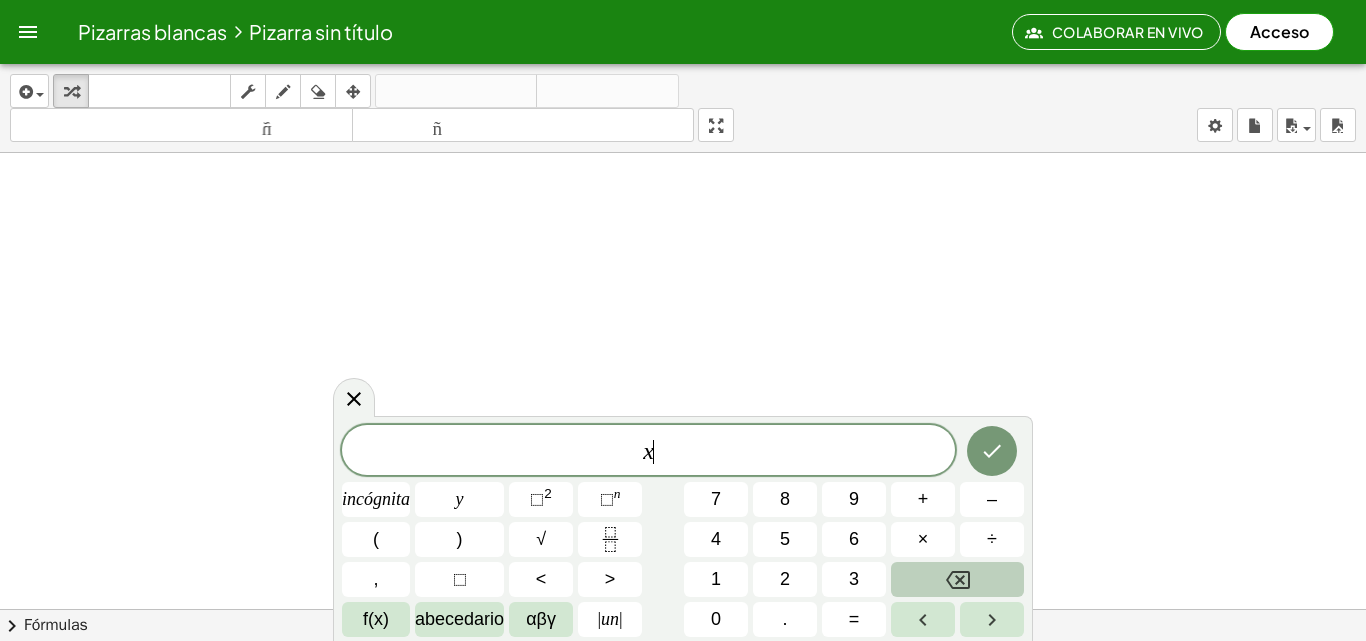 click at bounding box center [957, 579] 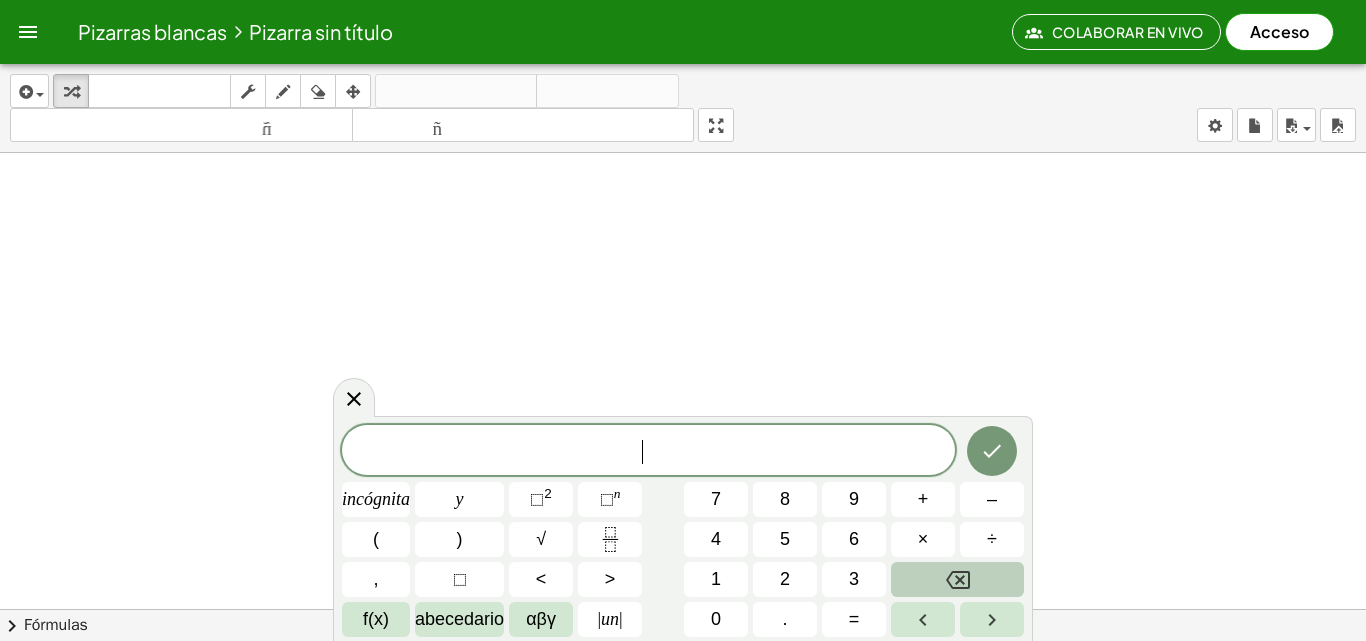 click at bounding box center (957, 579) 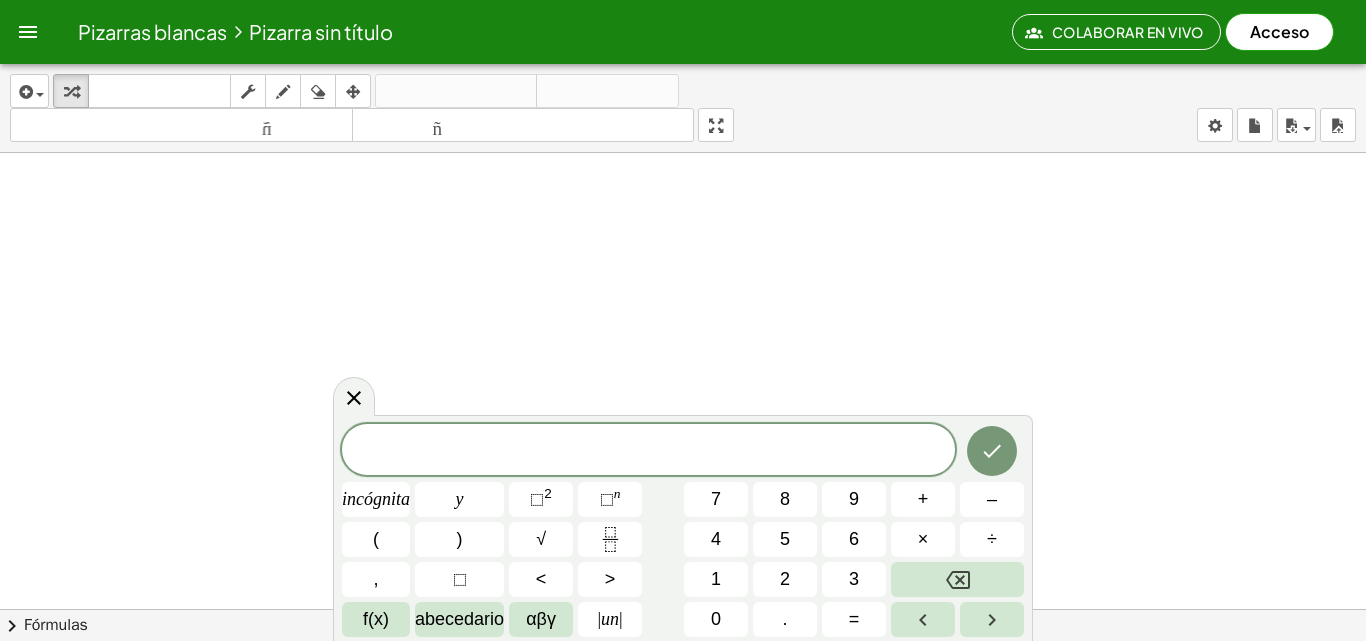 click on "insertar Seleccione uno: Expresión matemática Función Texto Vídeo de YouTube Graficando Geometría Geometría 3D transformar teclado teclado fregar dibujar borrar arreglar deshacer deshacer rehacer rehacer tamaño_del_formato menor tamaño_del_formato más grande pantalla completa carga   ahorrar nuevo ajustes" at bounding box center (683, 108) 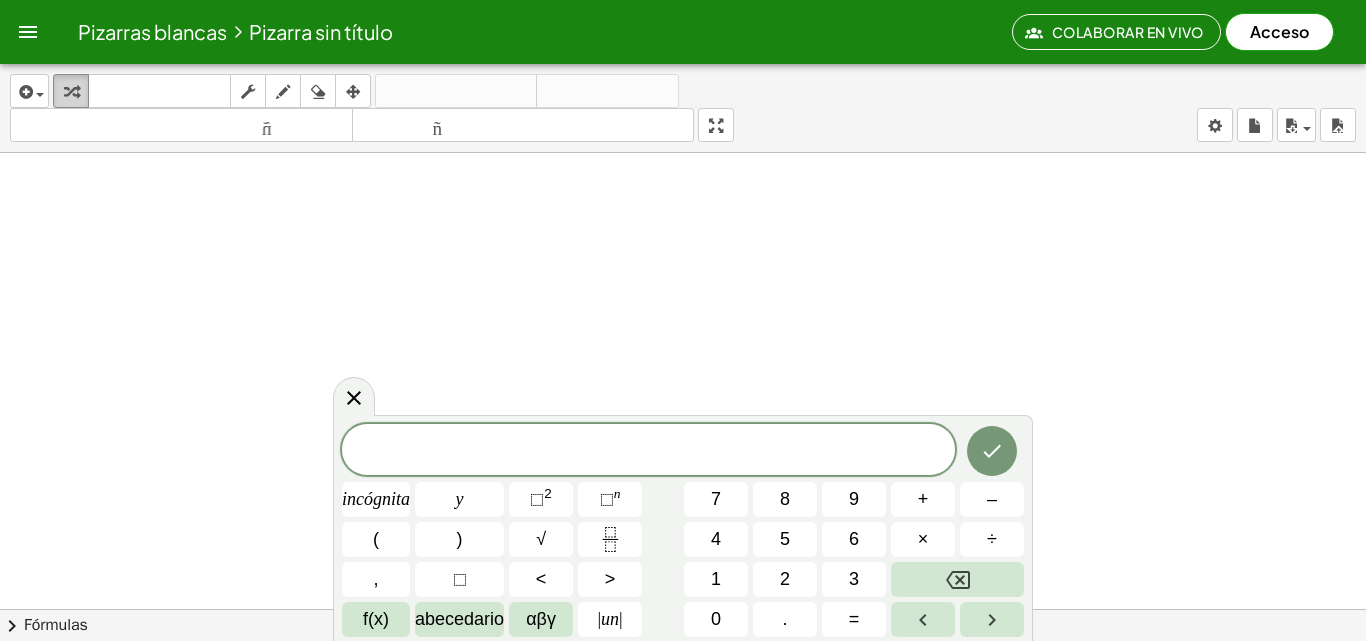drag, startPoint x: 74, startPoint y: 93, endPoint x: 65, endPoint y: 106, distance: 15.811388 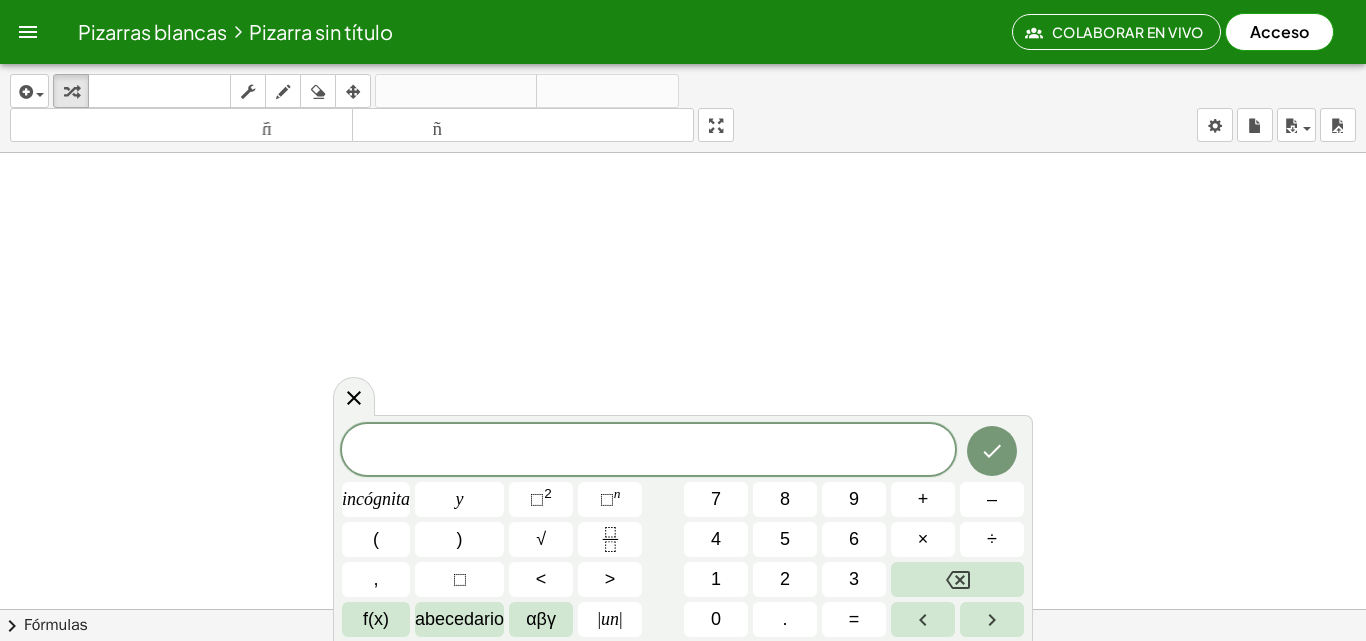 click at bounding box center (683, 687) 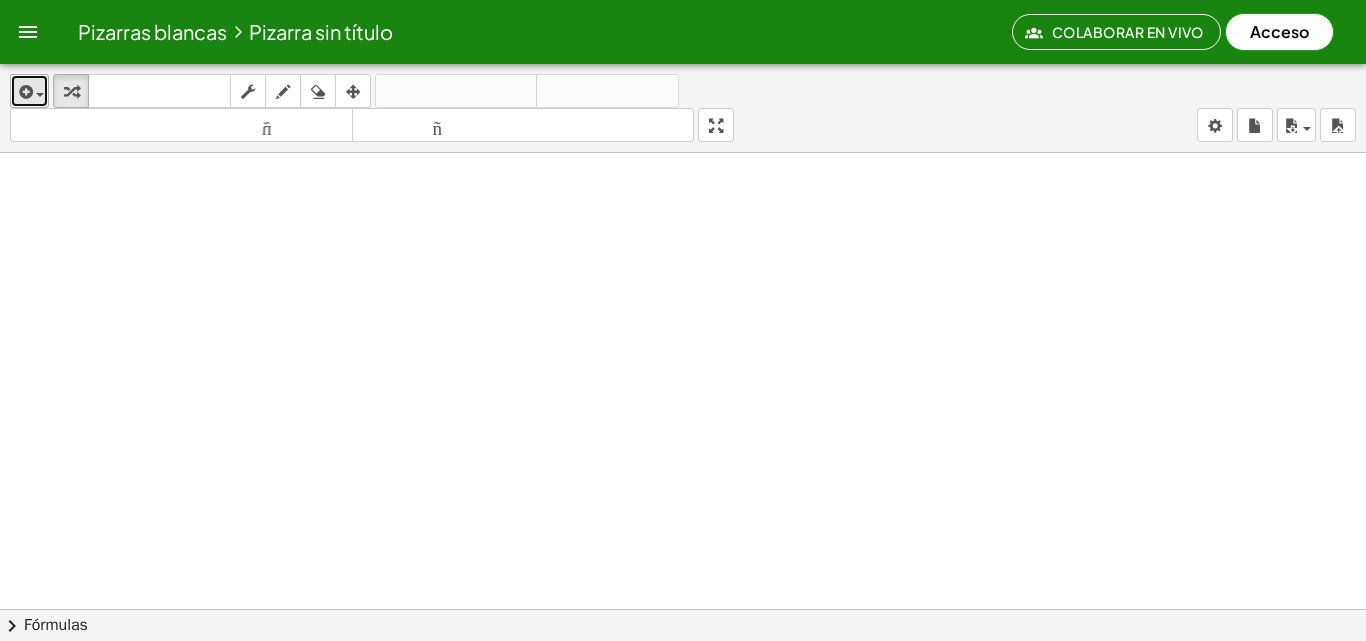 click at bounding box center (29, 91) 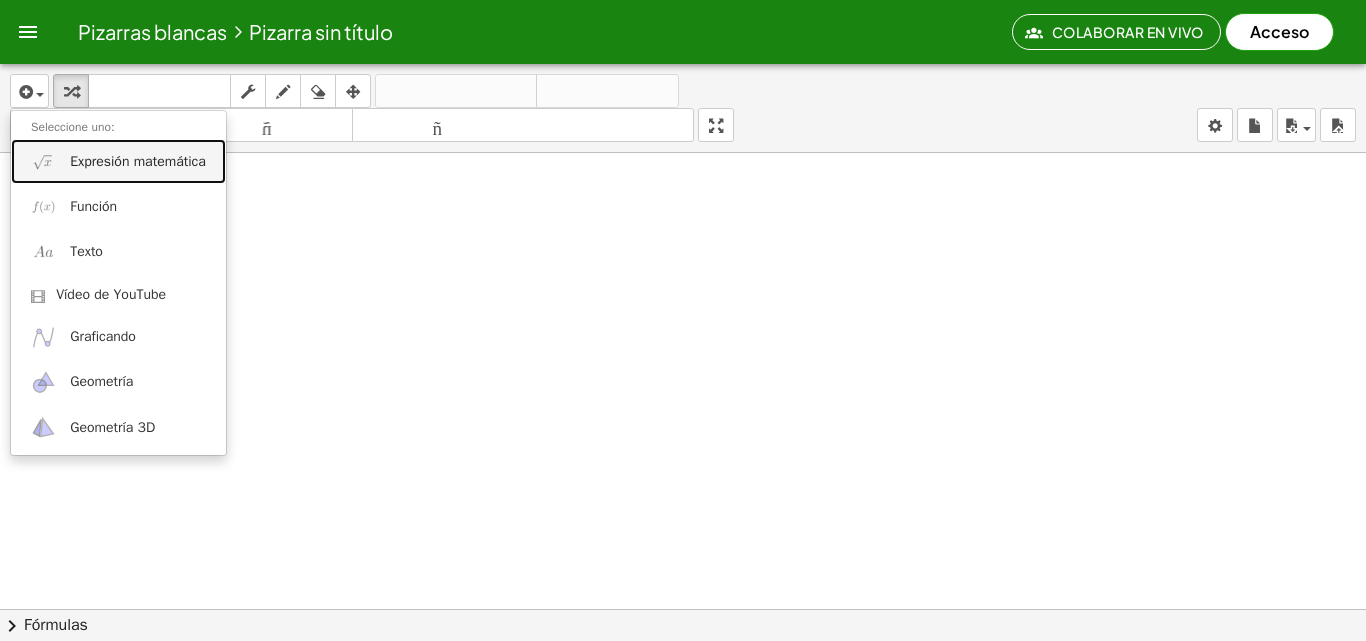 click on "Expresión matemática" at bounding box center (118, 161) 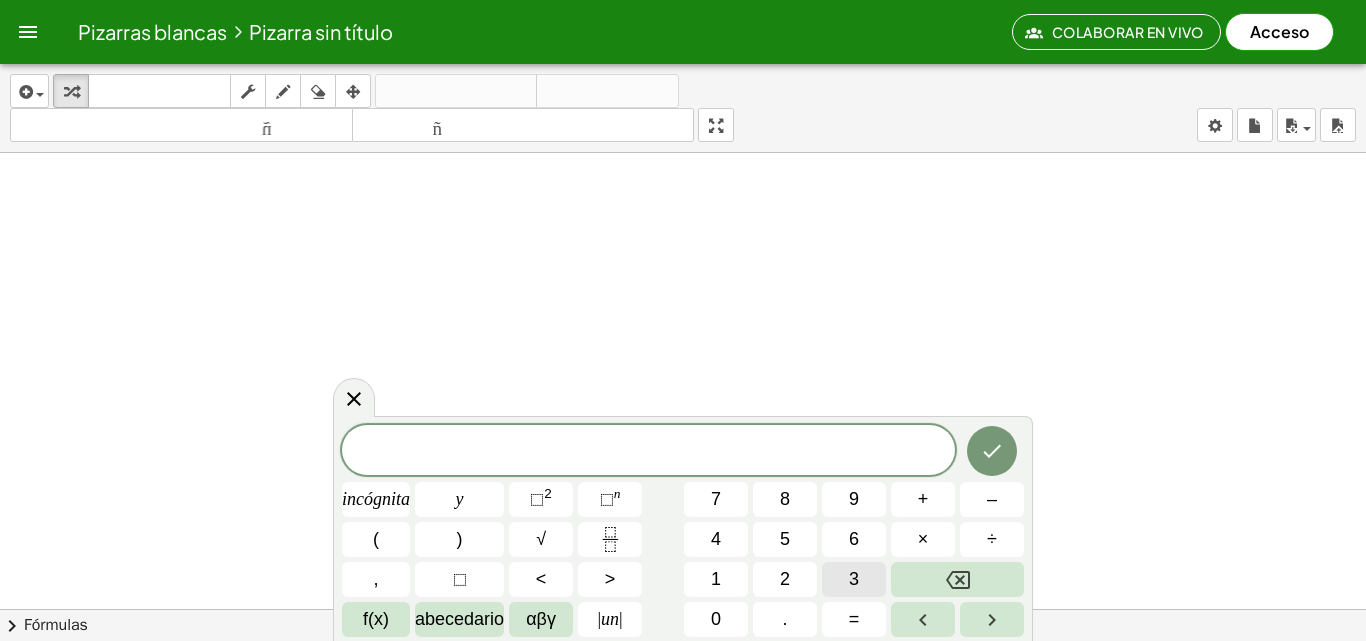 click on "3" at bounding box center (854, 579) 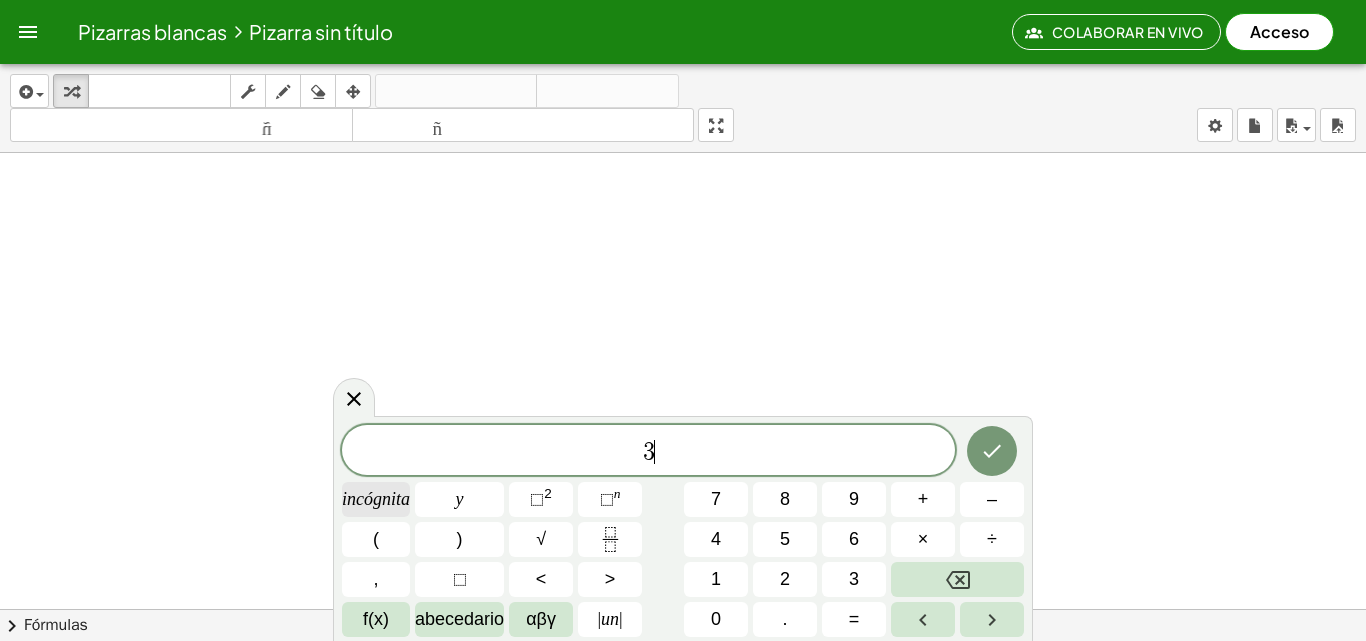 click on "incógnita" at bounding box center (376, 499) 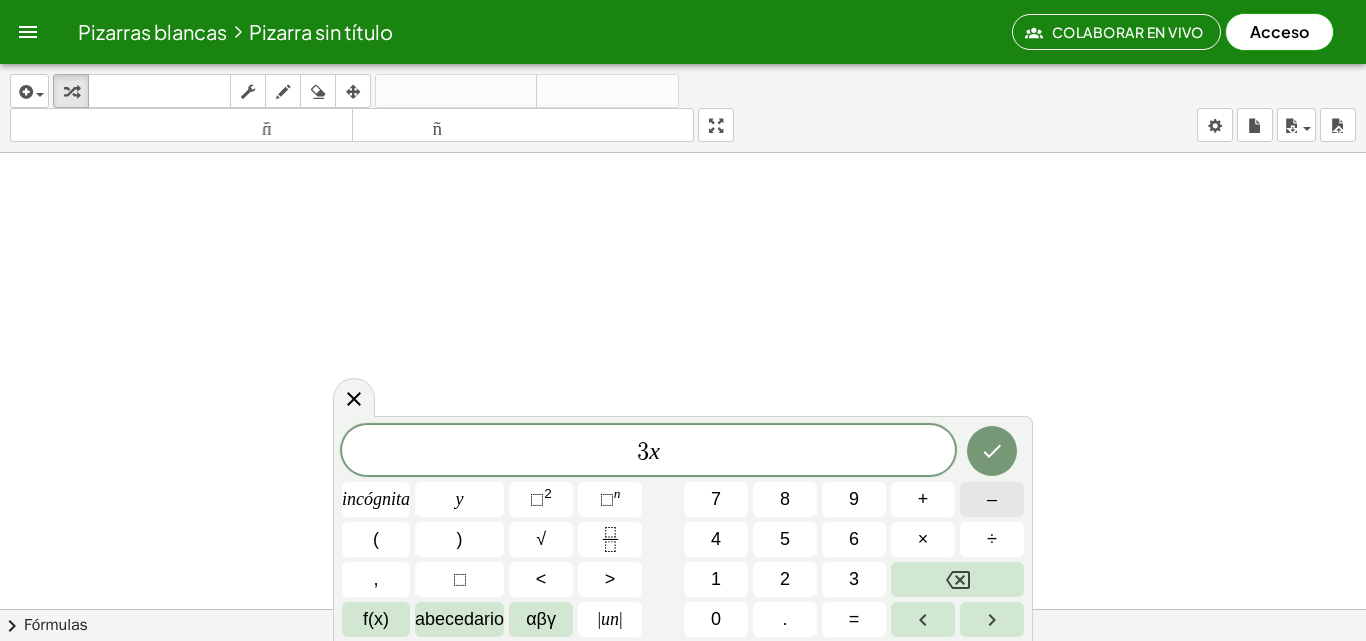 click on "–" at bounding box center [992, 499] 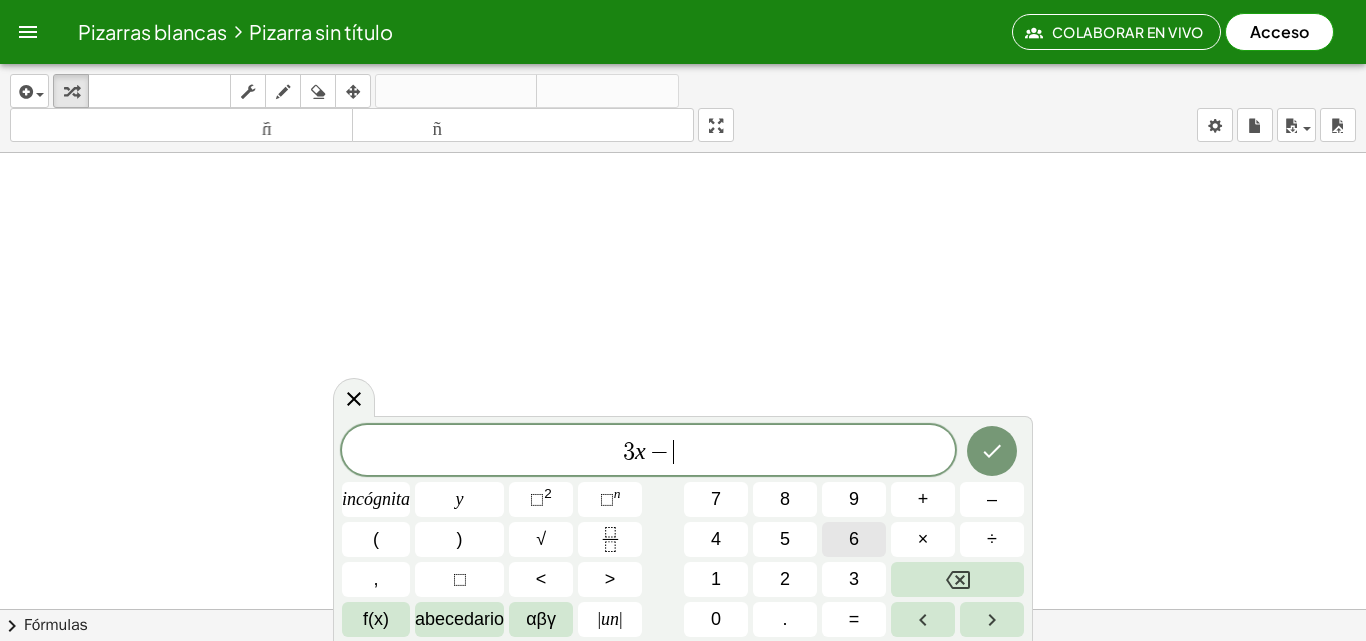 click on "6" at bounding box center [854, 539] 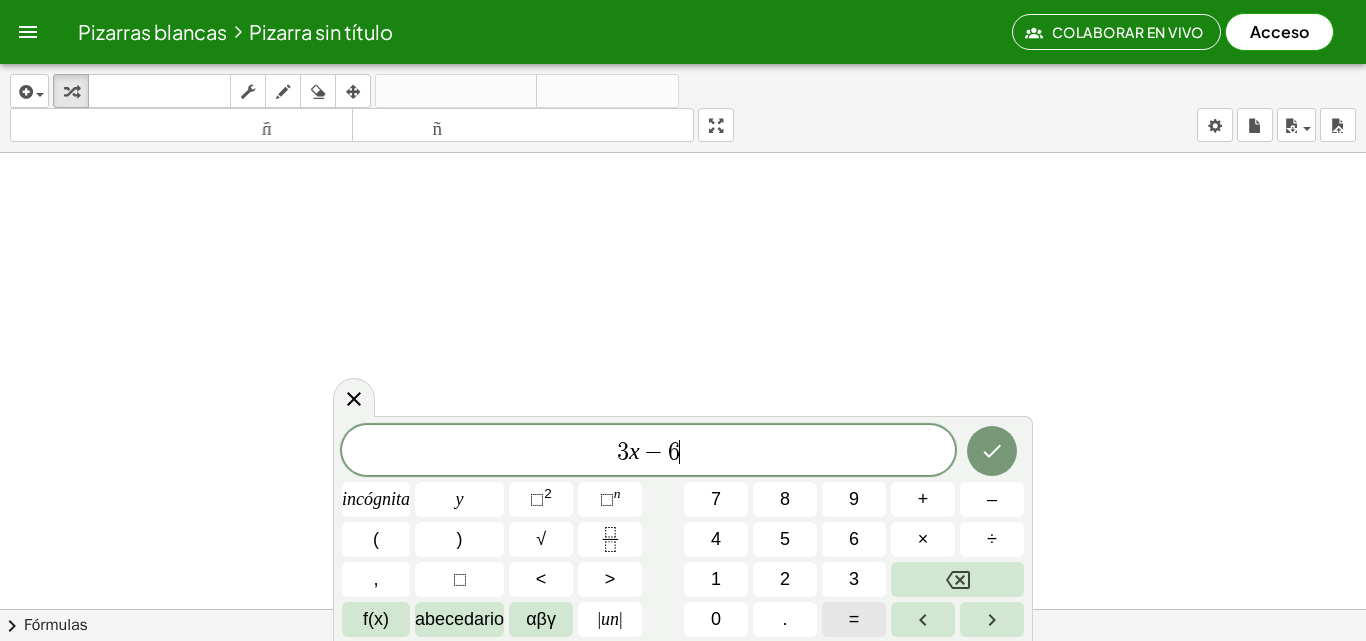 click on "=" at bounding box center [854, 619] 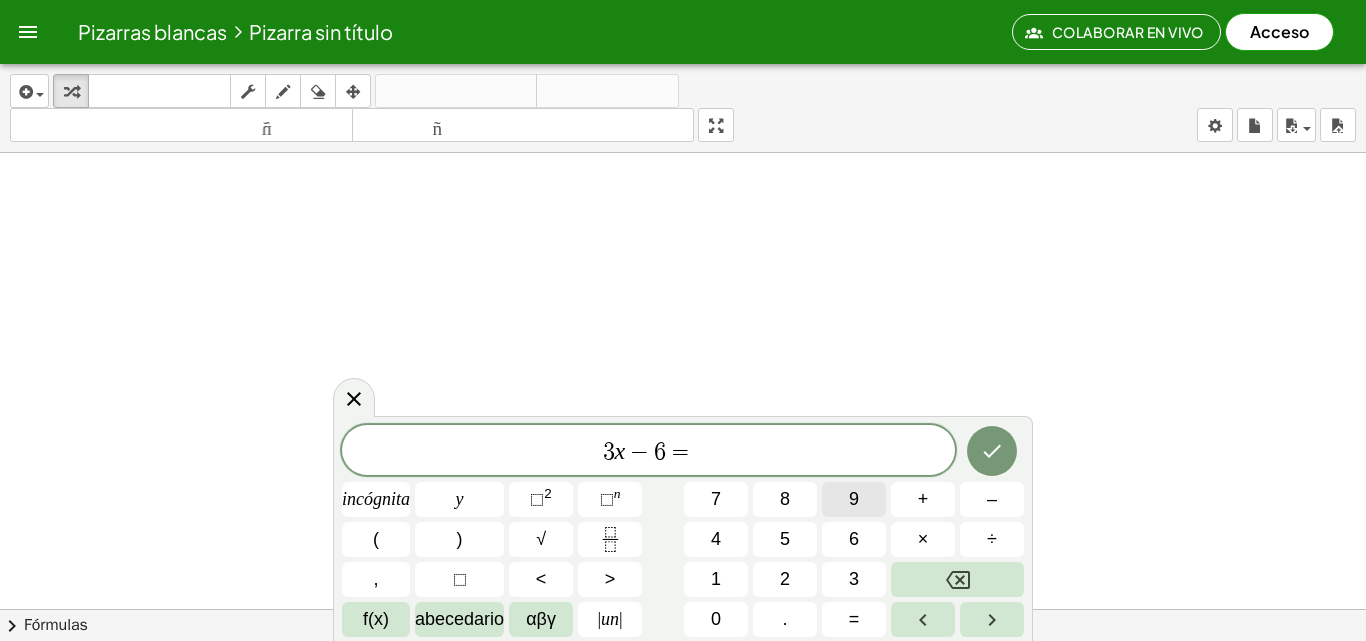 click on "9" at bounding box center [854, 499] 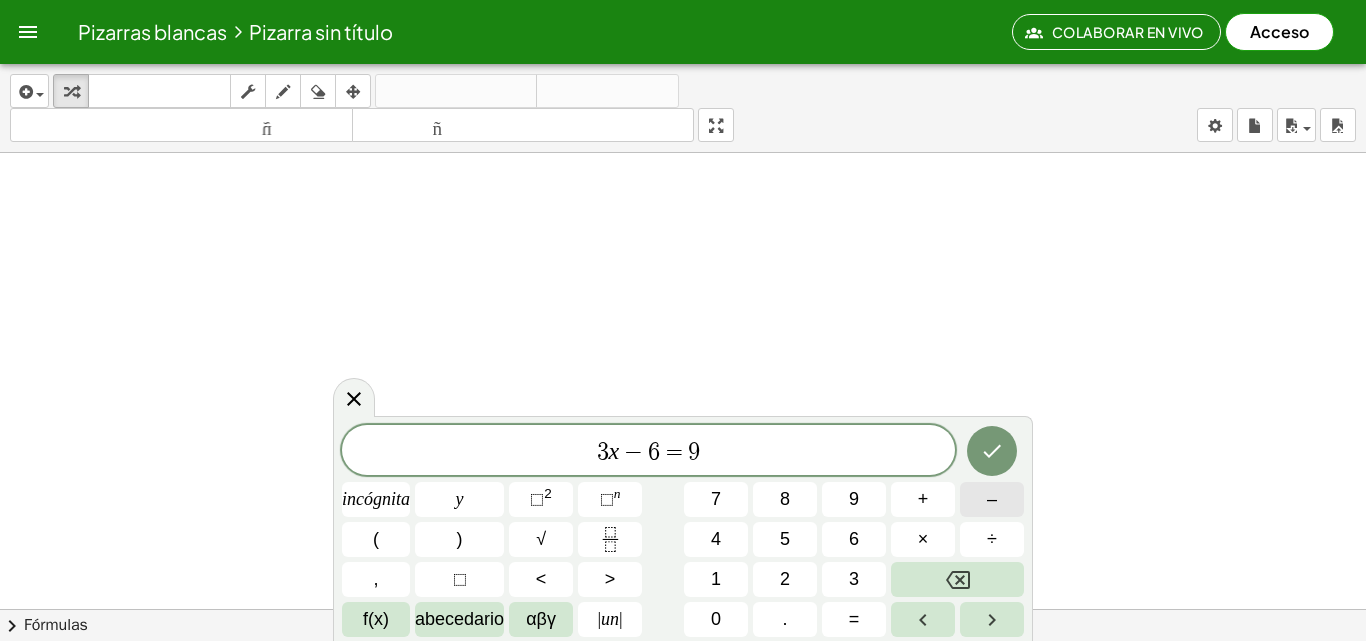 click on "–" at bounding box center (992, 499) 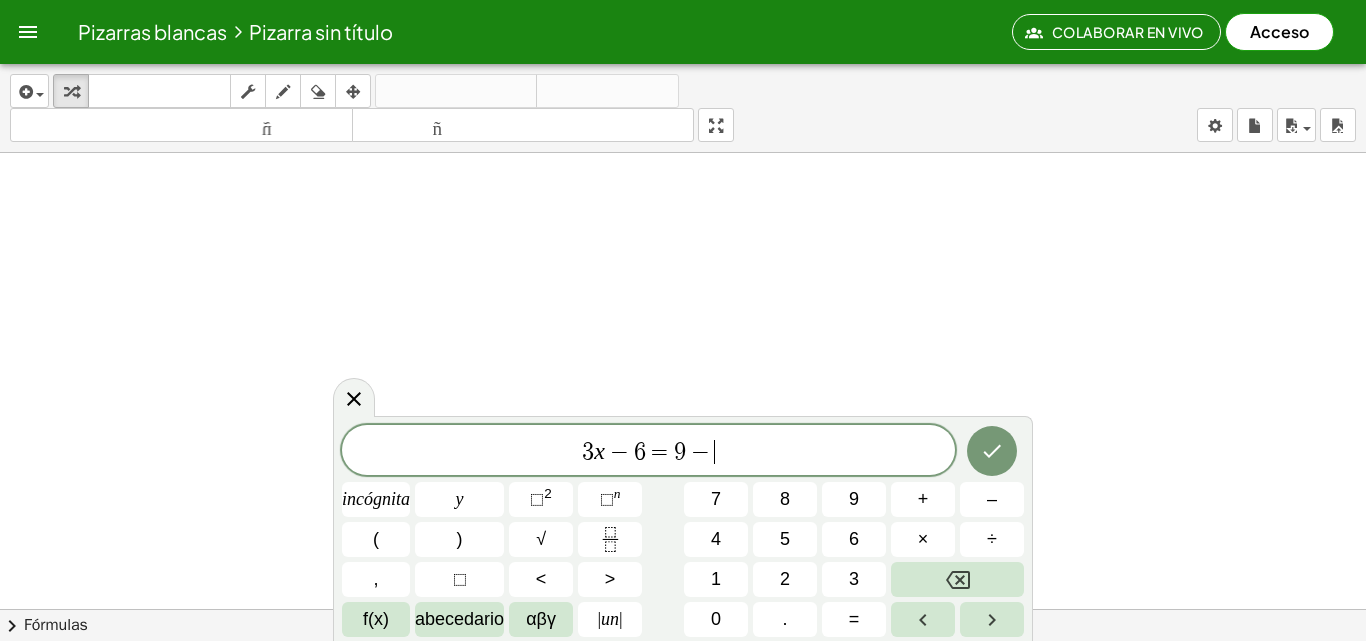 drag, startPoint x: 636, startPoint y: 506, endPoint x: 1144, endPoint y: 362, distance: 528.01514 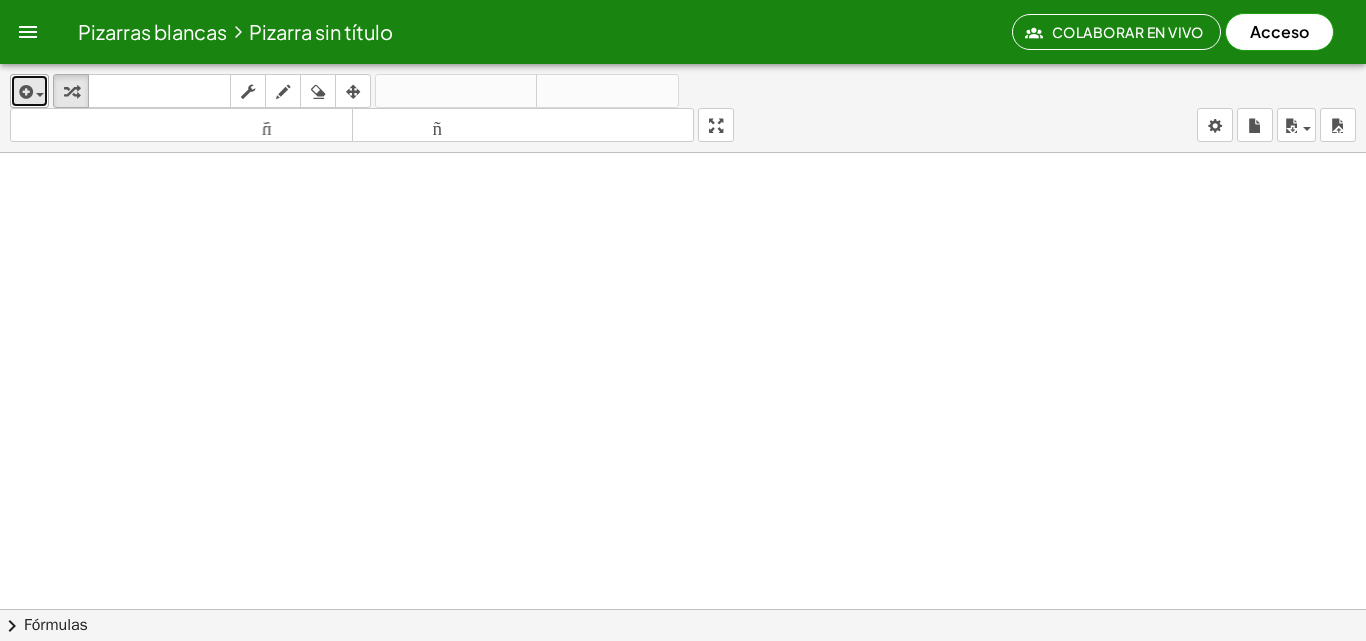 click at bounding box center (40, 95) 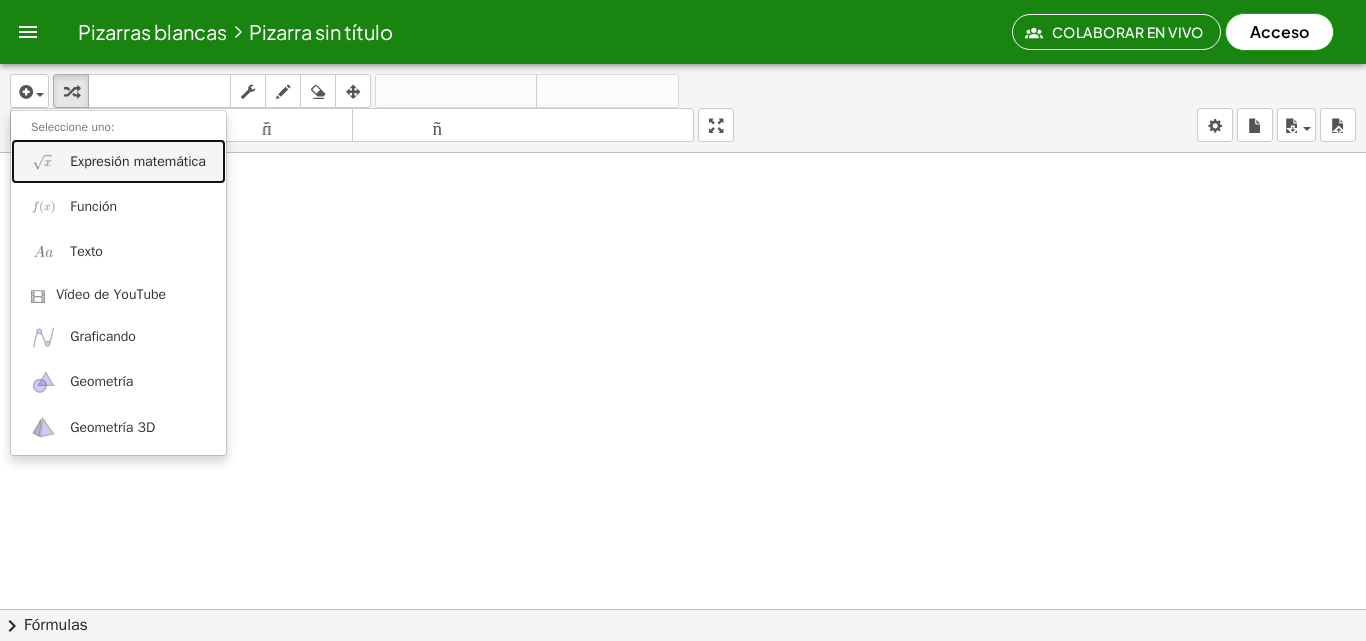 click on "Expresión matemática" at bounding box center (138, 161) 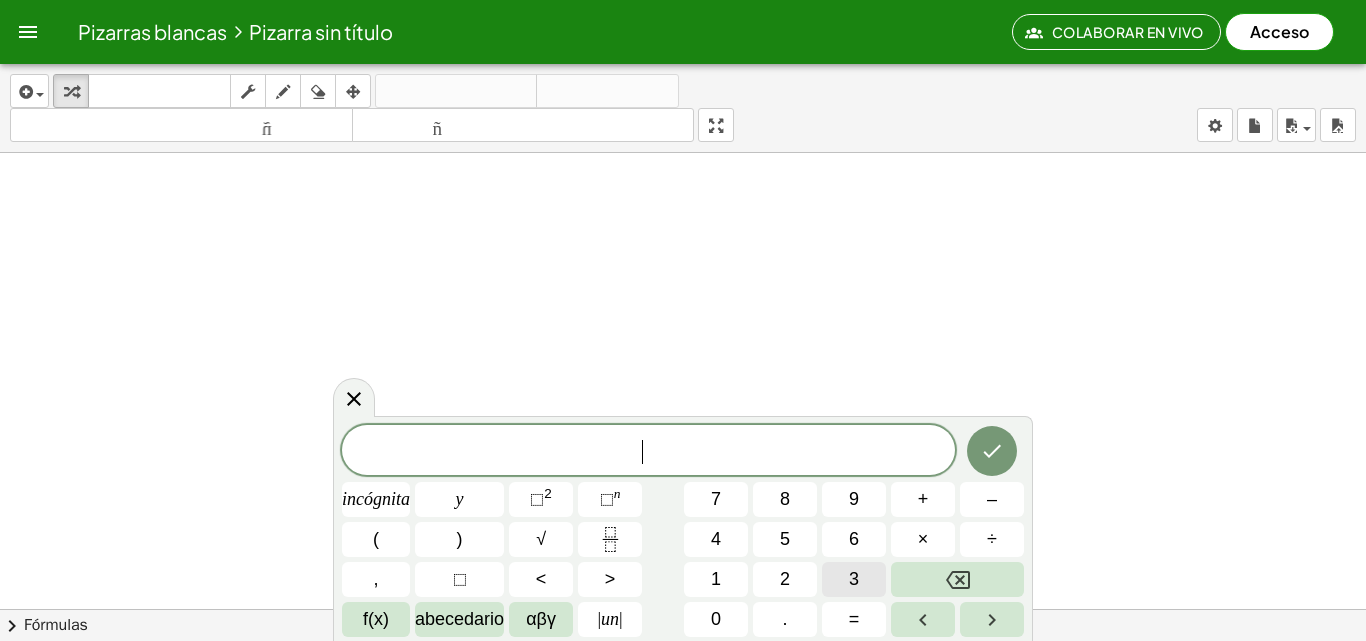 click on "3" at bounding box center (854, 579) 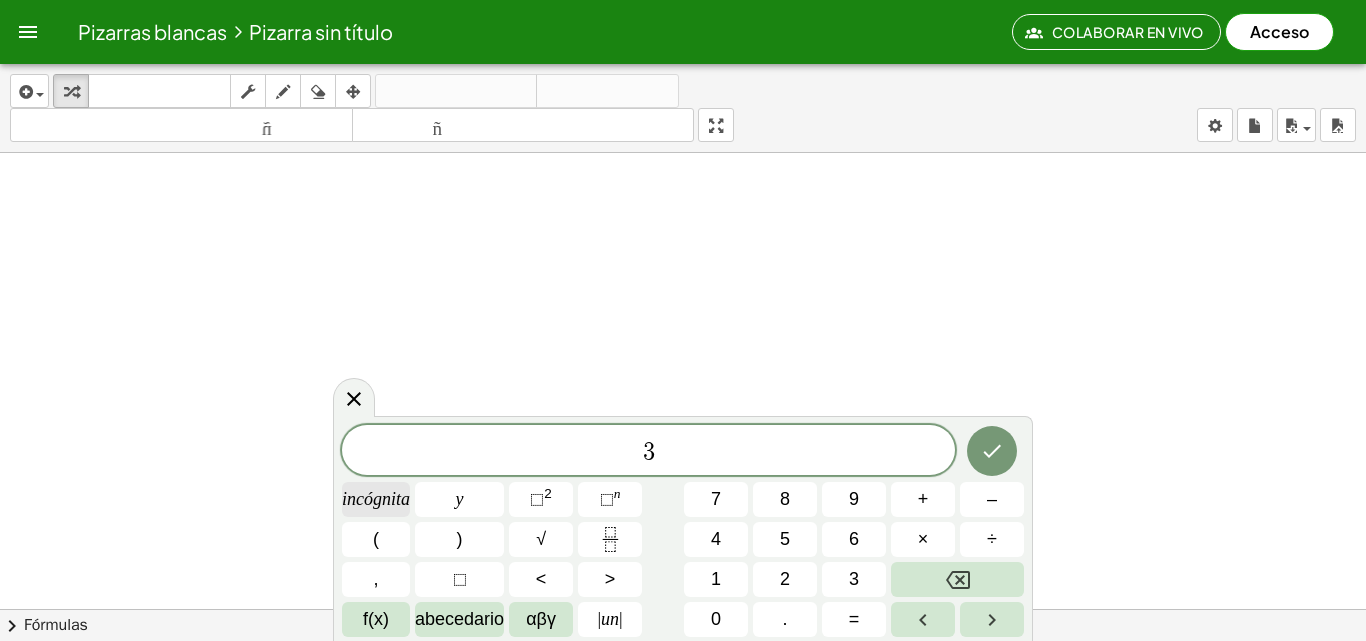 click on "incógnita" at bounding box center (376, 499) 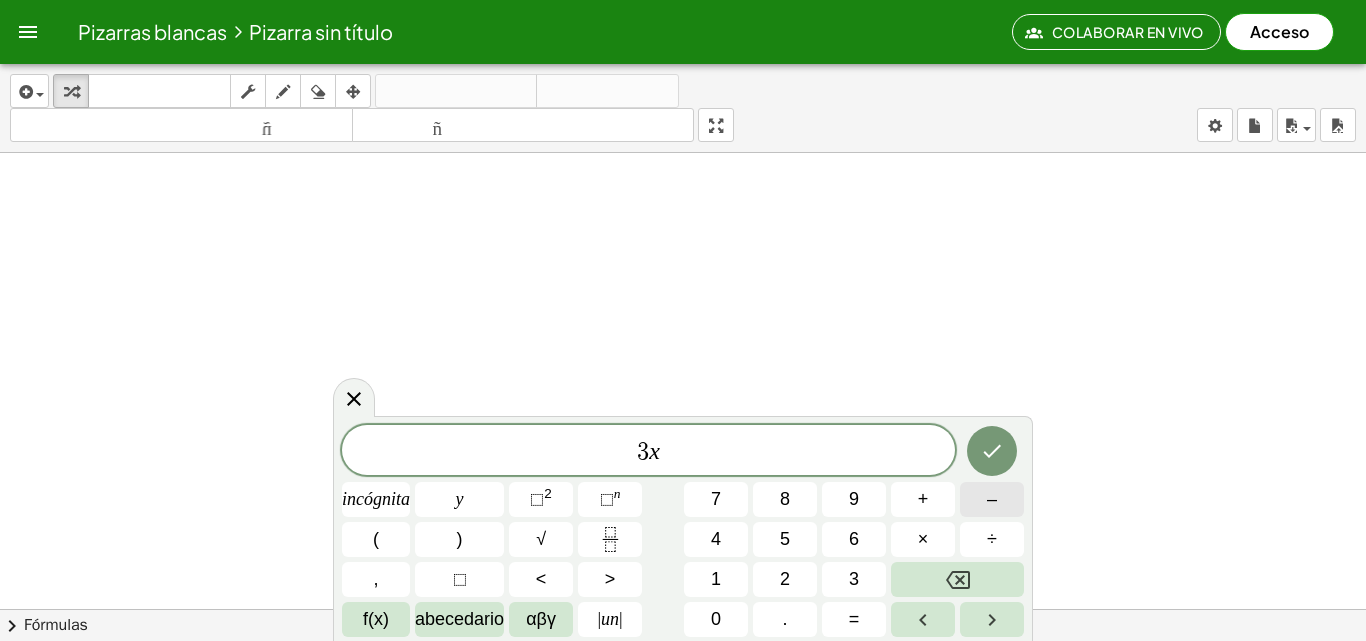click on "–" at bounding box center [992, 499] 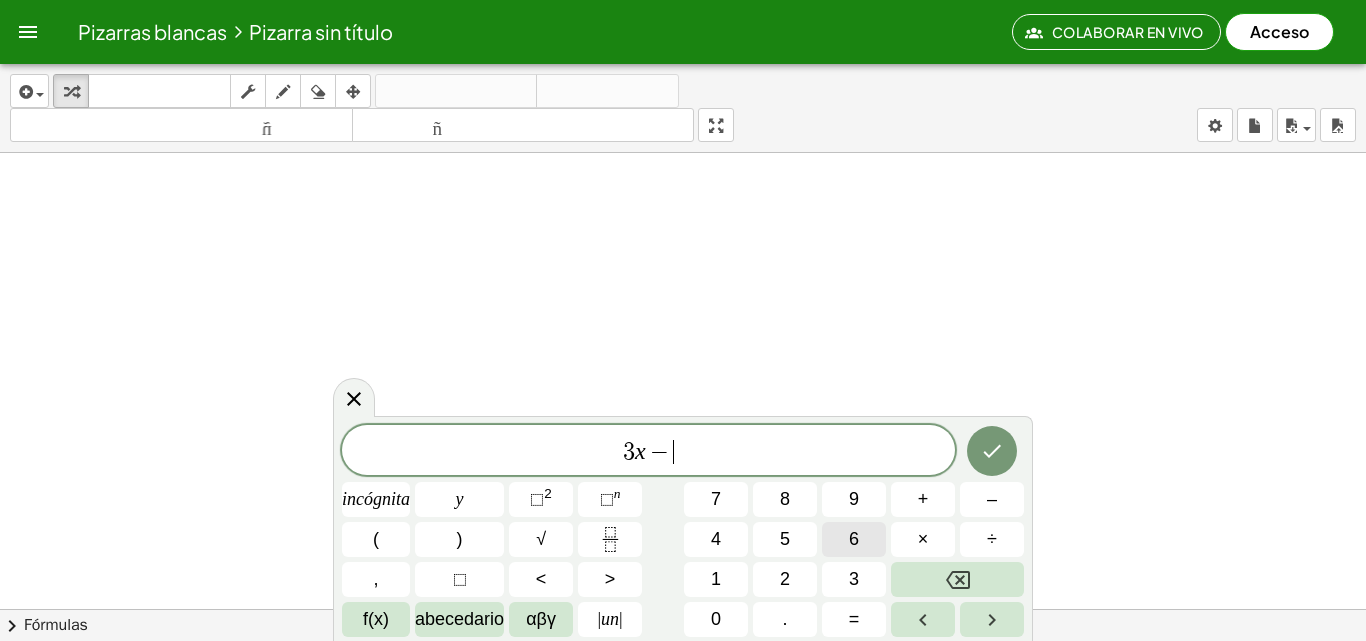 click on "6" at bounding box center (854, 539) 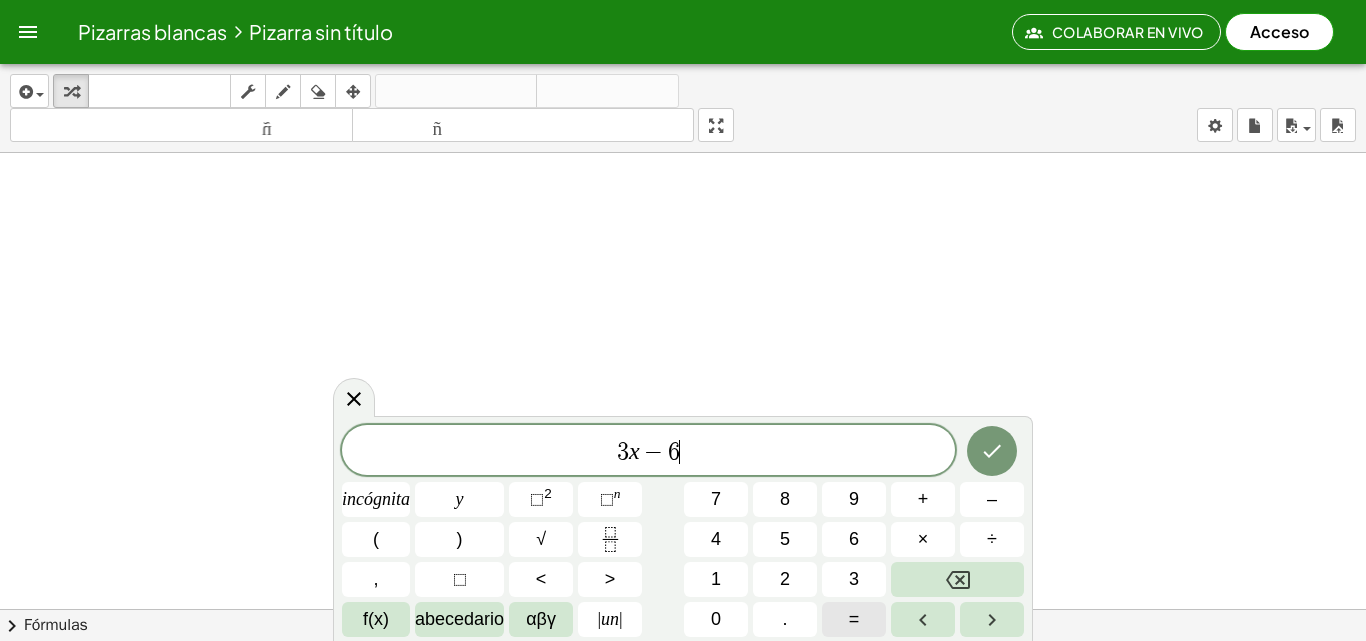 click on "=" at bounding box center [854, 619] 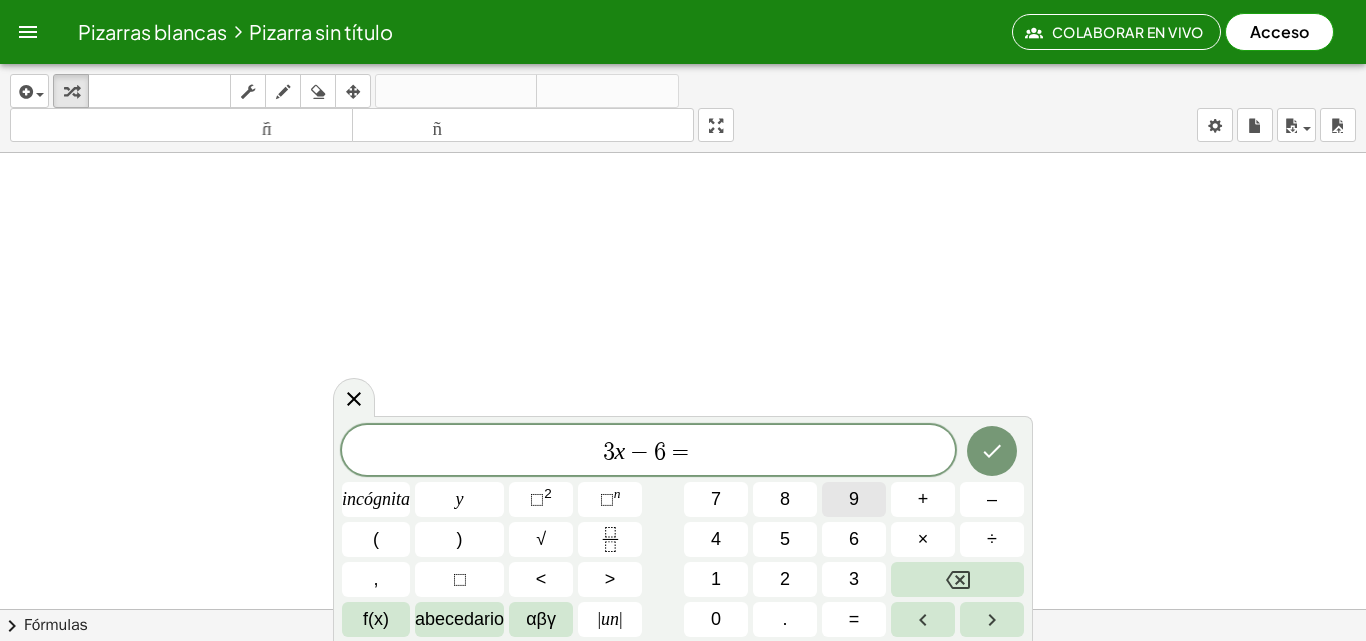 click on "9" at bounding box center (854, 499) 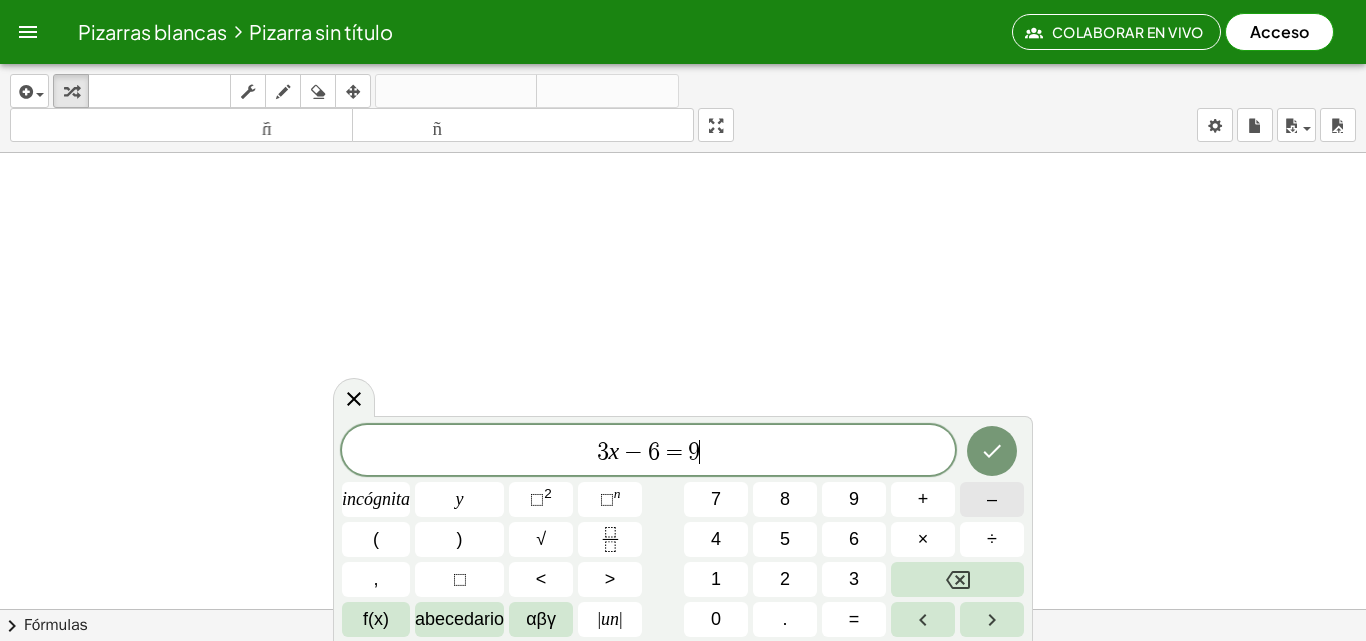 click on "–" at bounding box center (992, 499) 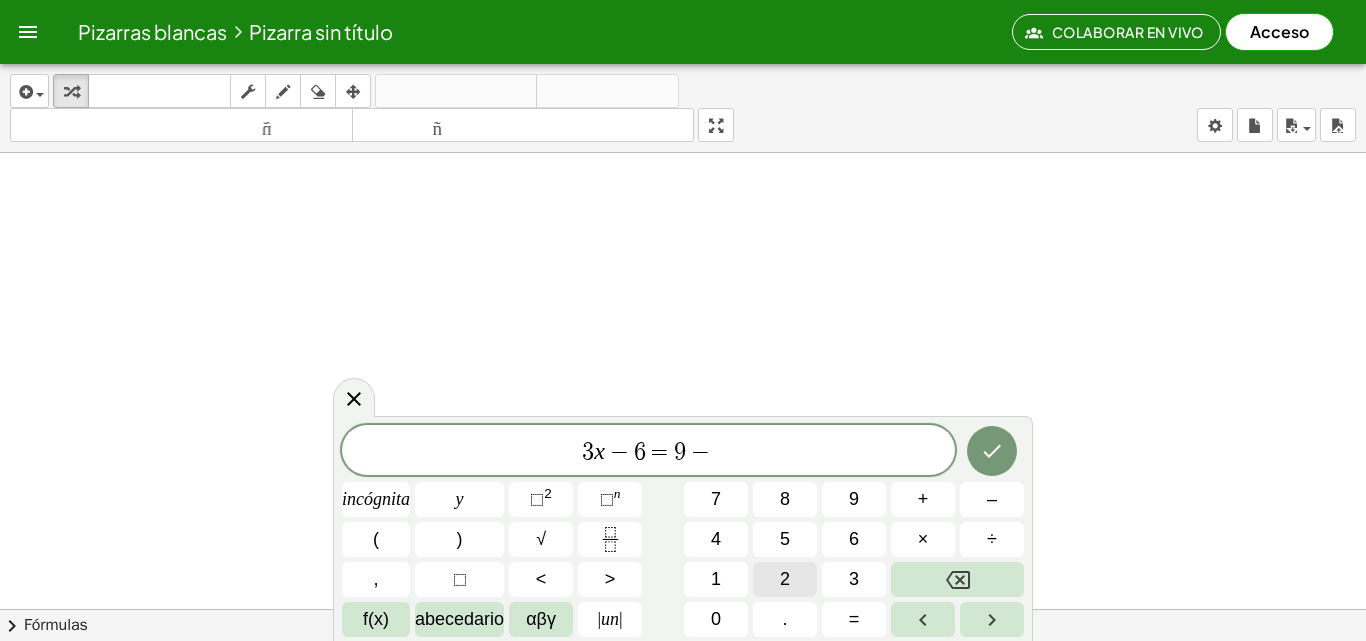 click on "2" at bounding box center (785, 579) 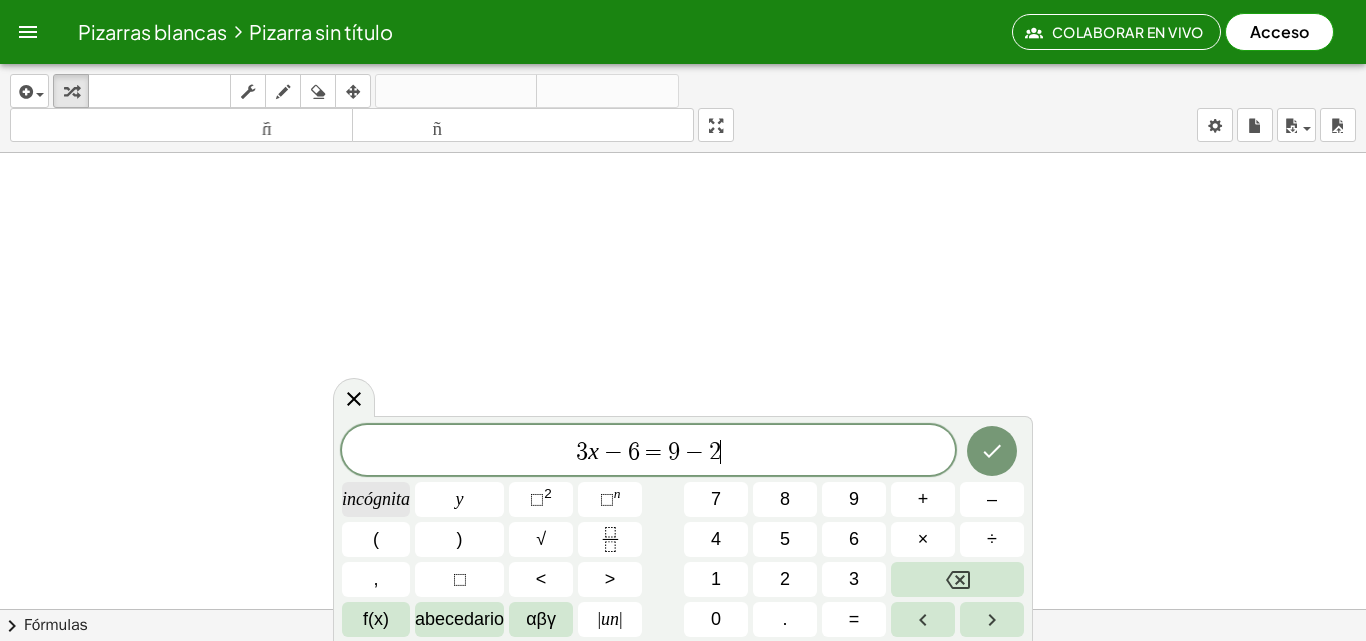 click on "incógnita" at bounding box center [376, 499] 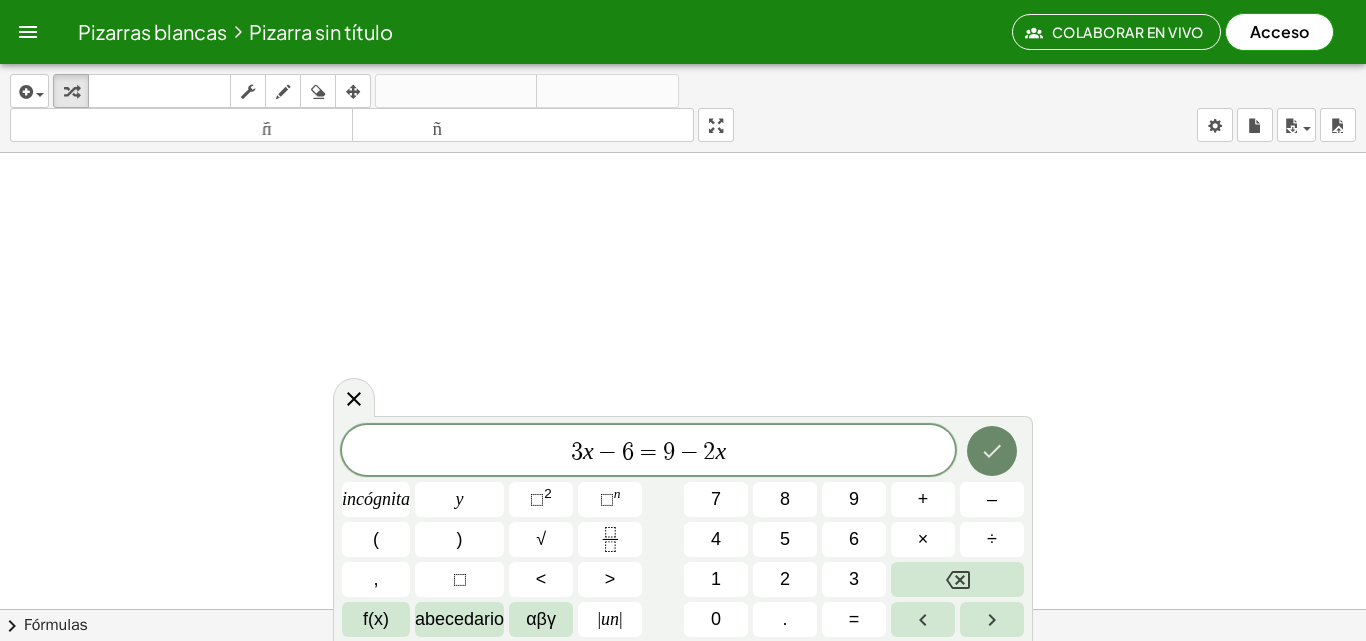 click 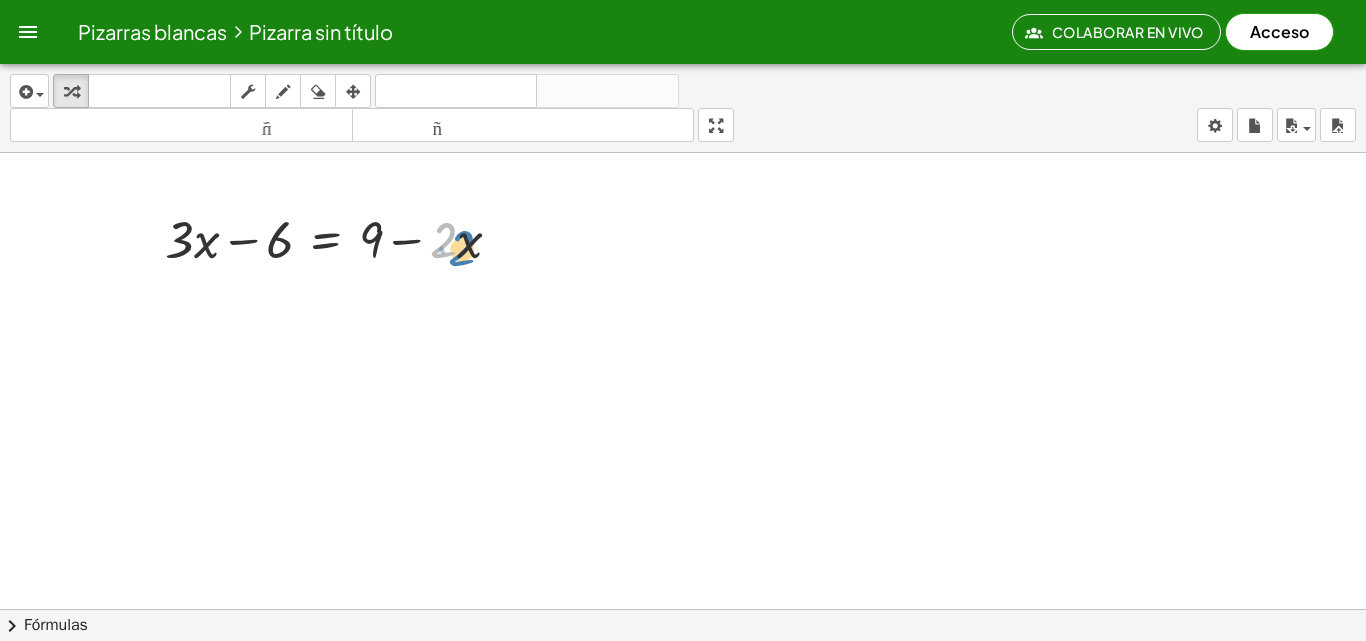 drag, startPoint x: 442, startPoint y: 245, endPoint x: 464, endPoint y: 254, distance: 23.769728 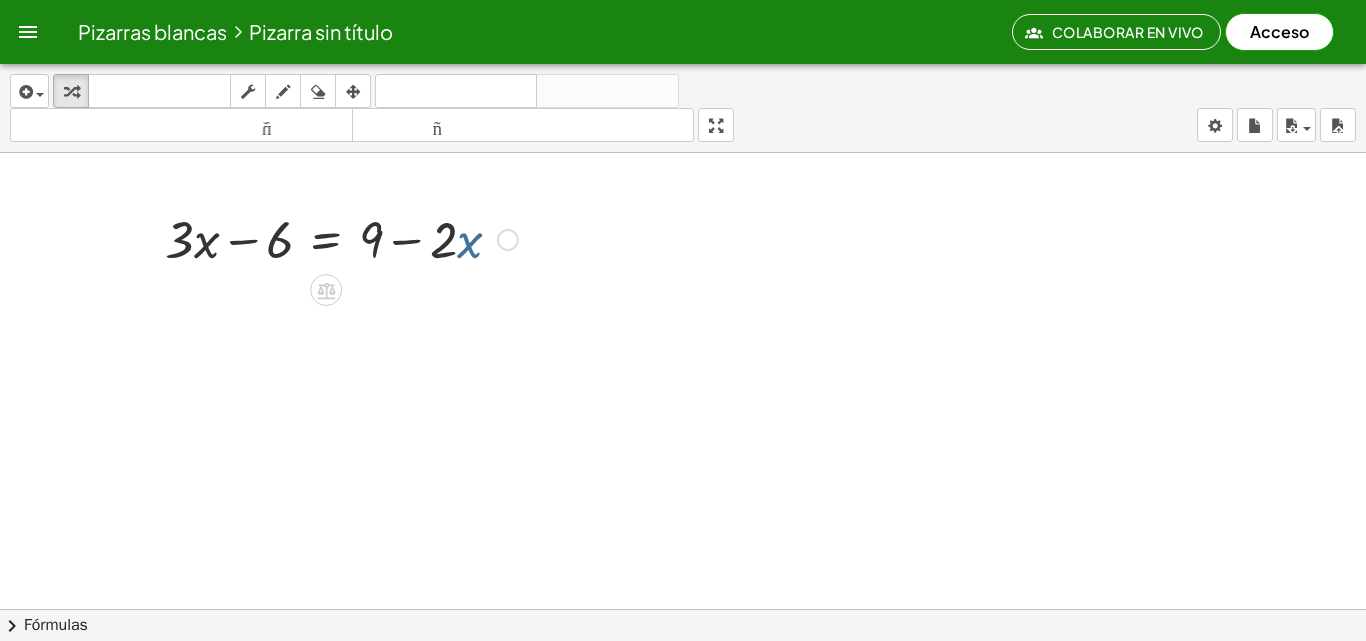click at bounding box center (341, 238) 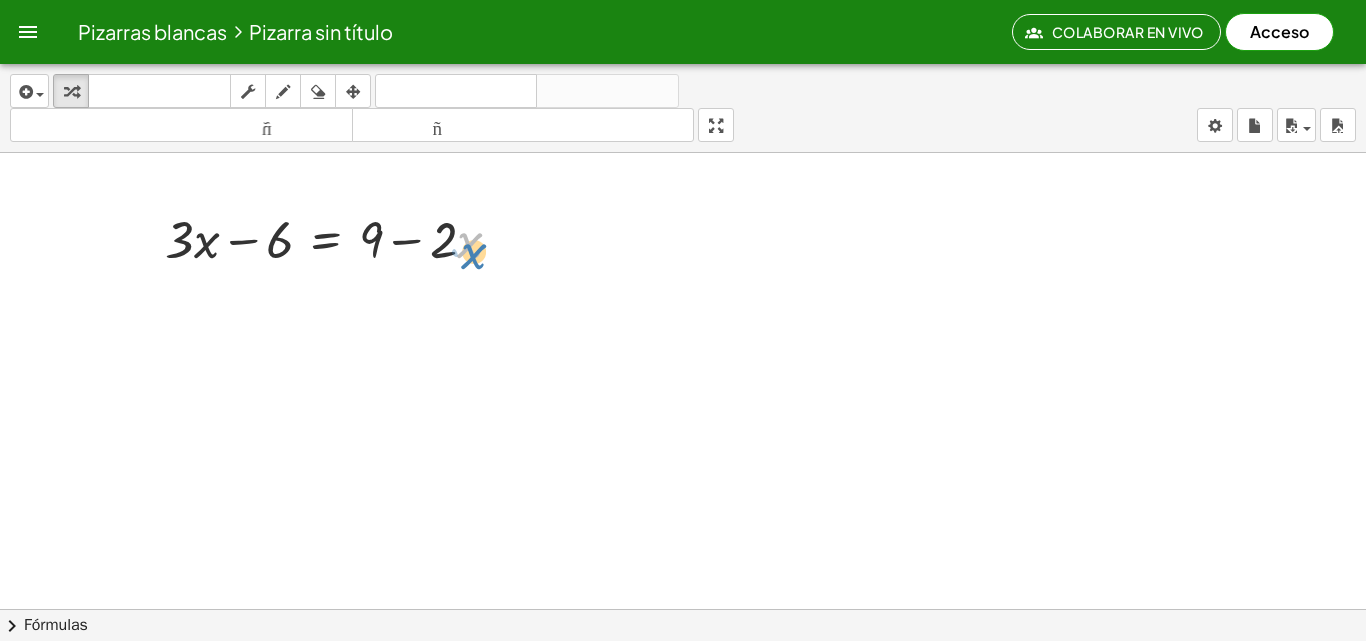 drag, startPoint x: 467, startPoint y: 248, endPoint x: 473, endPoint y: 259, distance: 12.529964 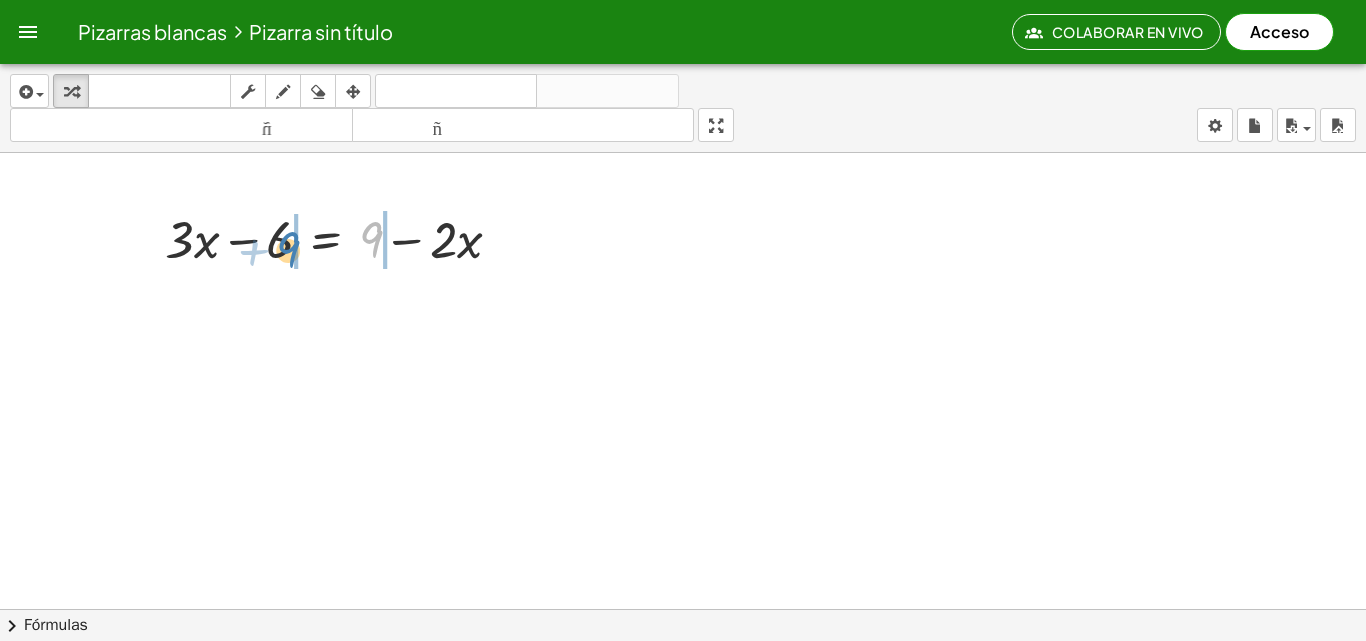drag, startPoint x: 373, startPoint y: 238, endPoint x: 291, endPoint y: 248, distance: 82.607506 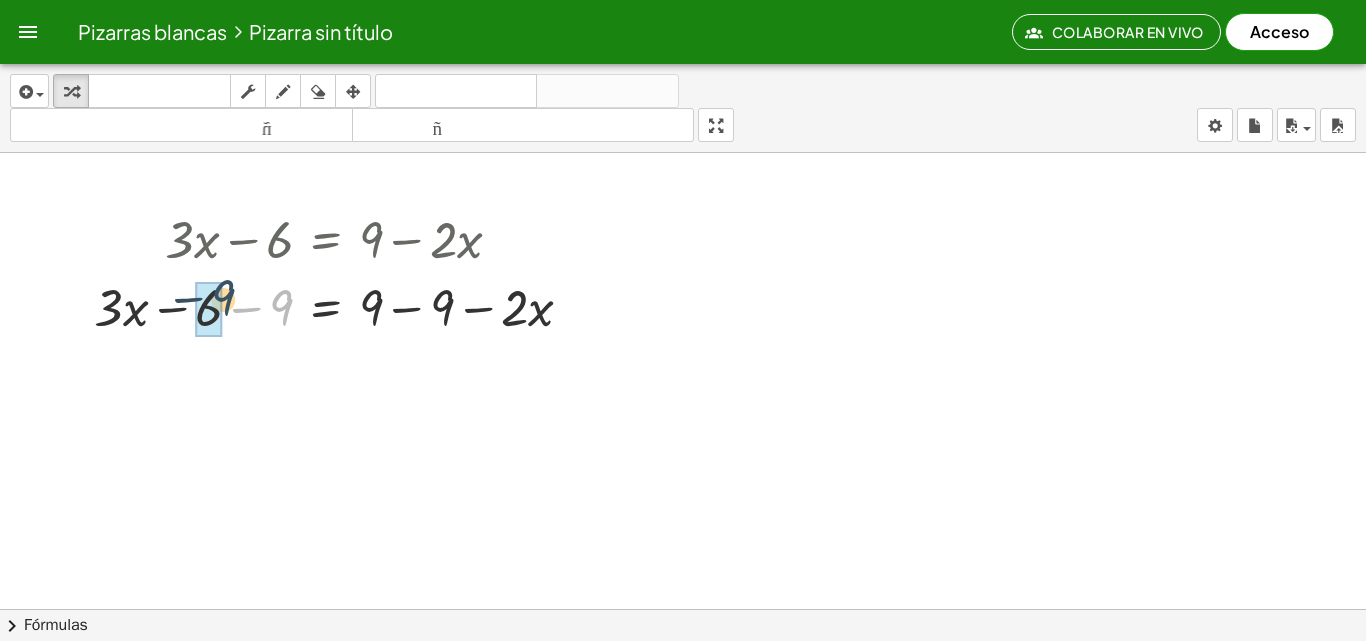 drag, startPoint x: 282, startPoint y: 321, endPoint x: 223, endPoint y: 311, distance: 59.841457 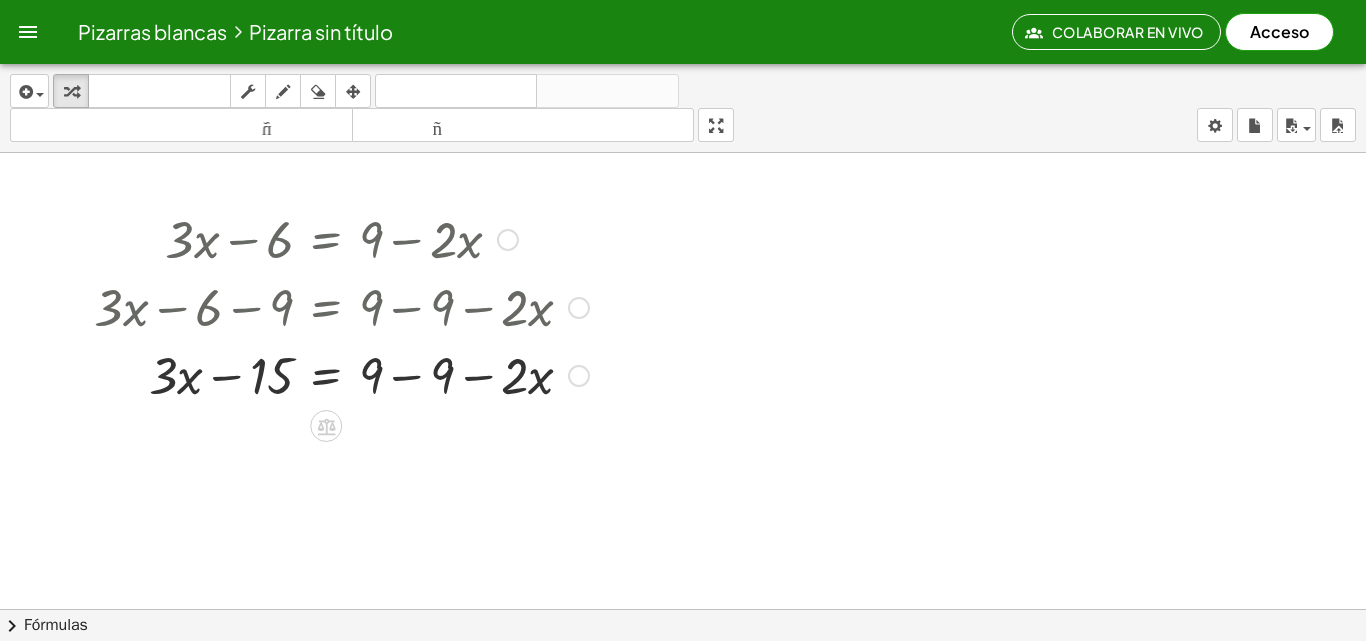 drag, startPoint x: 444, startPoint y: 302, endPoint x: 421, endPoint y: 305, distance: 23.194826 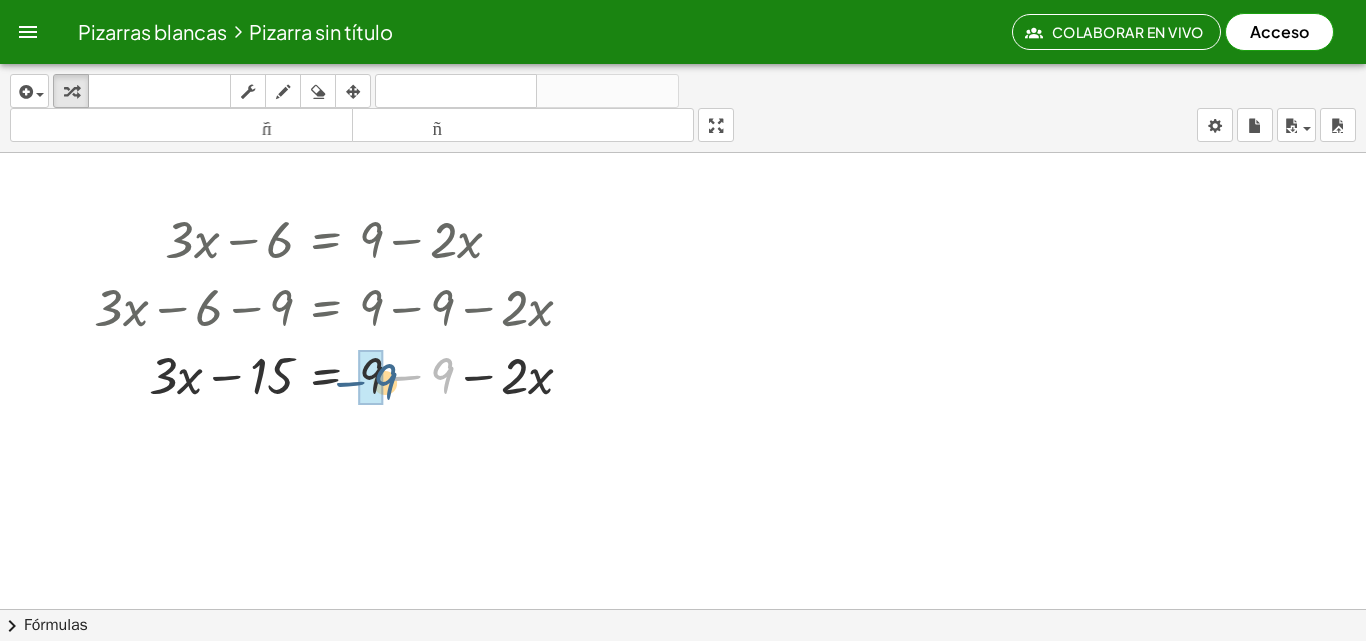 drag, startPoint x: 440, startPoint y: 368, endPoint x: 383, endPoint y: 372, distance: 57.14018 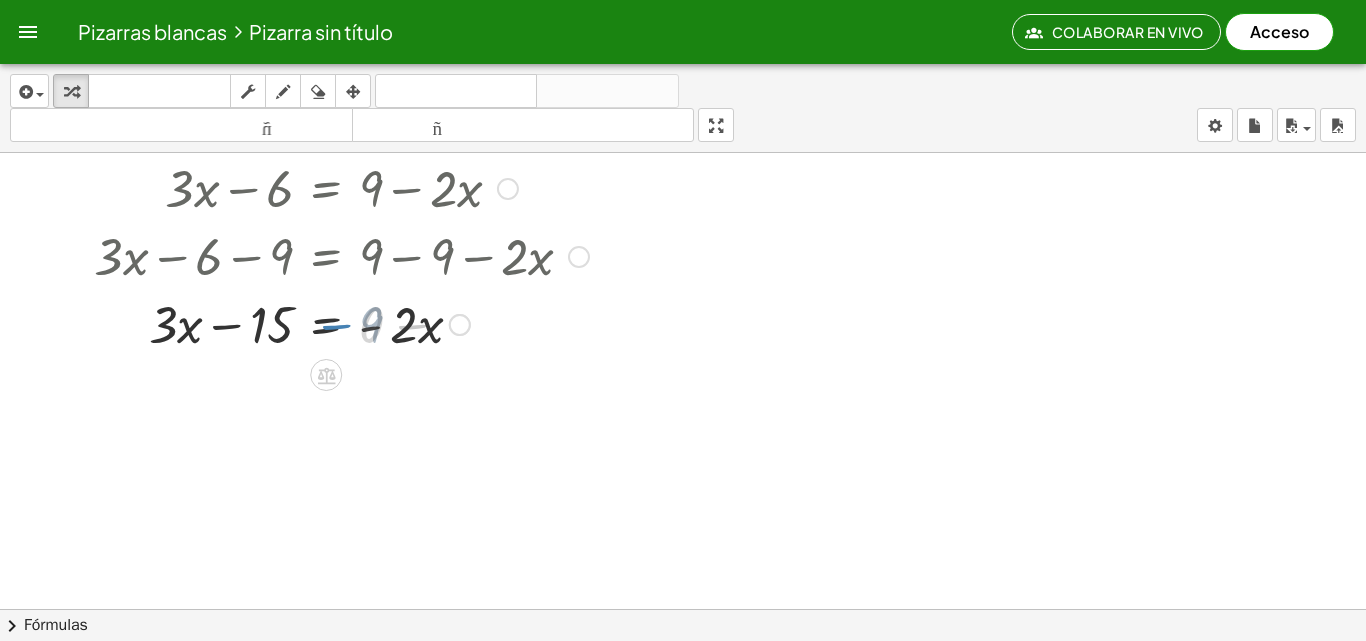 scroll, scrollTop: 100, scrollLeft: 0, axis: vertical 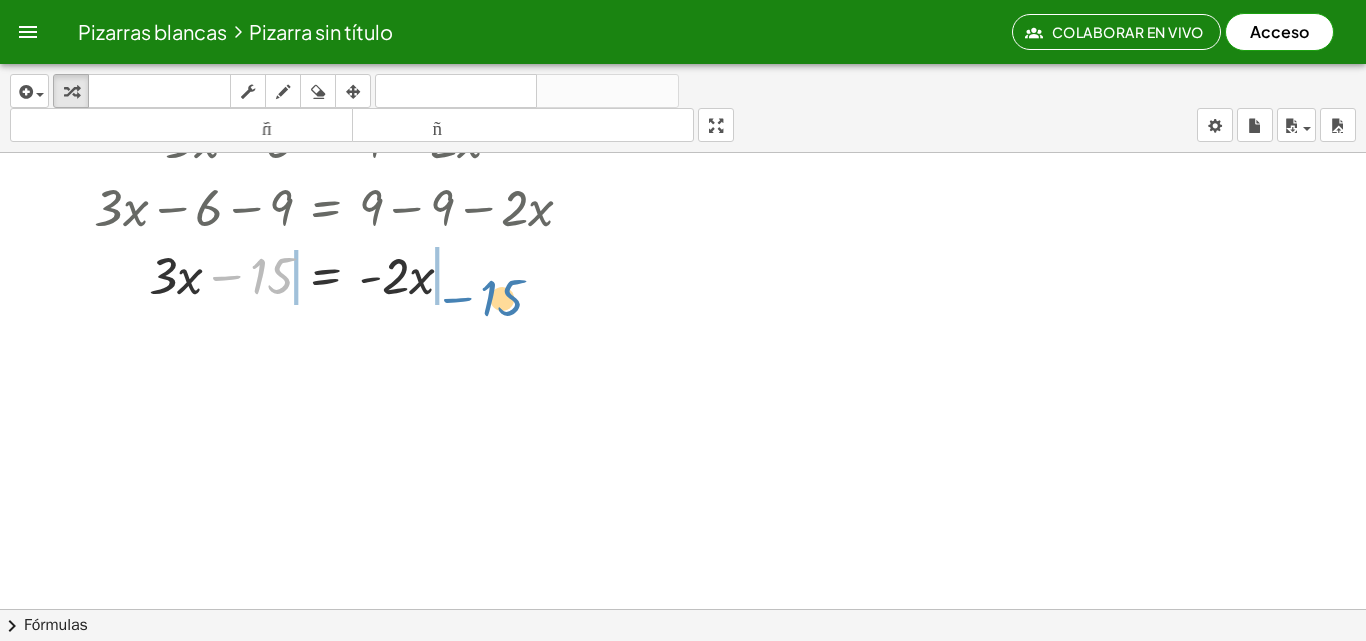 drag, startPoint x: 278, startPoint y: 269, endPoint x: 508, endPoint y: 291, distance: 231.04977 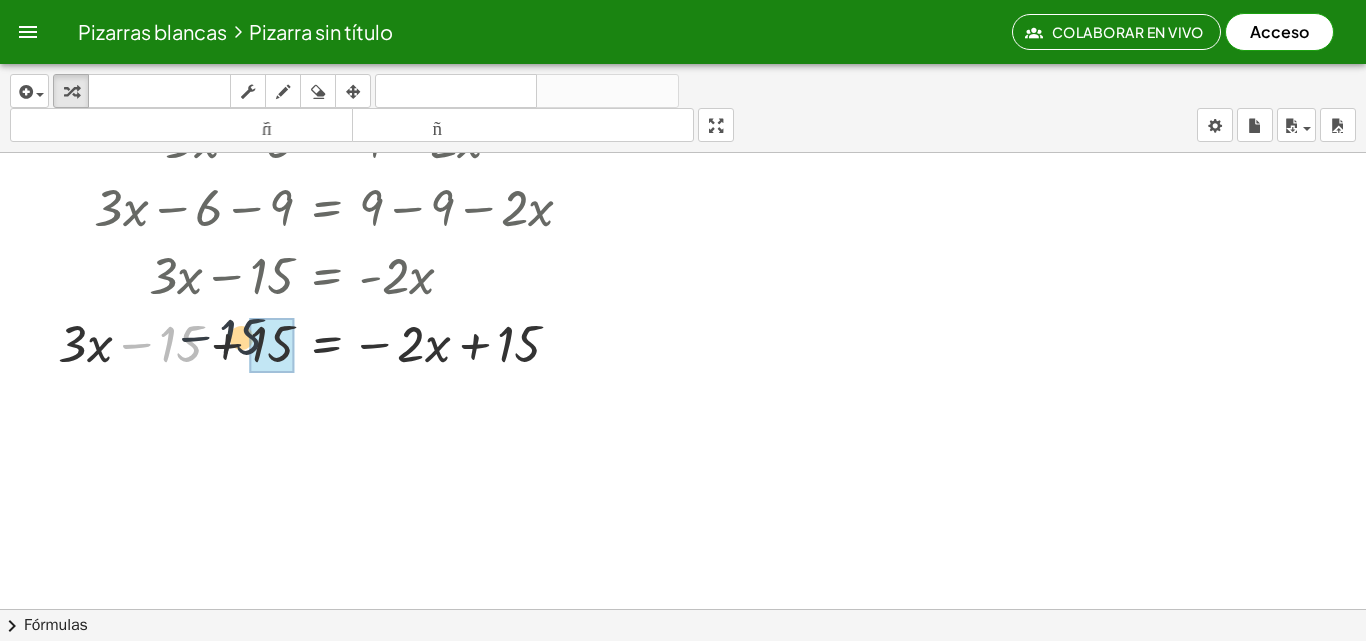 drag, startPoint x: 187, startPoint y: 340, endPoint x: 264, endPoint y: 335, distance: 77.16217 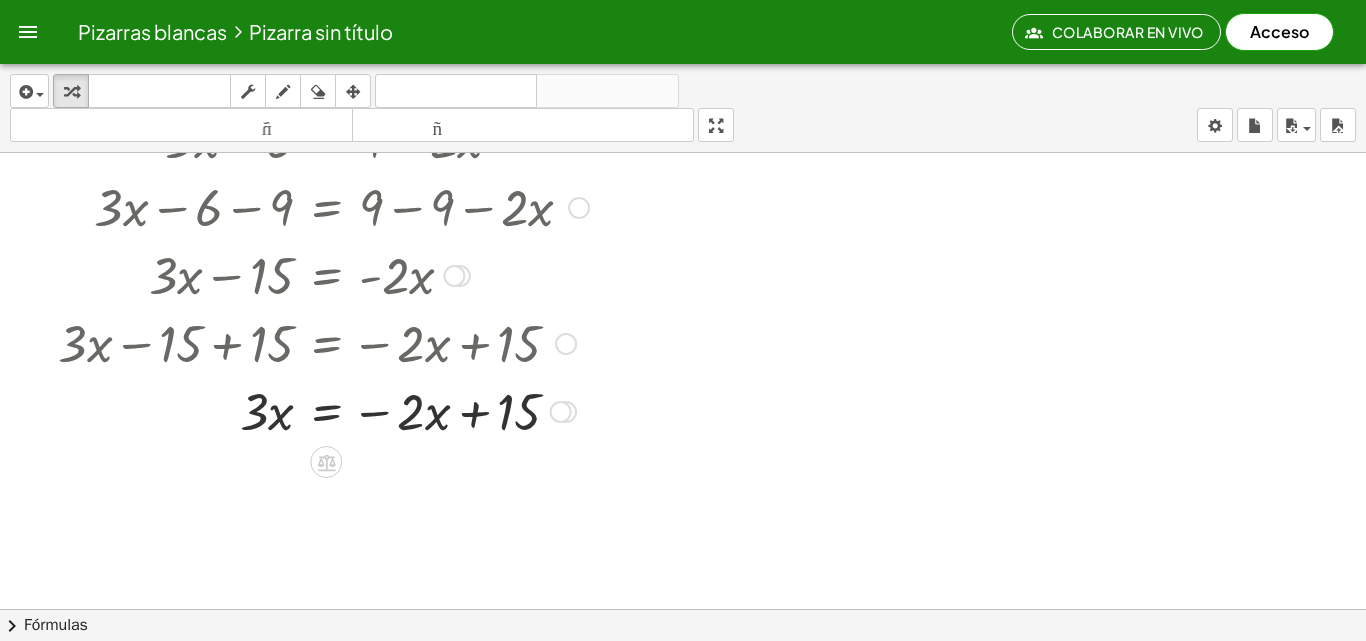 click at bounding box center [323, 342] 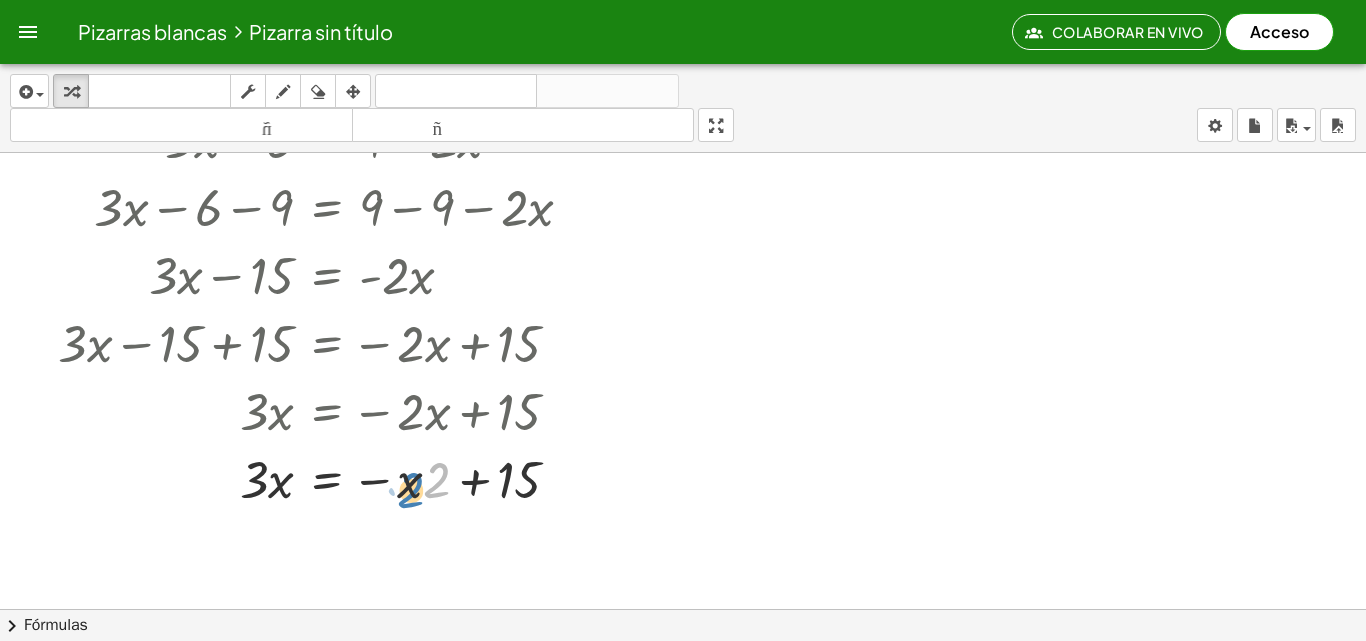 drag, startPoint x: 427, startPoint y: 475, endPoint x: 413, endPoint y: 482, distance: 15.652476 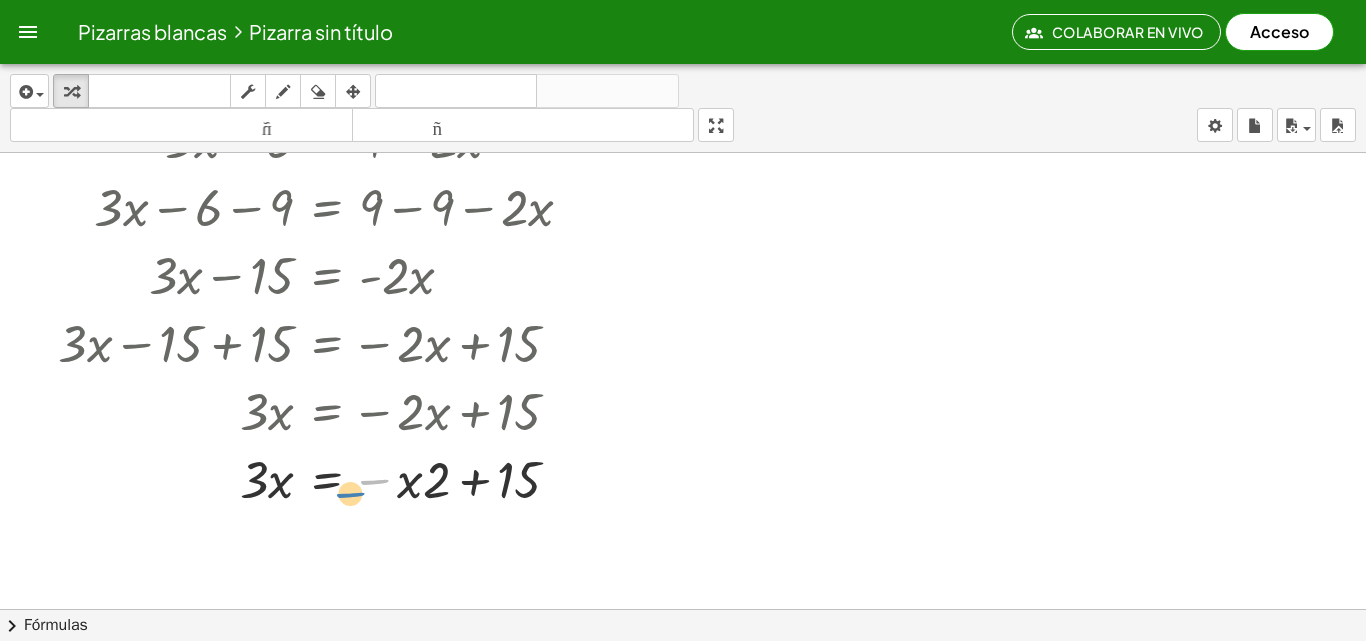 drag, startPoint x: 386, startPoint y: 479, endPoint x: 386, endPoint y: 494, distance: 15 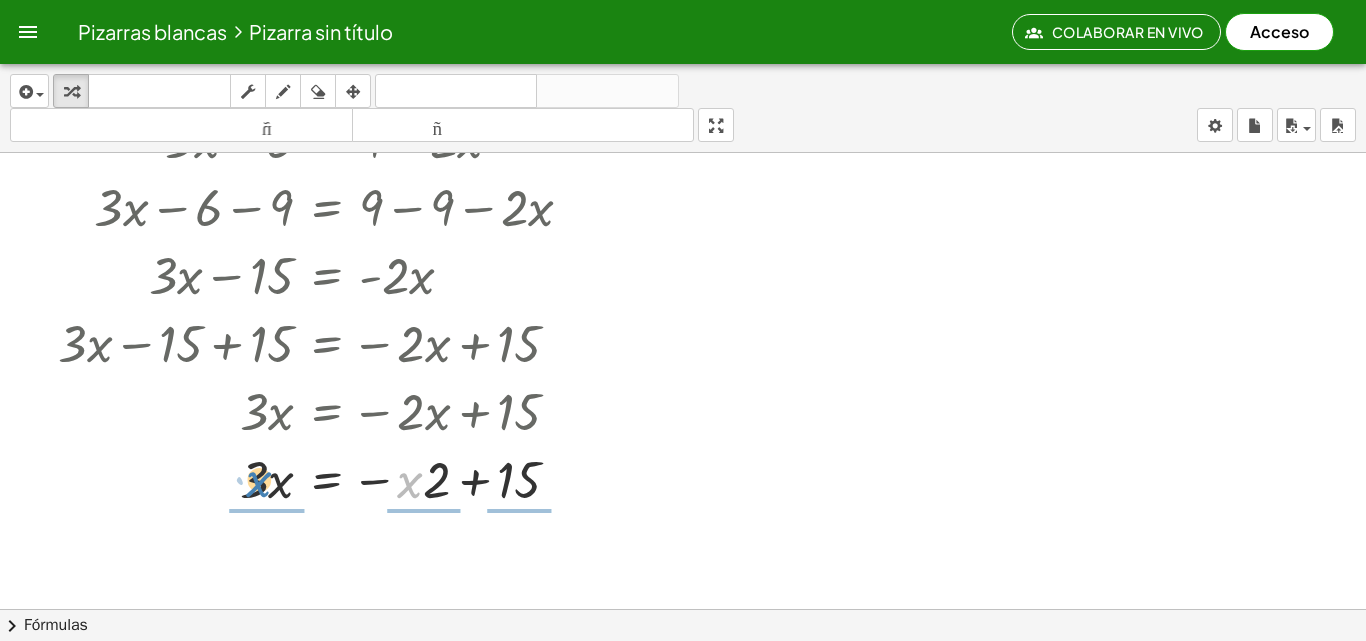 drag, startPoint x: 420, startPoint y: 479, endPoint x: 268, endPoint y: 478, distance: 152.0033 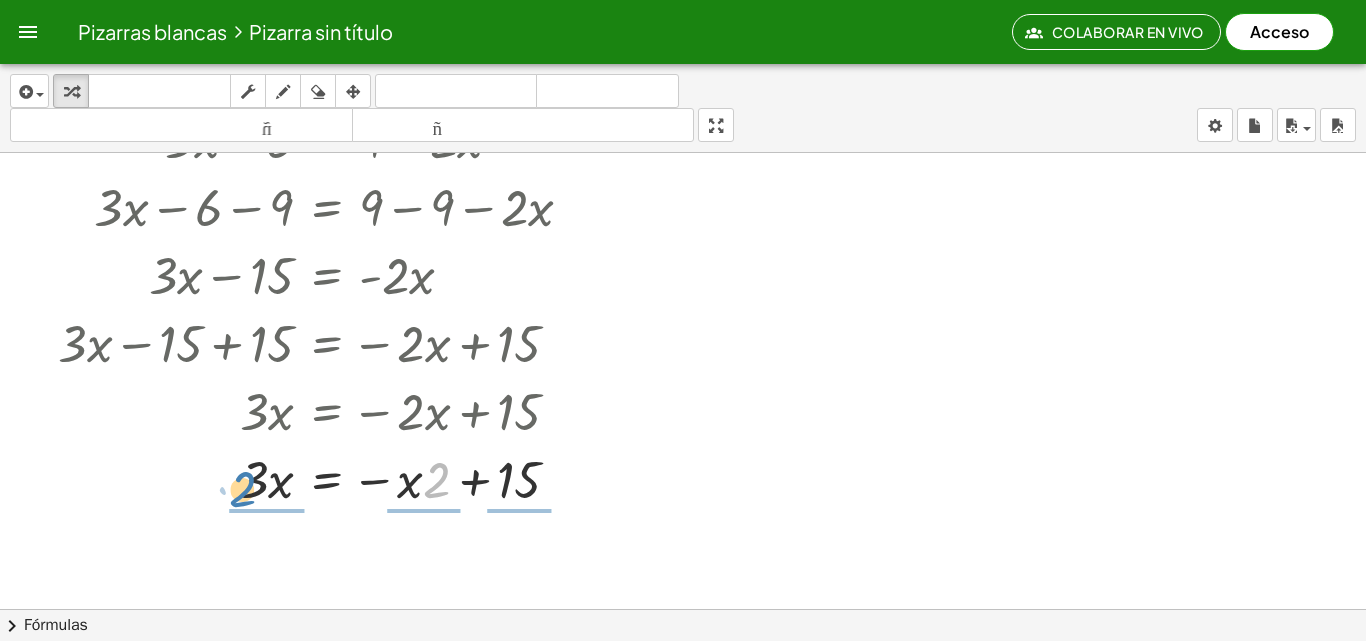 drag, startPoint x: 426, startPoint y: 494, endPoint x: 236, endPoint y: 502, distance: 190.16835 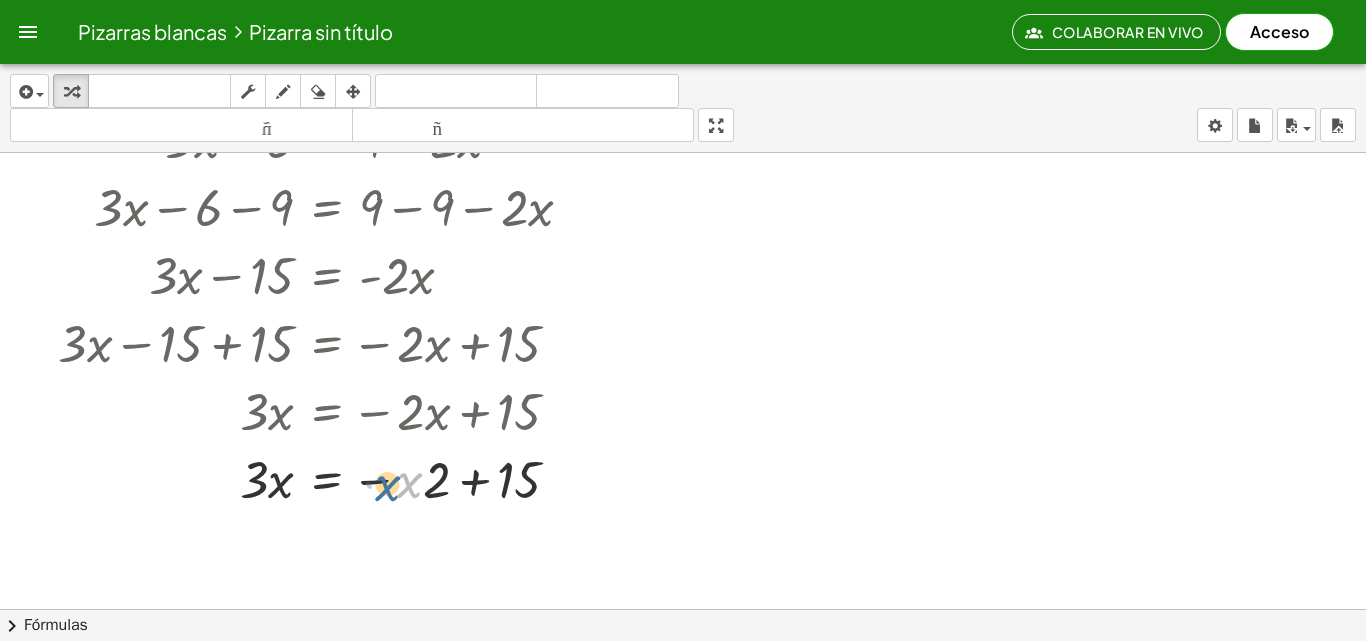 click at bounding box center (321, 478) 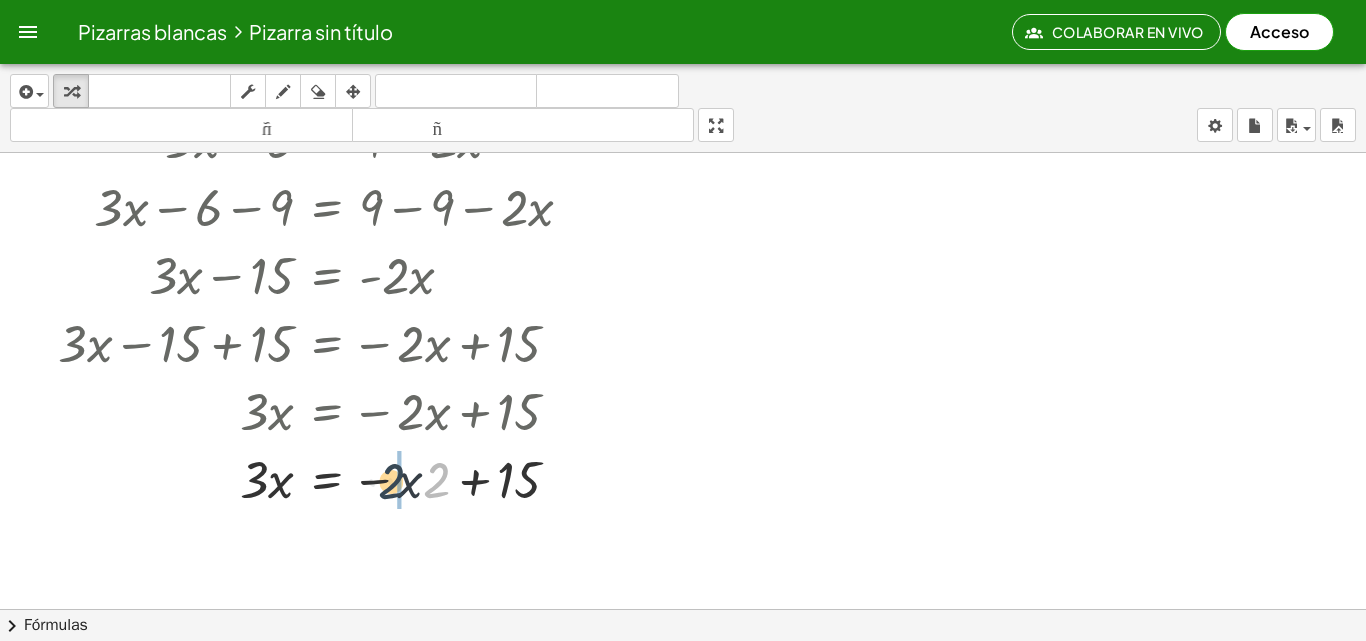 drag, startPoint x: 437, startPoint y: 493, endPoint x: 417, endPoint y: 490, distance: 20.22375 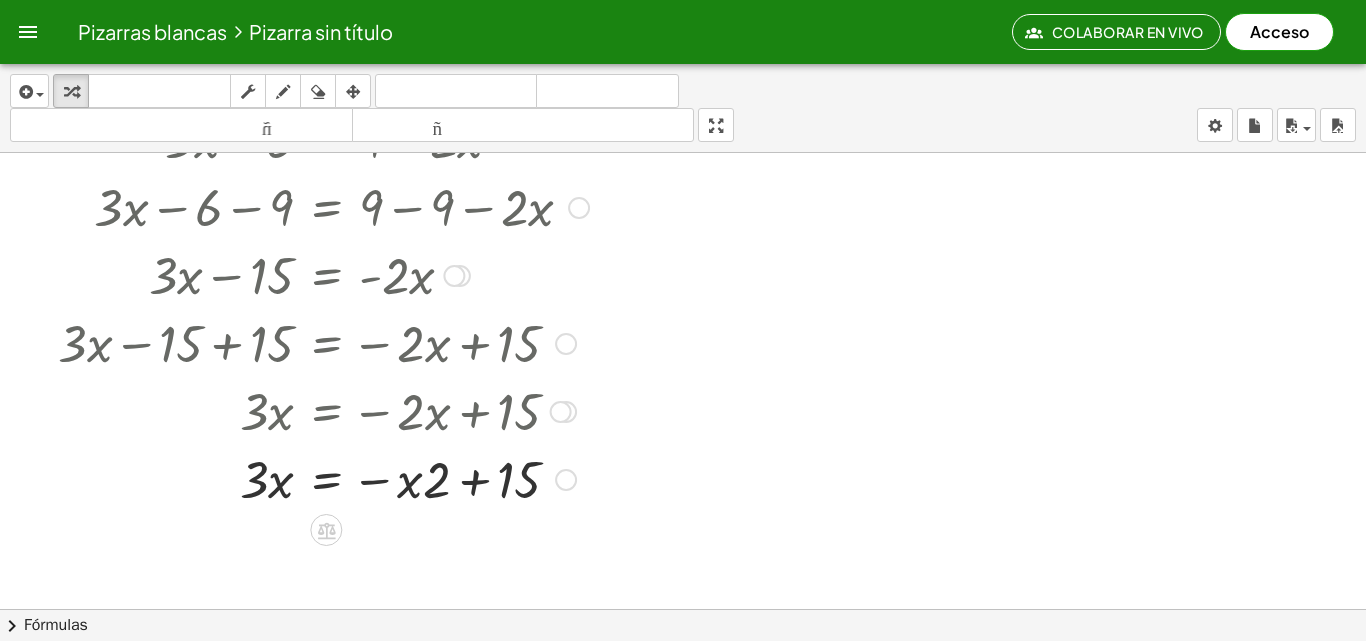 click at bounding box center [321, 478] 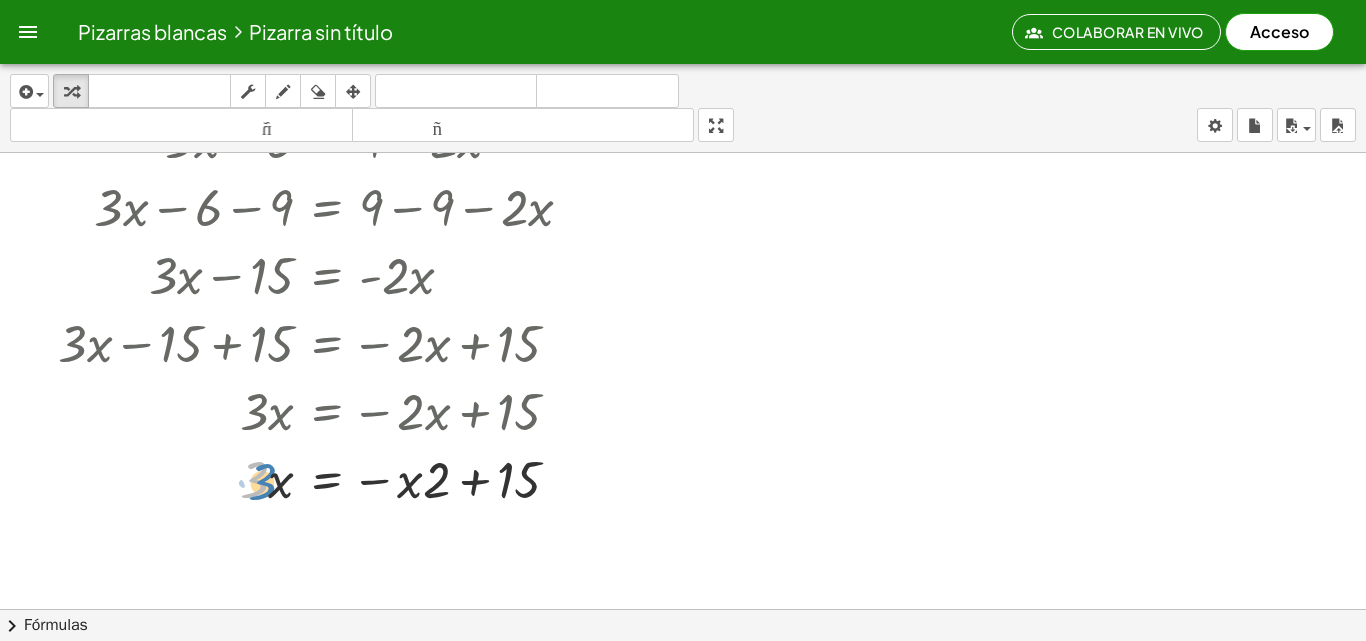 click at bounding box center (321, 478) 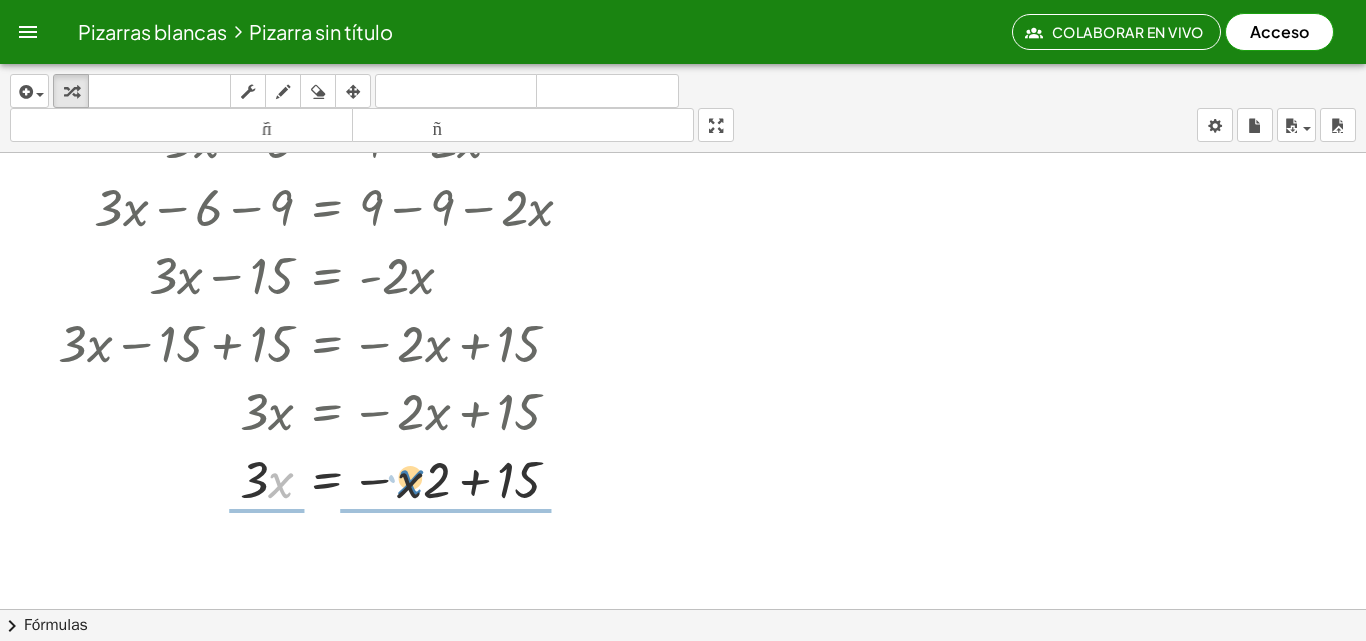 drag, startPoint x: 284, startPoint y: 482, endPoint x: 414, endPoint y: 479, distance: 130.0346 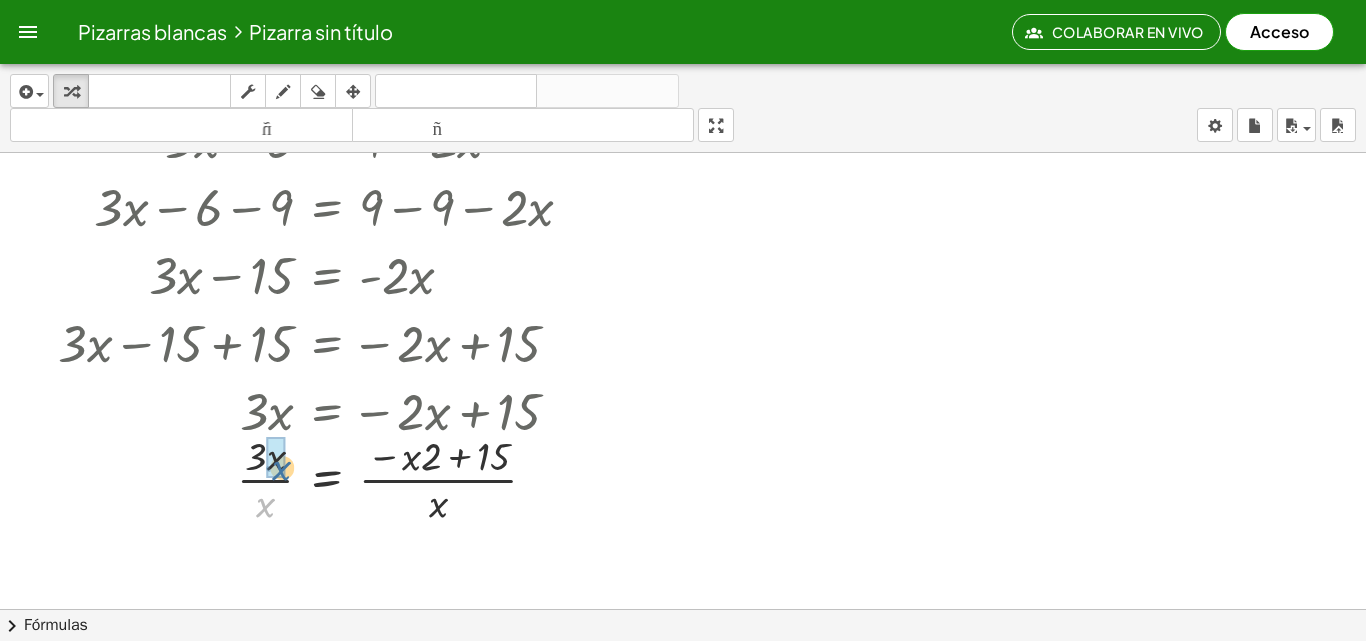 drag, startPoint x: 277, startPoint y: 513, endPoint x: 294, endPoint y: 476, distance: 40.718548 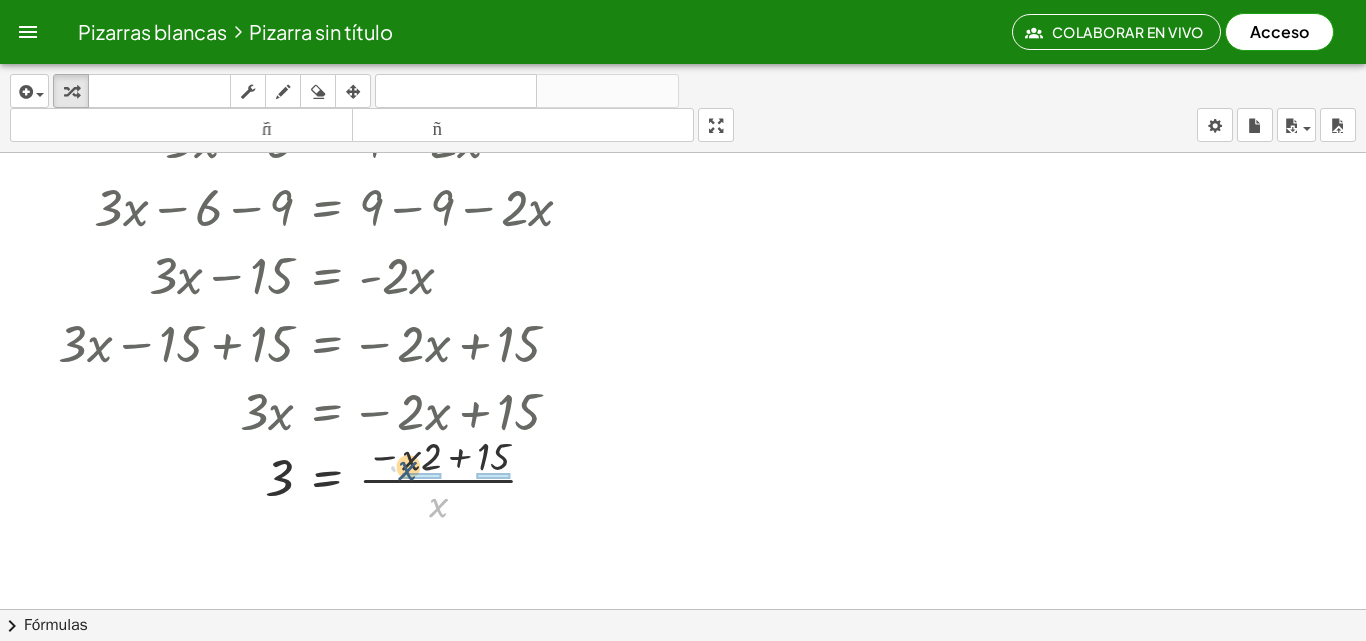 drag, startPoint x: 440, startPoint y: 508, endPoint x: 410, endPoint y: 470, distance: 48.414875 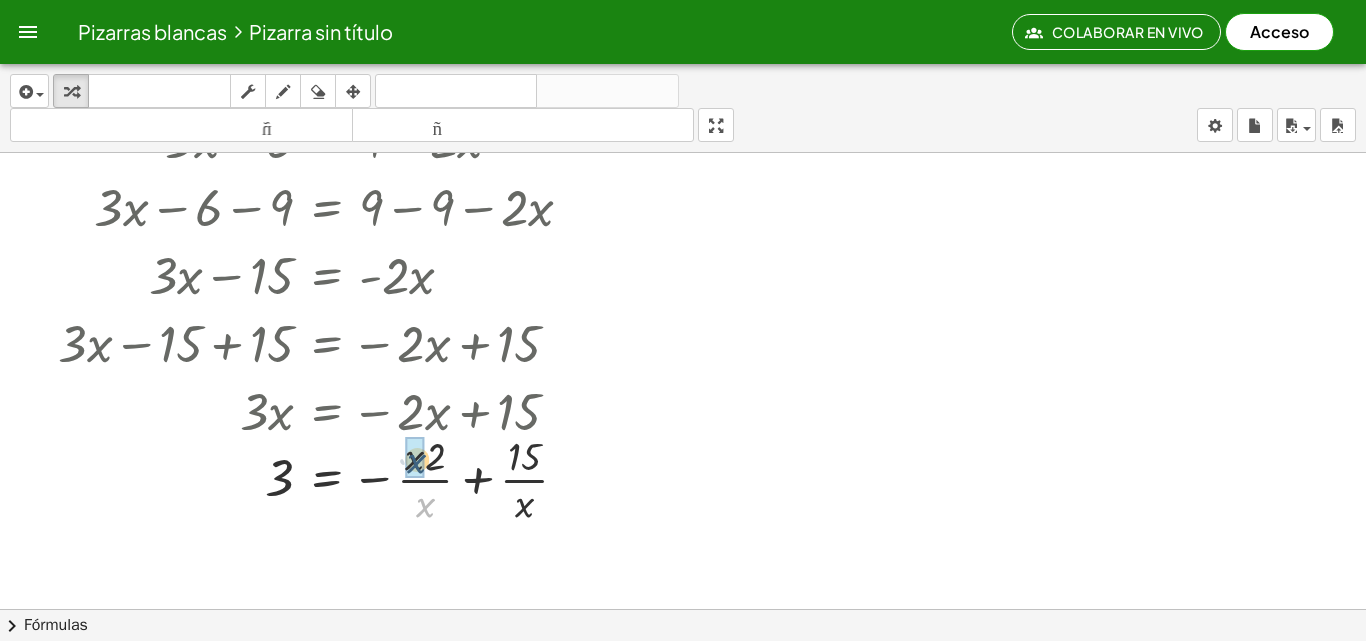 drag, startPoint x: 422, startPoint y: 505, endPoint x: 414, endPoint y: 460, distance: 45.705578 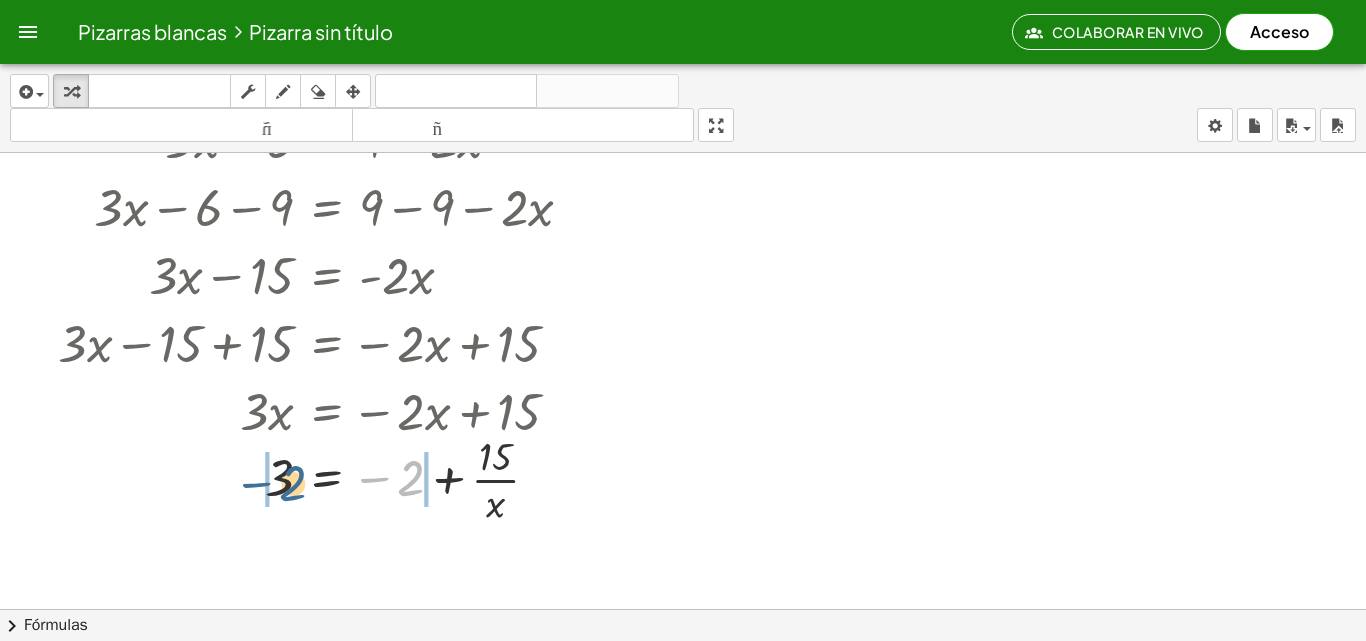 drag, startPoint x: 405, startPoint y: 478, endPoint x: 240, endPoint y: 486, distance: 165.19383 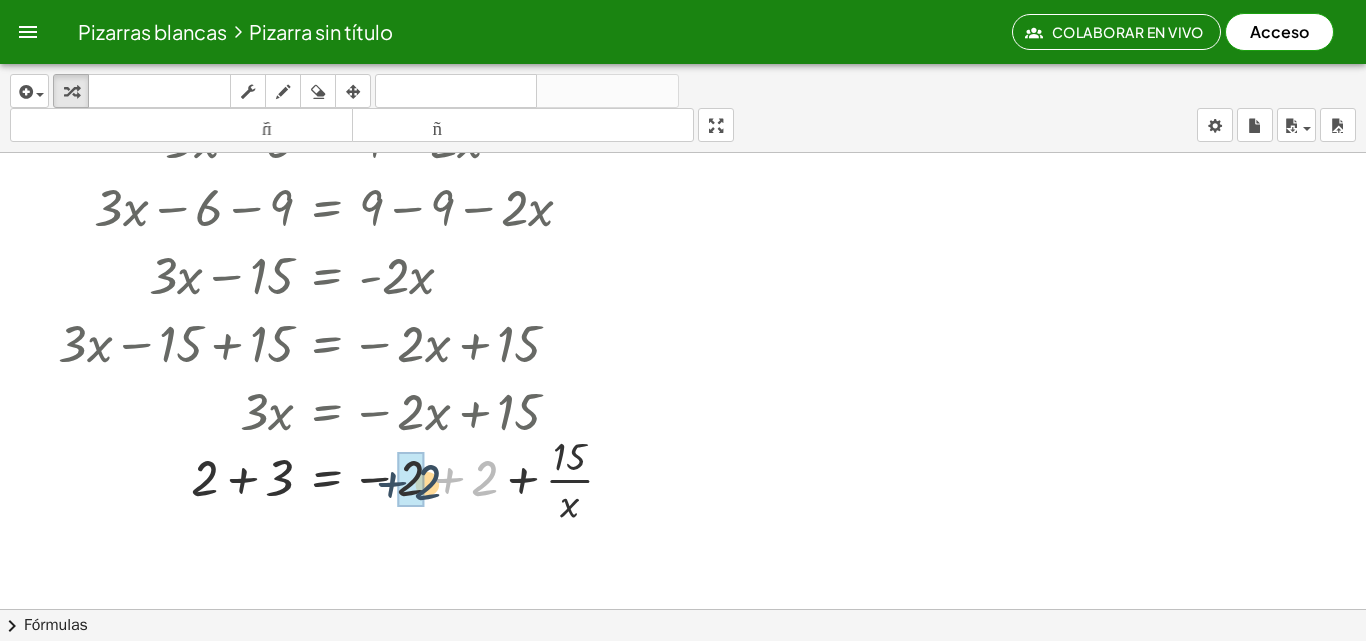 drag, startPoint x: 471, startPoint y: 489, endPoint x: 412, endPoint y: 493, distance: 59.135437 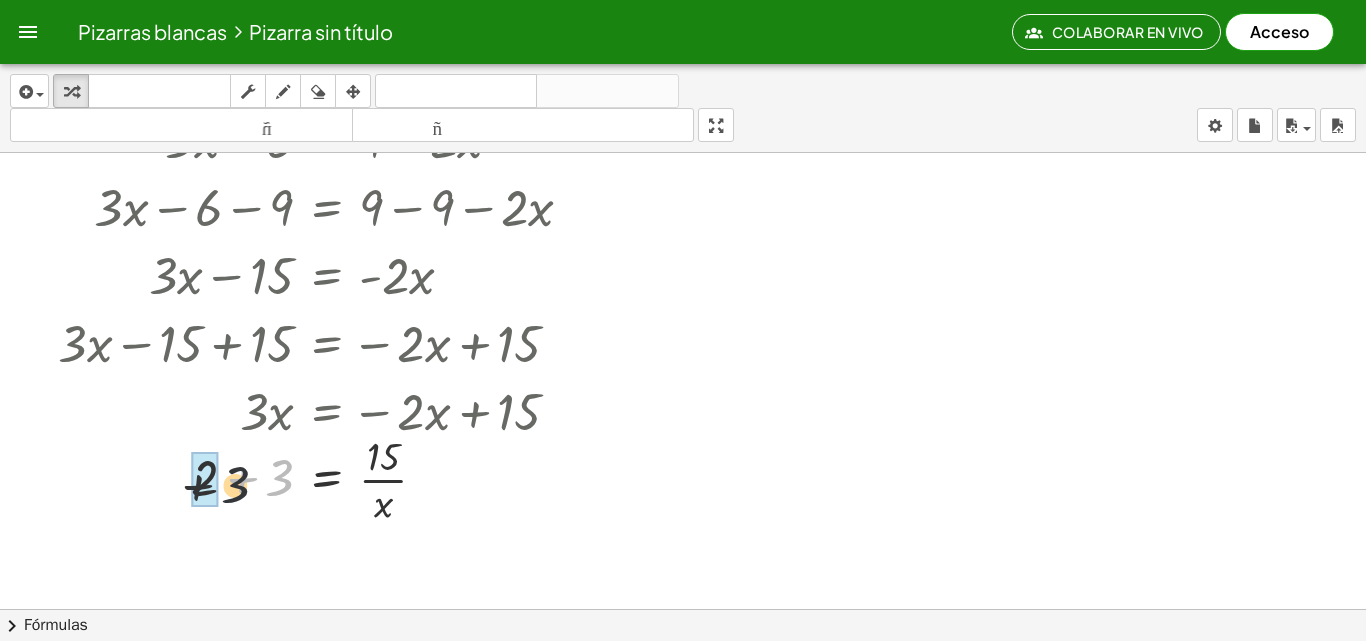 drag, startPoint x: 270, startPoint y: 478, endPoint x: 204, endPoint y: 489, distance: 66.910385 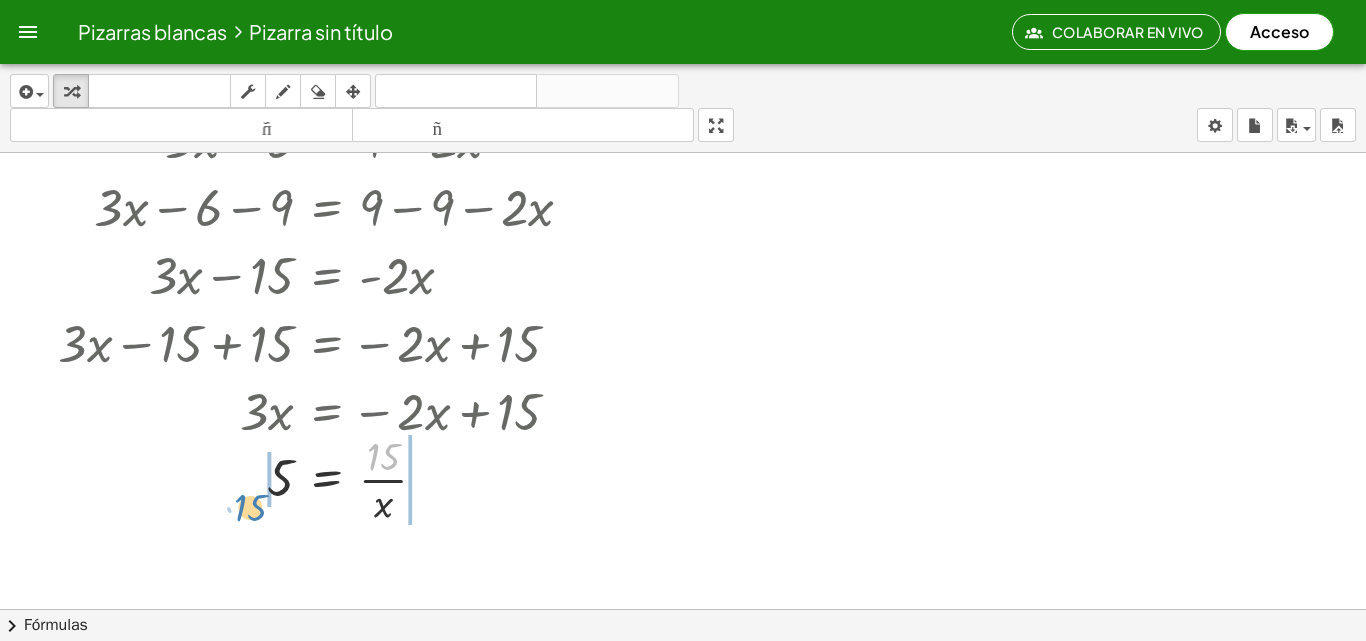 drag, startPoint x: 393, startPoint y: 456, endPoint x: 260, endPoint y: 508, distance: 142.80406 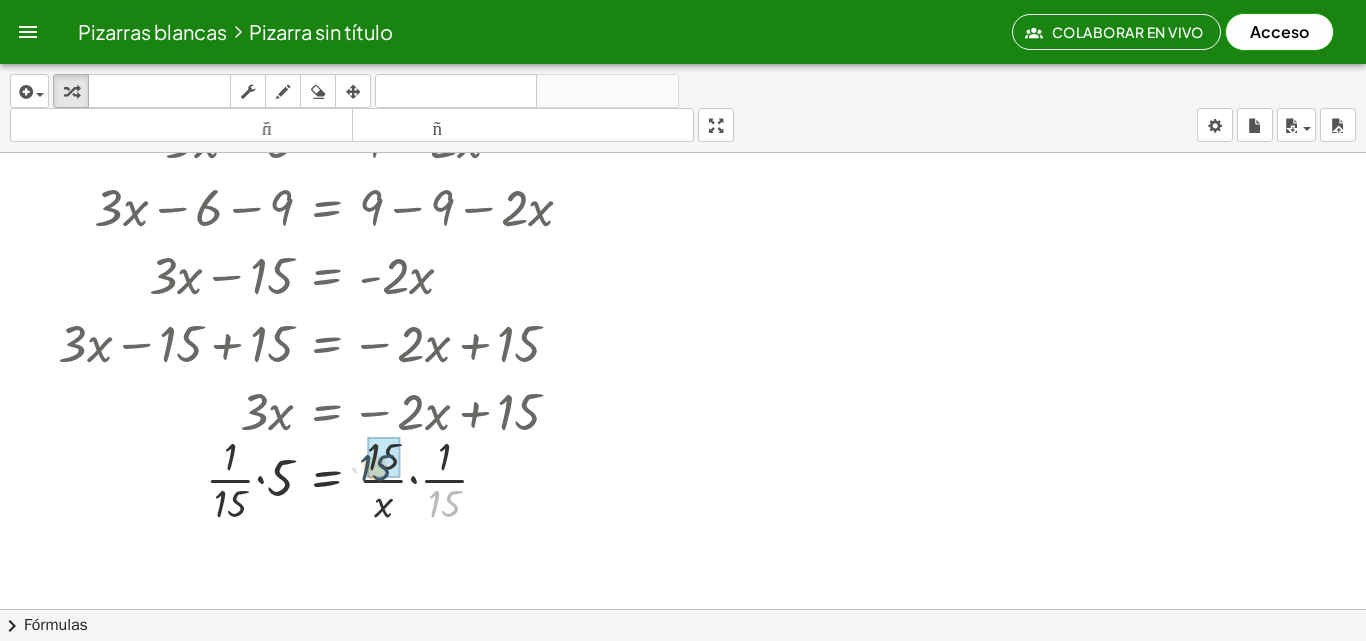 drag, startPoint x: 450, startPoint y: 497, endPoint x: 379, endPoint y: 460, distance: 80.06248 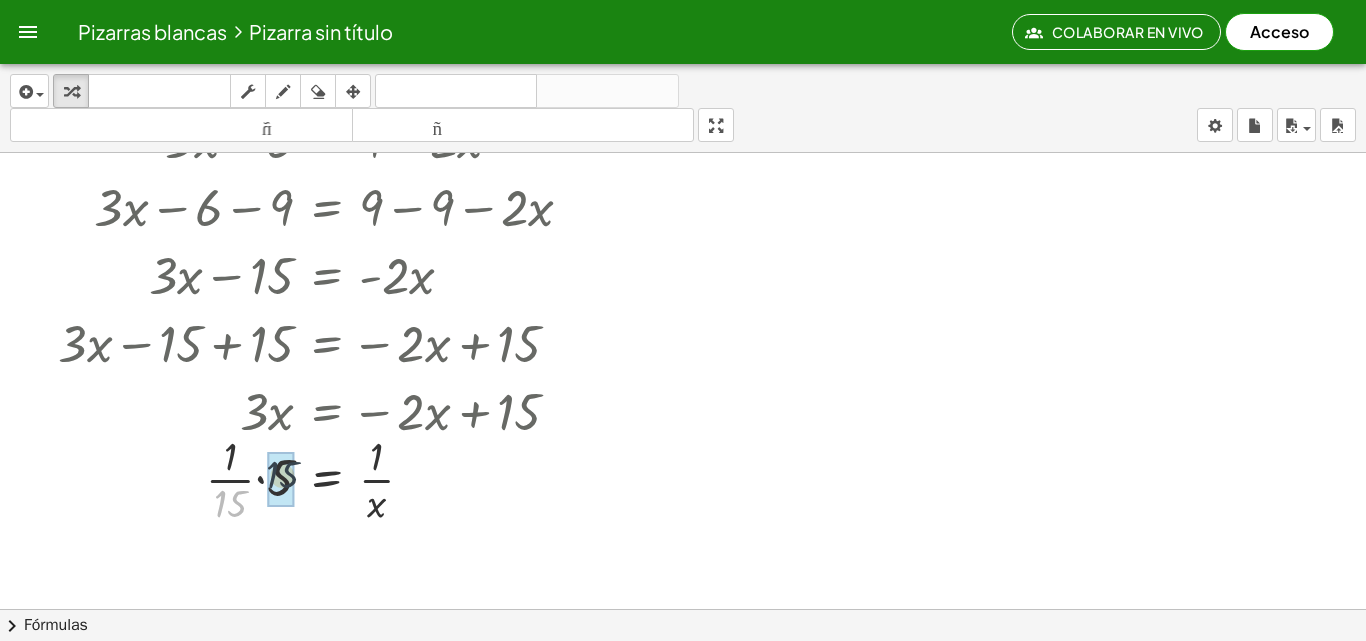 drag, startPoint x: 228, startPoint y: 505, endPoint x: 260, endPoint y: 487, distance: 36.71512 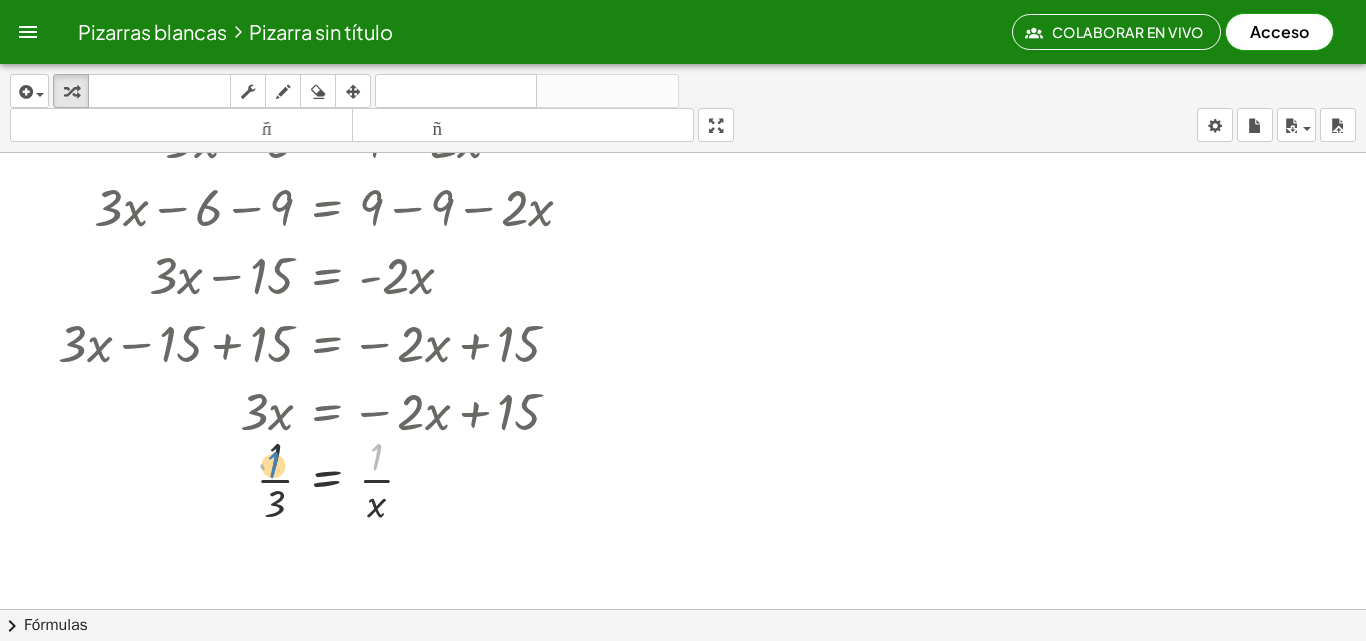 drag, startPoint x: 374, startPoint y: 462, endPoint x: 278, endPoint y: 470, distance: 96.332756 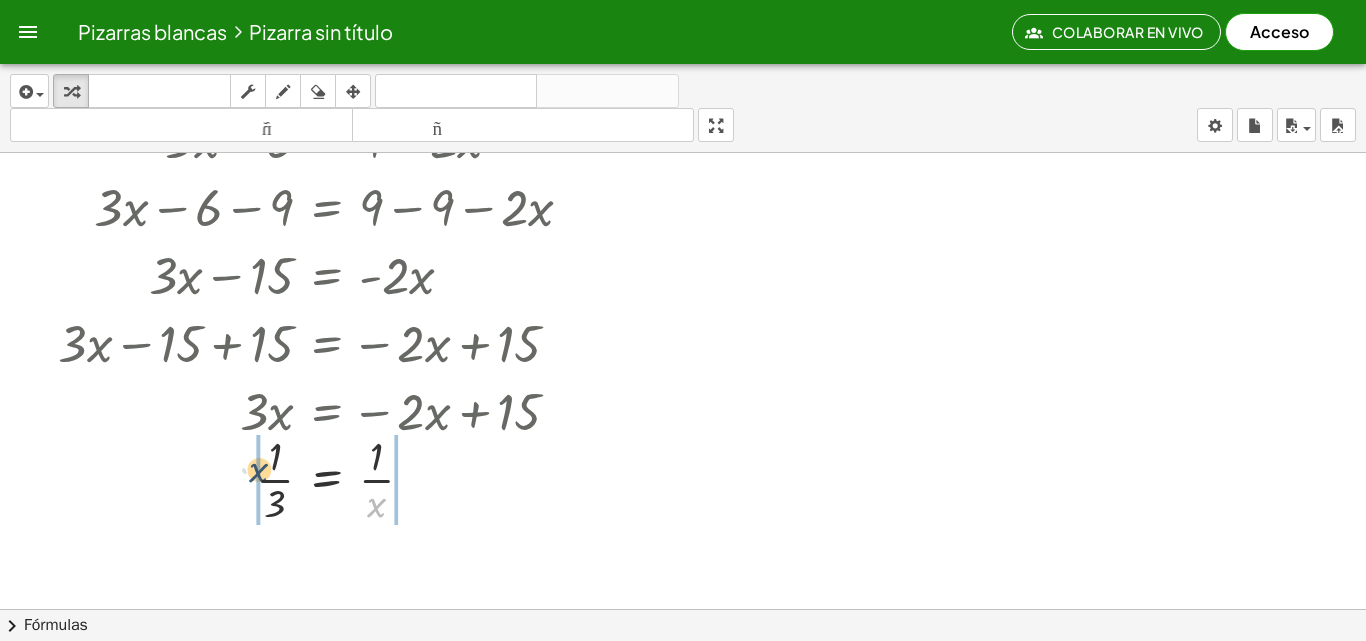 drag, startPoint x: 375, startPoint y: 503, endPoint x: 246, endPoint y: 463, distance: 135.05925 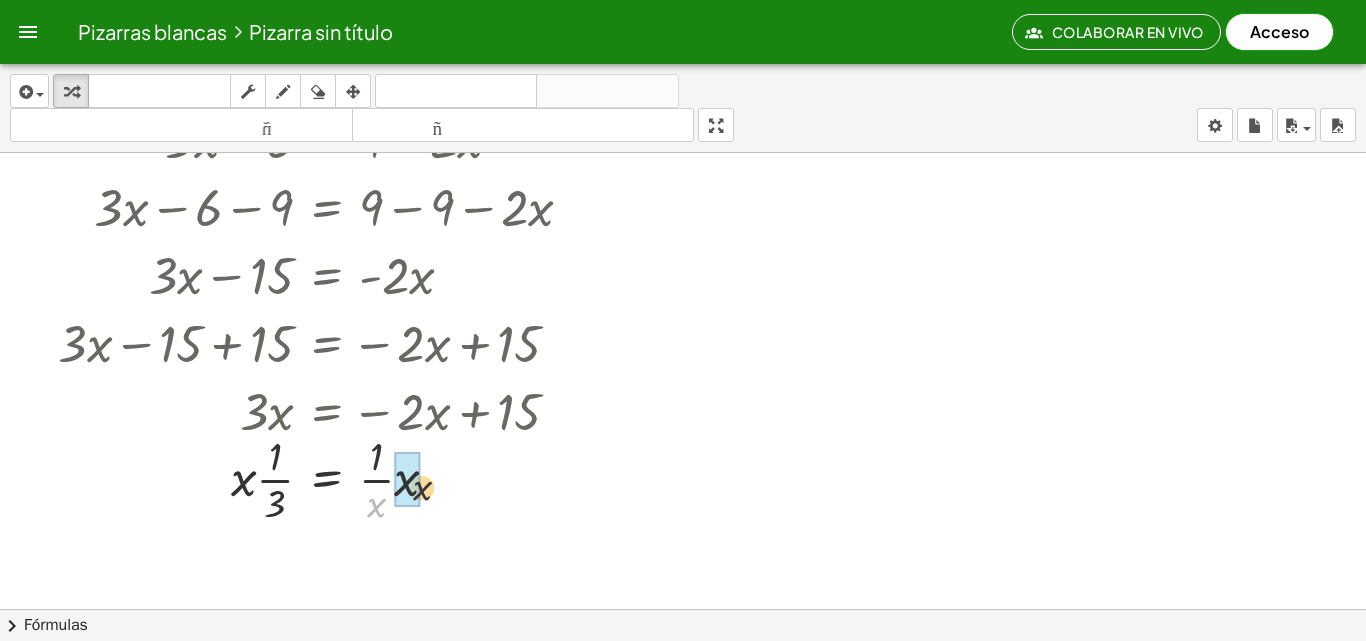 drag, startPoint x: 373, startPoint y: 506, endPoint x: 424, endPoint y: 487, distance: 54.42426 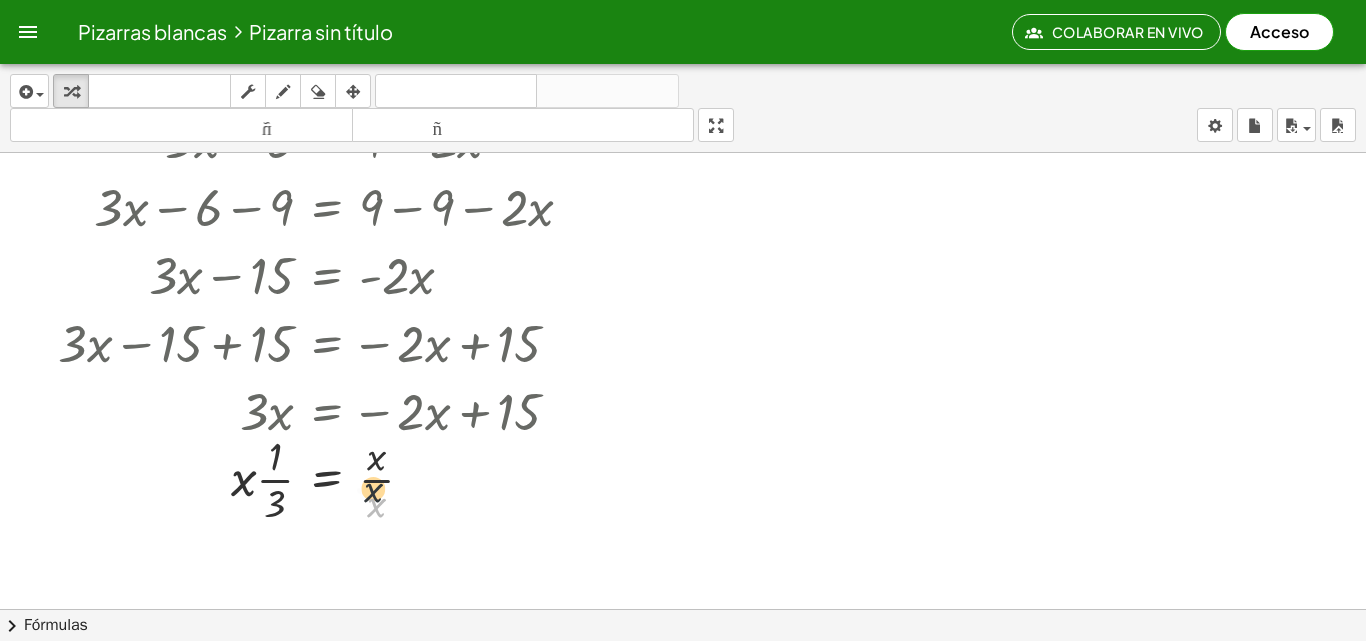 drag, startPoint x: 381, startPoint y: 498, endPoint x: 378, endPoint y: 481, distance: 17.262676 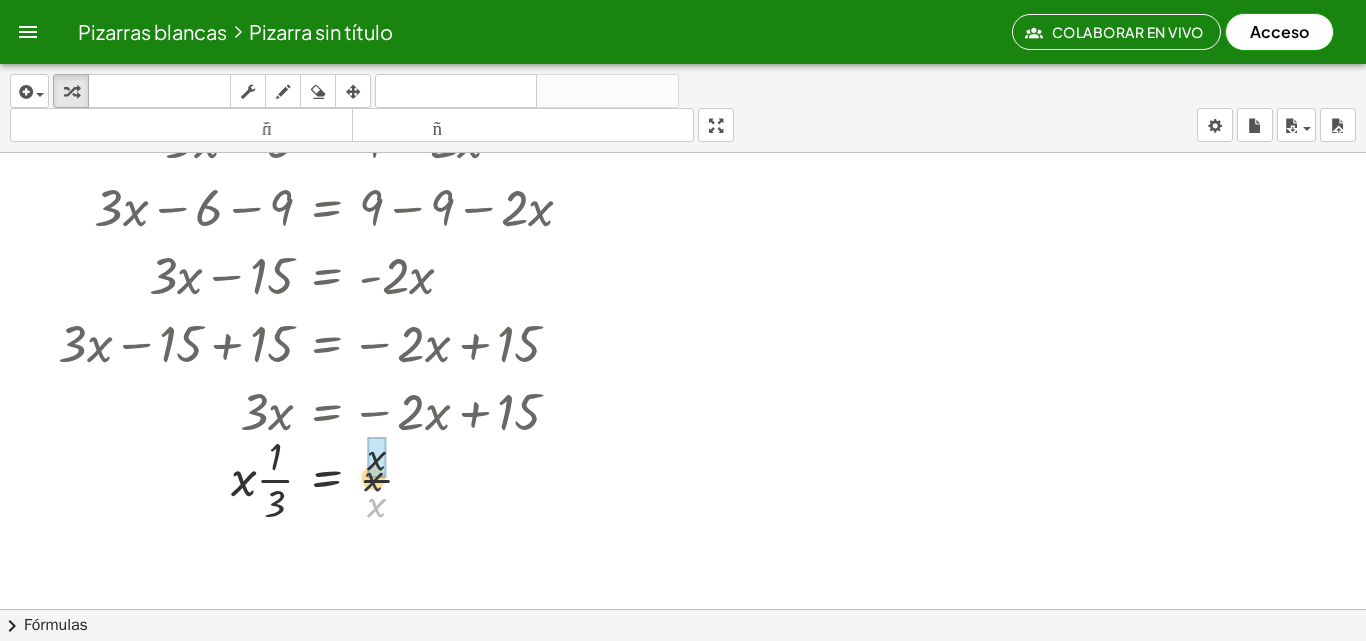 drag, startPoint x: 373, startPoint y: 497, endPoint x: 373, endPoint y: 467, distance: 30 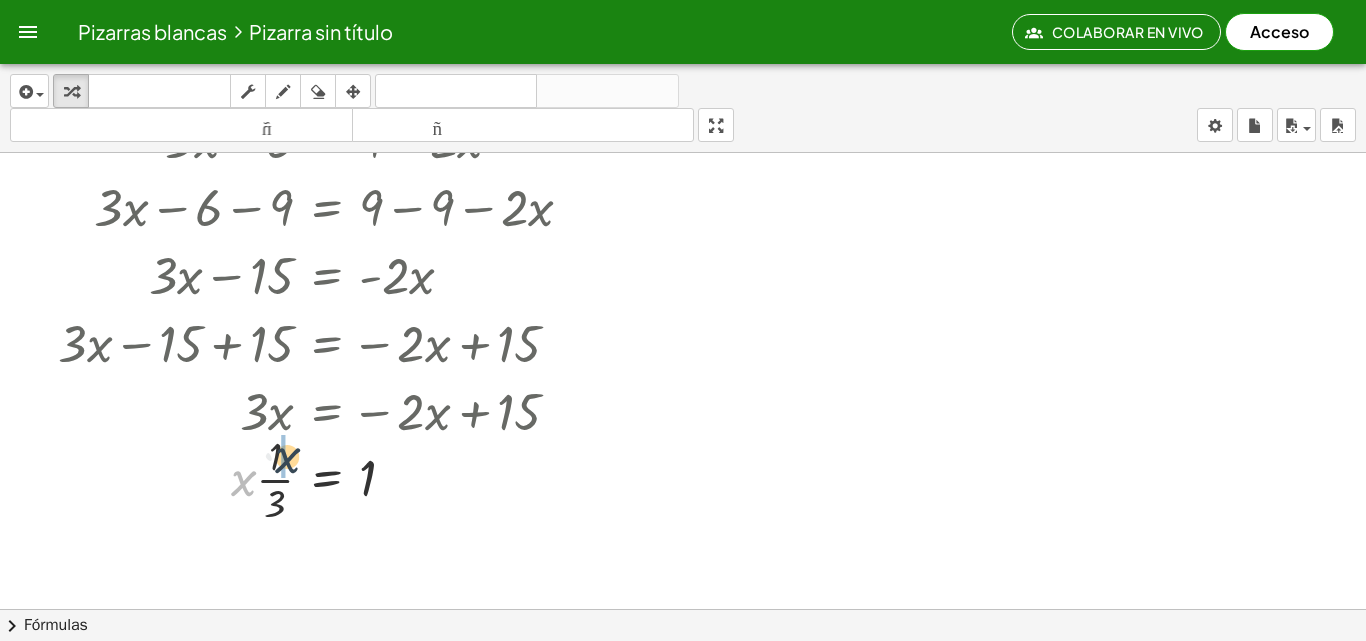 drag, startPoint x: 246, startPoint y: 477, endPoint x: 291, endPoint y: 454, distance: 50.537113 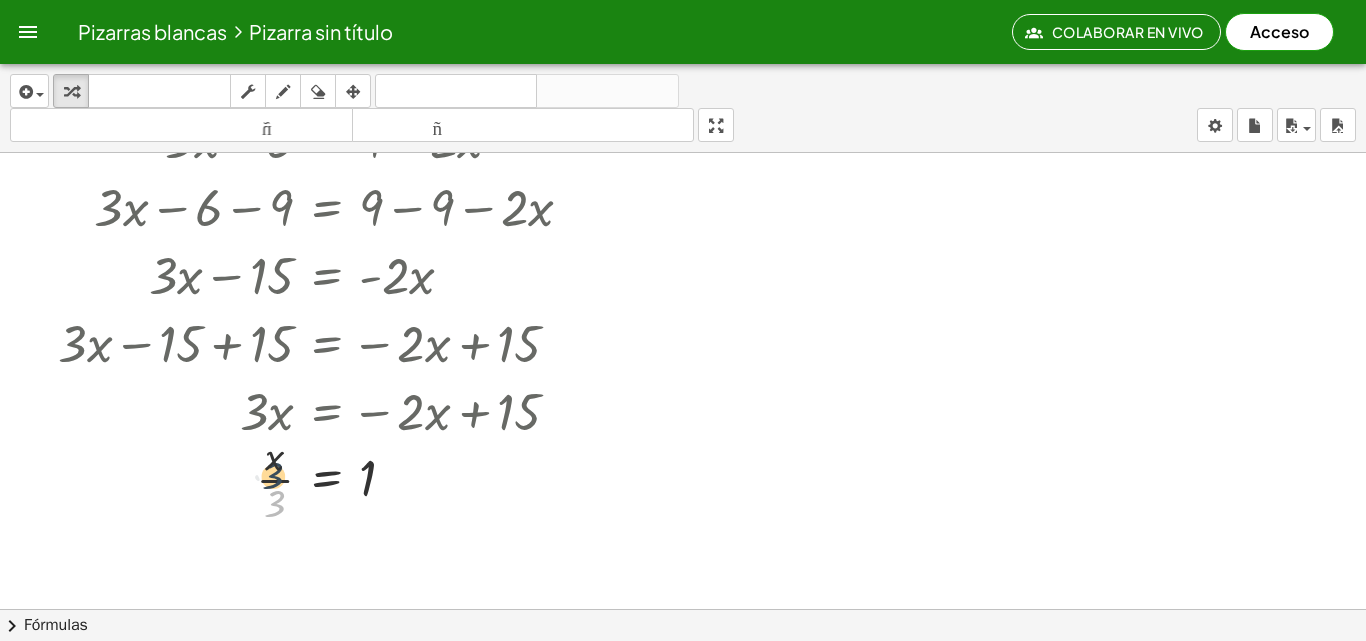 drag, startPoint x: 282, startPoint y: 503, endPoint x: 280, endPoint y: 475, distance: 28.071337 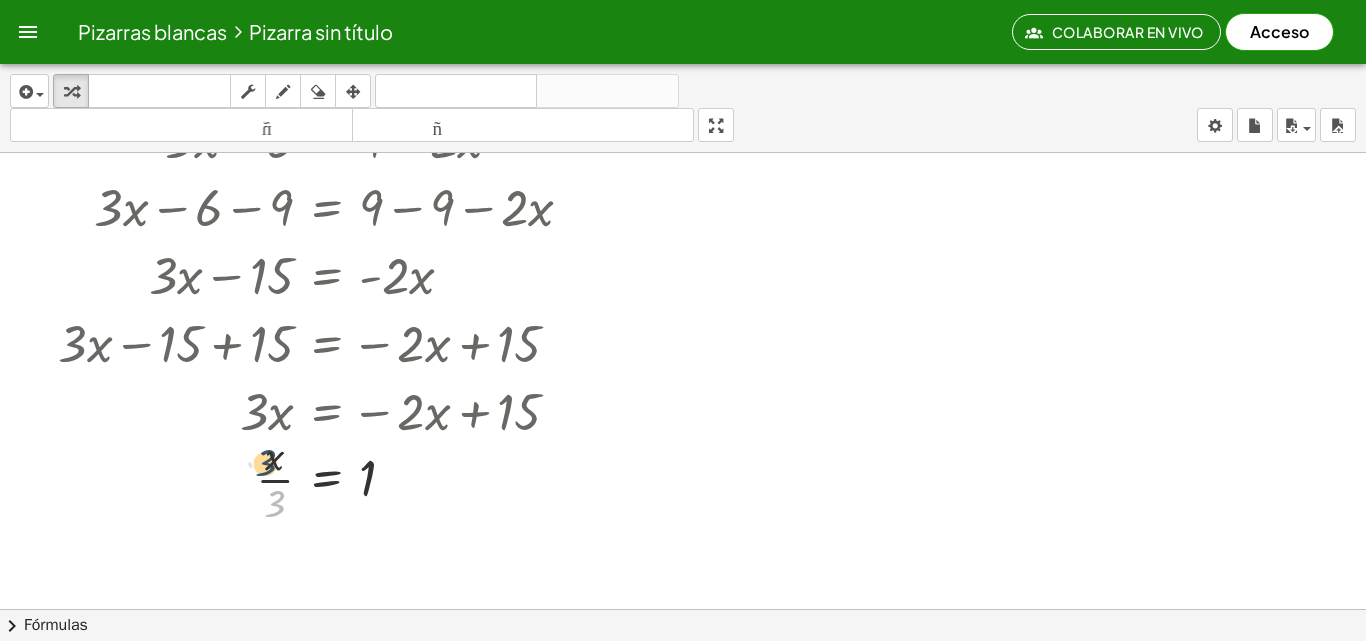 drag, startPoint x: 276, startPoint y: 496, endPoint x: 263, endPoint y: 449, distance: 48.76474 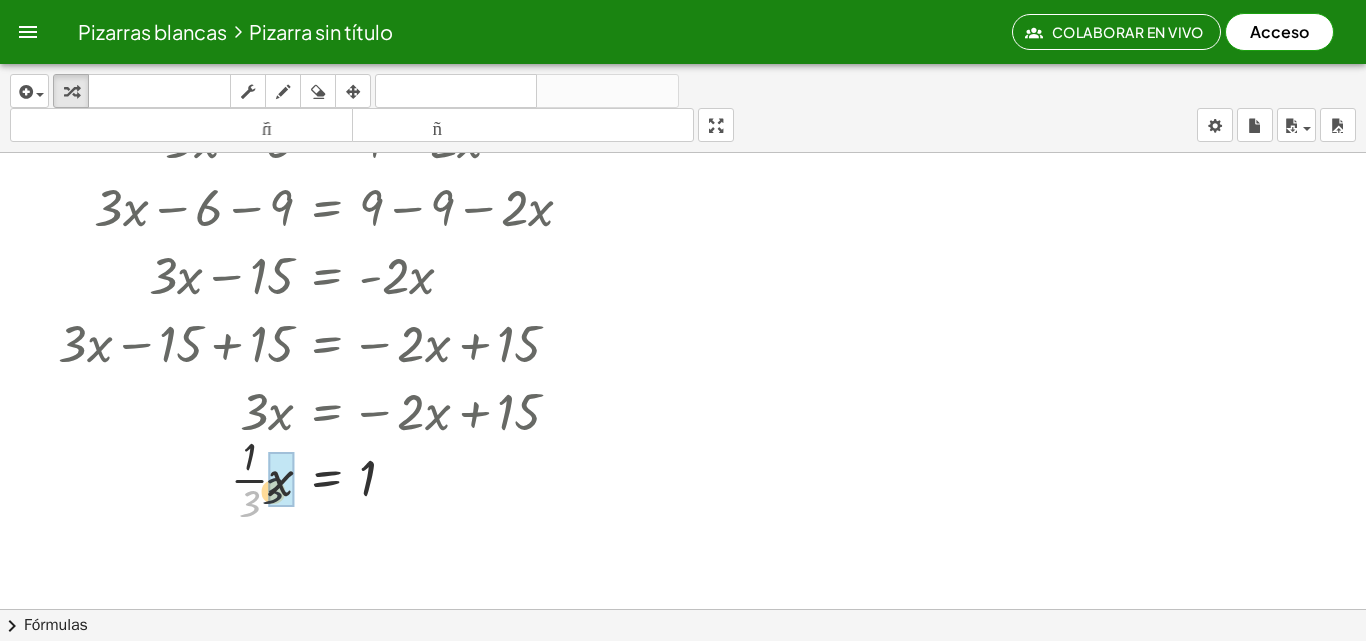 drag, startPoint x: 259, startPoint y: 494, endPoint x: 272, endPoint y: 487, distance: 14.764823 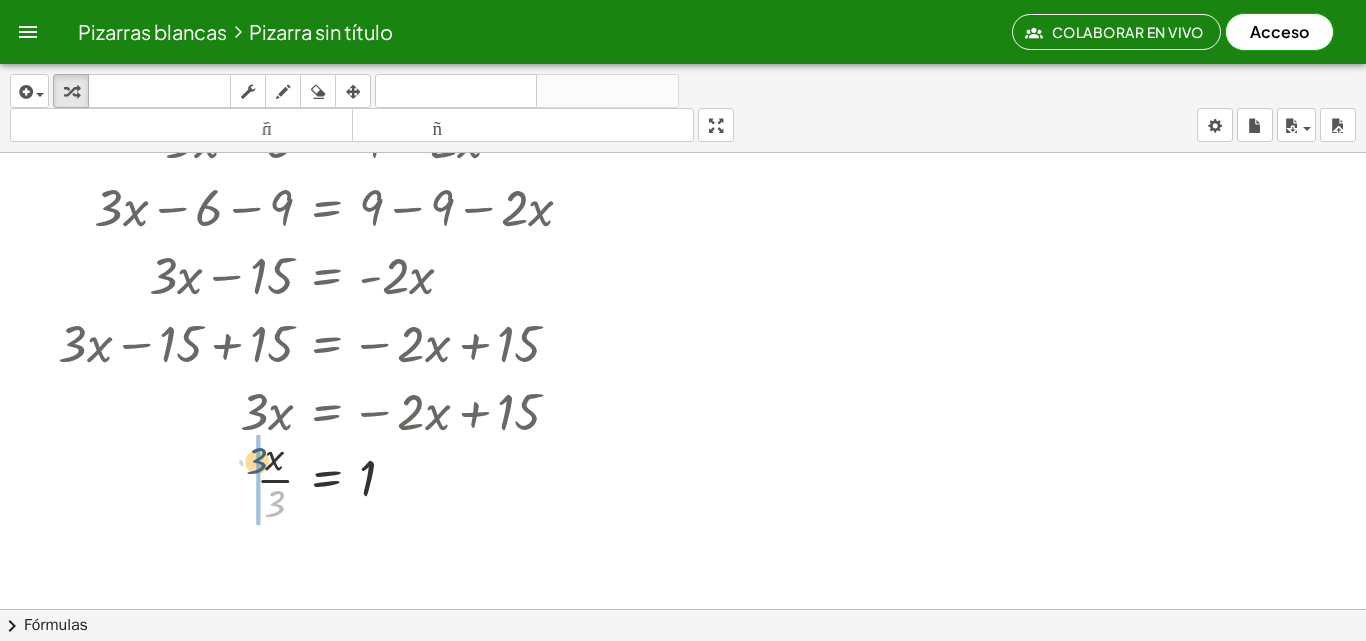 drag, startPoint x: 276, startPoint y: 497, endPoint x: 258, endPoint y: 454, distance: 46.615448 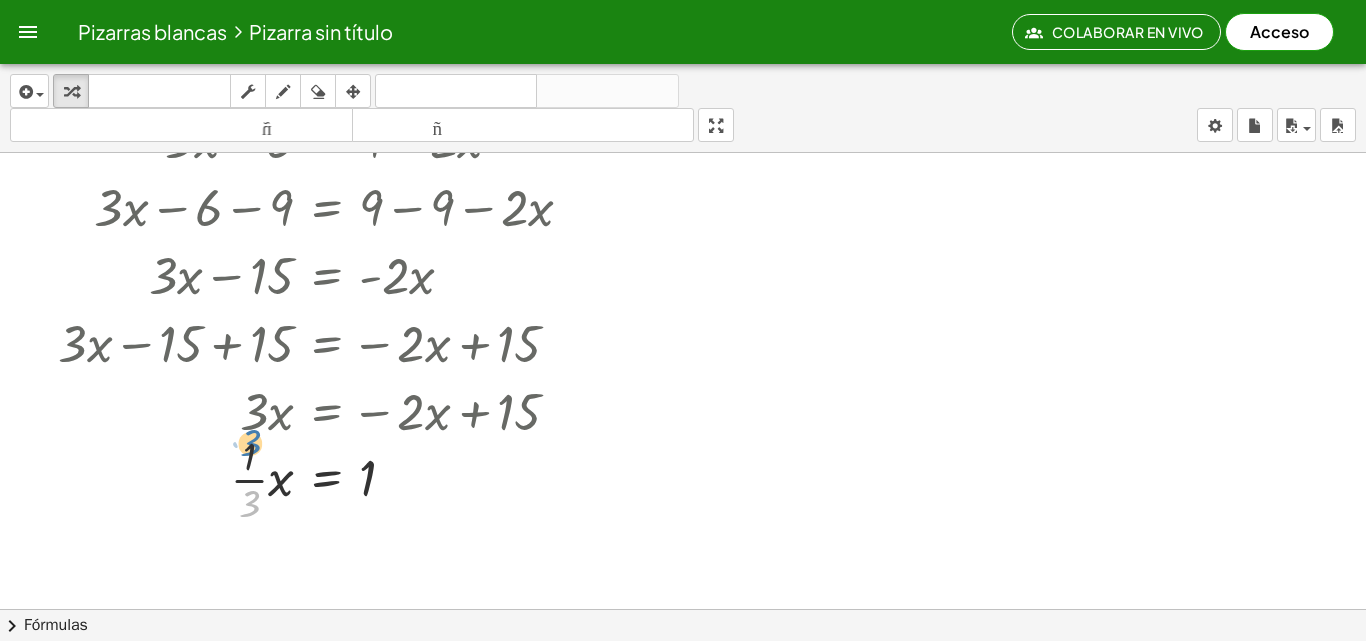 drag, startPoint x: 245, startPoint y: 477, endPoint x: 261, endPoint y: 455, distance: 27.202942 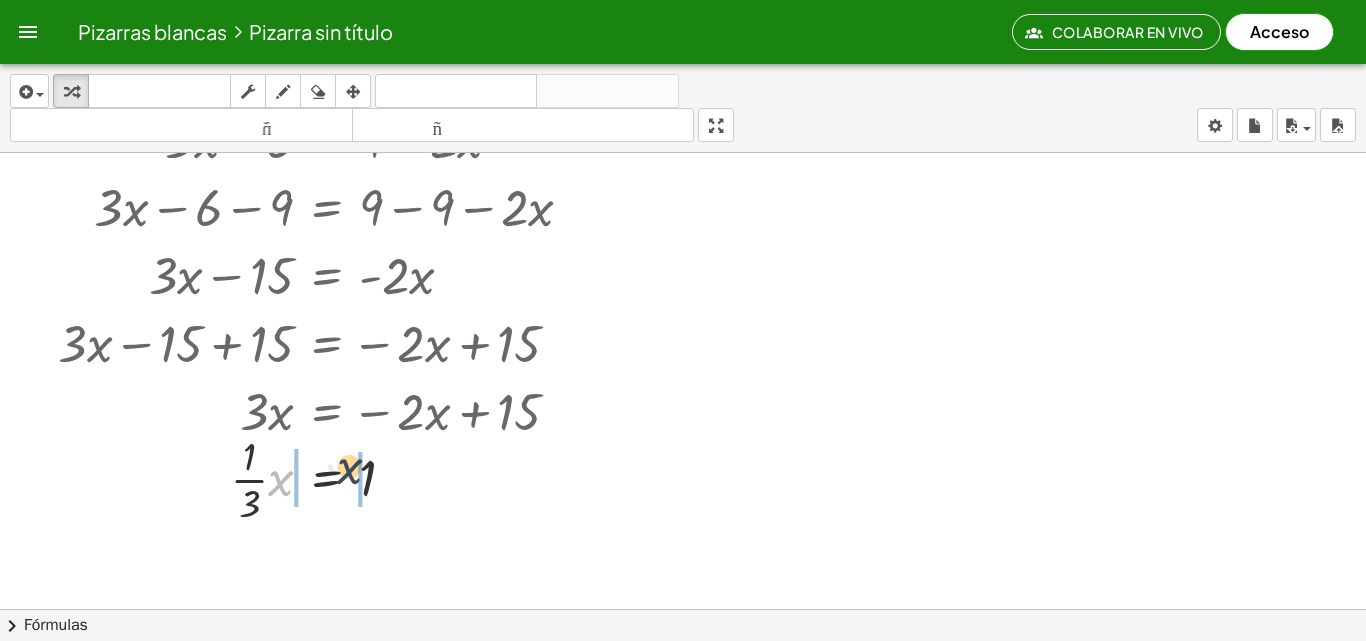 drag, startPoint x: 284, startPoint y: 481, endPoint x: 362, endPoint y: 467, distance: 79.24645 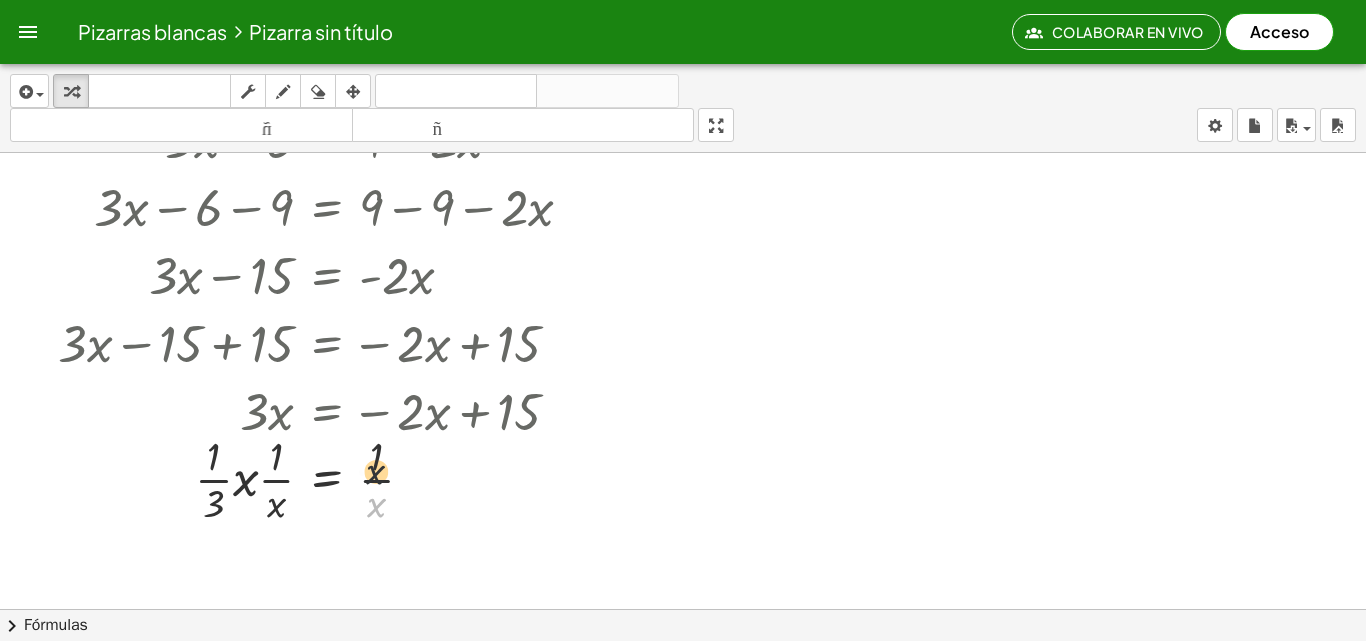 drag, startPoint x: 379, startPoint y: 498, endPoint x: 379, endPoint y: 458, distance: 40 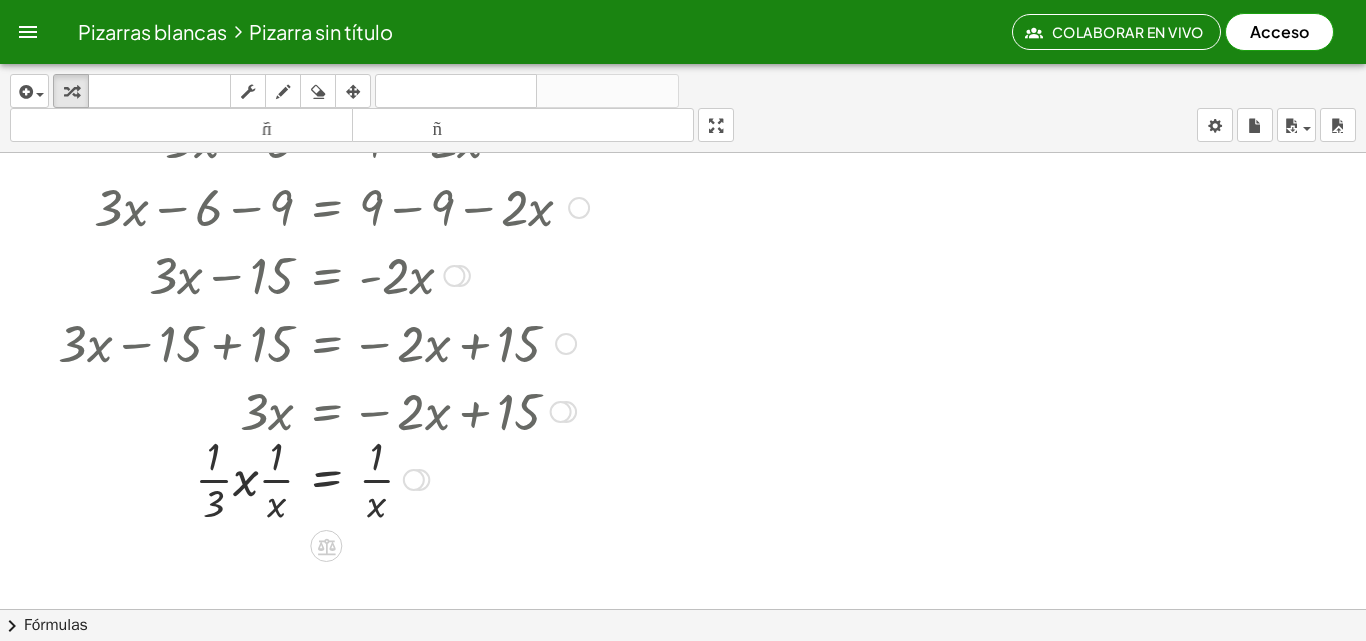 click at bounding box center [323, 478] 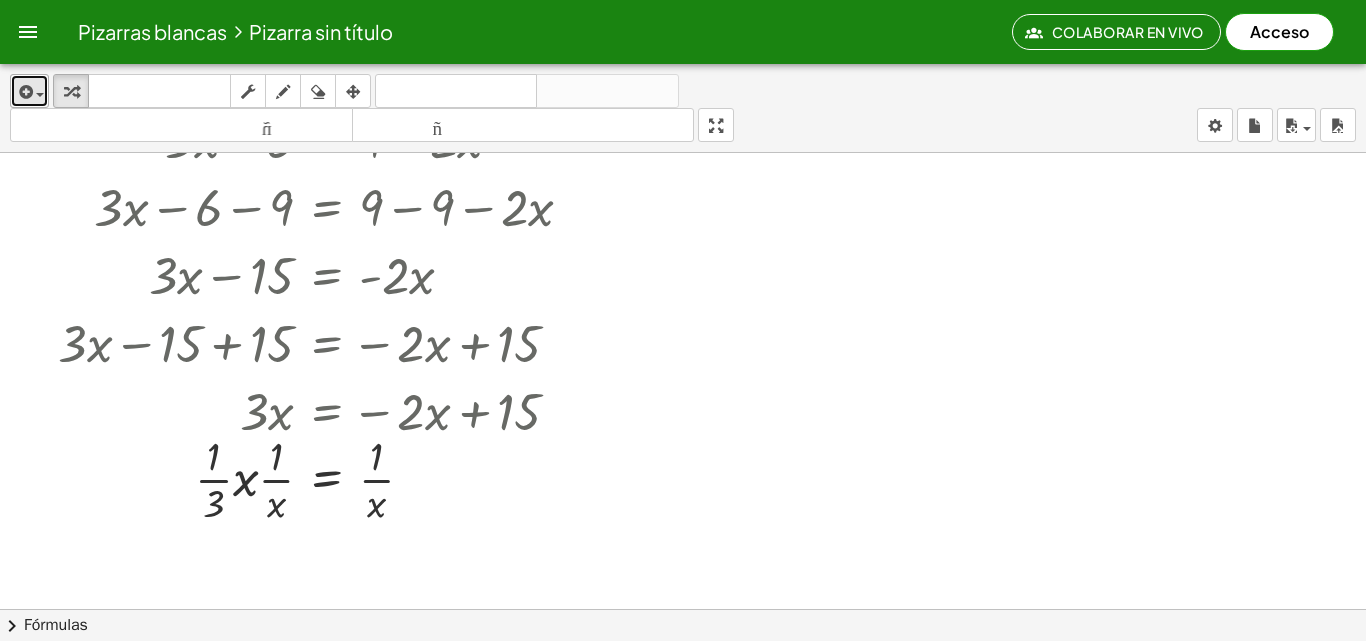 click at bounding box center (40, 95) 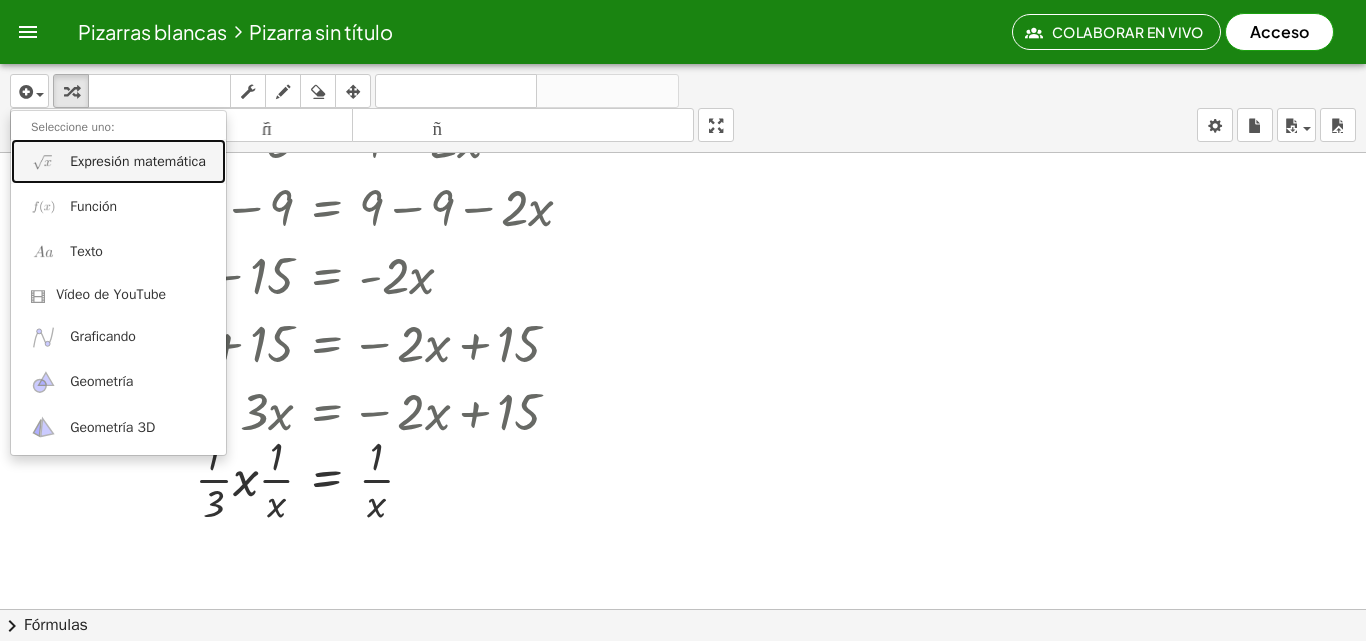 click on "Expresión matemática" at bounding box center [138, 161] 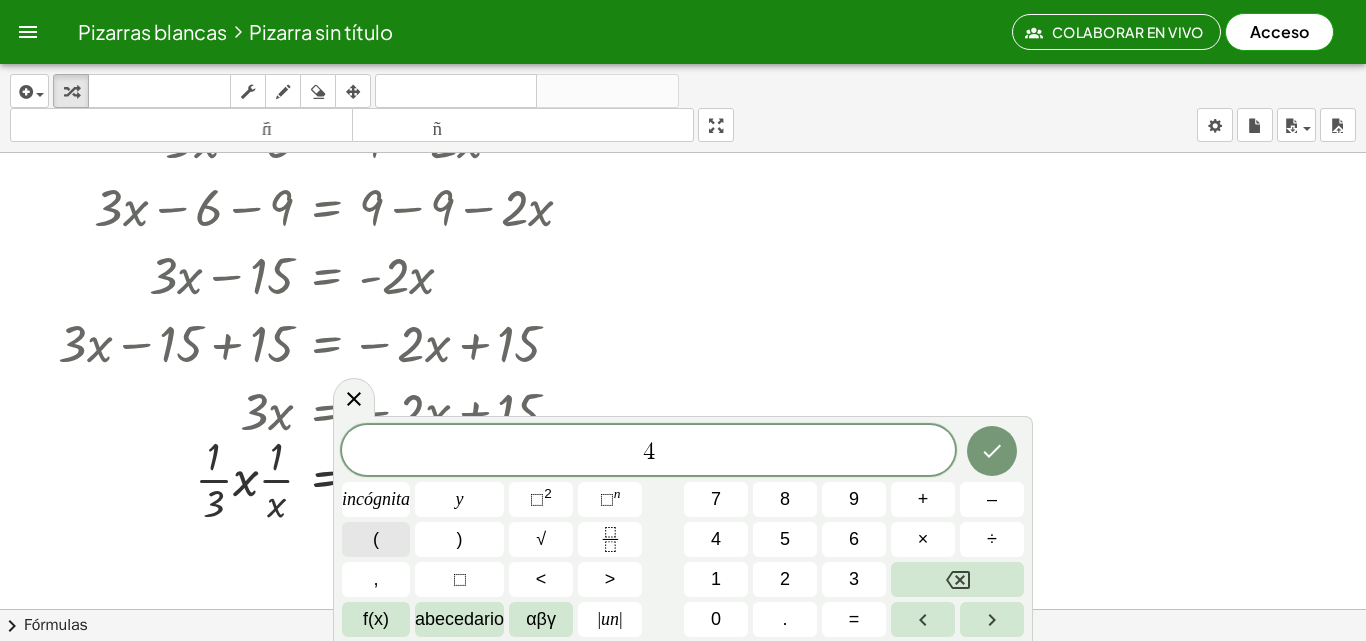 click on "(" at bounding box center [376, 539] 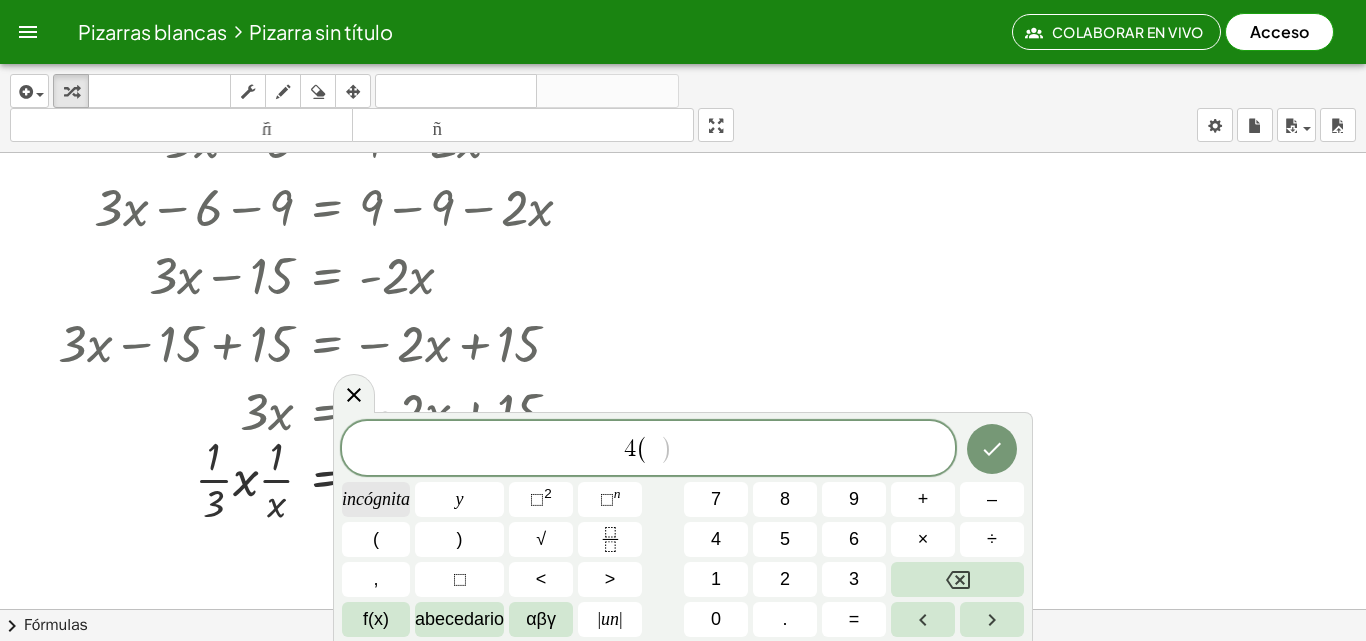 click on "incógnita" at bounding box center [376, 499] 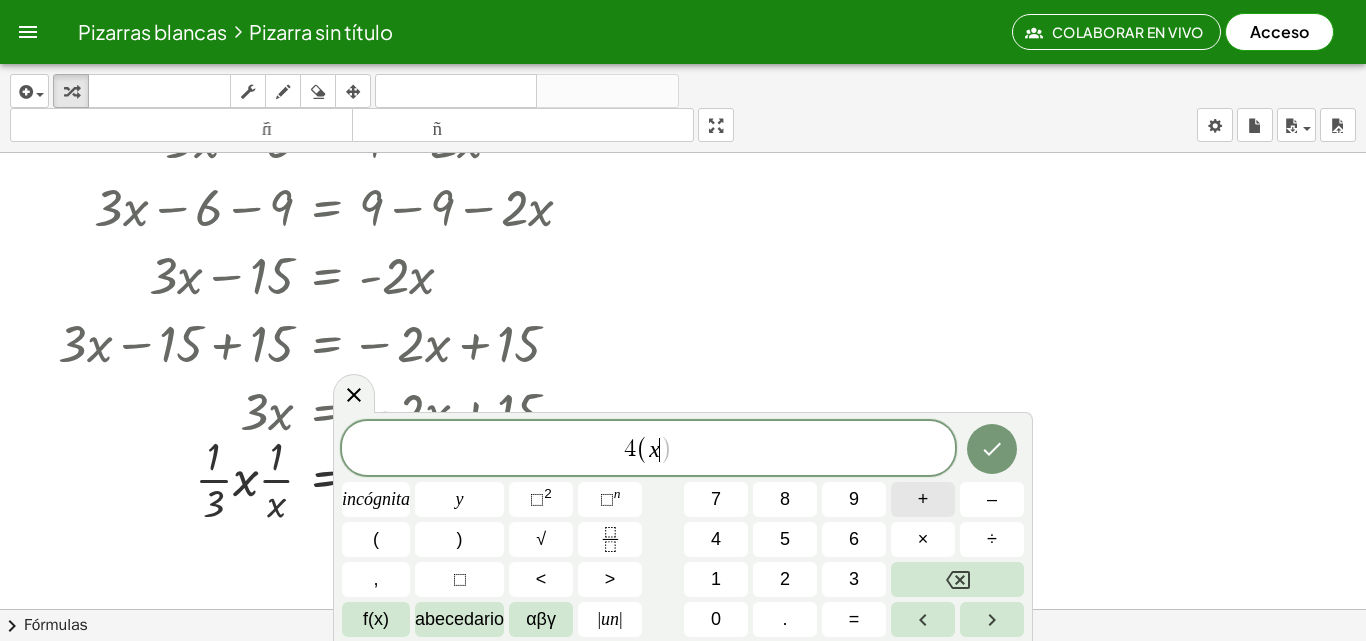 click on "+" at bounding box center (923, 499) 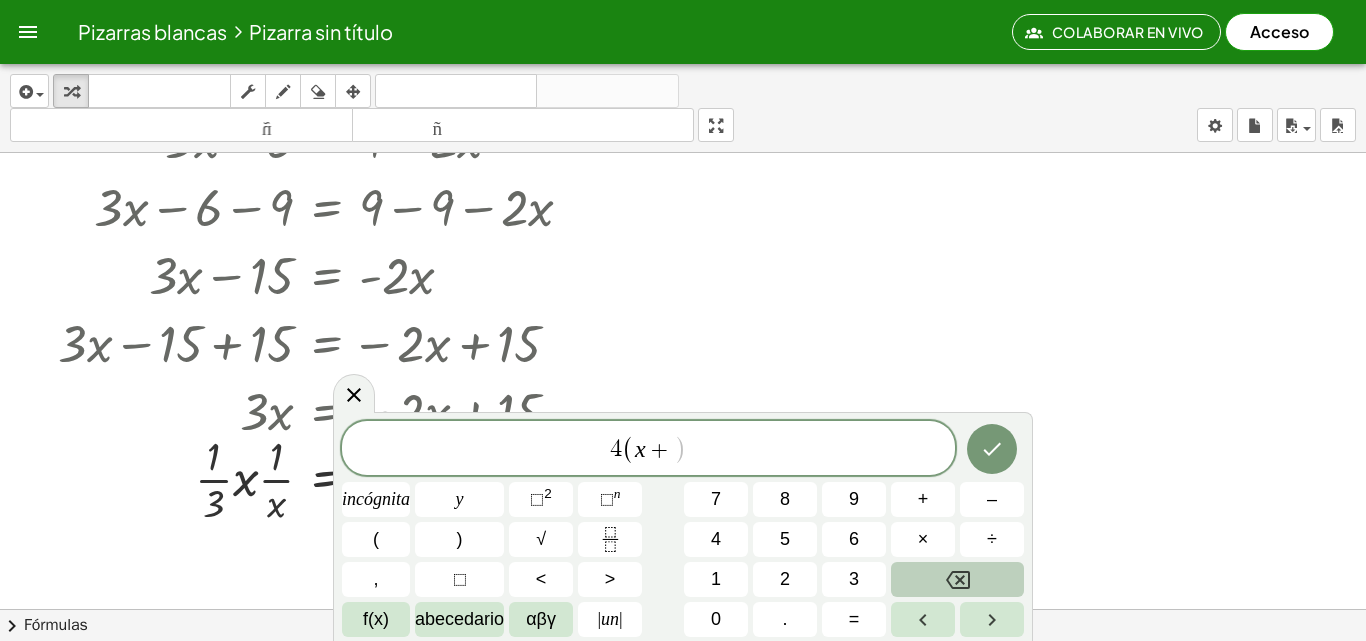 click 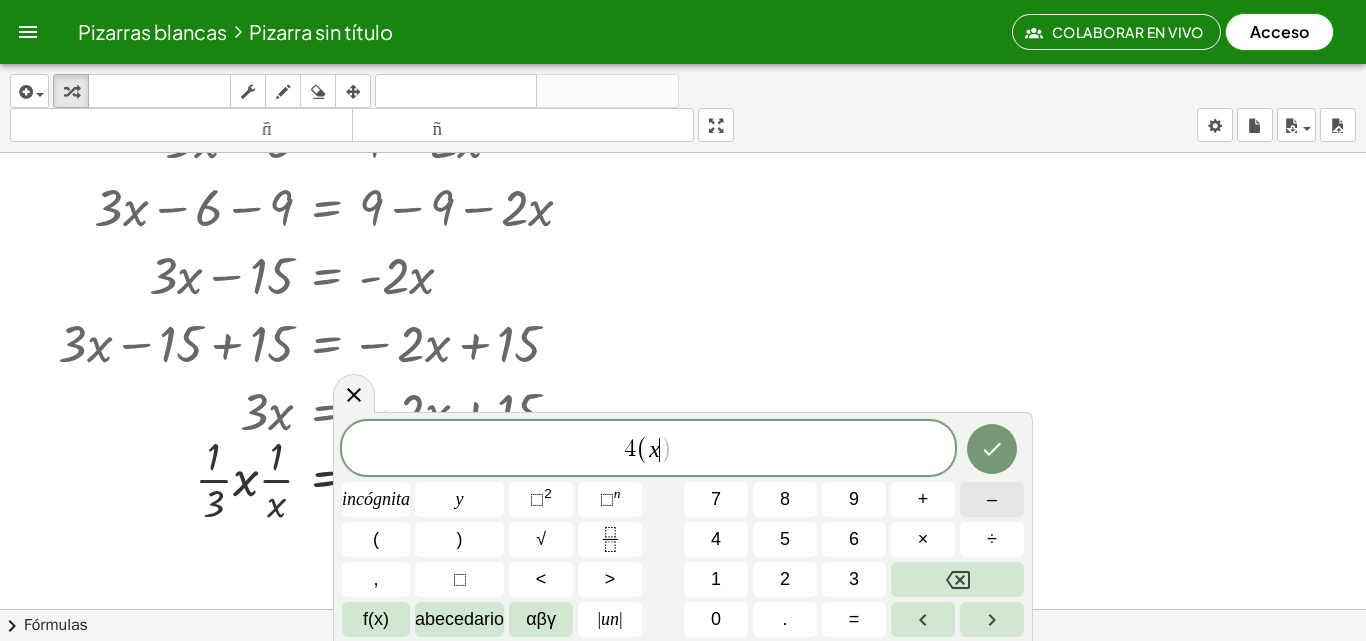 click on "–" at bounding box center (992, 499) 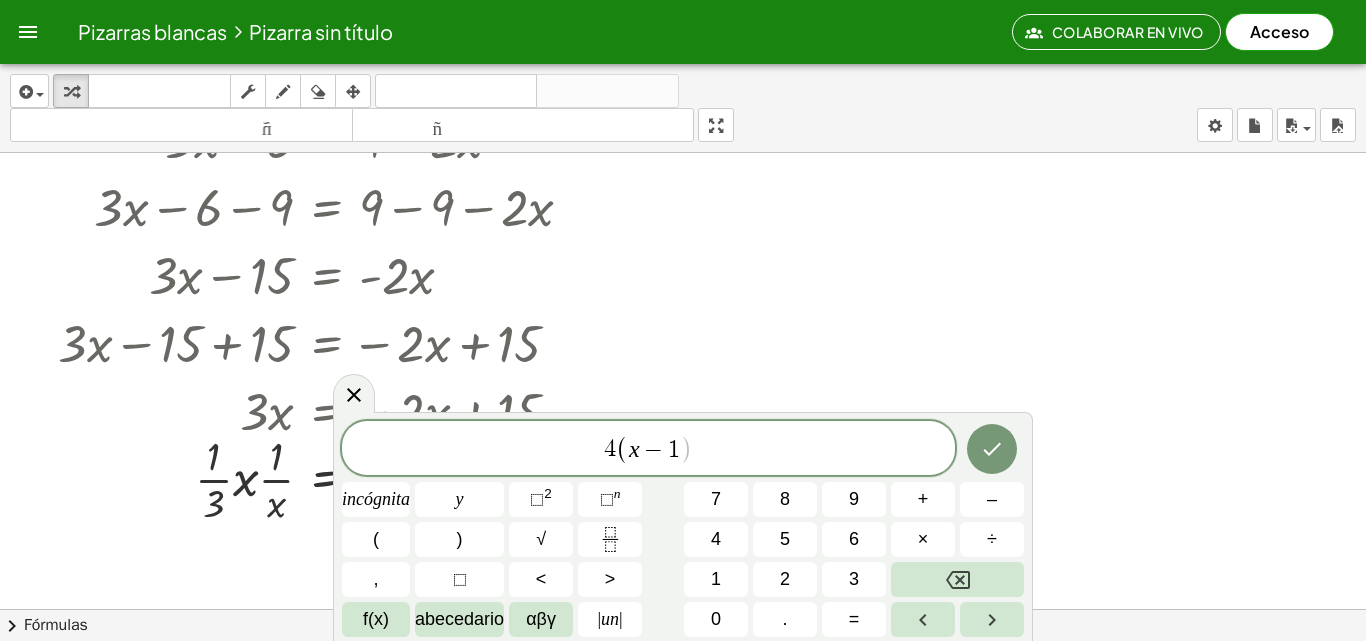click on "4 ( x − 1 ​ )" at bounding box center [648, 449] 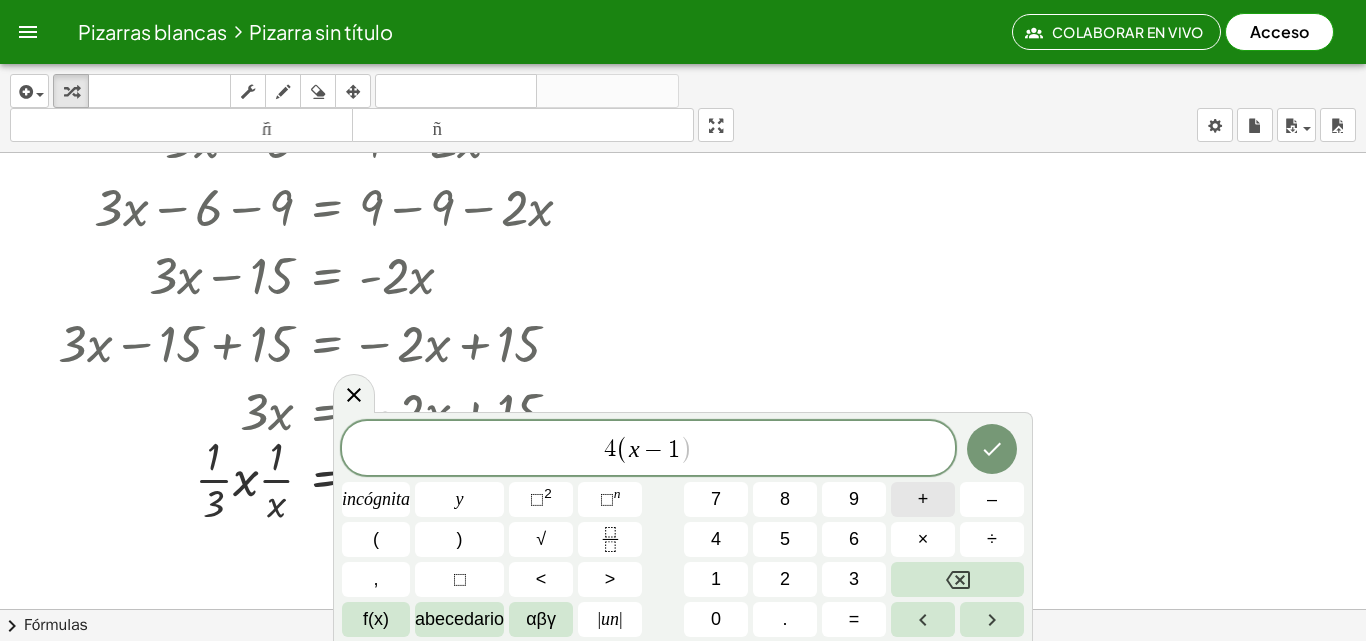 click on "+" at bounding box center [923, 499] 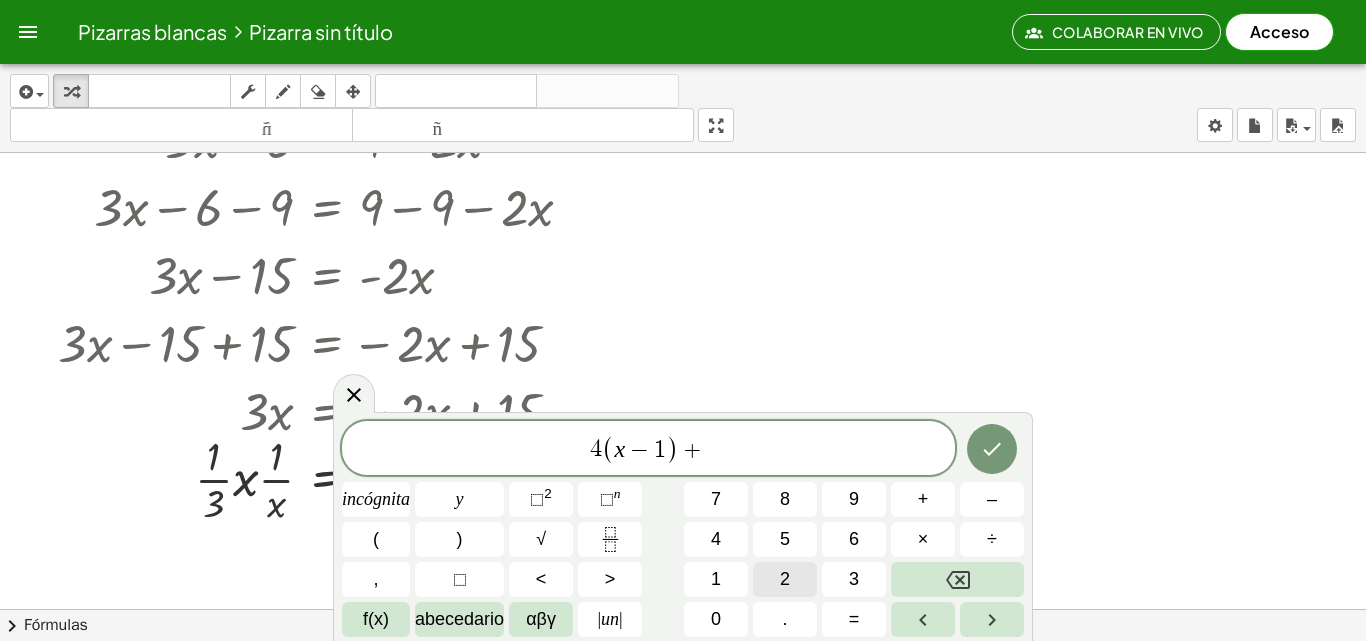click on "2" at bounding box center (785, 579) 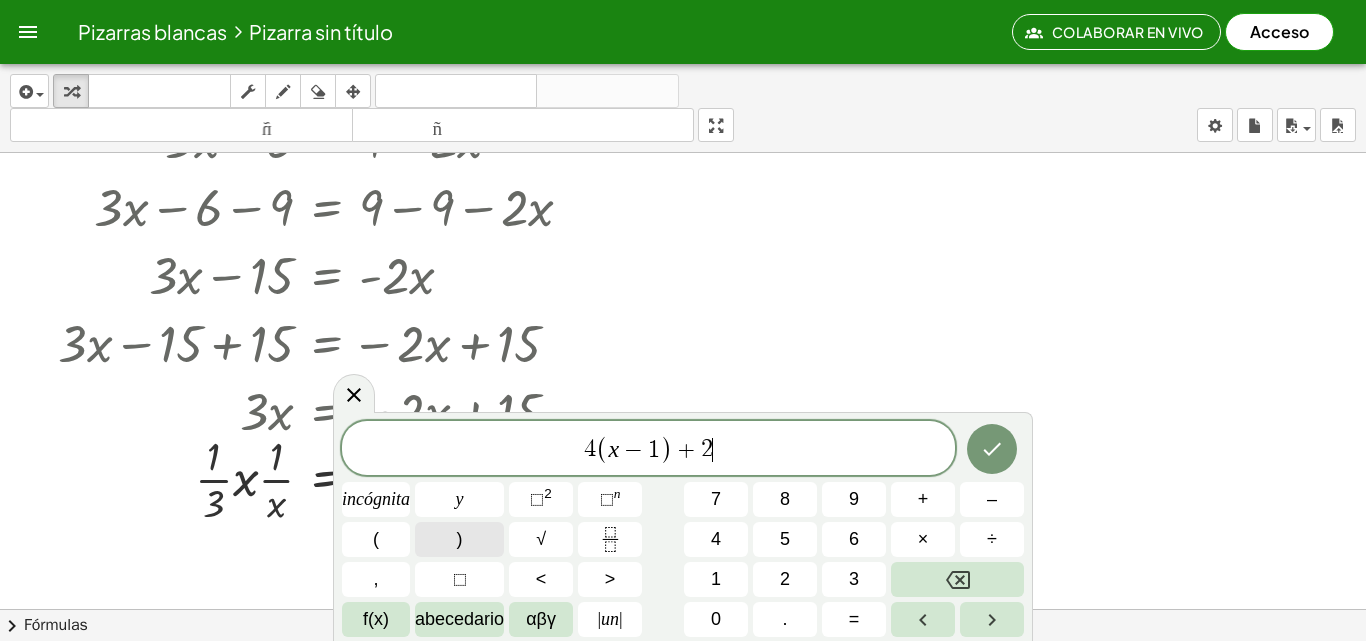 click on "[NUMBER] ( x − [NUMBER] ) + [NUMBER] ​ incógnita y [NUMBER] [NUMBER] [NUMBER] + – ( ) √ [NUMBER] [NUMBER] [NUMBER] × ÷ , [NUMBER] [NUMBER] < > [NUMBER] [NUMBER] [NUMBER] f(x) abecedario αβγ |  un  | [NUMBER] . =" at bounding box center (683, 529) 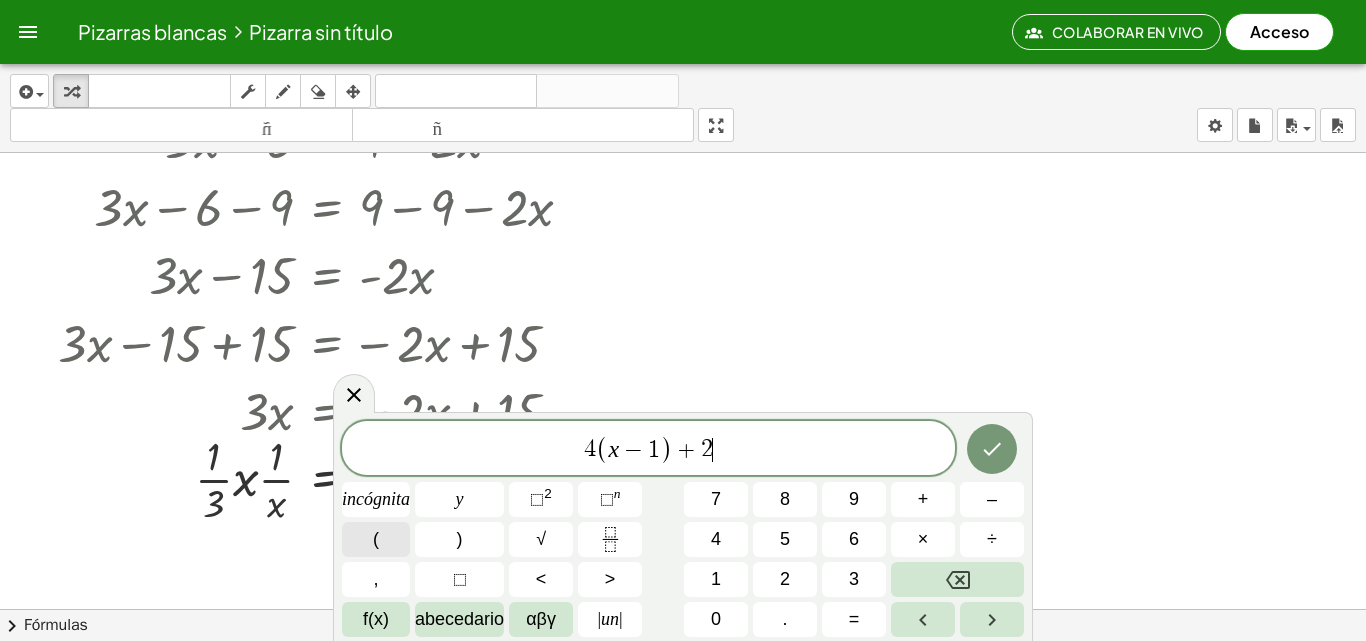click on "(" at bounding box center (376, 539) 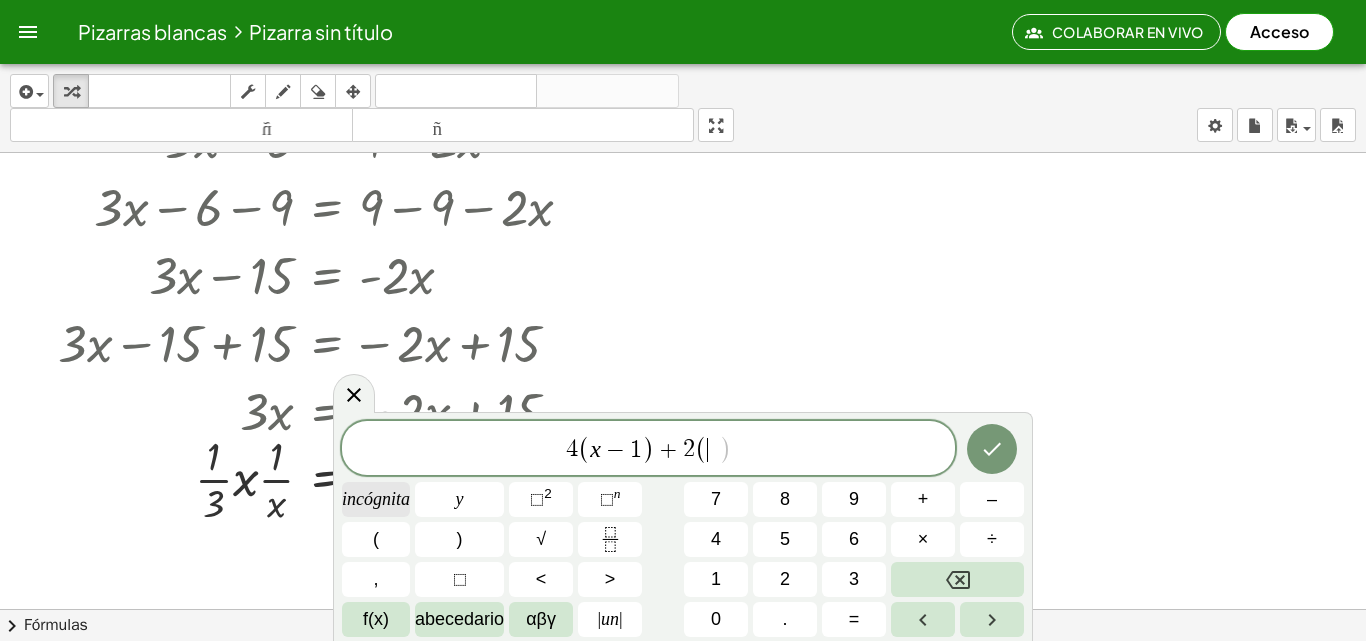 click on "incógnita" at bounding box center (376, 499) 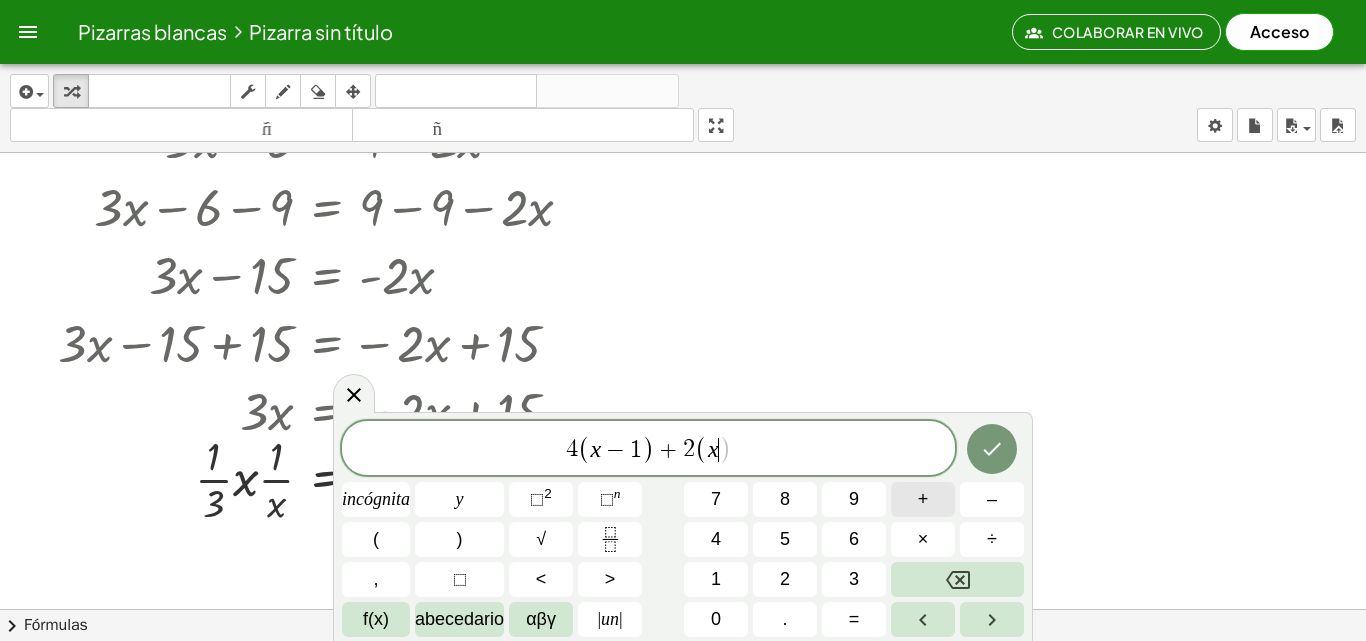 click on "+" at bounding box center [923, 499] 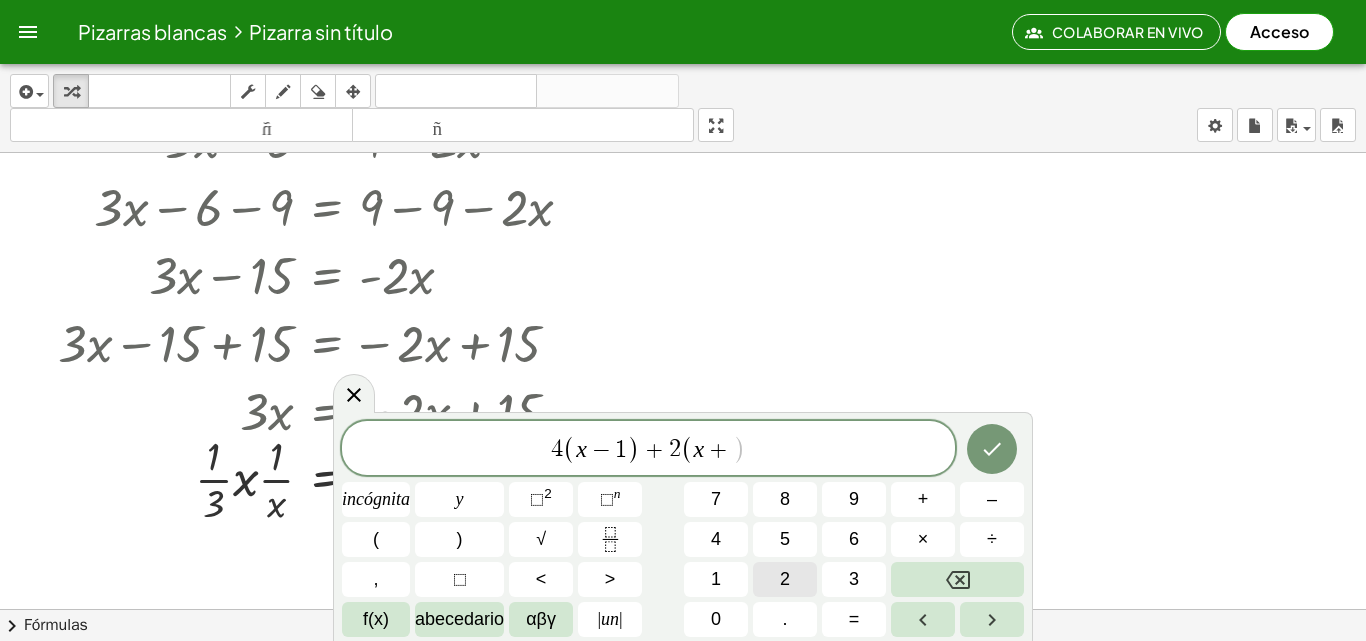 click on "2" at bounding box center (785, 579) 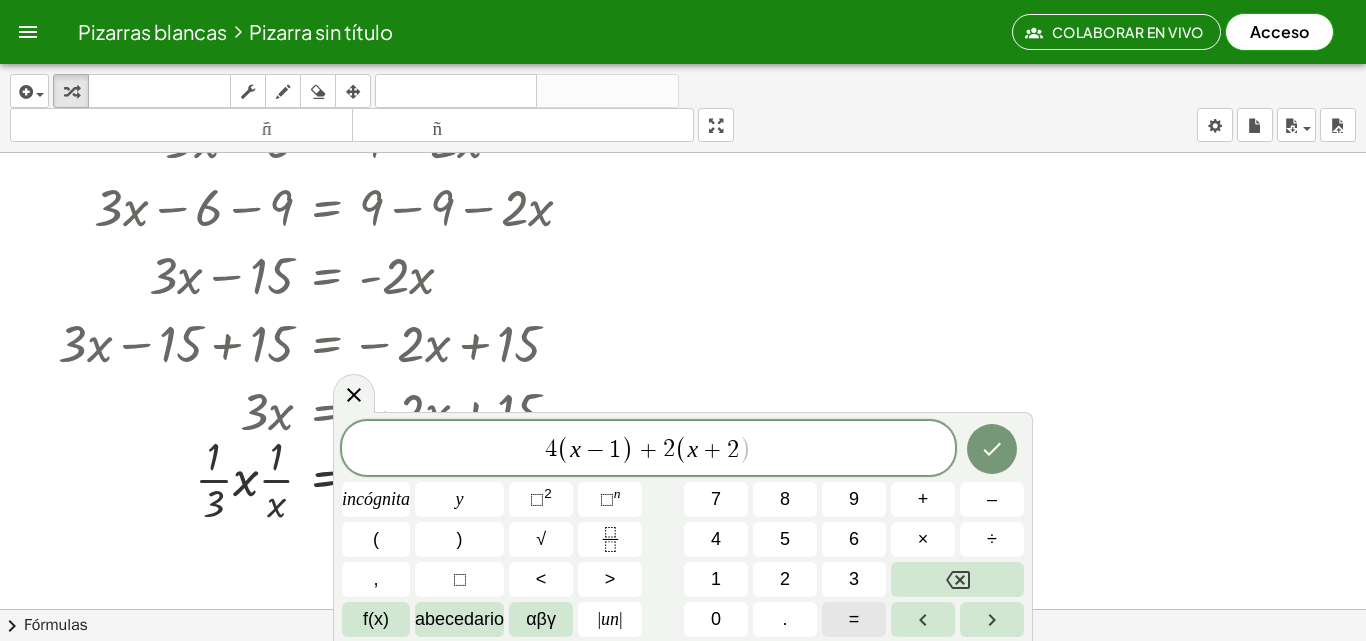 click on "=" at bounding box center (854, 619) 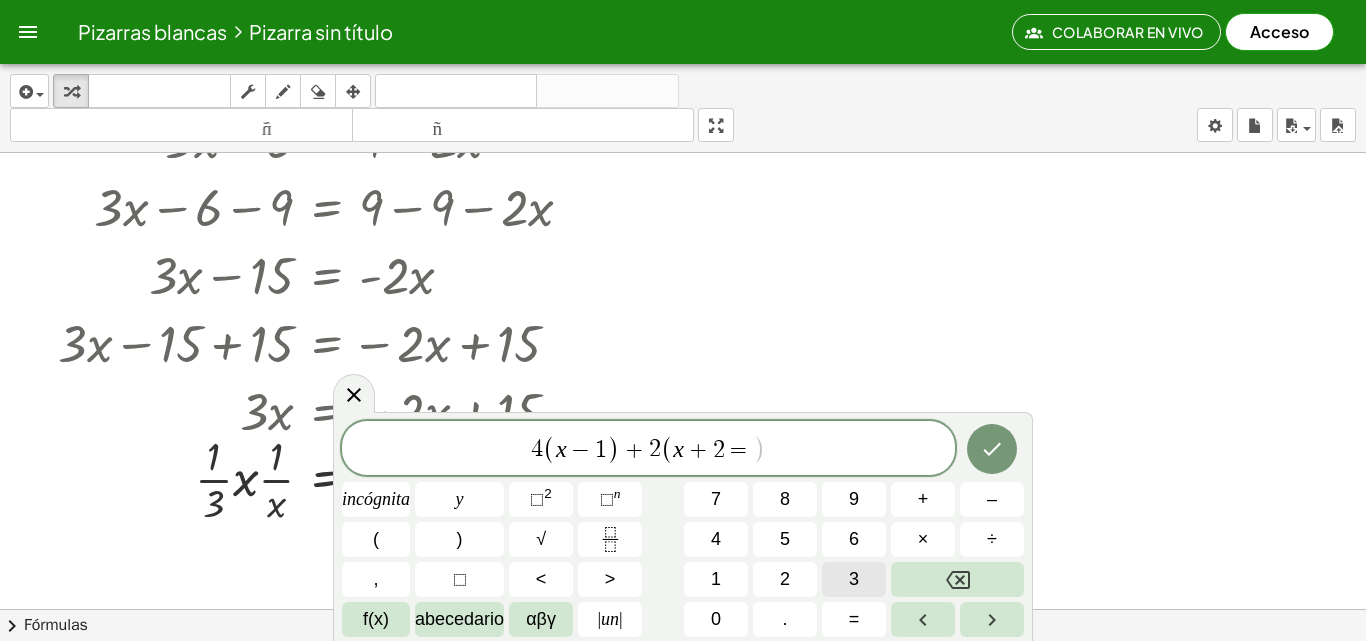 click on "3" at bounding box center (854, 579) 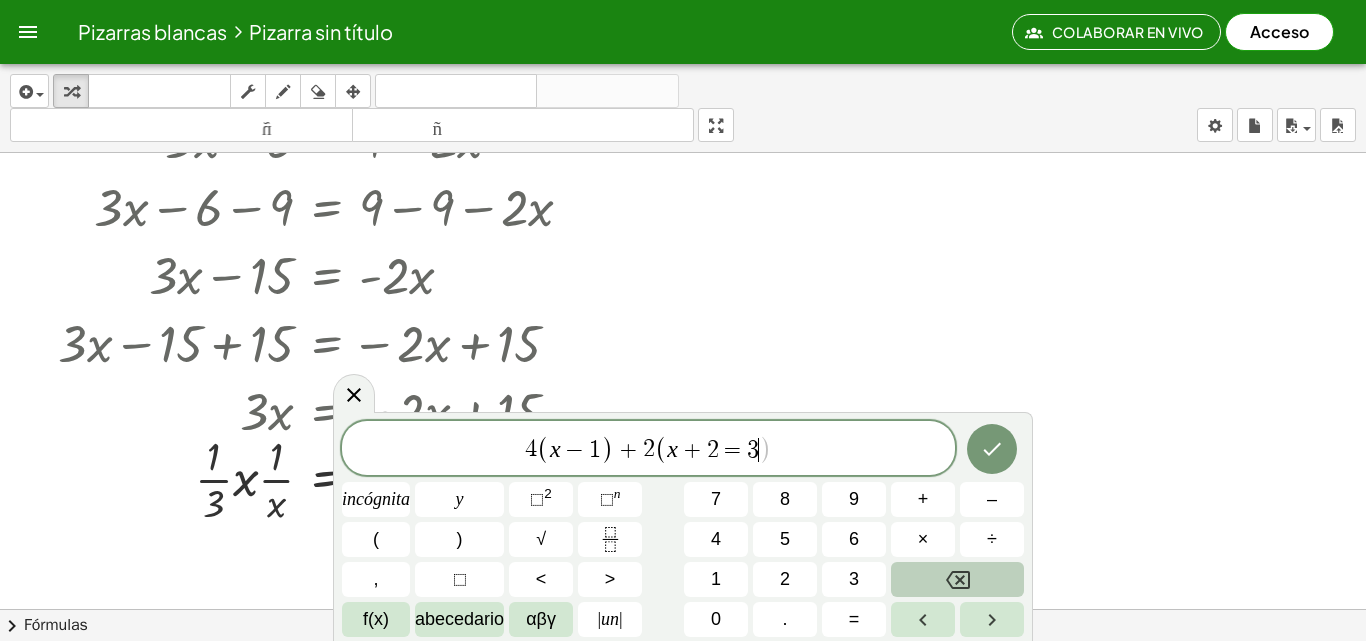 click 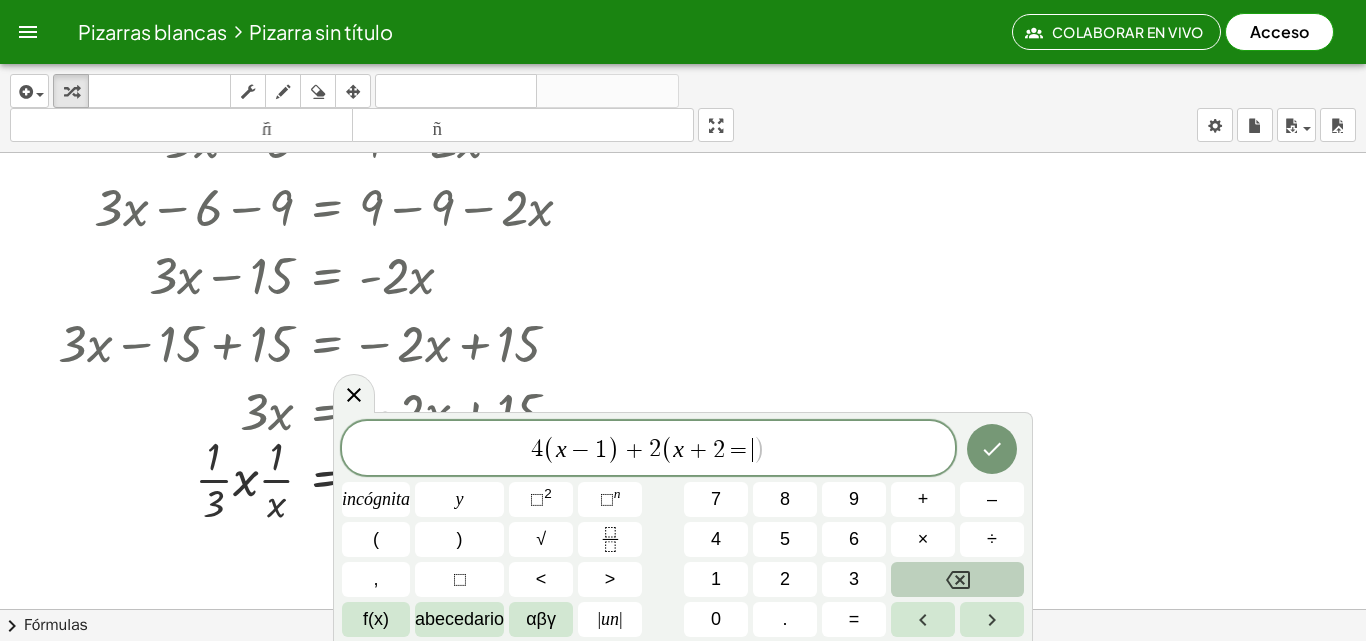 click at bounding box center [957, 579] 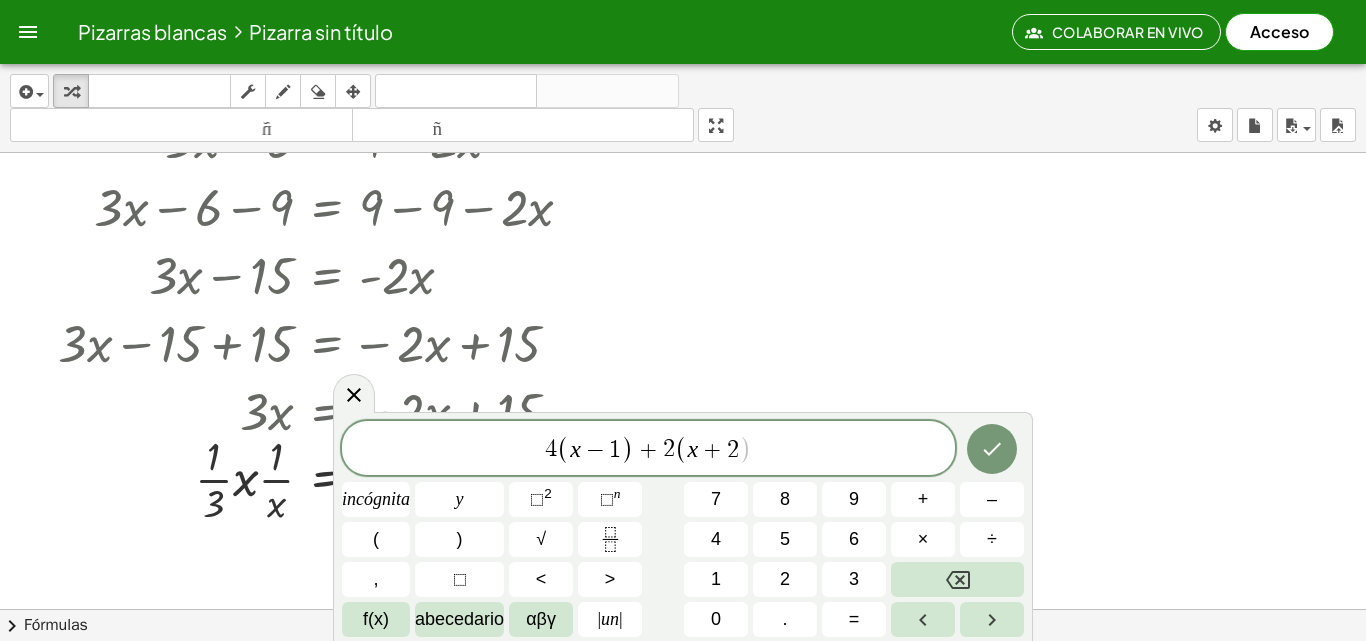 click on "4 ( x − 1 ) + 2 ( x + 2 ​ )" at bounding box center (648, 449) 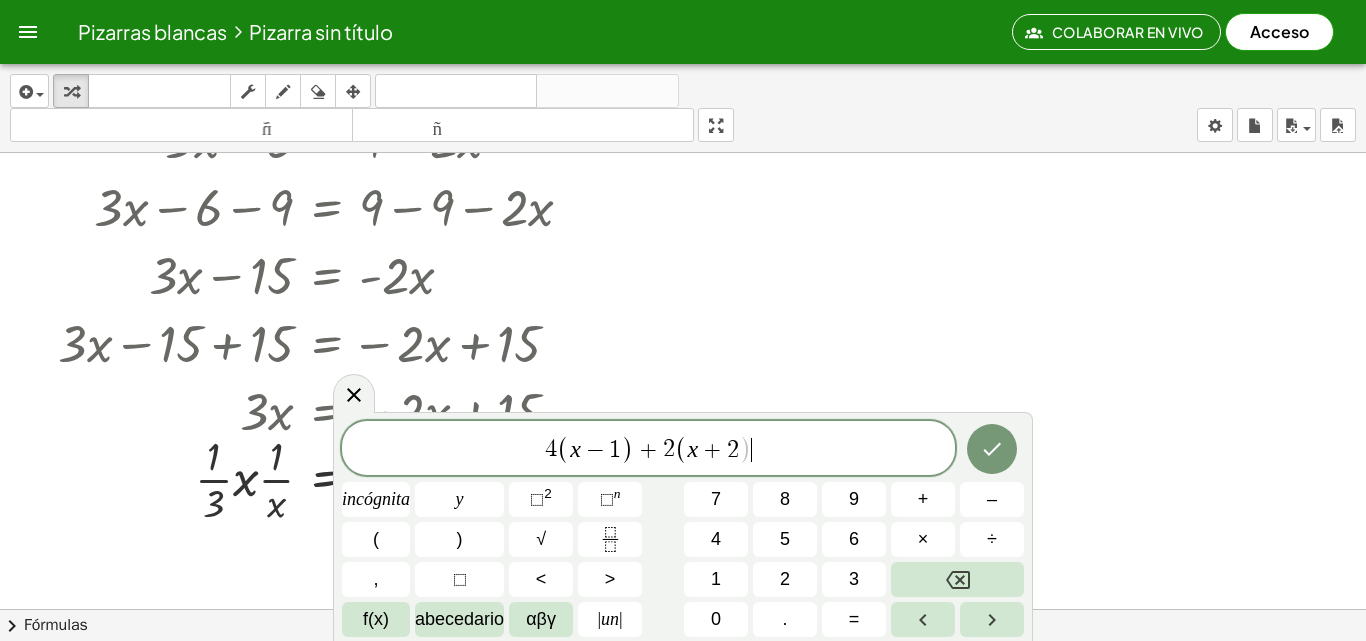 click on "4 ( x − 1 ) + 2 ( x + 2 ) ​" at bounding box center [648, 449] 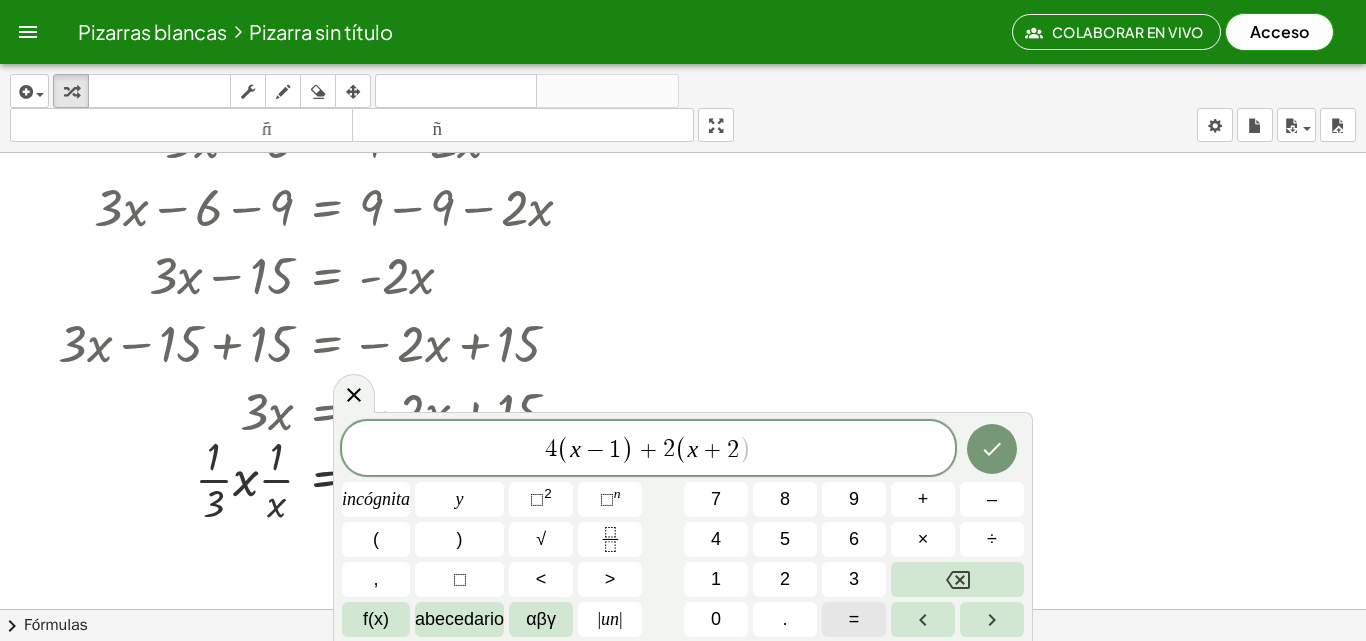 click on "=" at bounding box center (854, 619) 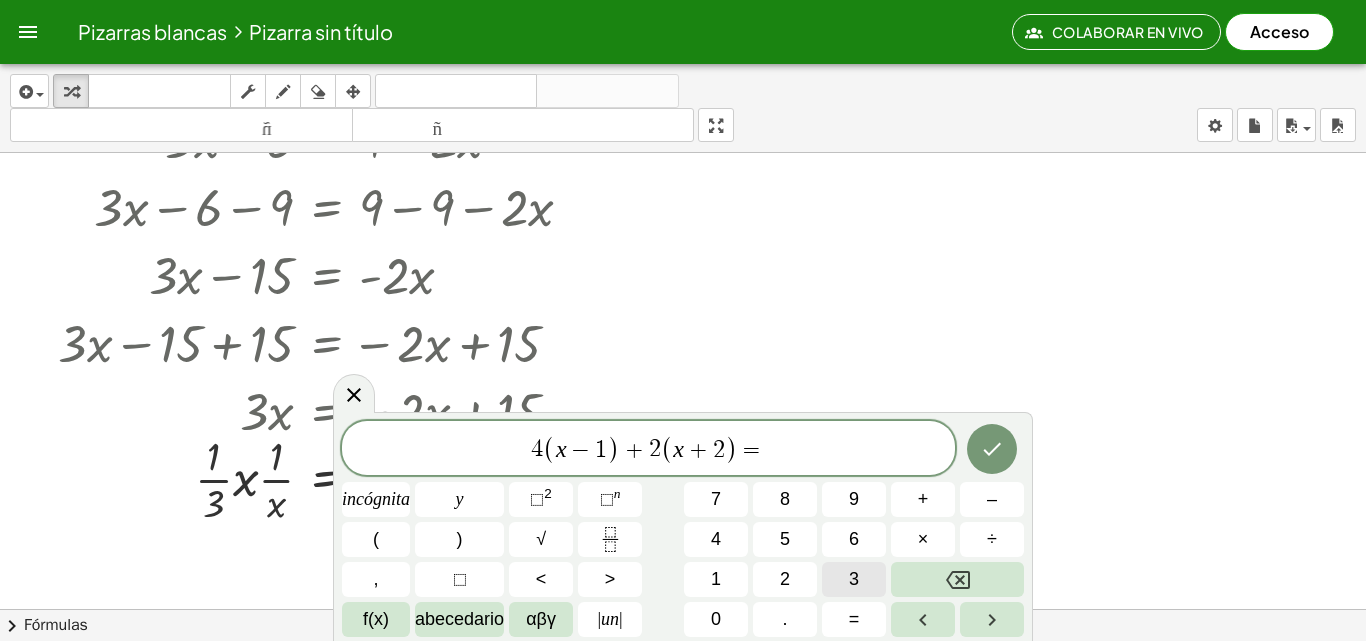 click on "3" at bounding box center [854, 579] 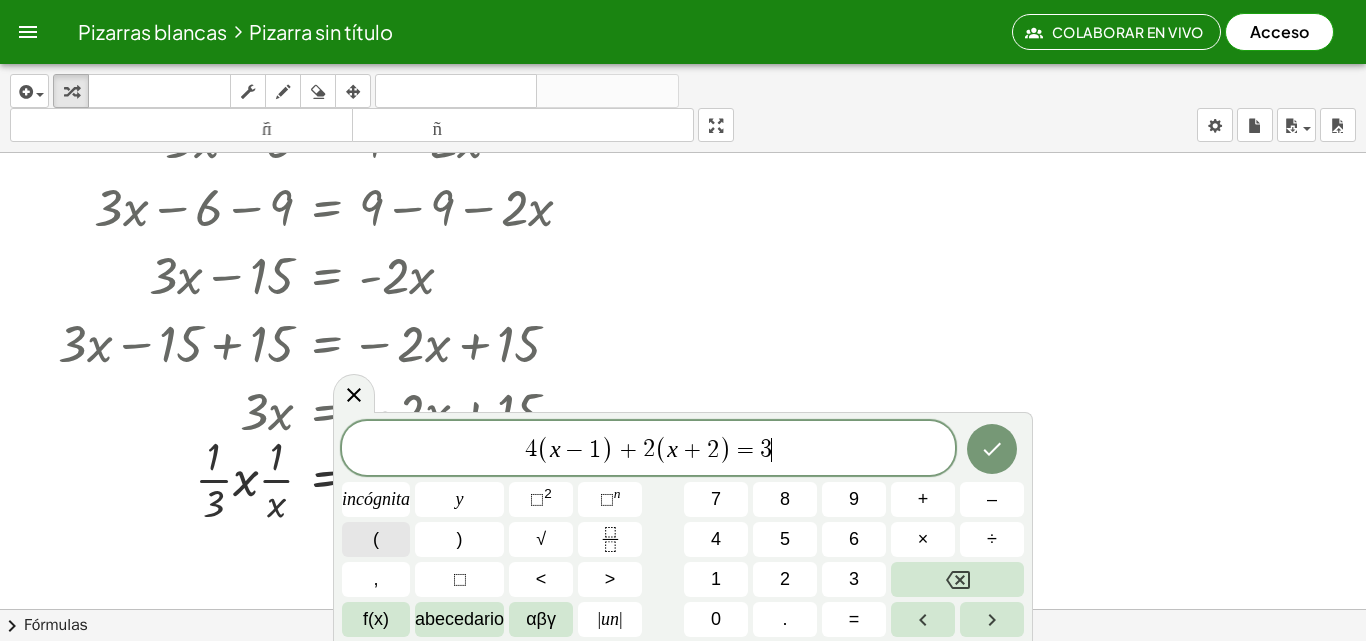 click on "(" at bounding box center (376, 539) 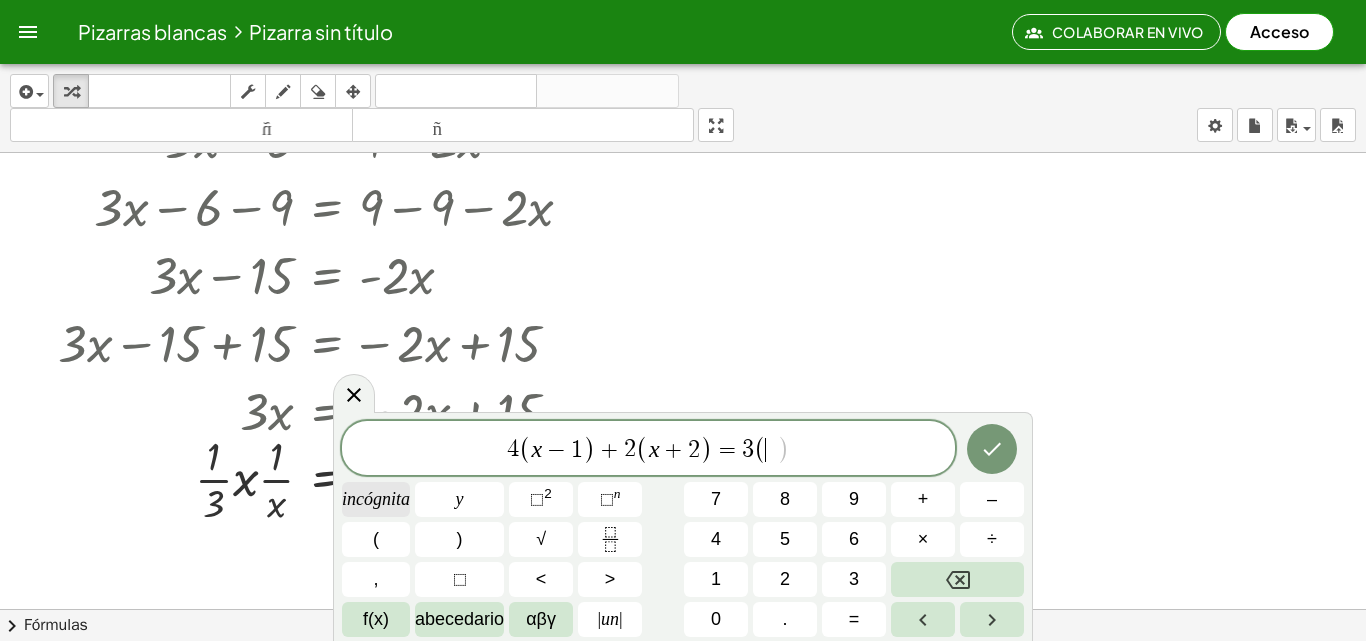 click on "incógnita" at bounding box center [376, 499] 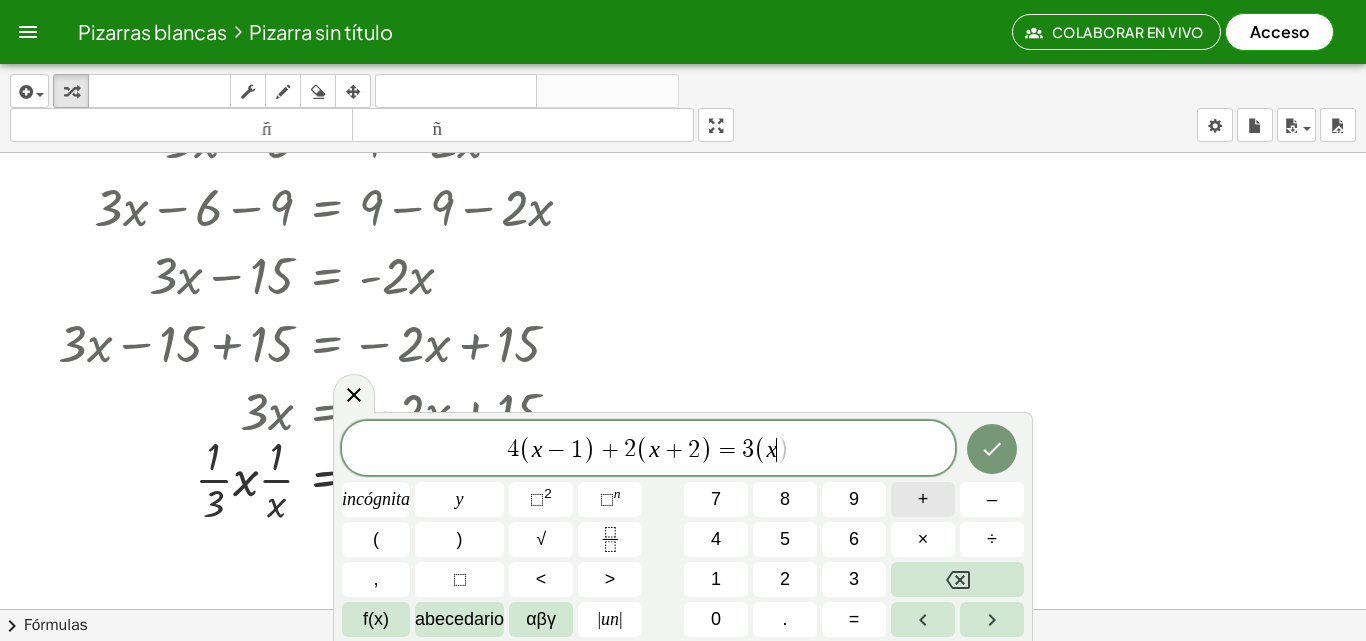 click on "+" at bounding box center [923, 499] 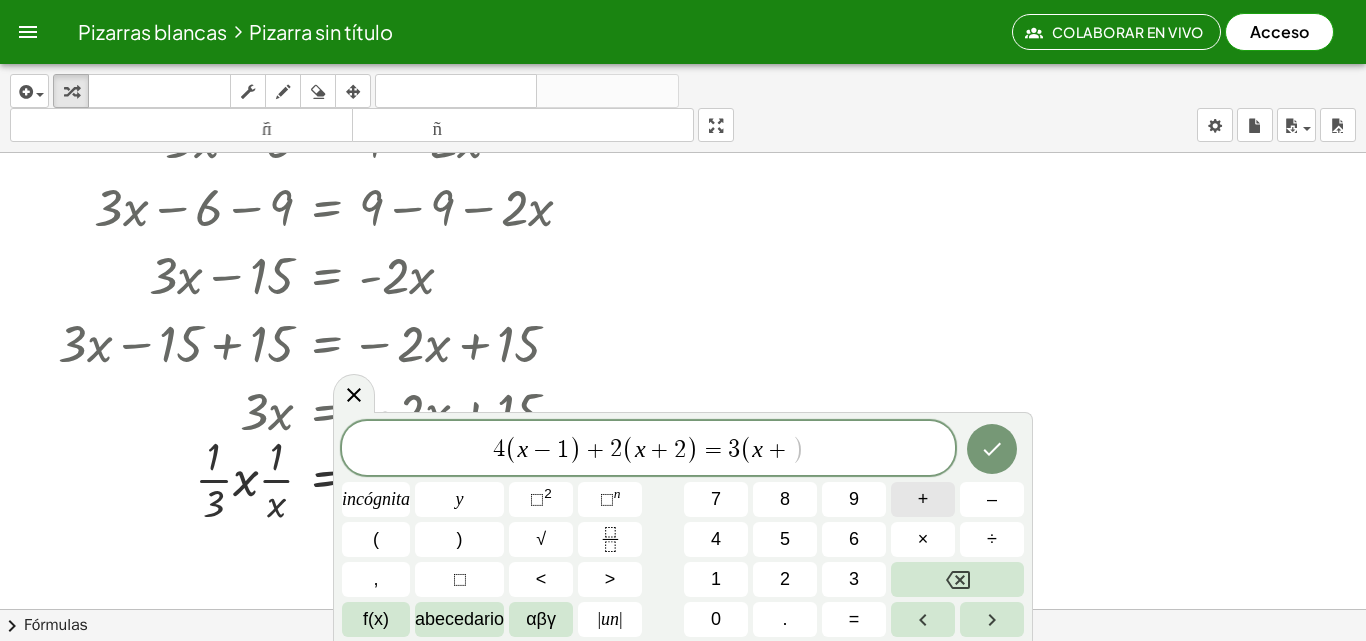 click on "+" at bounding box center (923, 499) 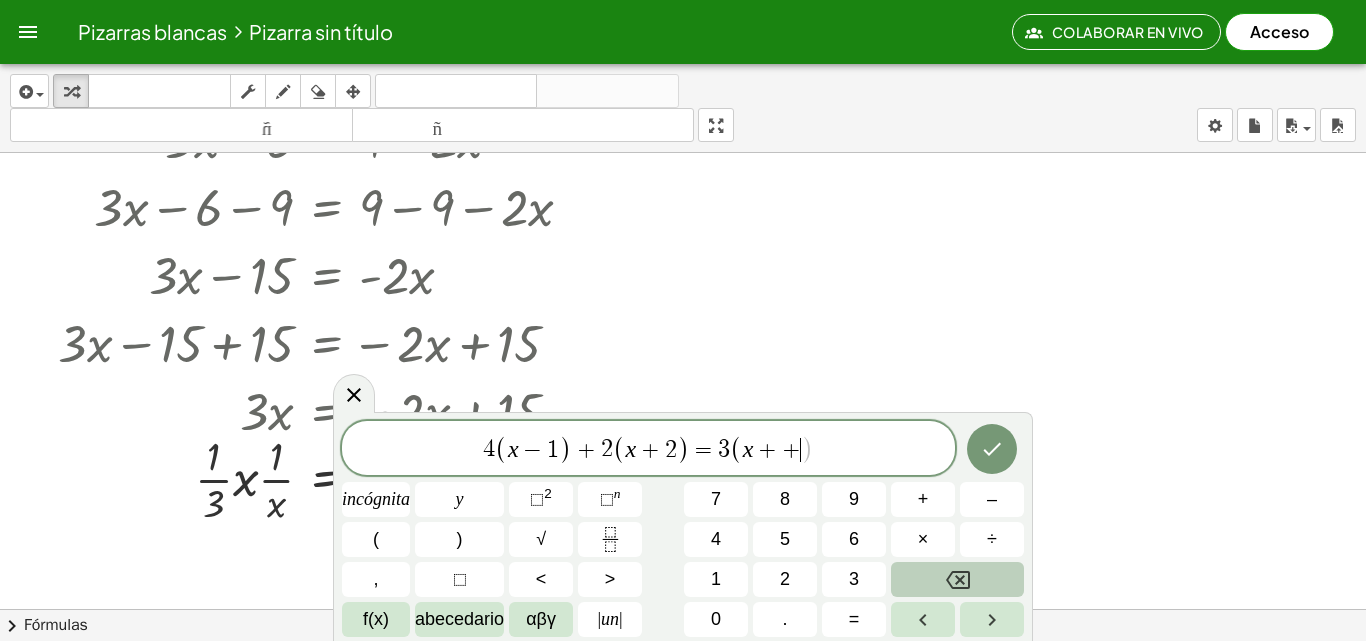 click 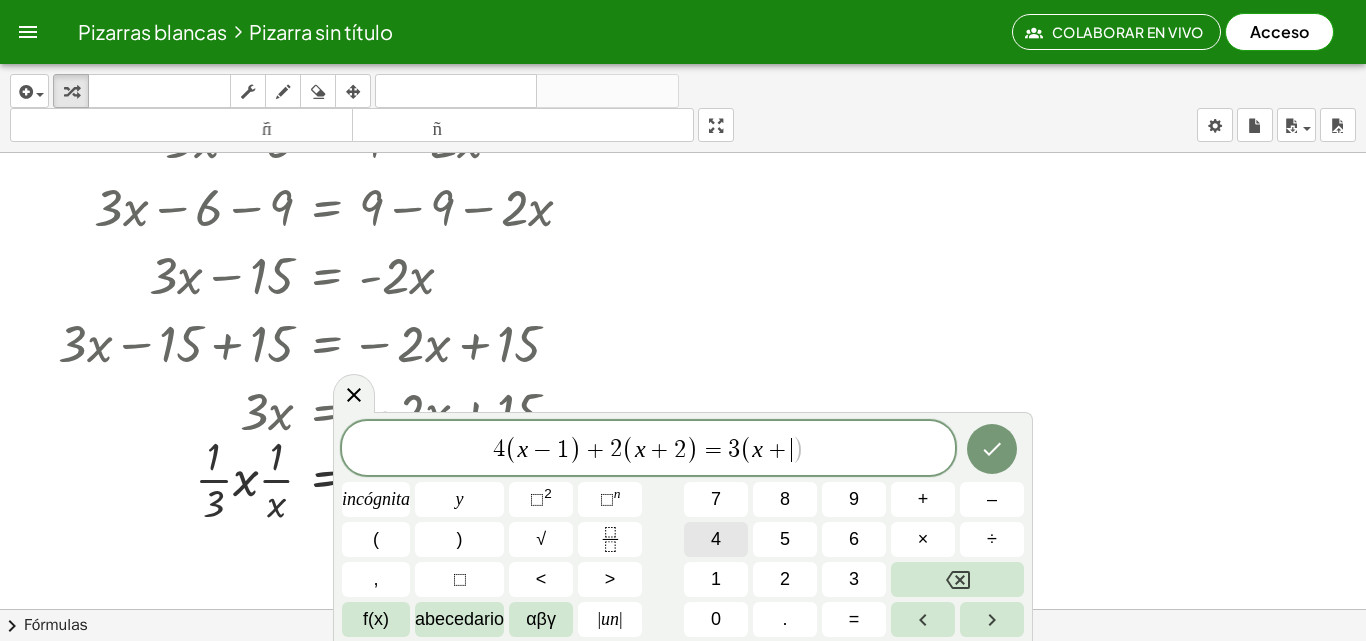 click on "4" at bounding box center [716, 539] 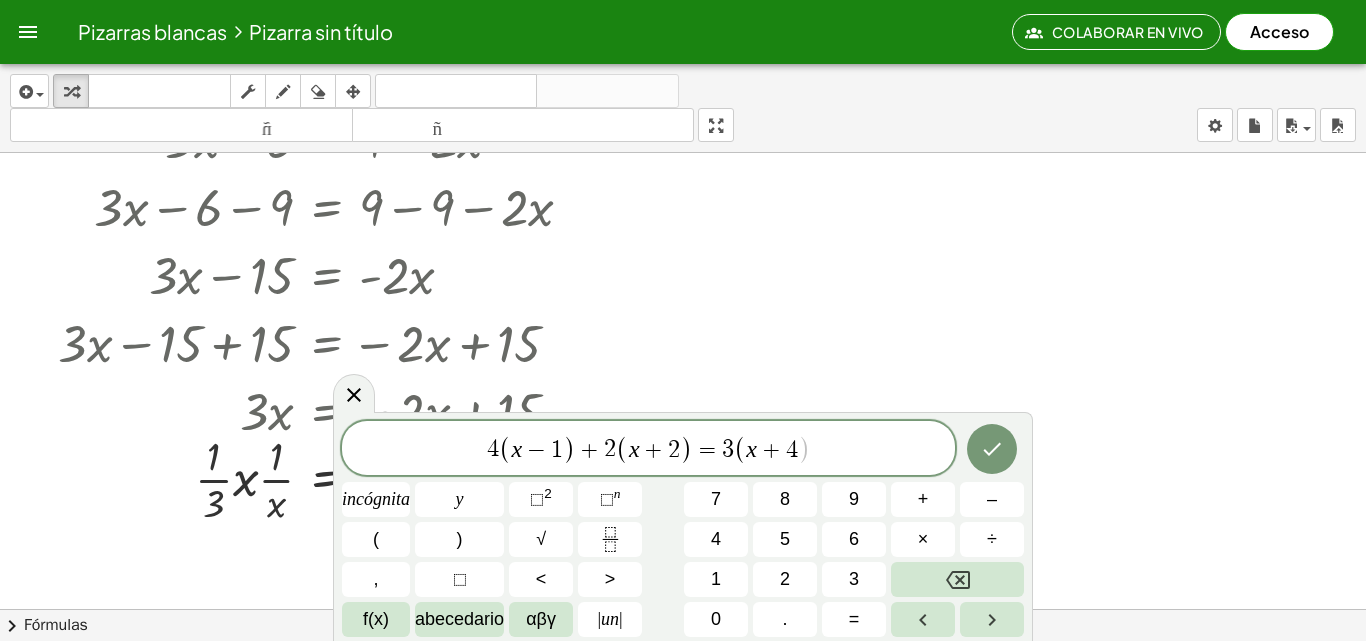 click on "4 ( x − 1 ) + 2 ( x + 2 ) = 3 ( x + 4 ​ )" at bounding box center [648, 449] 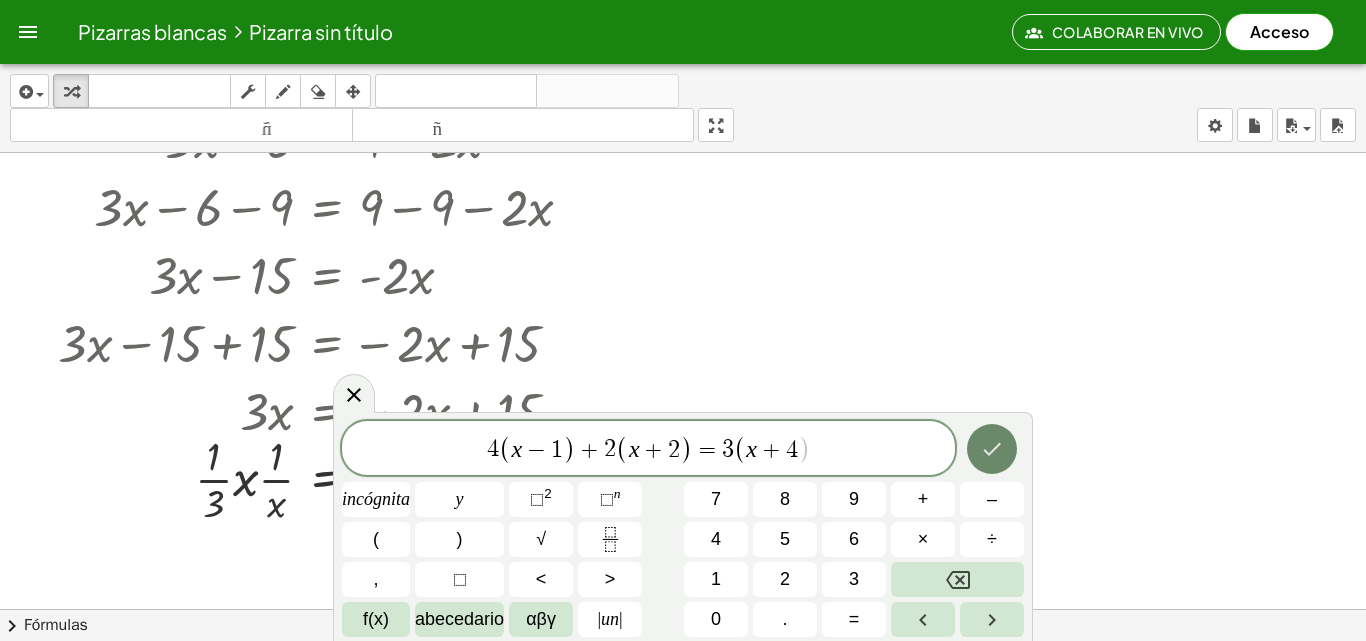 click 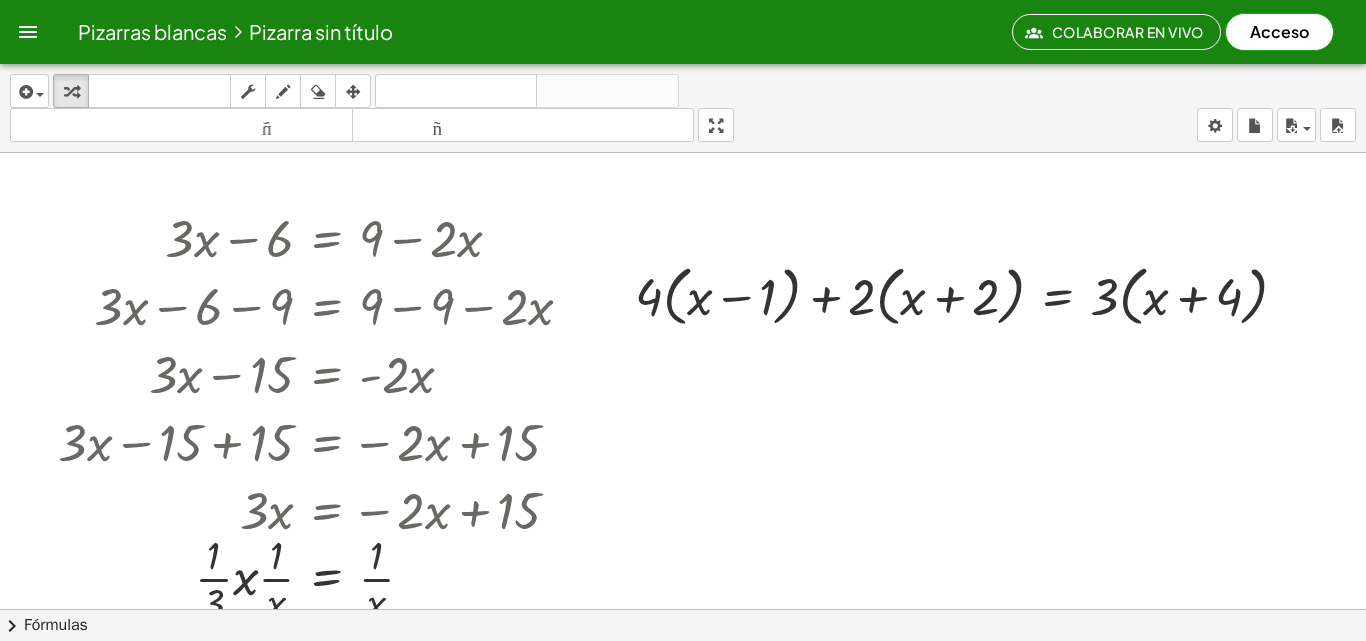 scroll, scrollTop: 0, scrollLeft: 0, axis: both 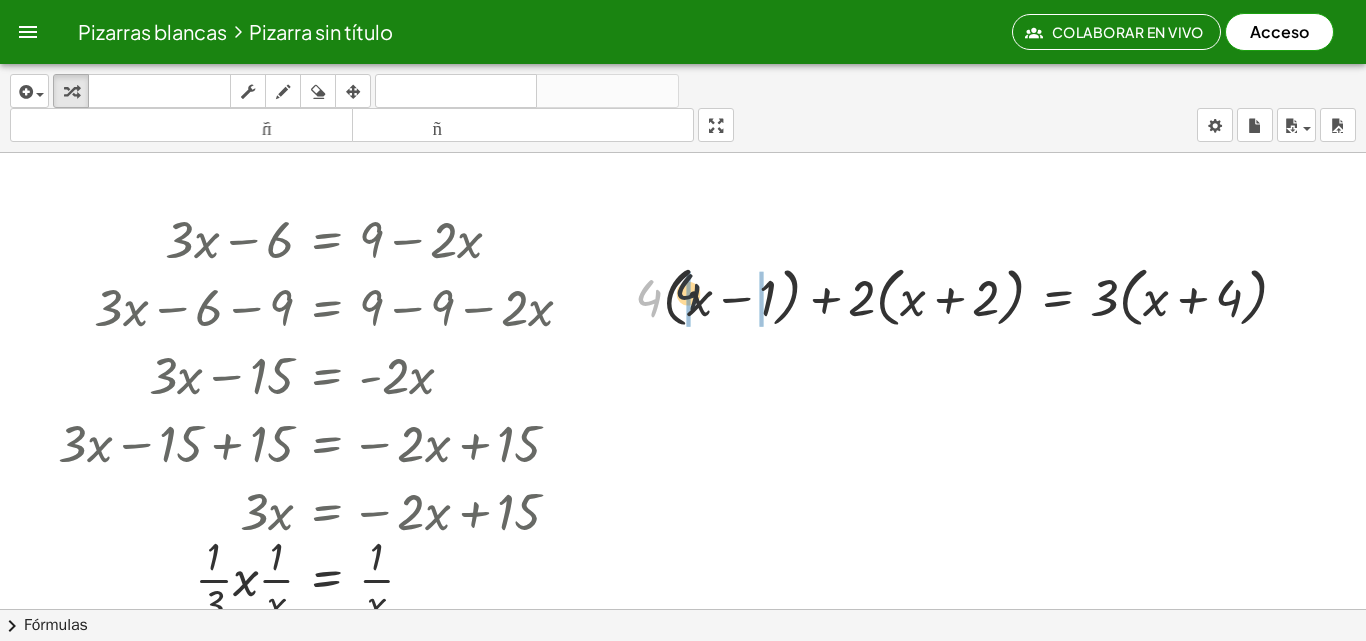 drag, startPoint x: 646, startPoint y: 298, endPoint x: 682, endPoint y: 293, distance: 36.345562 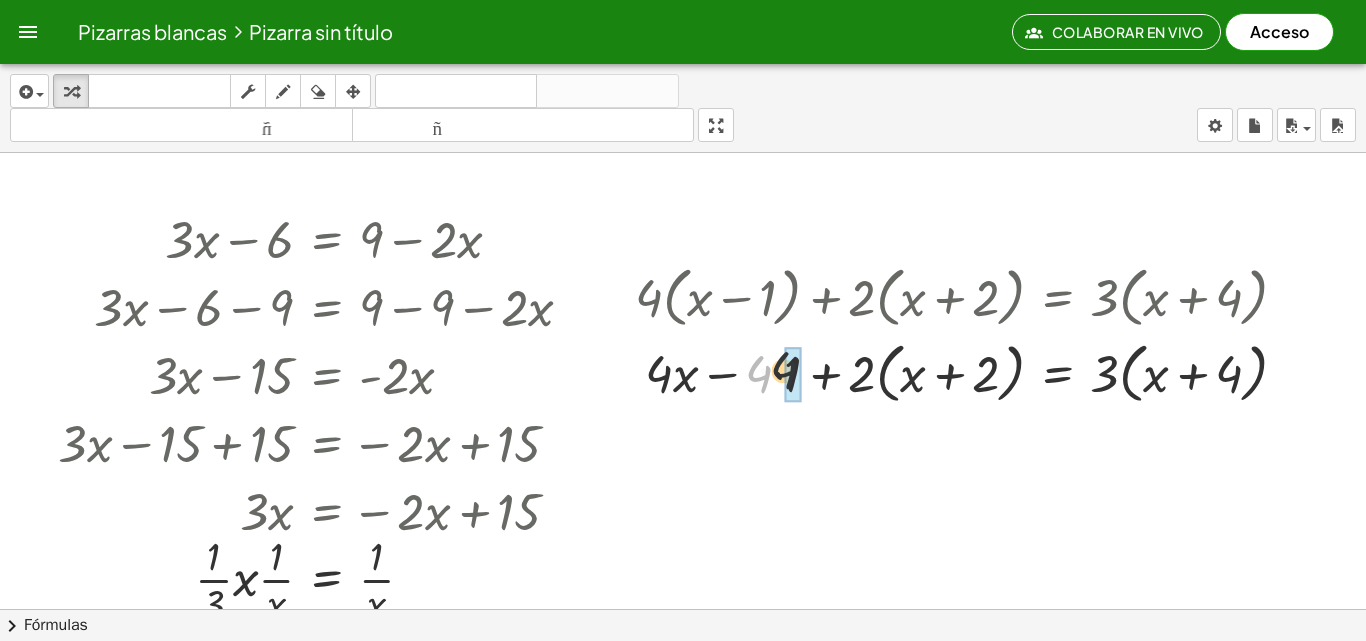 drag, startPoint x: 766, startPoint y: 378, endPoint x: 783, endPoint y: 377, distance: 17.029387 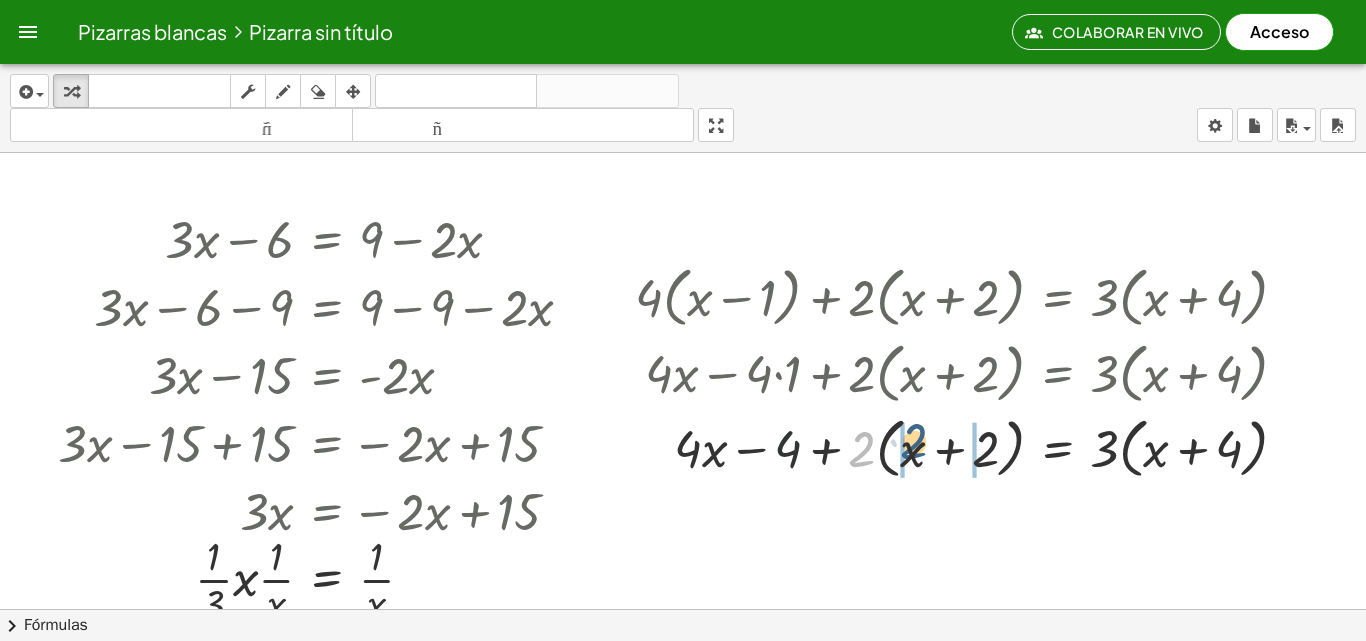 drag, startPoint x: 860, startPoint y: 377, endPoint x: 916, endPoint y: 422, distance: 71.8401 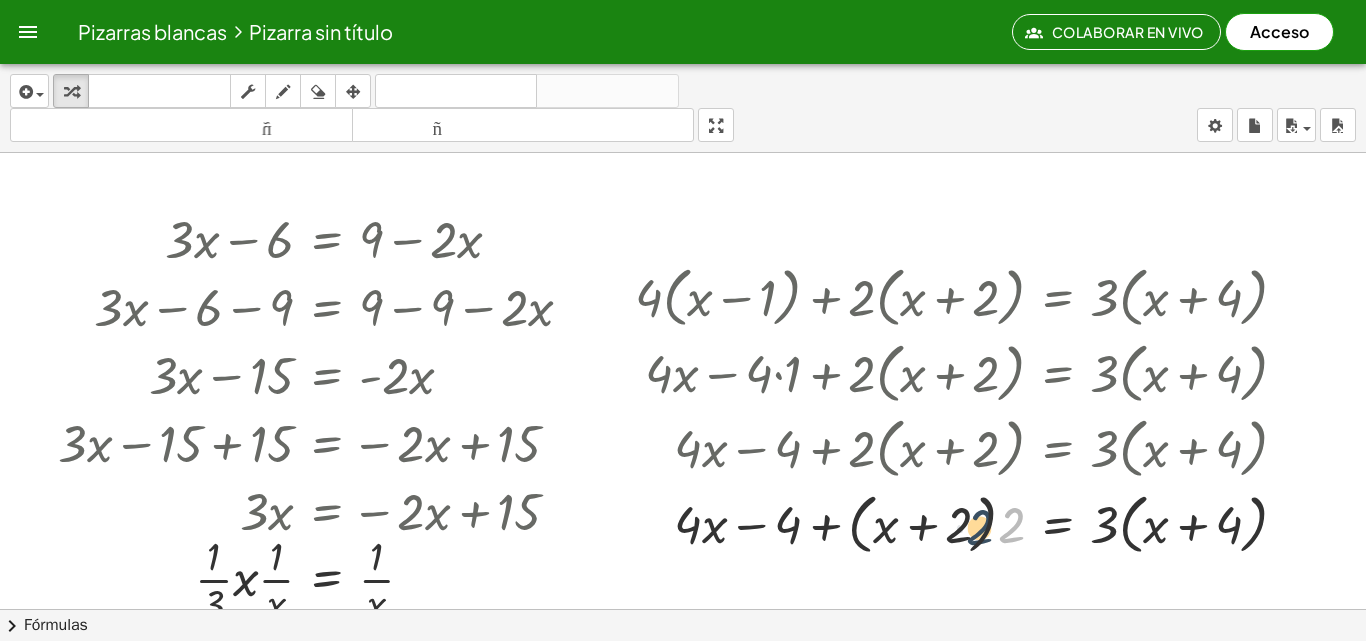drag, startPoint x: 1015, startPoint y: 519, endPoint x: 982, endPoint y: 522, distance: 33.13608 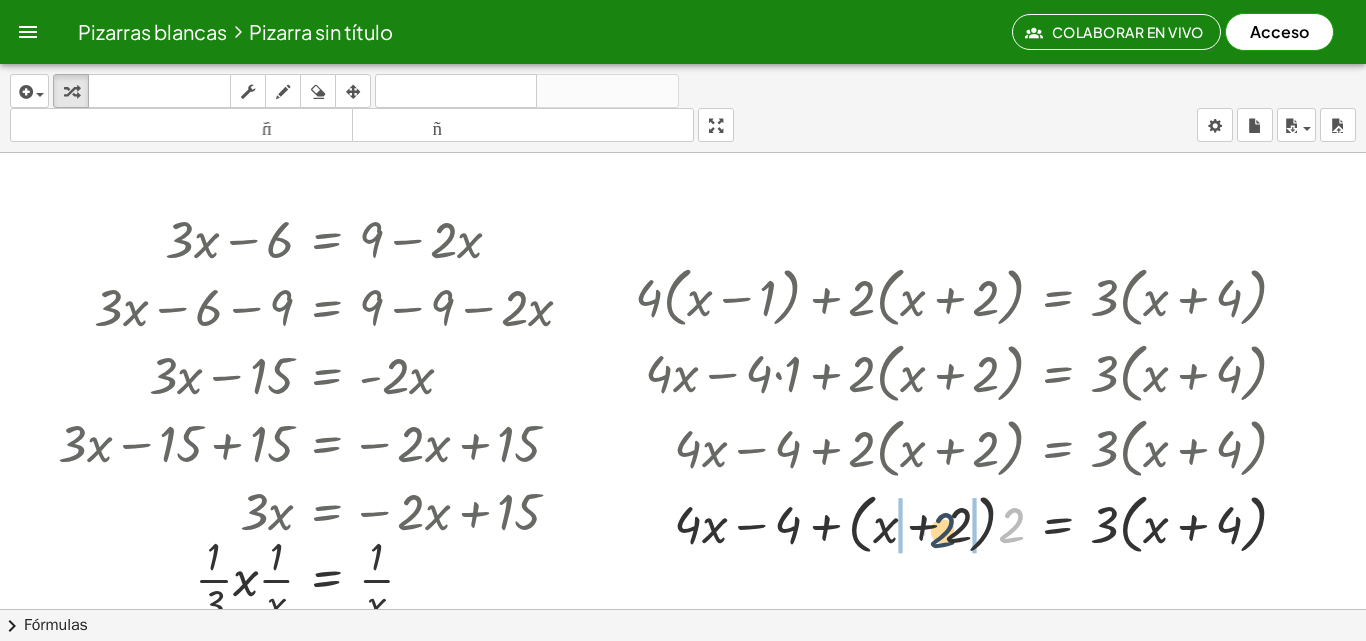 drag, startPoint x: 1017, startPoint y: 516, endPoint x: 944, endPoint y: 522, distance: 73.24616 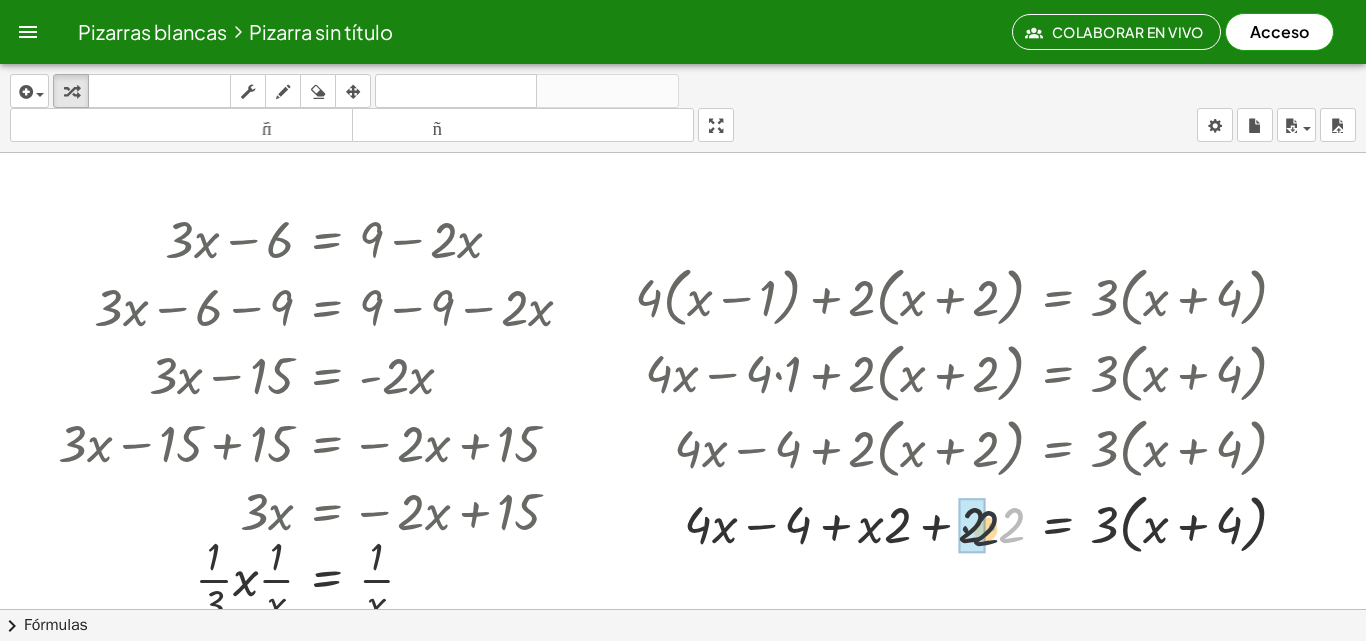 drag, startPoint x: 1021, startPoint y: 519, endPoint x: 989, endPoint y: 523, distance: 32.24903 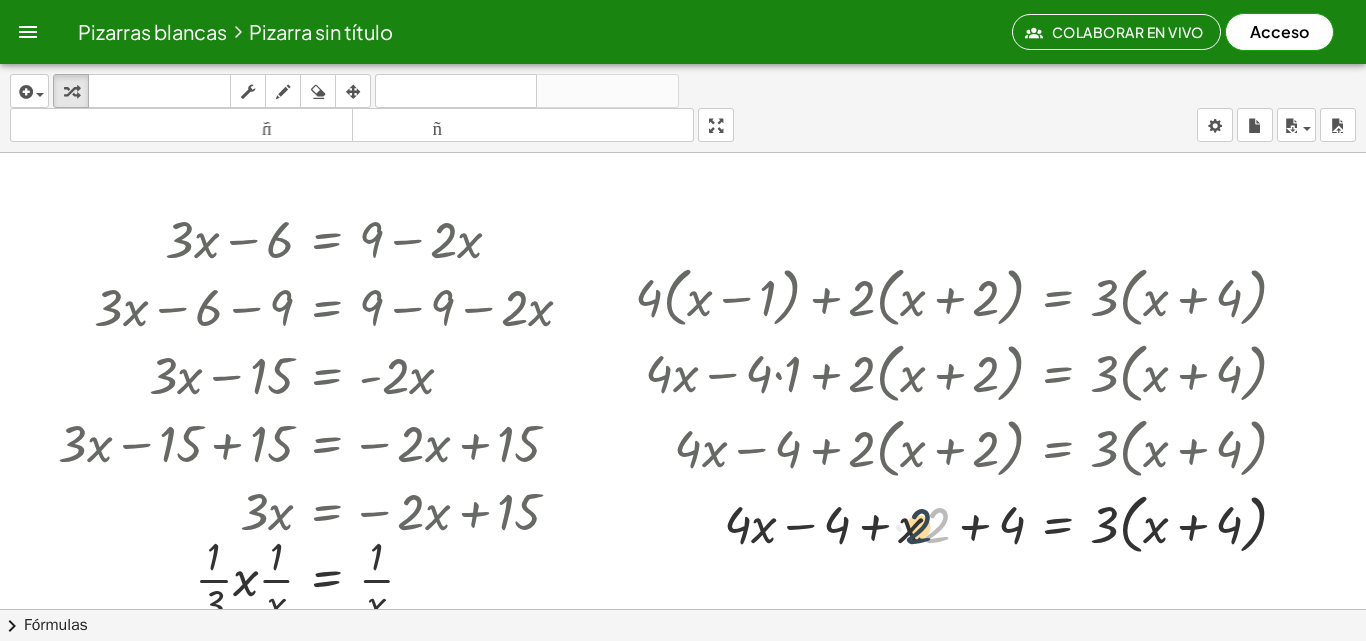 drag, startPoint x: 934, startPoint y: 524, endPoint x: 913, endPoint y: 526, distance: 21.095022 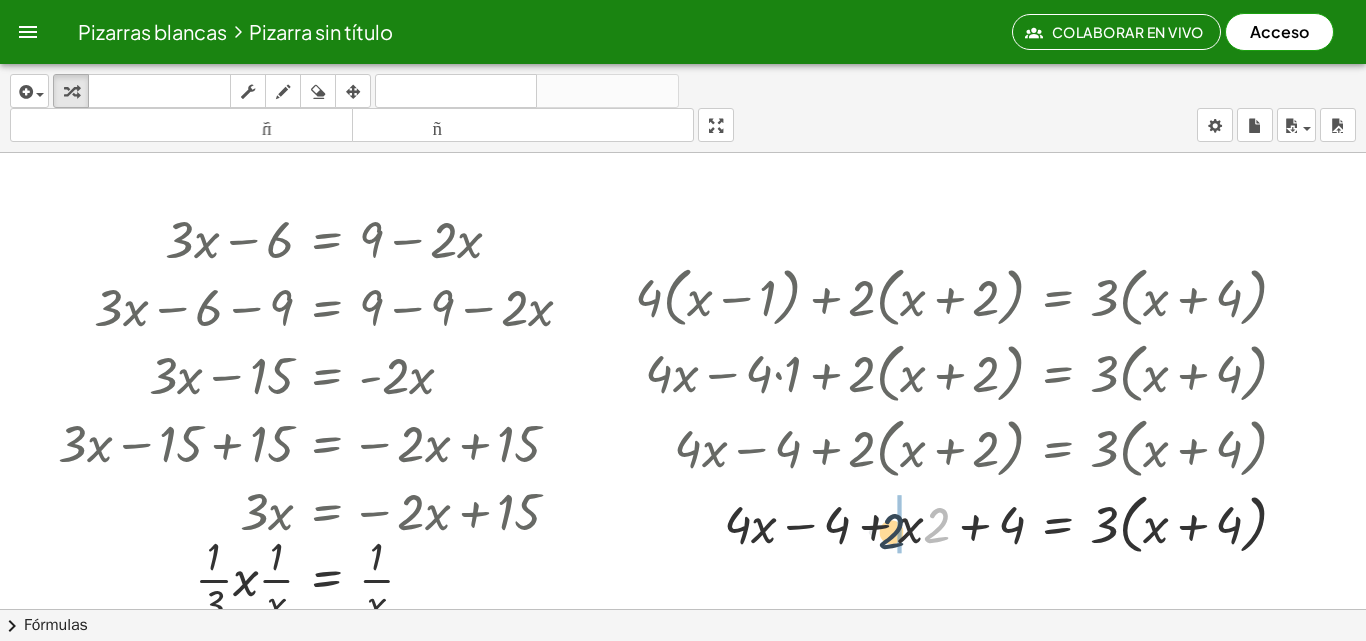 drag, startPoint x: 940, startPoint y: 522, endPoint x: 900, endPoint y: 529, distance: 40.60788 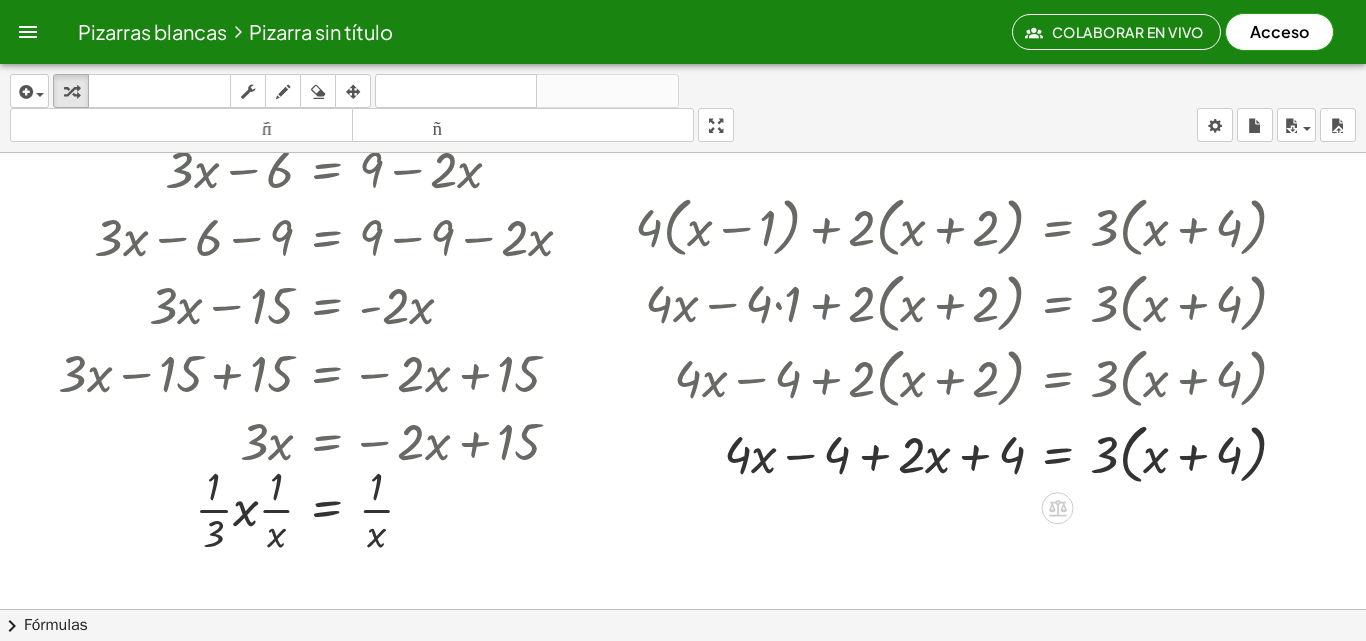 scroll, scrollTop: 100, scrollLeft: 0, axis: vertical 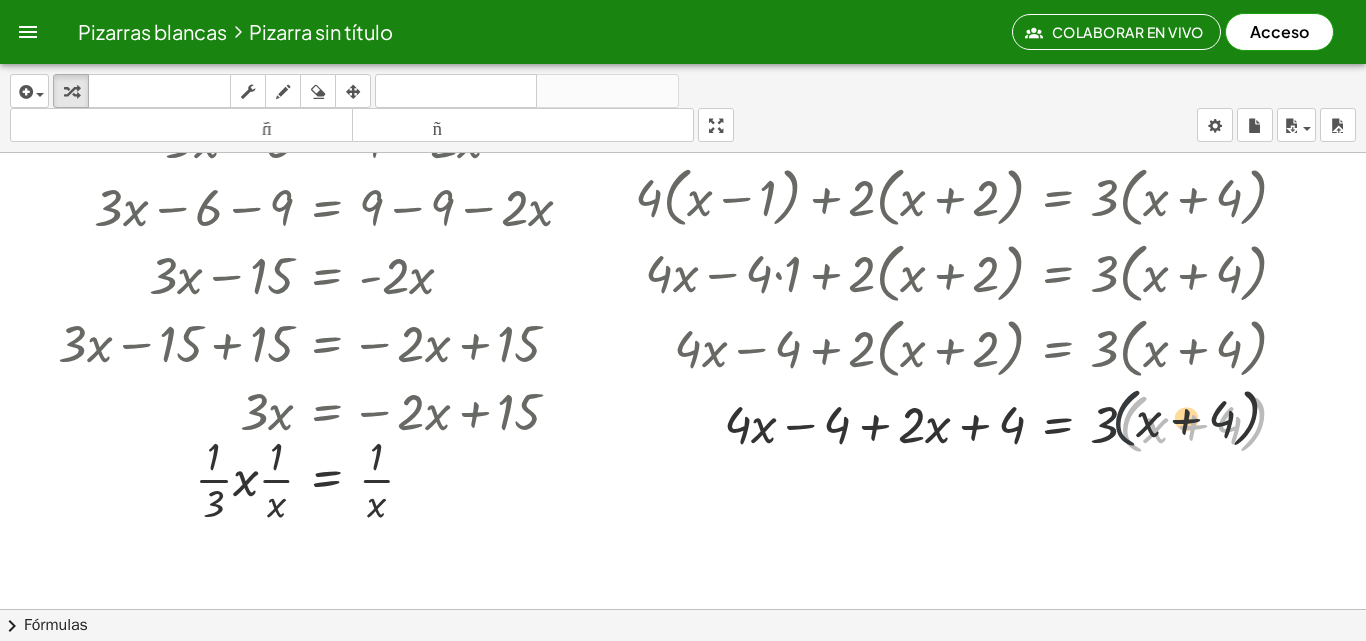 click at bounding box center [969, 423] 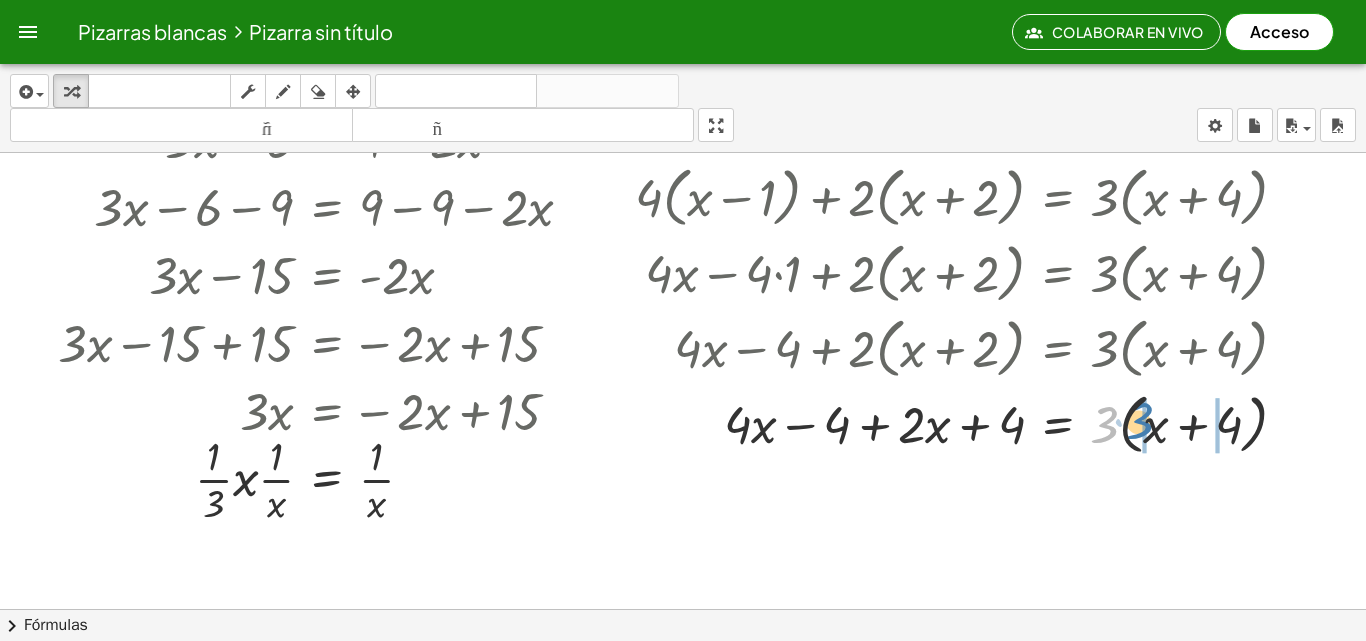 drag, startPoint x: 1113, startPoint y: 420, endPoint x: 1147, endPoint y: 416, distance: 34.234486 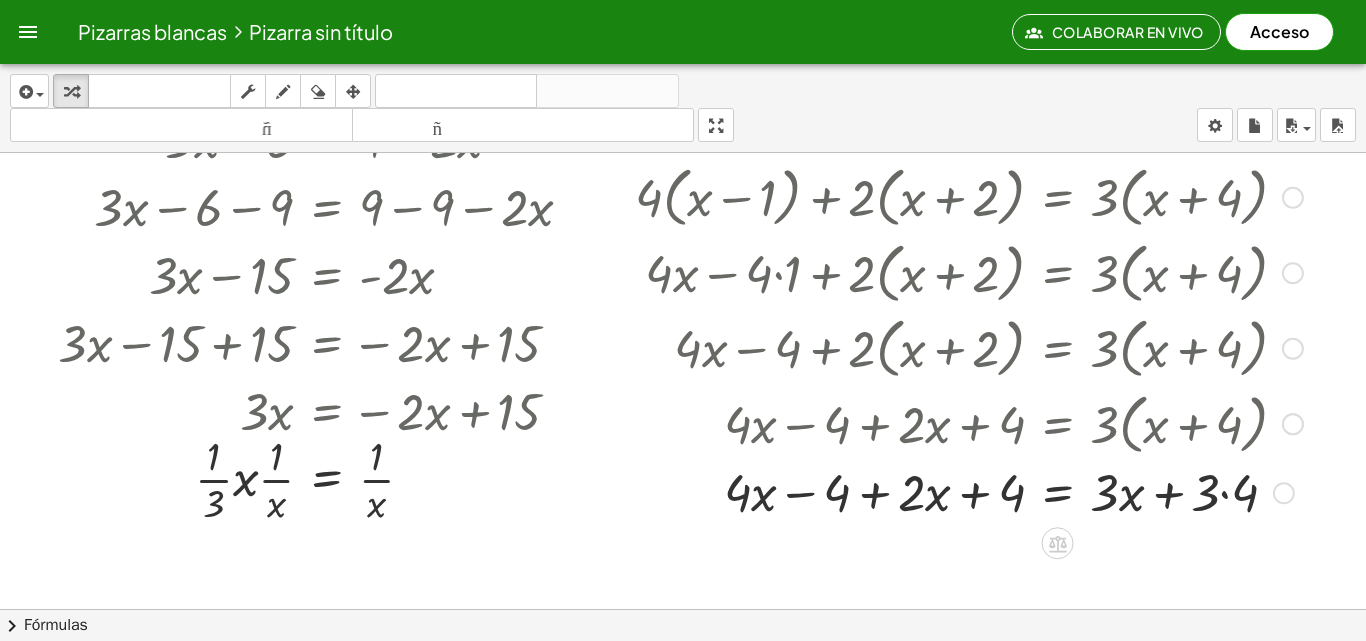 click at bounding box center (973, 423) 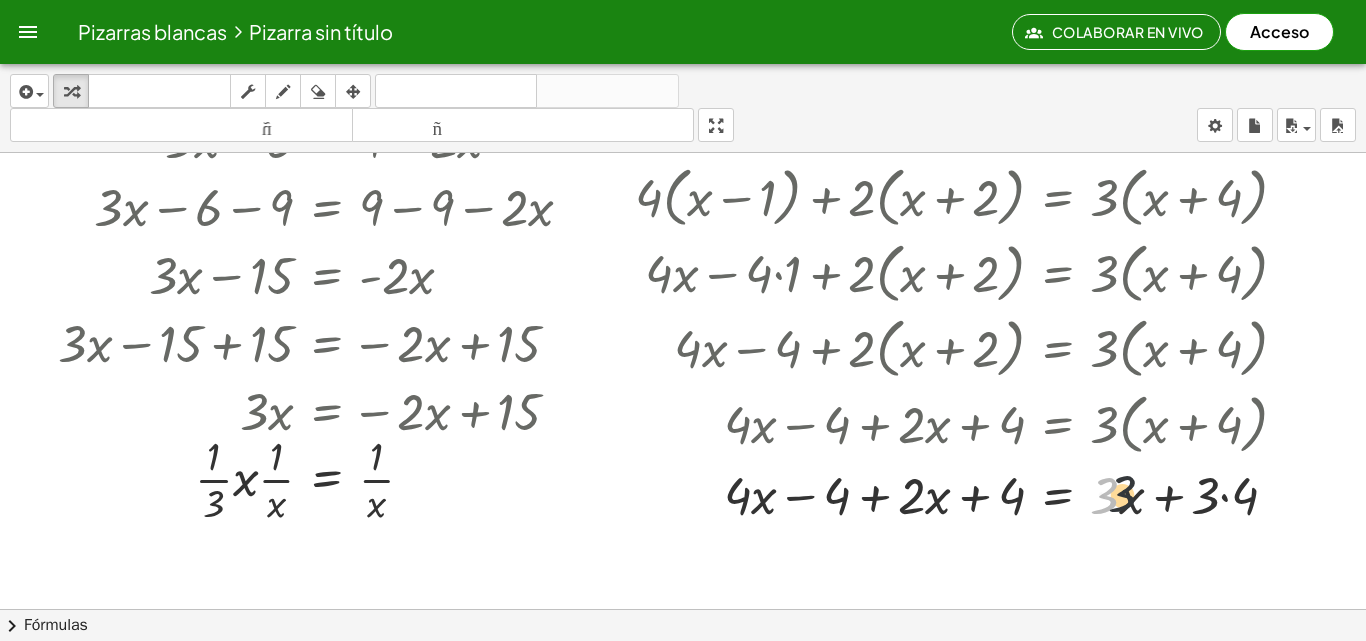 drag, startPoint x: 1114, startPoint y: 502, endPoint x: 1134, endPoint y: 500, distance: 20.09975 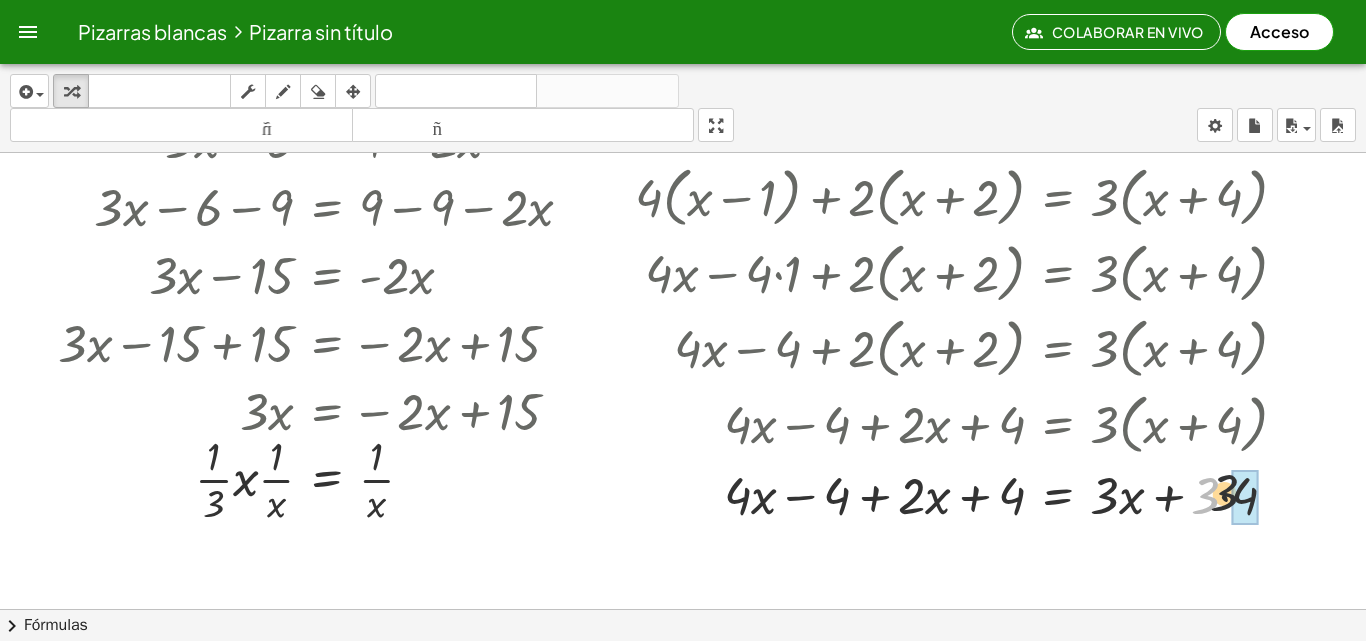 drag, startPoint x: 1201, startPoint y: 497, endPoint x: 1237, endPoint y: 491, distance: 36.496574 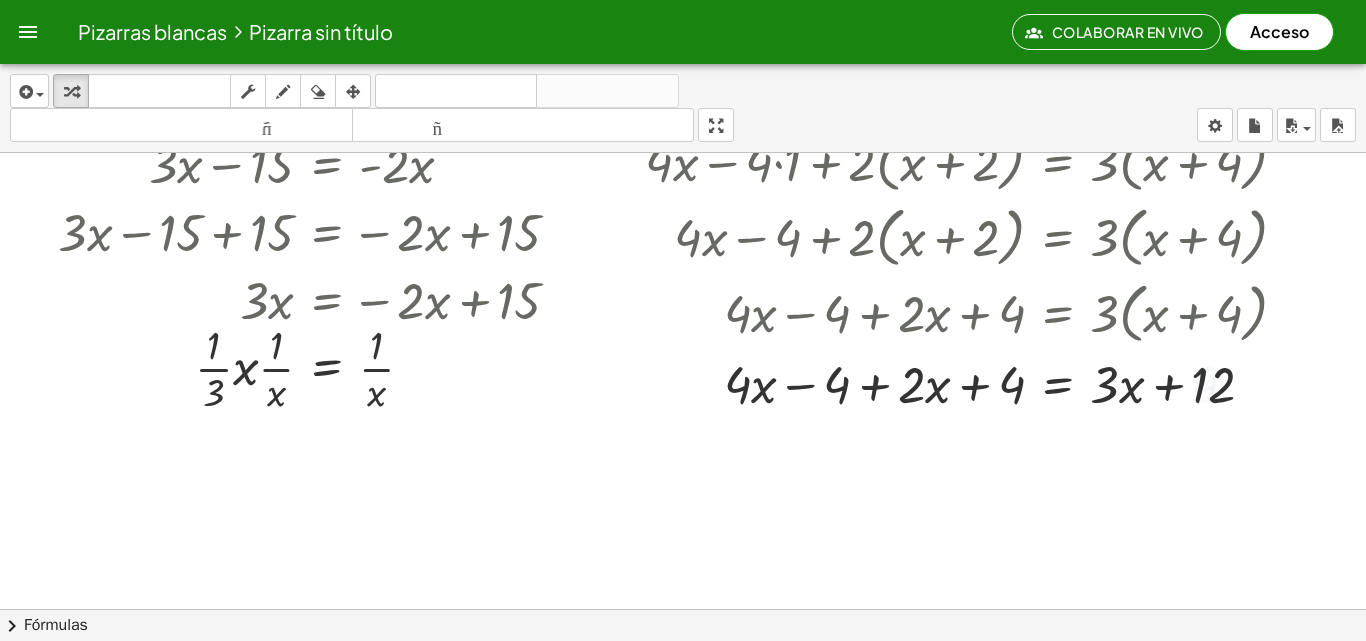 scroll, scrollTop: 300, scrollLeft: 0, axis: vertical 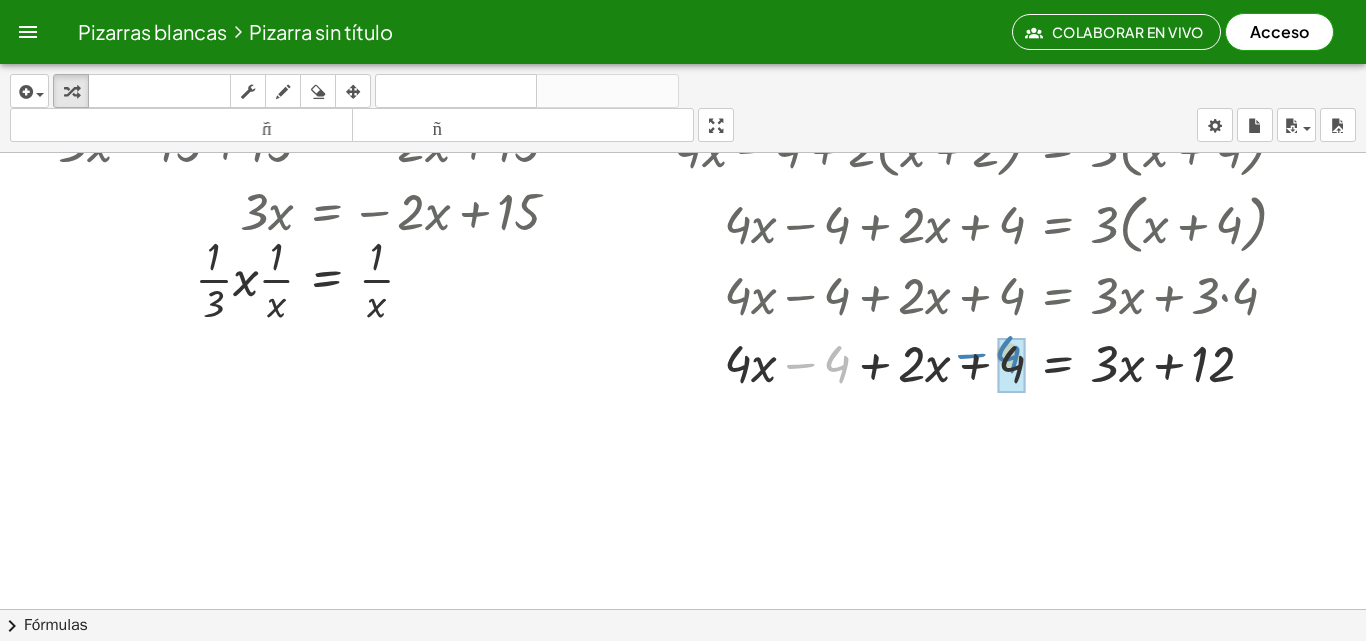 drag, startPoint x: 837, startPoint y: 366, endPoint x: 1008, endPoint y: 356, distance: 171.29214 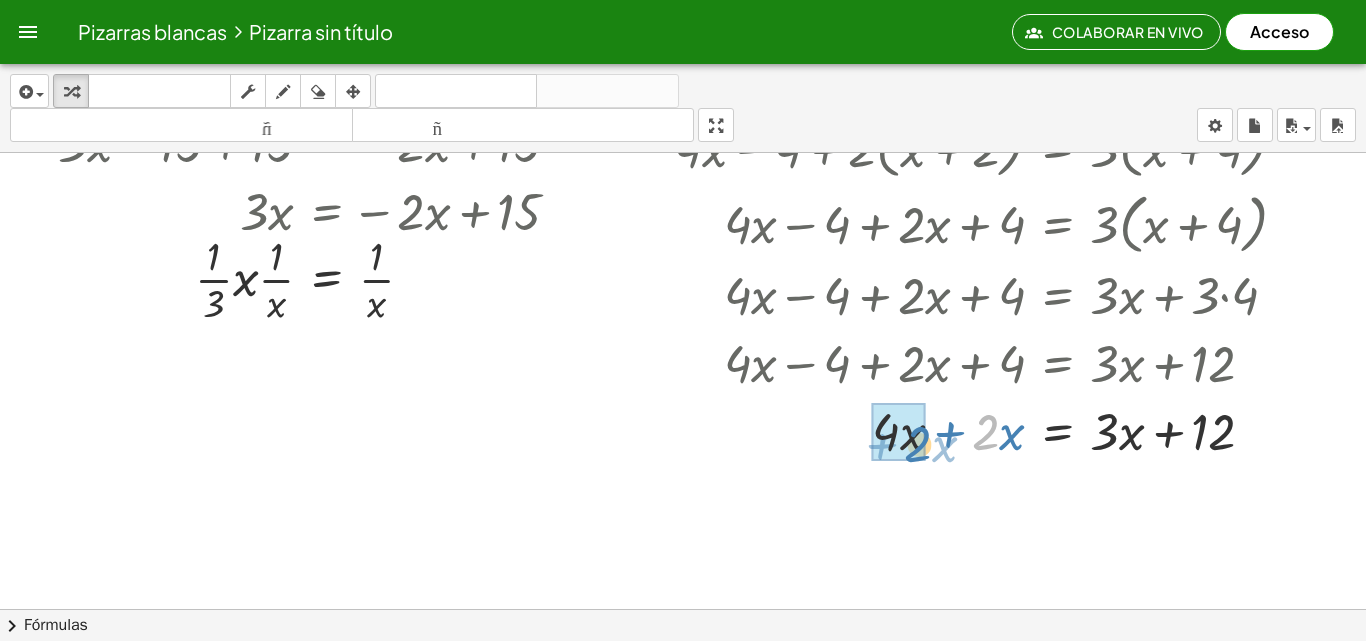 drag, startPoint x: 986, startPoint y: 429, endPoint x: 919, endPoint y: 439, distance: 67.74216 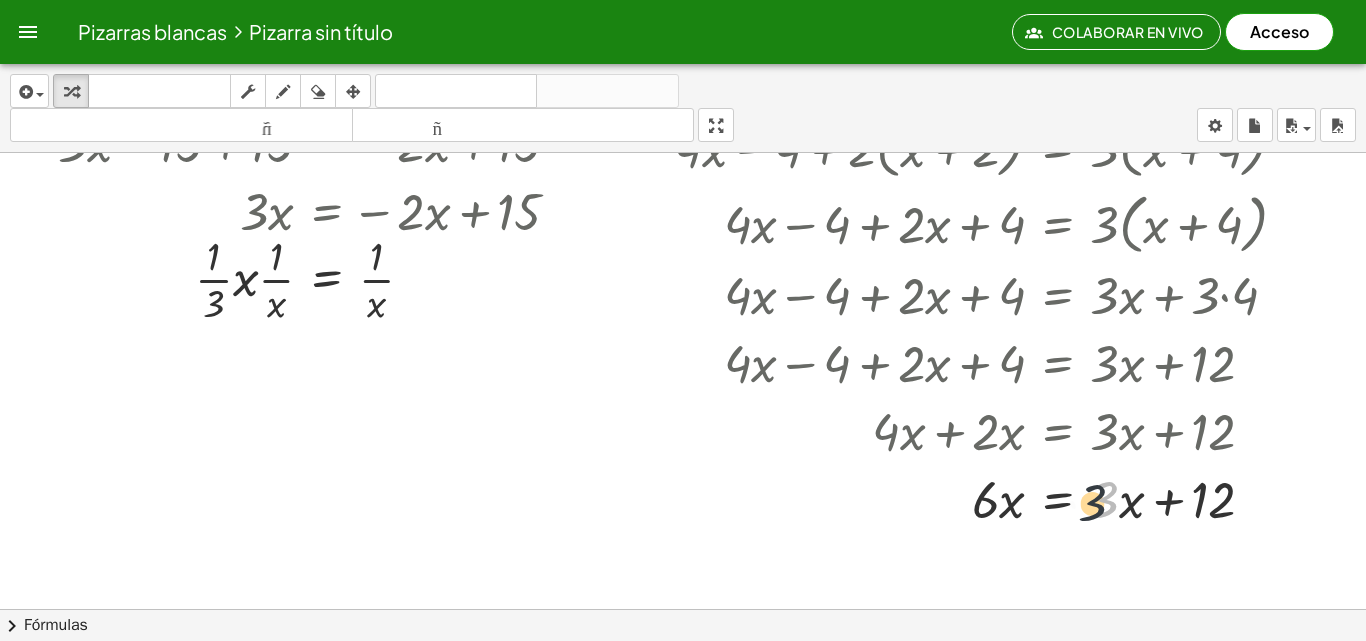 drag, startPoint x: 1106, startPoint y: 438, endPoint x: 1094, endPoint y: 441, distance: 12.369317 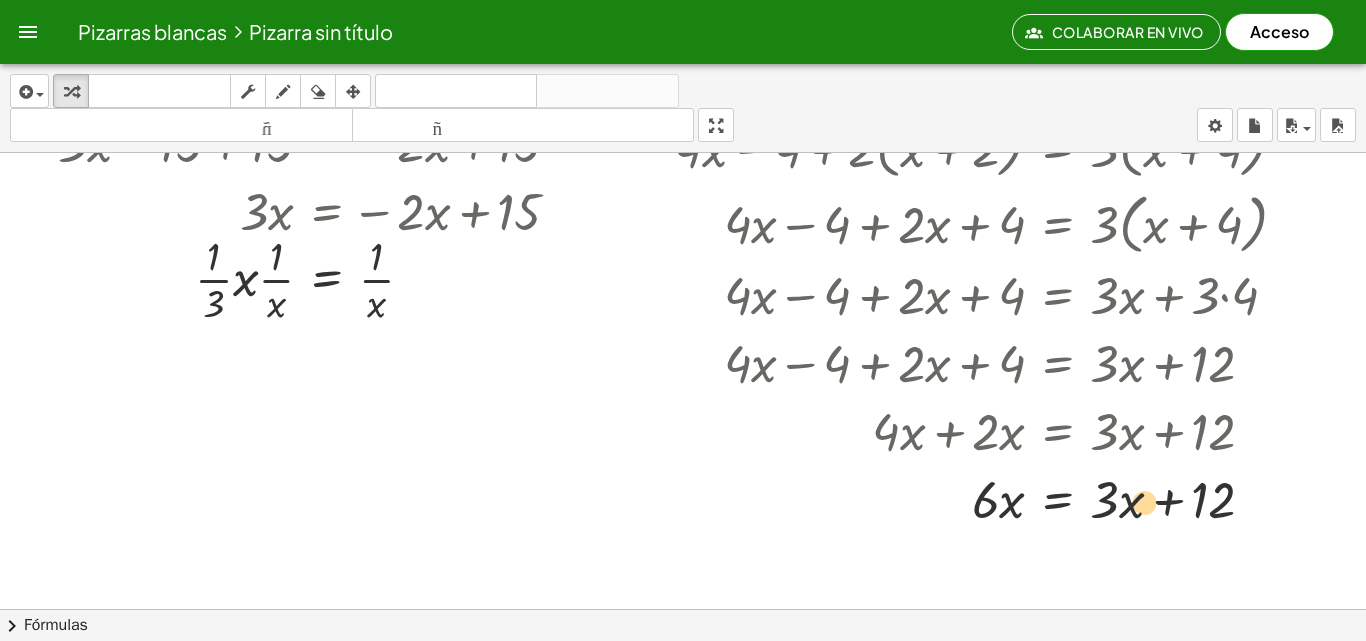 drag, startPoint x: 1125, startPoint y: 500, endPoint x: 1148, endPoint y: 500, distance: 23 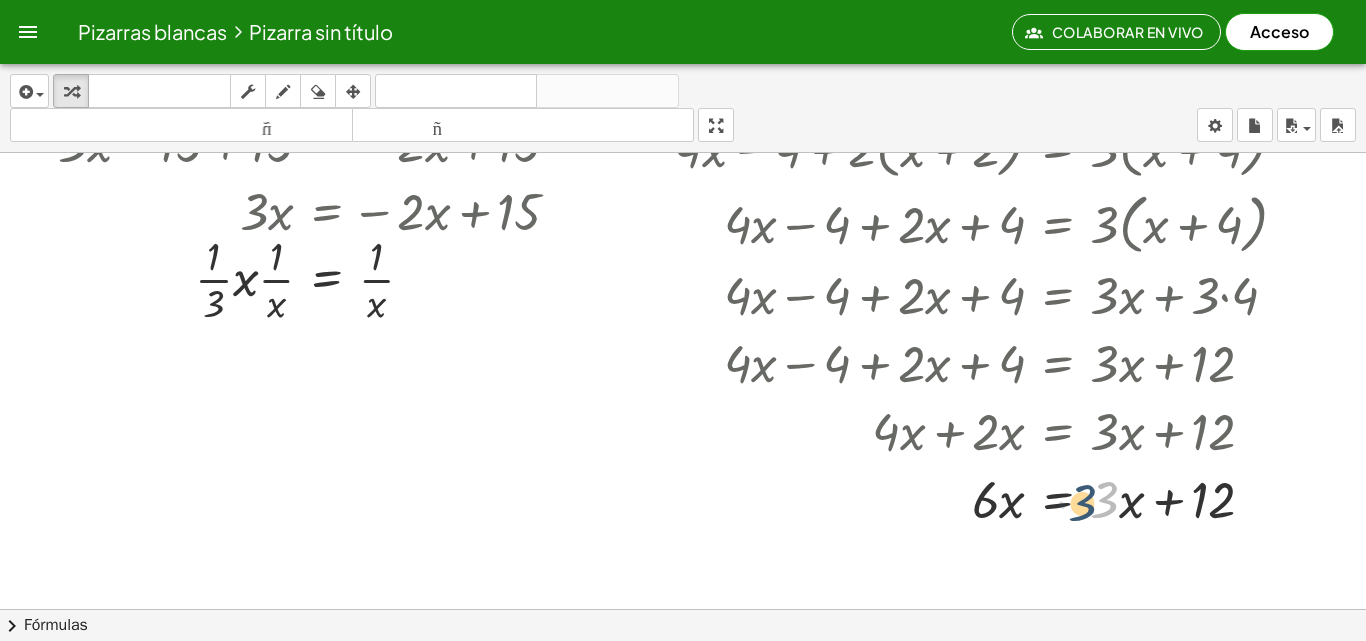 click at bounding box center (969, 498) 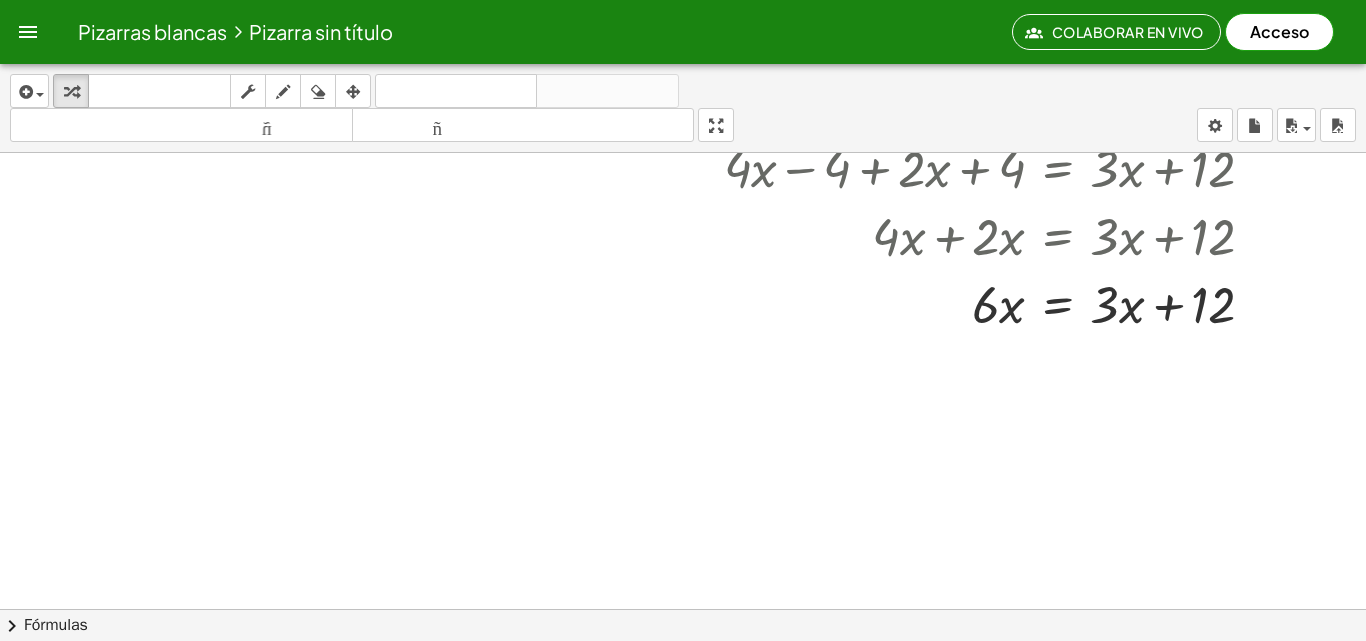 scroll, scrollTop: 500, scrollLeft: 0, axis: vertical 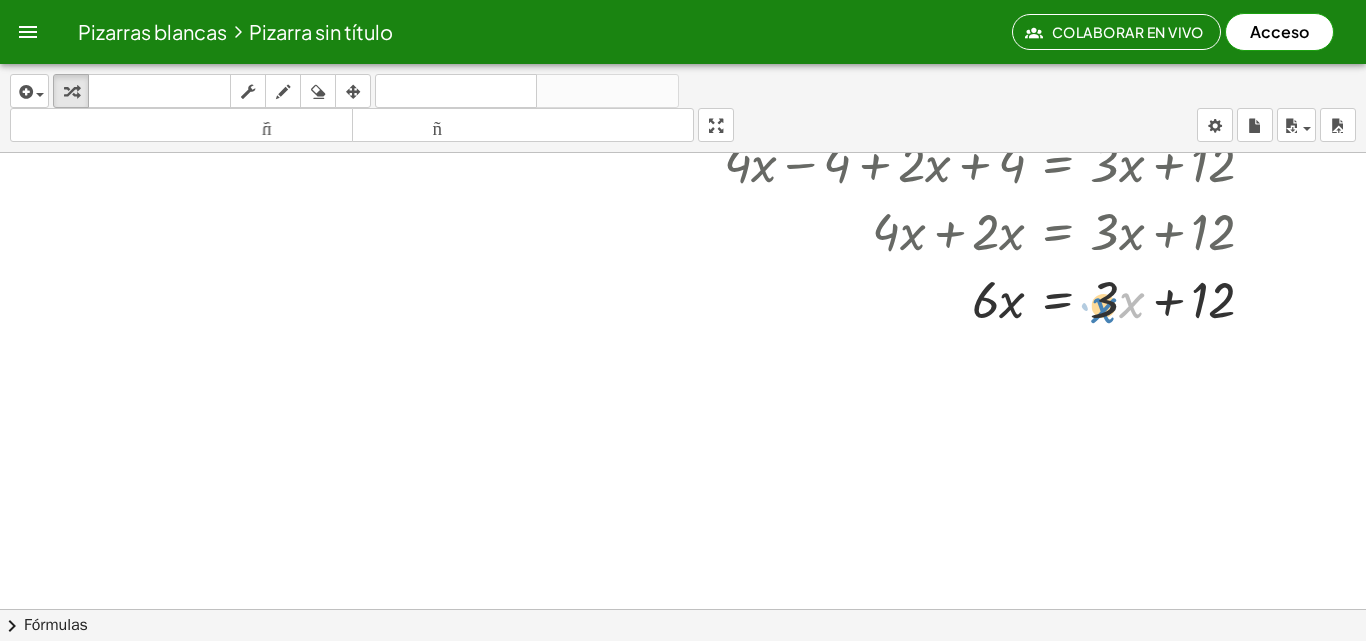 drag, startPoint x: 1139, startPoint y: 307, endPoint x: 1119, endPoint y: 313, distance: 20.880613 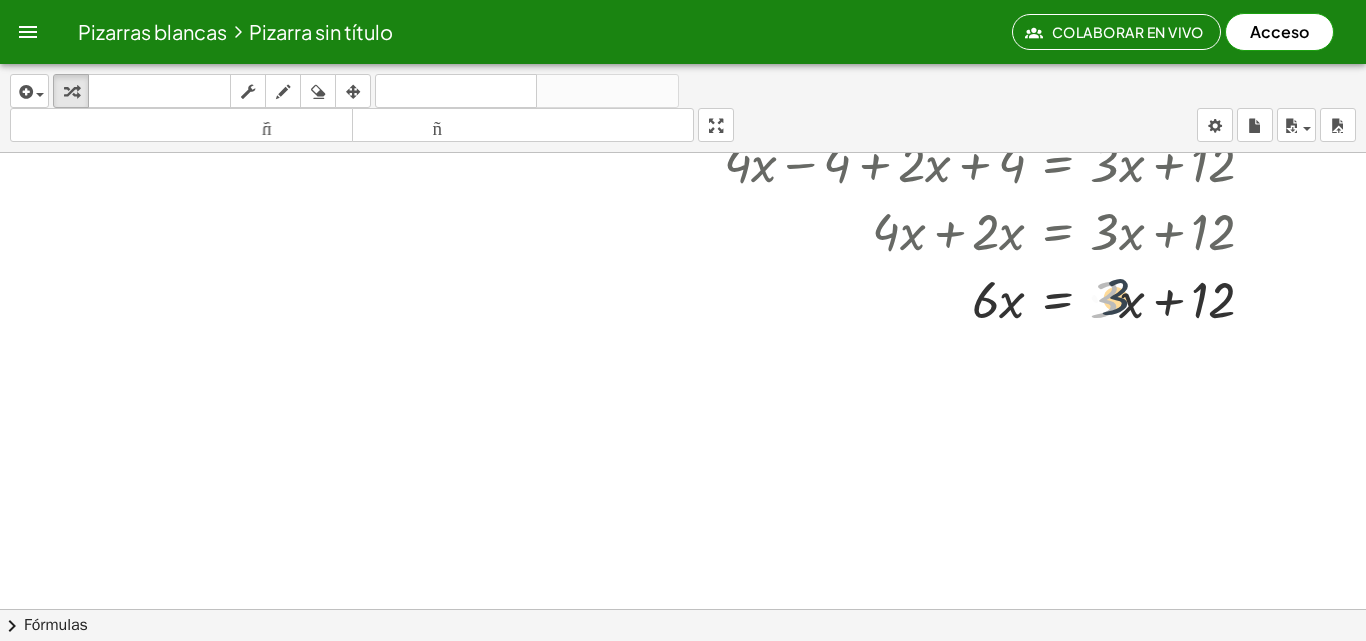 drag, startPoint x: 1102, startPoint y: 308, endPoint x: 1115, endPoint y: 305, distance: 13.341664 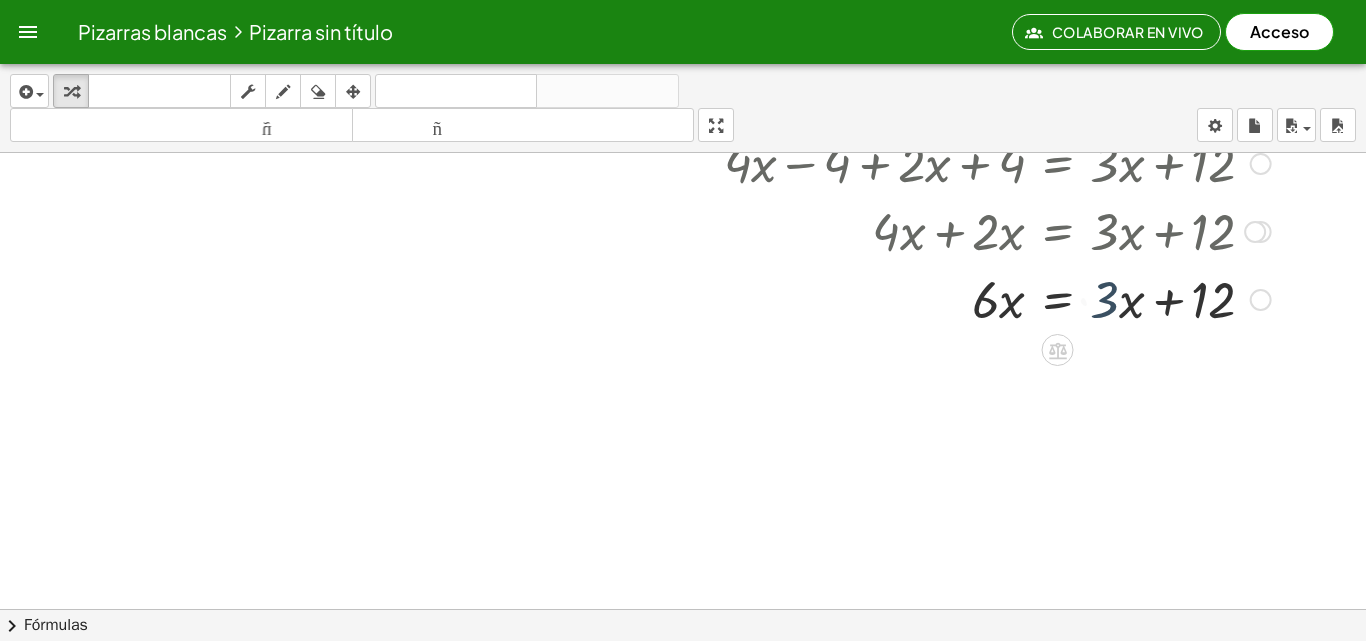 click at bounding box center [969, 298] 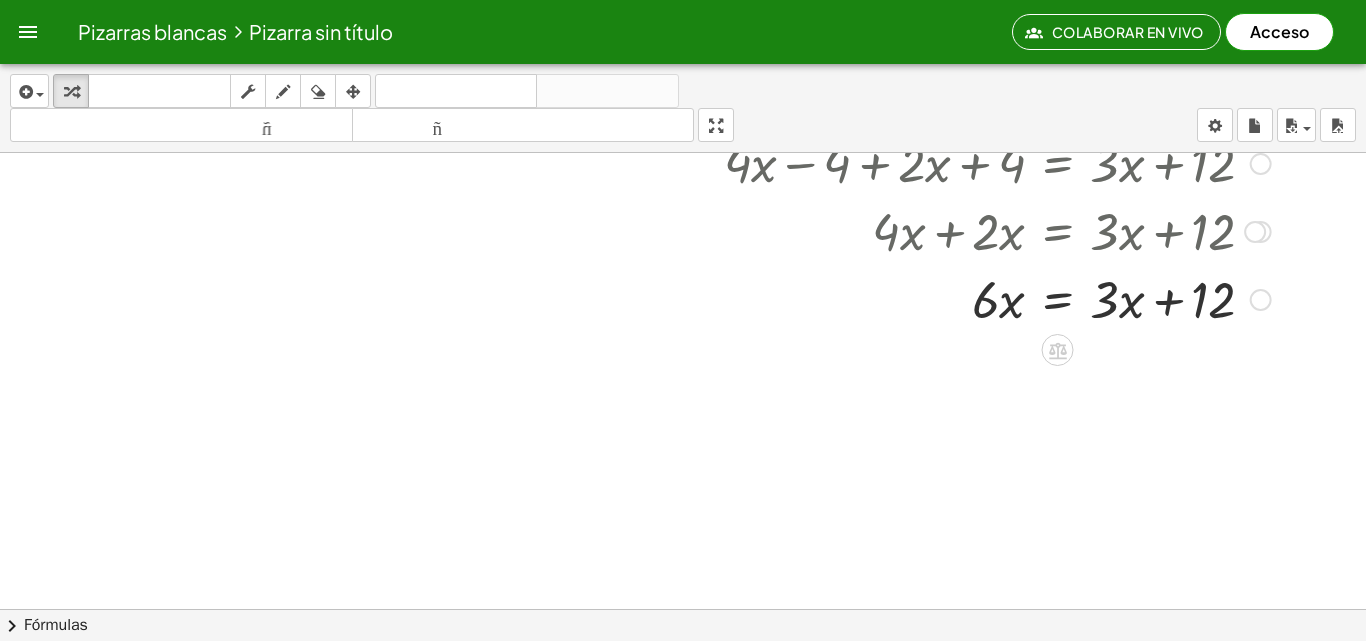 drag, startPoint x: 1115, startPoint y: 304, endPoint x: 1058, endPoint y: 312, distance: 57.558666 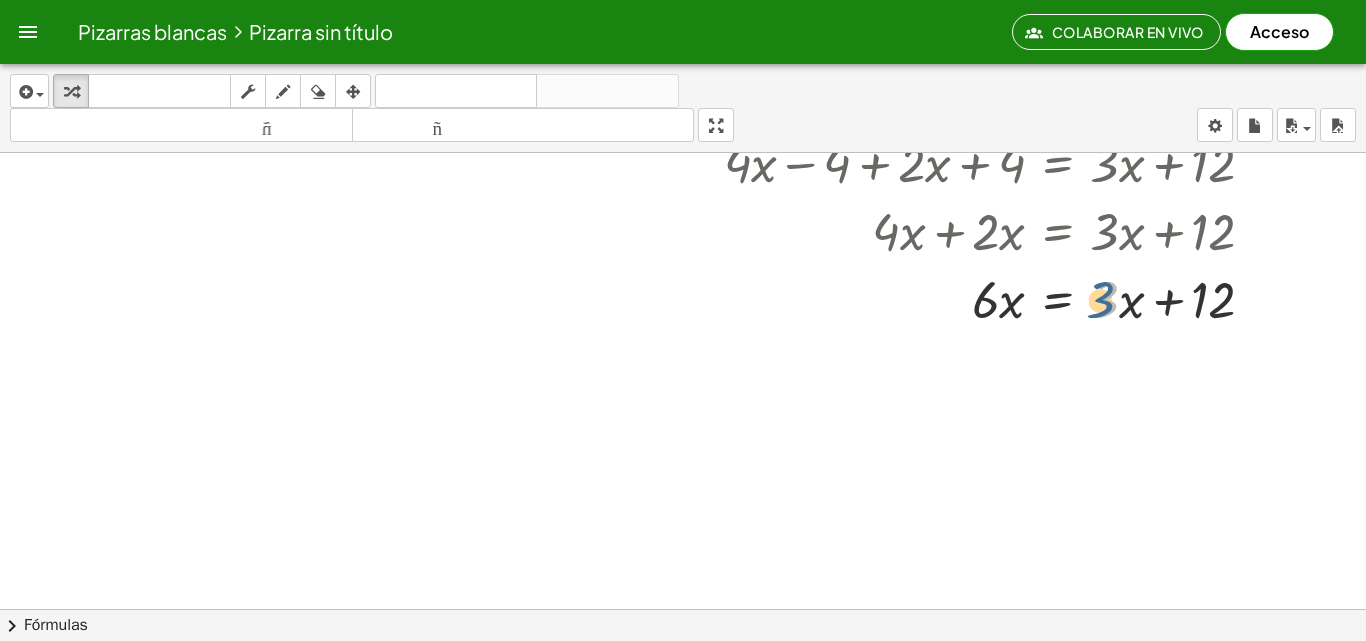 click at bounding box center (969, 298) 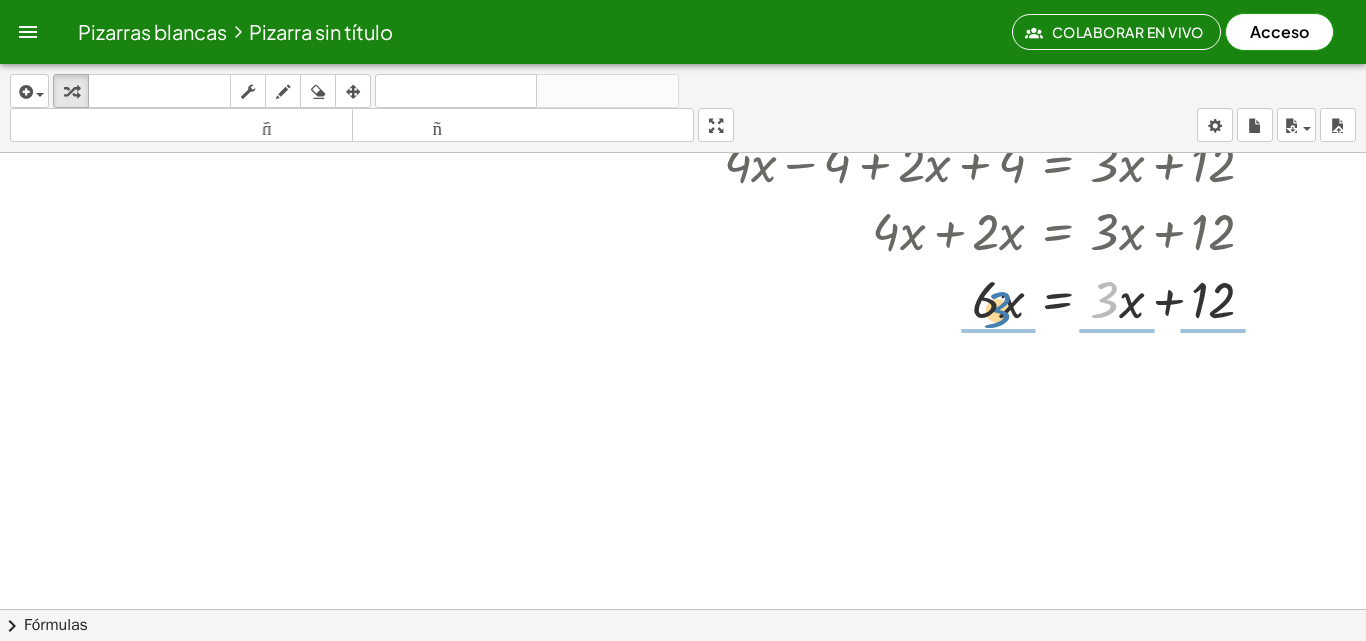 drag, startPoint x: 1111, startPoint y: 306, endPoint x: 1004, endPoint y: 316, distance: 107.46627 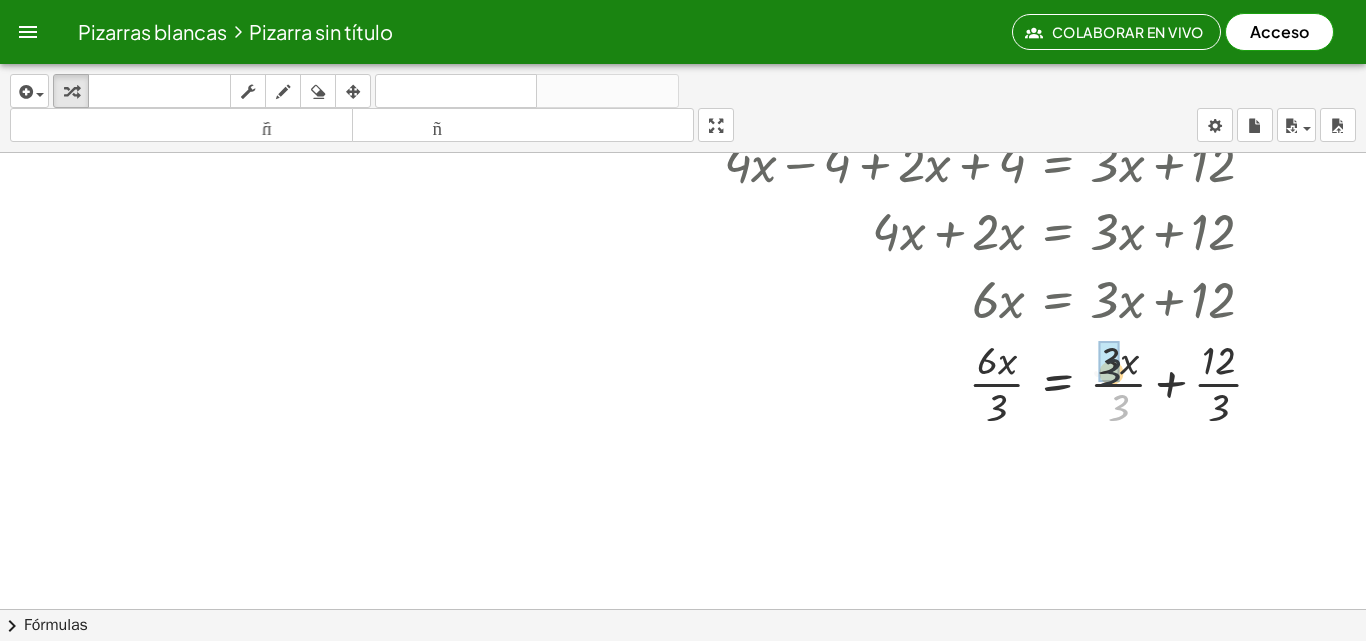 drag, startPoint x: 1118, startPoint y: 402, endPoint x: 1113, endPoint y: 378, distance: 24.5153 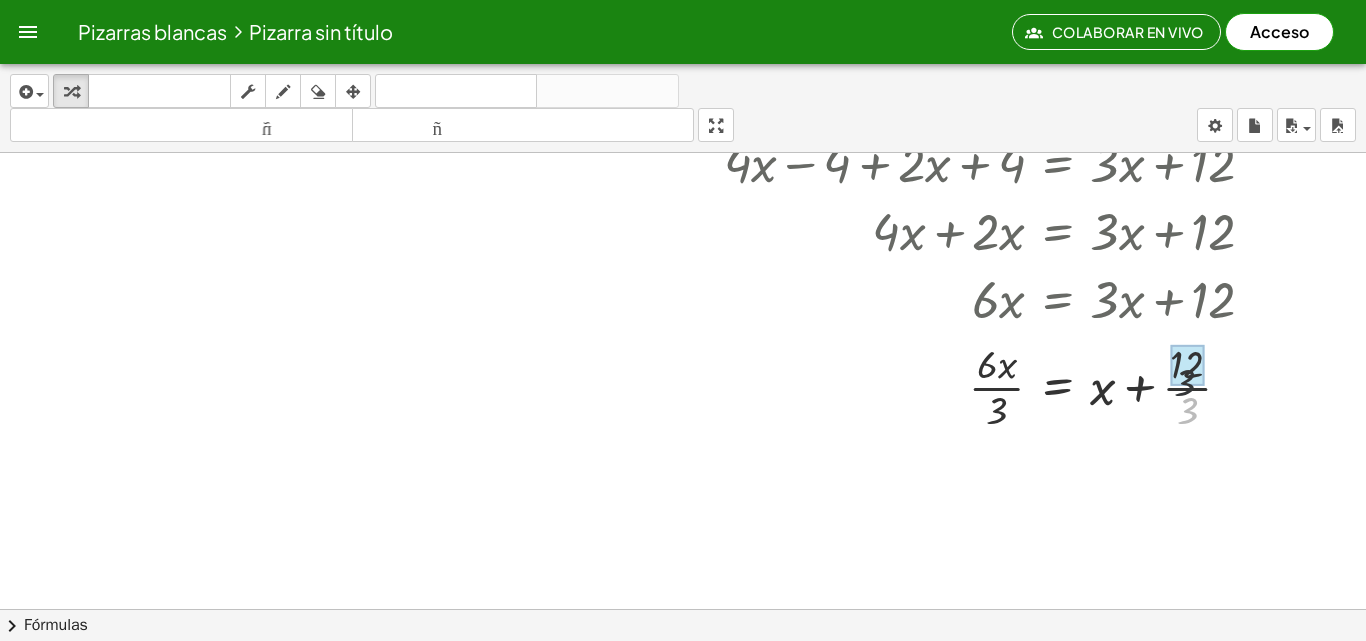 drag, startPoint x: 1187, startPoint y: 399, endPoint x: 1186, endPoint y: 356, distance: 43.011627 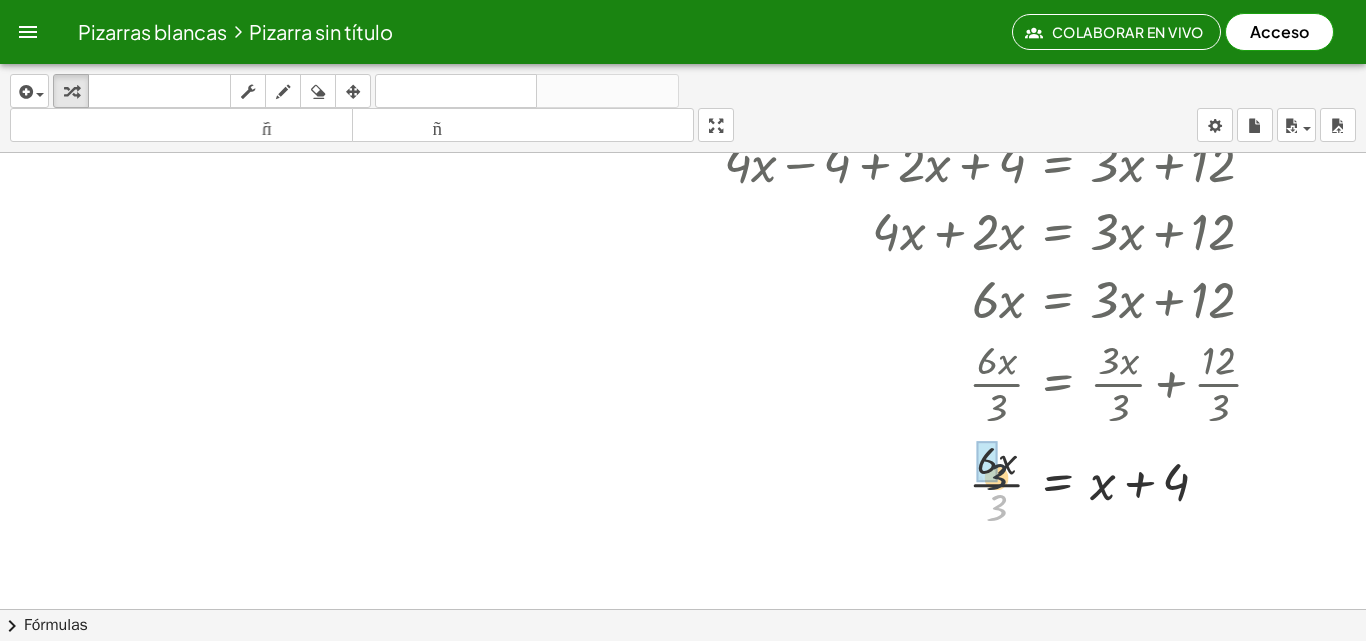 drag, startPoint x: 997, startPoint y: 505, endPoint x: 994, endPoint y: 466, distance: 39.115215 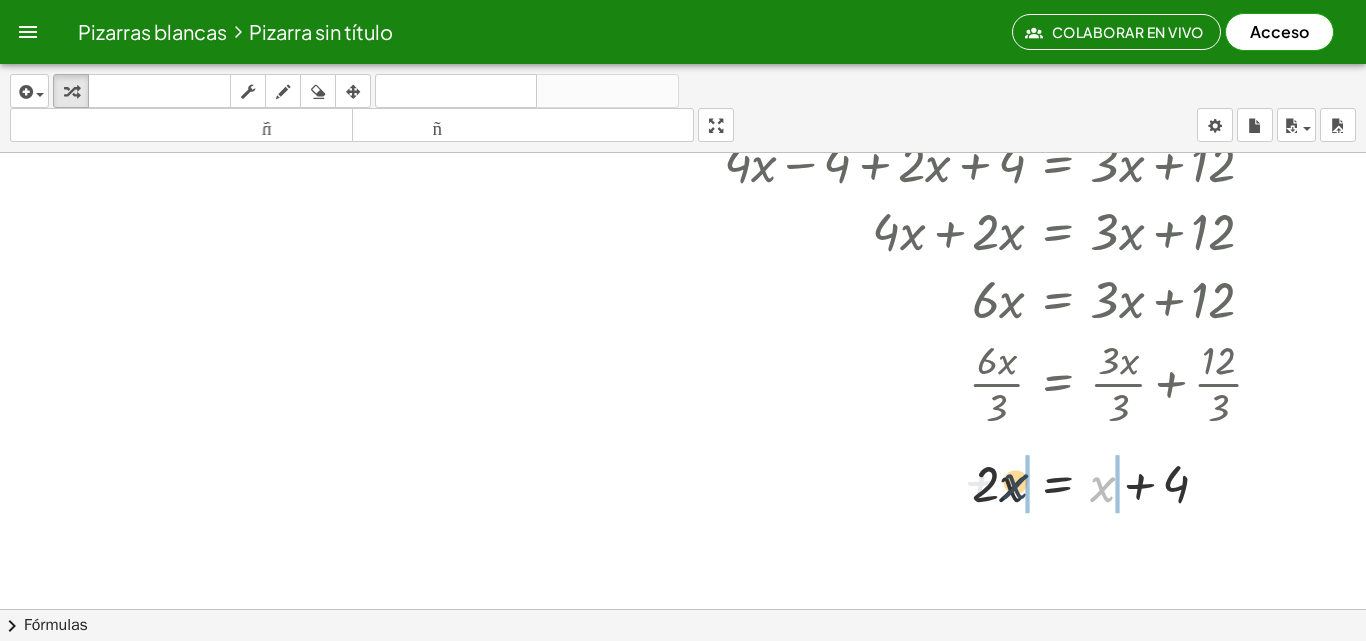 drag, startPoint x: 1076, startPoint y: 489, endPoint x: 1000, endPoint y: 483, distance: 76.23647 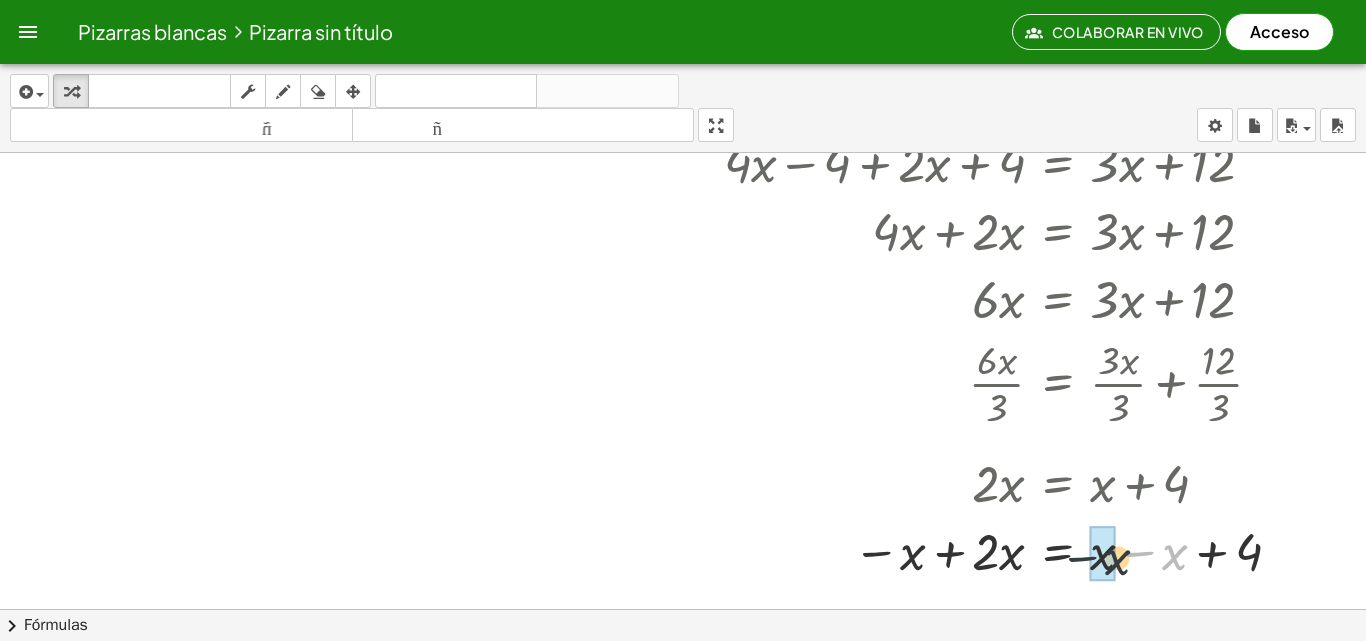 drag, startPoint x: 1169, startPoint y: 555, endPoint x: 1117, endPoint y: 559, distance: 52.153618 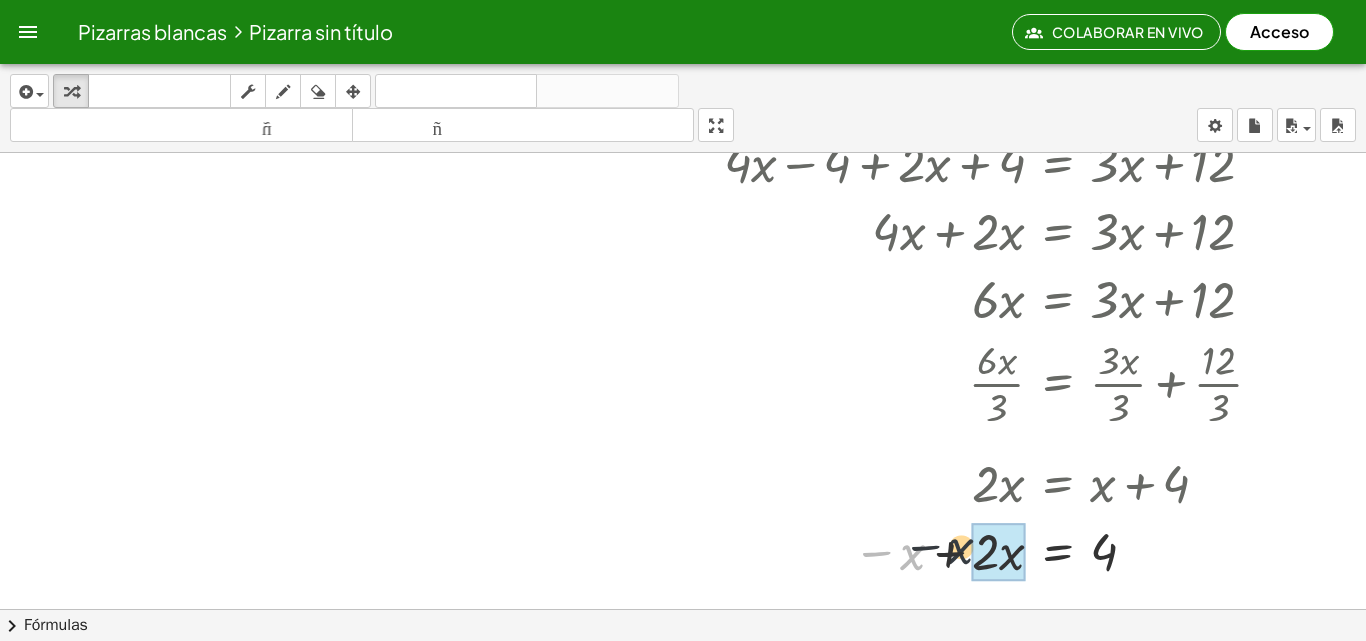 drag, startPoint x: 914, startPoint y: 561, endPoint x: 987, endPoint y: 552, distance: 73.552704 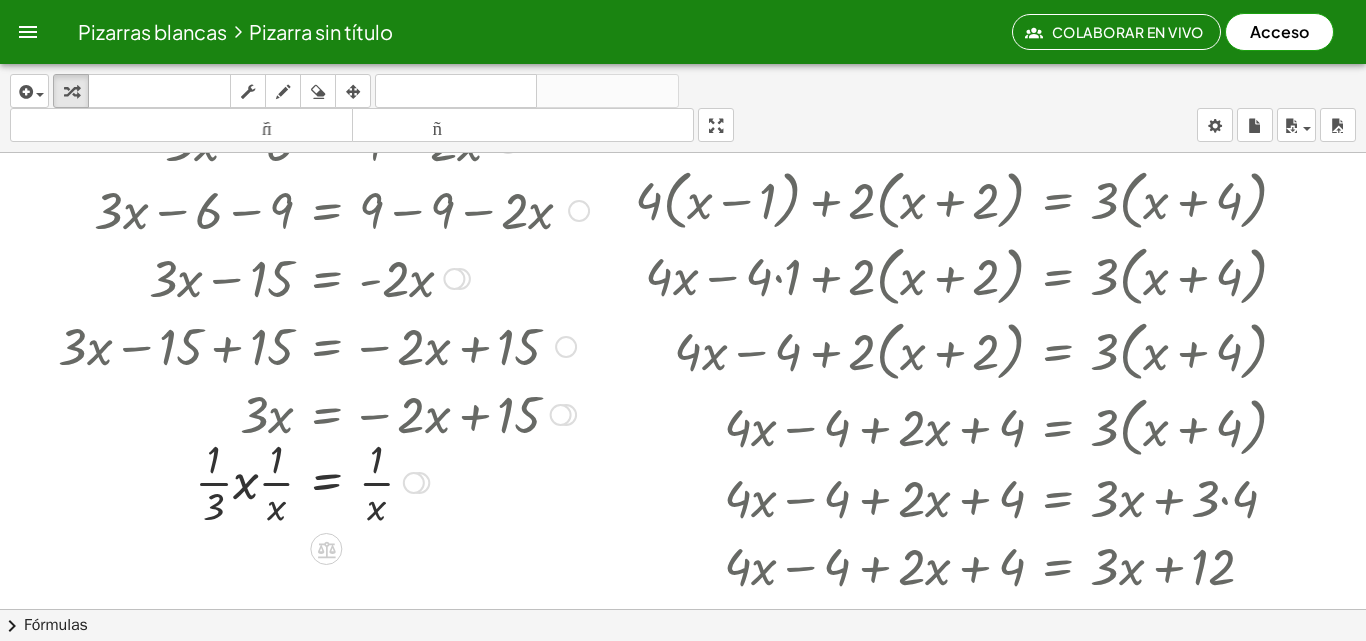 scroll, scrollTop: 212, scrollLeft: 0, axis: vertical 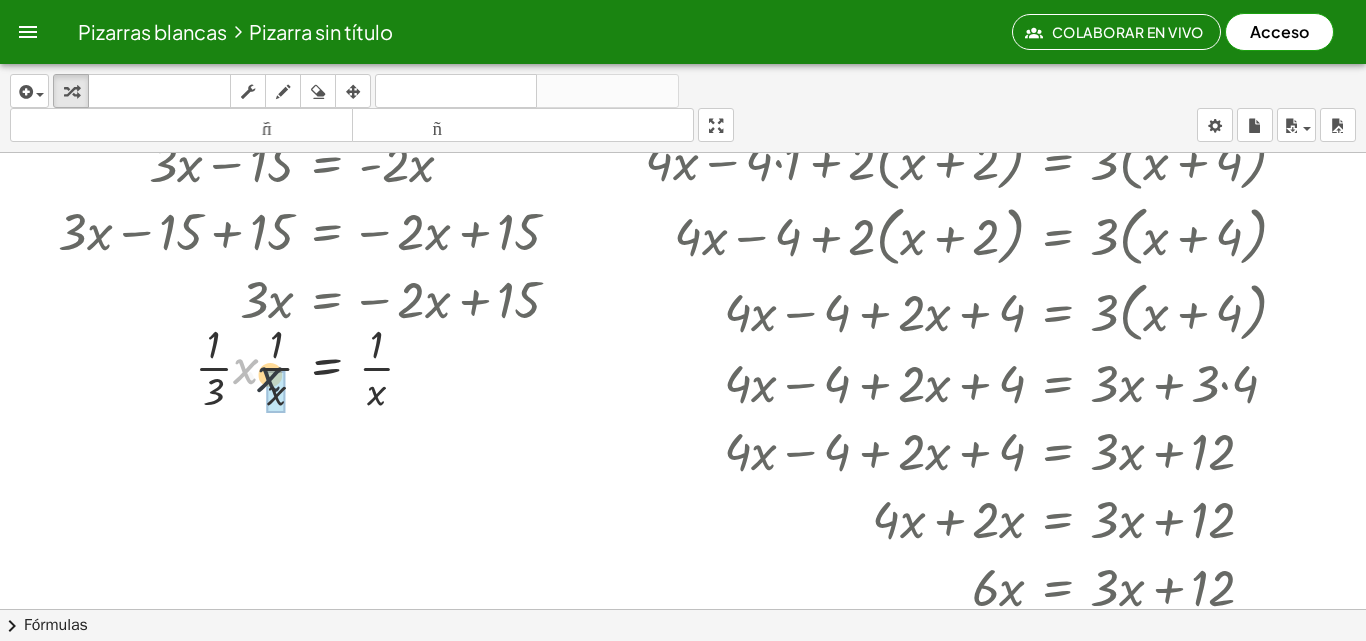 drag, startPoint x: 247, startPoint y: 367, endPoint x: 265, endPoint y: 375, distance: 19.697716 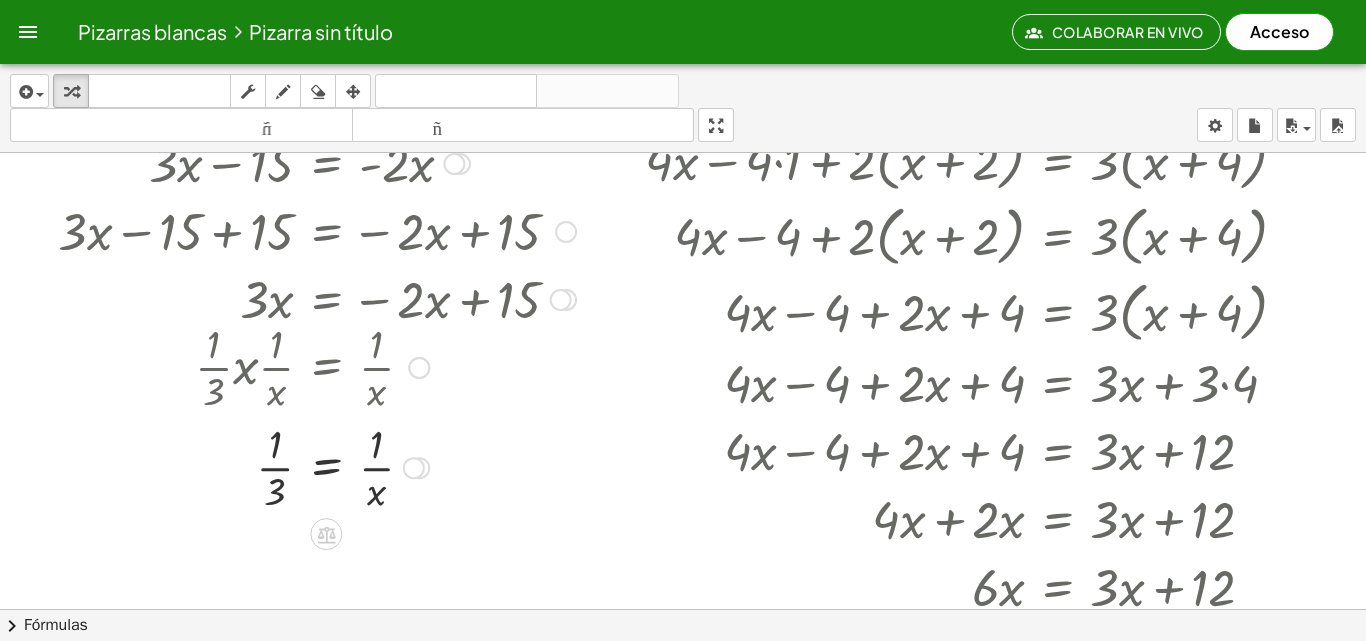 scroll, scrollTop: 312, scrollLeft: 0, axis: vertical 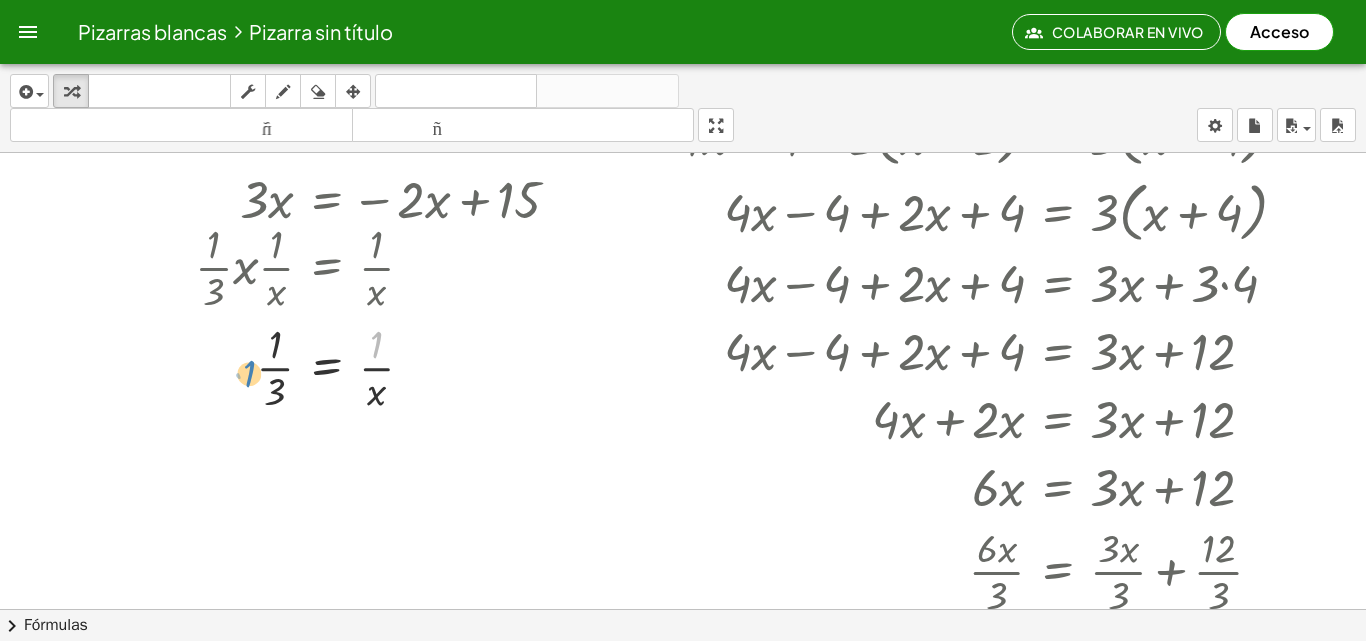 drag, startPoint x: 381, startPoint y: 345, endPoint x: 267, endPoint y: 375, distance: 117.881294 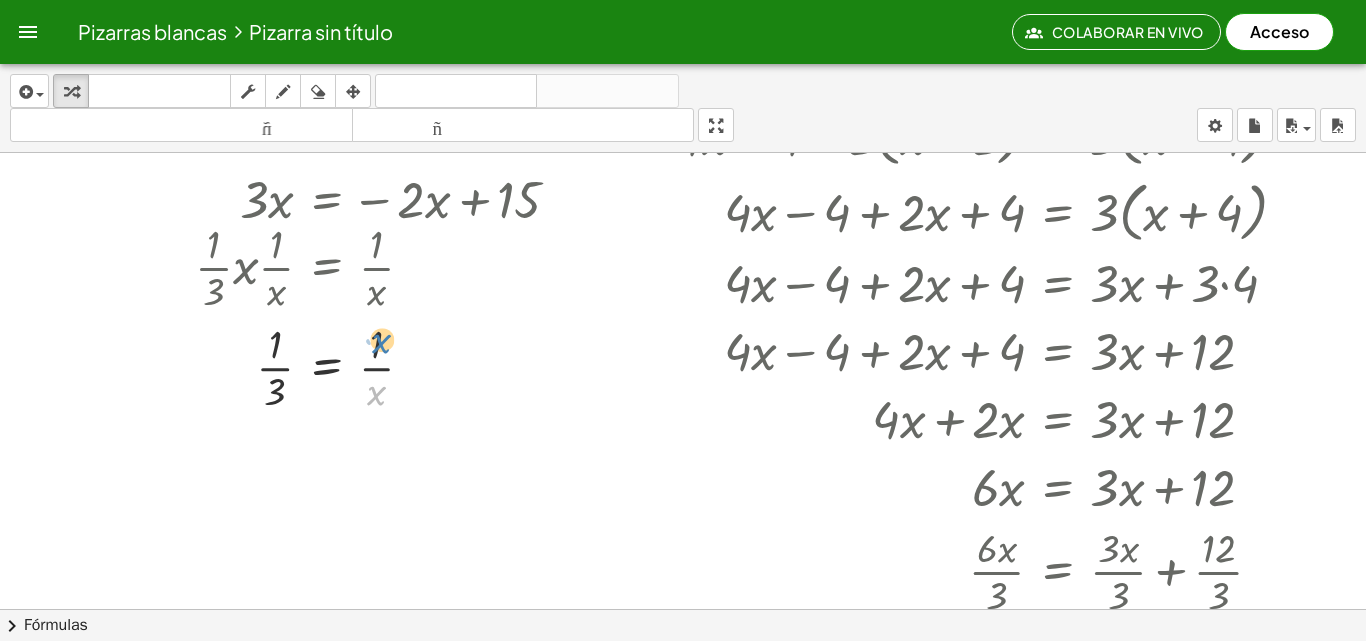 drag, startPoint x: 375, startPoint y: 399, endPoint x: 379, endPoint y: 353, distance: 46.173584 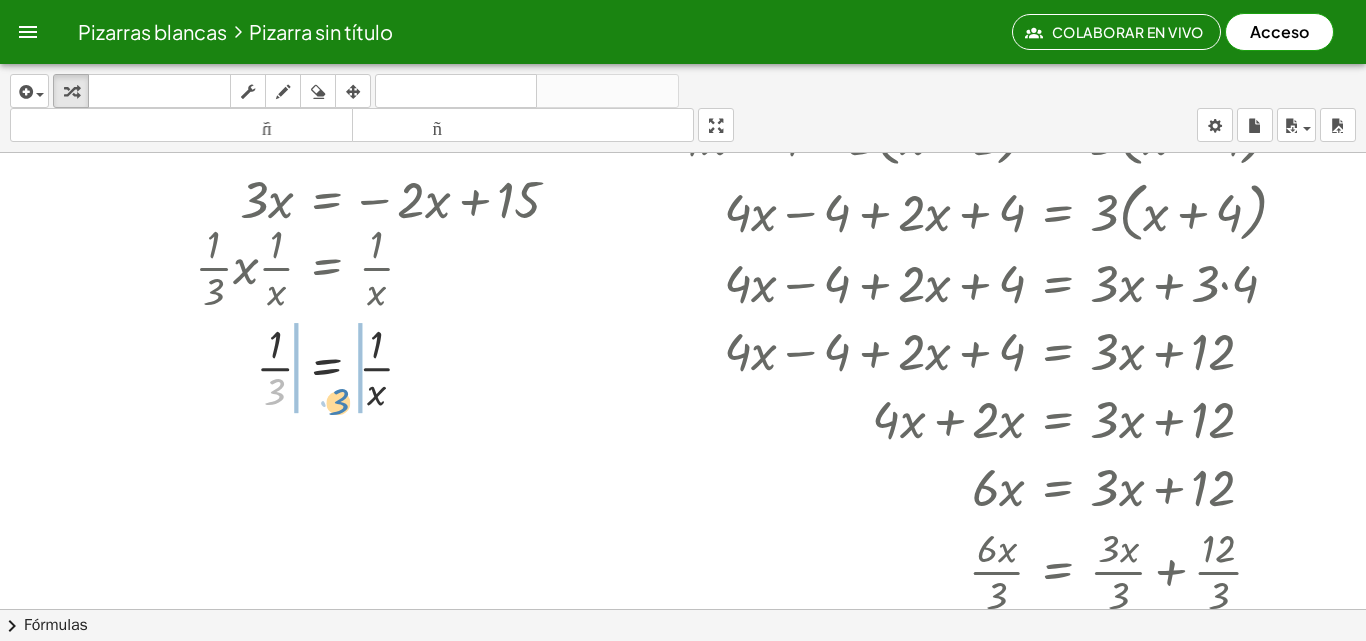 drag, startPoint x: 275, startPoint y: 381, endPoint x: 336, endPoint y: 390, distance: 61.66036 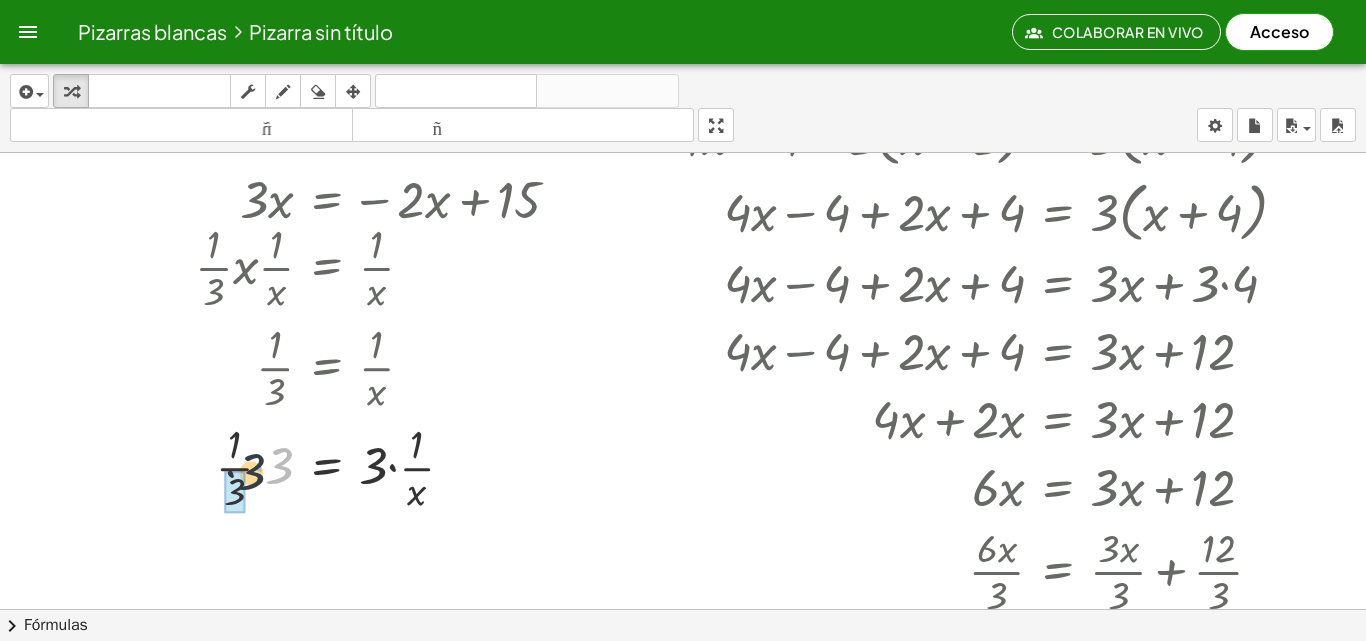 drag, startPoint x: 274, startPoint y: 469, endPoint x: 243, endPoint y: 475, distance: 31.575306 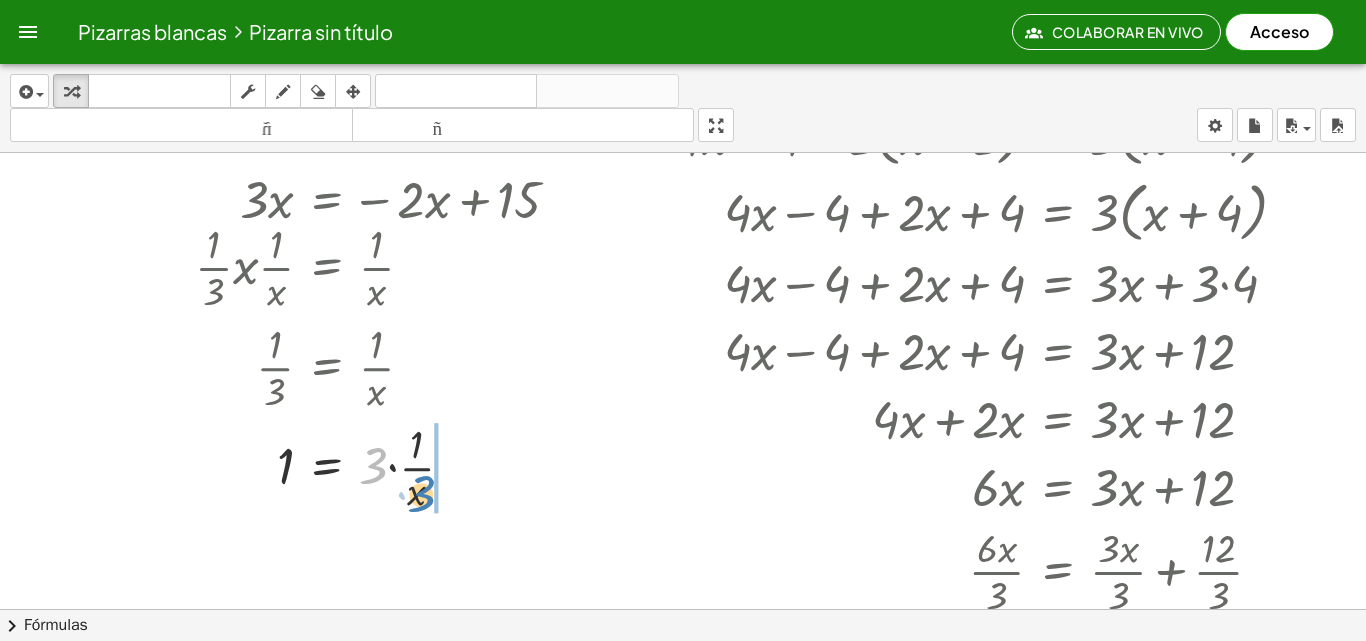 drag, startPoint x: 396, startPoint y: 468, endPoint x: 413, endPoint y: 502, distance: 38.013157 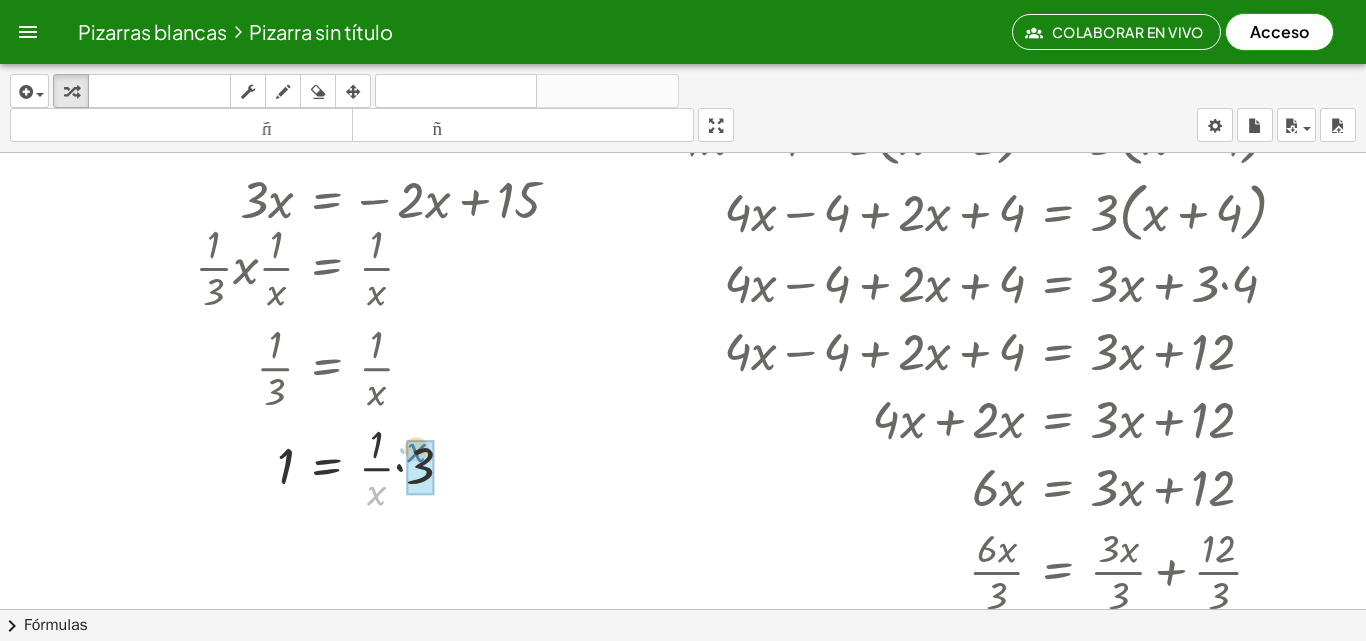 drag, startPoint x: 377, startPoint y: 463, endPoint x: 421, endPoint y: 453, distance: 45.122055 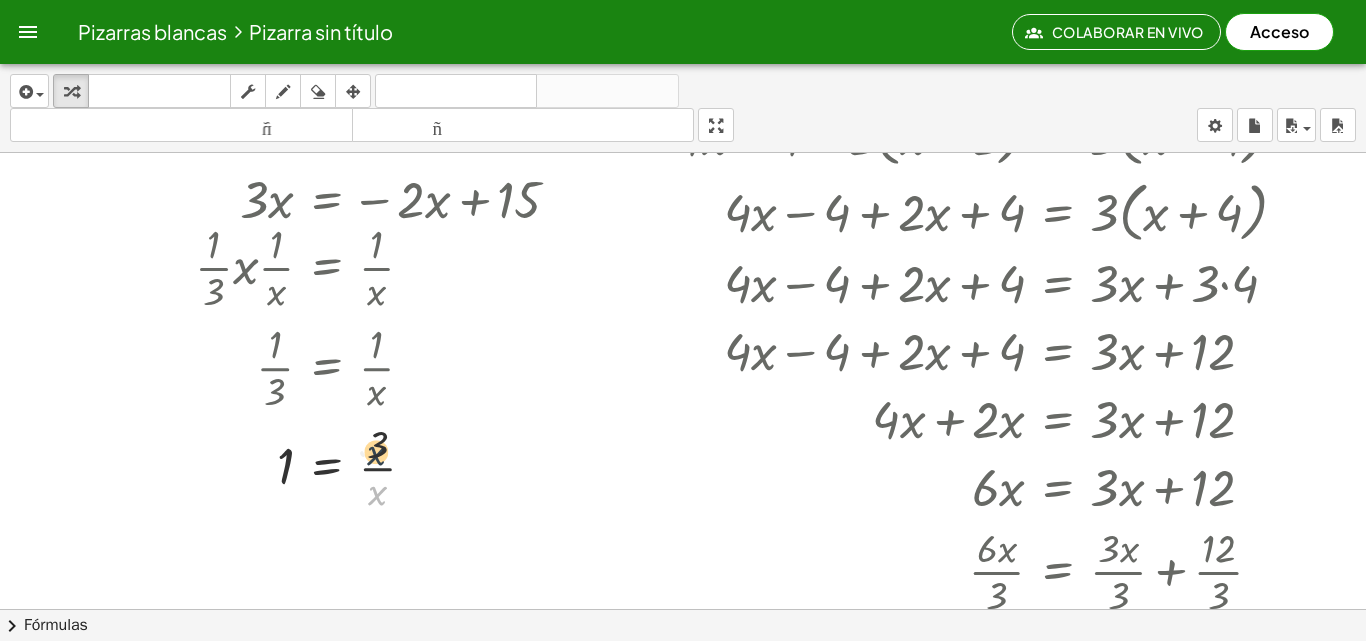 drag, startPoint x: 382, startPoint y: 489, endPoint x: 380, endPoint y: 447, distance: 42.047592 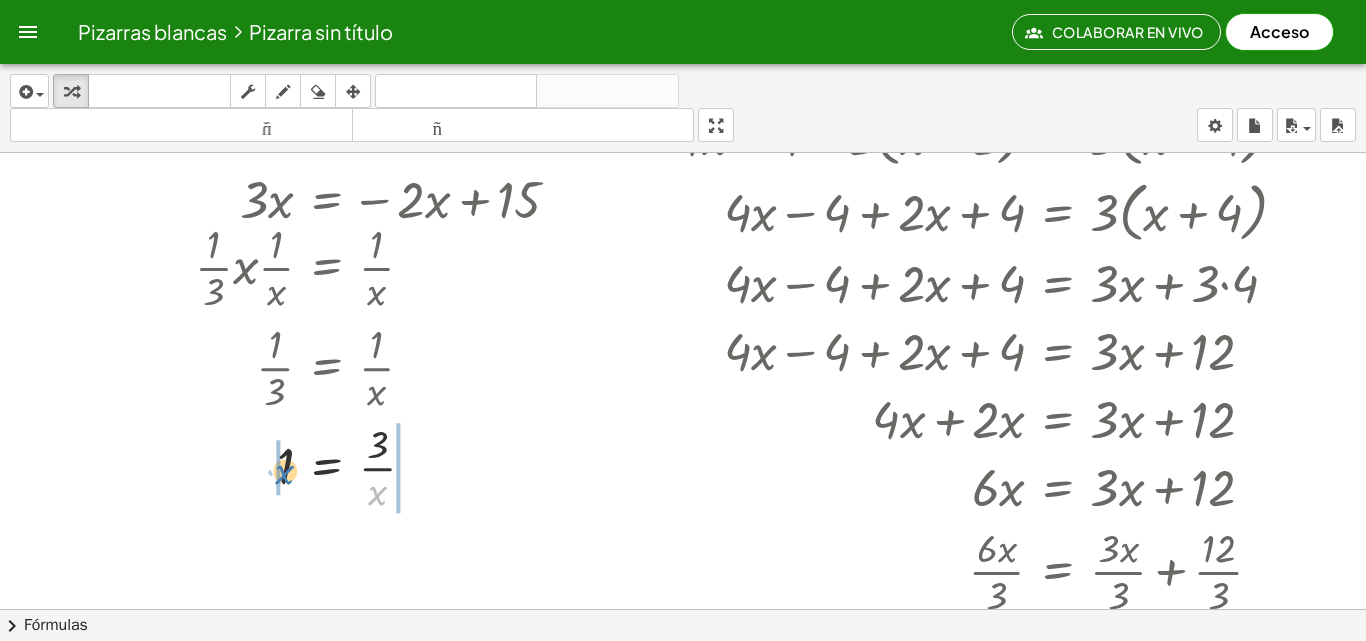 drag, startPoint x: 382, startPoint y: 486, endPoint x: 289, endPoint y: 465, distance: 95.34149 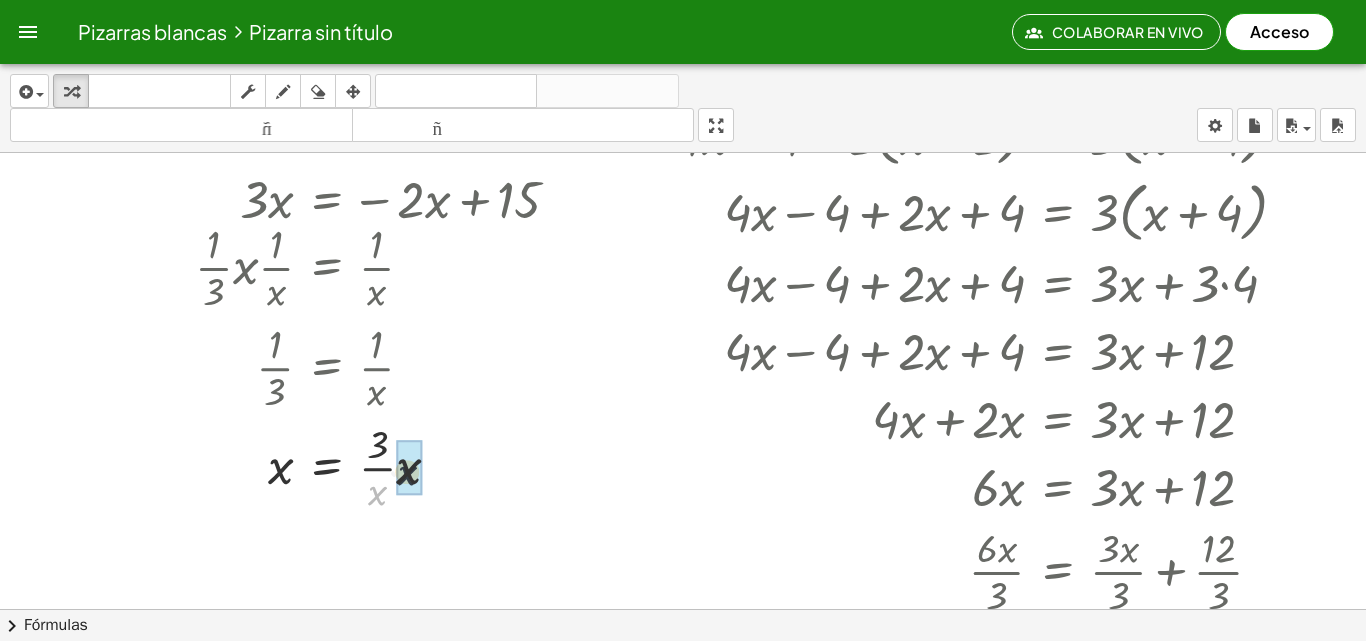 drag, startPoint x: 376, startPoint y: 497, endPoint x: 408, endPoint y: 476, distance: 38.27532 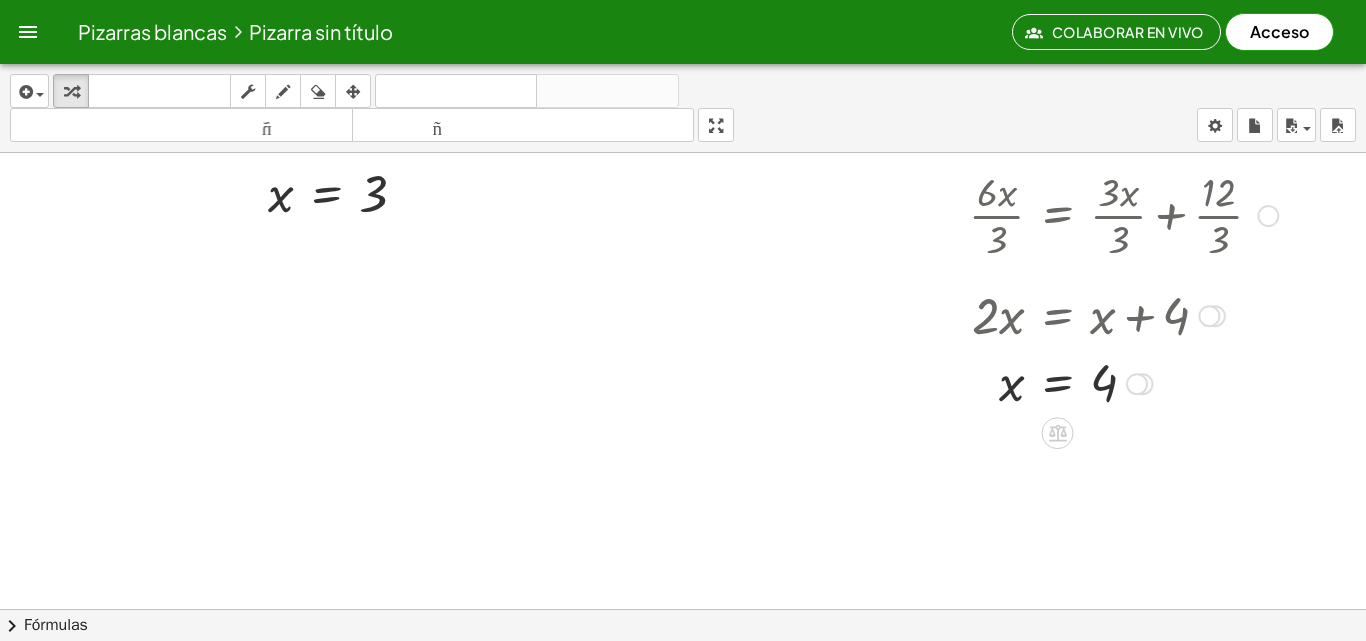 scroll, scrollTop: 588, scrollLeft: 0, axis: vertical 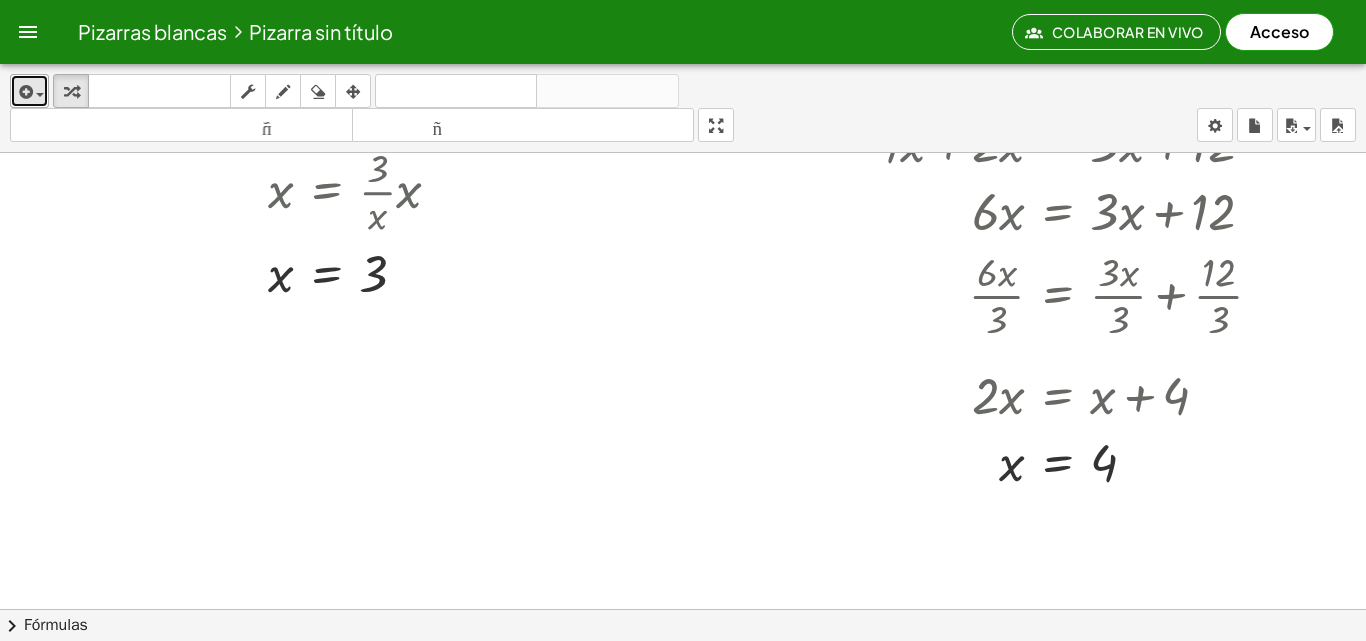 click at bounding box center (24, 92) 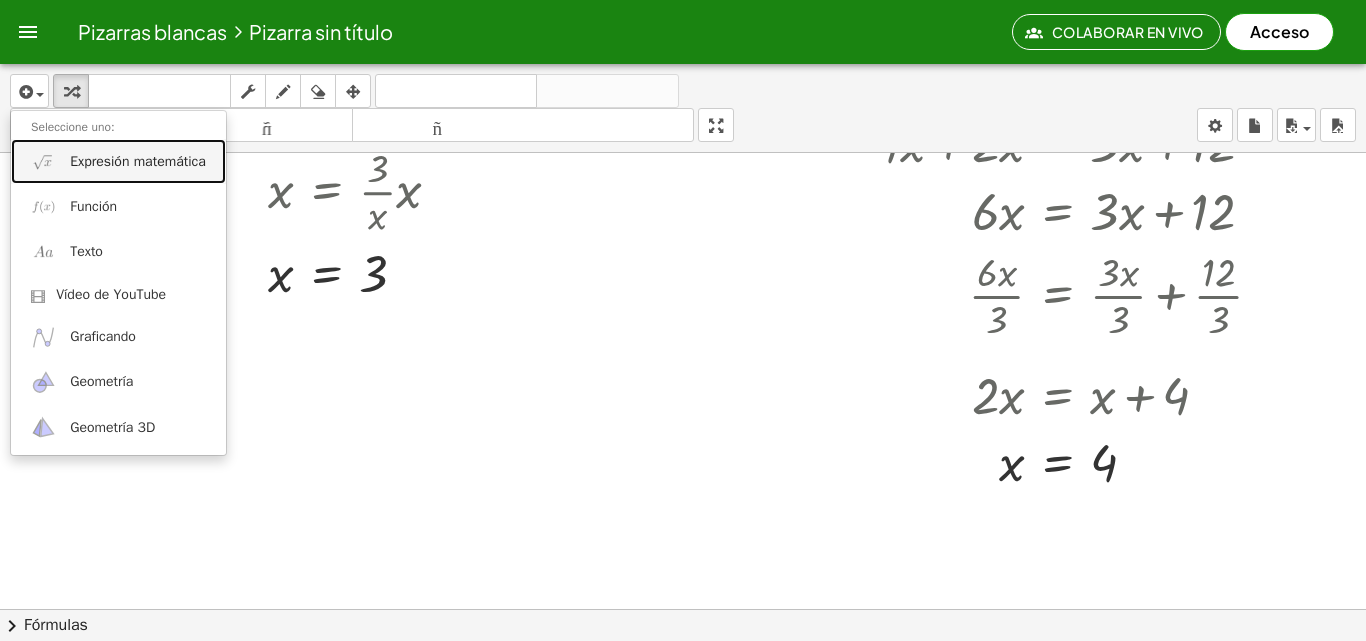 click on "Expresión matemática" at bounding box center [138, 161] 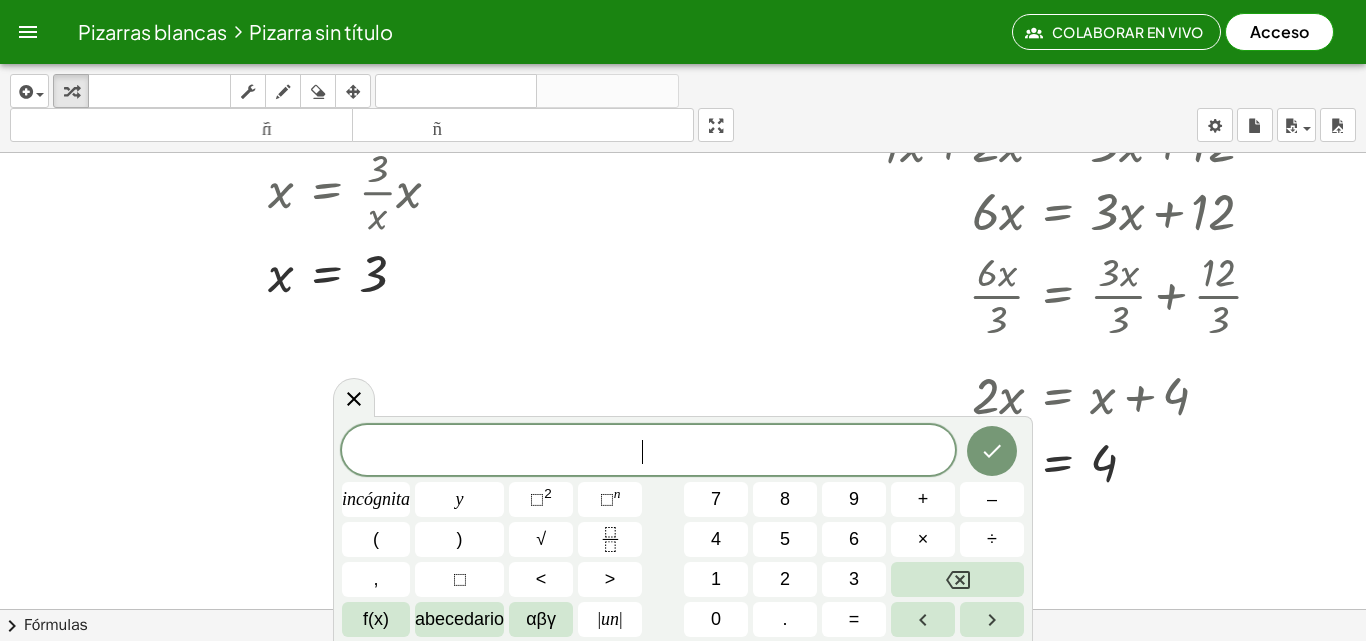 click on "​ incógnita y ⬚  2 ⬚  n 7 8 9 + – ( ) √ 4 5 6 × ÷ , ⬚ < > 1 2 3 f(x) abecedario αβγ |  un  | 0 . =" at bounding box center [683, 531] 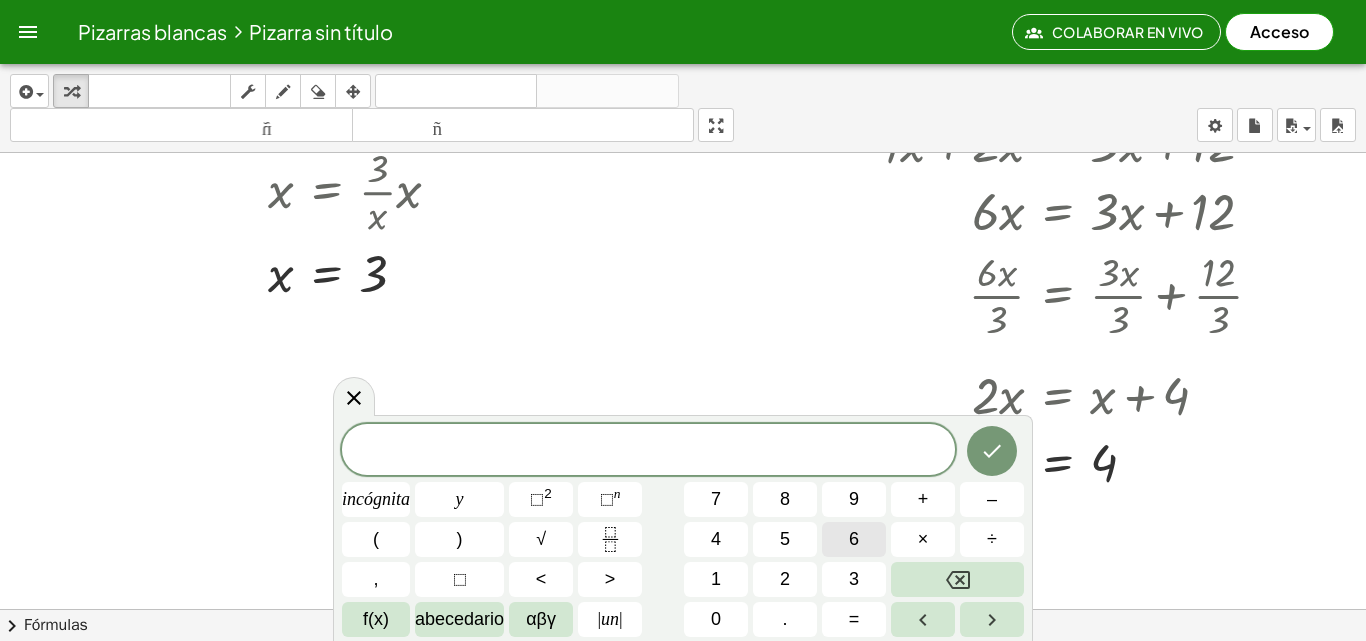 click on "6" at bounding box center (854, 539) 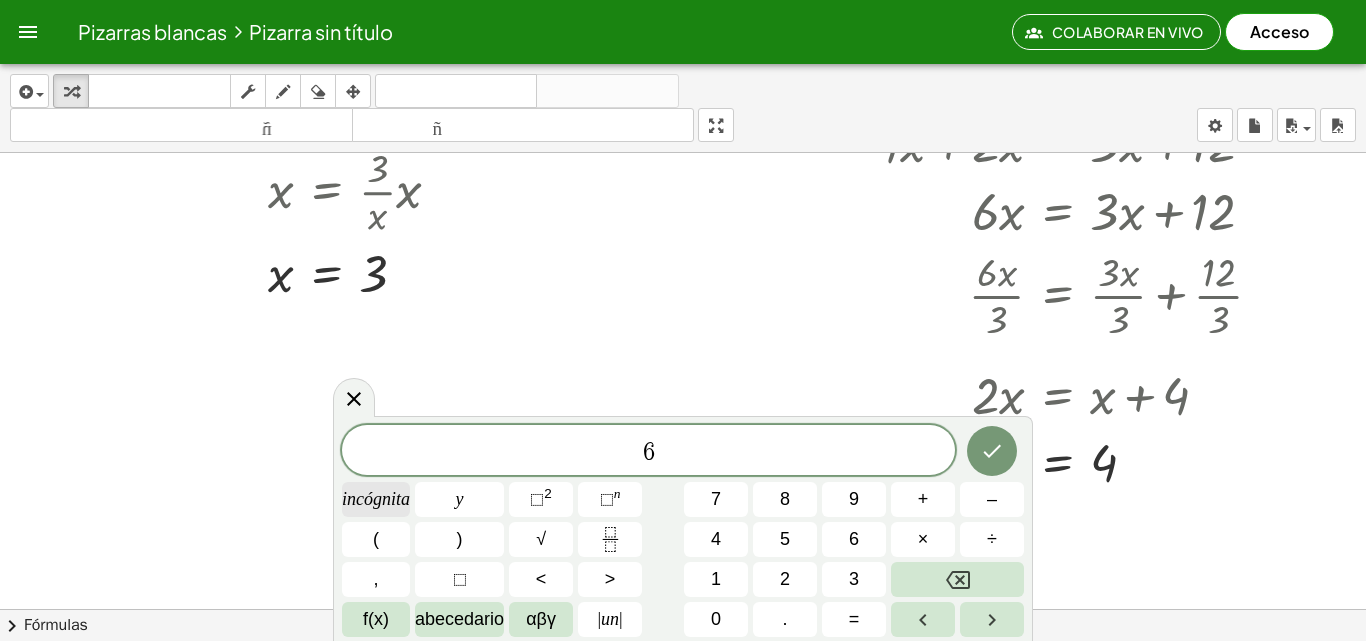 click on "incógnita" at bounding box center [376, 499] 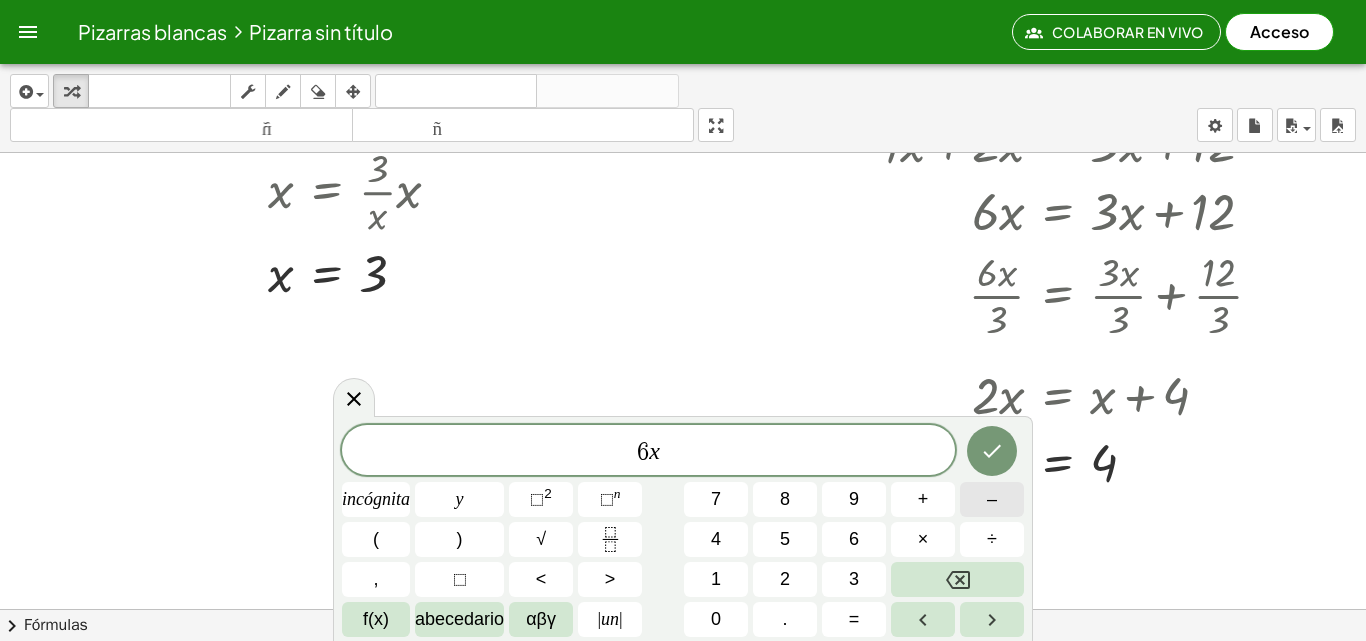 click on "–" at bounding box center [992, 499] 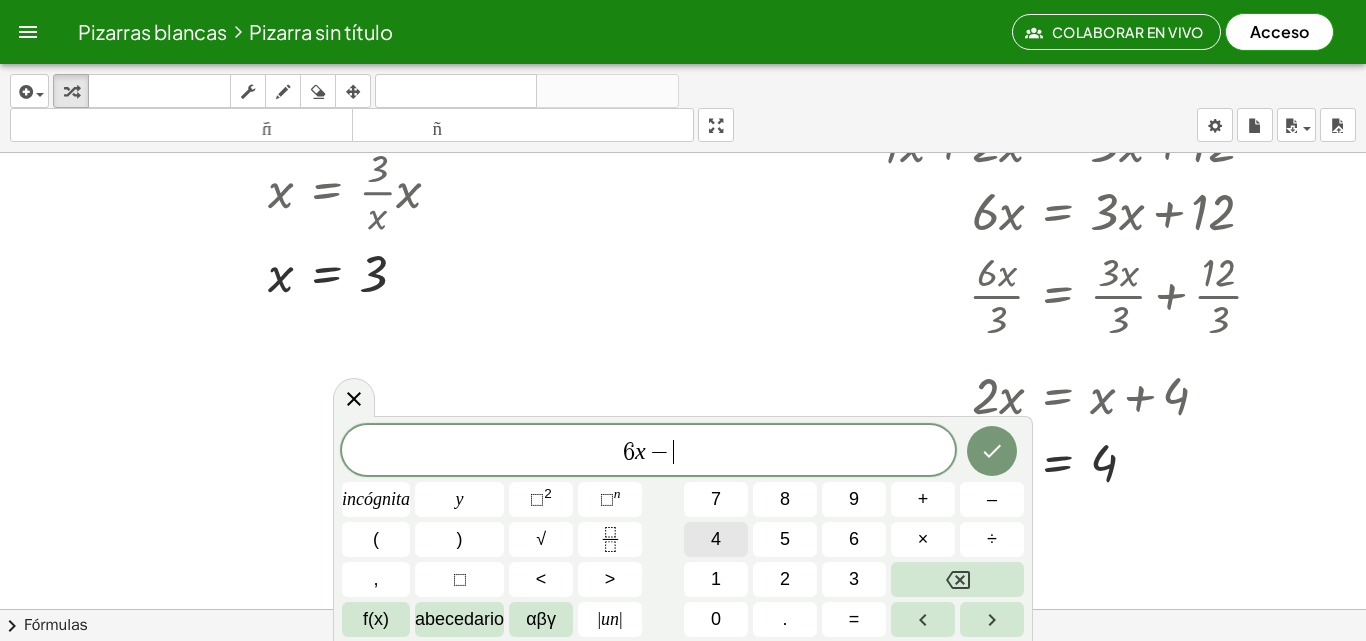 click on "4" at bounding box center [716, 539] 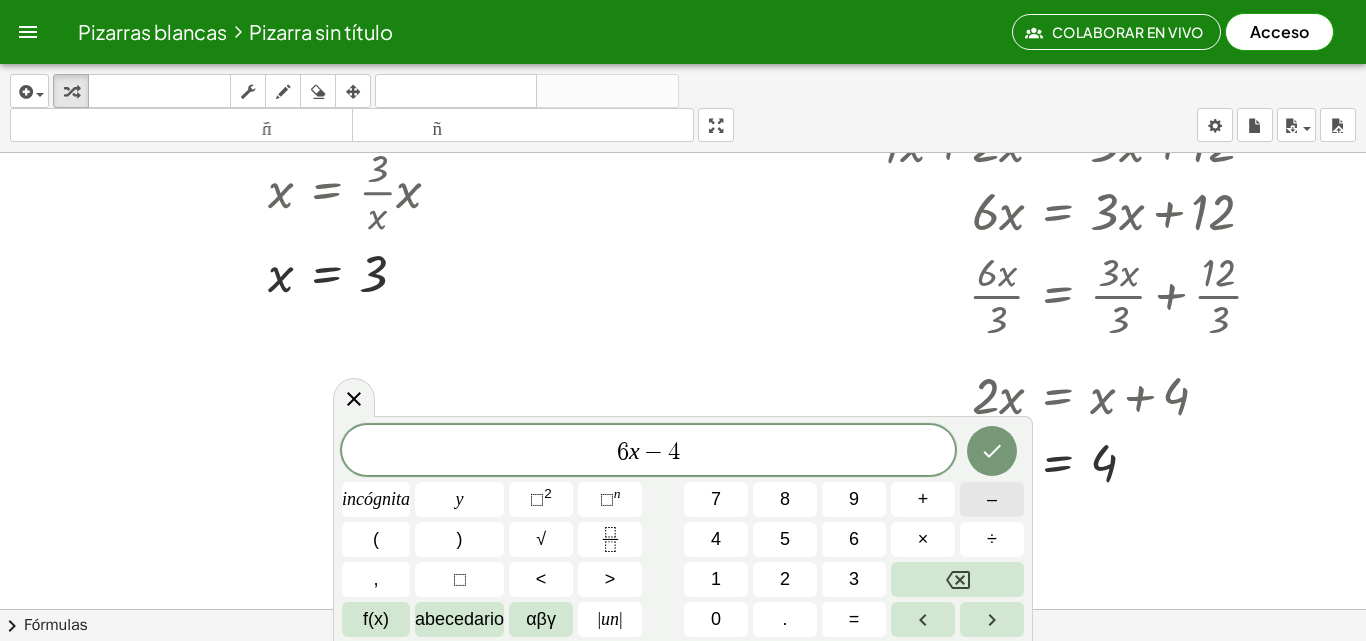 click on "–" at bounding box center [992, 499] 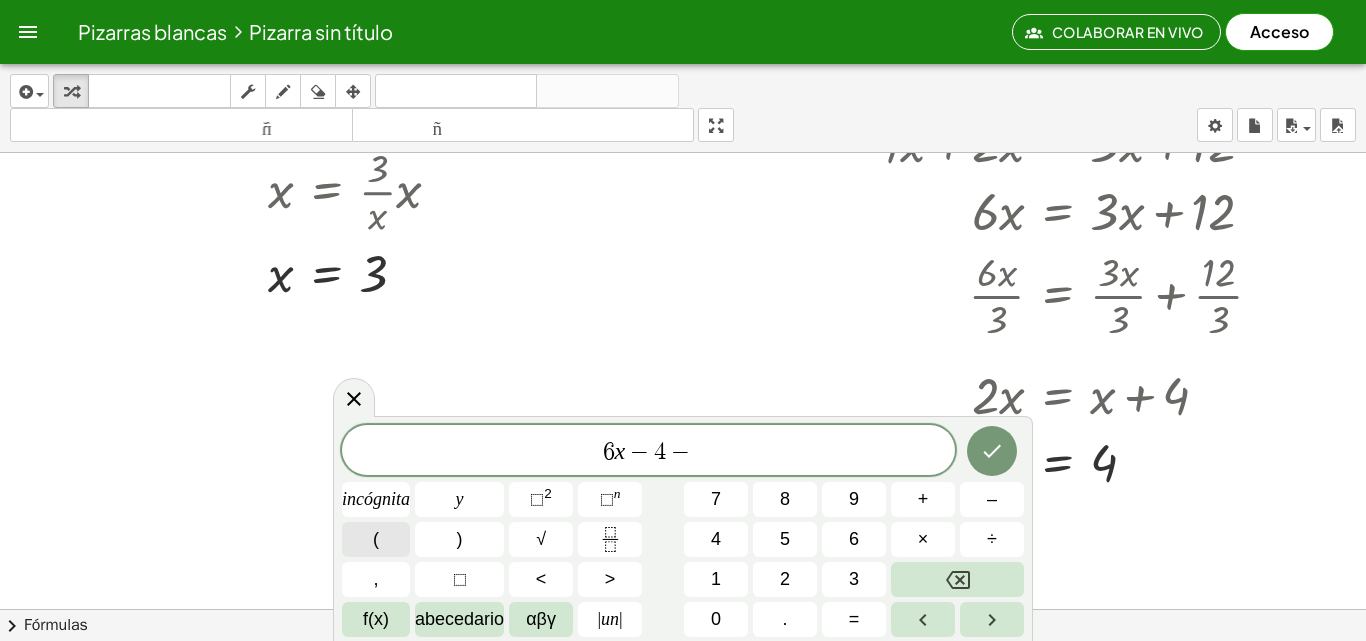click on "(" at bounding box center [376, 539] 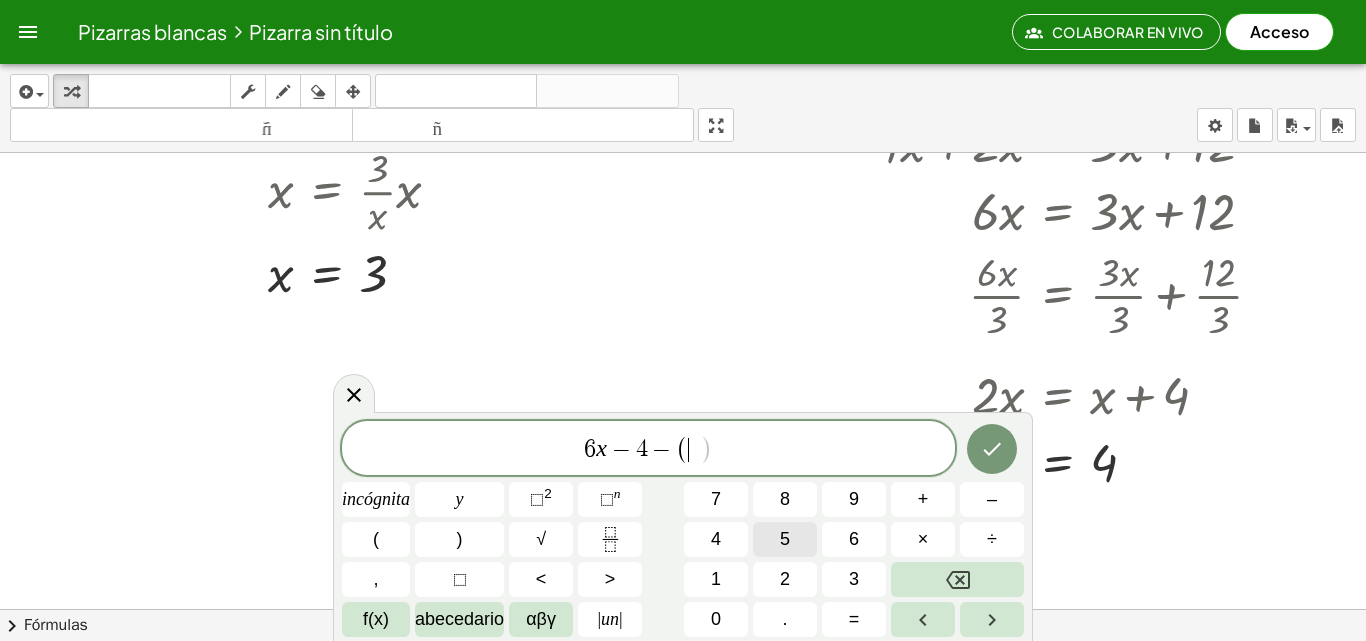 click on "5" at bounding box center [785, 539] 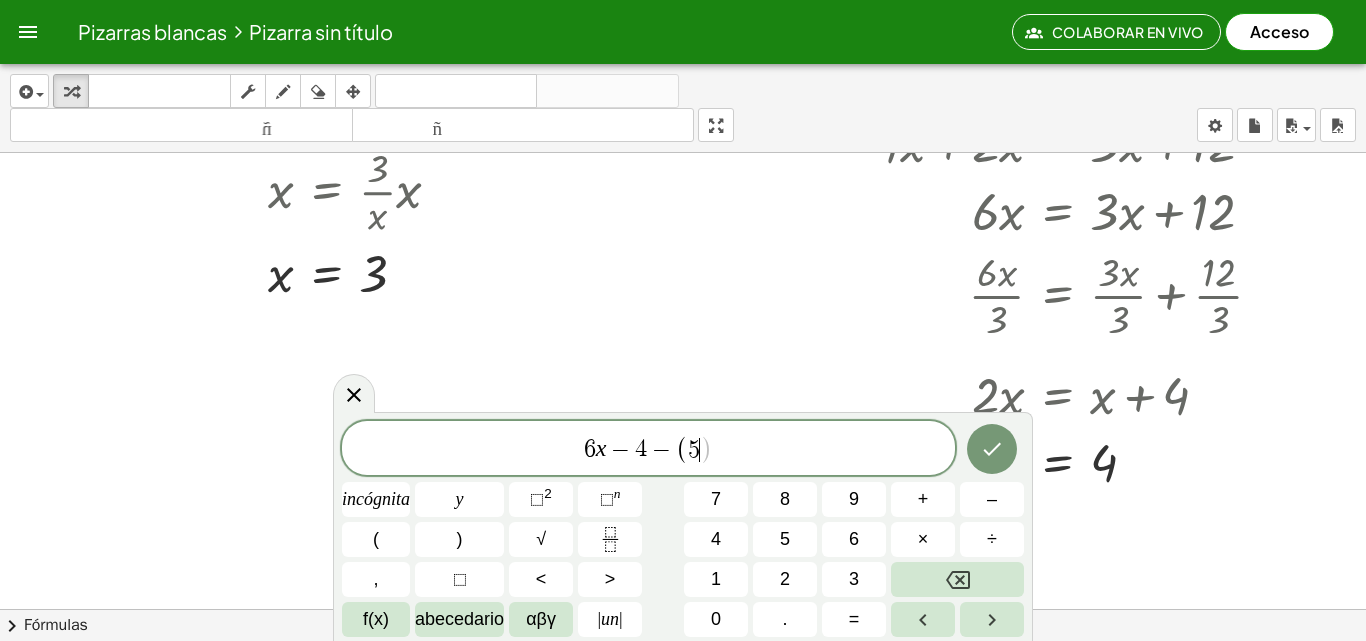 click on "[NUMBER] x − [NUMBER] − ( [NUMBER] ​ ) incógnita y [NUMBER] [NUMBER] [NUMBER] + – ( ) √ [NUMBER] [NUMBER] [NUMBER] × ÷ , [NUMBER] [NUMBER] < > [NUMBER] [NUMBER] [NUMBER] f(x) abecedario αβγ |  un  | [NUMBER] . =" at bounding box center [683, 529] 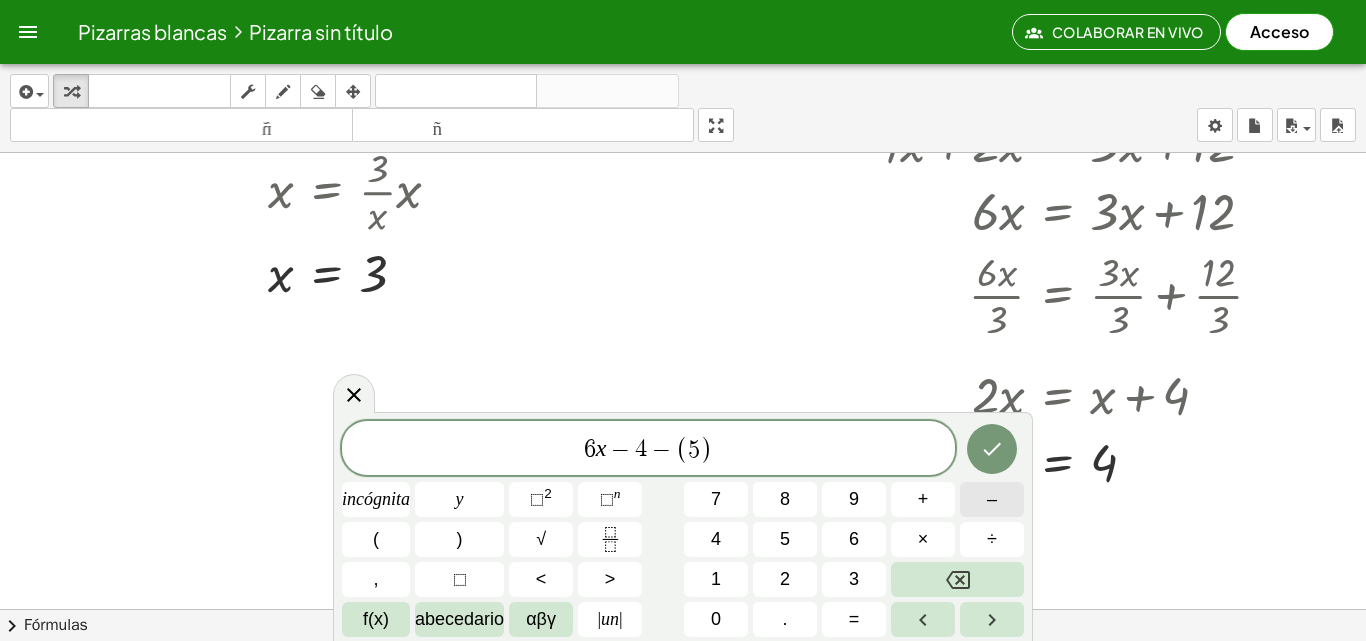 click on "–" at bounding box center (992, 499) 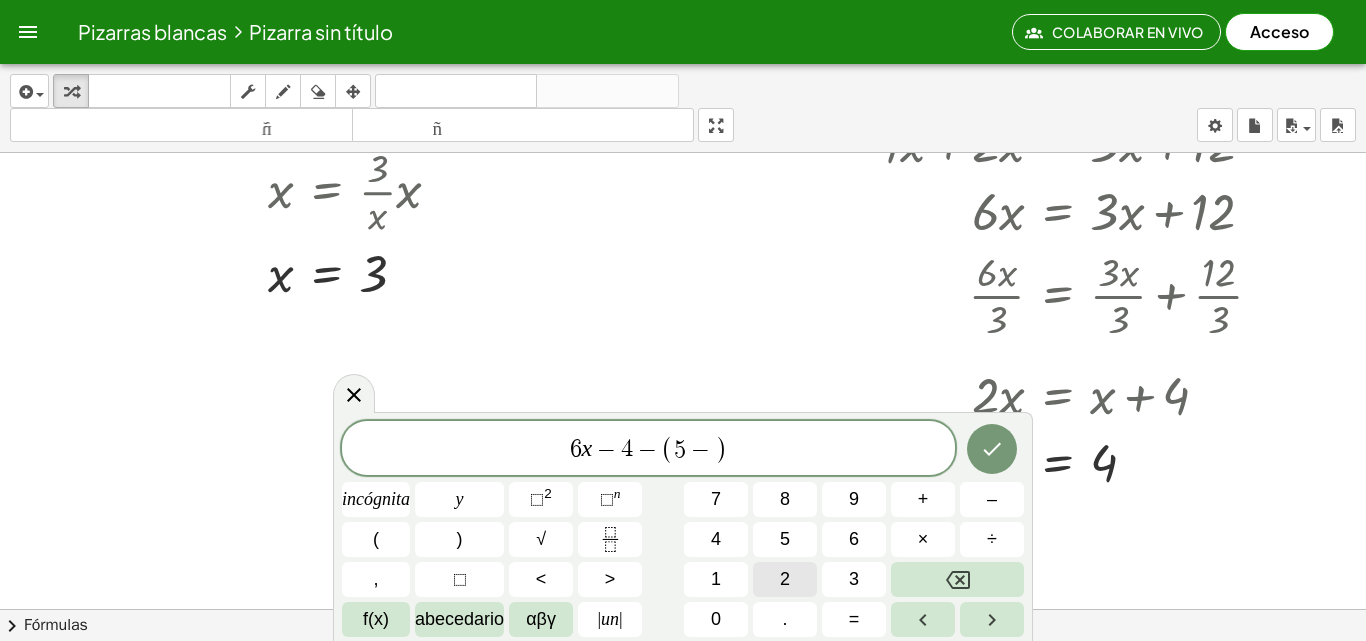 click on "2" at bounding box center (785, 579) 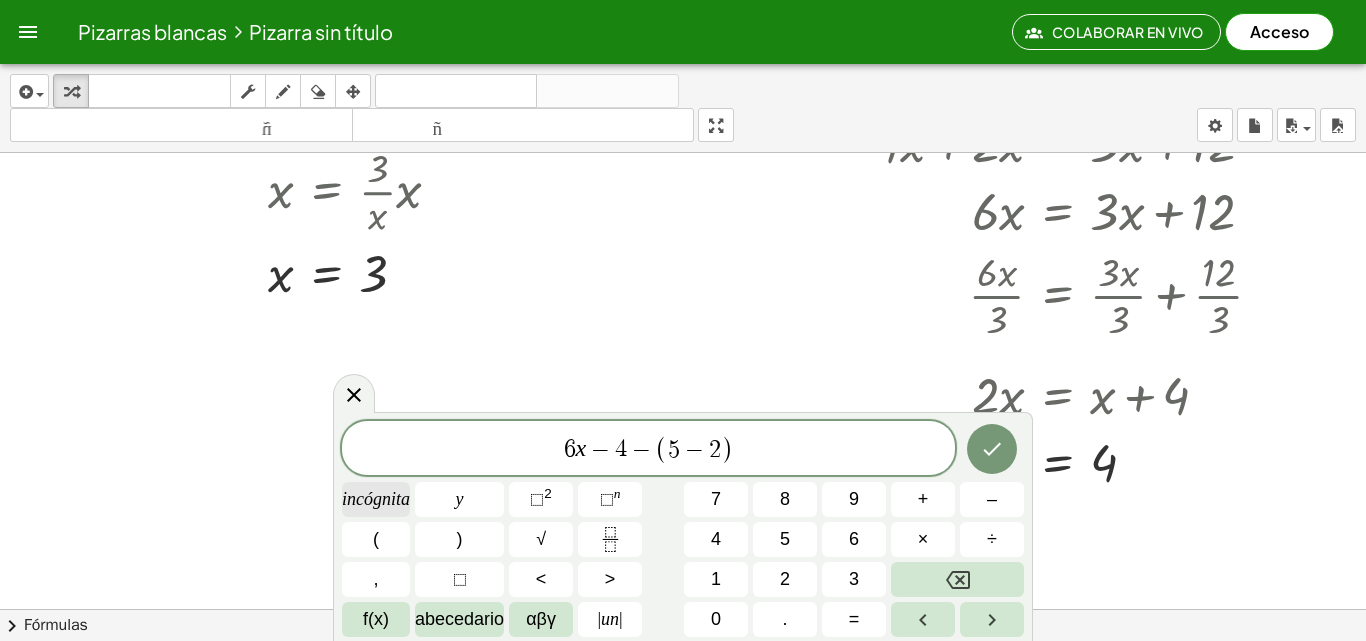 click on "incógnita" at bounding box center (376, 499) 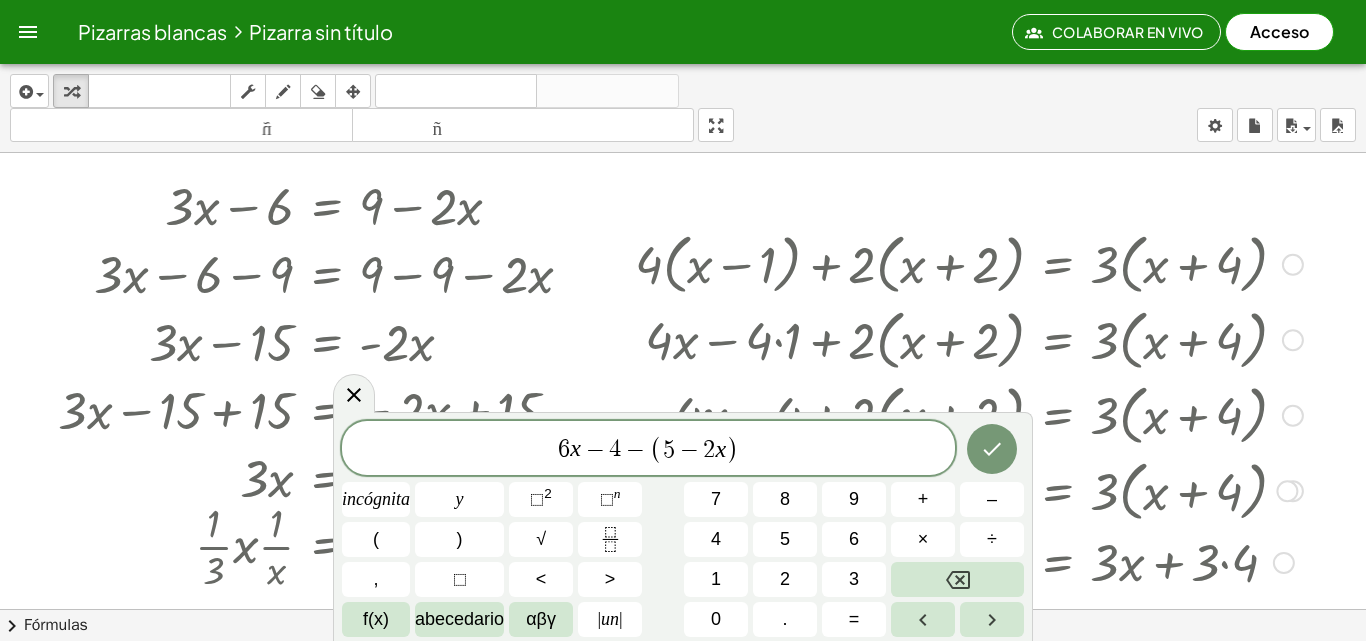 scroll, scrollTop: 0, scrollLeft: 0, axis: both 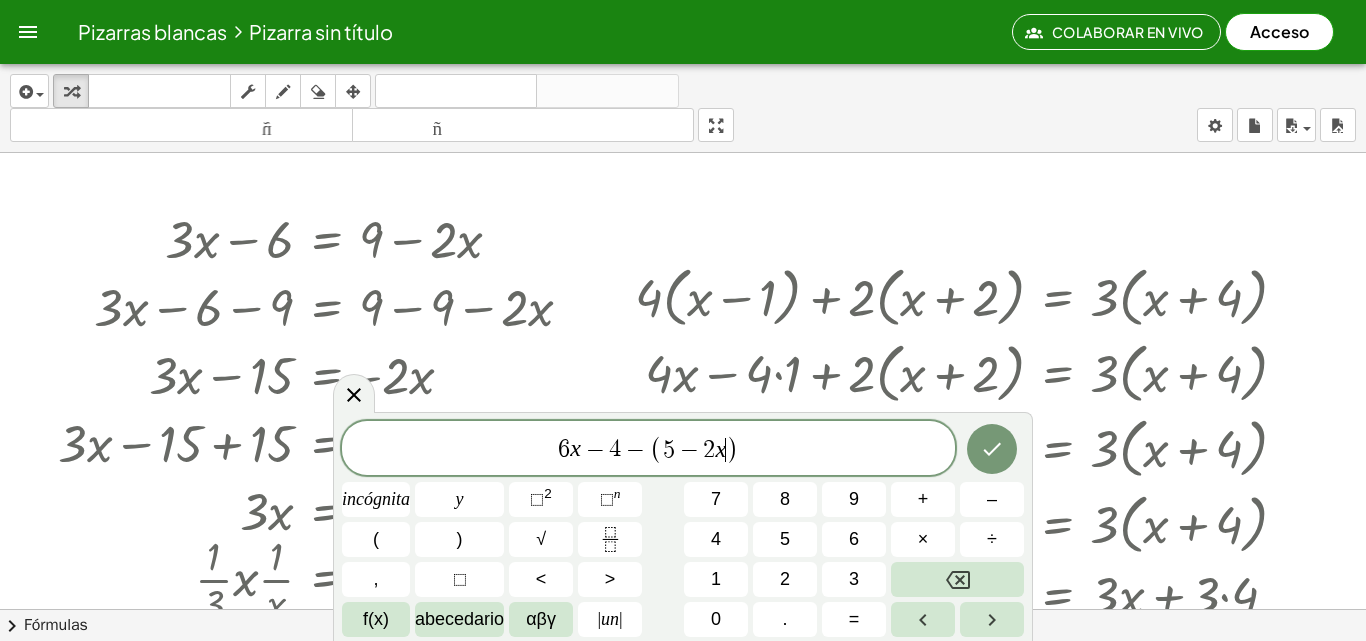 click on "[NUMBER] x − [NUMBER] − ( [NUMBER] − [NUMBER] x ​ )" at bounding box center (648, 449) 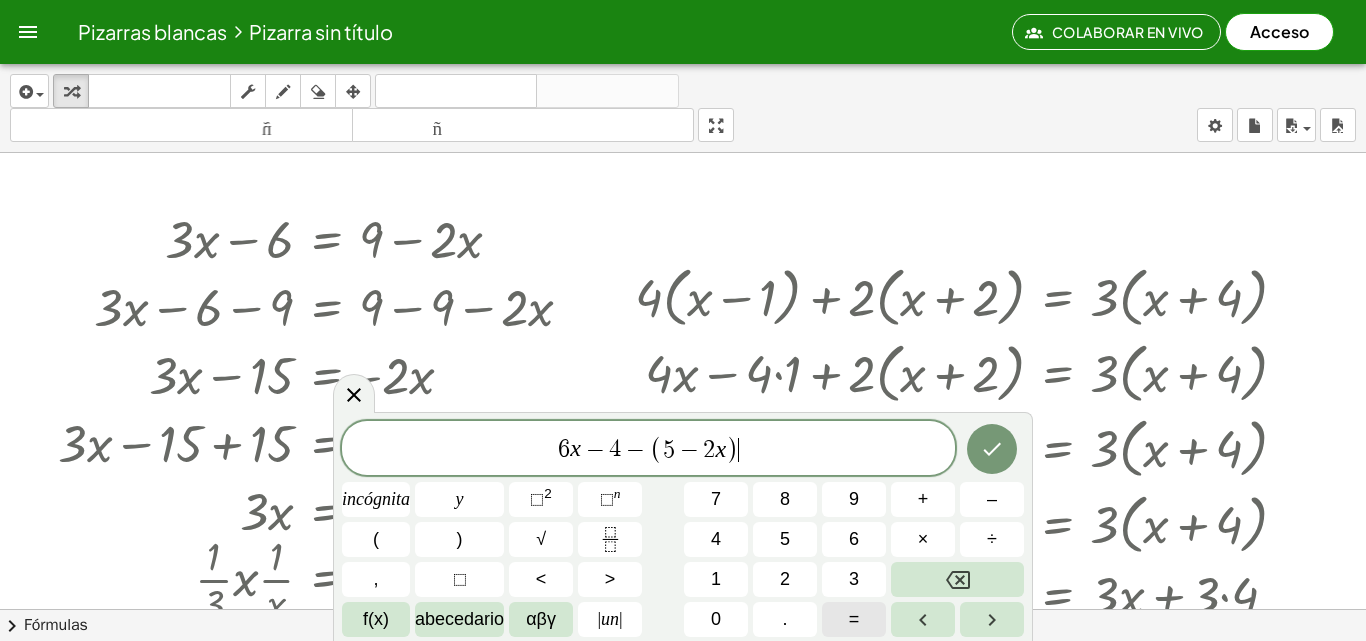 click on "=" at bounding box center [854, 619] 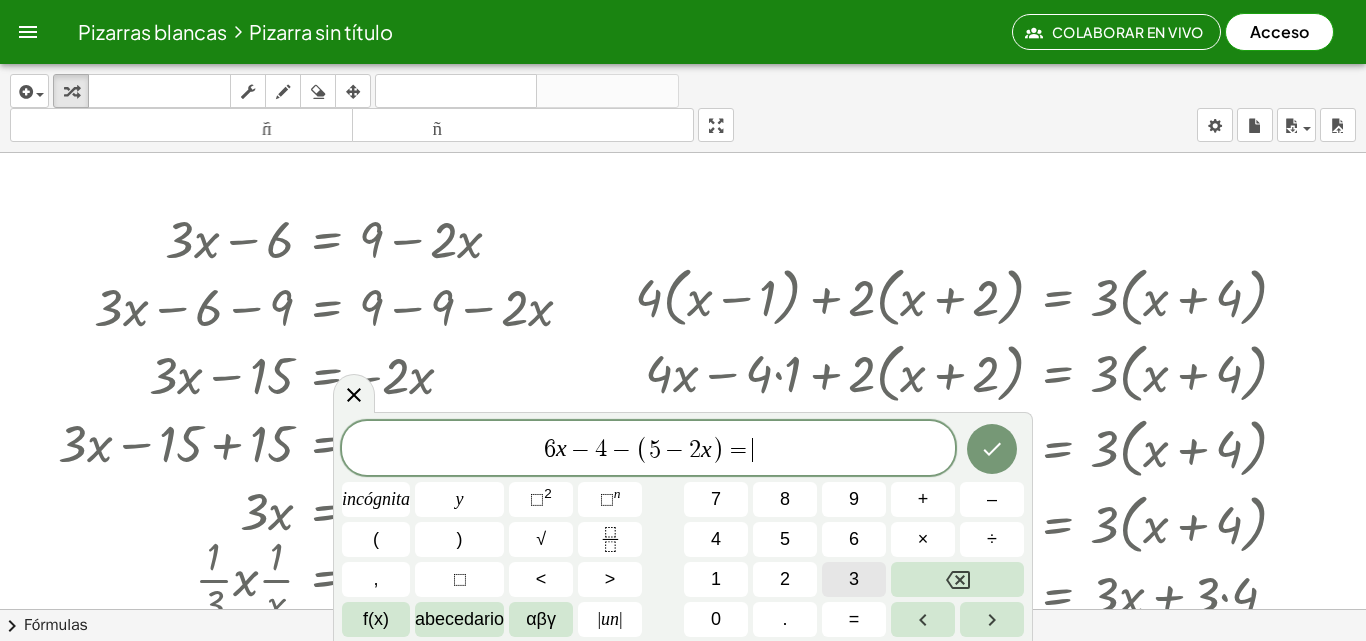 click on "3" at bounding box center (854, 579) 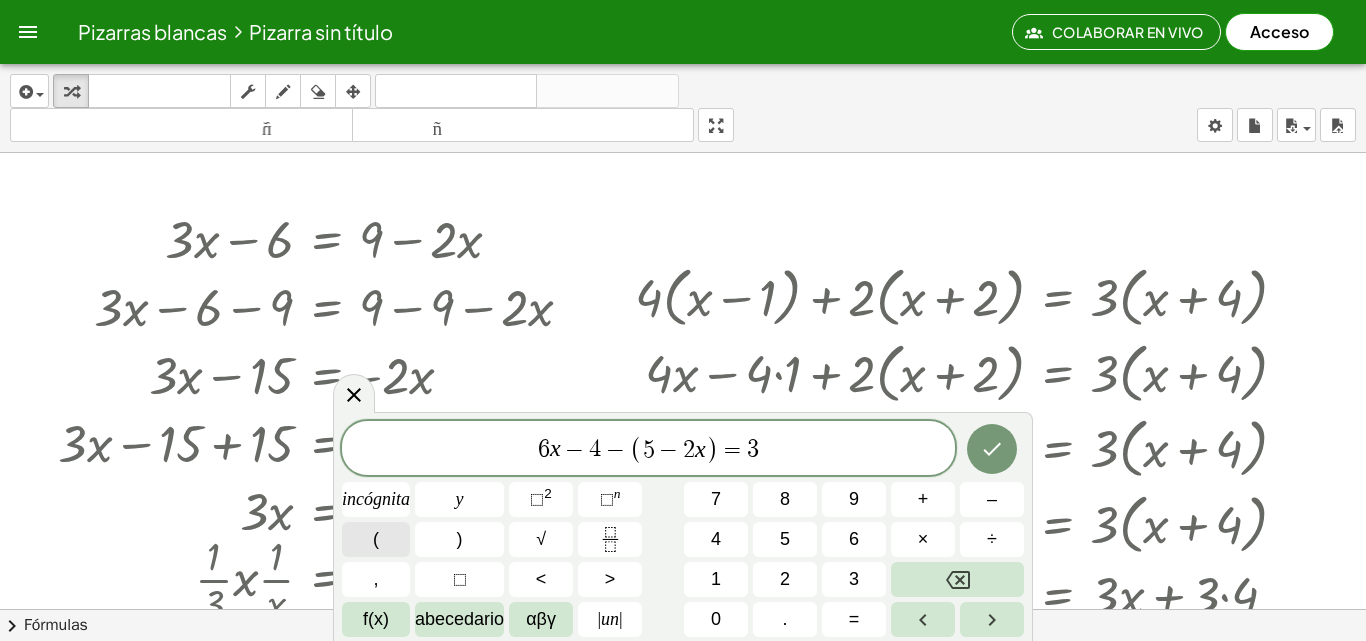 click on "(" at bounding box center [376, 539] 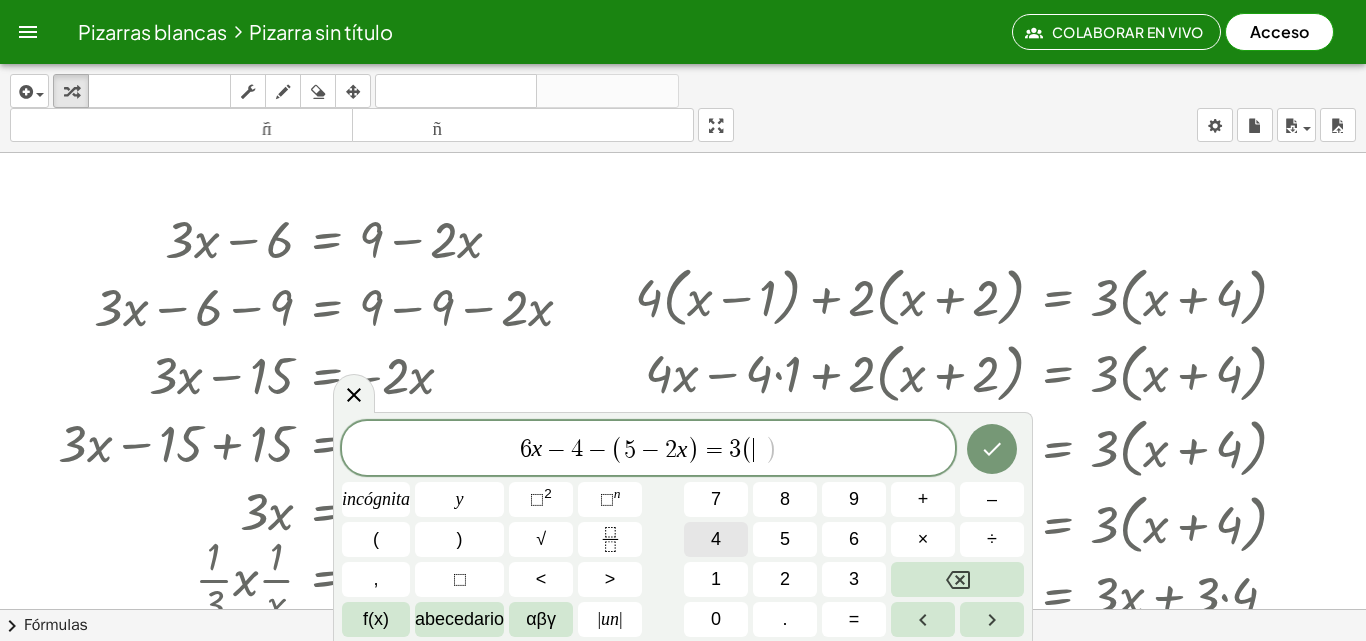 click on "4" at bounding box center [716, 539] 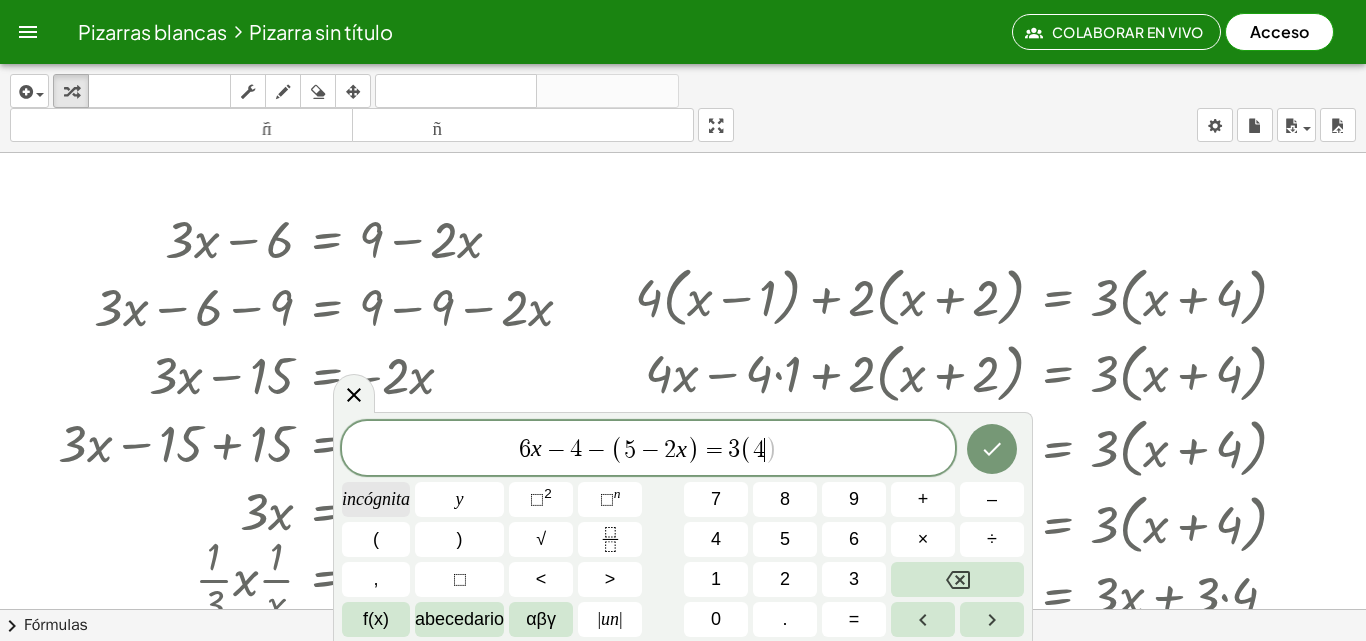 click on "incógnita" at bounding box center (376, 499) 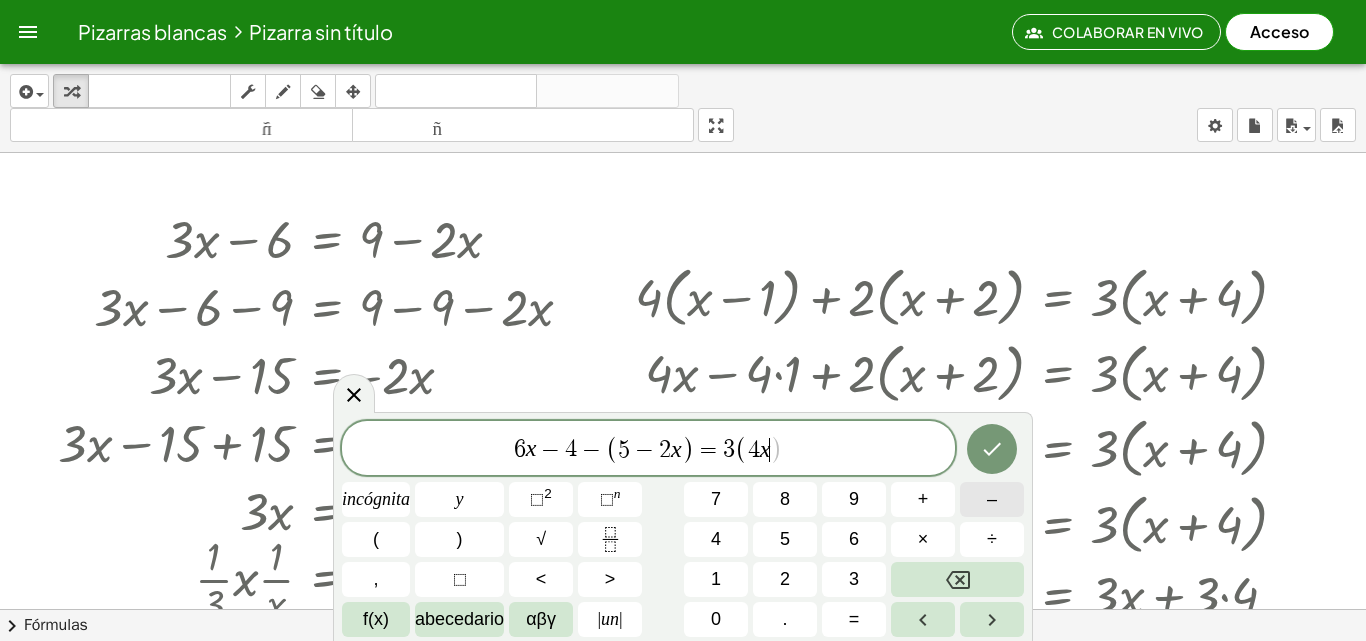 click on "–" at bounding box center (992, 499) 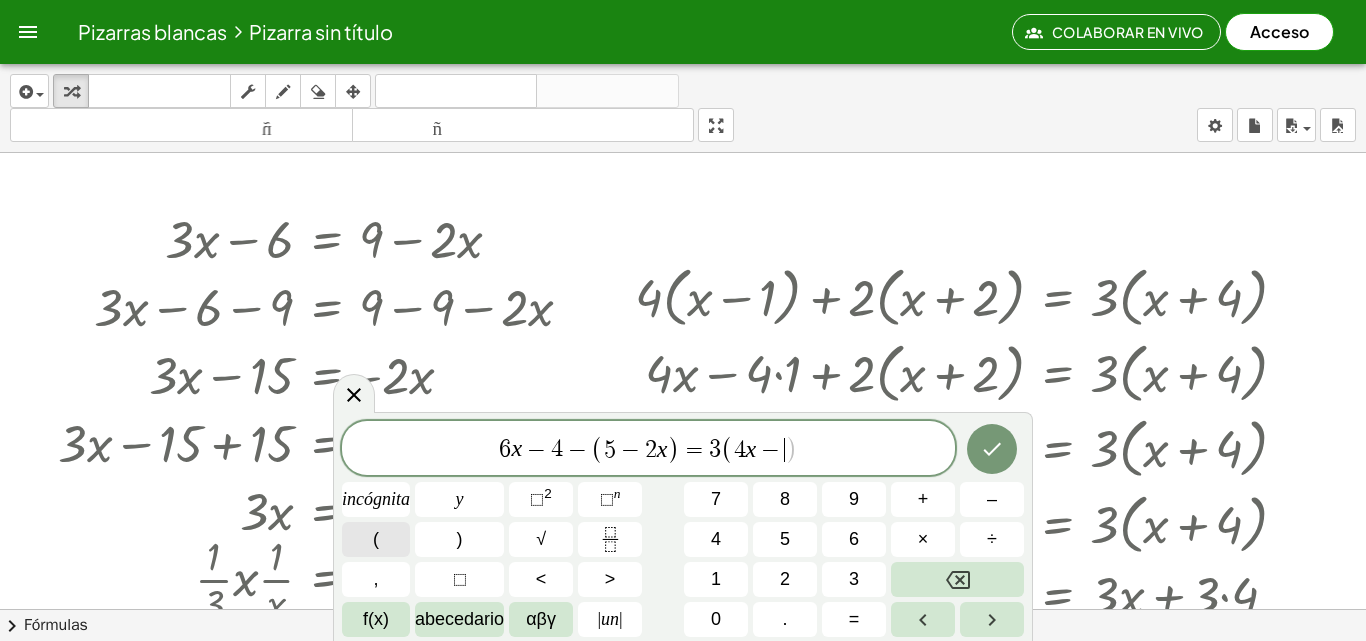 click on "(" at bounding box center [376, 539] 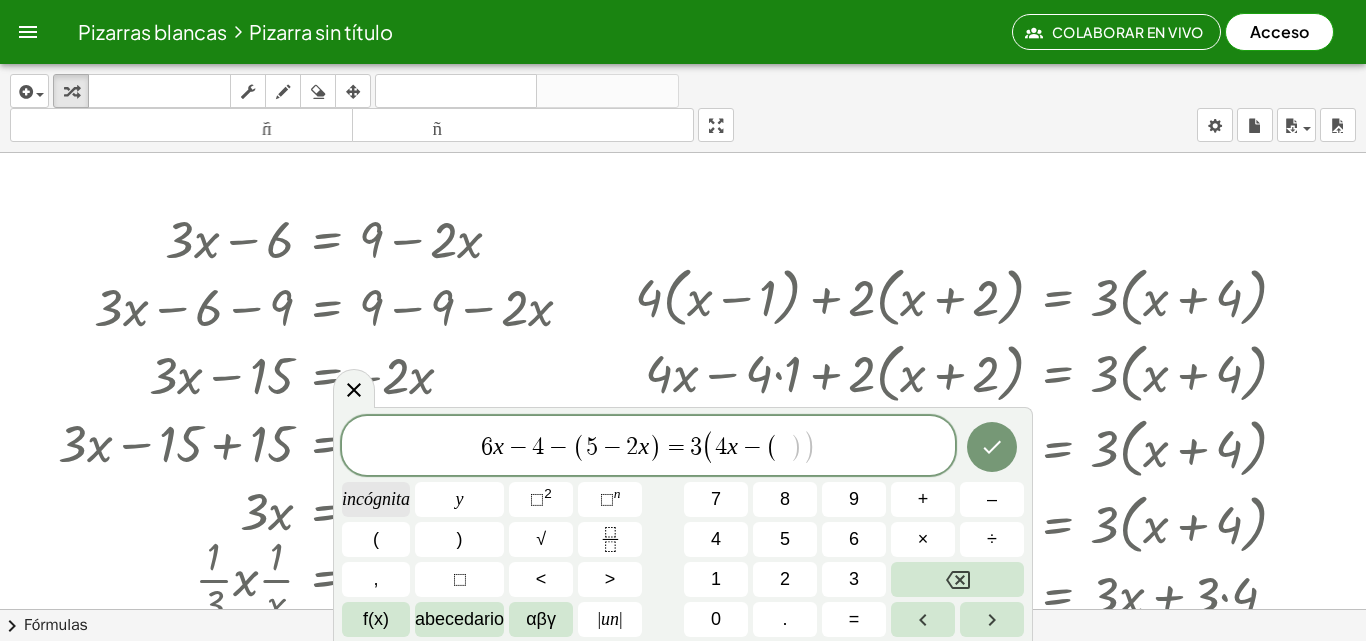 click on "incógnita" at bounding box center [376, 499] 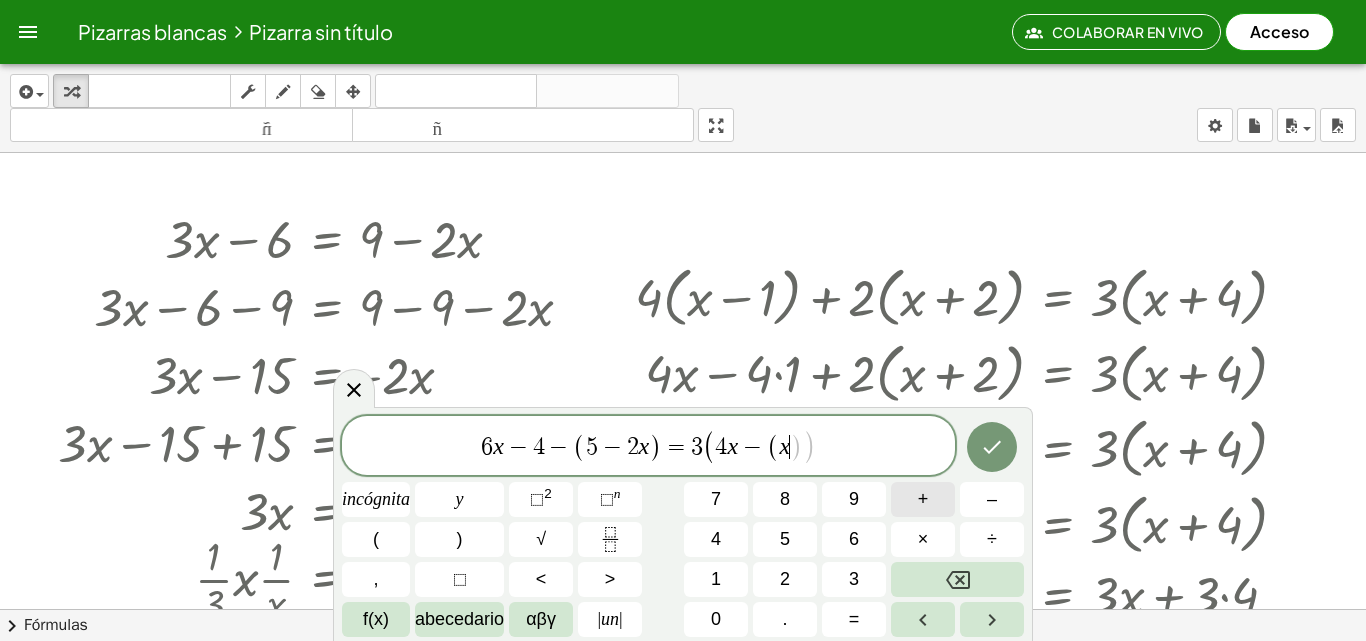 click on "+" at bounding box center [923, 499] 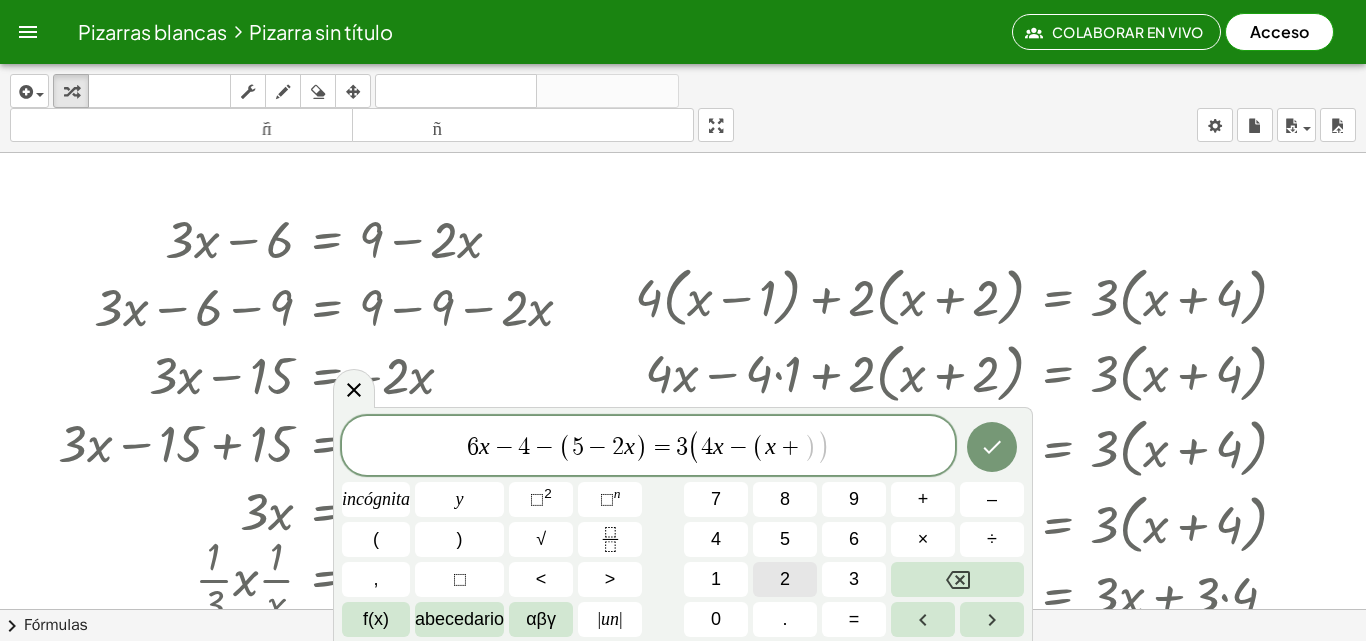 click on "2" at bounding box center (785, 579) 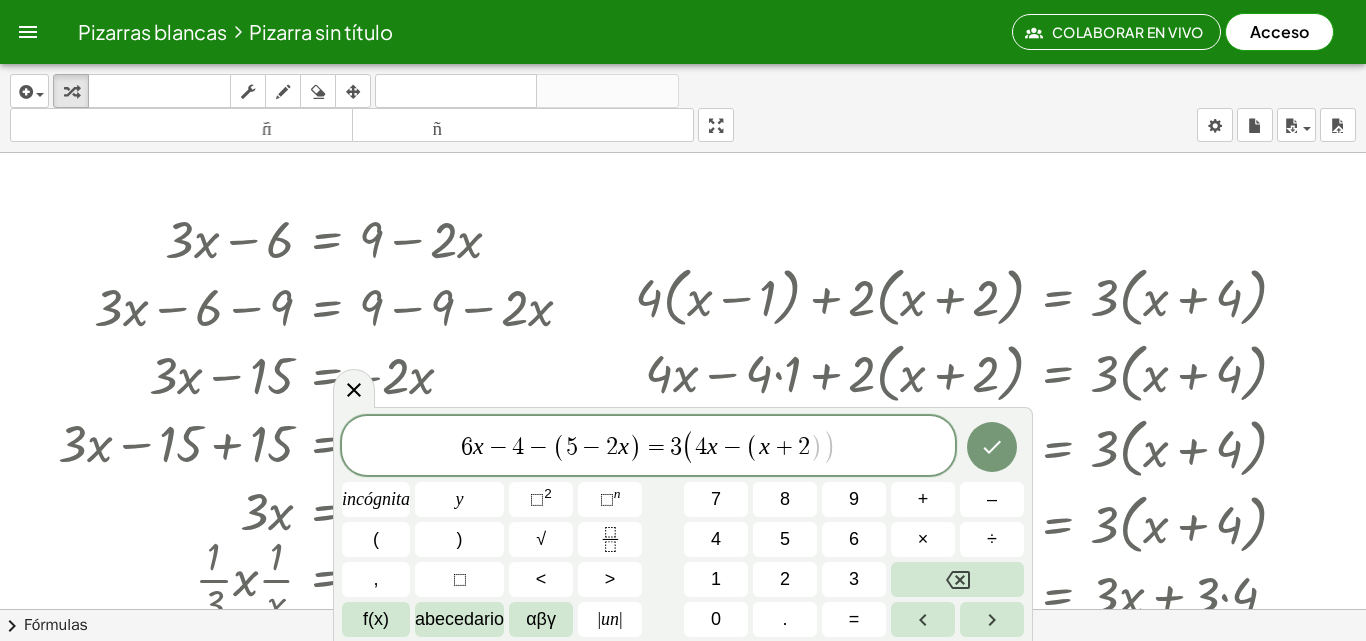 click on "6 x − 4 − ( 5 − 2 x ) = 3 ( 4 x − ( x + 2 ​ ) )" at bounding box center (648, 447) 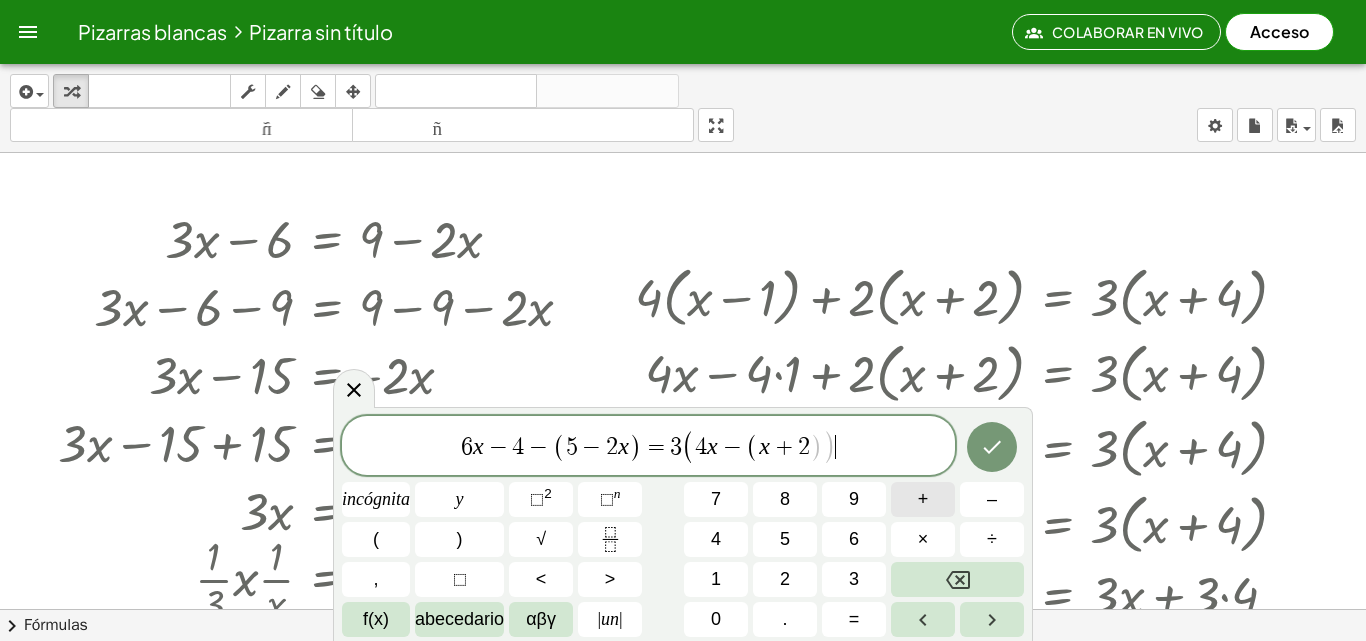 click on "+" at bounding box center (923, 499) 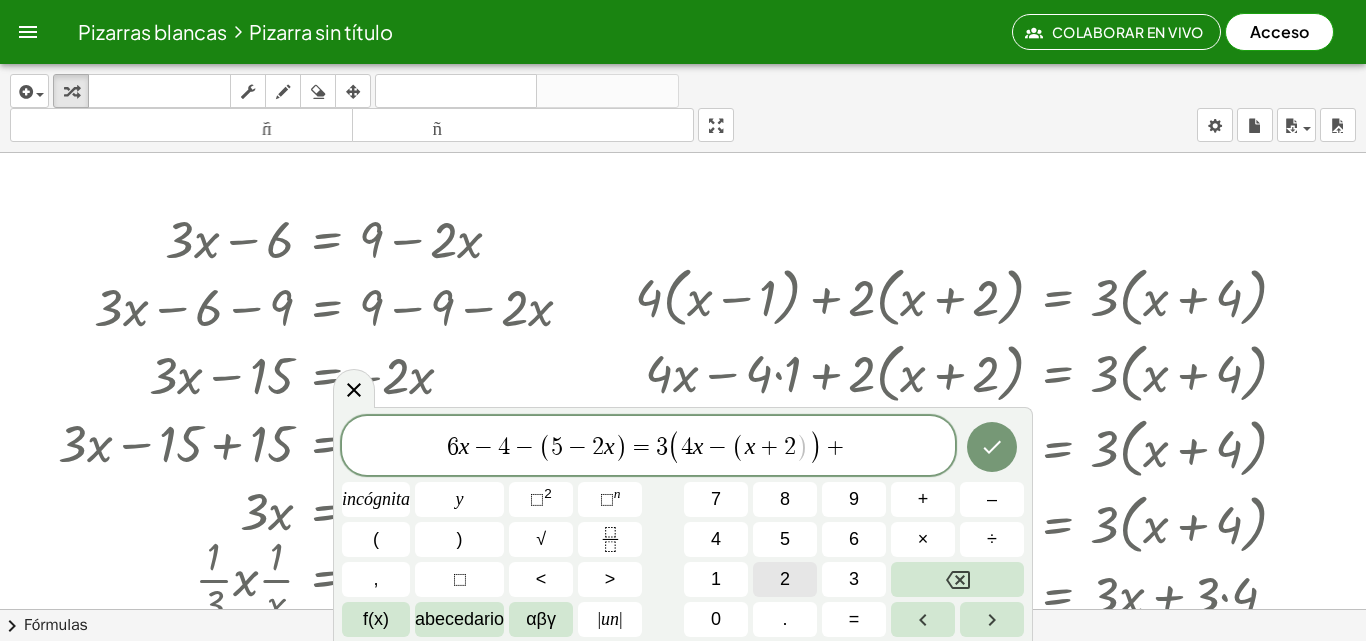 click on "2" at bounding box center [785, 579] 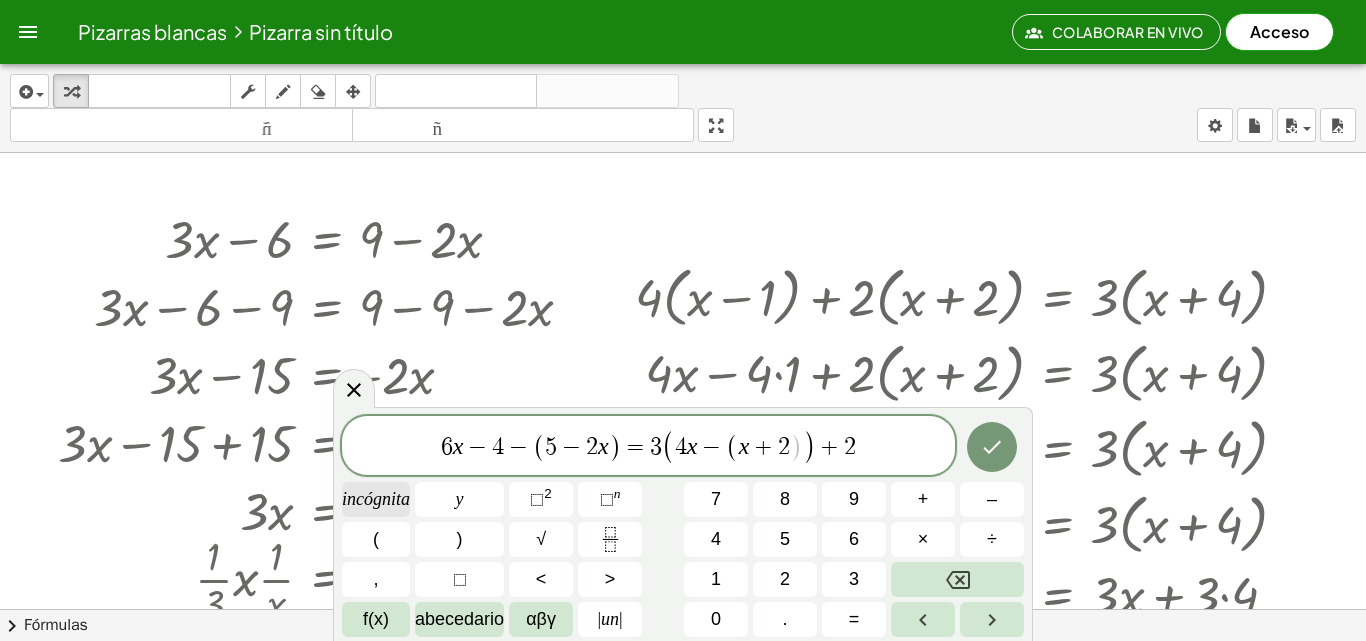 click on "incógnita" at bounding box center (376, 499) 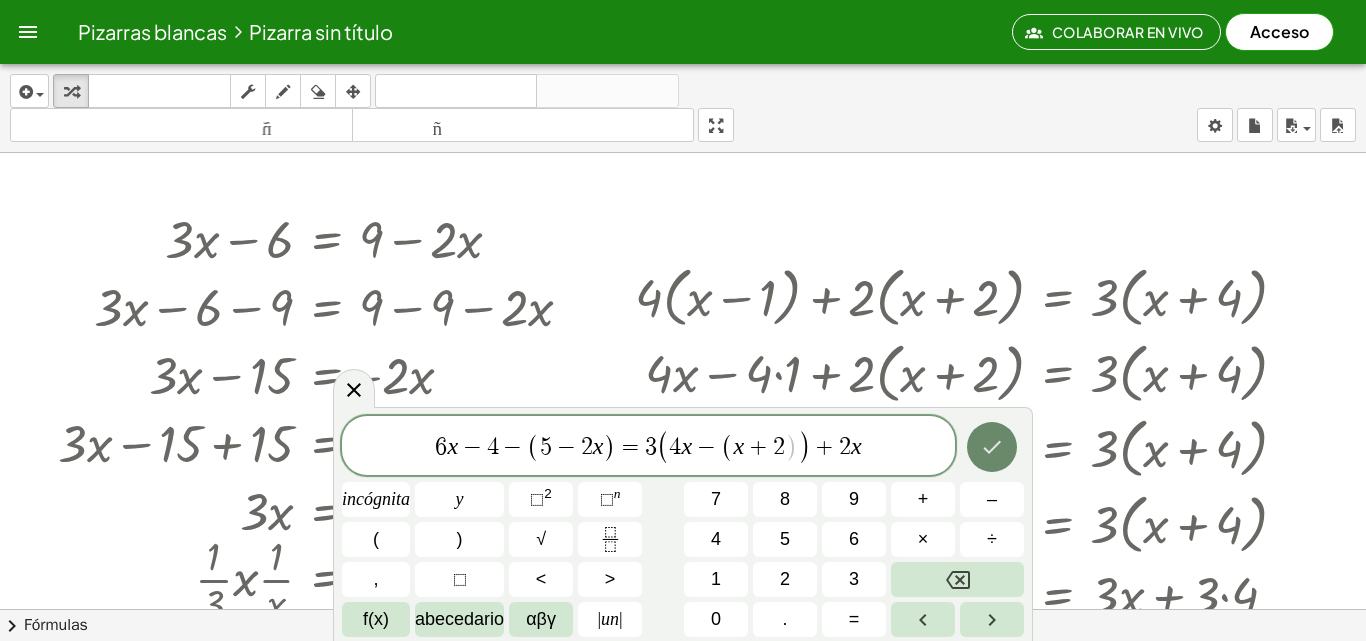 click 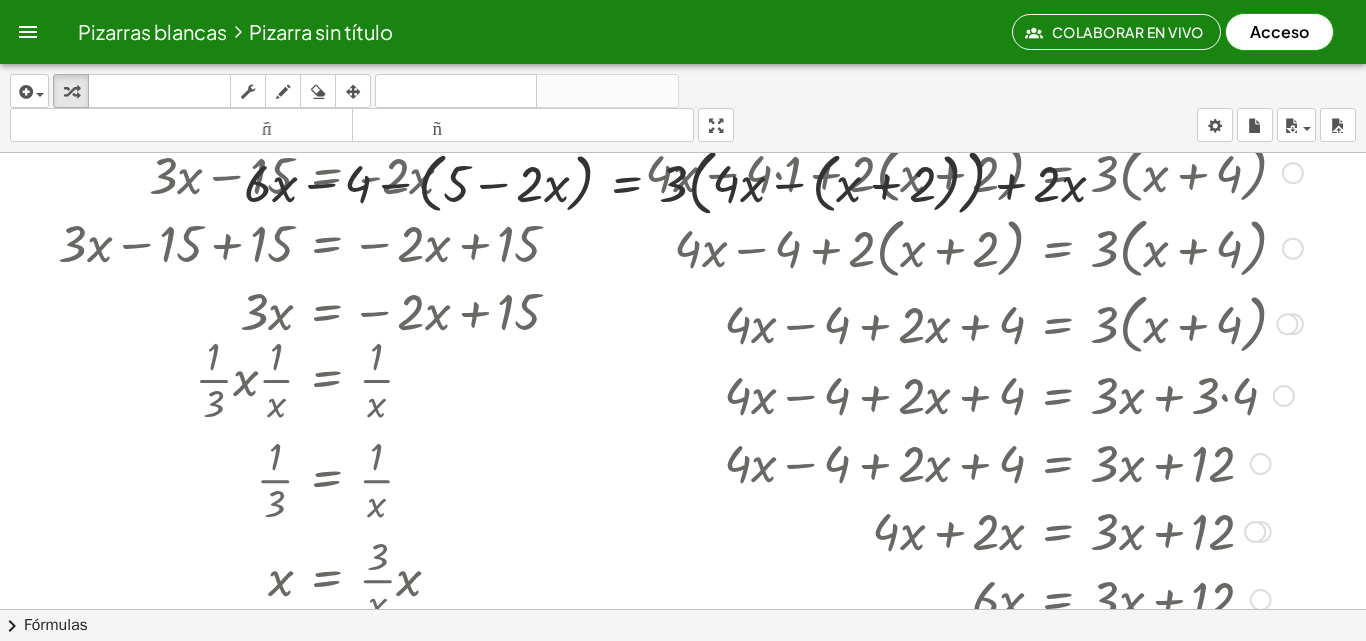 scroll, scrollTop: 0, scrollLeft: 0, axis: both 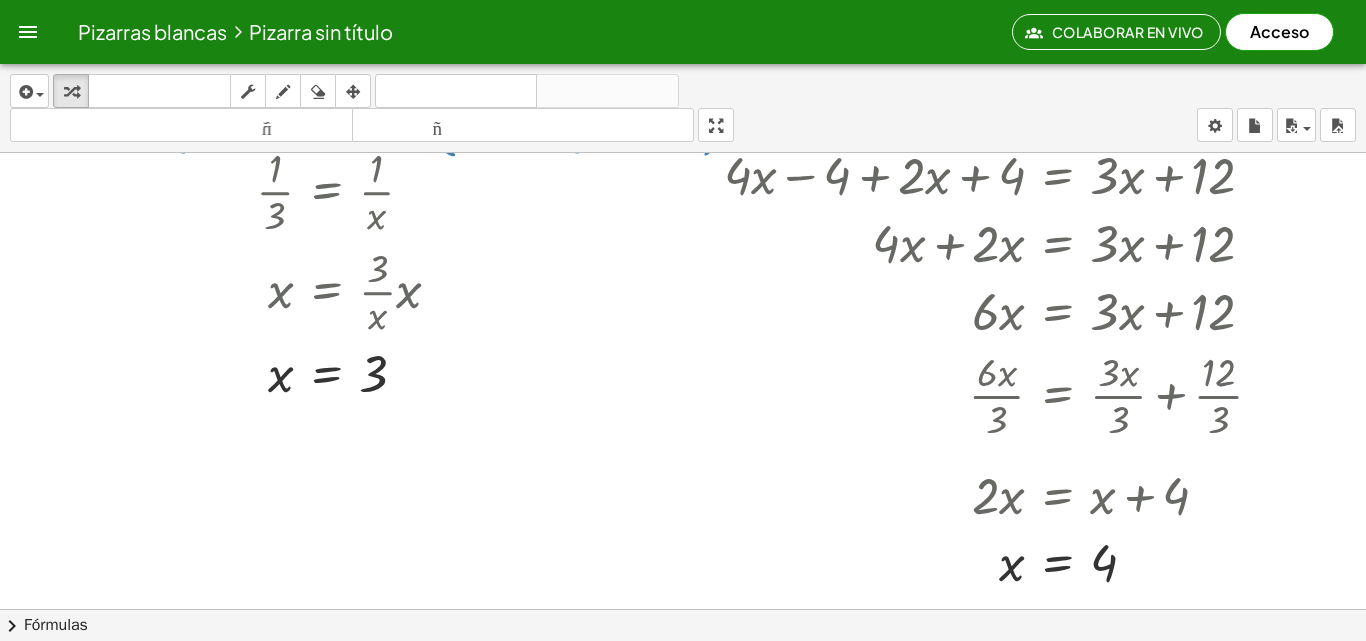 drag, startPoint x: 624, startPoint y: 383, endPoint x: 391, endPoint y: 622, distance: 333.78137 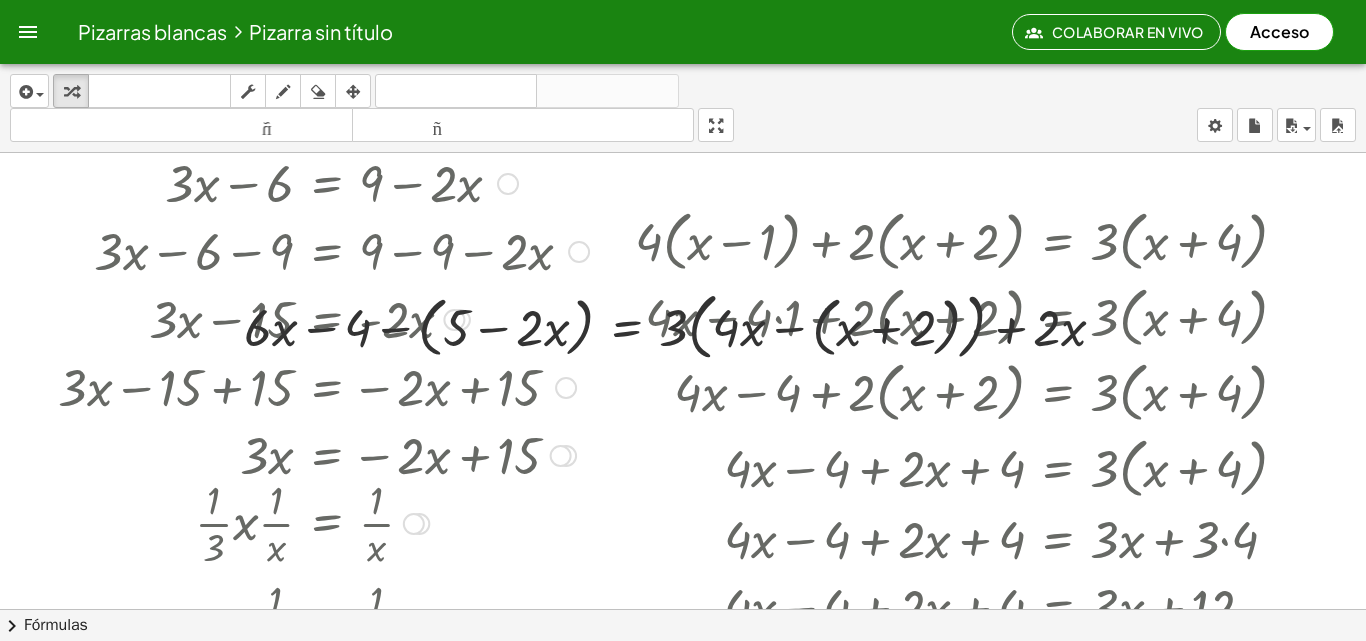 scroll, scrollTop: 0, scrollLeft: 0, axis: both 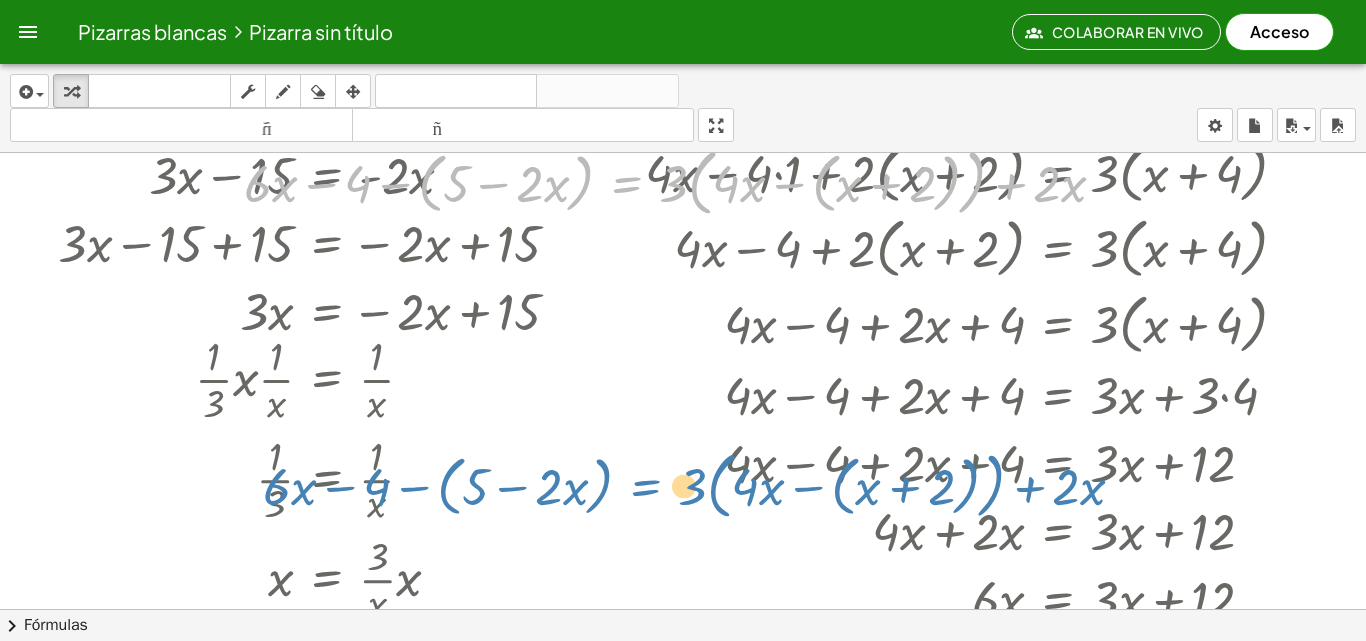 drag, startPoint x: 629, startPoint y: 377, endPoint x: 648, endPoint y: 680, distance: 303.59512 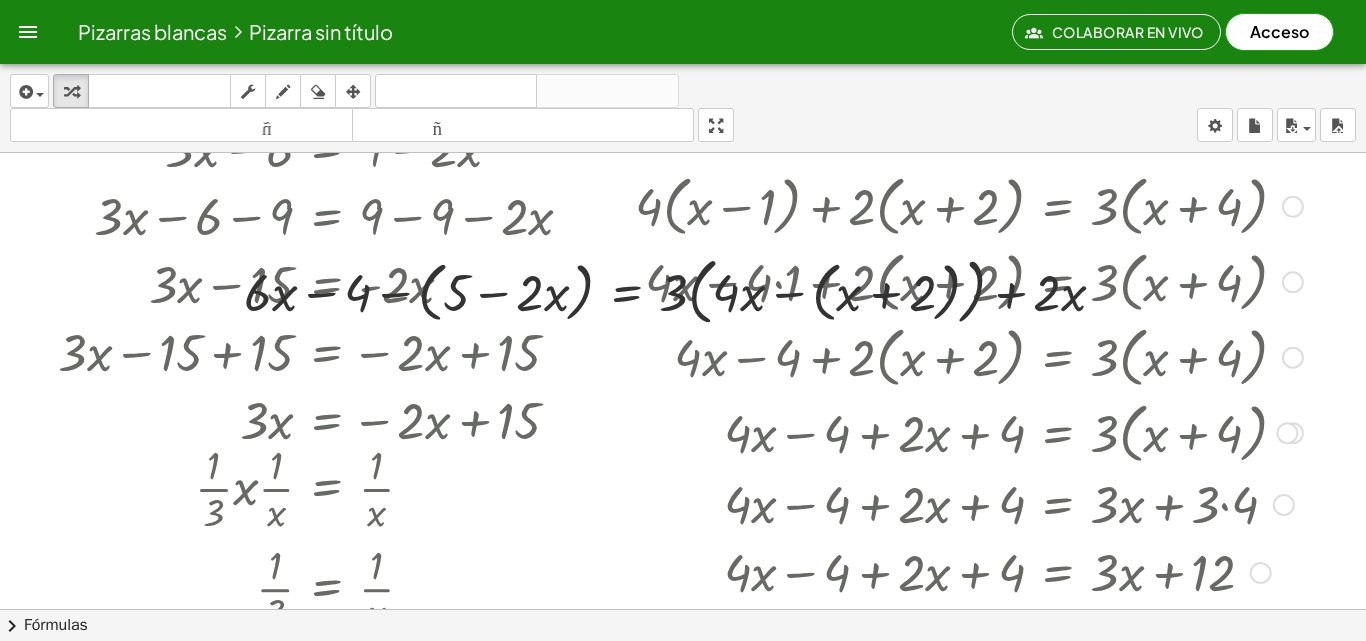 scroll, scrollTop: 0, scrollLeft: 0, axis: both 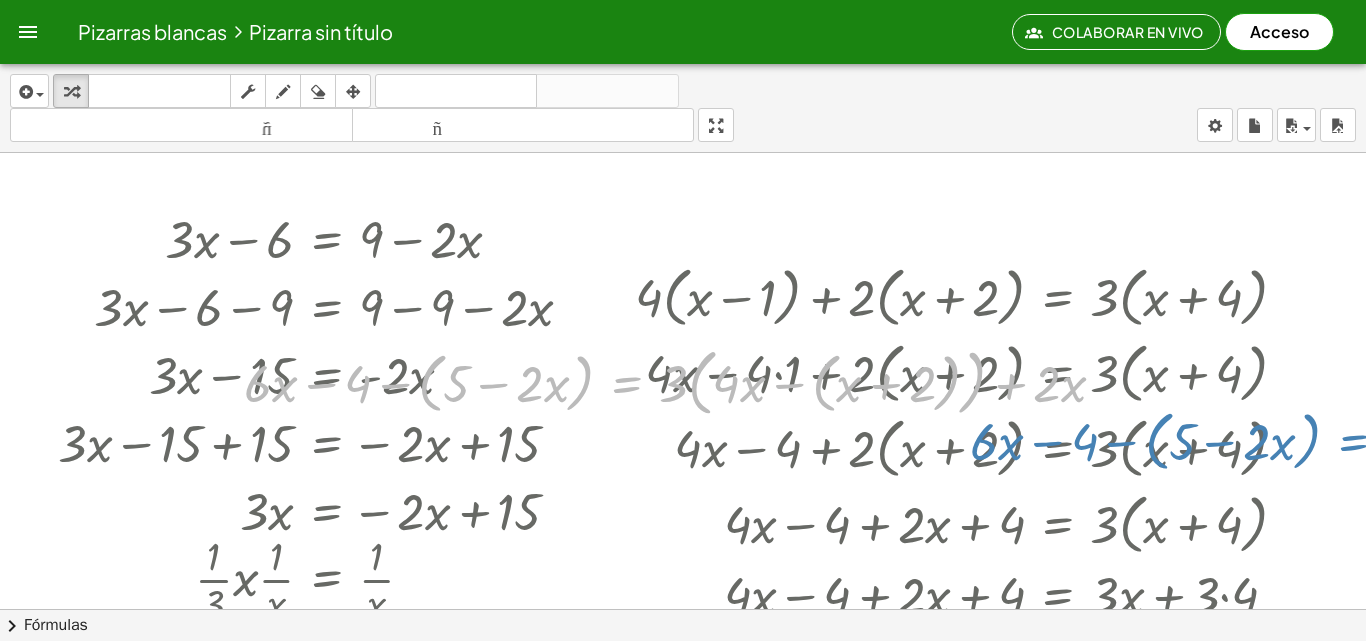 drag, startPoint x: 635, startPoint y: 380, endPoint x: 1365, endPoint y: 436, distance: 732.1448 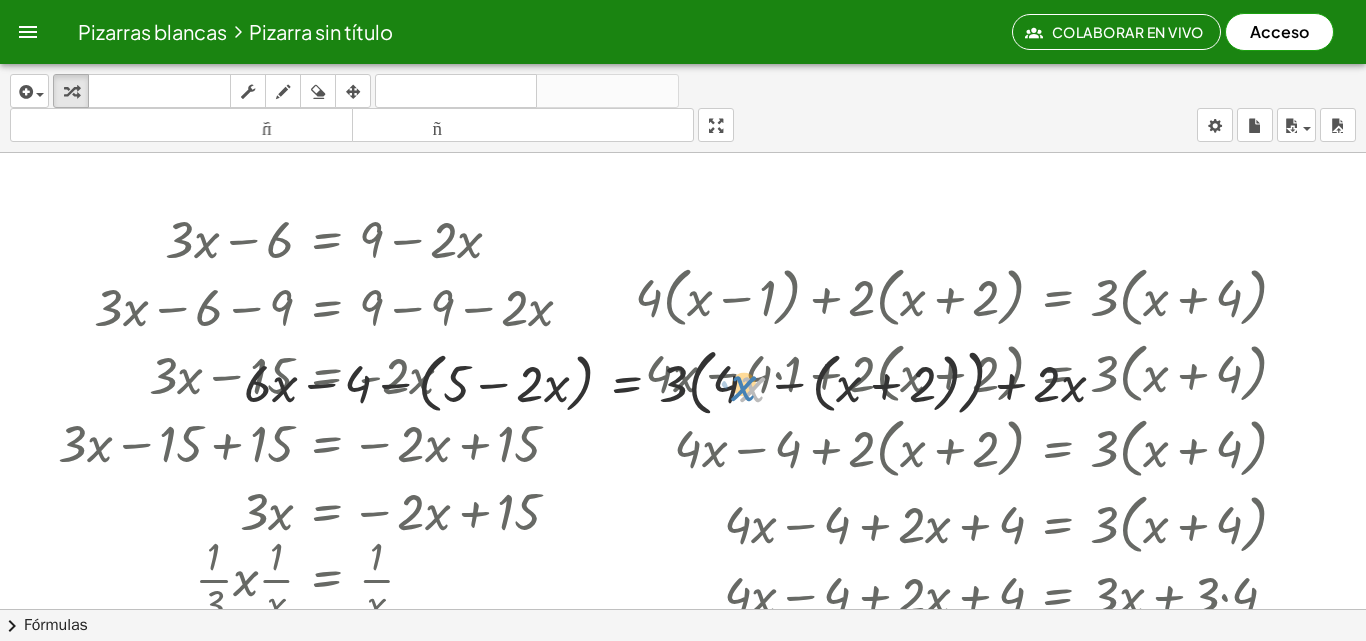 drag, startPoint x: 750, startPoint y: 379, endPoint x: 740, endPoint y: 378, distance: 10.049875 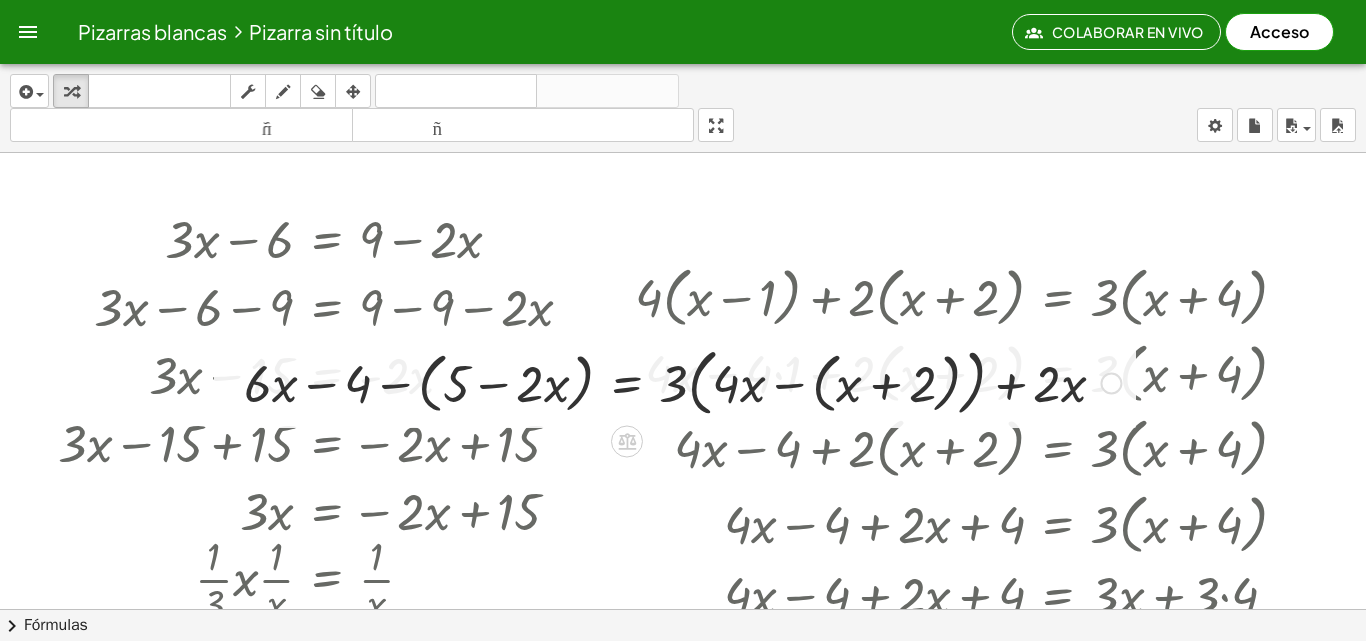 click at bounding box center [682, 381] 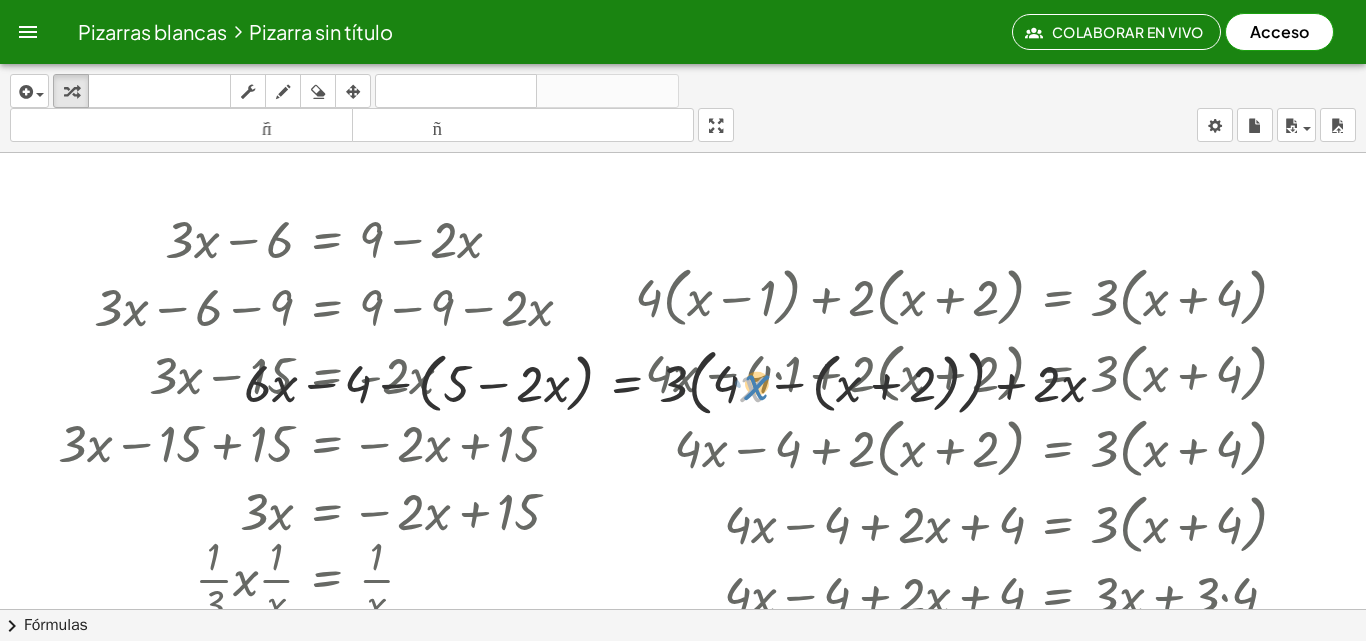 click at bounding box center (682, 381) 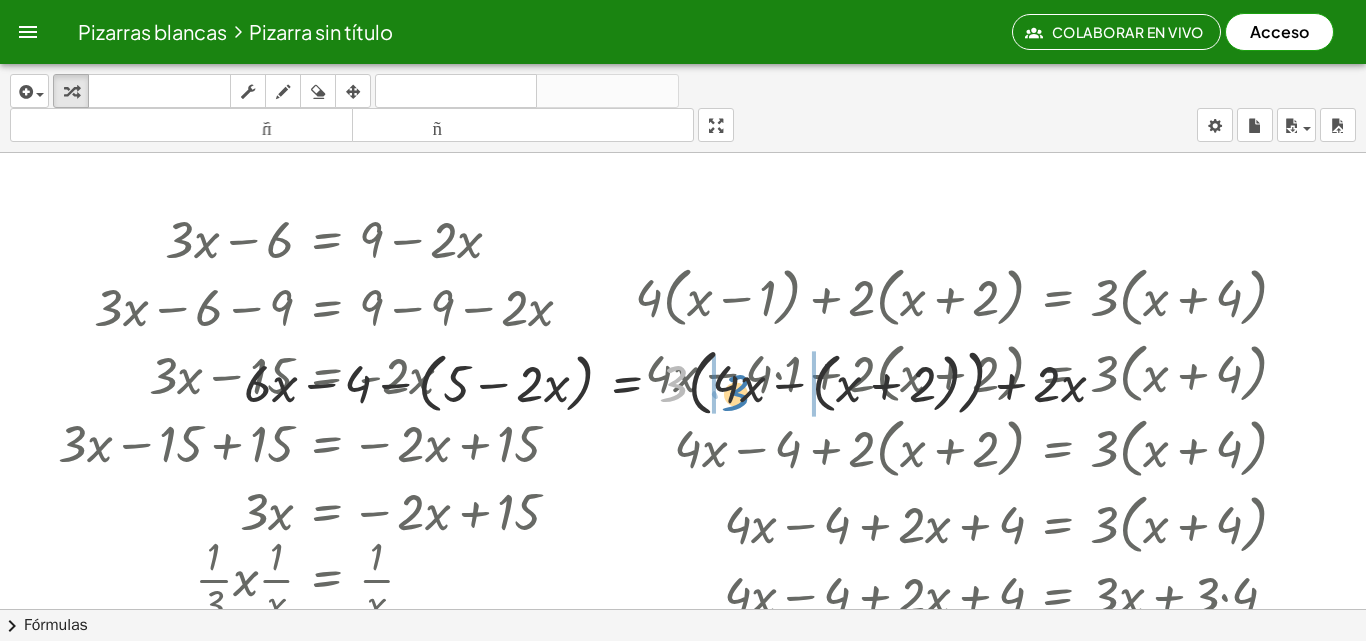 drag, startPoint x: 677, startPoint y: 394, endPoint x: 729, endPoint y: 405, distance: 53.15073 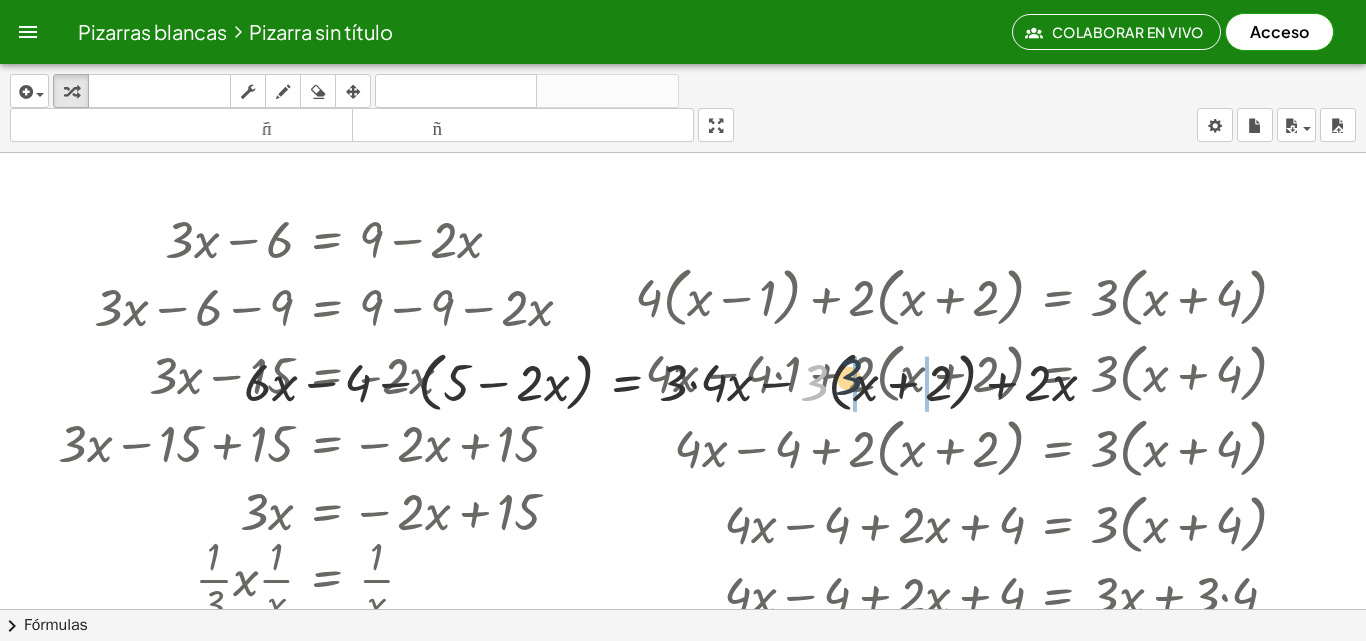 drag, startPoint x: 817, startPoint y: 384, endPoint x: 853, endPoint y: 378, distance: 36.496574 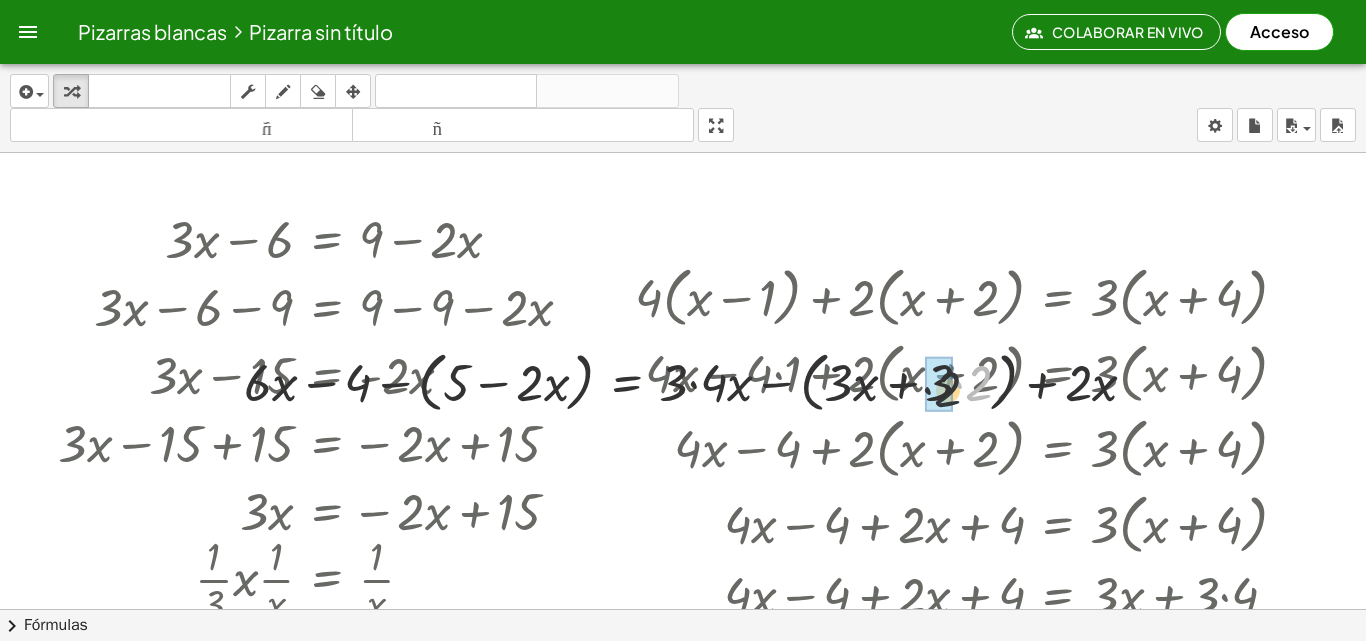 drag, startPoint x: 979, startPoint y: 376, endPoint x: 956, endPoint y: 382, distance: 23.769728 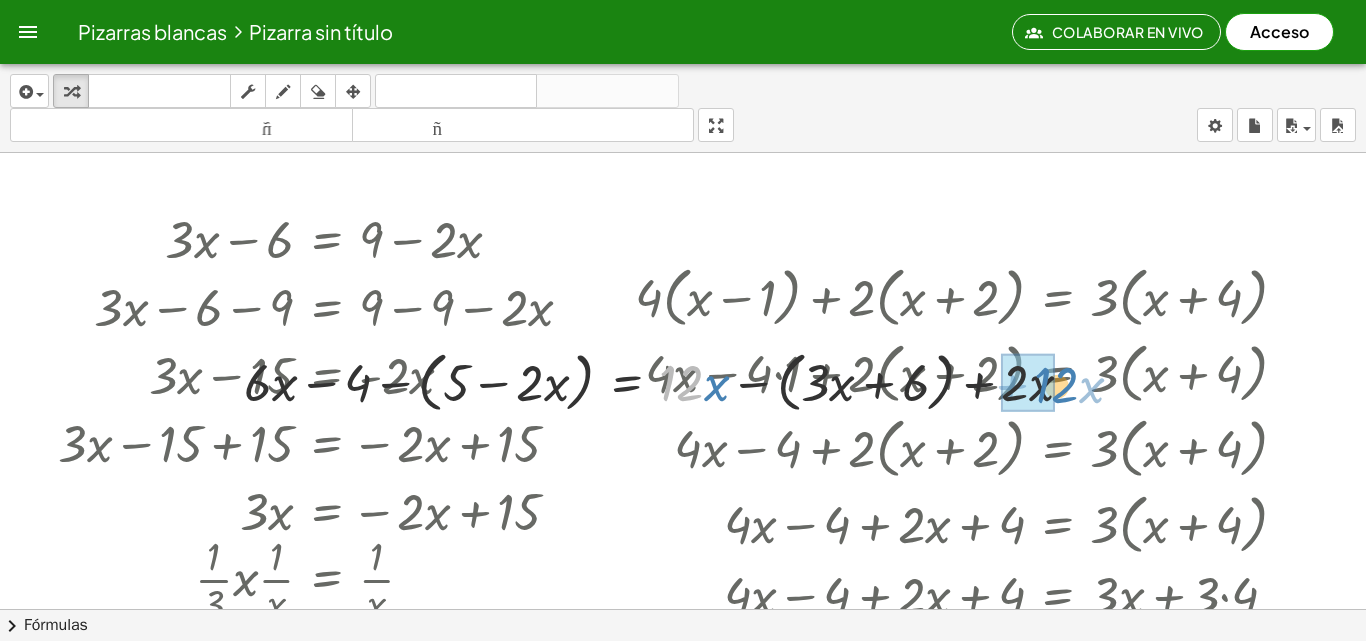 drag, startPoint x: 677, startPoint y: 384, endPoint x: 1038, endPoint y: 388, distance: 361.02216 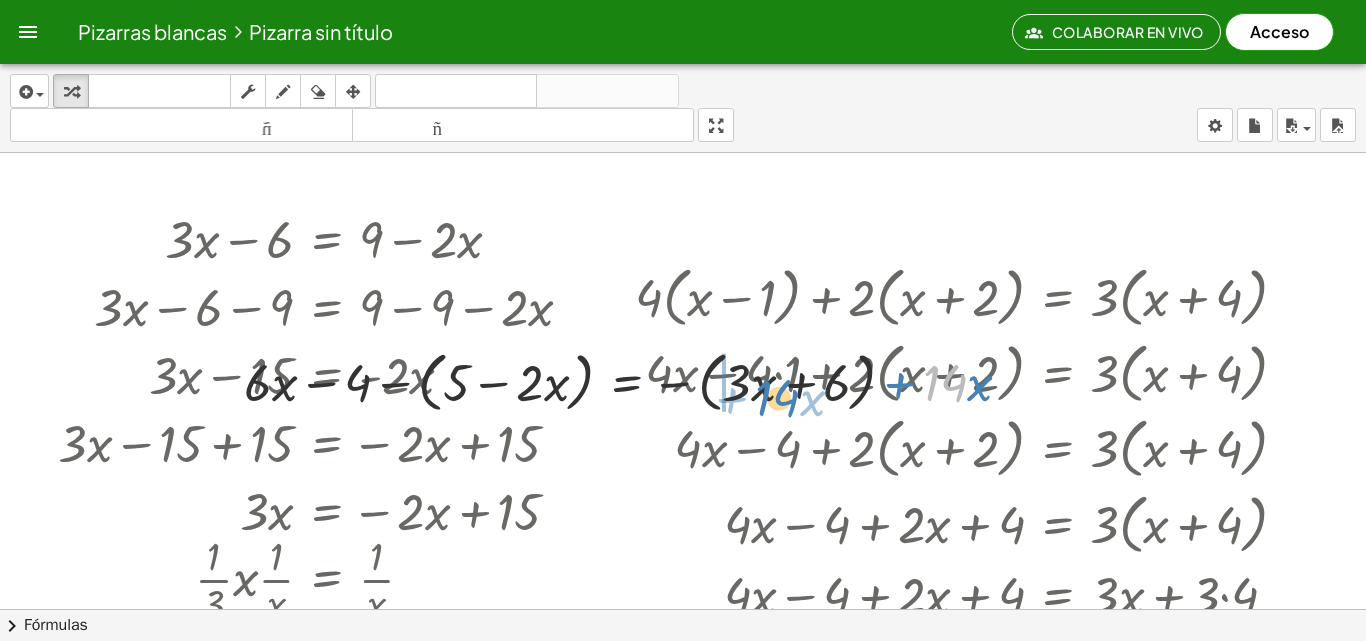 drag, startPoint x: 948, startPoint y: 370, endPoint x: 764, endPoint y: 385, distance: 184.6104 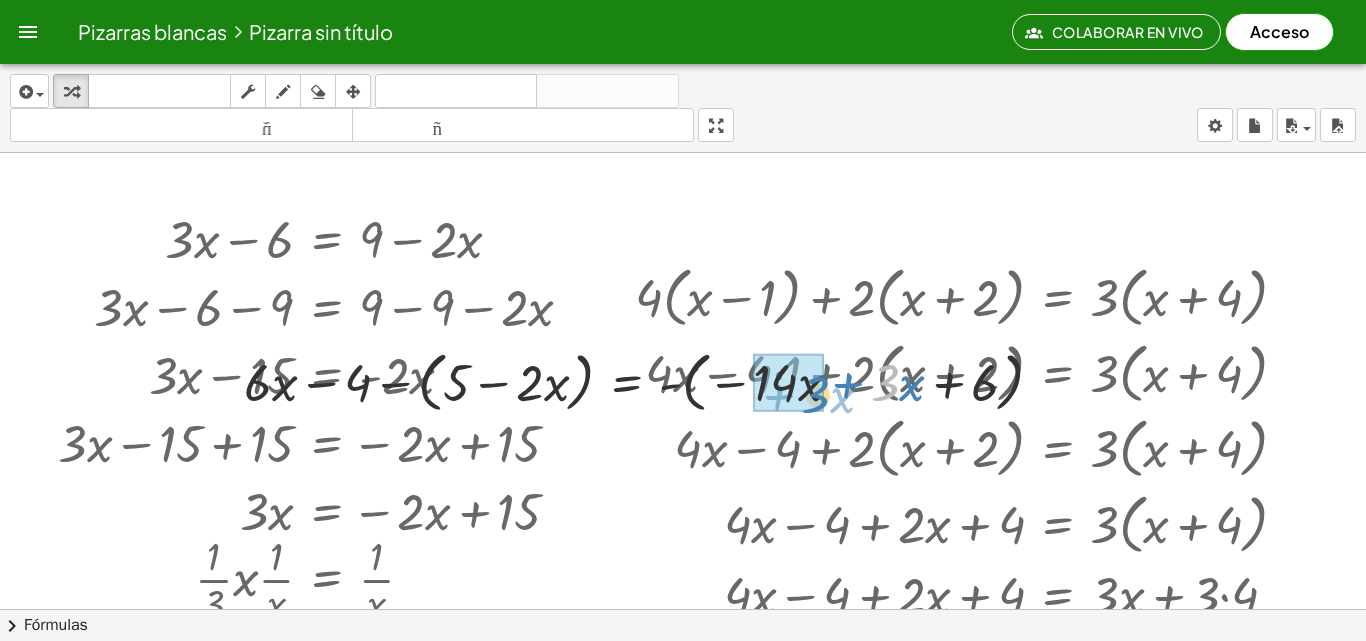 drag, startPoint x: 881, startPoint y: 390, endPoint x: 821, endPoint y: 400, distance: 60.827625 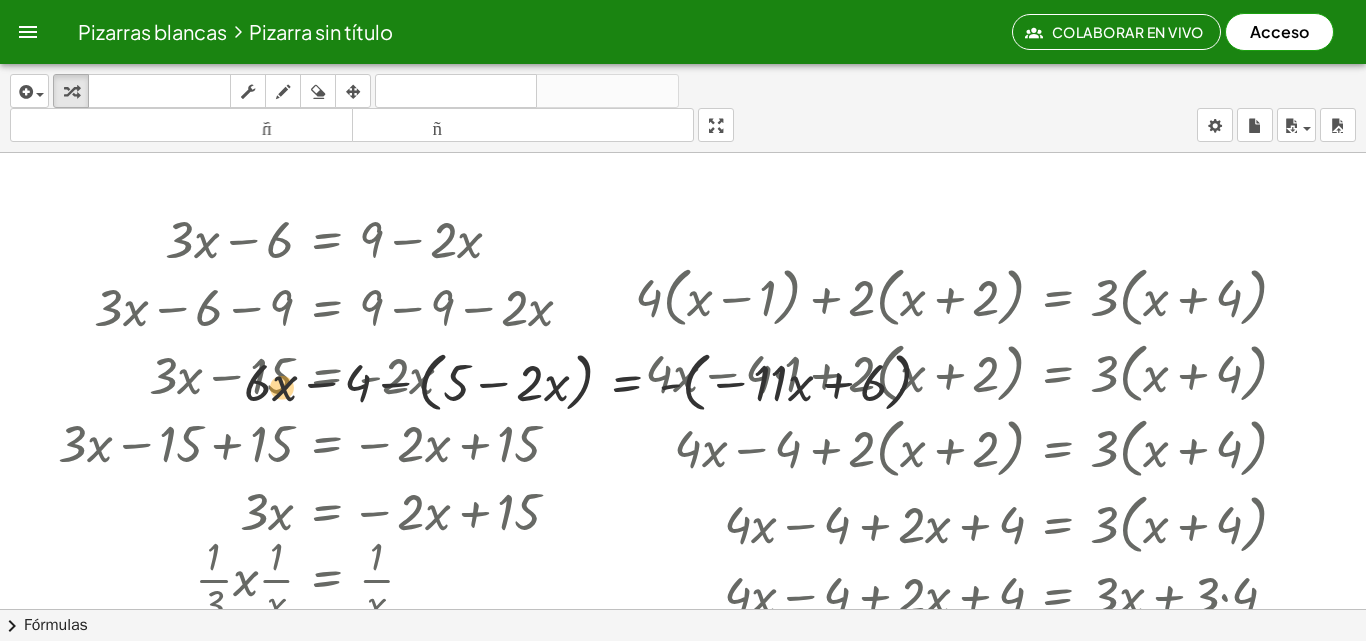 drag, startPoint x: 260, startPoint y: 385, endPoint x: 272, endPoint y: 390, distance: 13 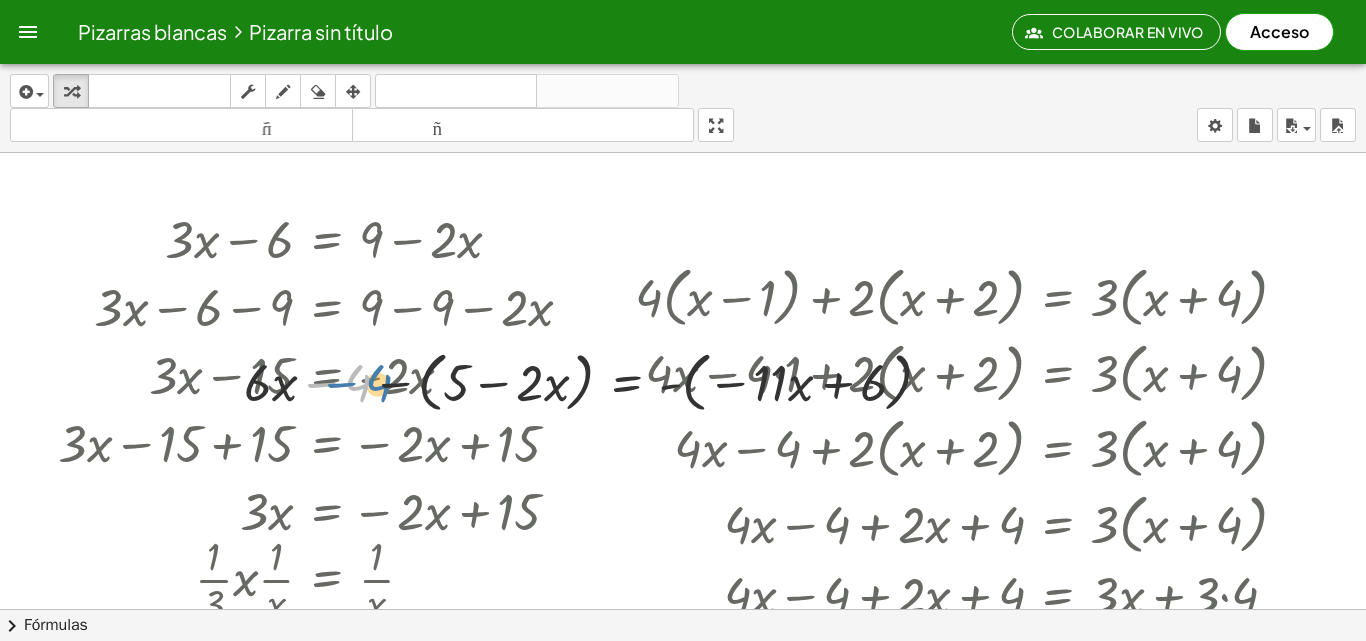 click at bounding box center [596, 381] 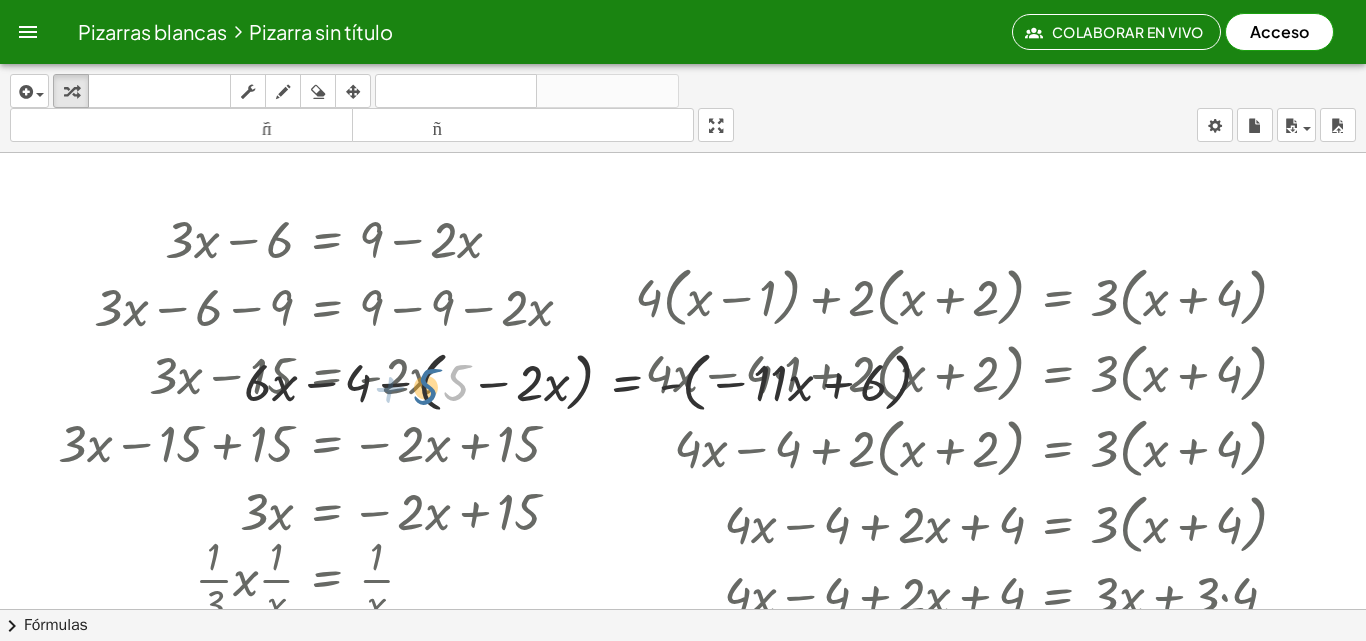 click at bounding box center (596, 381) 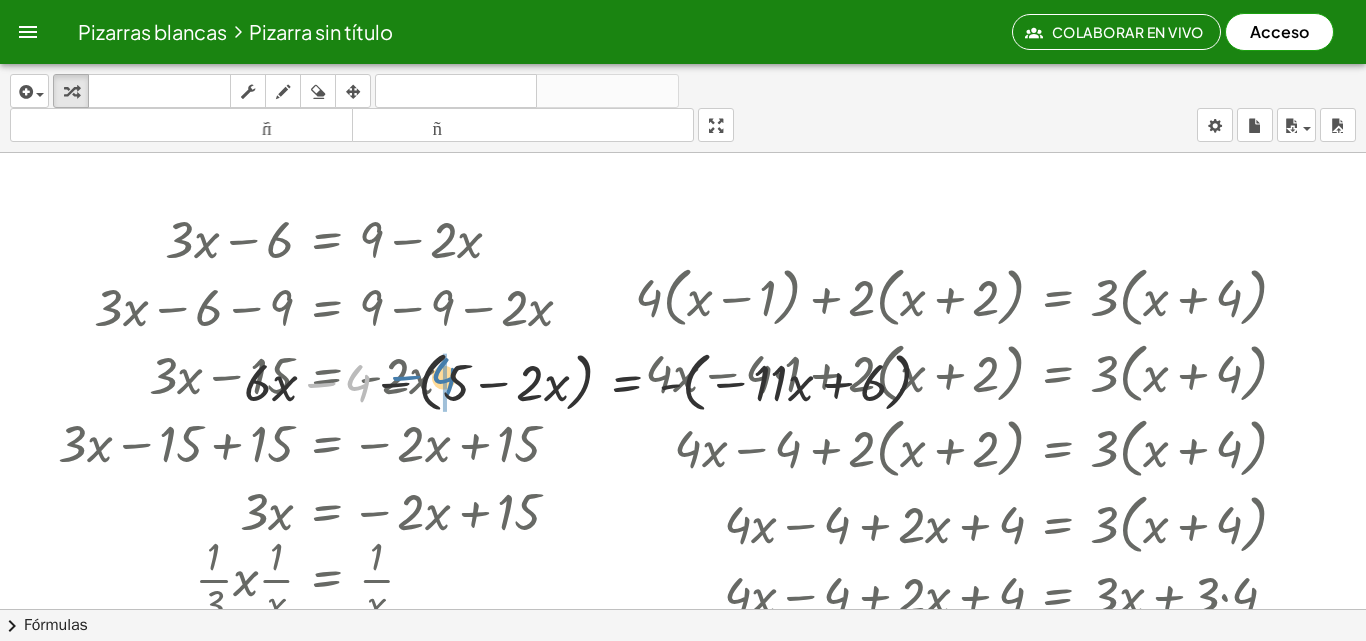 drag, startPoint x: 380, startPoint y: 383, endPoint x: 445, endPoint y: 380, distance: 65.06919 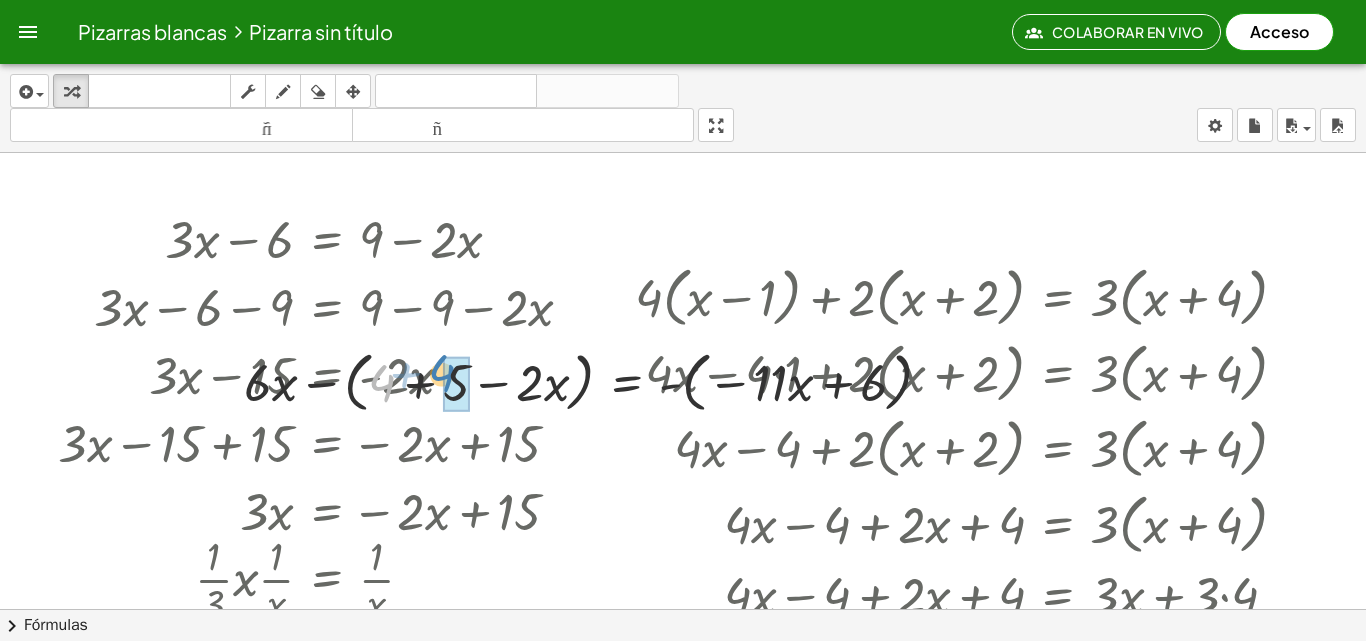 drag, startPoint x: 385, startPoint y: 396, endPoint x: 456, endPoint y: 385, distance: 71.84706 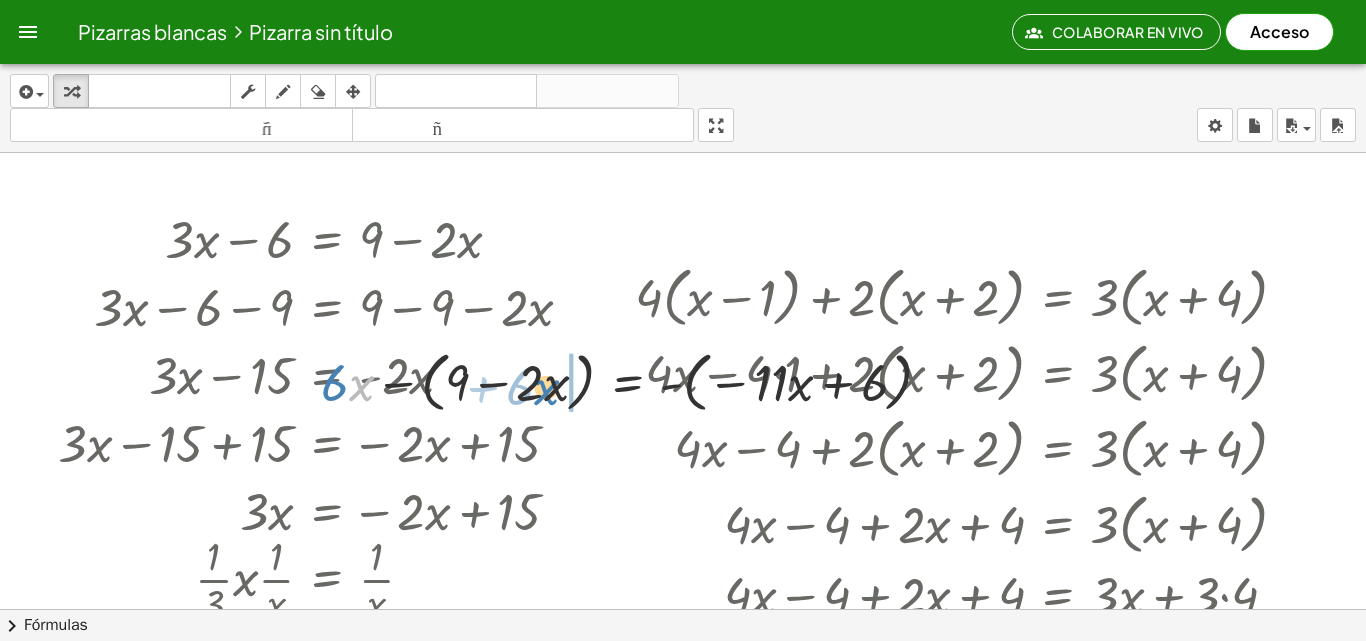 drag, startPoint x: 421, startPoint y: 379, endPoint x: 539, endPoint y: 378, distance: 118.004234 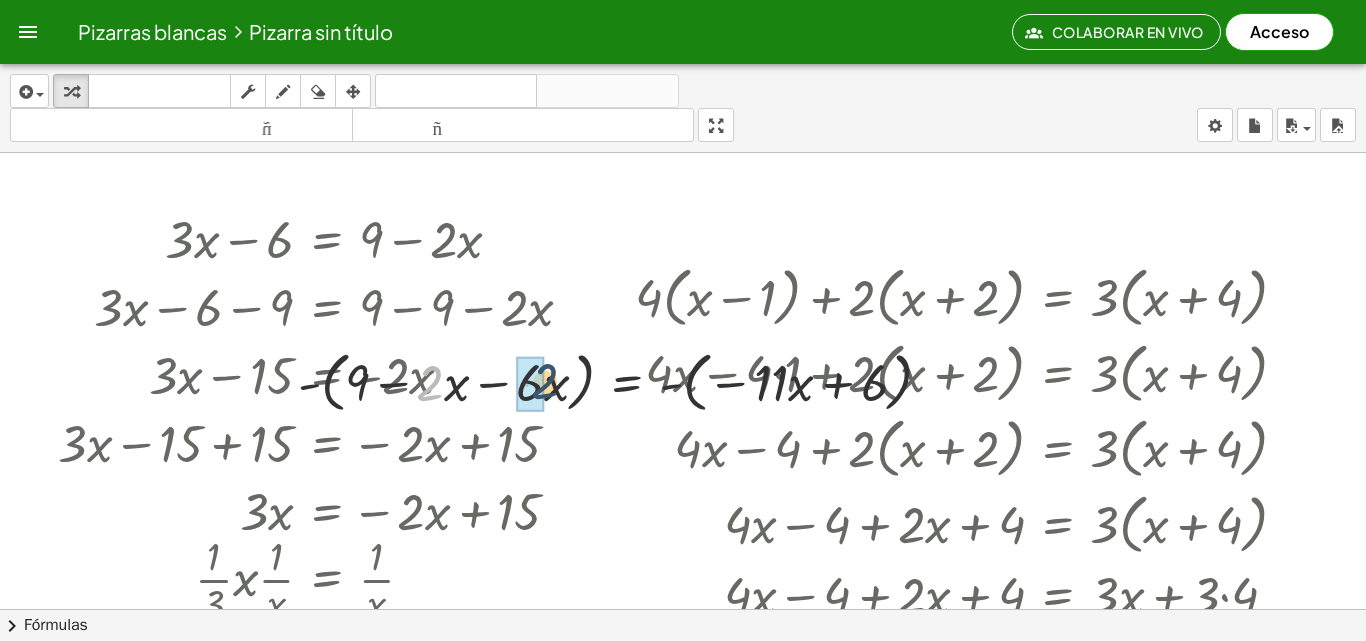 drag, startPoint x: 431, startPoint y: 393, endPoint x: 549, endPoint y: 391, distance: 118.016945 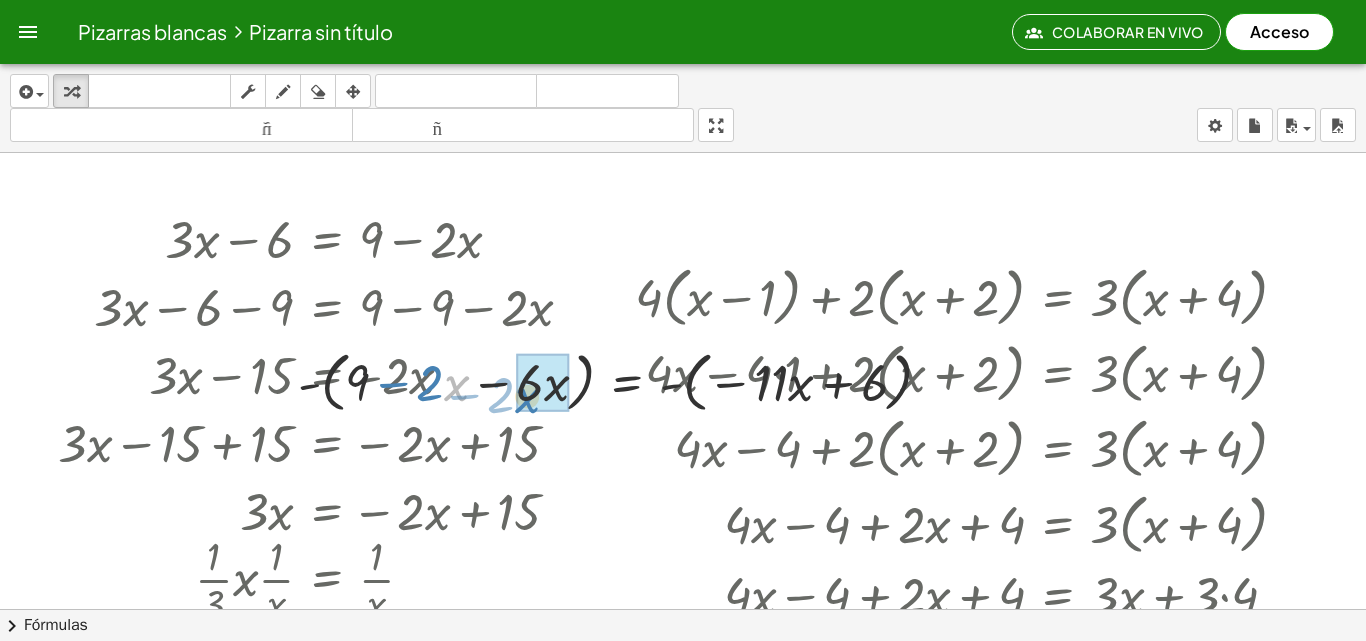 drag, startPoint x: 444, startPoint y: 379, endPoint x: 515, endPoint y: 391, distance: 72.00694 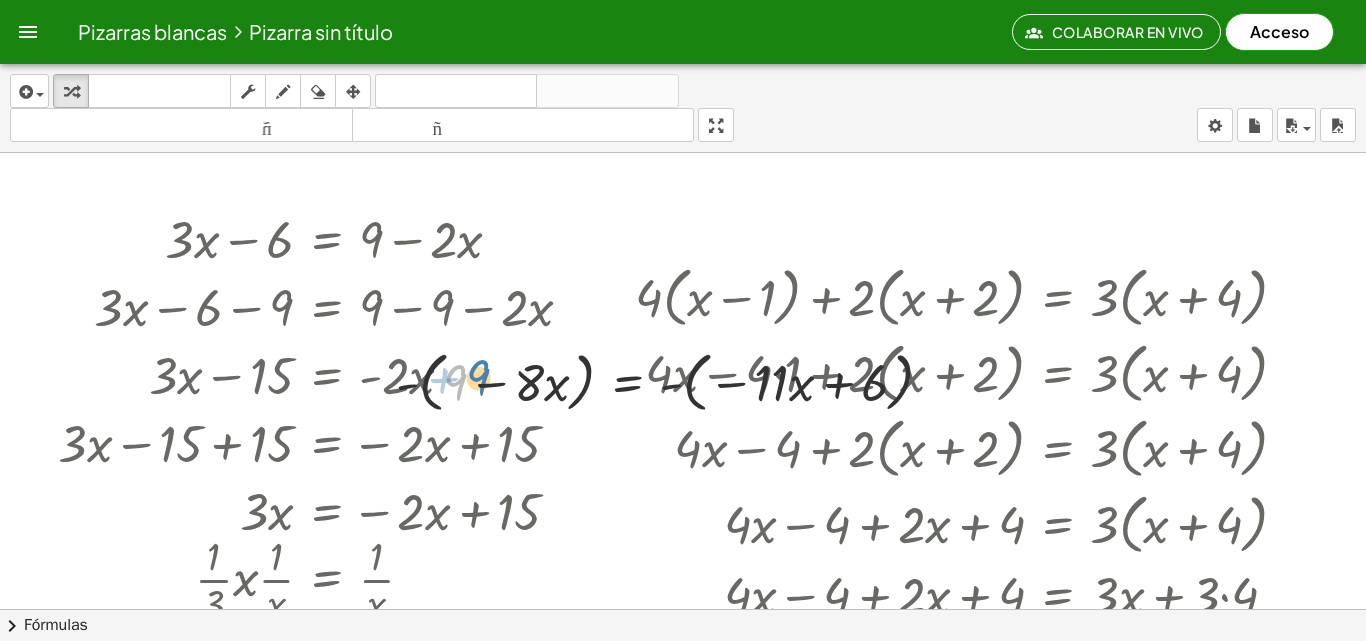 drag, startPoint x: 453, startPoint y: 378, endPoint x: 465, endPoint y: 375, distance: 12.369317 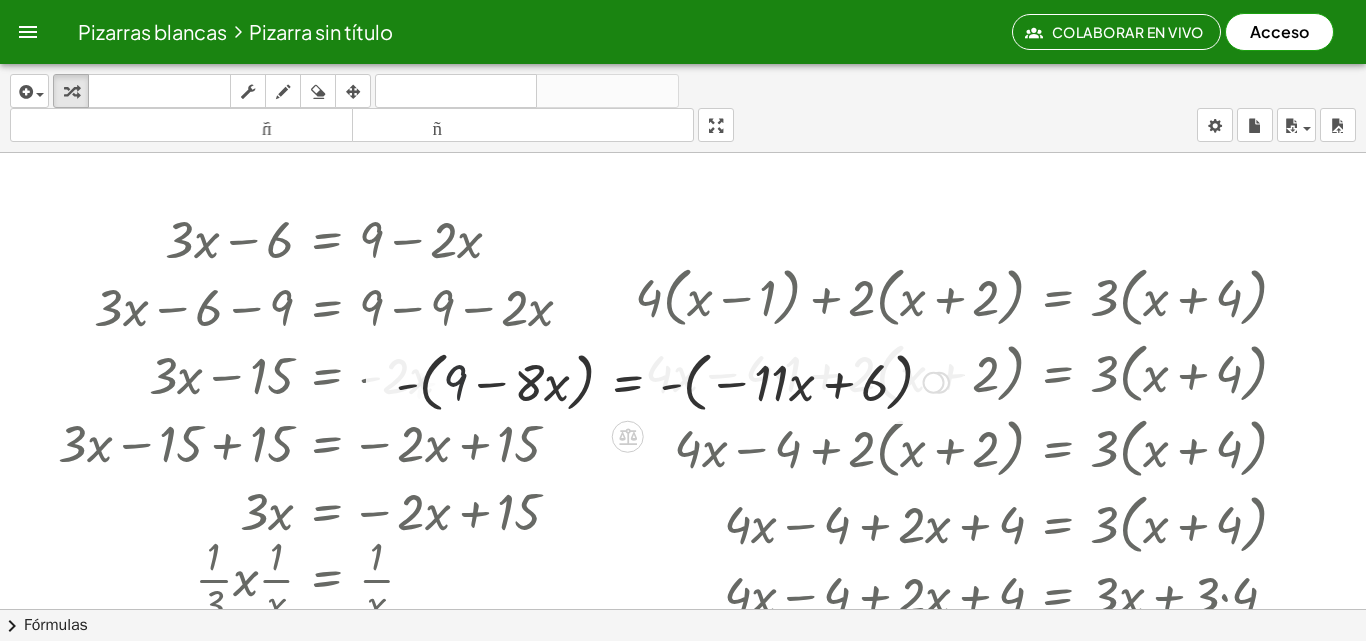click at bounding box center (672, 381) 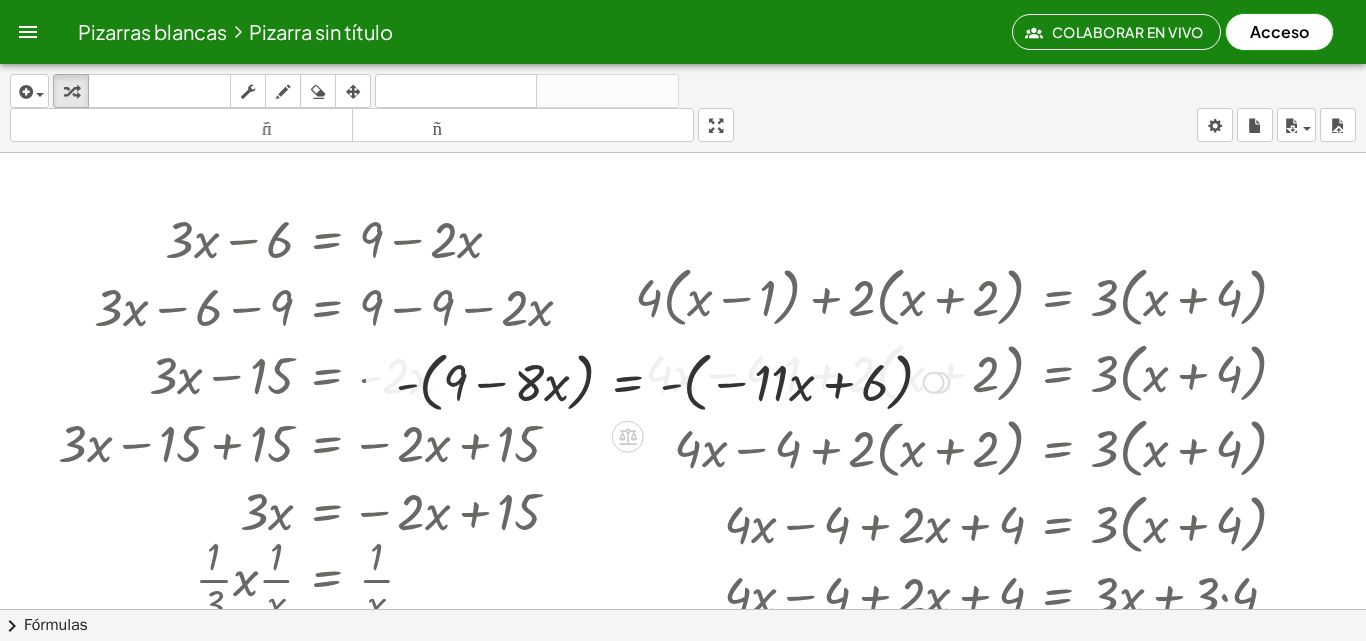 click at bounding box center (672, 381) 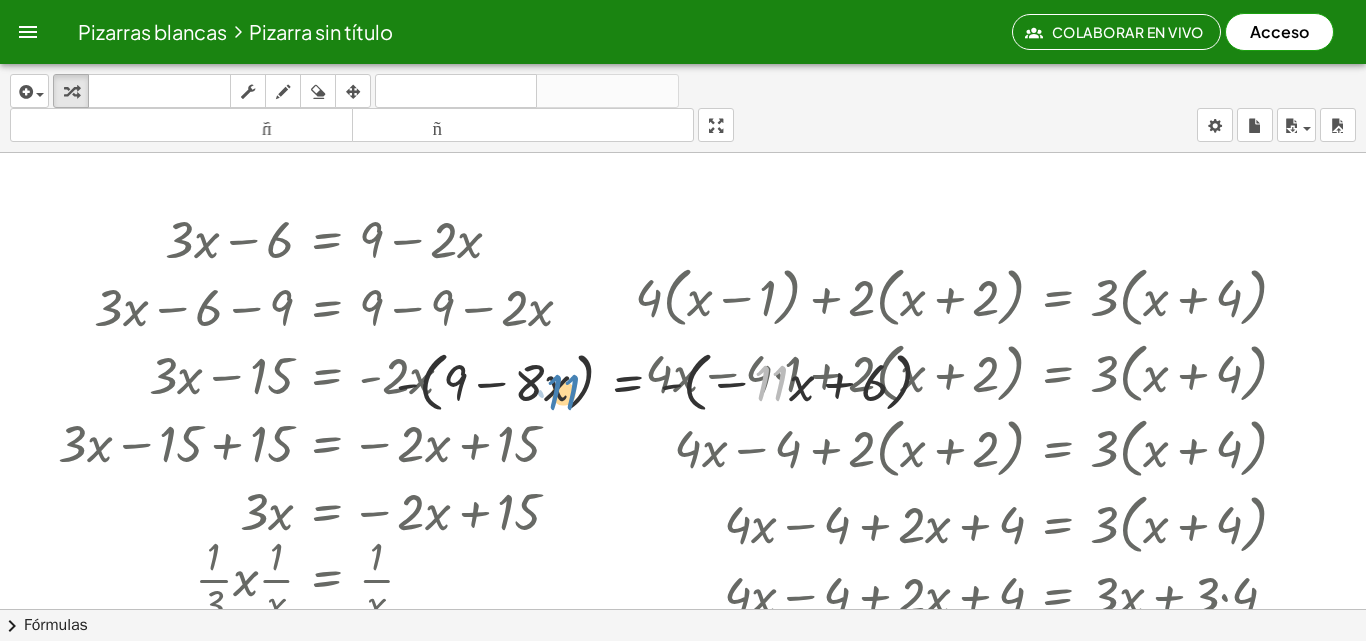 drag, startPoint x: 782, startPoint y: 393, endPoint x: 584, endPoint y: 401, distance: 198.16154 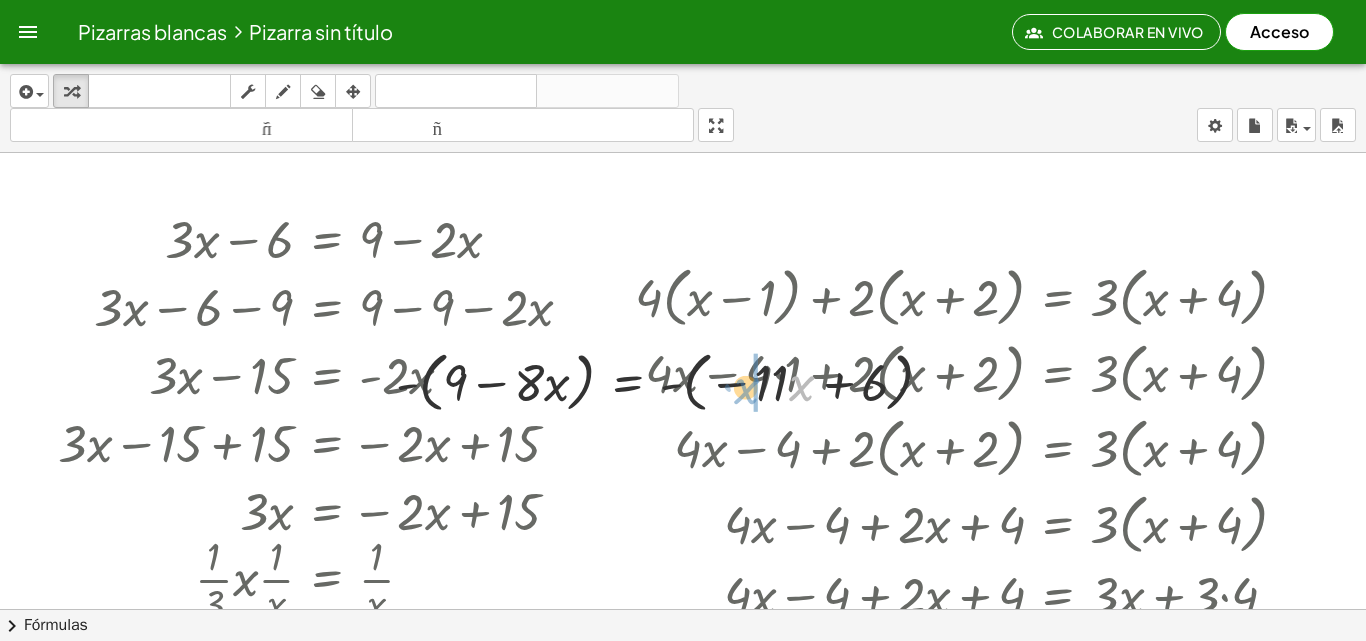 drag, startPoint x: 767, startPoint y: 385, endPoint x: 743, endPoint y: 383, distance: 24.083189 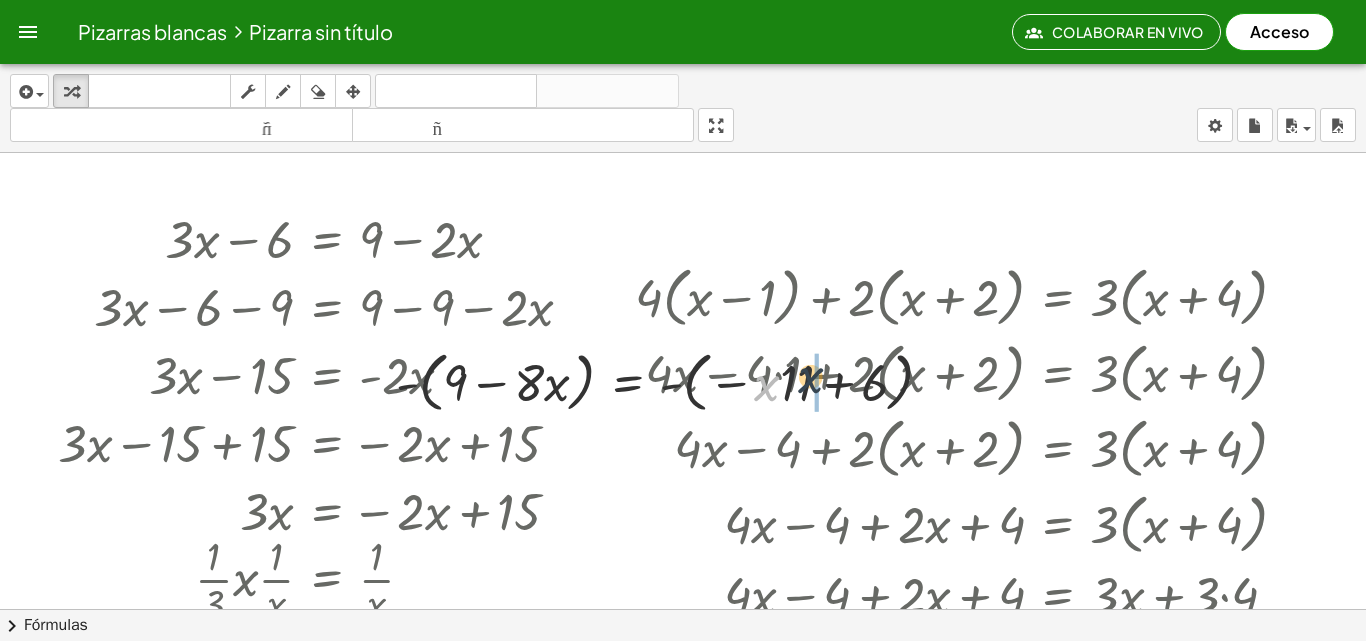 drag, startPoint x: 765, startPoint y: 389, endPoint x: 809, endPoint y: 381, distance: 44.72136 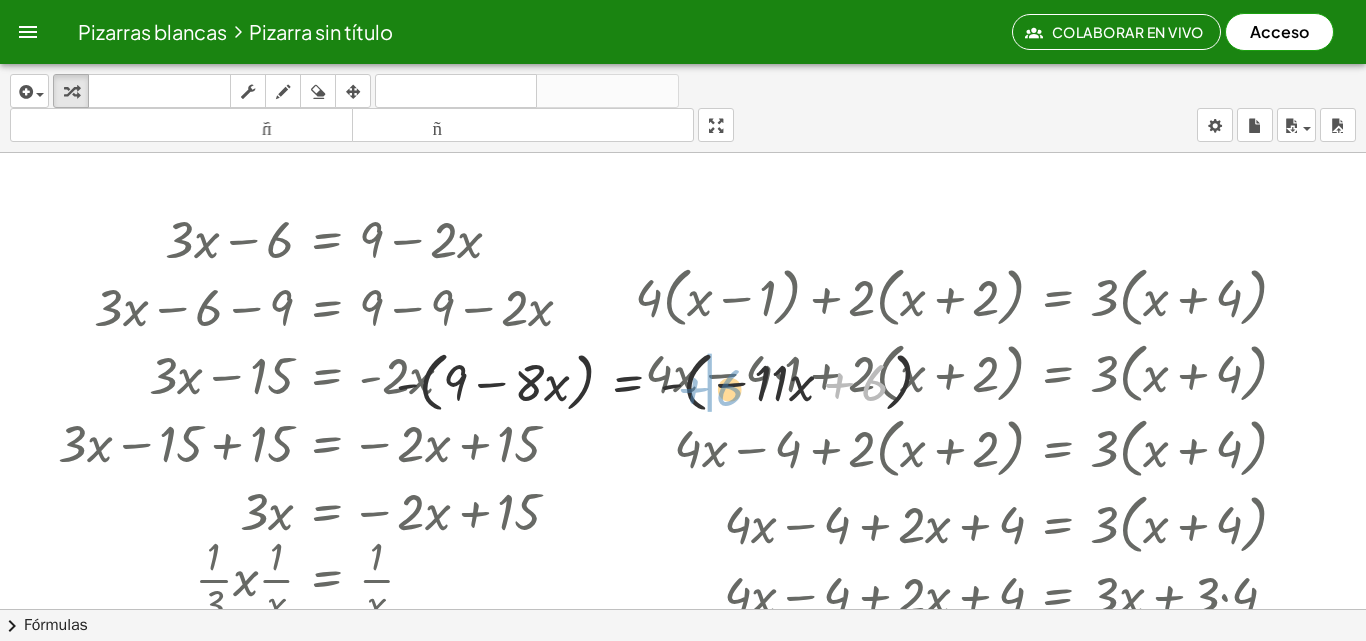 drag, startPoint x: 868, startPoint y: 386, endPoint x: 723, endPoint y: 391, distance: 145.08618 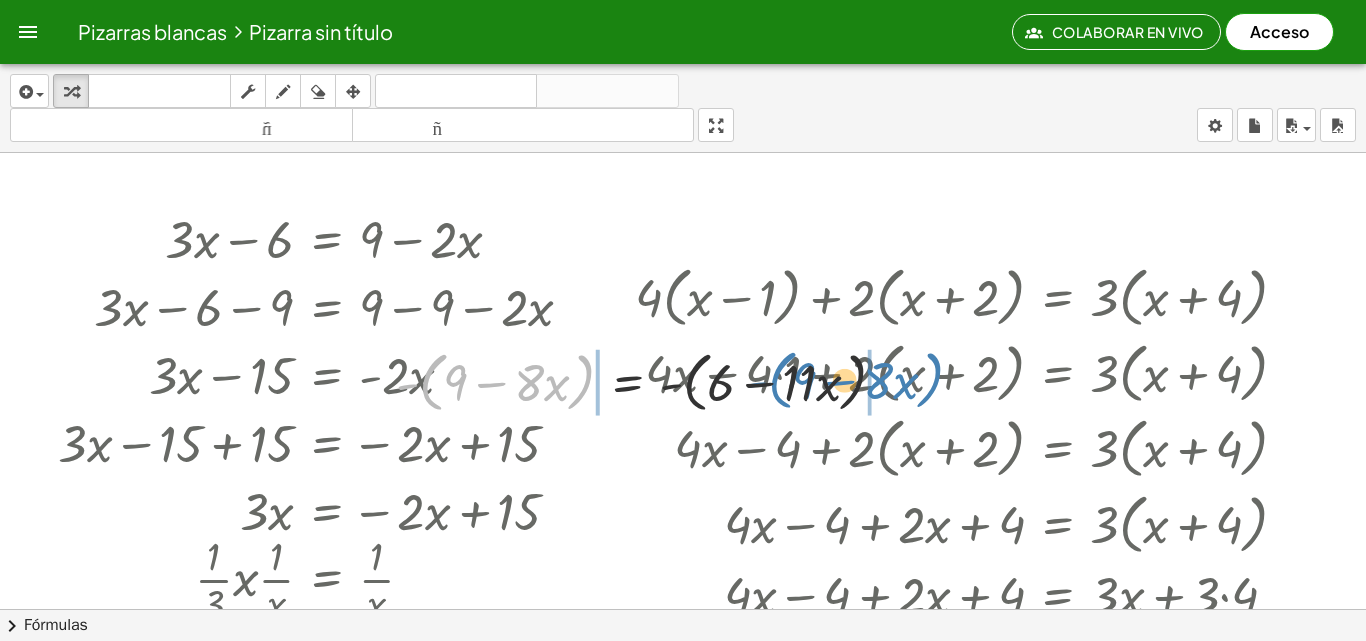 drag, startPoint x: 581, startPoint y: 390, endPoint x: 930, endPoint y: 388, distance: 349.00574 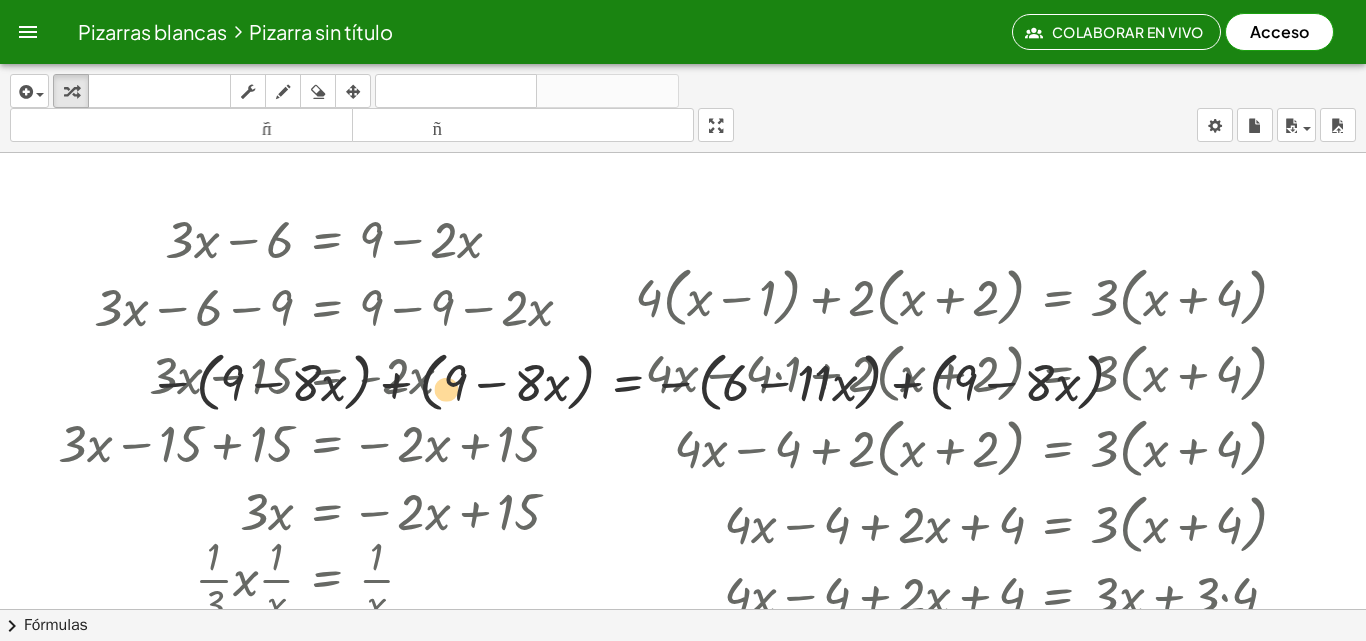 drag, startPoint x: 484, startPoint y: 381, endPoint x: 456, endPoint y: 383, distance: 28.071337 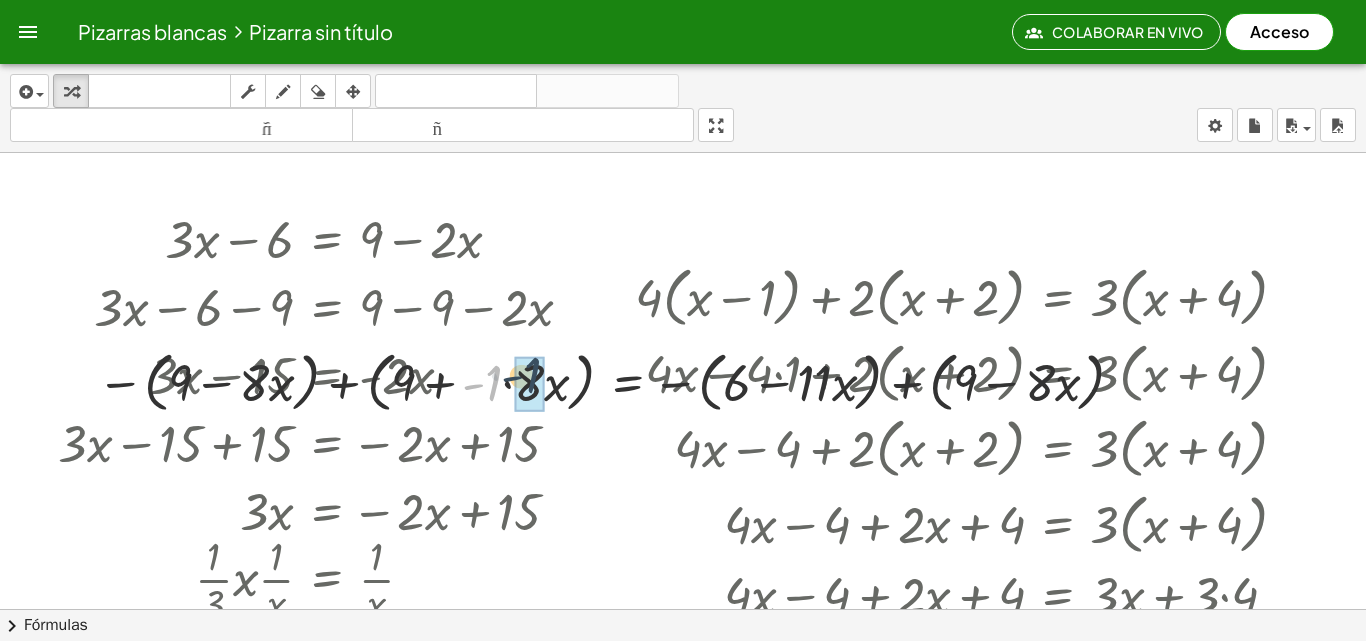 drag, startPoint x: 498, startPoint y: 394, endPoint x: 525, endPoint y: 388, distance: 27.658634 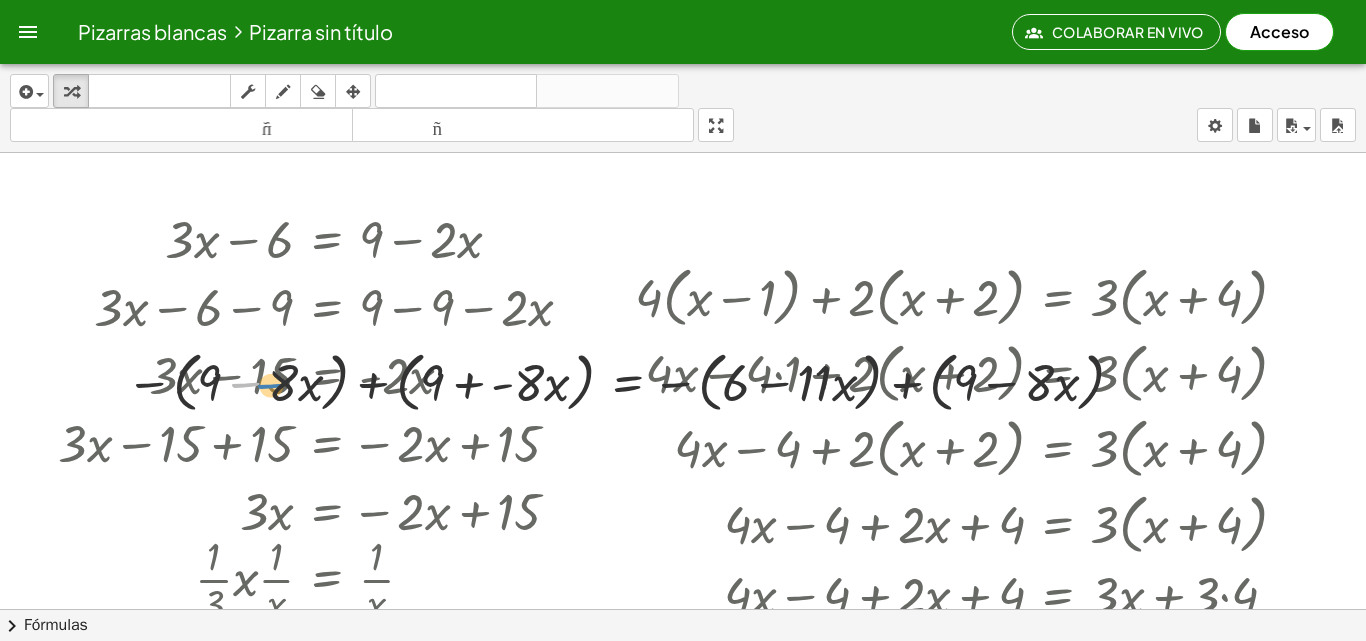drag, startPoint x: 258, startPoint y: 377, endPoint x: 270, endPoint y: 381, distance: 12.649111 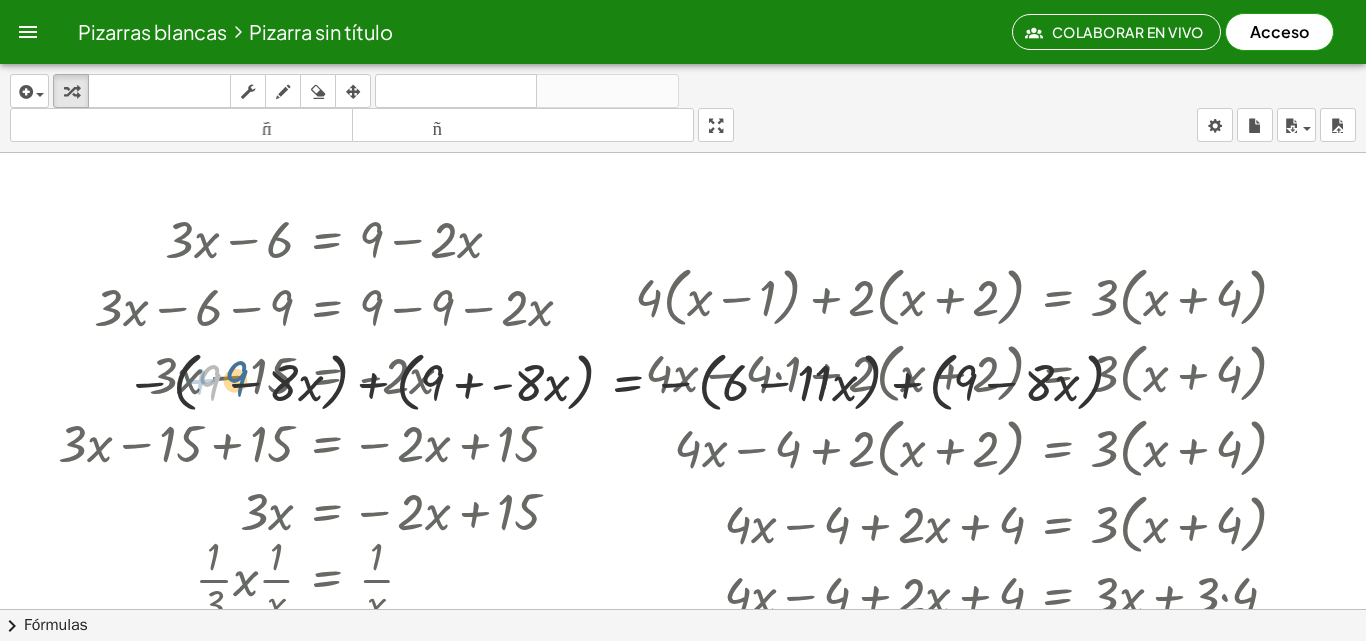click at bounding box center (629, 381) 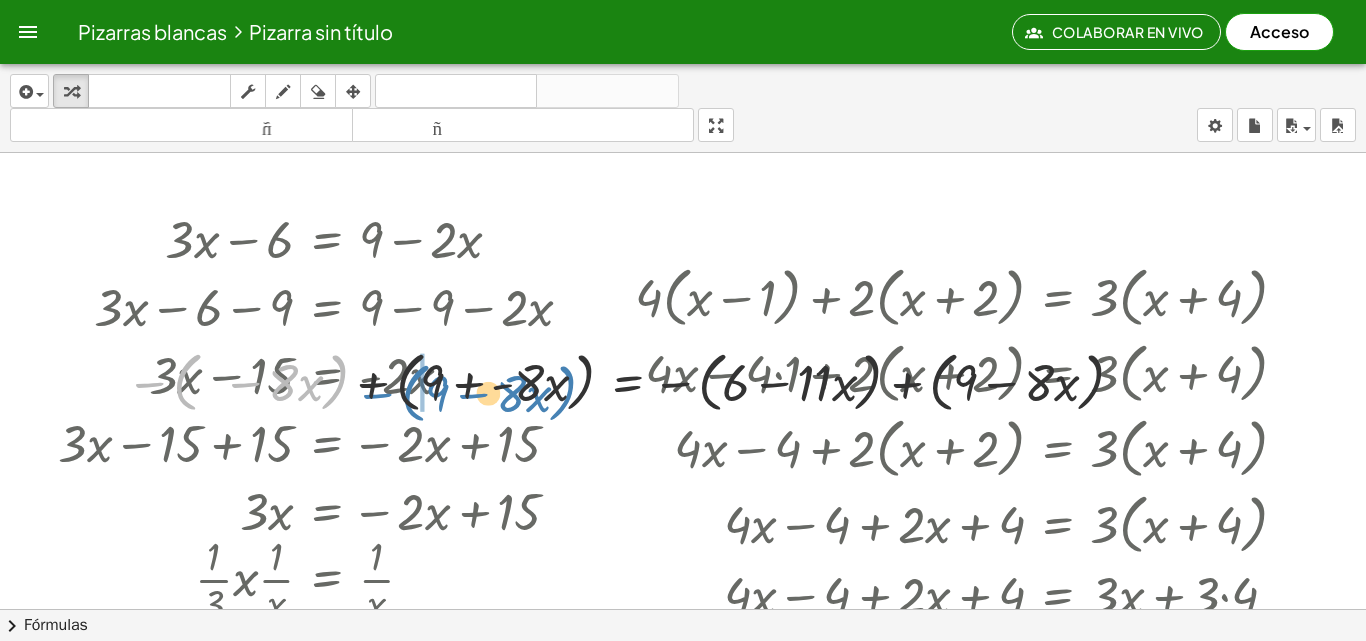 drag, startPoint x: 182, startPoint y: 373, endPoint x: 410, endPoint y: 384, distance: 228.2652 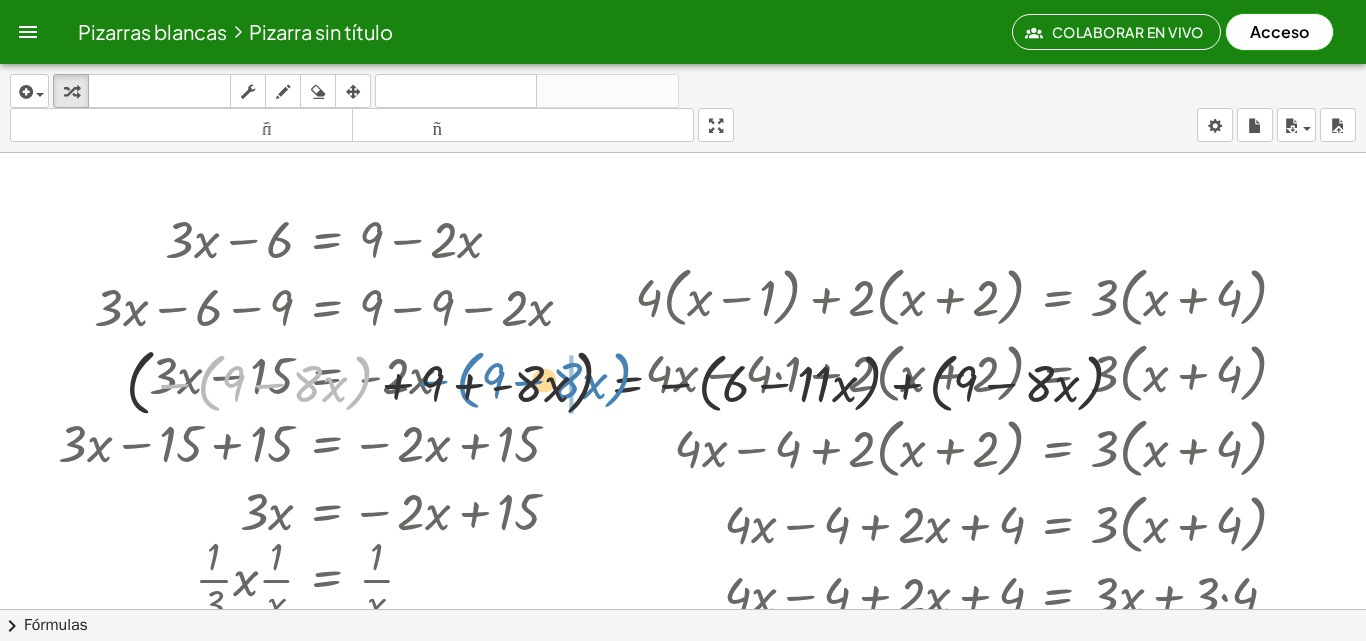 drag, startPoint x: 202, startPoint y: 380, endPoint x: 461, endPoint y: 377, distance: 259.01736 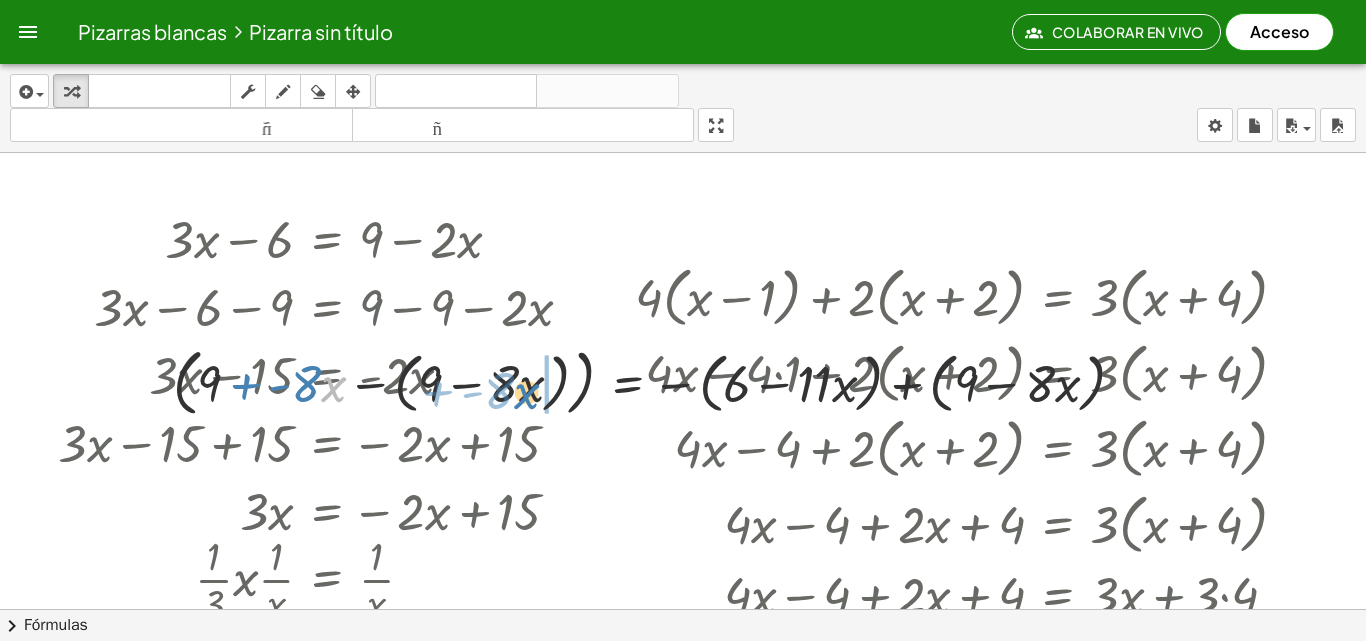 drag, startPoint x: 330, startPoint y: 382, endPoint x: 514, endPoint y: 388, distance: 184.0978 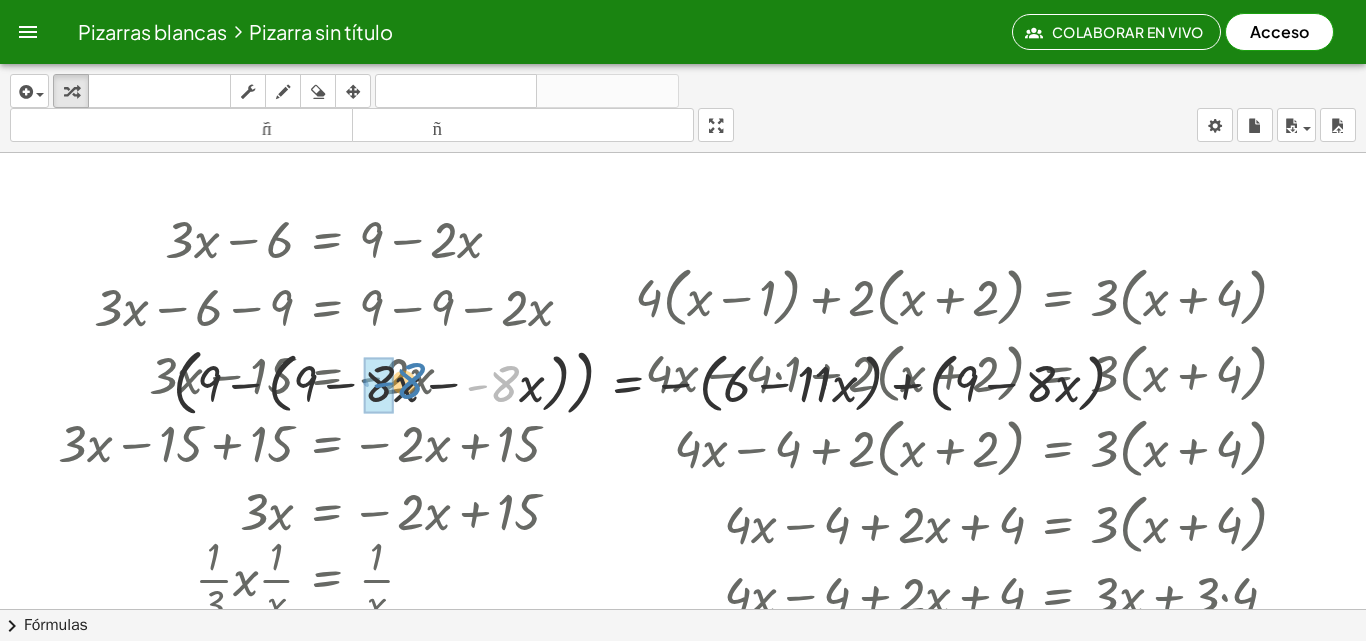 drag, startPoint x: 511, startPoint y: 383, endPoint x: 420, endPoint y: 380, distance: 91.04944 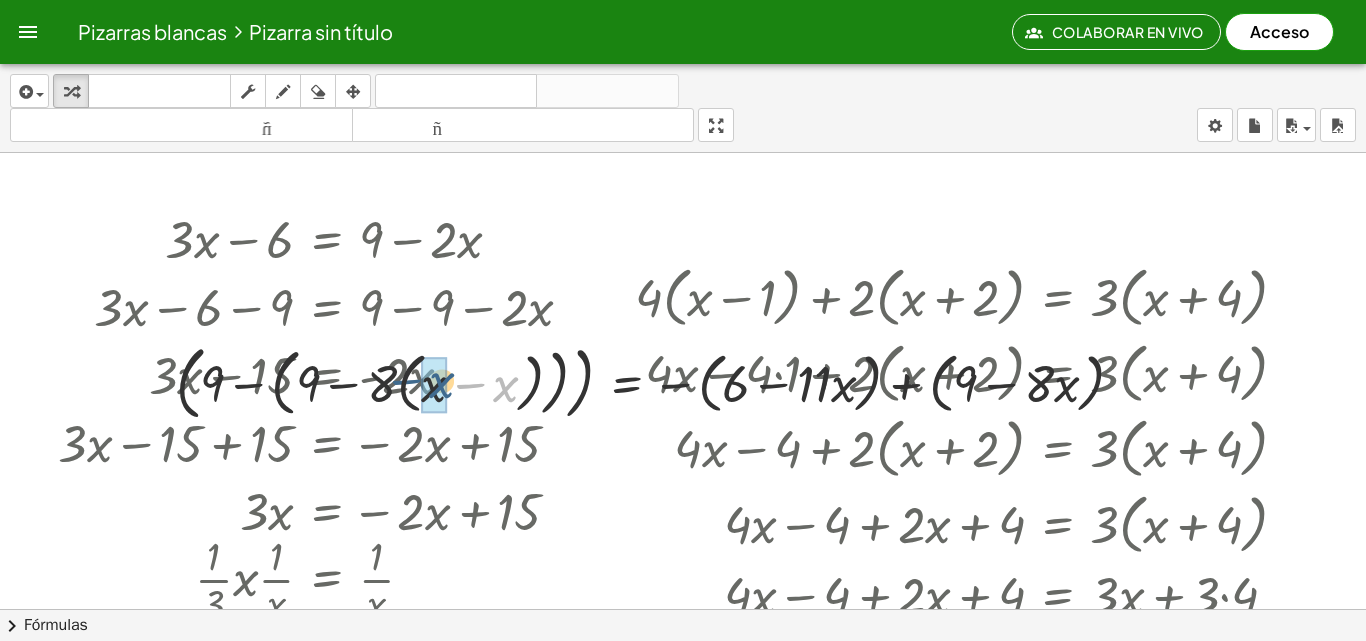 drag, startPoint x: 505, startPoint y: 384, endPoint x: 440, endPoint y: 380, distance: 65.12296 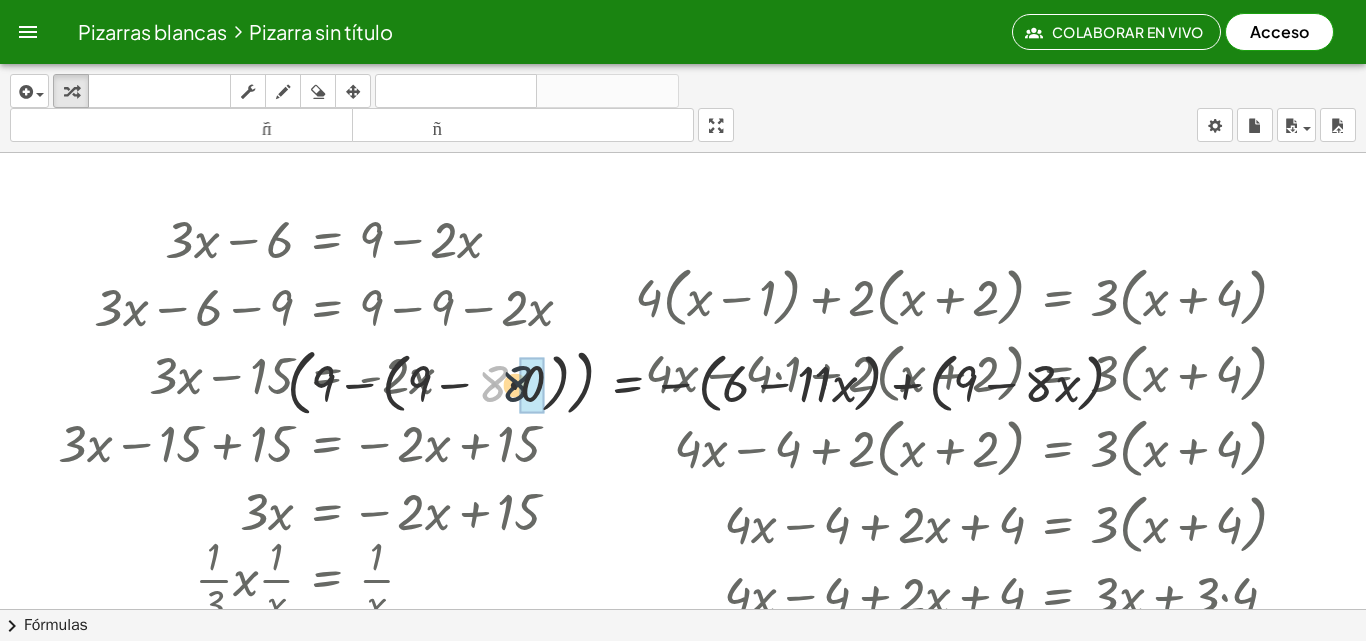 drag, startPoint x: 499, startPoint y: 390, endPoint x: 521, endPoint y: 389, distance: 22.022715 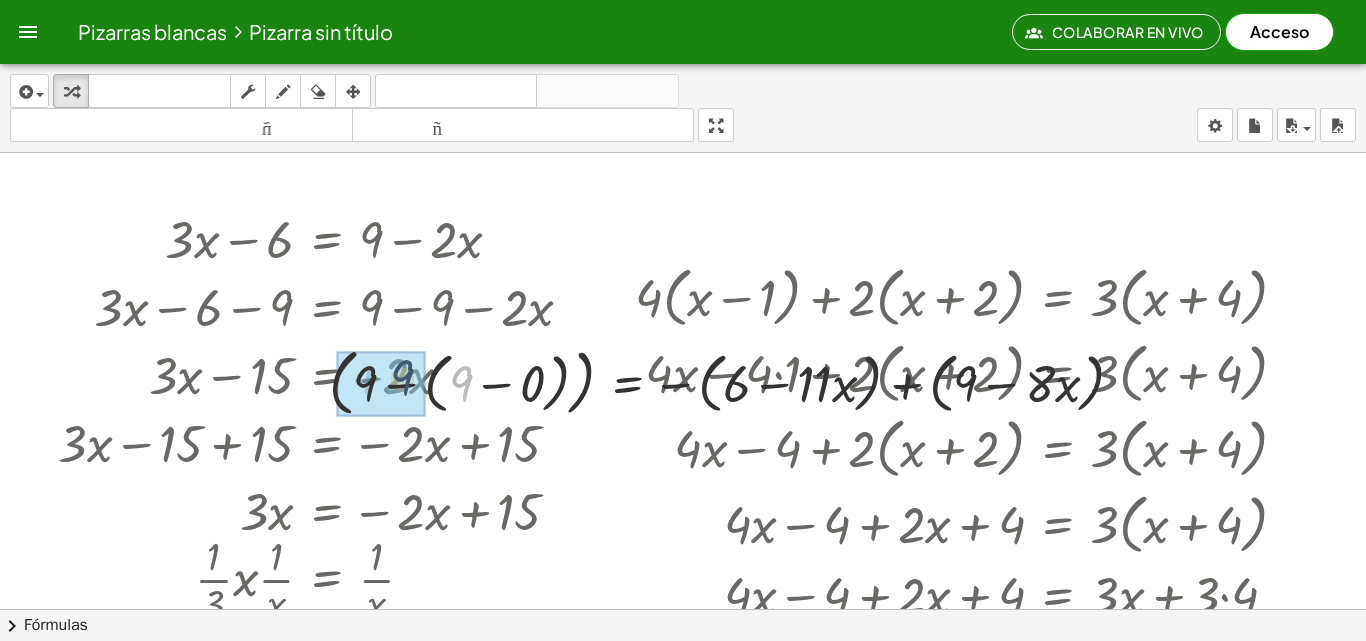 drag, startPoint x: 467, startPoint y: 383, endPoint x: 401, endPoint y: 377, distance: 66.27216 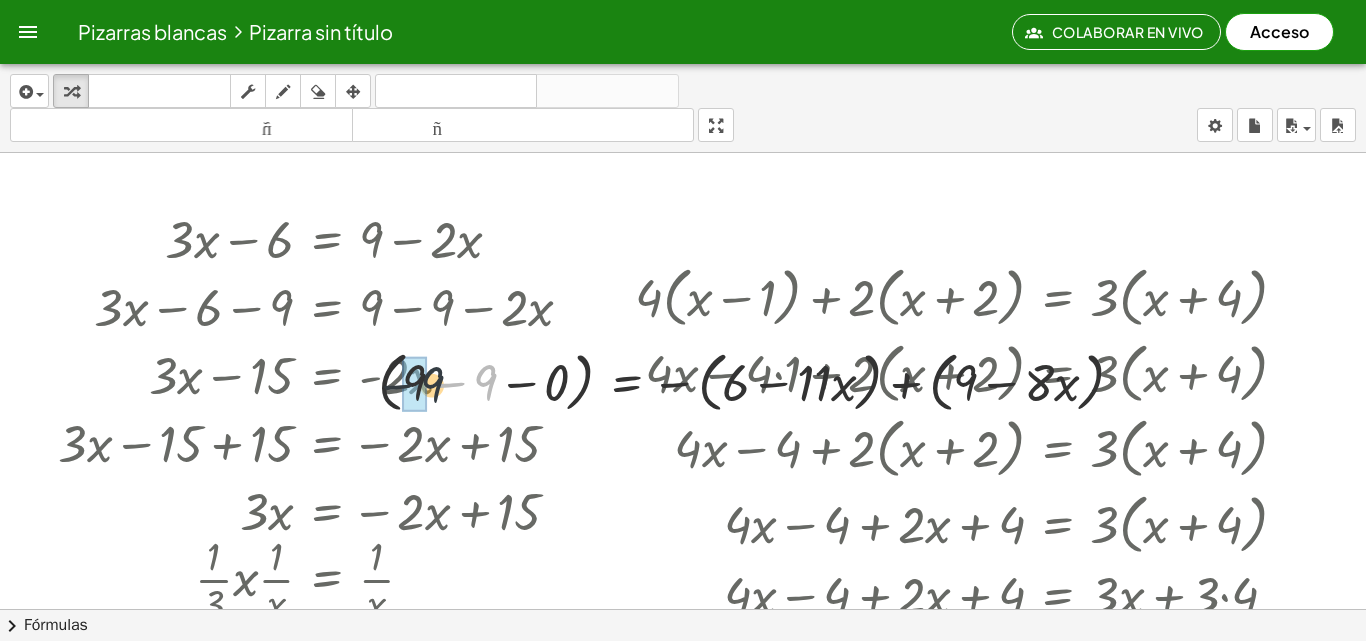 drag, startPoint x: 487, startPoint y: 383, endPoint x: 429, endPoint y: 385, distance: 58.034473 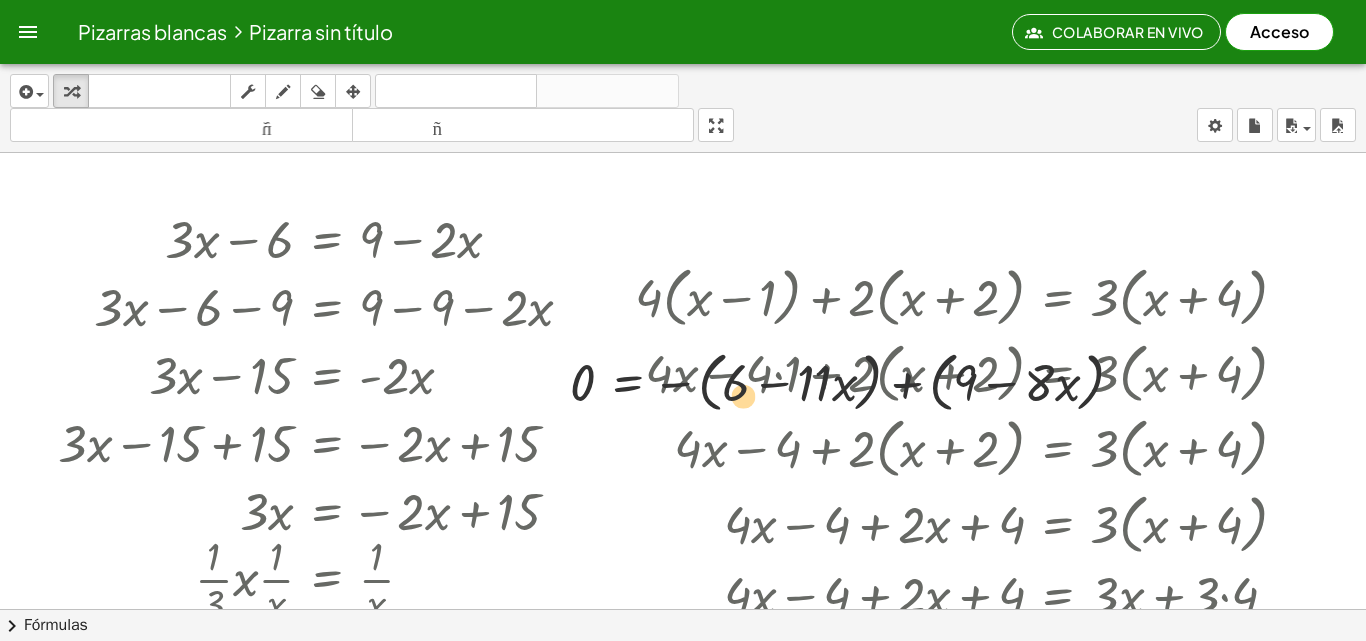 drag, startPoint x: 970, startPoint y: 389, endPoint x: 772, endPoint y: 405, distance: 198.64542 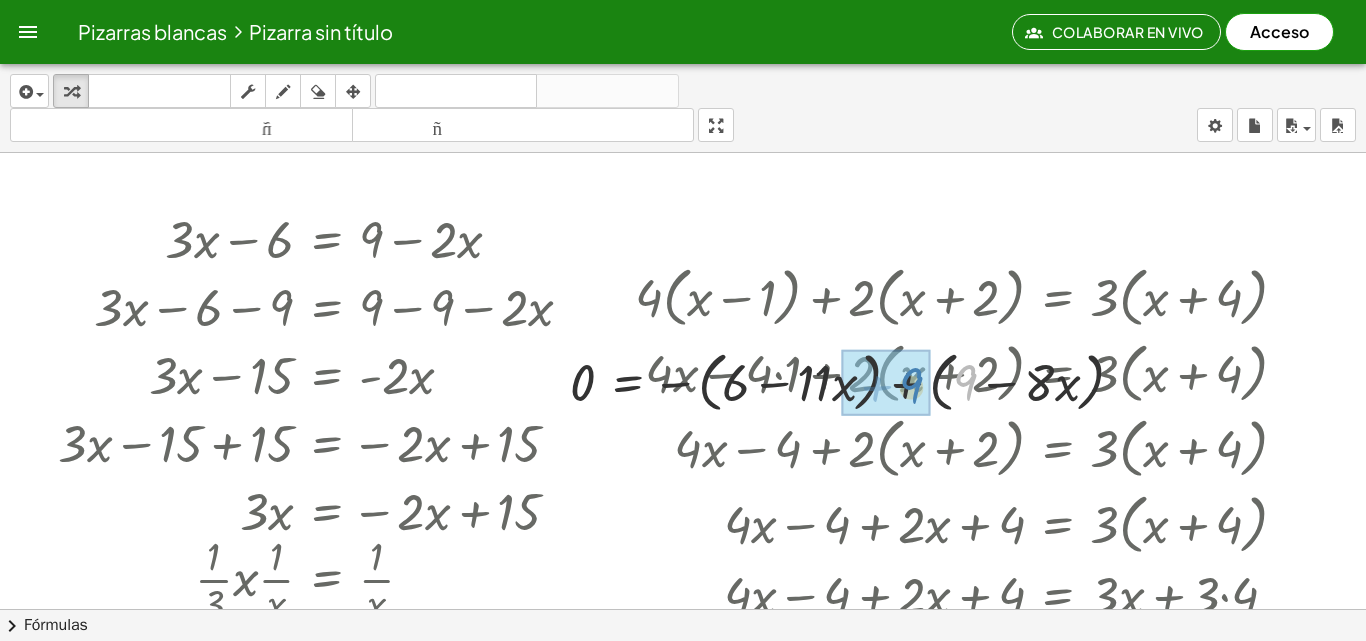 drag, startPoint x: 964, startPoint y: 372, endPoint x: 910, endPoint y: 375, distance: 54.08327 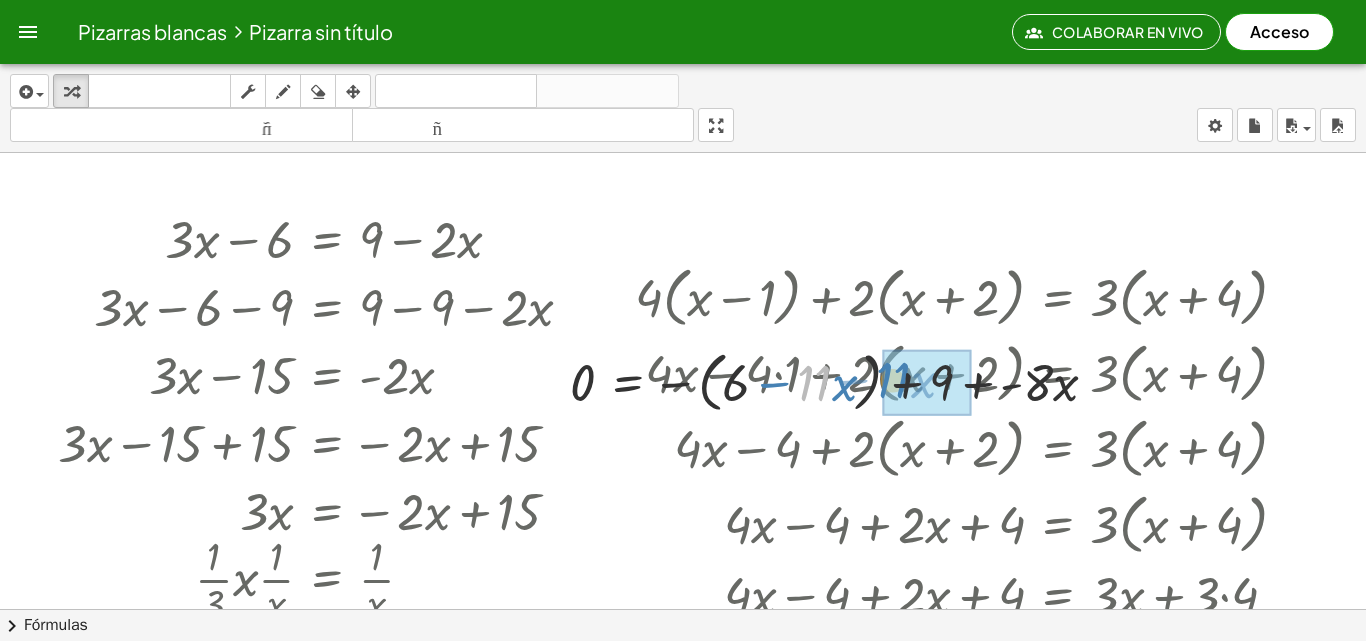drag, startPoint x: 824, startPoint y: 387, endPoint x: 898, endPoint y: 384, distance: 74.06078 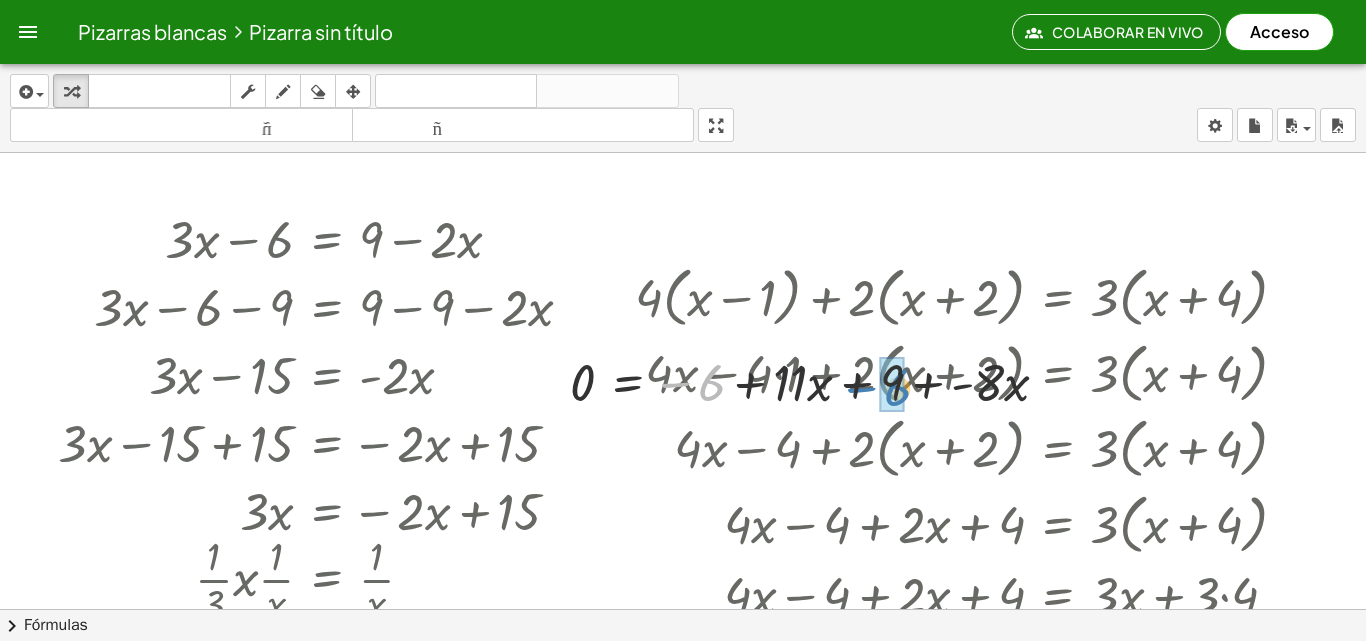 drag, startPoint x: 718, startPoint y: 370, endPoint x: 902, endPoint y: 375, distance: 184.06792 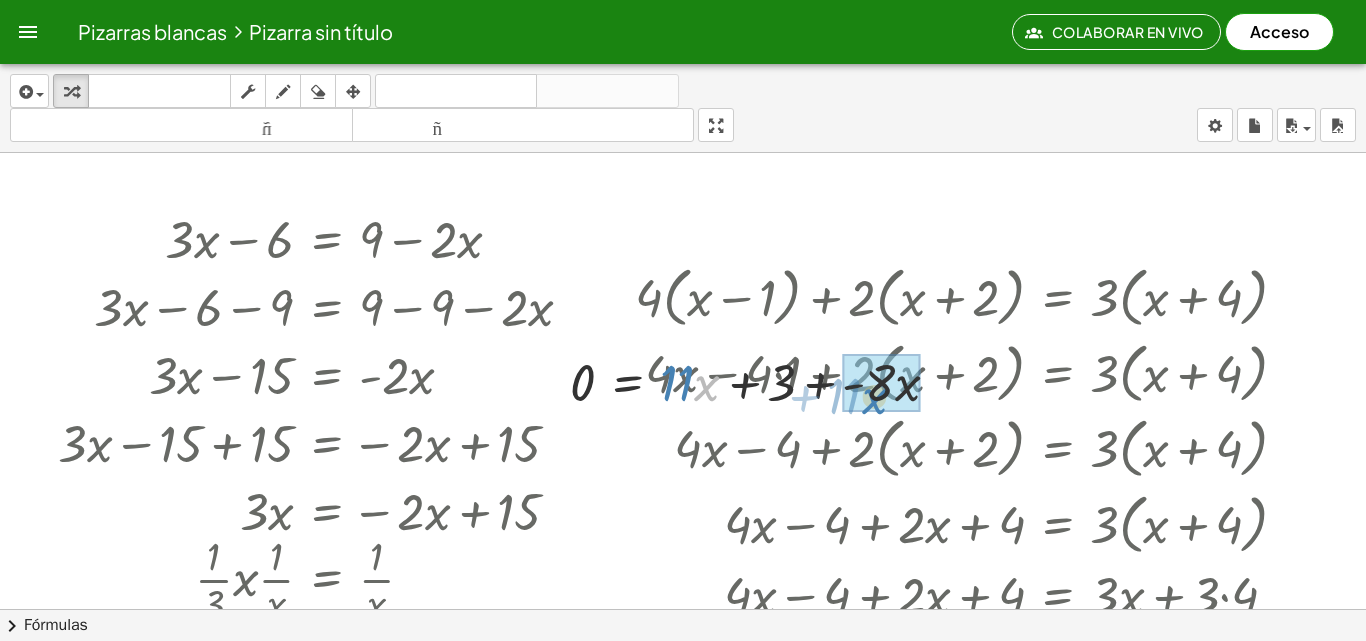 drag, startPoint x: 702, startPoint y: 396, endPoint x: 869, endPoint y: 409, distance: 167.50522 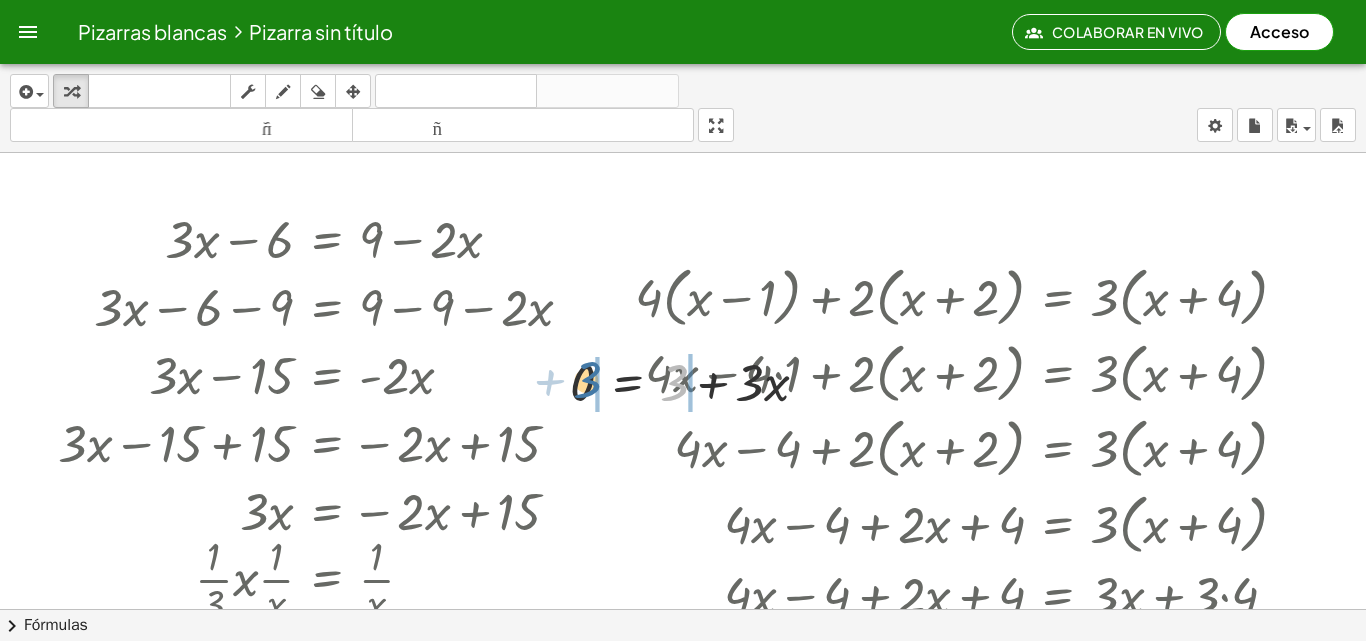 drag, startPoint x: 674, startPoint y: 386, endPoint x: 585, endPoint y: 383, distance: 89.050545 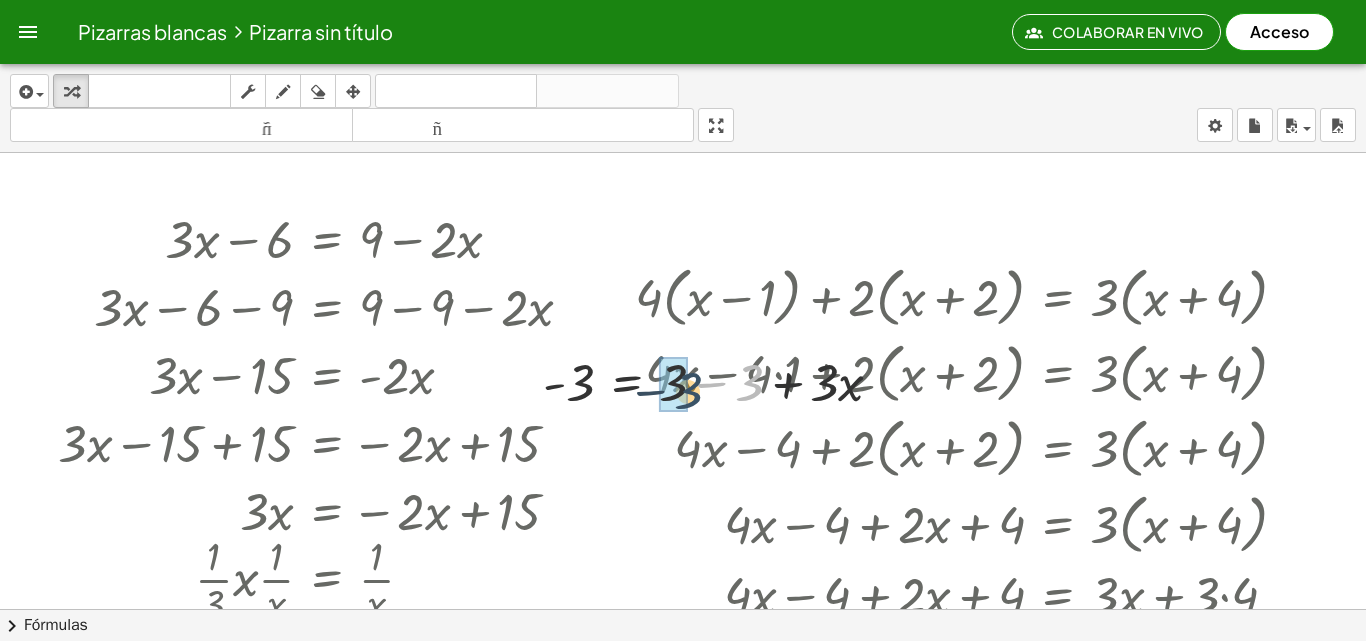drag, startPoint x: 749, startPoint y: 393, endPoint x: 692, endPoint y: 400, distance: 57.428215 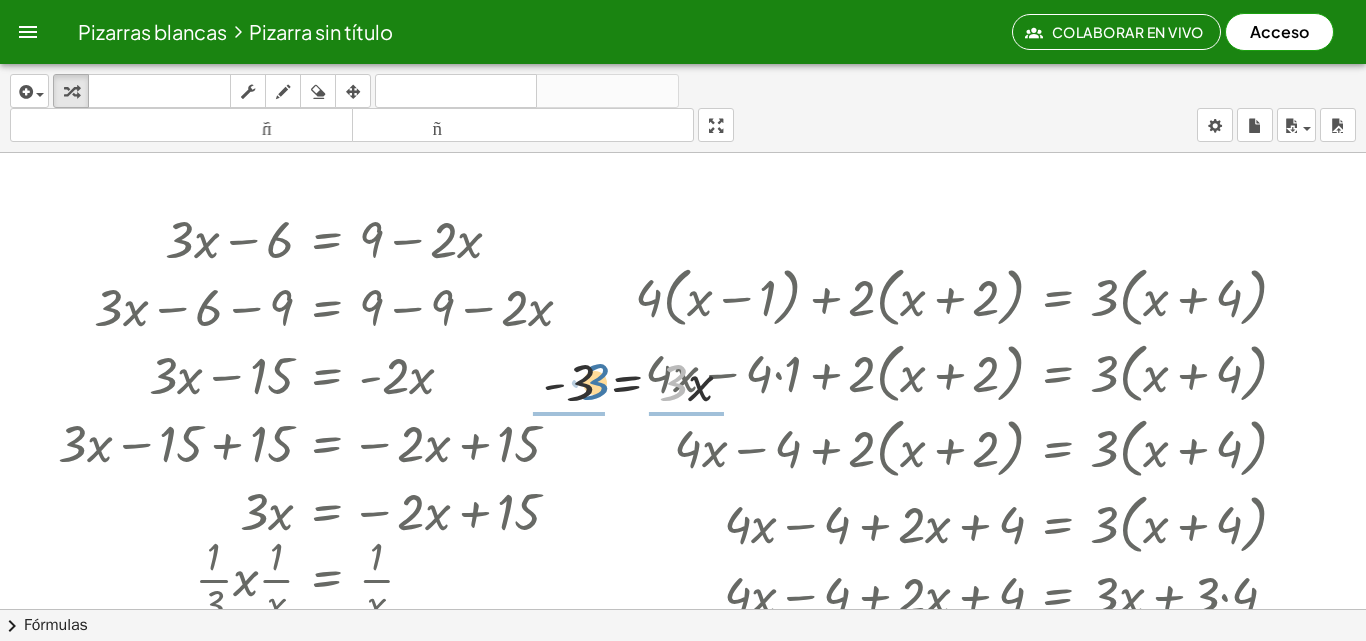 drag, startPoint x: 669, startPoint y: 391, endPoint x: 599, endPoint y: 389, distance: 70.028564 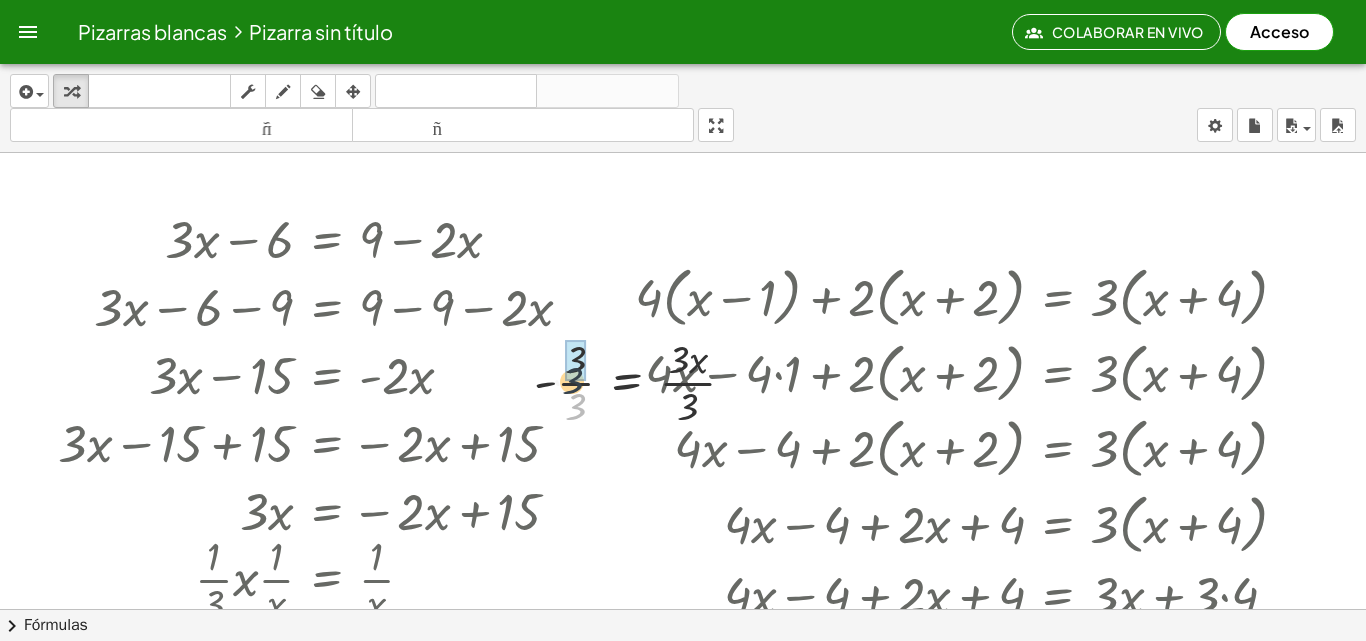 drag, startPoint x: 581, startPoint y: 398, endPoint x: 577, endPoint y: 360, distance: 38.209946 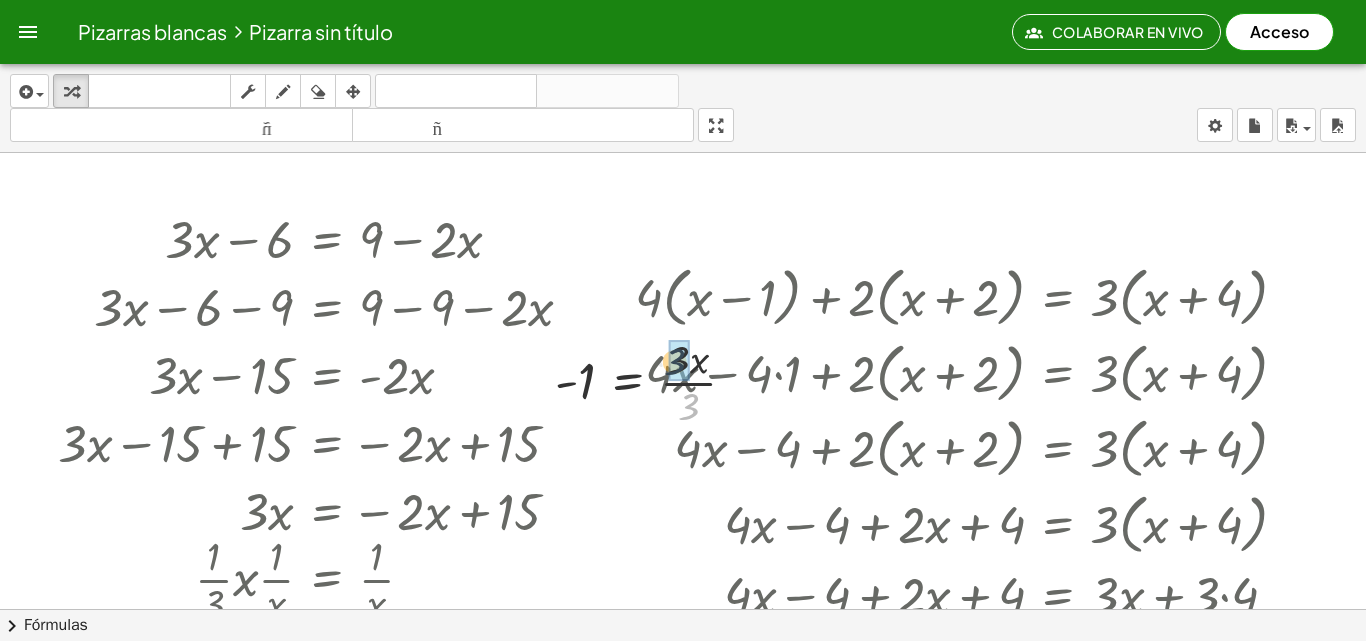 drag, startPoint x: 692, startPoint y: 403, endPoint x: 677, endPoint y: 360, distance: 45.54119 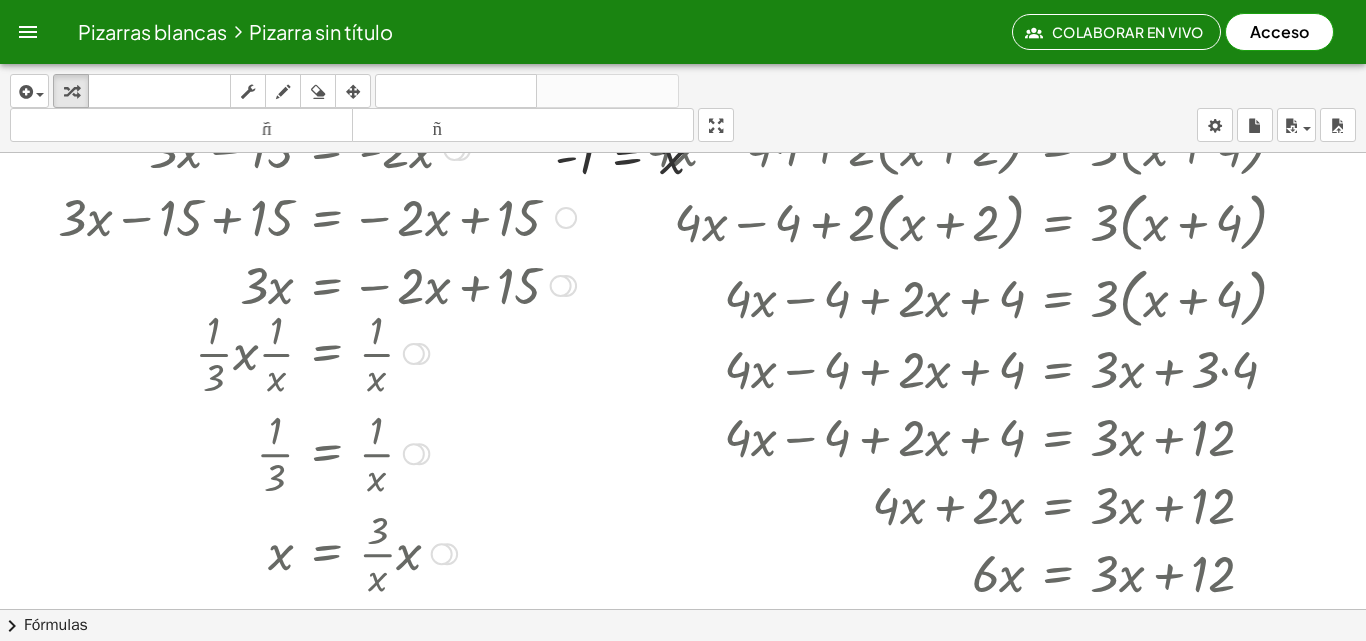 scroll, scrollTop: 0, scrollLeft: 0, axis: both 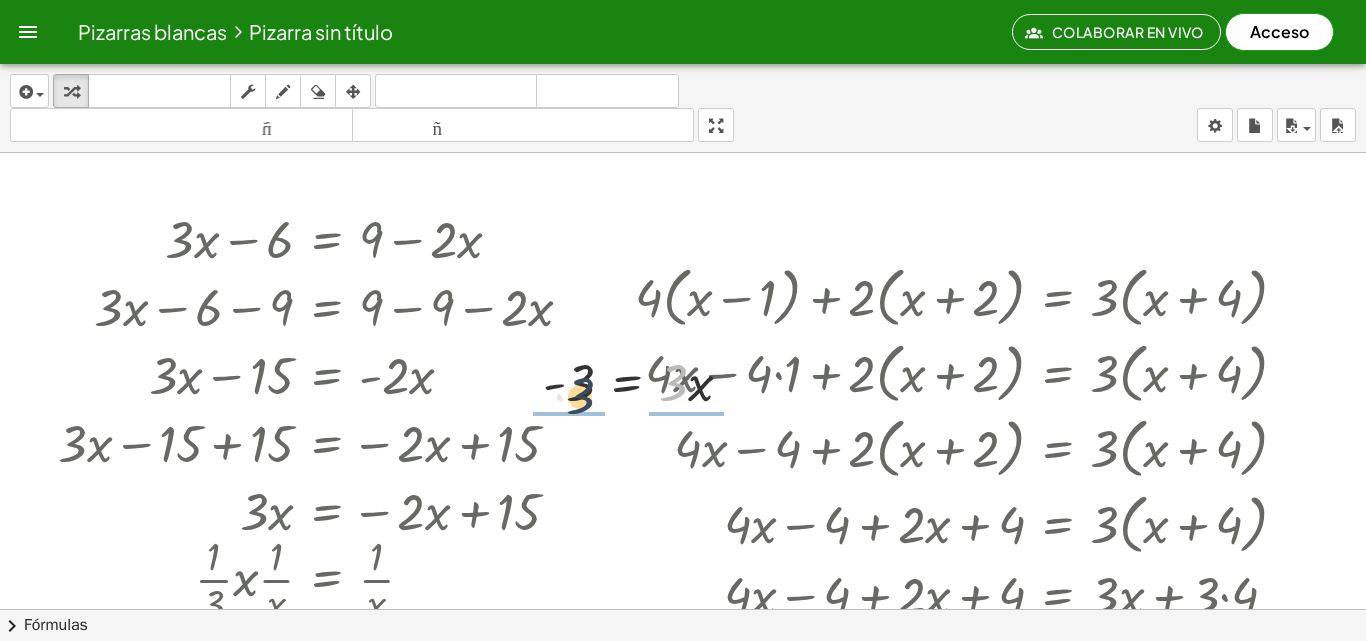 drag, startPoint x: 639, startPoint y: 385, endPoint x: 569, endPoint y: 394, distance: 70.5762 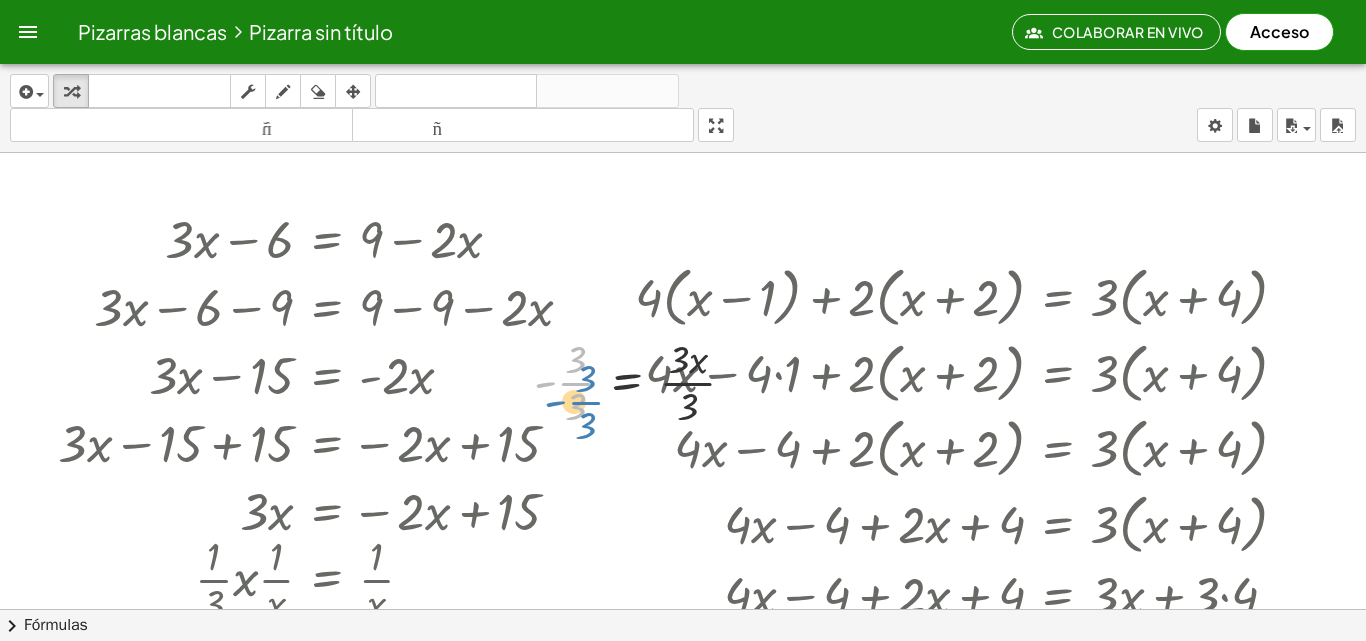 drag, startPoint x: 572, startPoint y: 391, endPoint x: 583, endPoint y: 418, distance: 29.15476 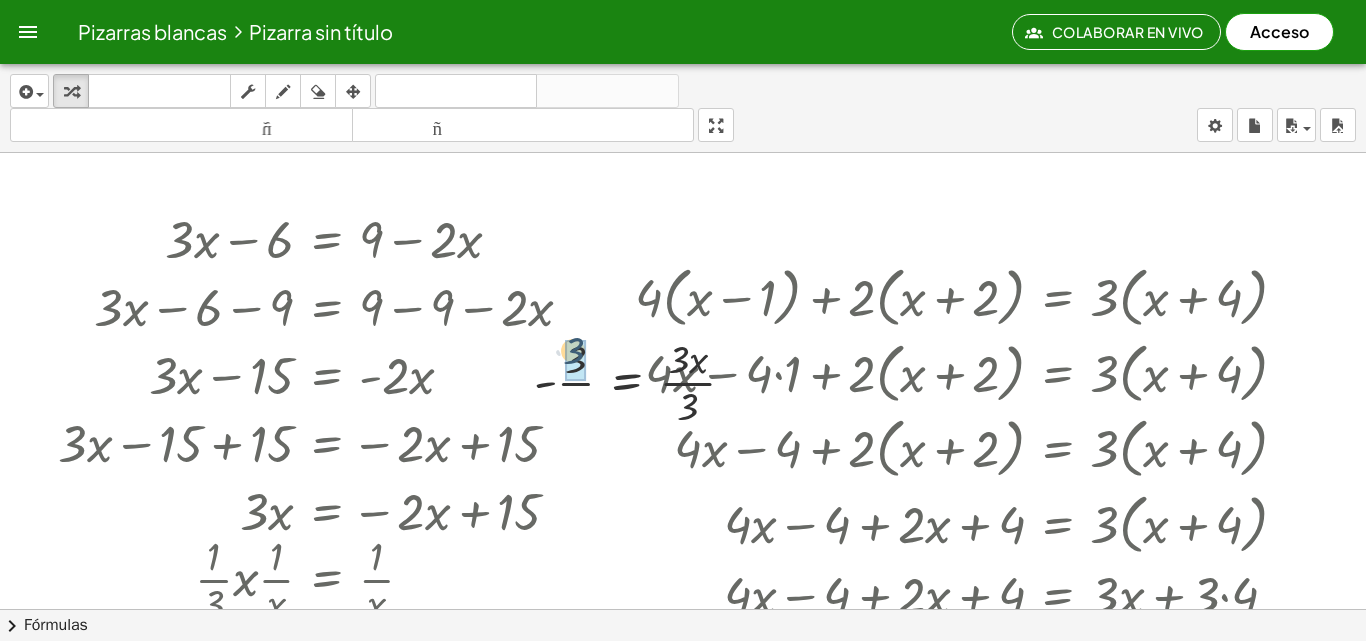 drag, startPoint x: 584, startPoint y: 412, endPoint x: 582, endPoint y: 354, distance: 58.034473 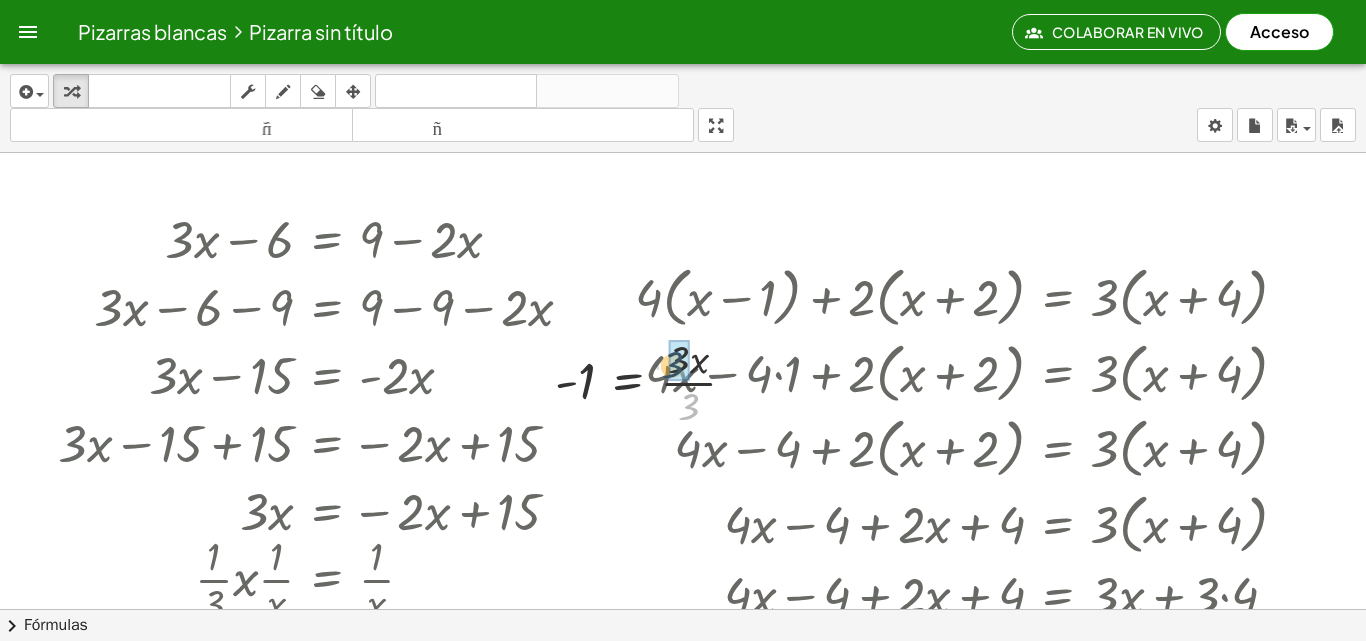 drag, startPoint x: 692, startPoint y: 397, endPoint x: 676, endPoint y: 355, distance: 44.94441 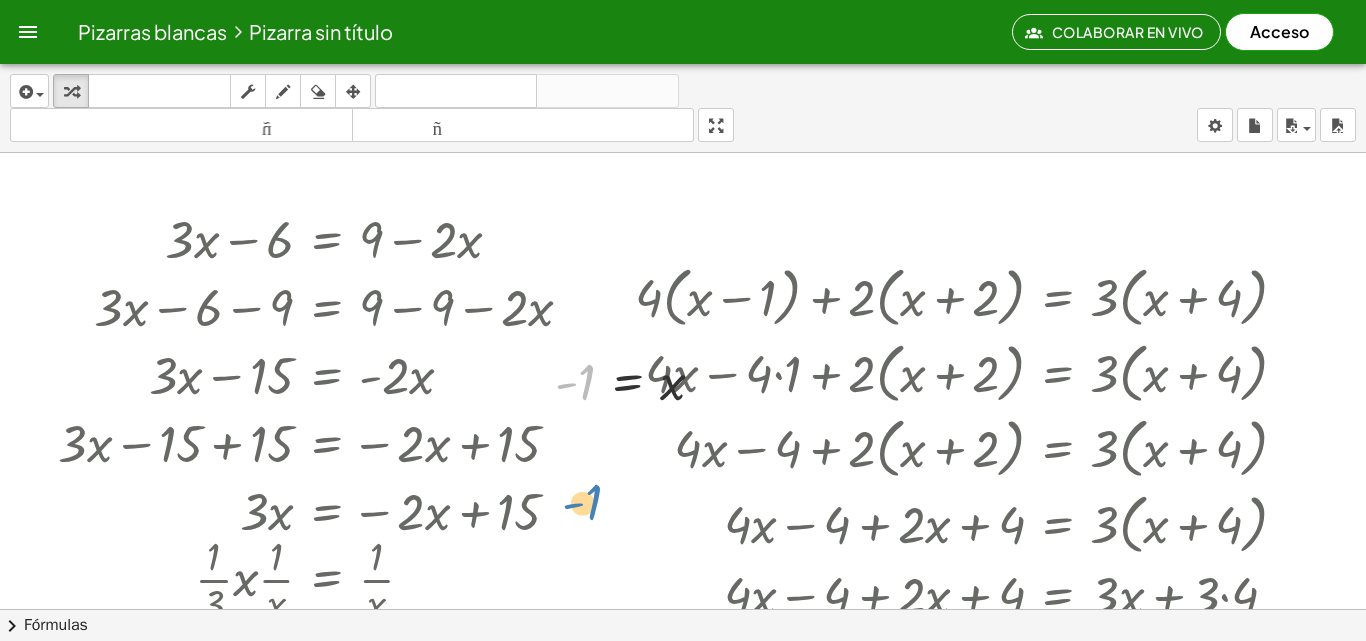 drag, startPoint x: 594, startPoint y: 386, endPoint x: 594, endPoint y: 533, distance: 147 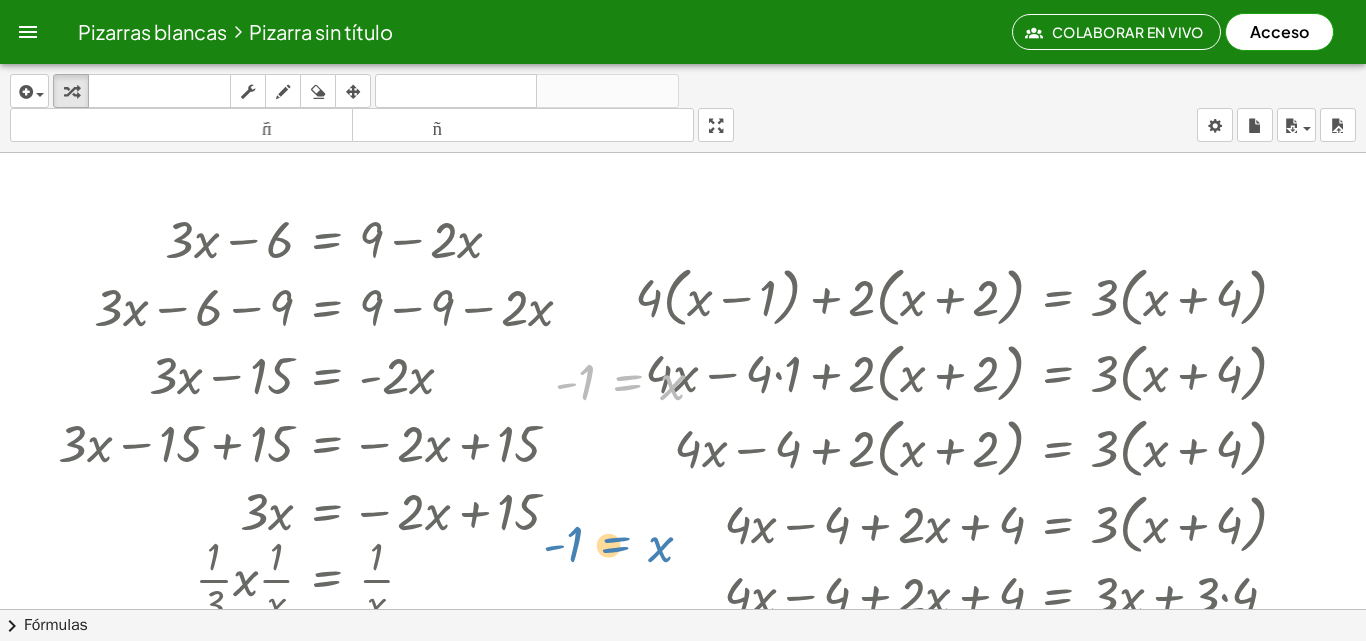scroll, scrollTop: 300, scrollLeft: 0, axis: vertical 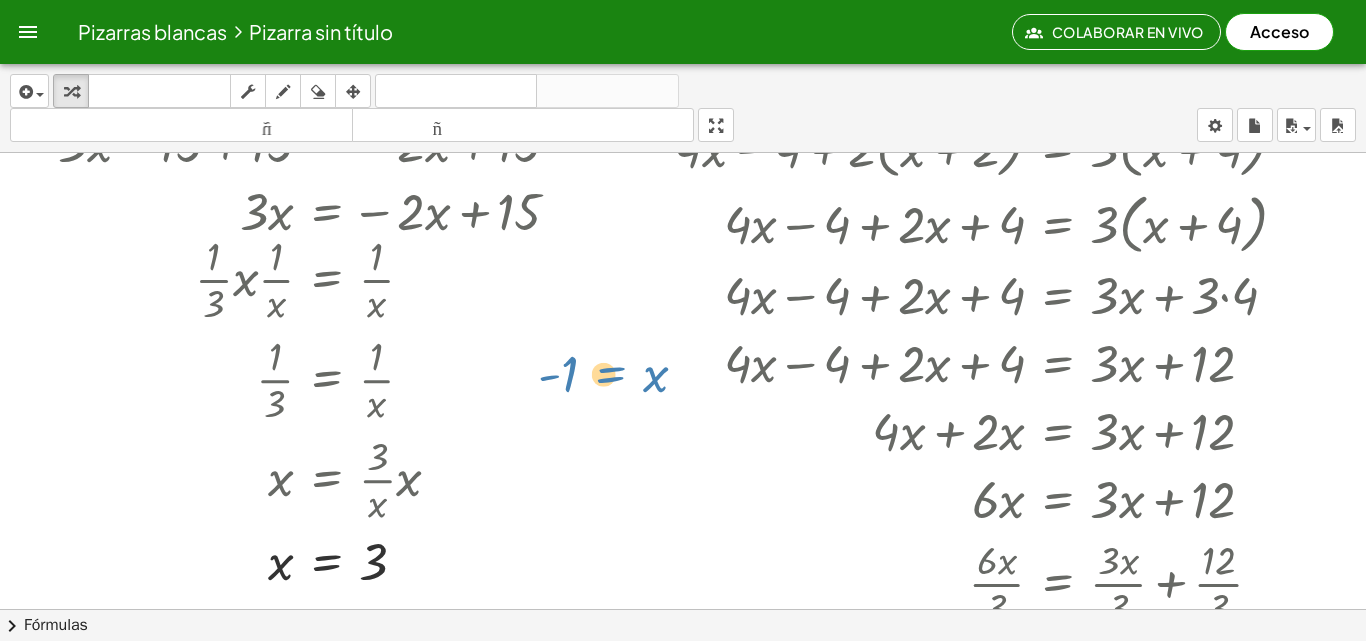 drag, startPoint x: 621, startPoint y: 441, endPoint x: 602, endPoint y: 680, distance: 239.75404 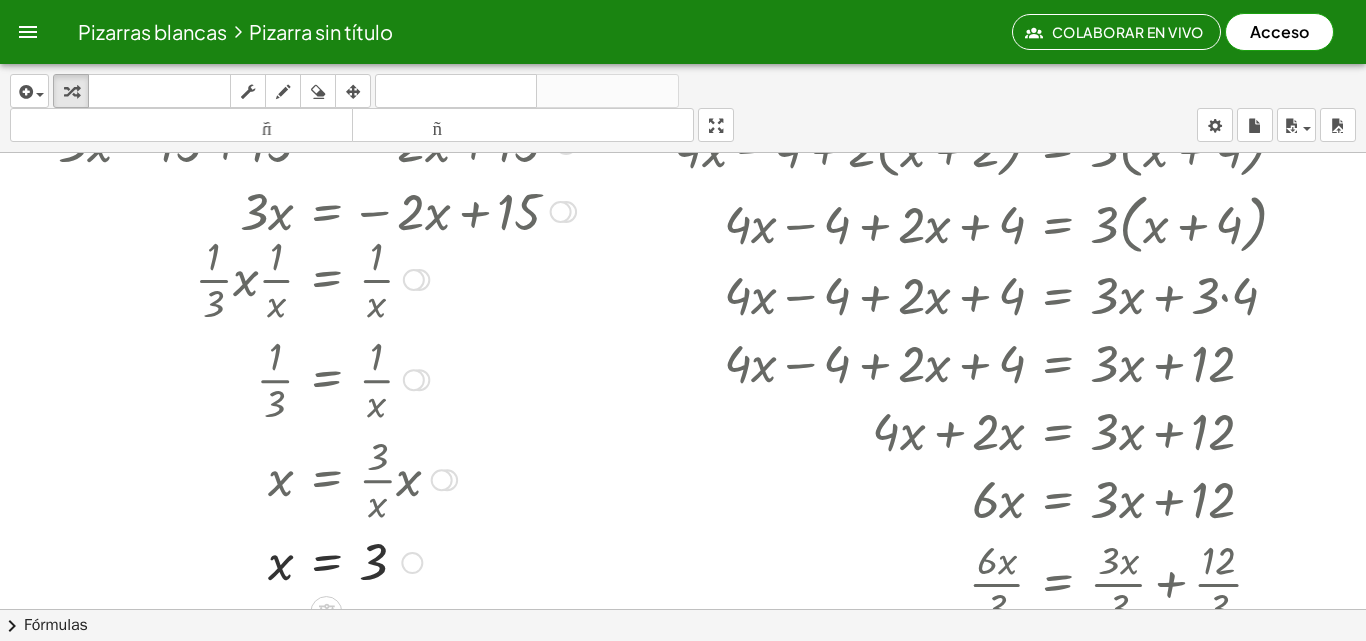 scroll, scrollTop: 0, scrollLeft: 0, axis: both 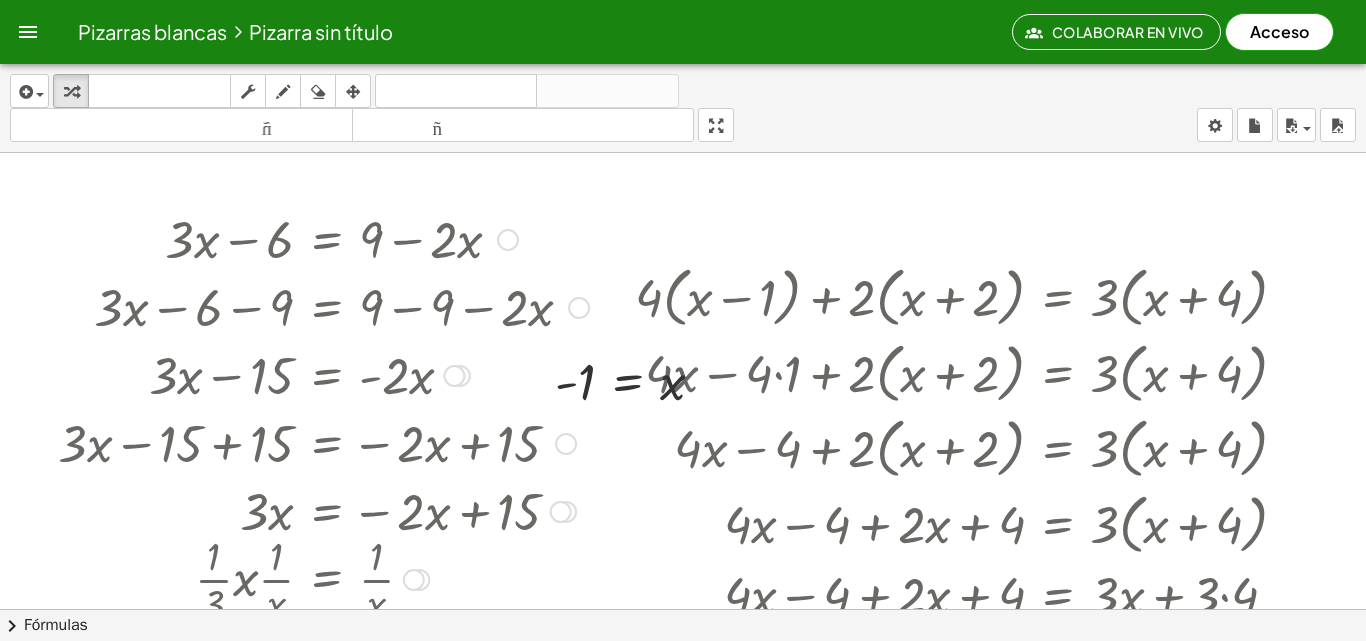 drag, startPoint x: 637, startPoint y: 189, endPoint x: 594, endPoint y: 306, distance: 124.65151 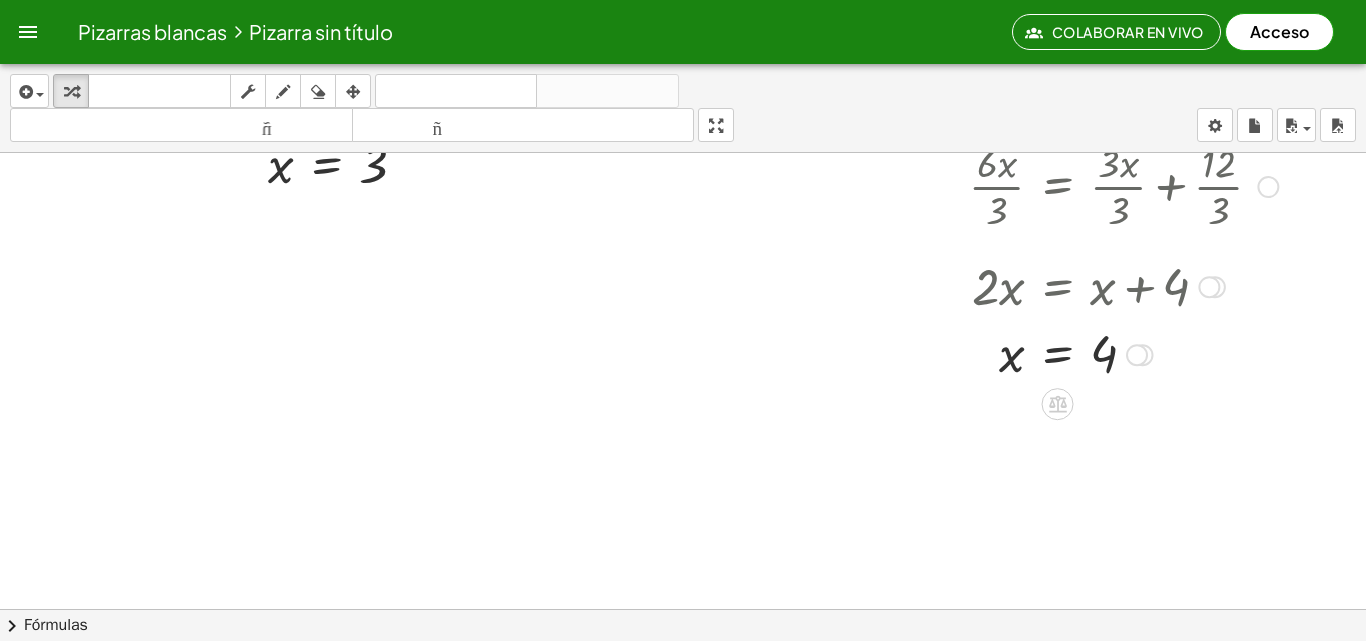scroll, scrollTop: 912, scrollLeft: 0, axis: vertical 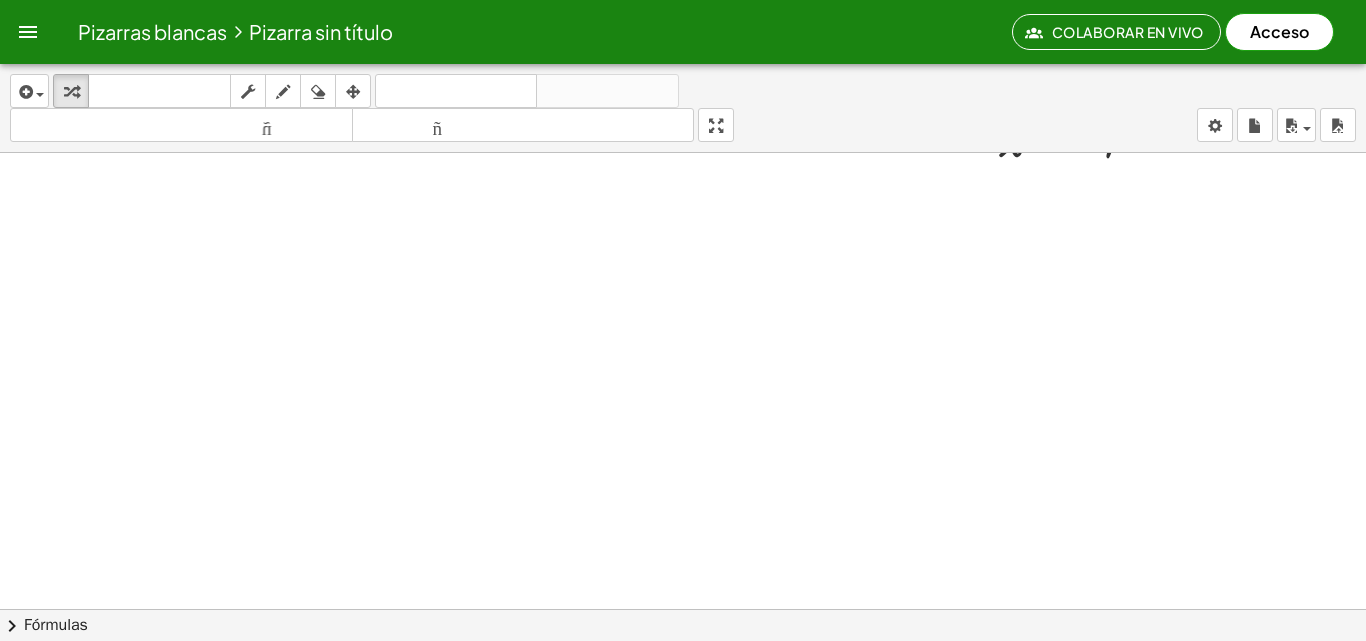 click at bounding box center [683, 153] 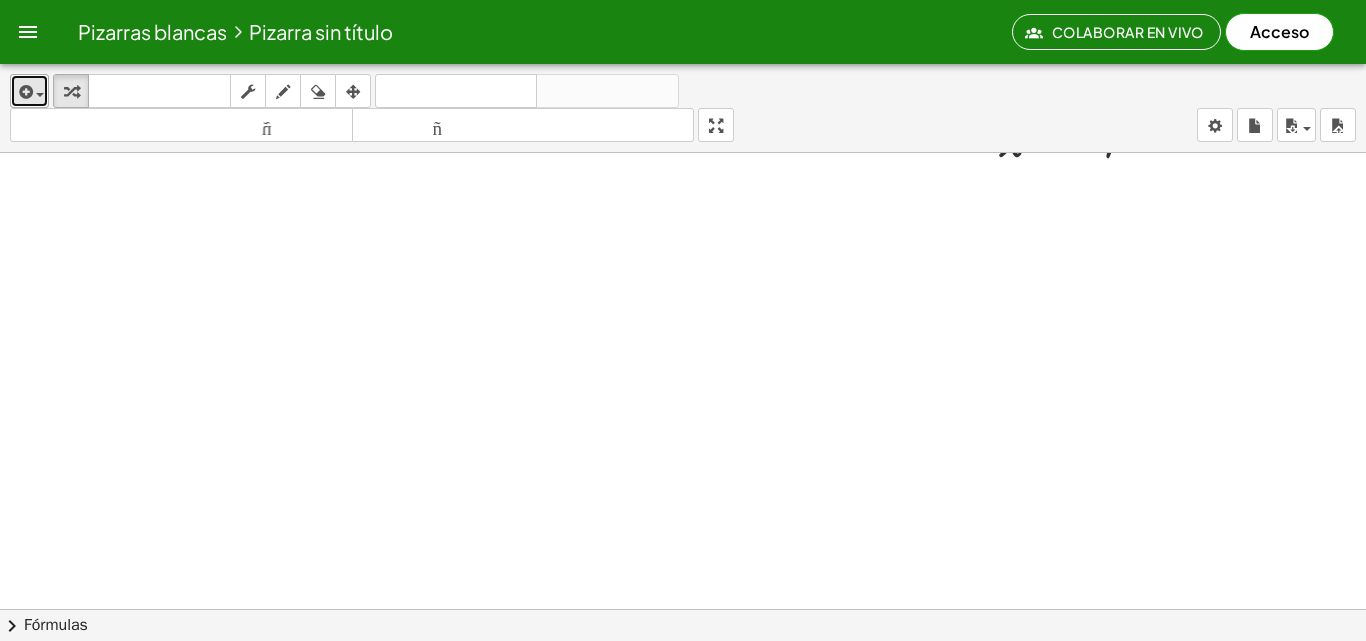 click at bounding box center (24, 92) 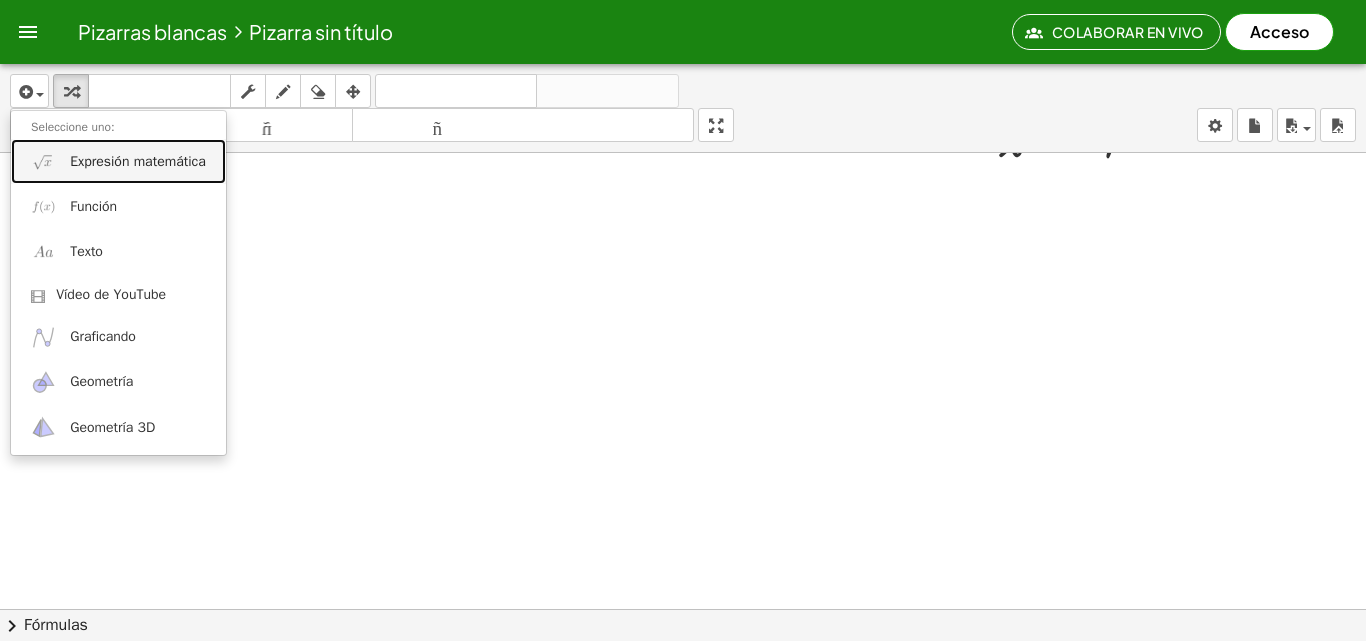 click on "Expresión matemática" at bounding box center [118, 161] 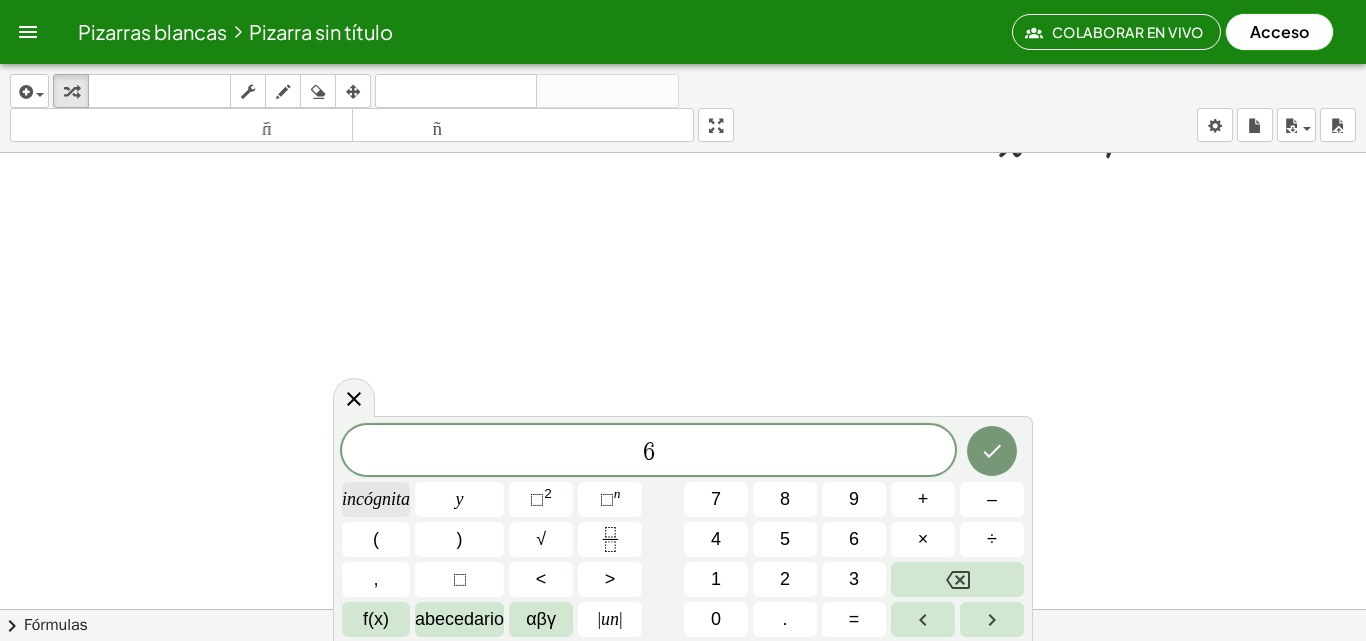 click on "incógnita" at bounding box center (376, 499) 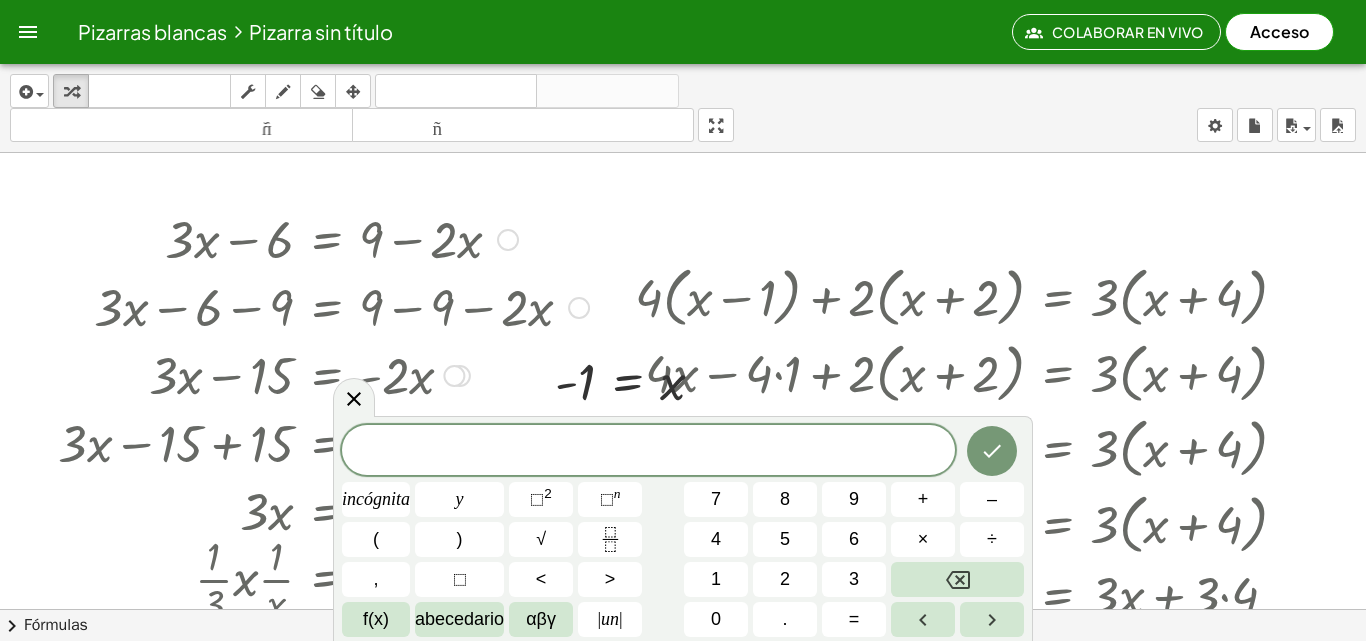 scroll, scrollTop: 200, scrollLeft: 0, axis: vertical 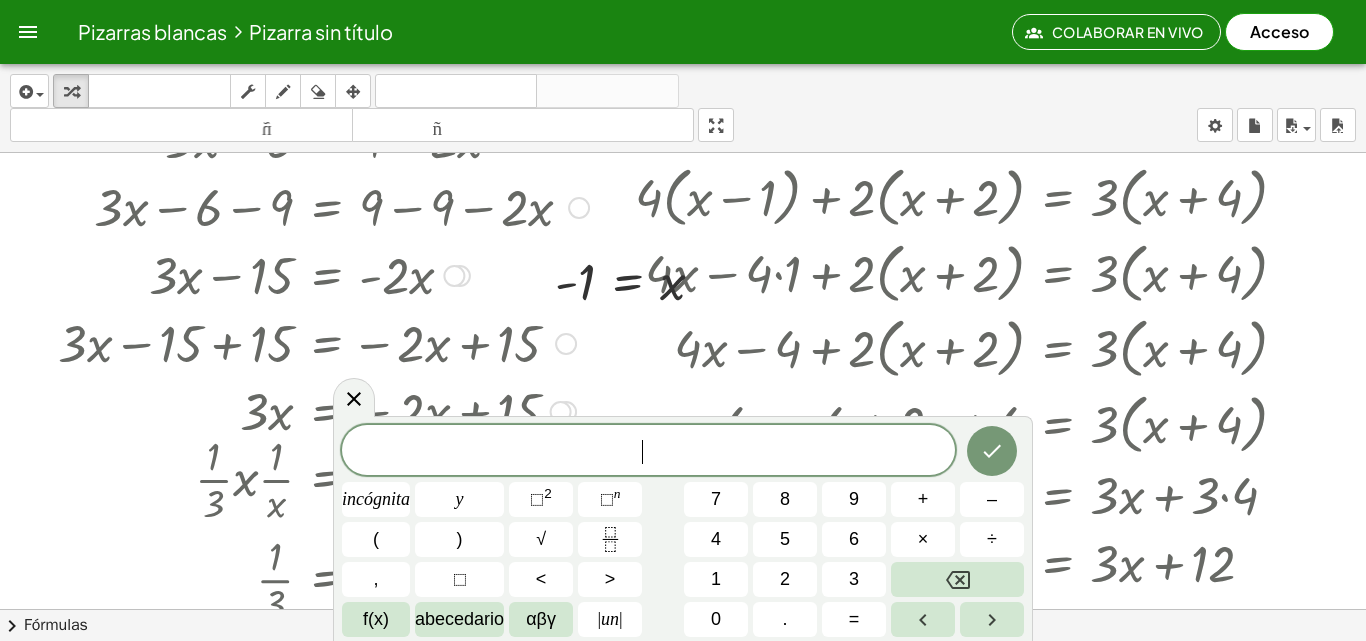 click at bounding box center (620, 570) 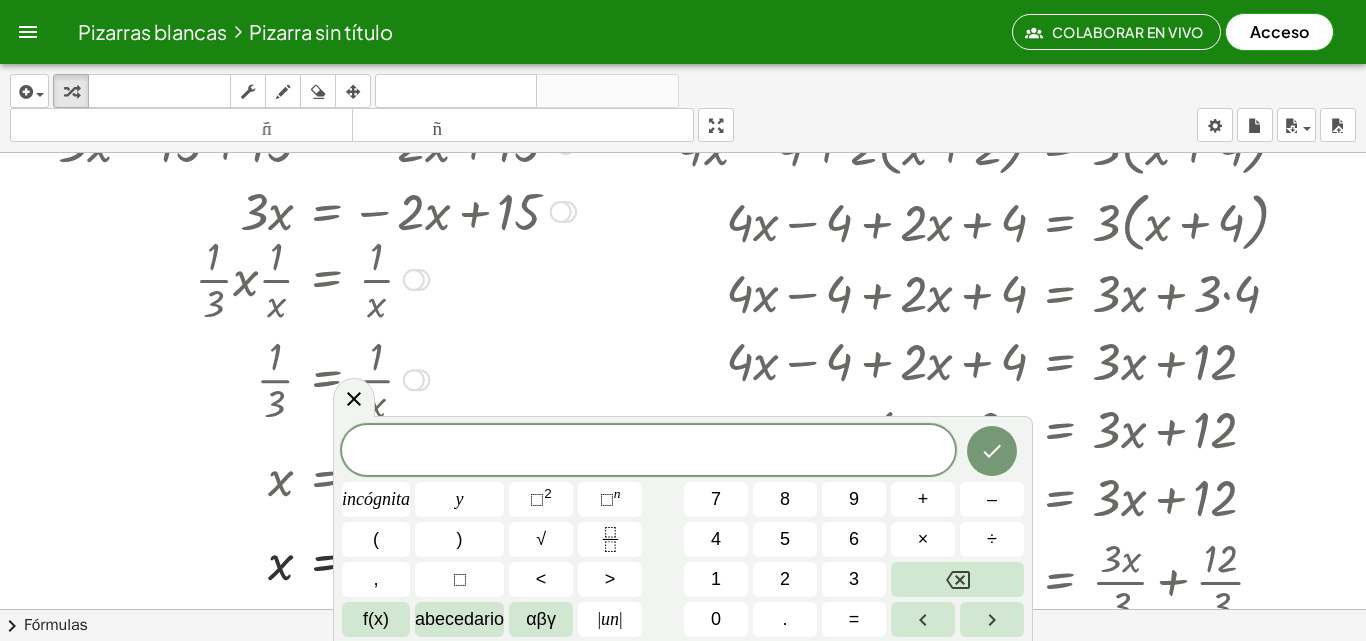 scroll, scrollTop: 100, scrollLeft: 0, axis: vertical 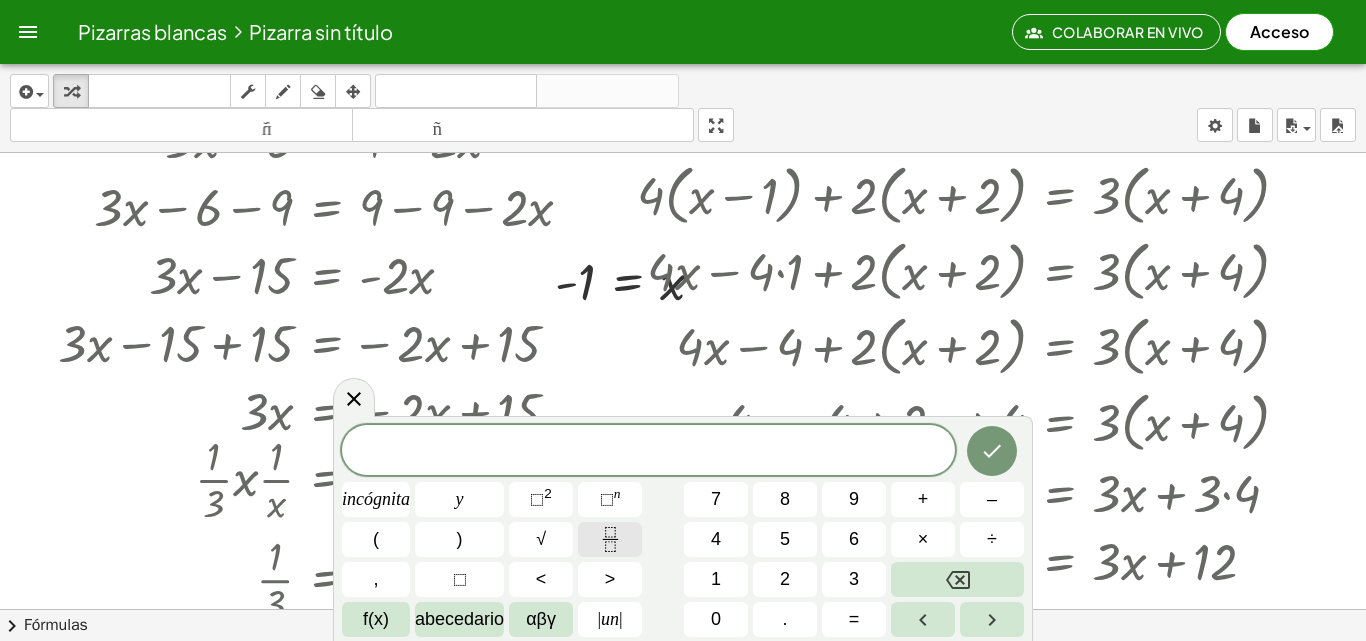 click at bounding box center (610, 539) 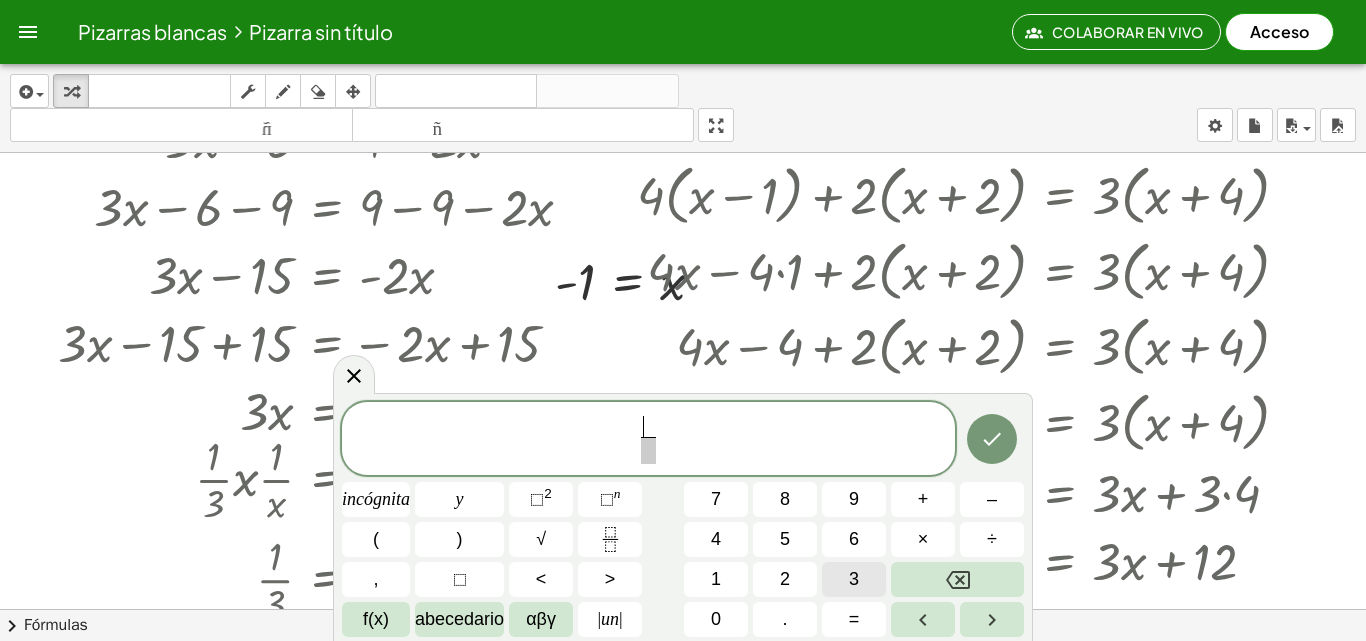 click on "3" at bounding box center [854, 579] 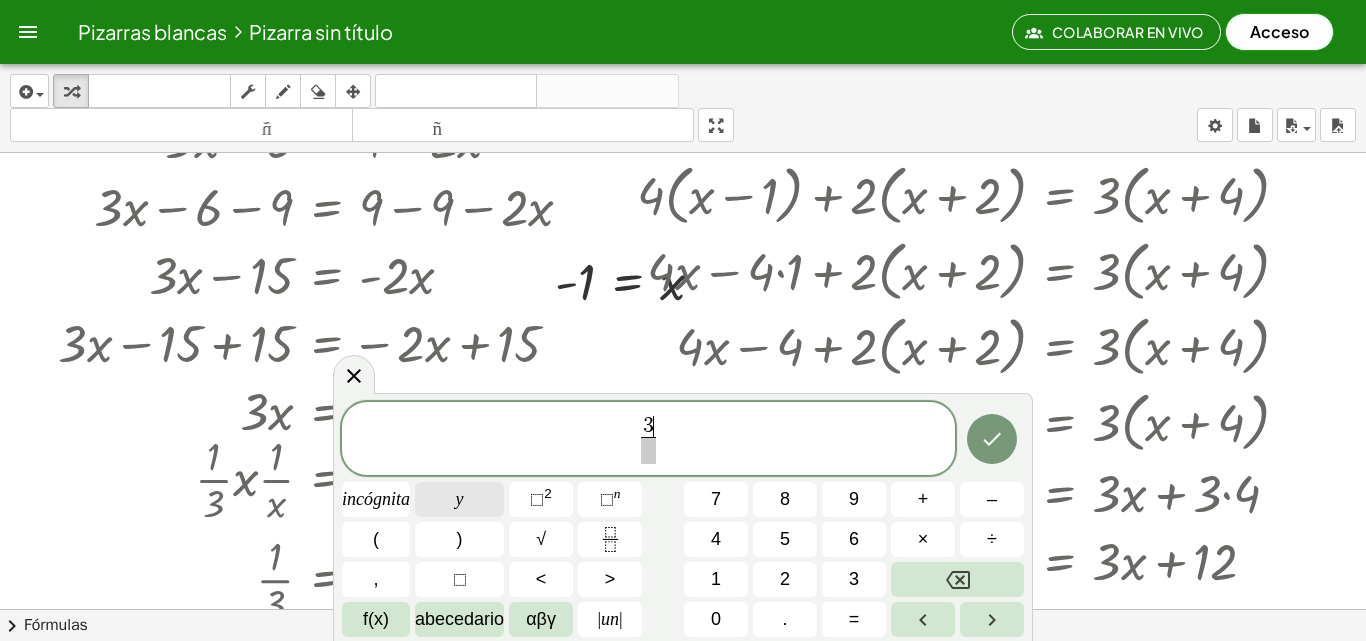 click on "y" at bounding box center [460, 499] 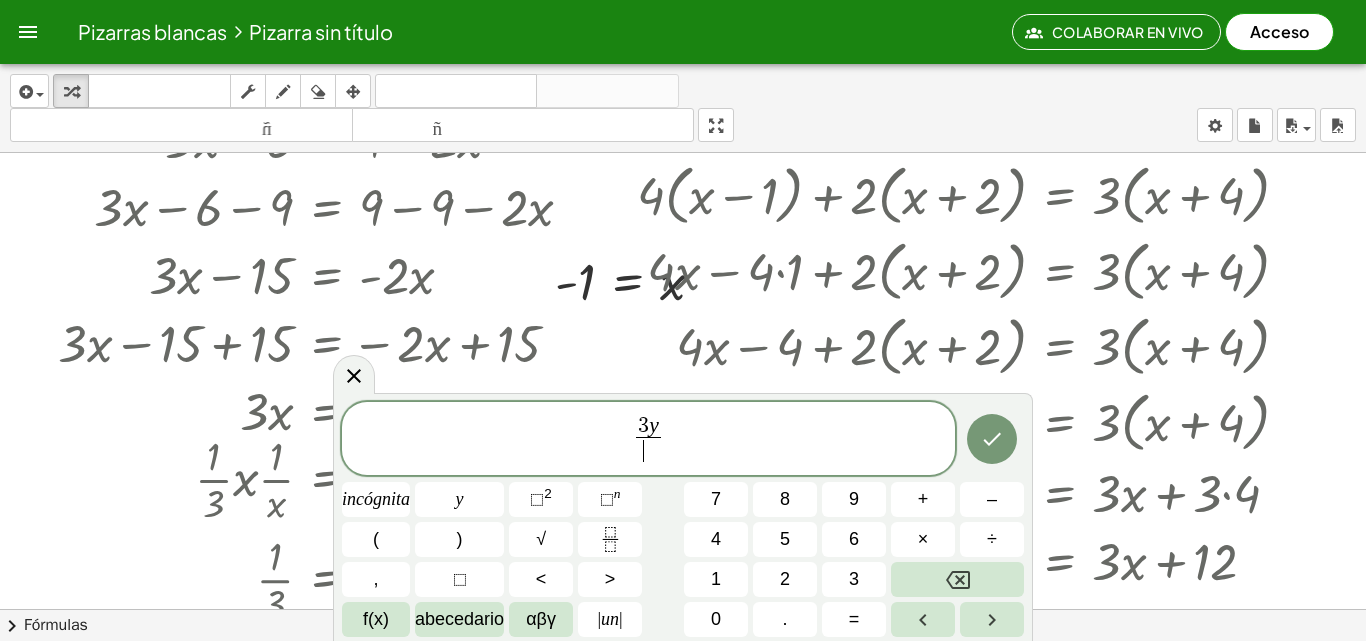 click on "3 y ​ ​" at bounding box center (649, 440) 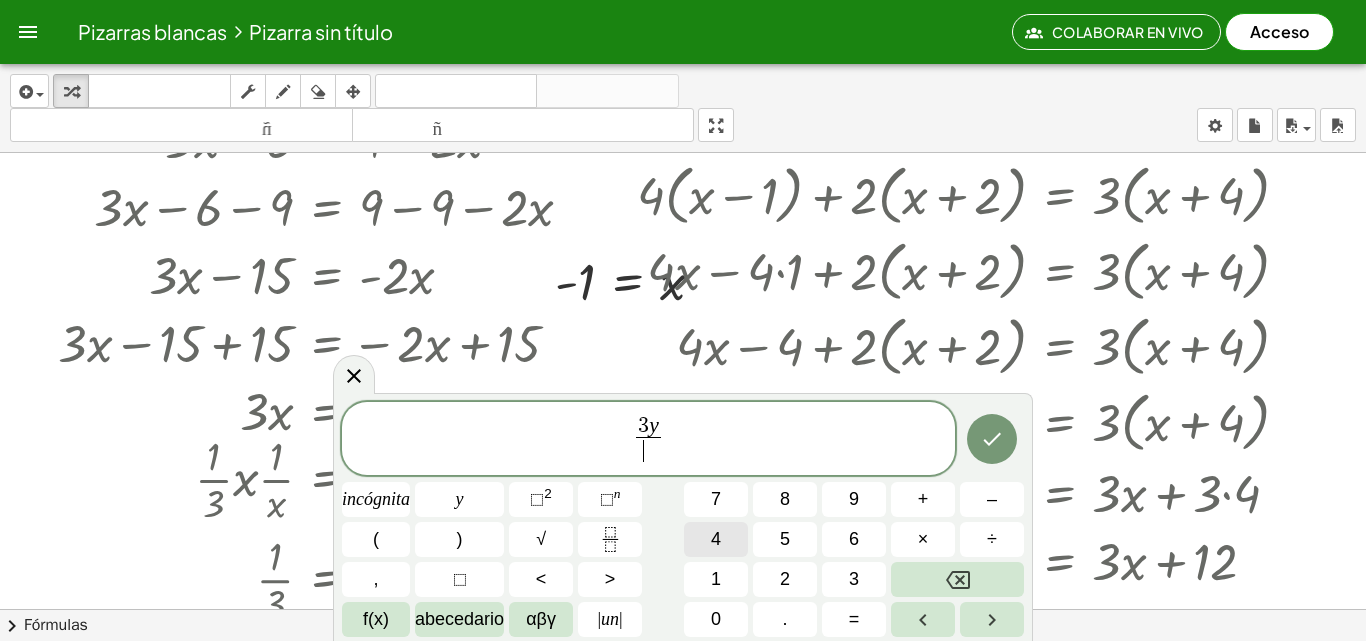 click on "4" at bounding box center (716, 539) 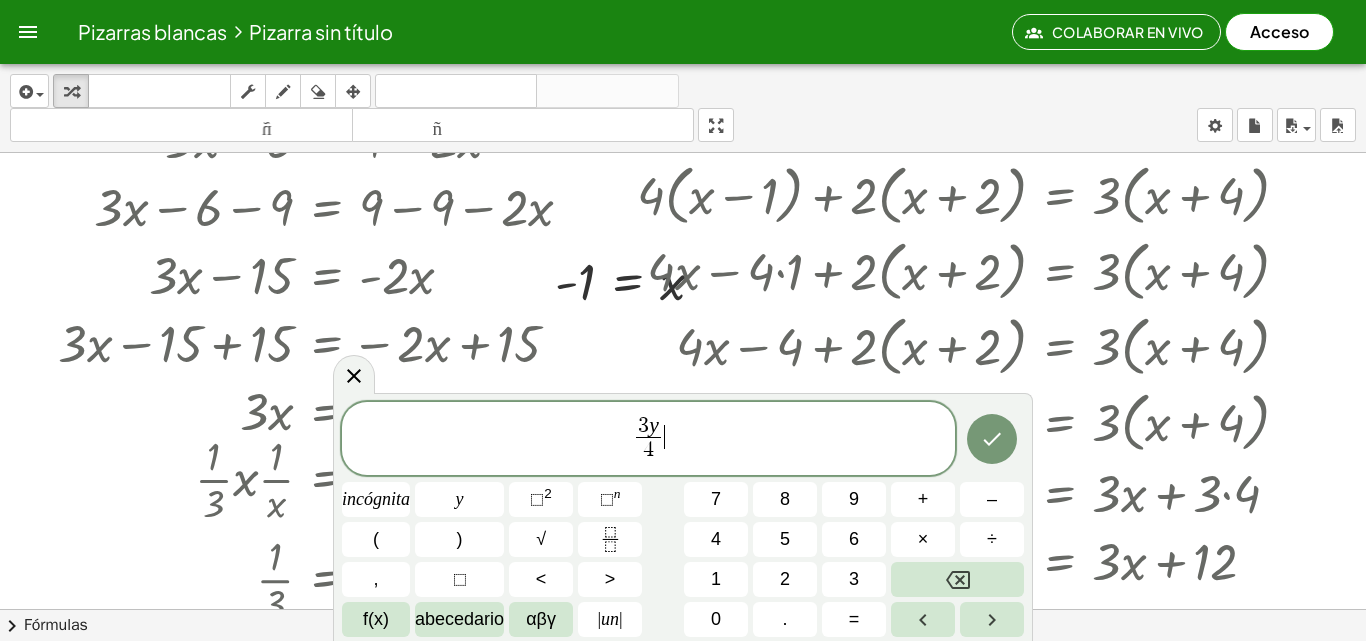 click on "3 y 4 ​ ​" at bounding box center (648, 440) 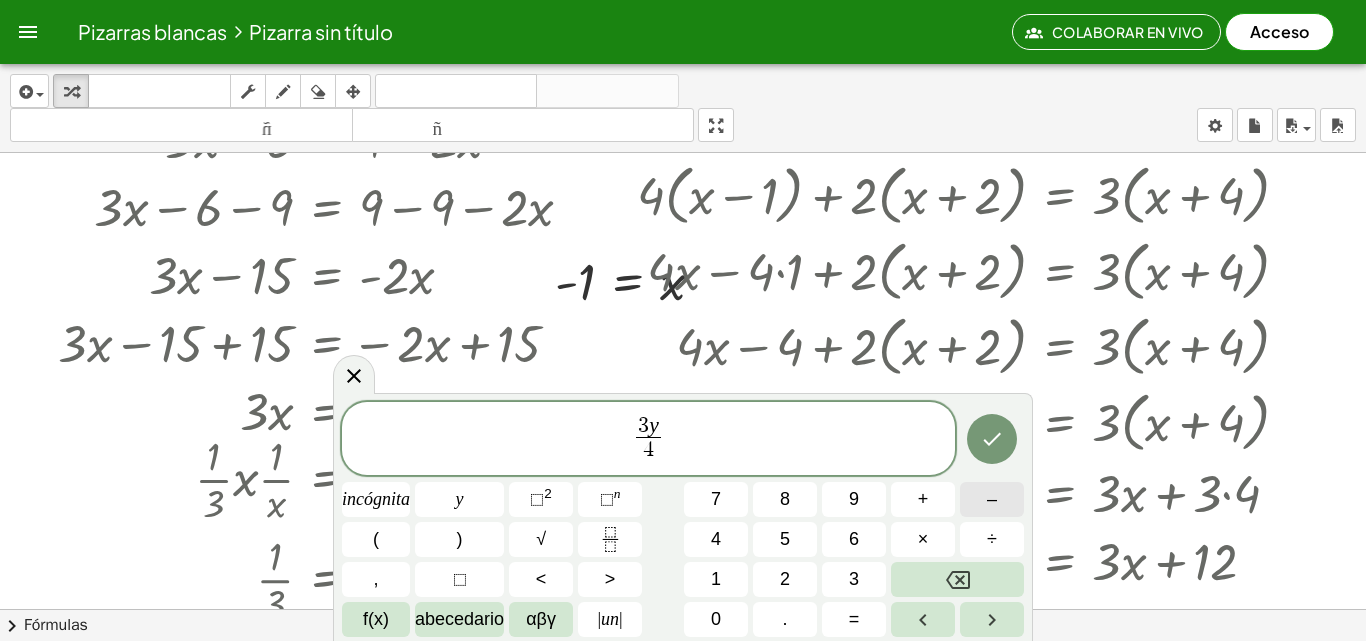 click on "–" at bounding box center [992, 499] 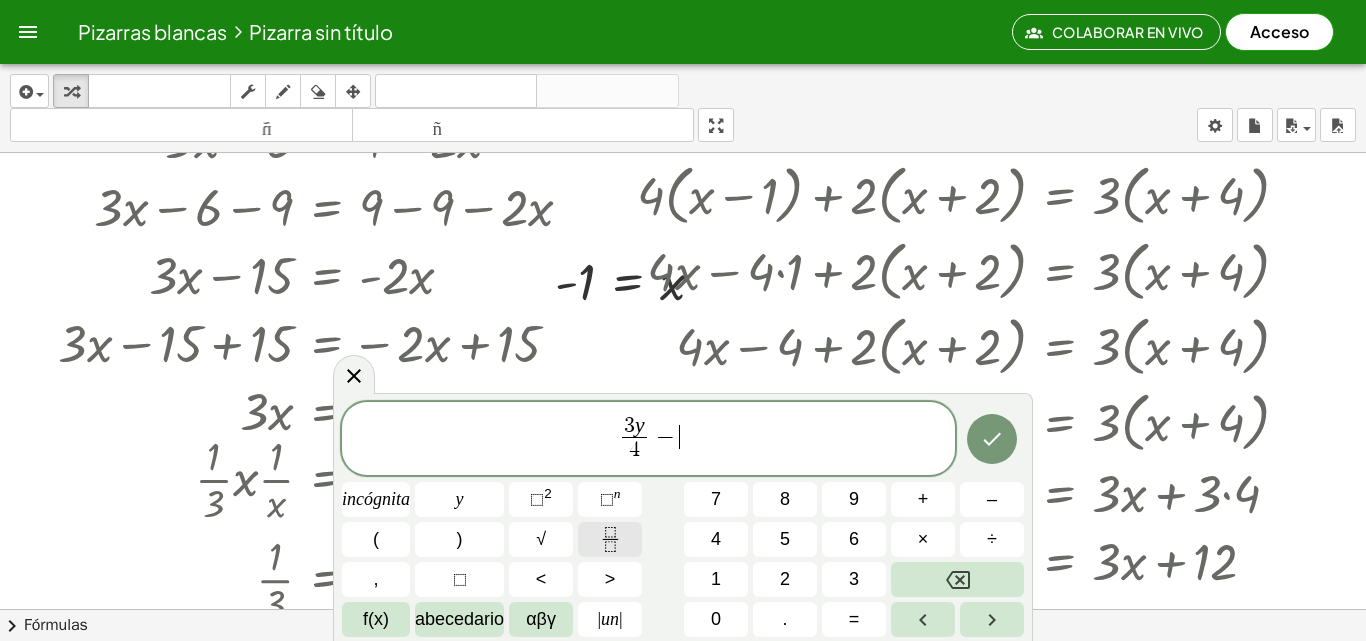click at bounding box center (610, 539) 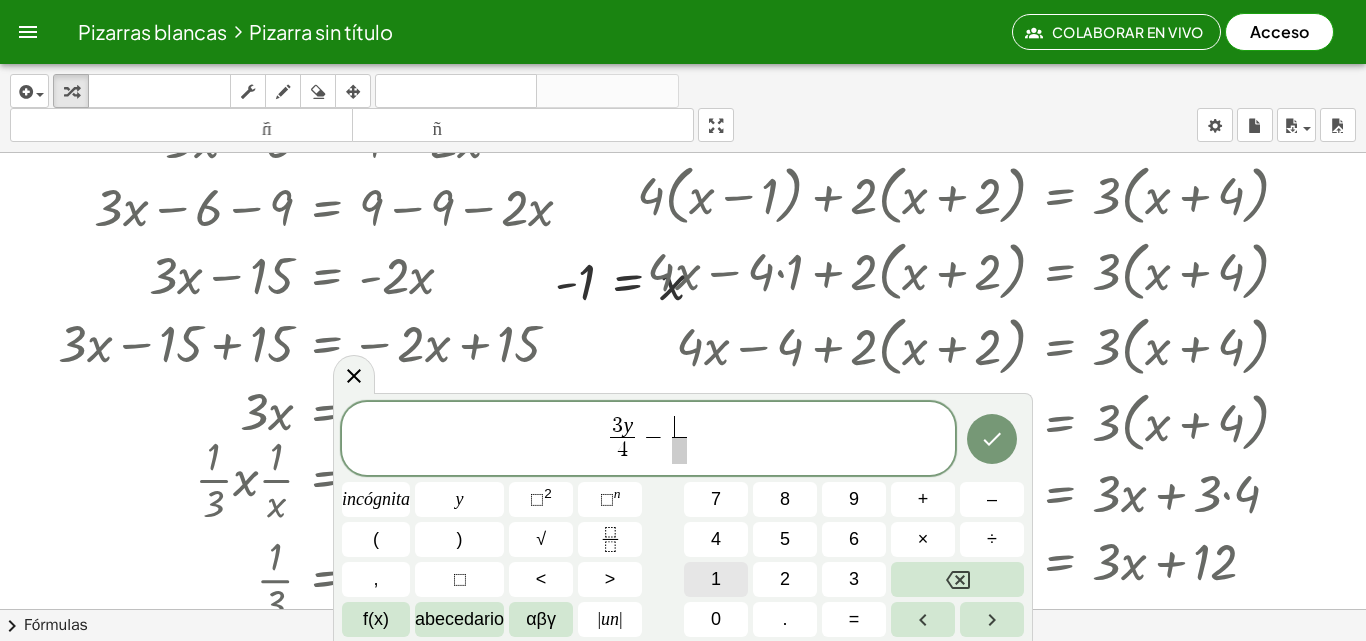 click on "1" at bounding box center [716, 579] 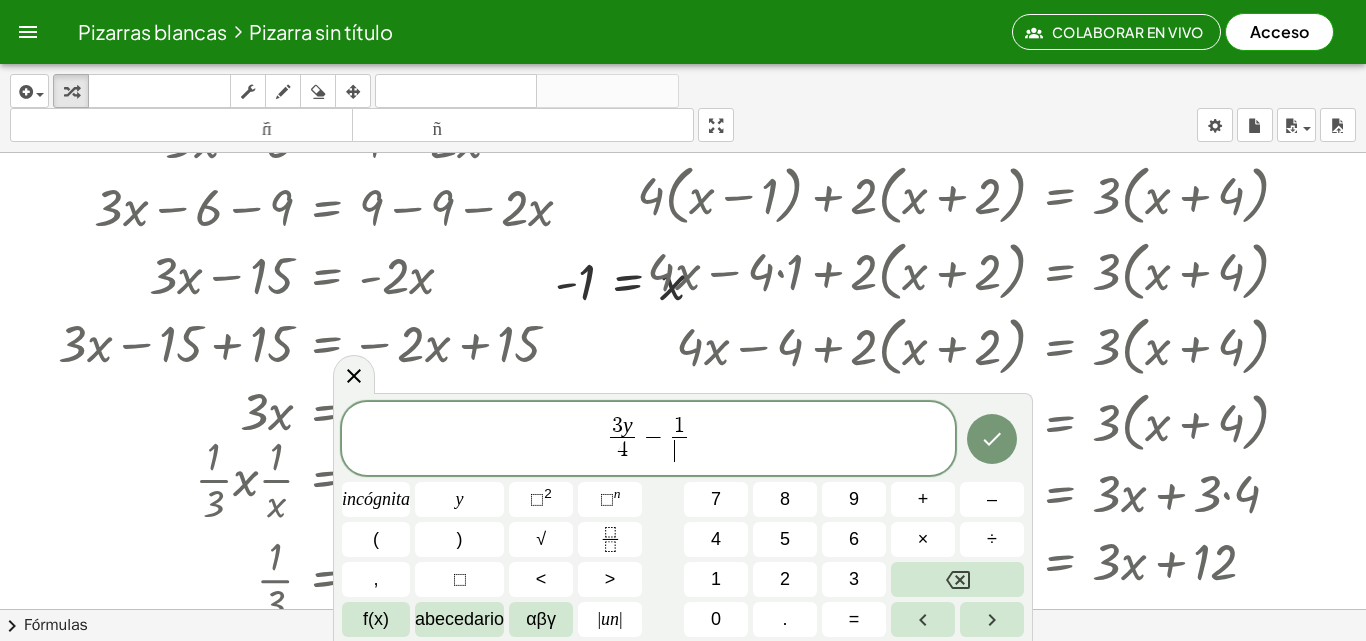 click on "​" at bounding box center [679, 450] 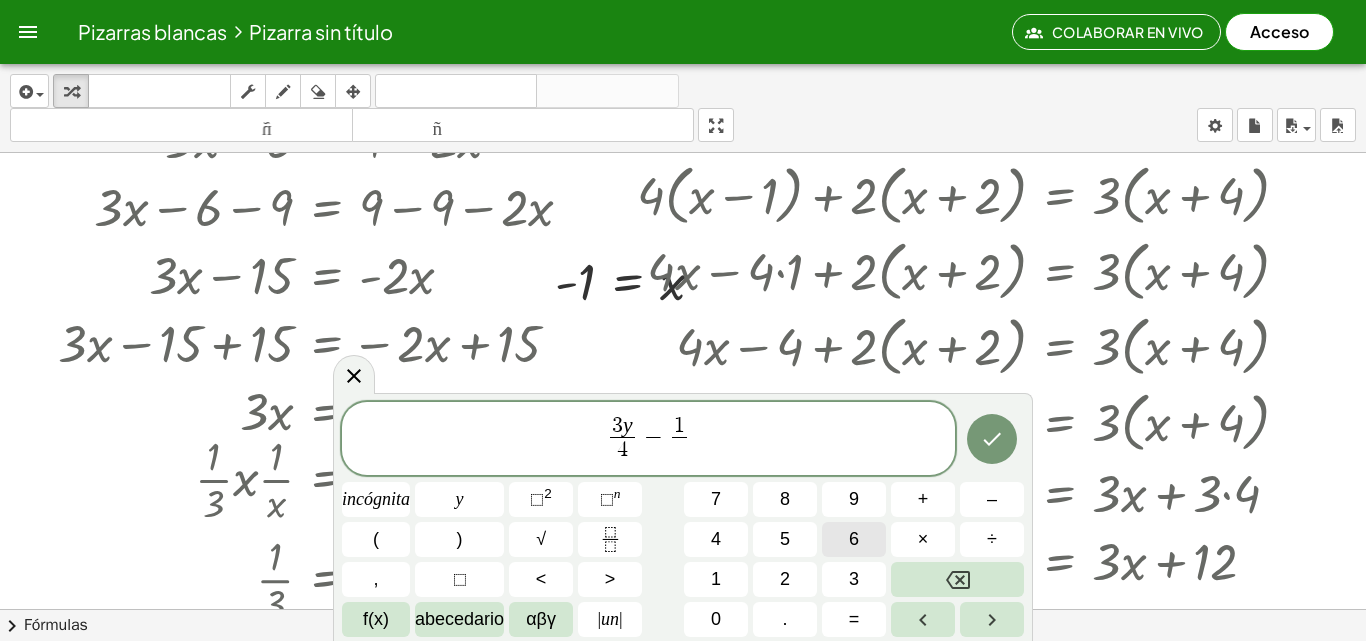 click on "6" at bounding box center (854, 539) 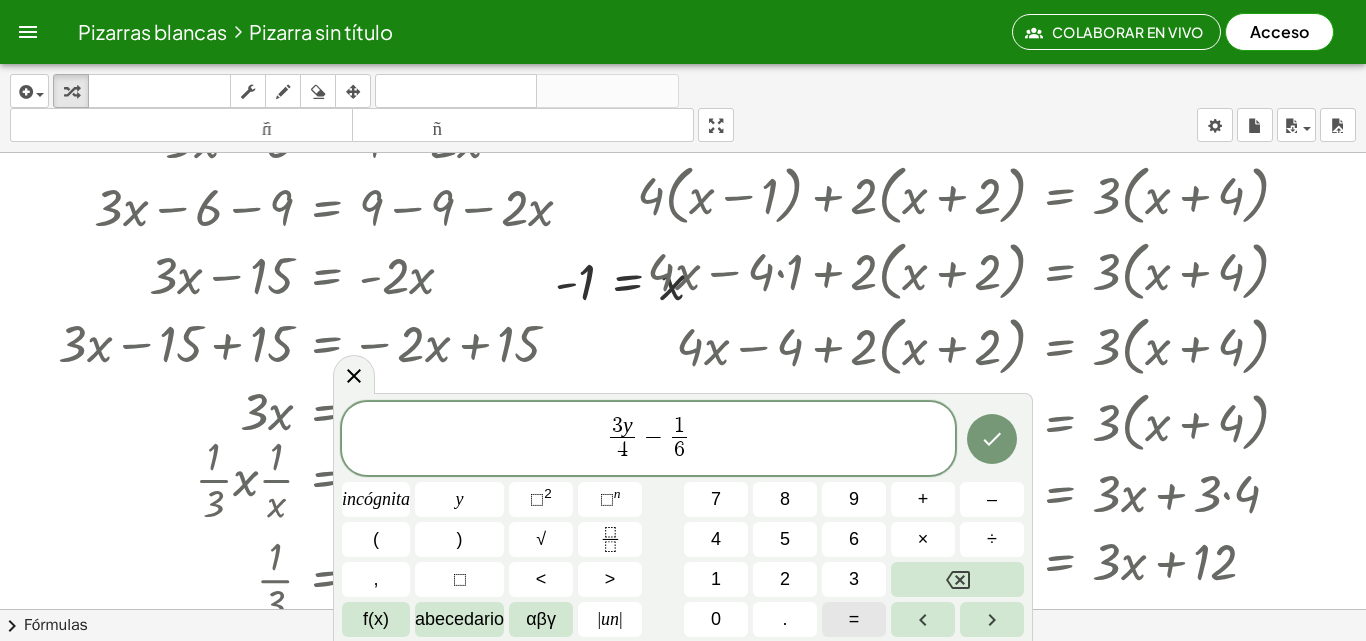 click on "=" at bounding box center [854, 619] 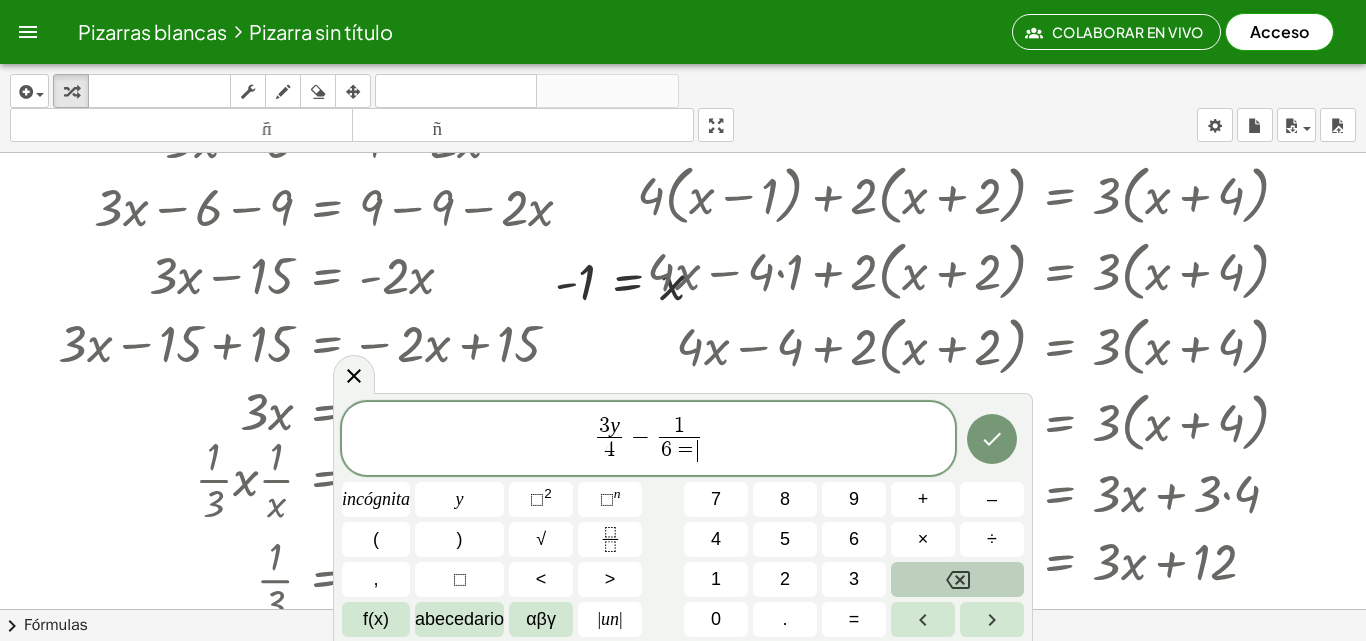click at bounding box center (957, 579) 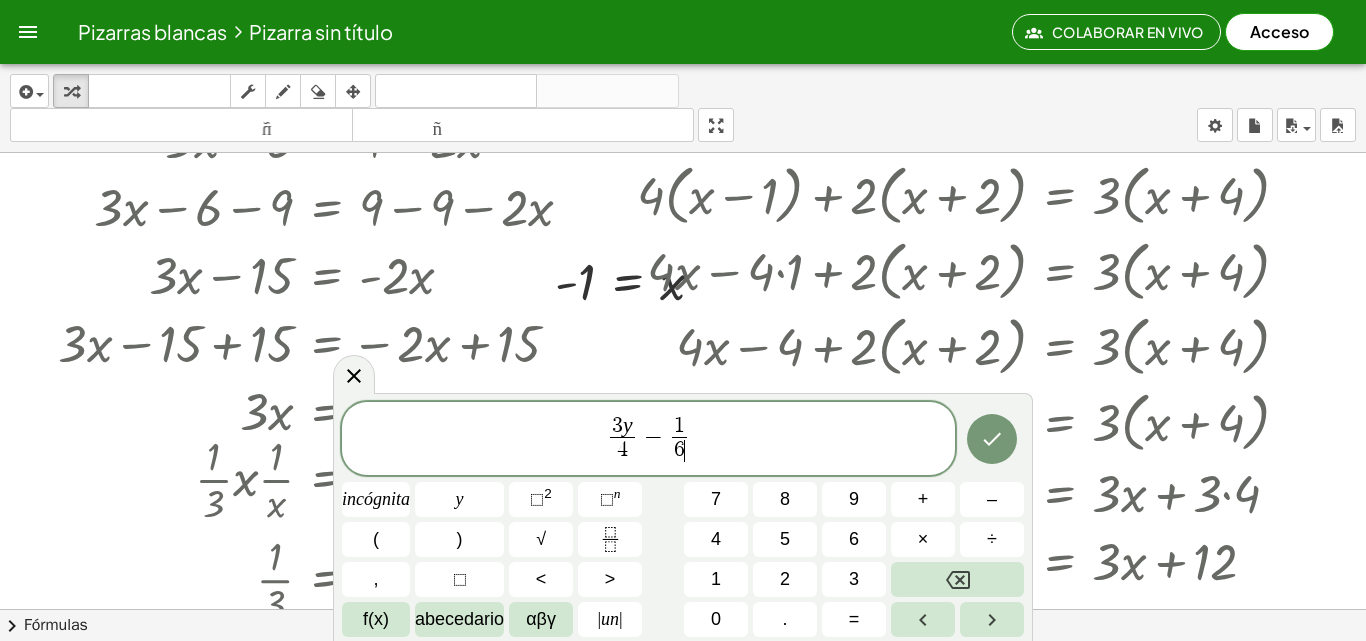 click on "3 y 4 ​ − 1 6 ​ ​" at bounding box center [648, 440] 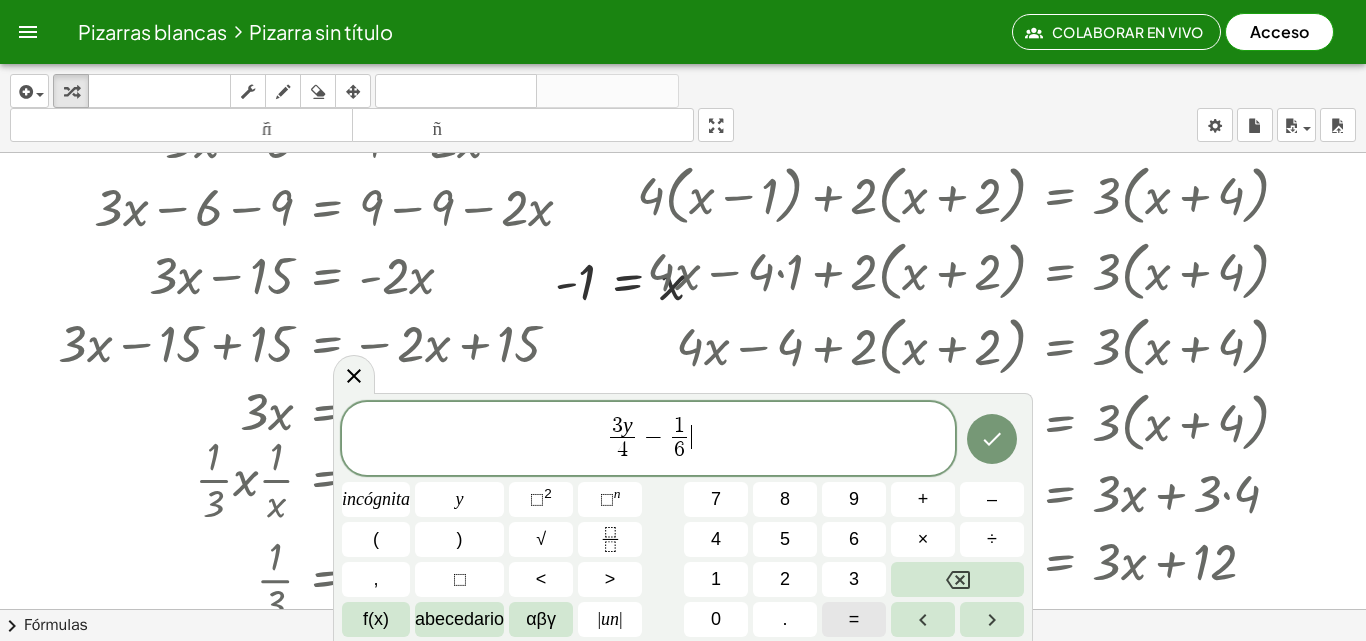 click on "=" at bounding box center [854, 619] 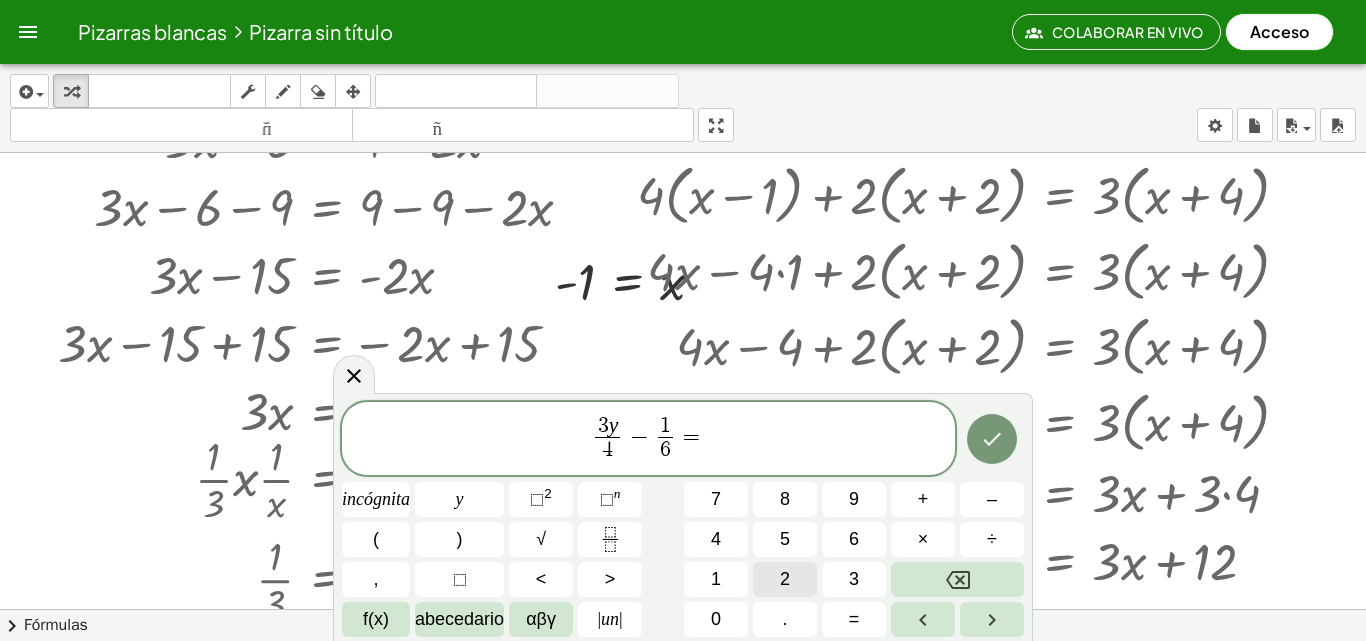 click on "2" at bounding box center (785, 579) 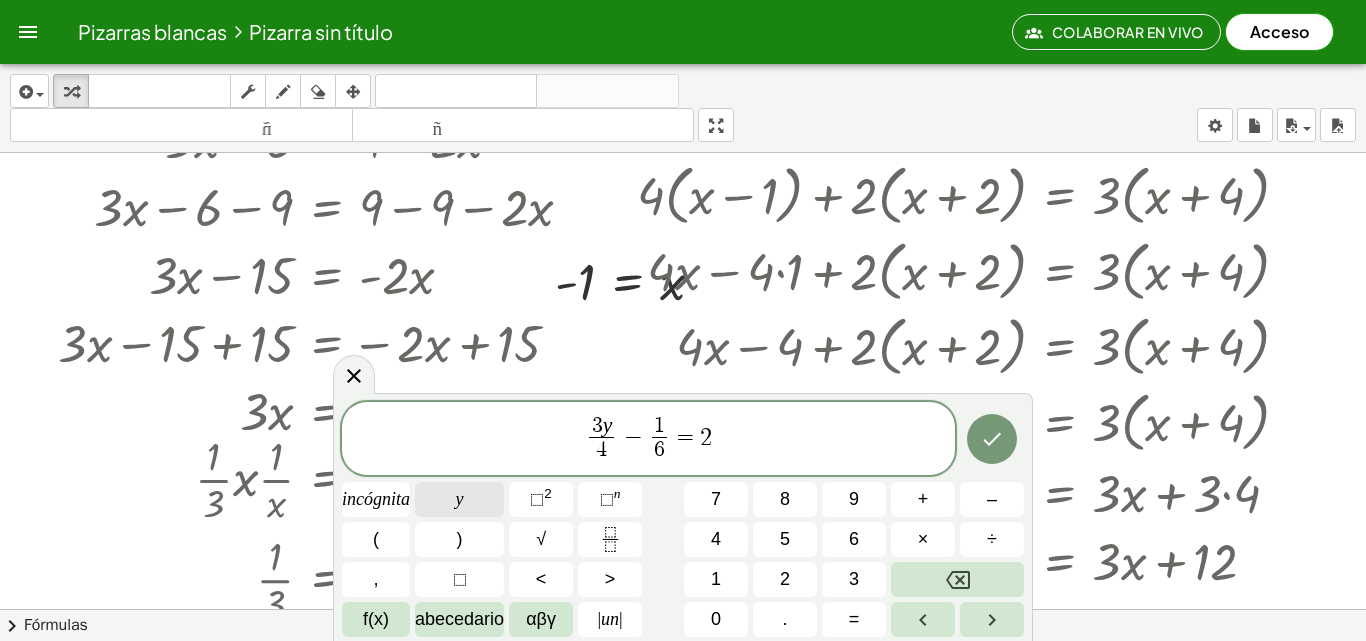 click on "y" at bounding box center [459, 499] 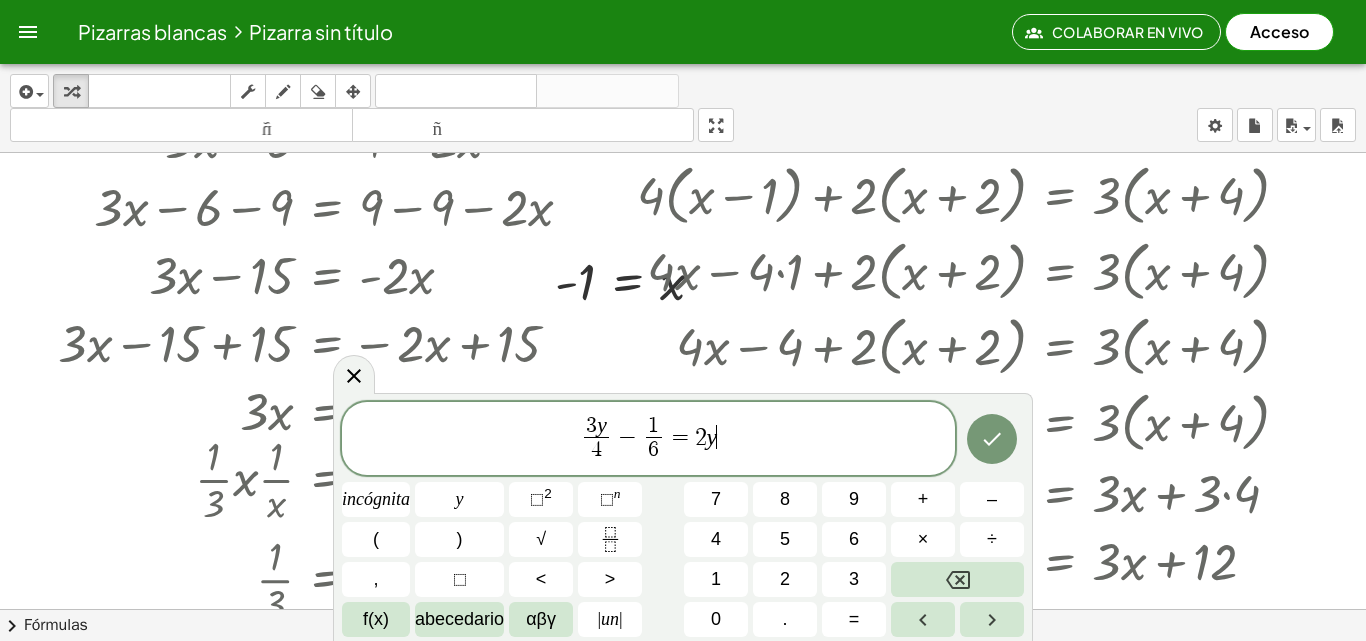 click on "[NUMBER] y [NUMBER] ​ − [NUMBER] [NUMBER] = [NUMBER] y ​ incógnita y [NUMBER] [NUMBER] [NUMBER] + – ( ) √ [NUMBER] [NUMBER] [NUMBER] × ÷ , [NUMBER] [NUMBER] < > [NUMBER] [NUMBER] [NUMBER] f(x) abecedario αβγ |  un  | [NUMBER] . =" at bounding box center (683, 520) 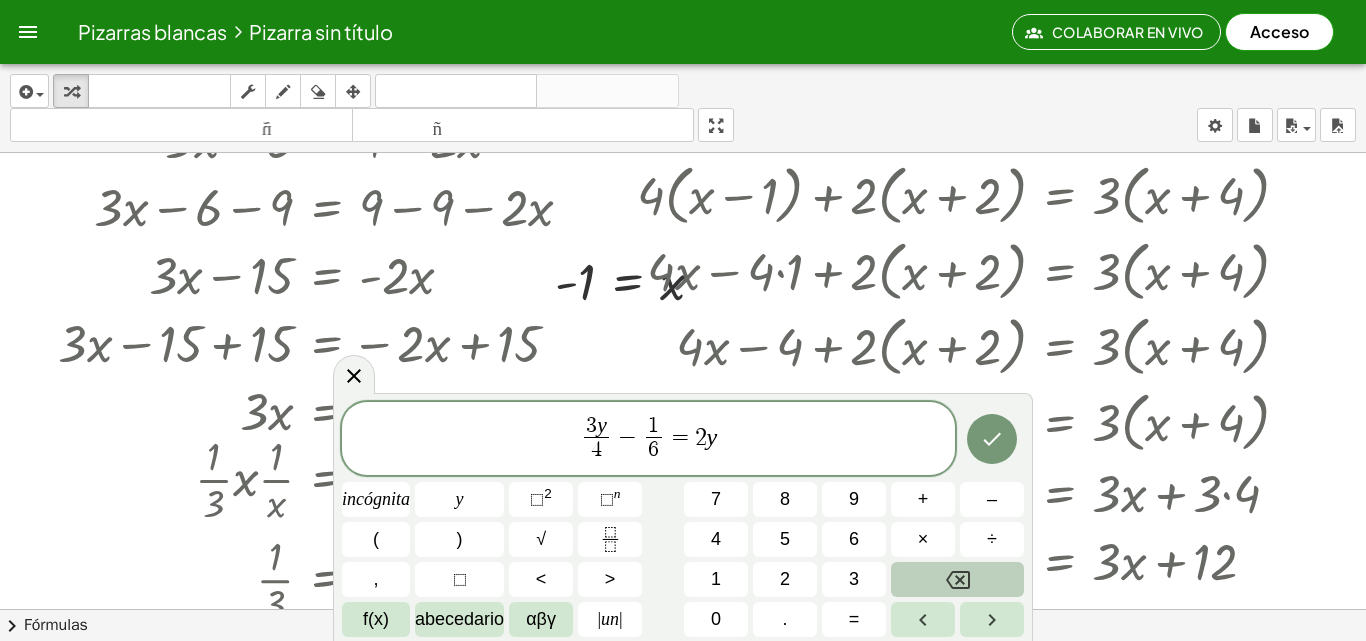 click at bounding box center [957, 579] 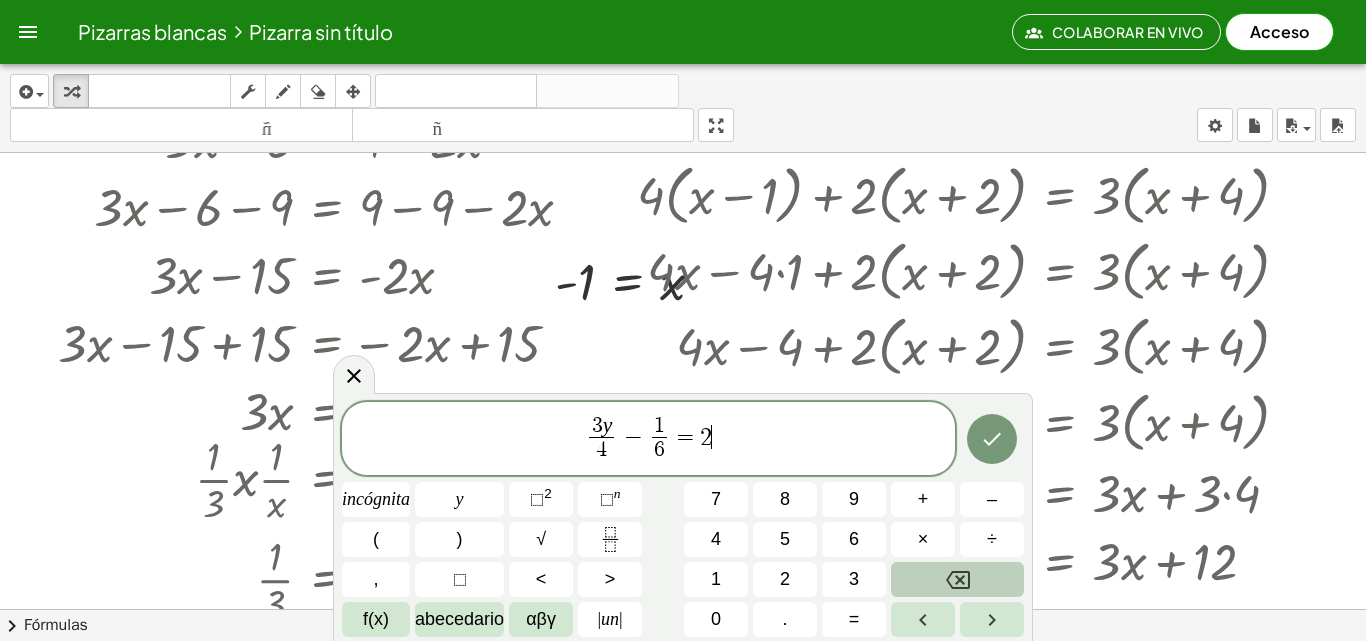 click at bounding box center [957, 579] 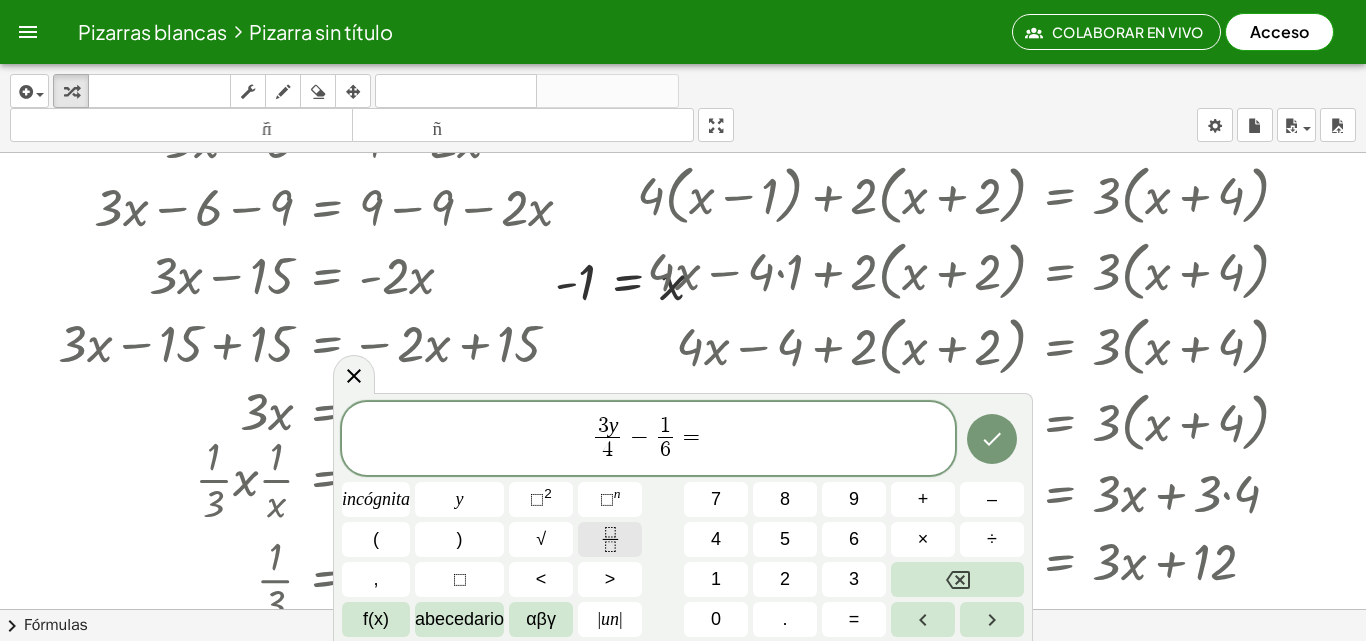click 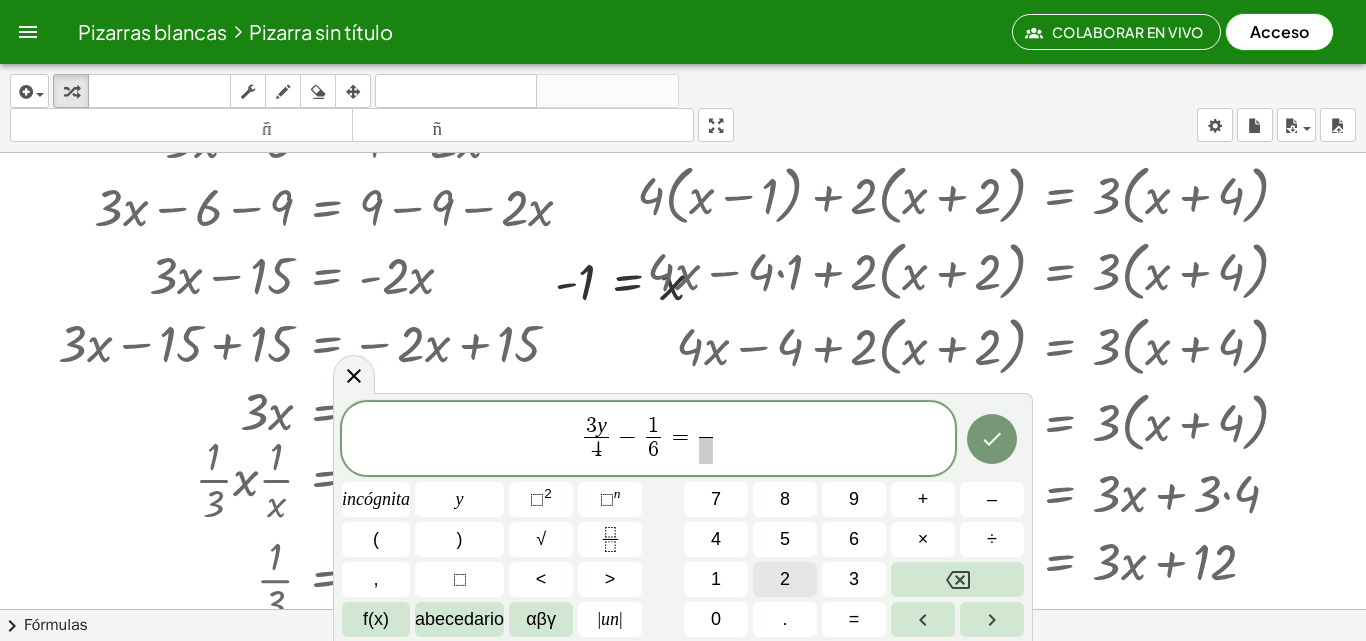 click on "2" at bounding box center [785, 579] 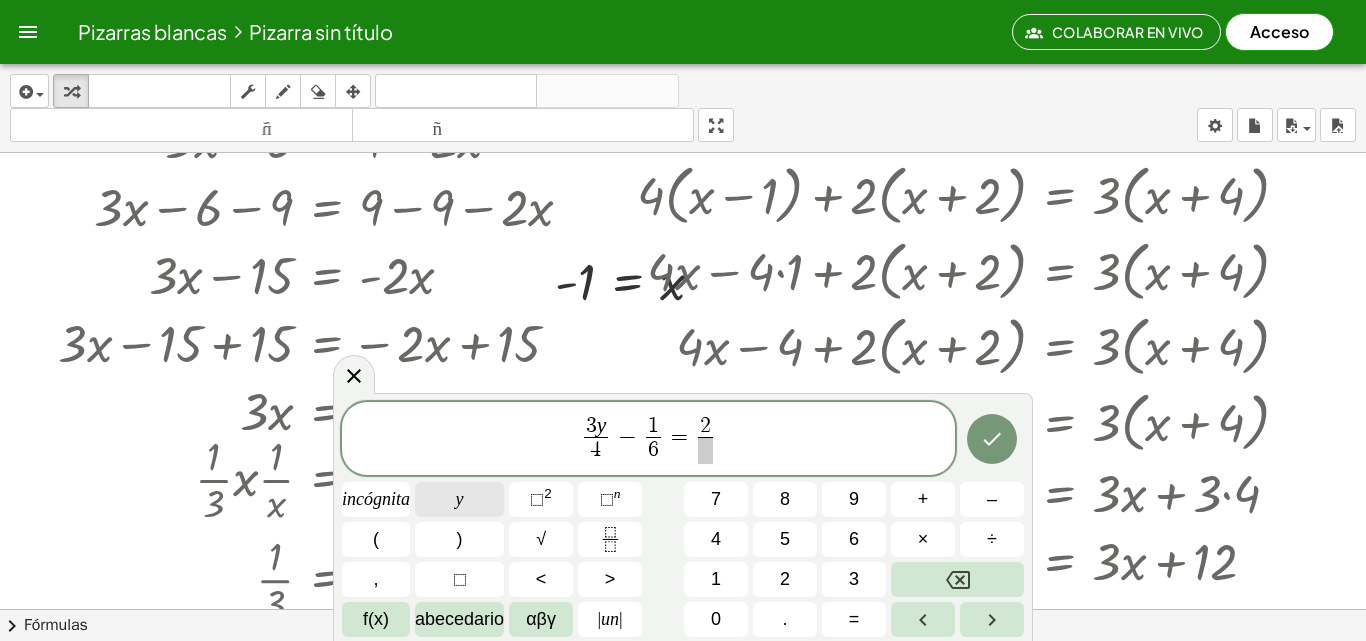 click on "y" at bounding box center (459, 499) 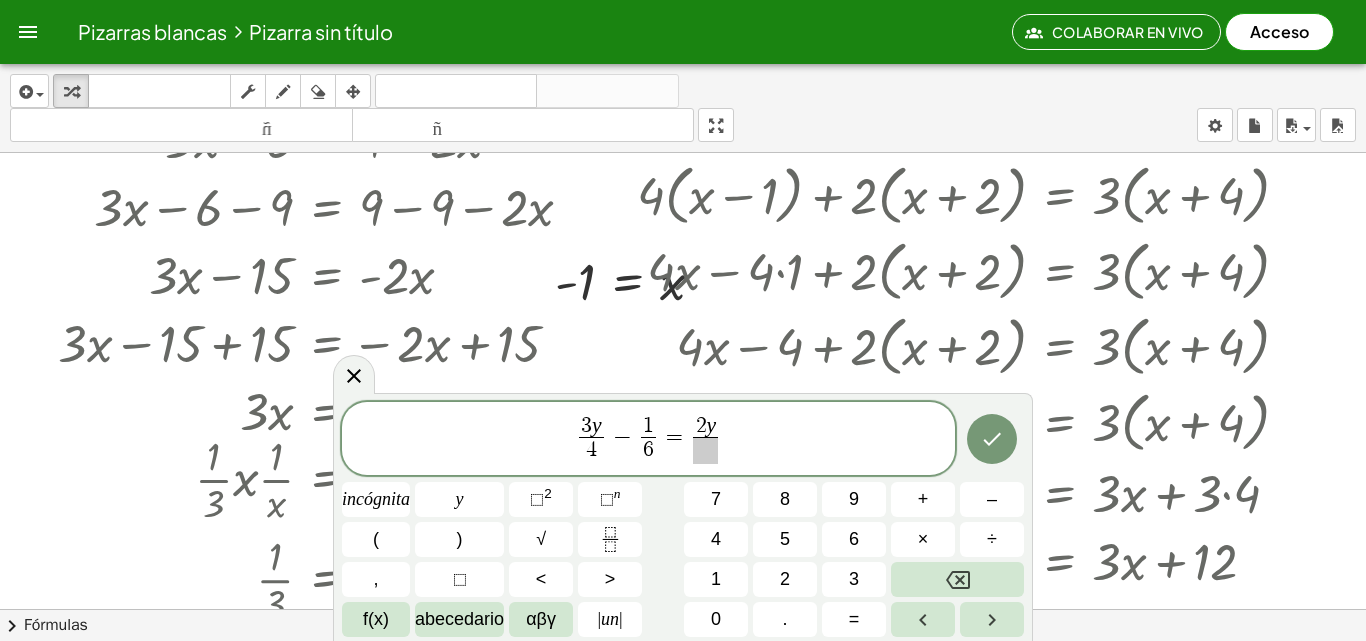 click at bounding box center [705, 450] 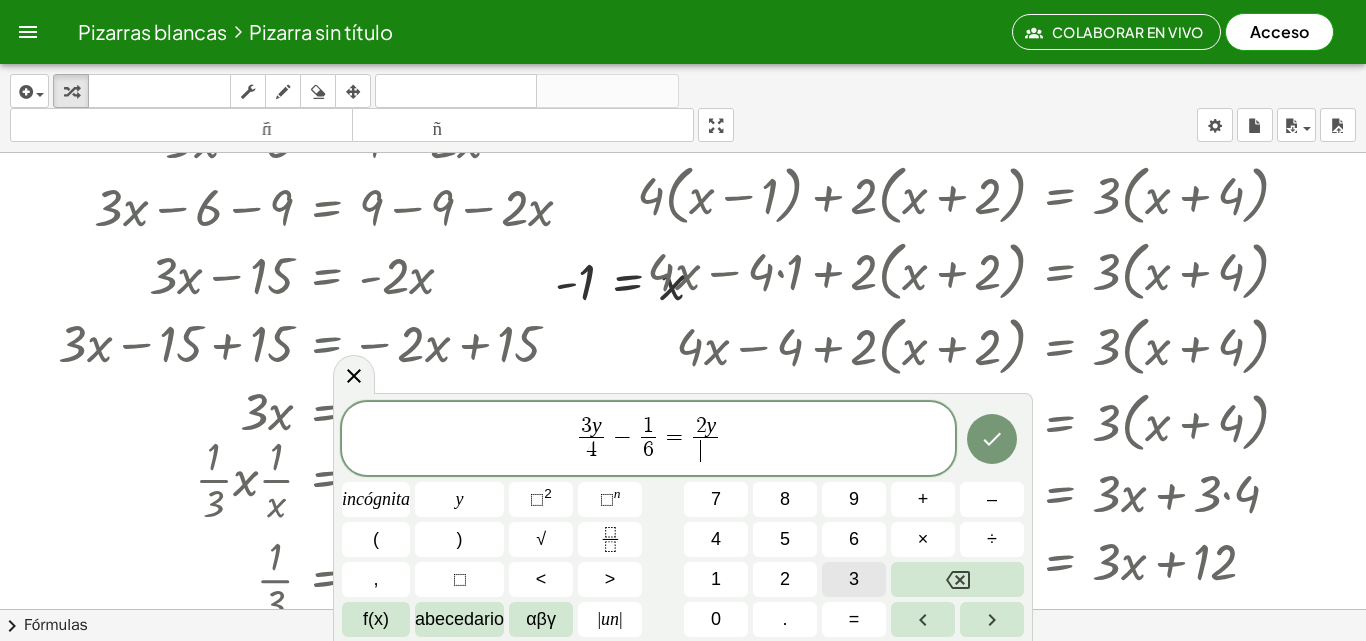 click on "3" at bounding box center (854, 579) 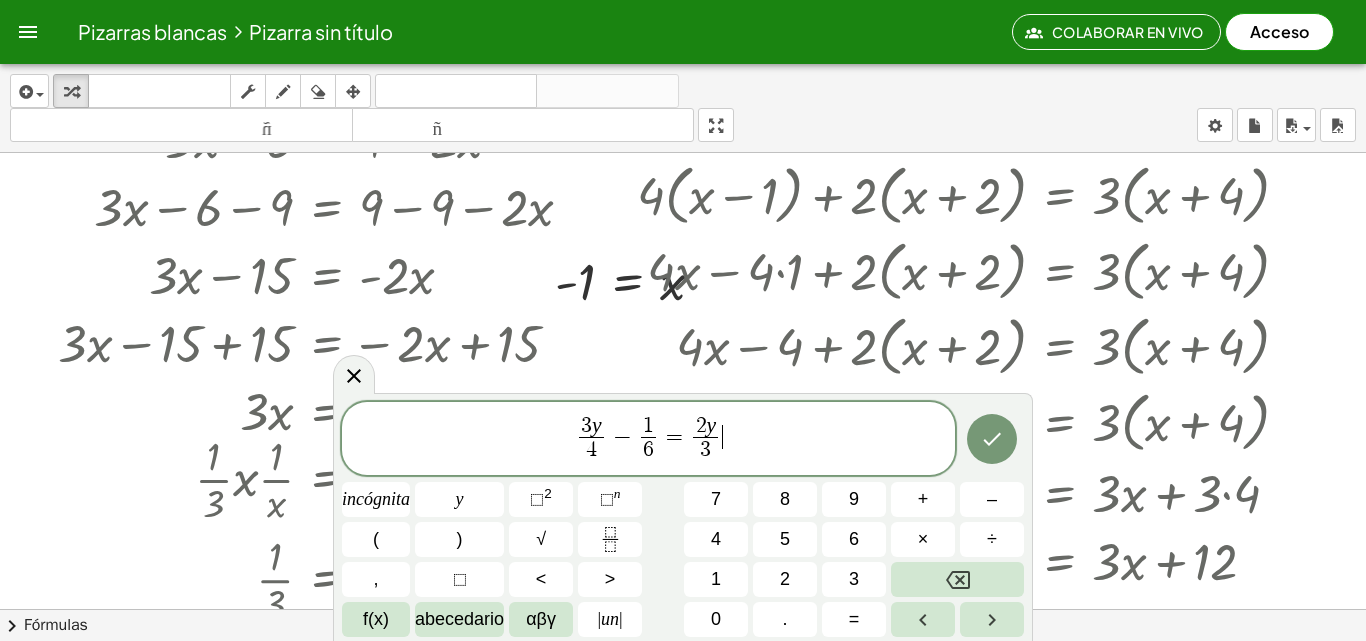 click on "3 y 4 ​ − 1 6 ​ = 2 y 3 ​ ​" at bounding box center [648, 440] 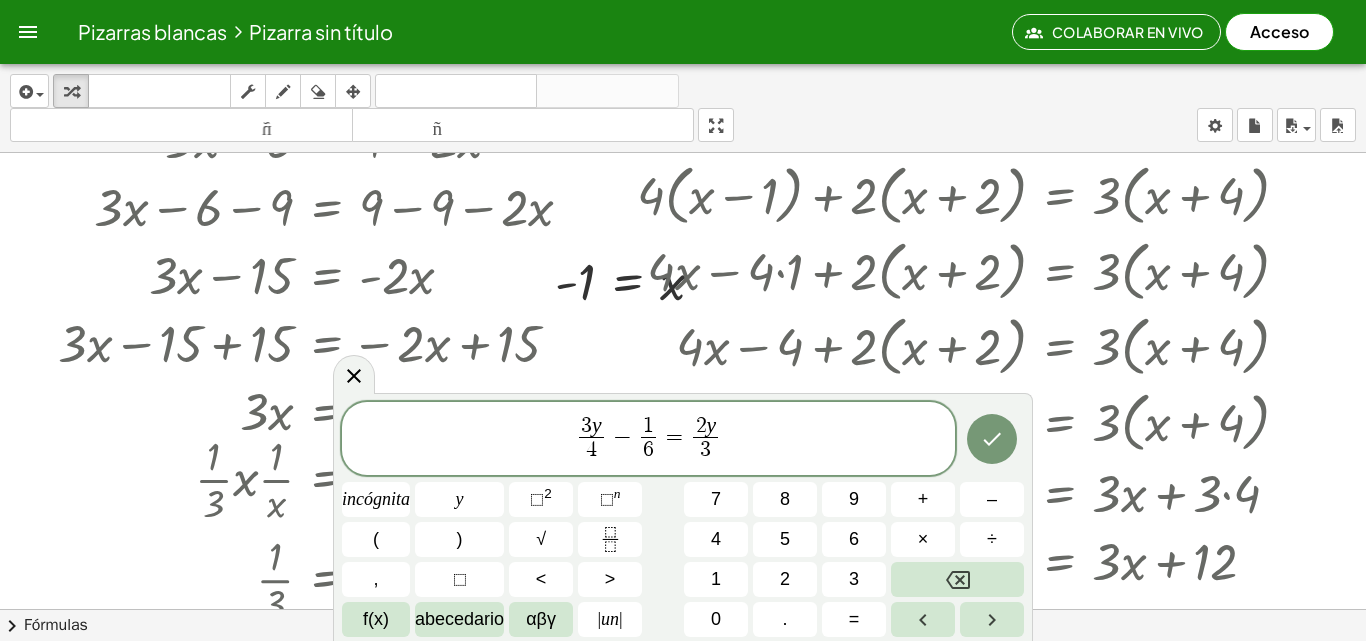 click on "[NUMBER] y [NUMBER] ​ − [NUMBER] [NUMBER] = [NUMBER] y [NUMBER] ​ ​ incógnita y [NUMBER] [NUMBER] [NUMBER] + – ( ) √ [NUMBER] [NUMBER] [NUMBER] × ÷ , [NUMBER] [NUMBER] < > [NUMBER] [NUMBER] [NUMBER] f(x) abecedario αβγ |  un  | [NUMBER] . =" at bounding box center (683, 520) 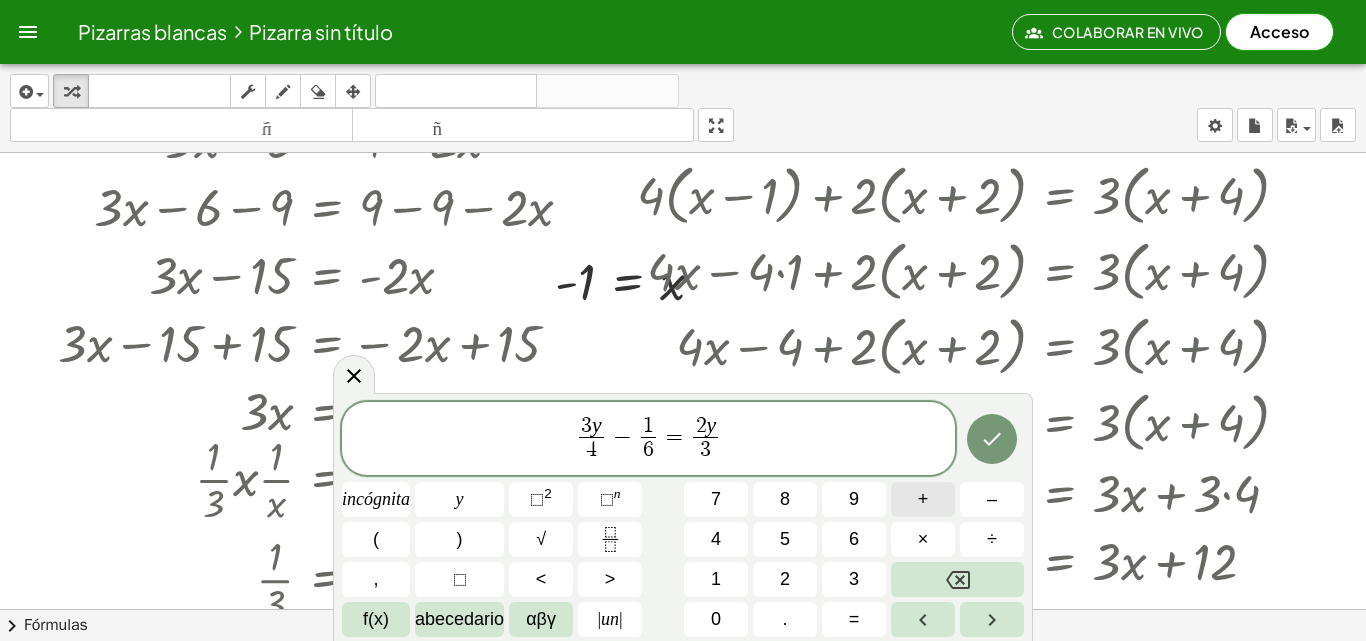 click on "+" at bounding box center [923, 499] 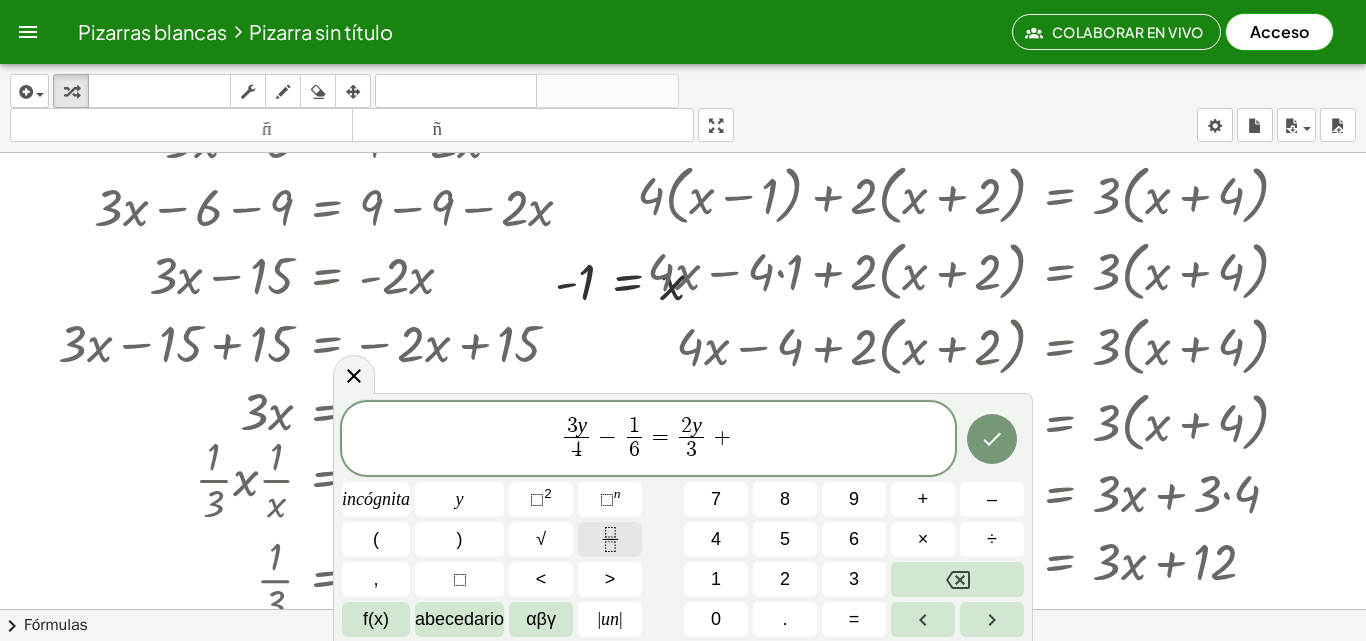 click at bounding box center (610, 539) 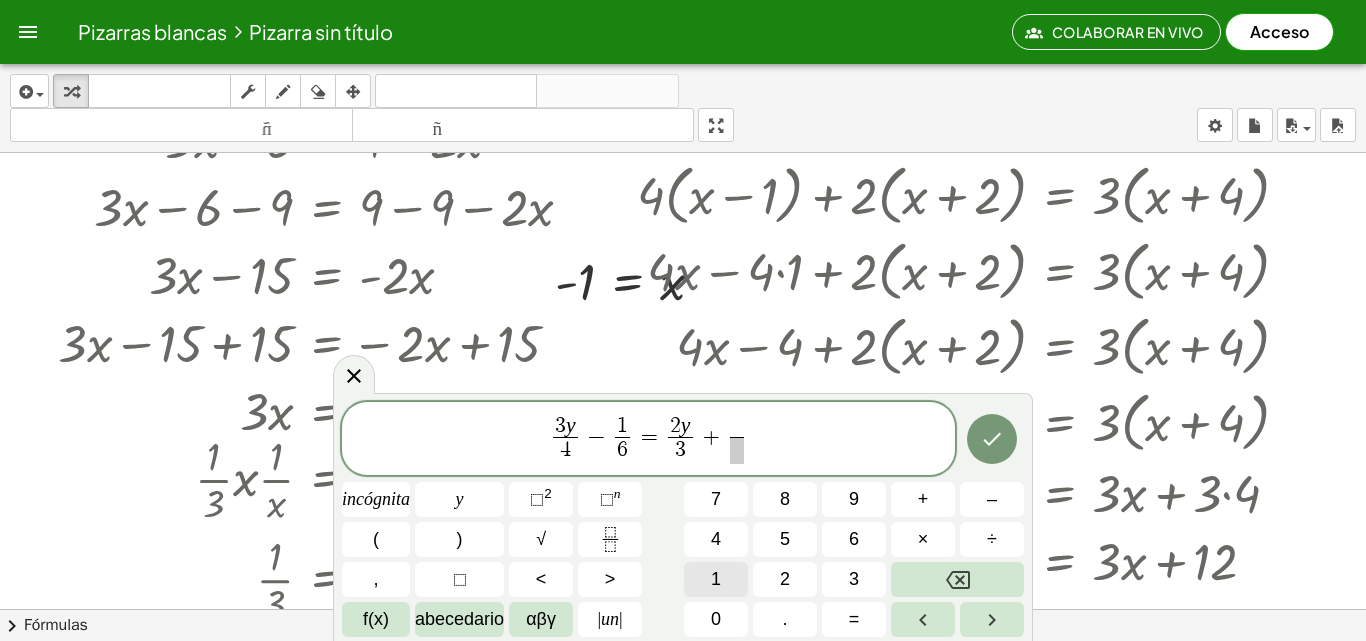 click on "1" at bounding box center (716, 579) 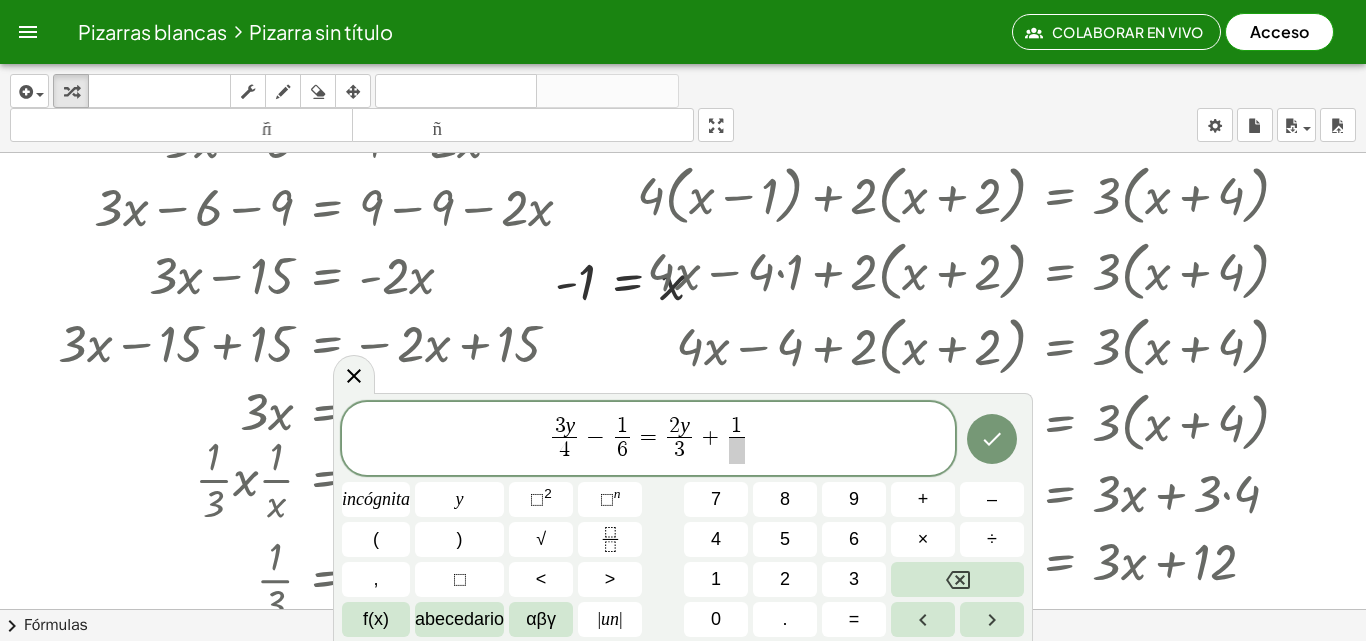 click on "3 y 4 ​ − 1 6 ​ = 2 y 3 ​ + 1 ​ ​" 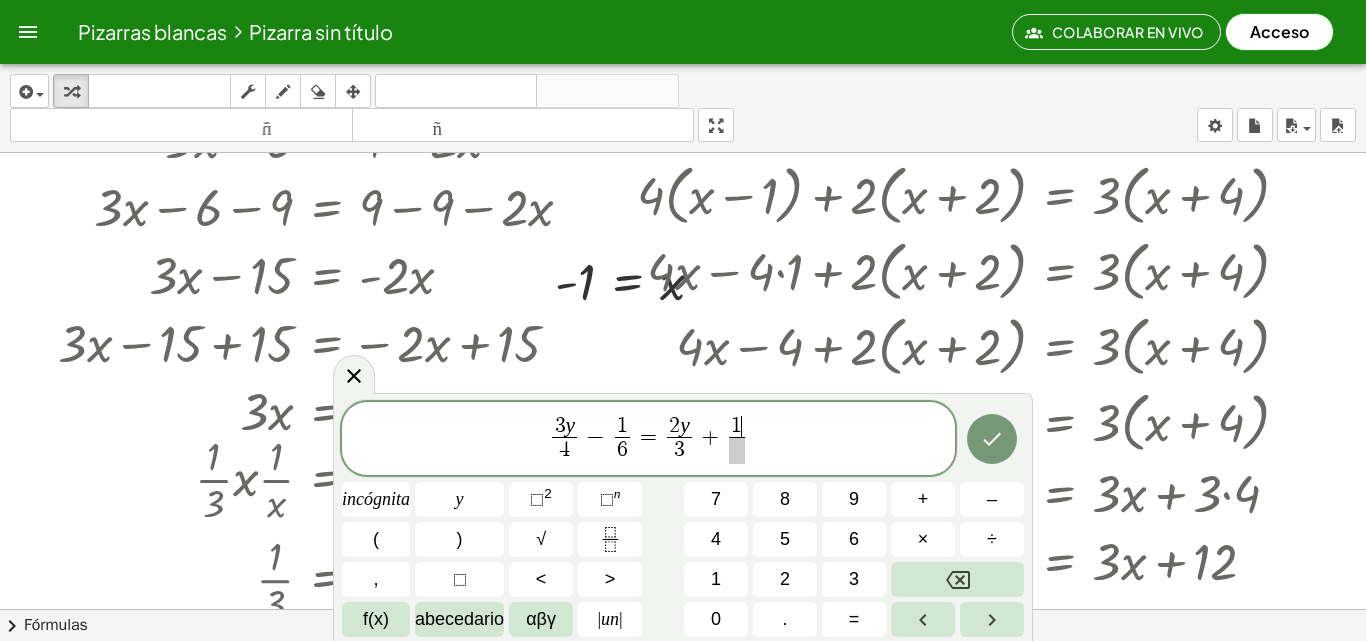 click on "3 y 4 ​ − 1 6 ​ = 2 y 3 ​ + 1 ​ ​" 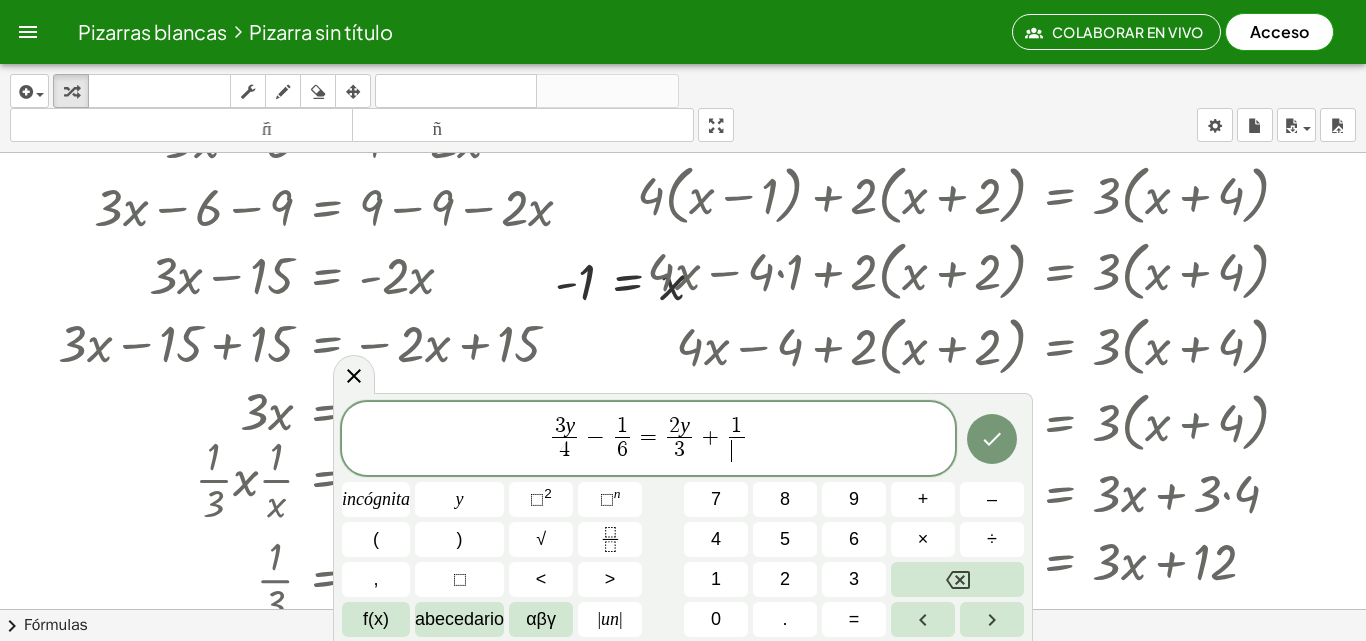 click on "​" at bounding box center (736, 450) 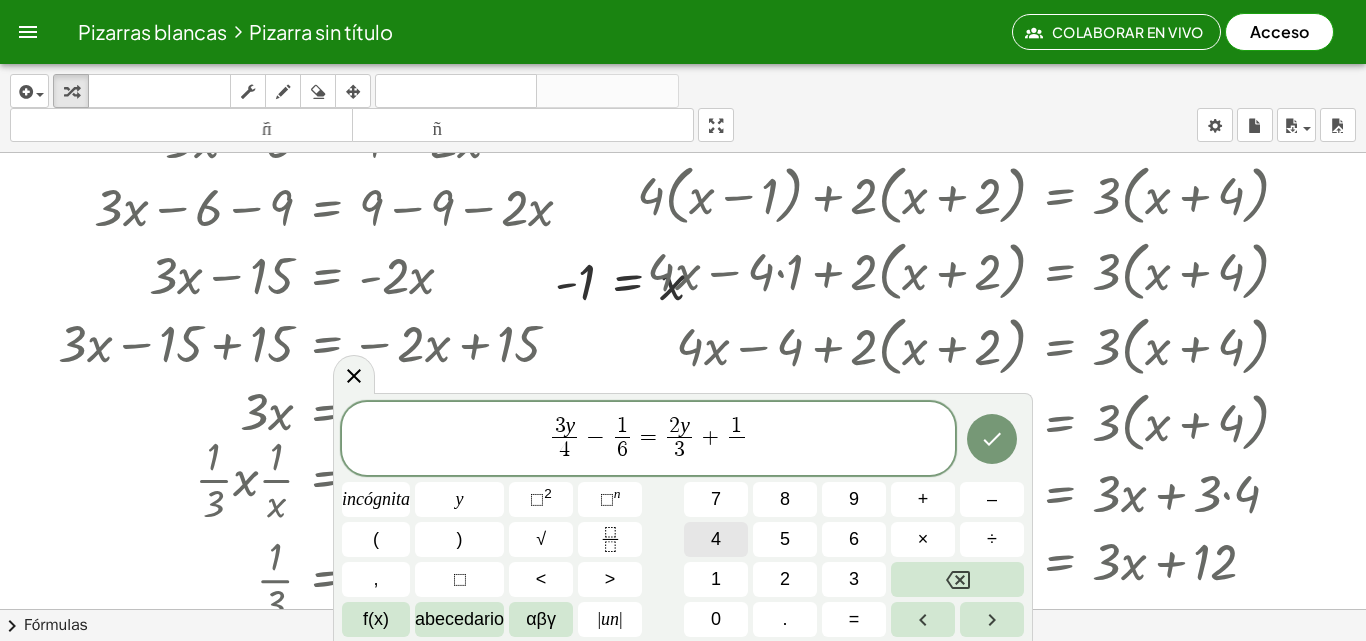 click on "4" at bounding box center (716, 539) 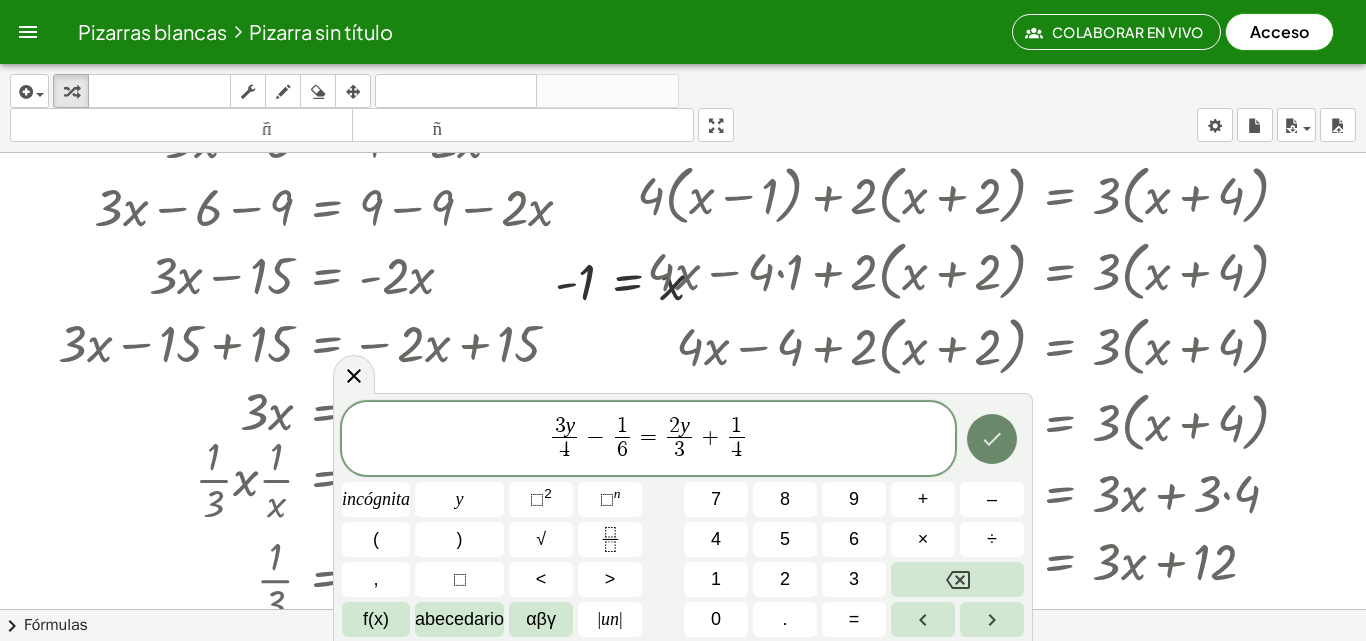 click 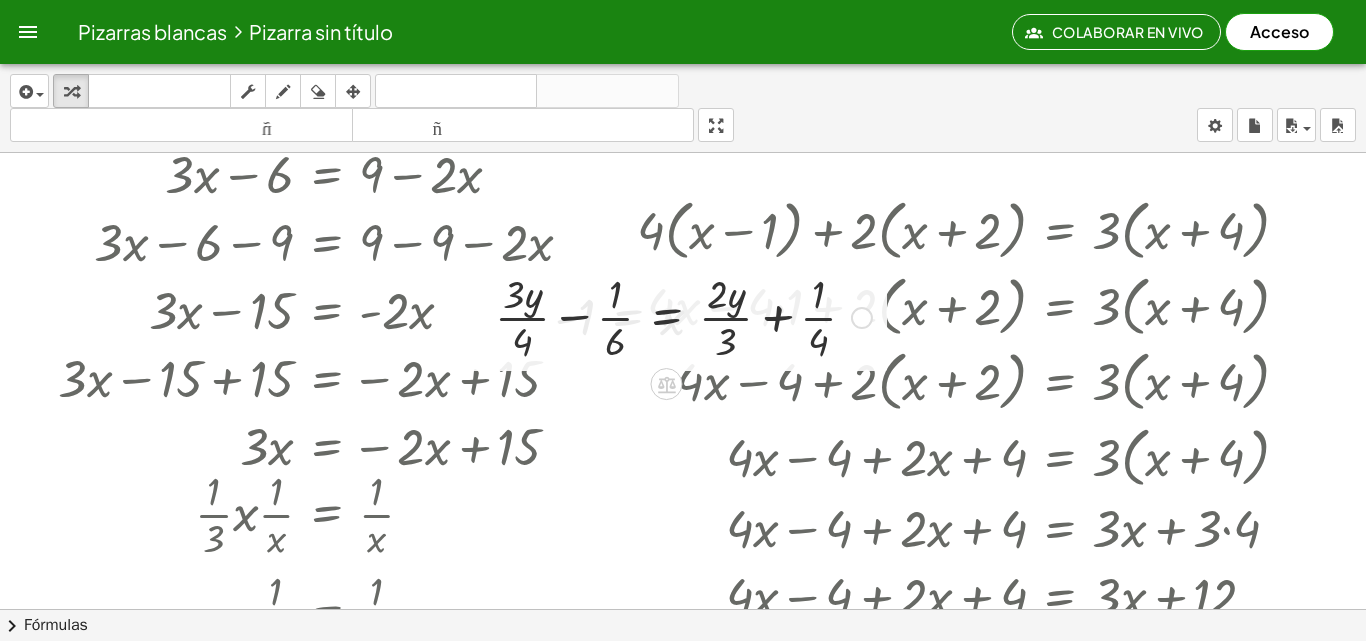scroll, scrollTop: 100, scrollLeft: 0, axis: vertical 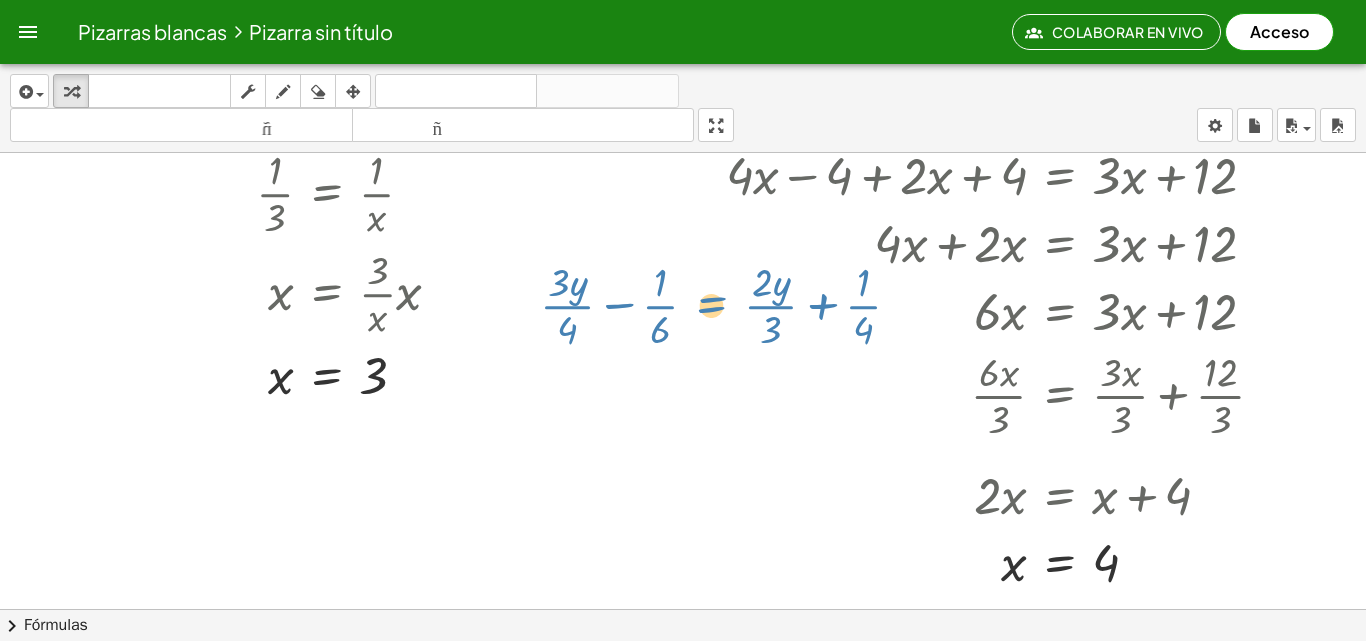 drag, startPoint x: 668, startPoint y: 271, endPoint x: 707, endPoint y: 680, distance: 410.8552 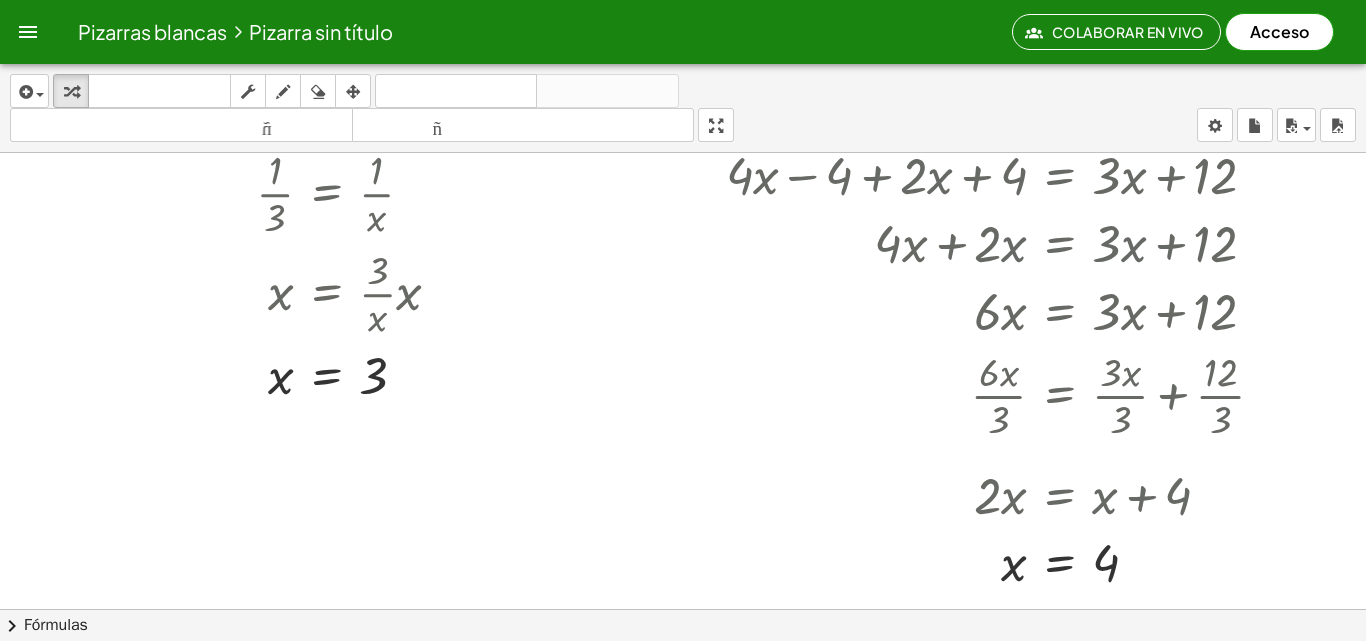scroll, scrollTop: 0, scrollLeft: 0, axis: both 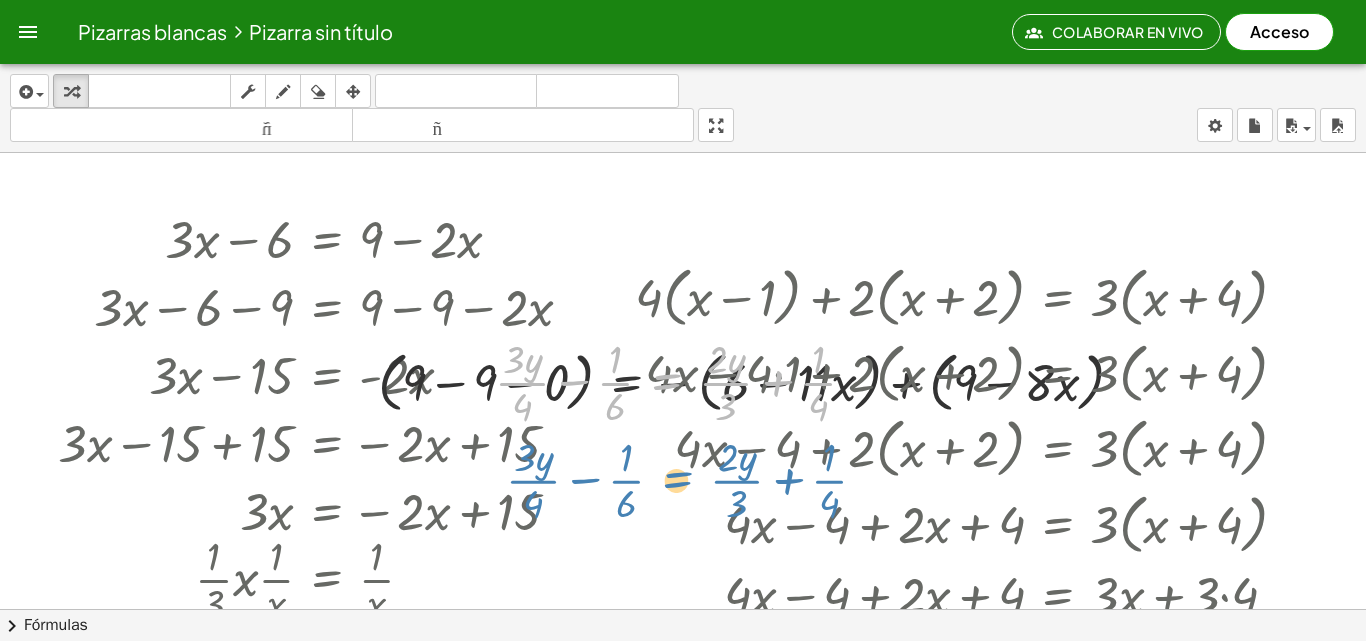 drag, startPoint x: 681, startPoint y: 378, endPoint x: 675, endPoint y: 423, distance: 45.39824 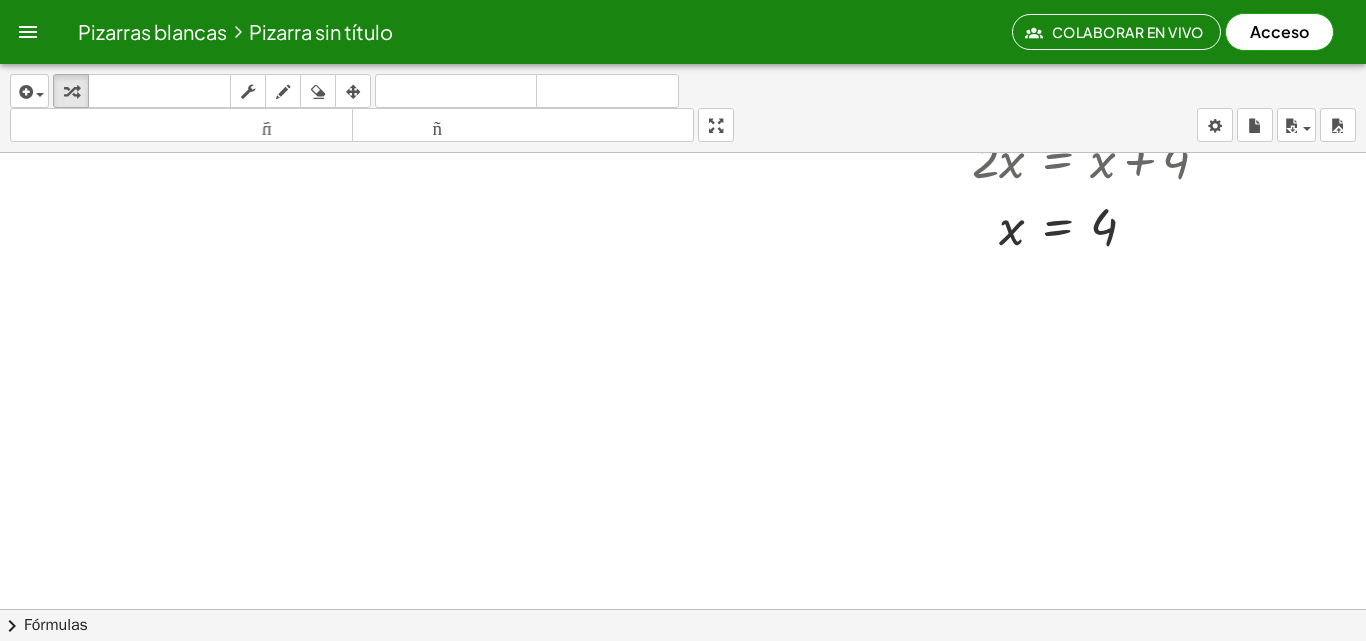 scroll, scrollTop: 912, scrollLeft: 0, axis: vertical 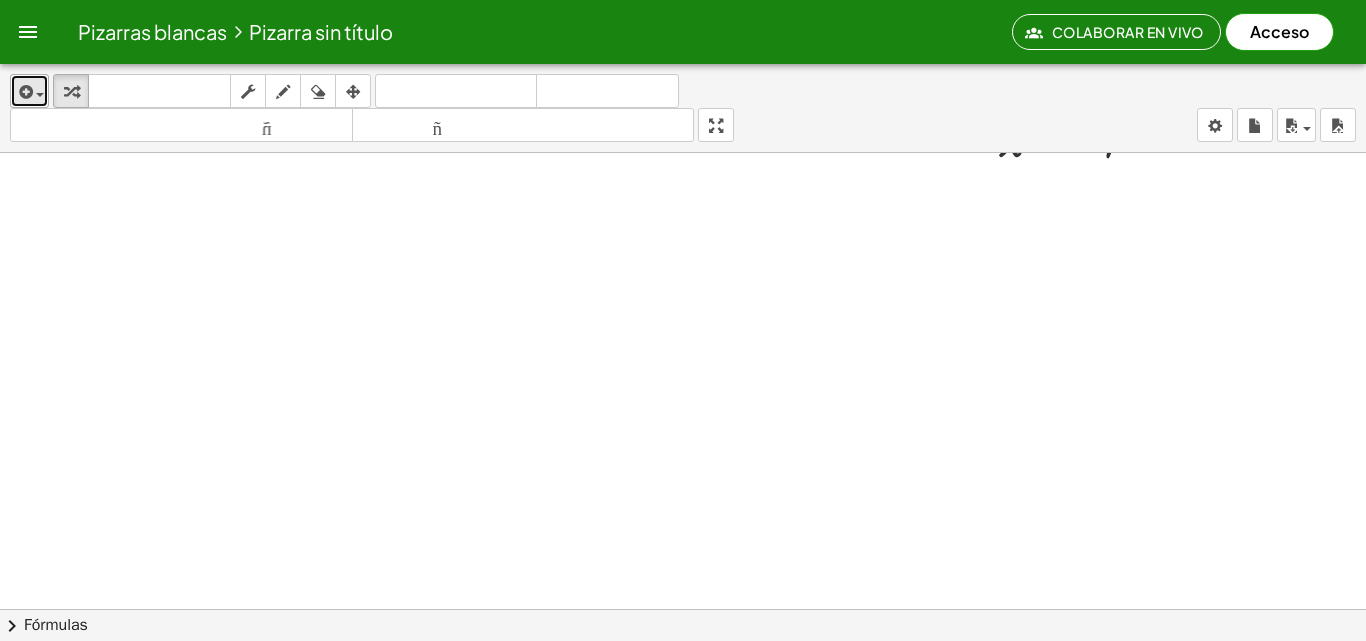 click at bounding box center [24, 92] 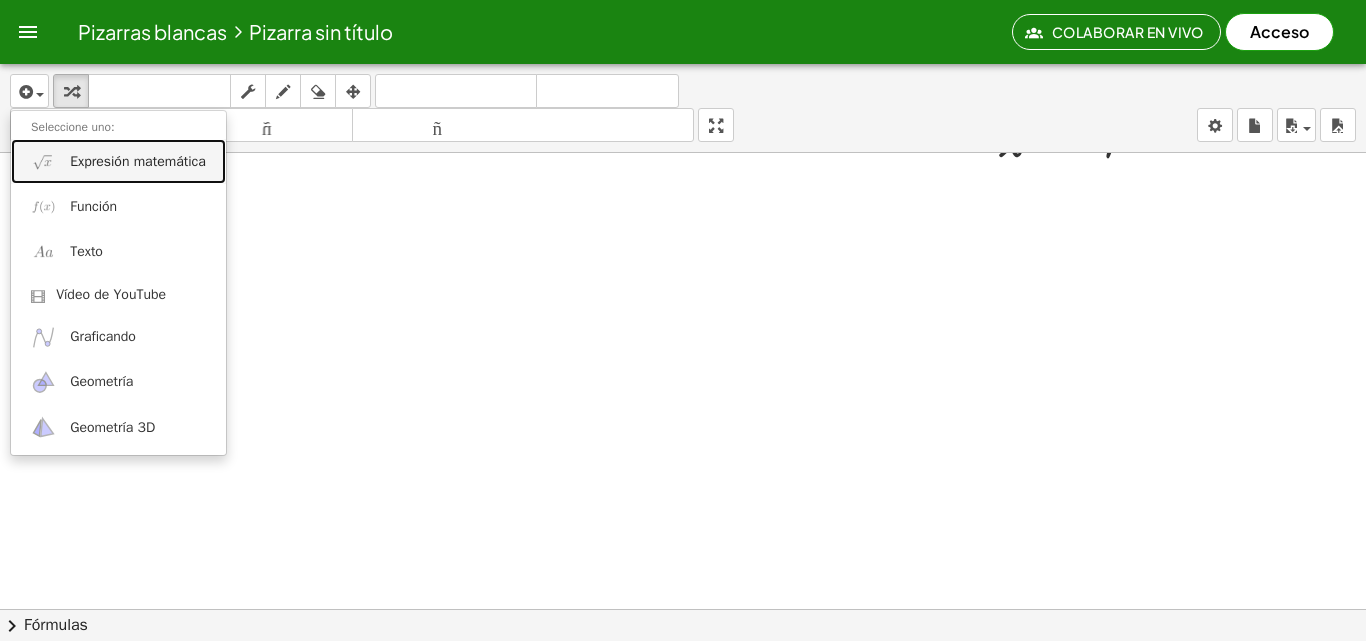 click on "Expresión matemática" at bounding box center (118, 161) 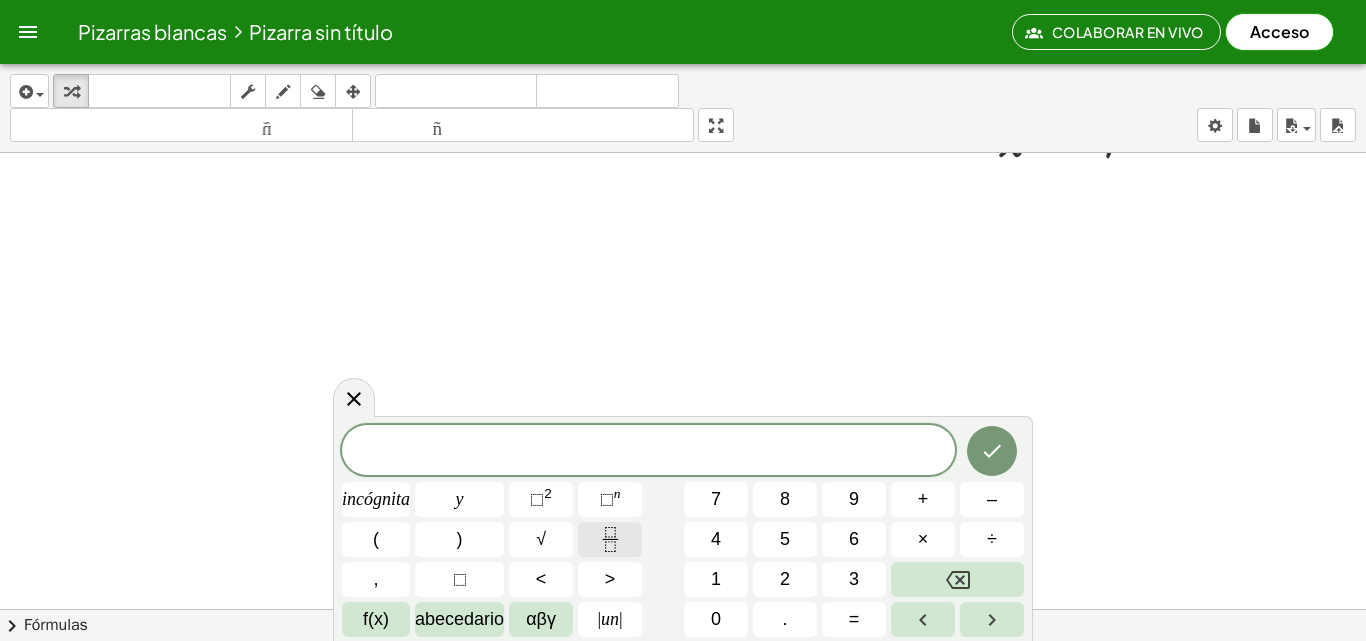 click 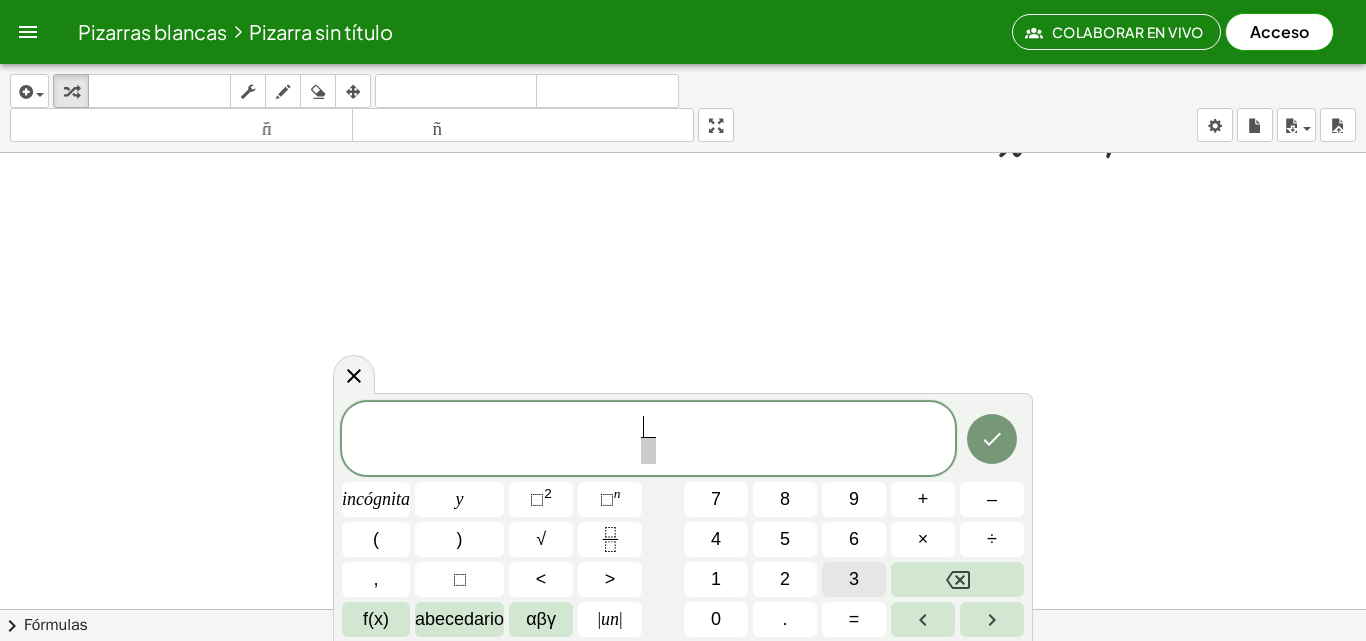 click on "3" at bounding box center (854, 579) 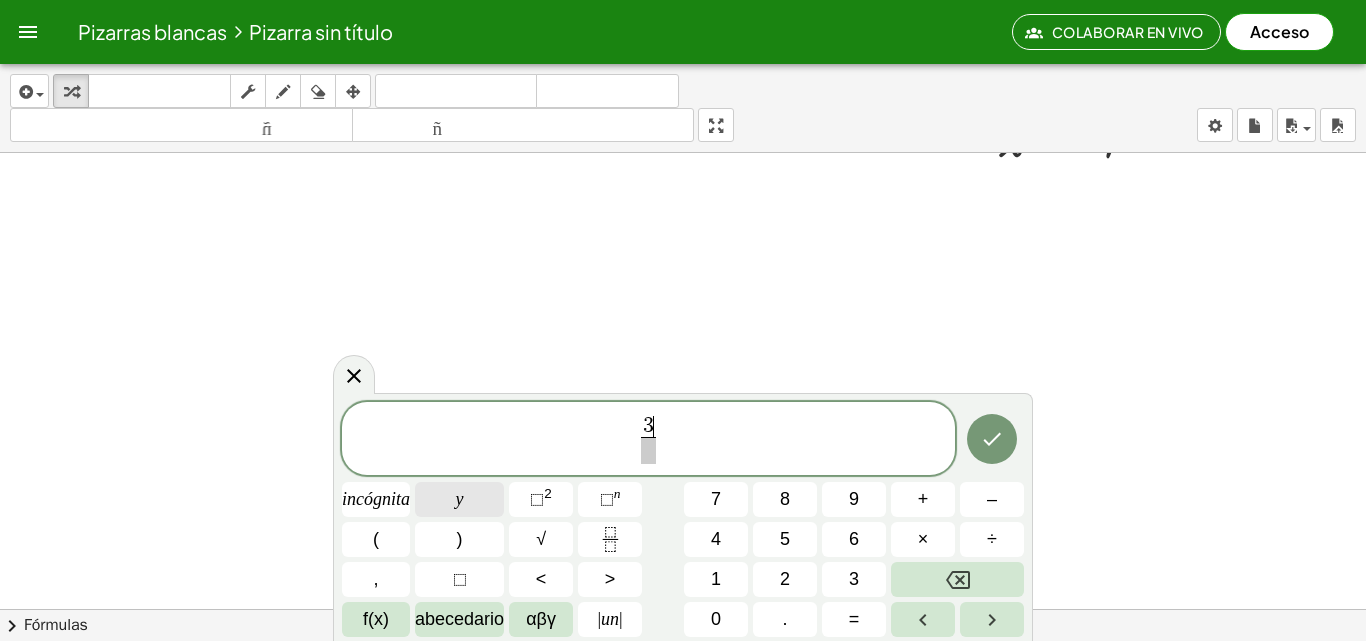 click on "y" at bounding box center [459, 499] 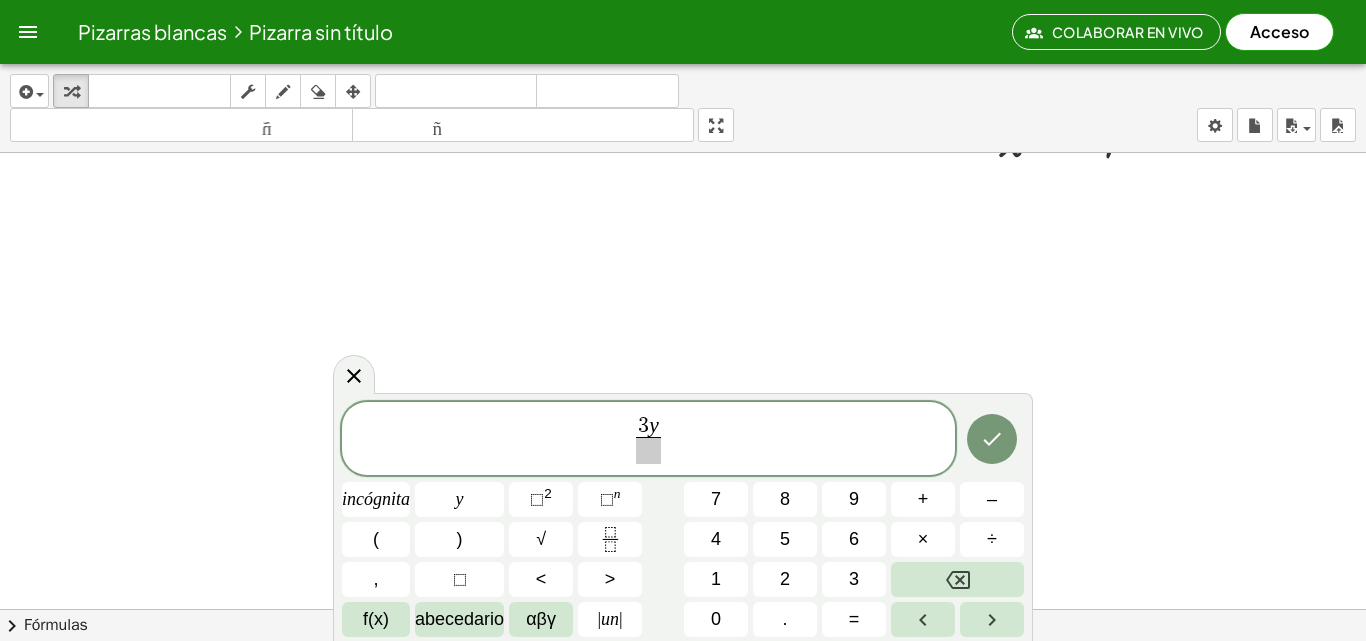 click on "3 y ​ ​" at bounding box center (649, 440) 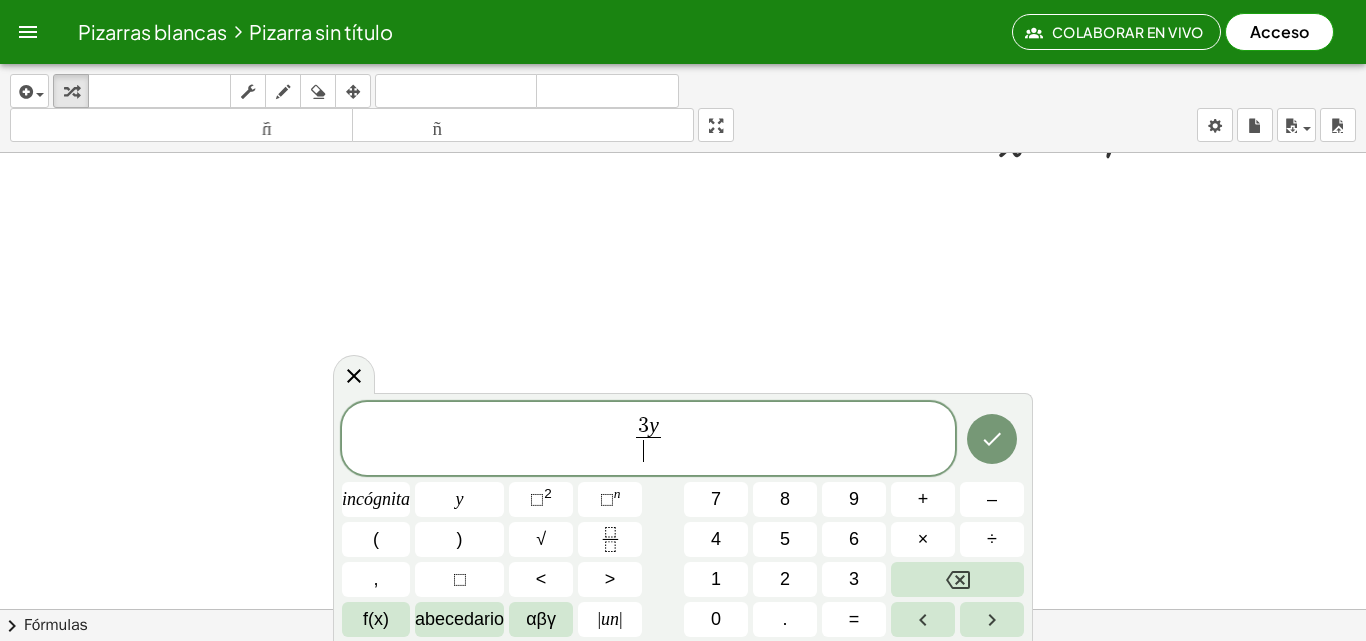 click on "[NUMBER] ​ incógnita y [NUMBER] [NUMBER] [NUMBER] + – ( ) √ [NUMBER] [NUMBER] [NUMBER] × ÷ , [NUMBER] [NUMBER] < > [NUMBER] [NUMBER] [NUMBER] f(x) abecedario αβγ |  un  | [NUMBER] . =" at bounding box center [683, 520] 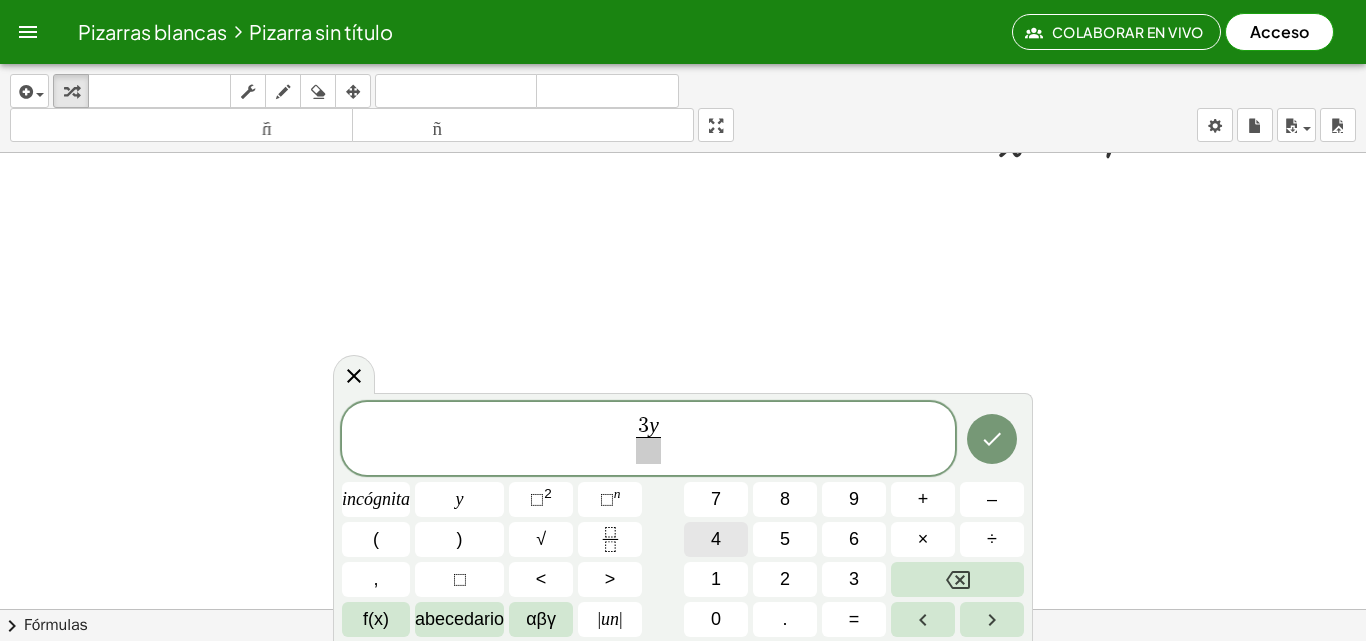 click on "4" at bounding box center (716, 539) 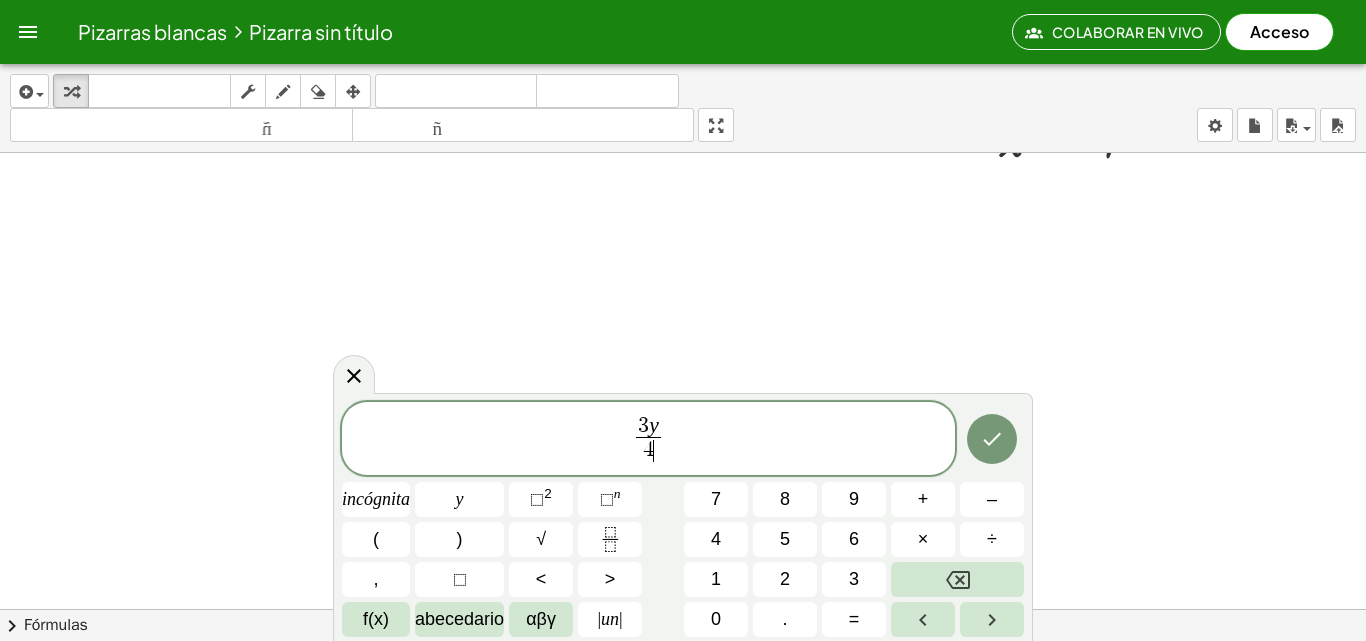 click on "3 y 4 ​ ​" at bounding box center (648, 440) 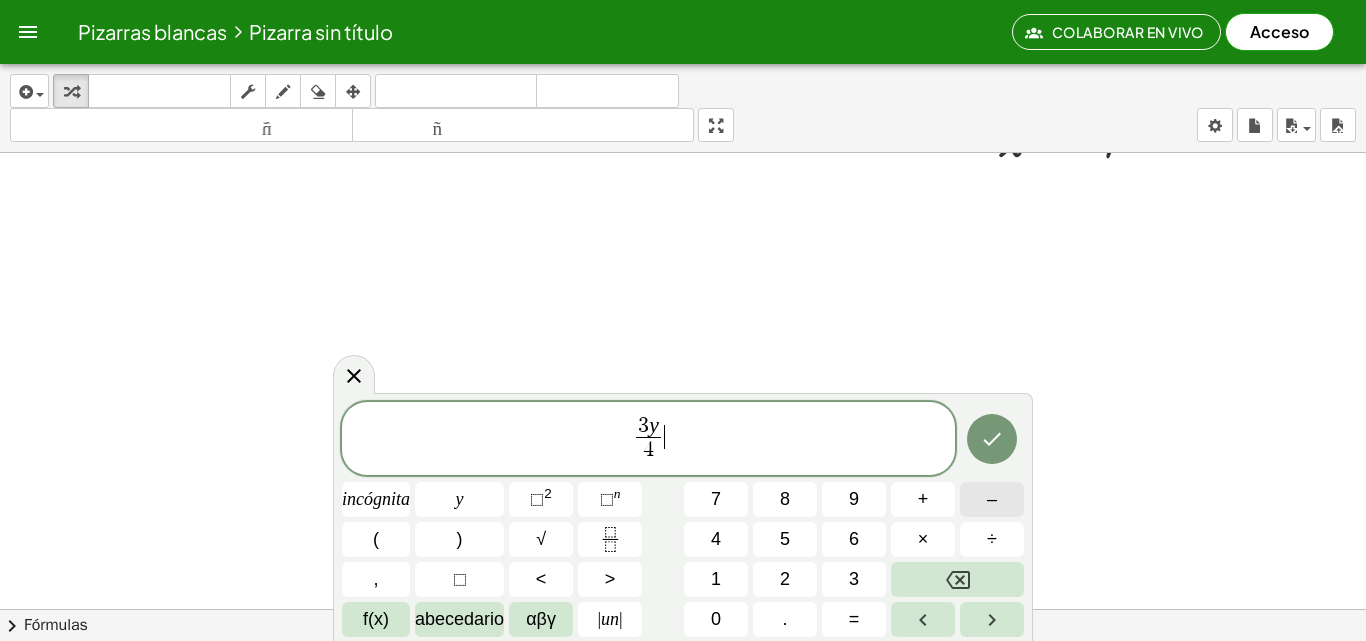 click on "–" at bounding box center (992, 499) 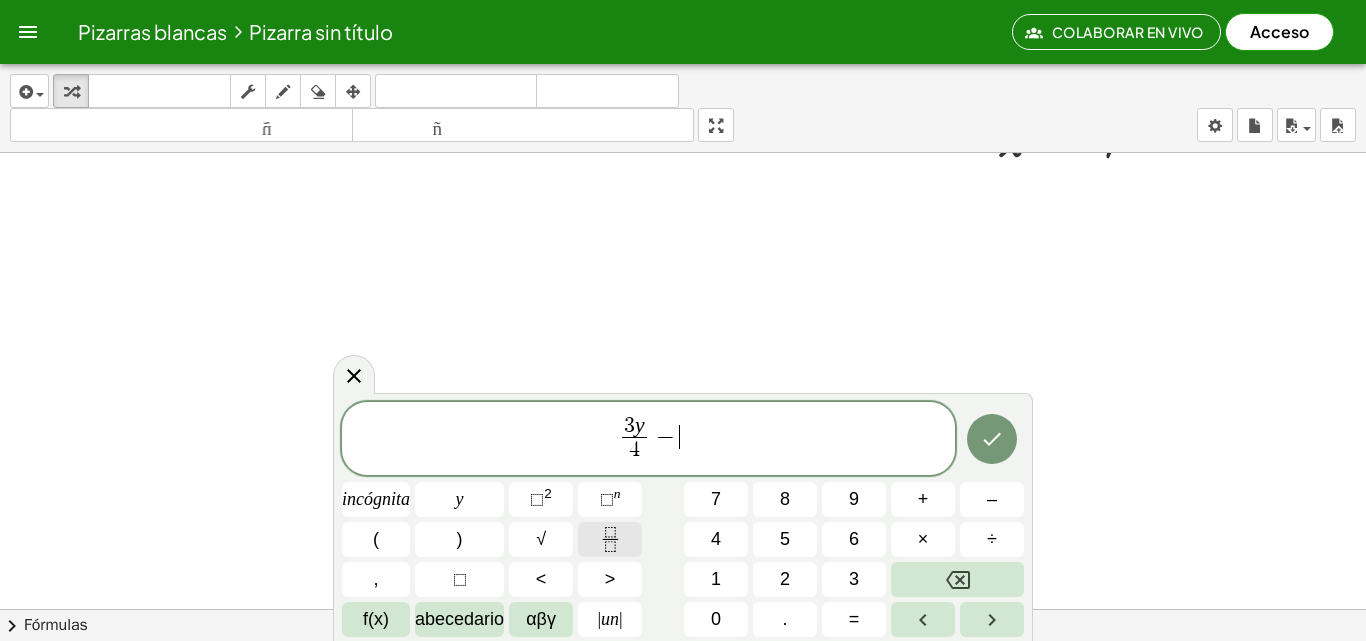 click at bounding box center [610, 539] 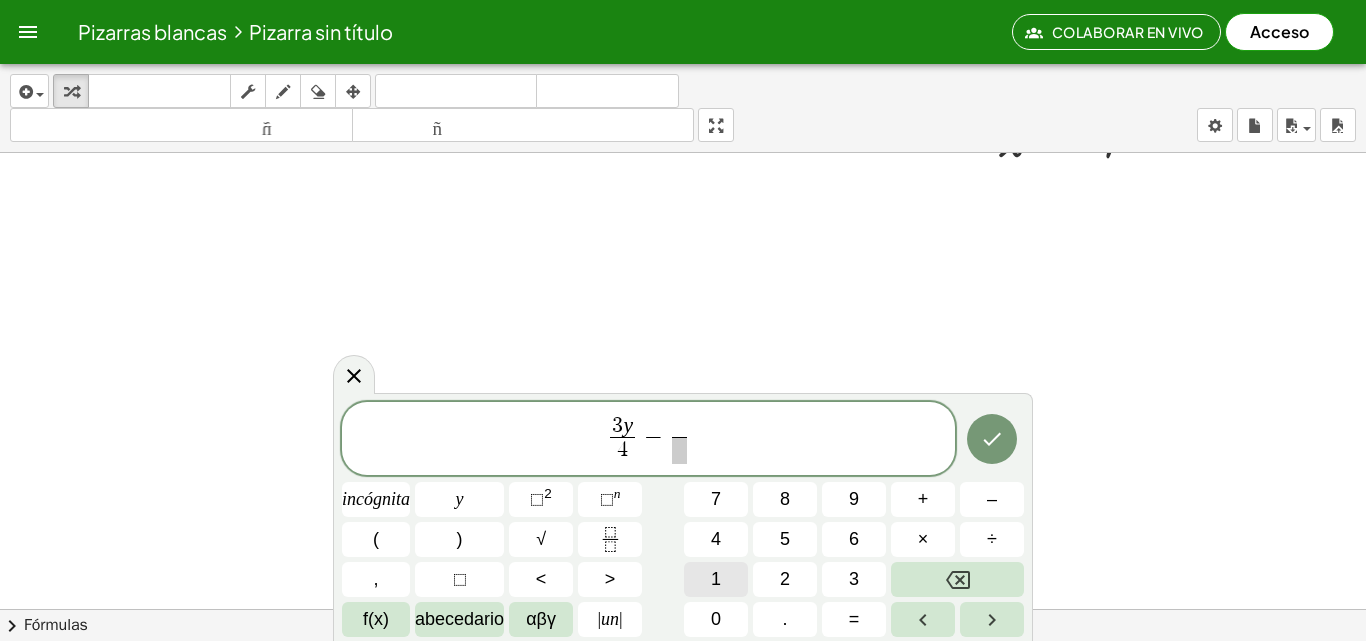 click on "1" at bounding box center [716, 579] 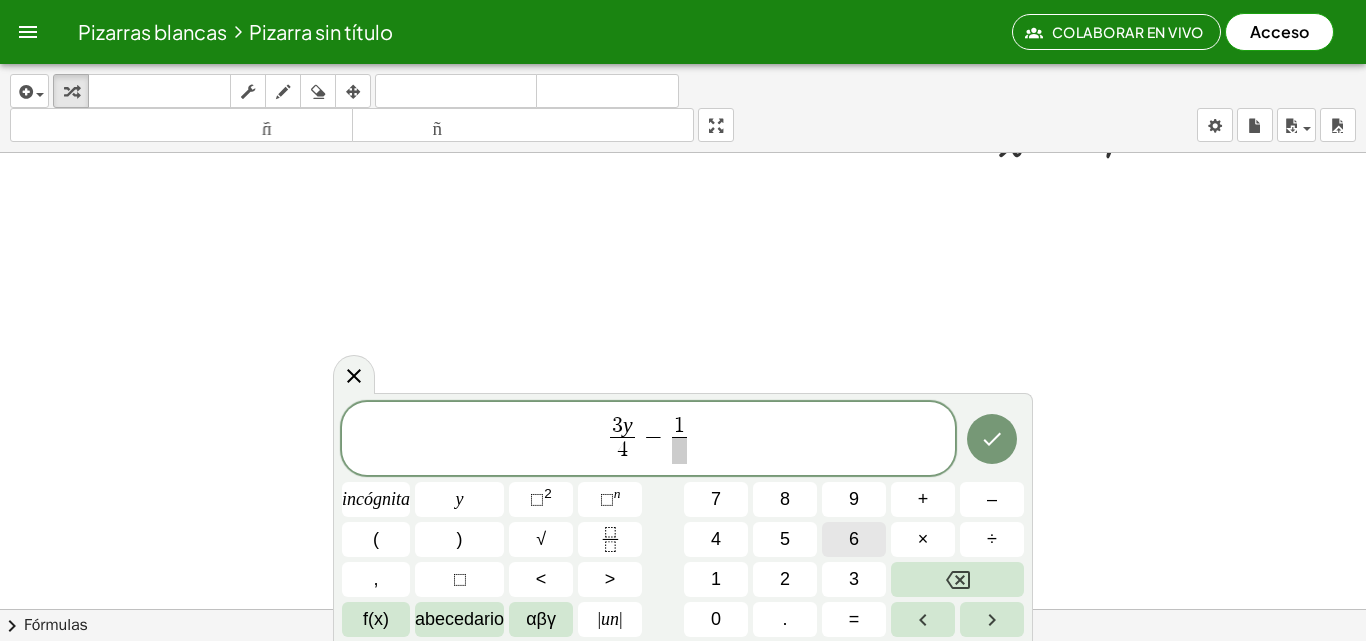 click on "6" at bounding box center (854, 539) 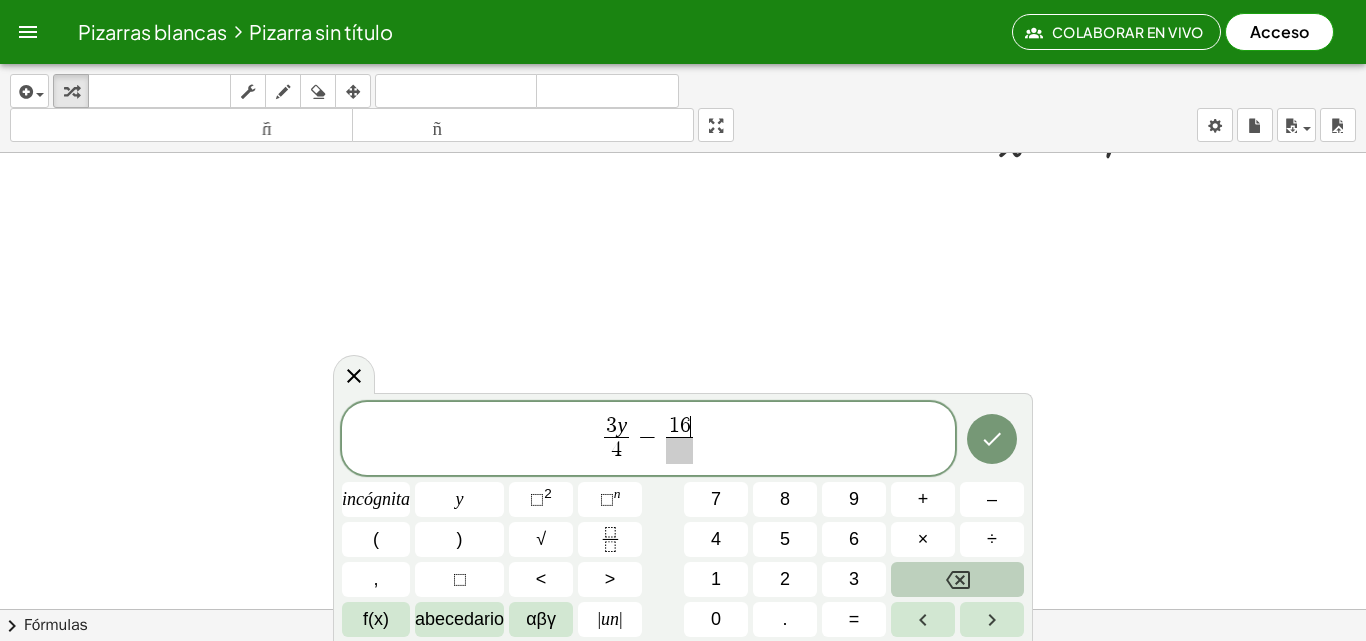 click at bounding box center [957, 579] 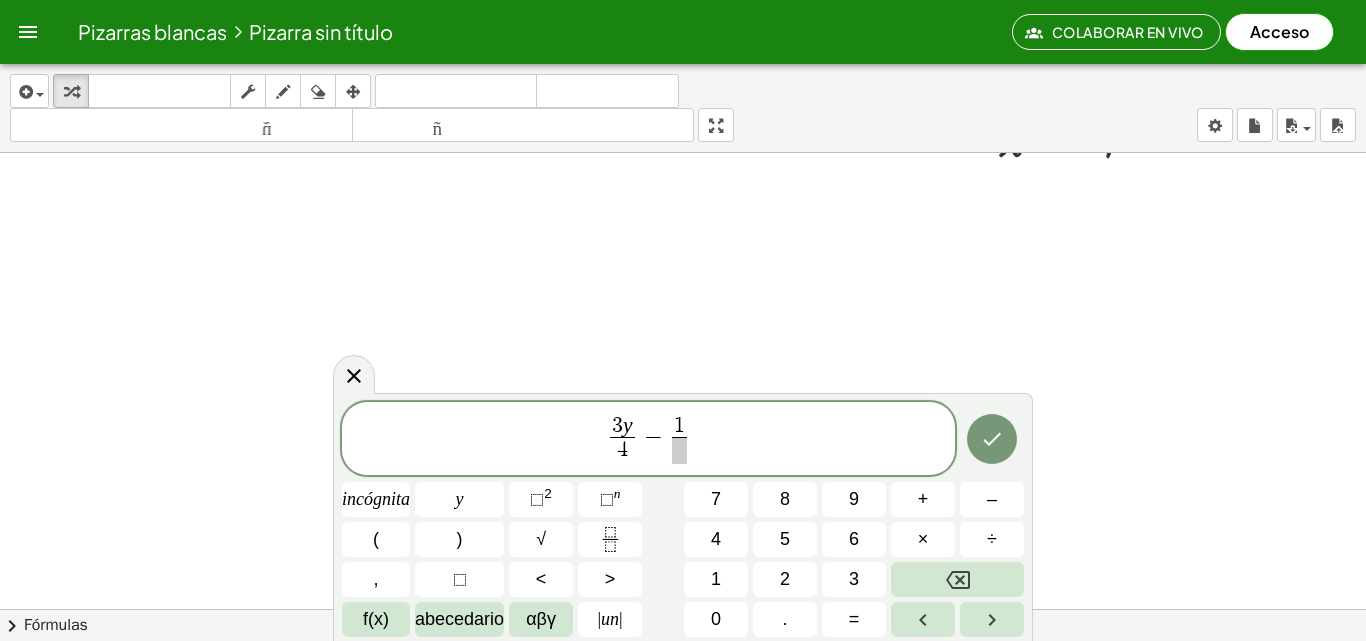 click at bounding box center [679, 450] 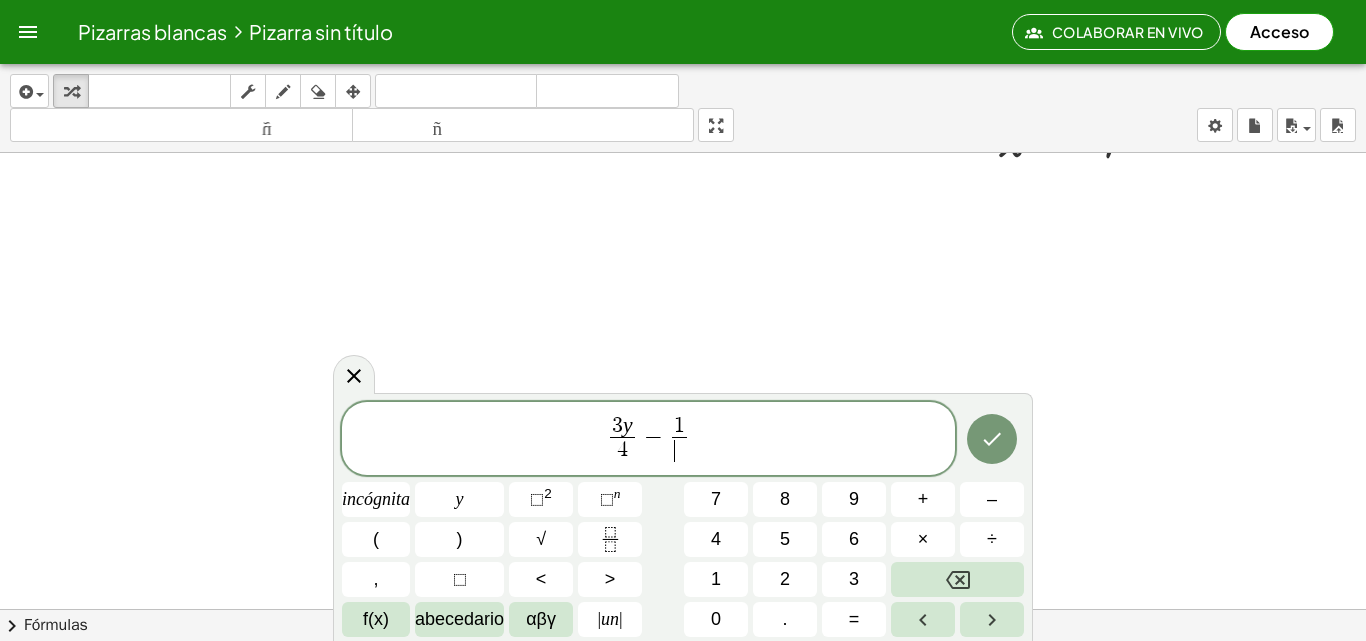 click on "3 y 4 ​ − 1 ​ ​" at bounding box center (648, 440) 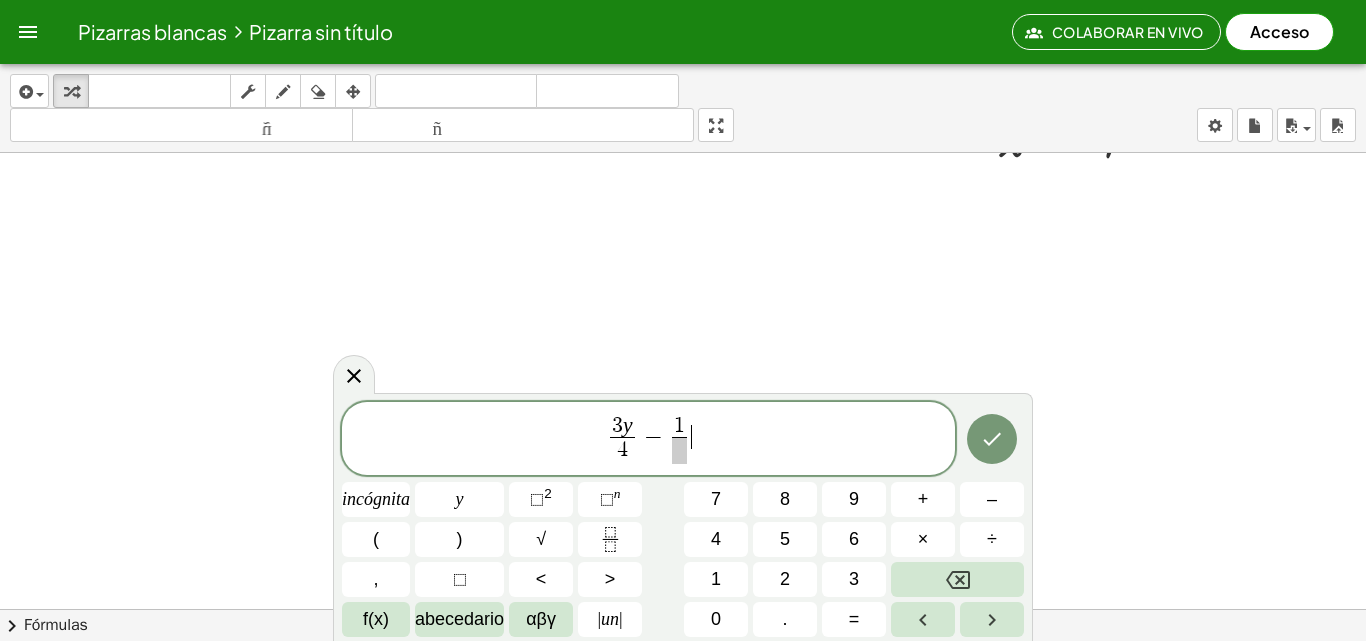 click at bounding box center (679, 450) 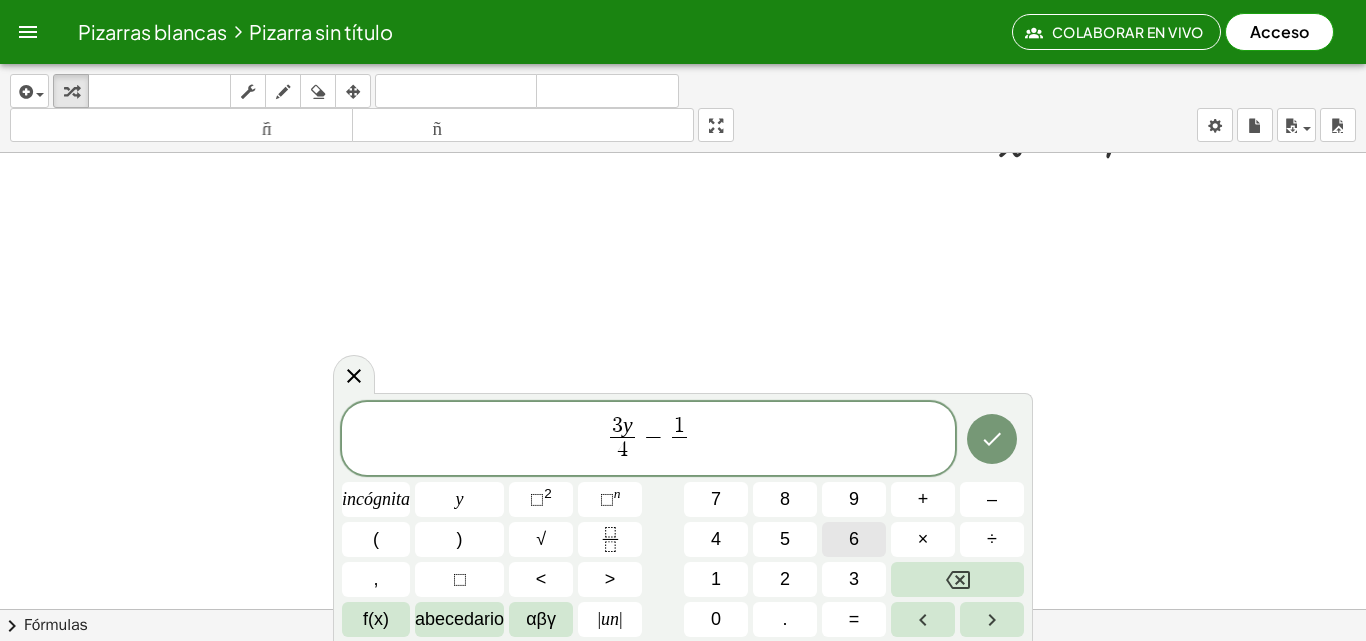 click on "6" at bounding box center (854, 539) 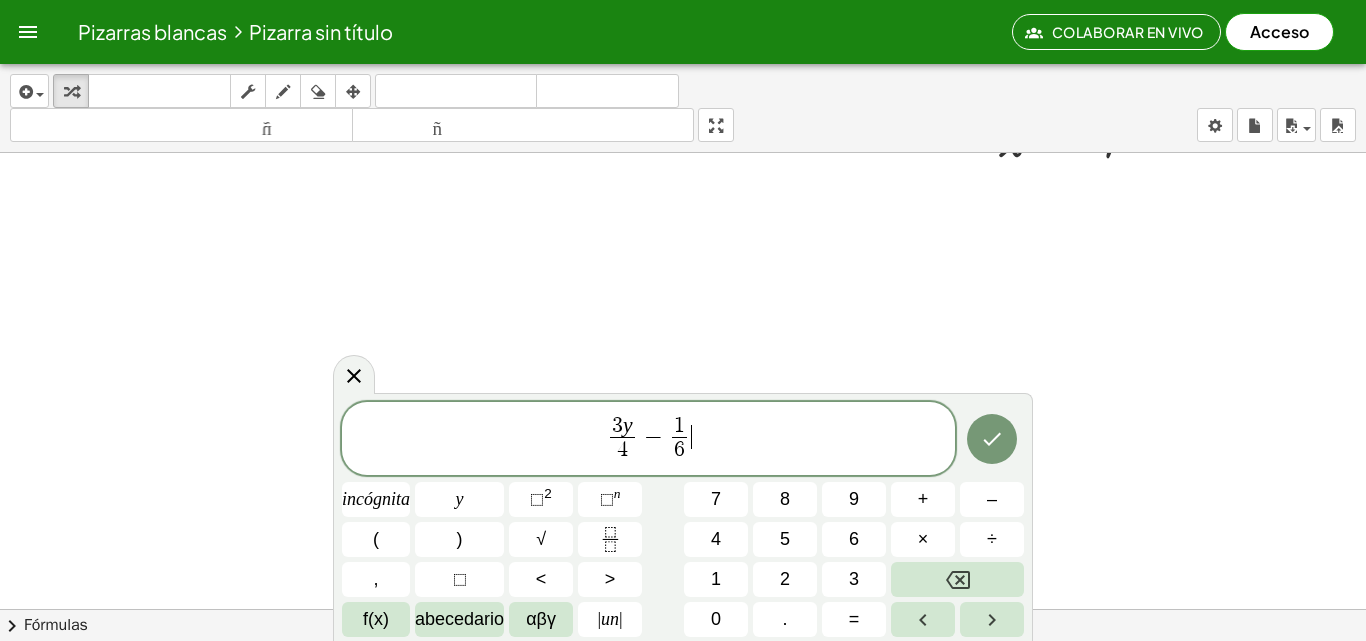 click on "3 y 4 ​ − 1 6 ​ ​" at bounding box center [648, 440] 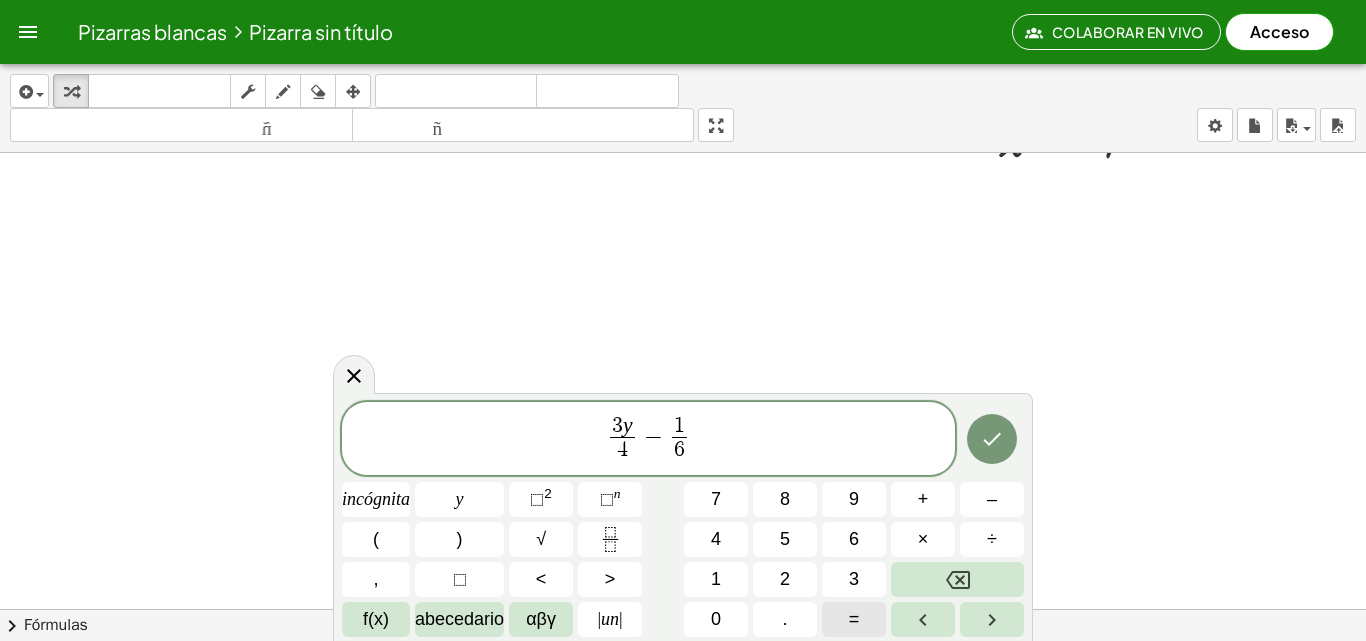 click on "=" at bounding box center (854, 619) 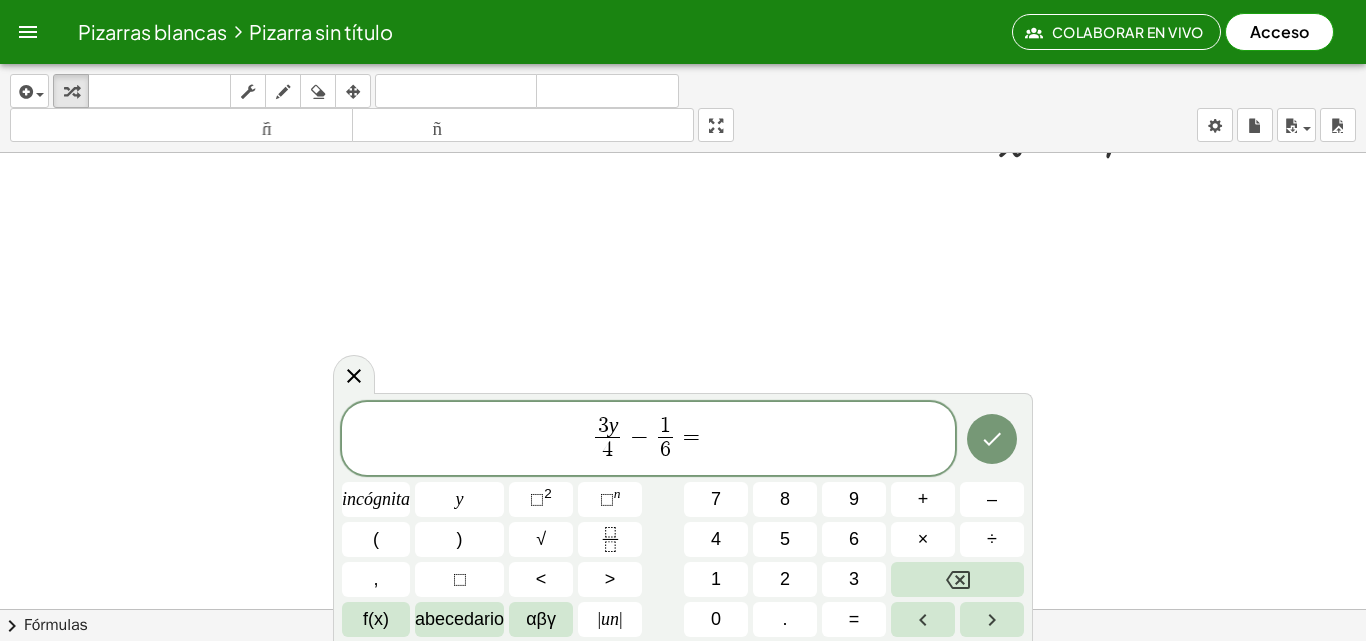 click on "[NUMBER] y [NUMBER] ​ − [NUMBER] [NUMBER] = incógnita y [NUMBER] [NUMBER] [NUMBER] + – ( ) √ [NUMBER] [NUMBER] [NUMBER] × ÷ , [NUMBER] [NUMBER] < > [NUMBER] [NUMBER] [NUMBER] f(x) abecedario αβγ |  un  | [NUMBER] . =" at bounding box center (683, 520) 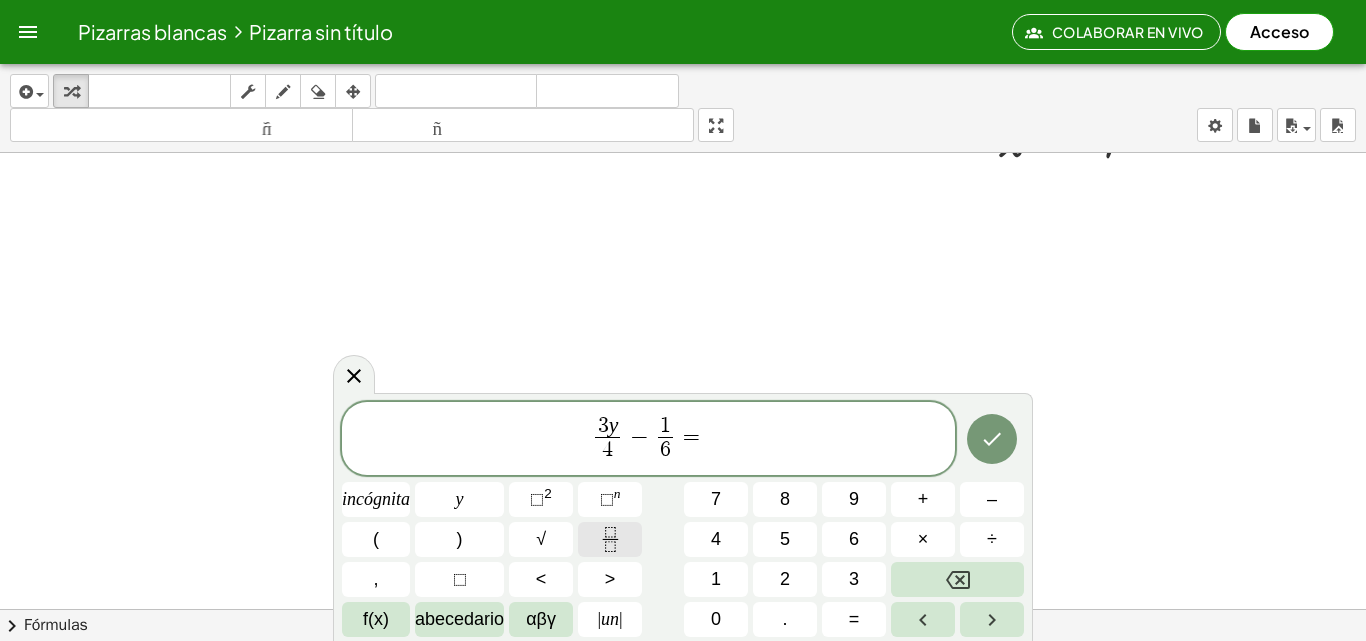 click 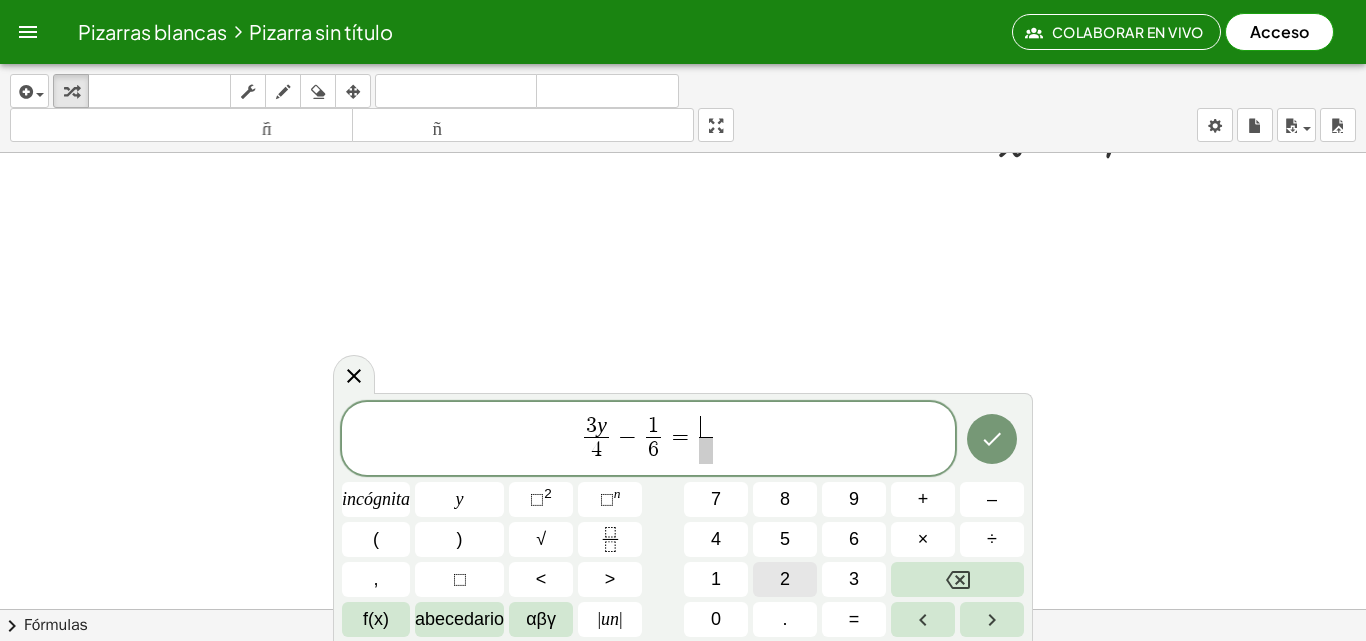 click on "2" at bounding box center (785, 579) 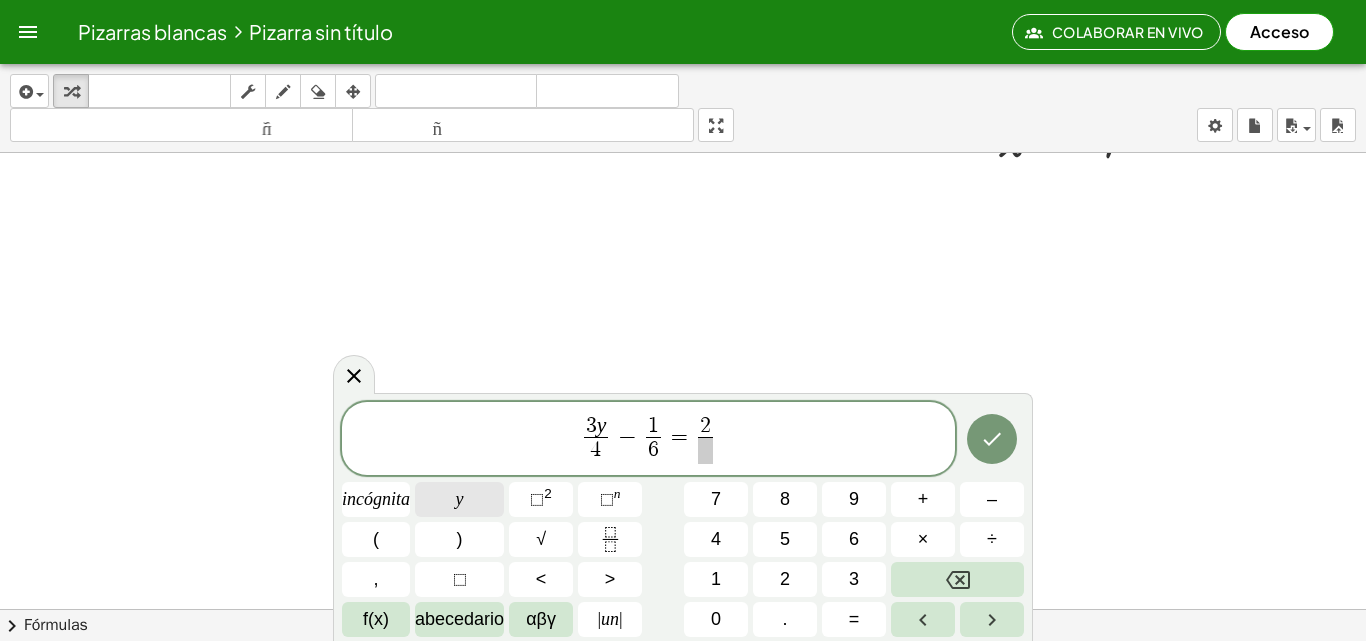 click on "y" at bounding box center (459, 499) 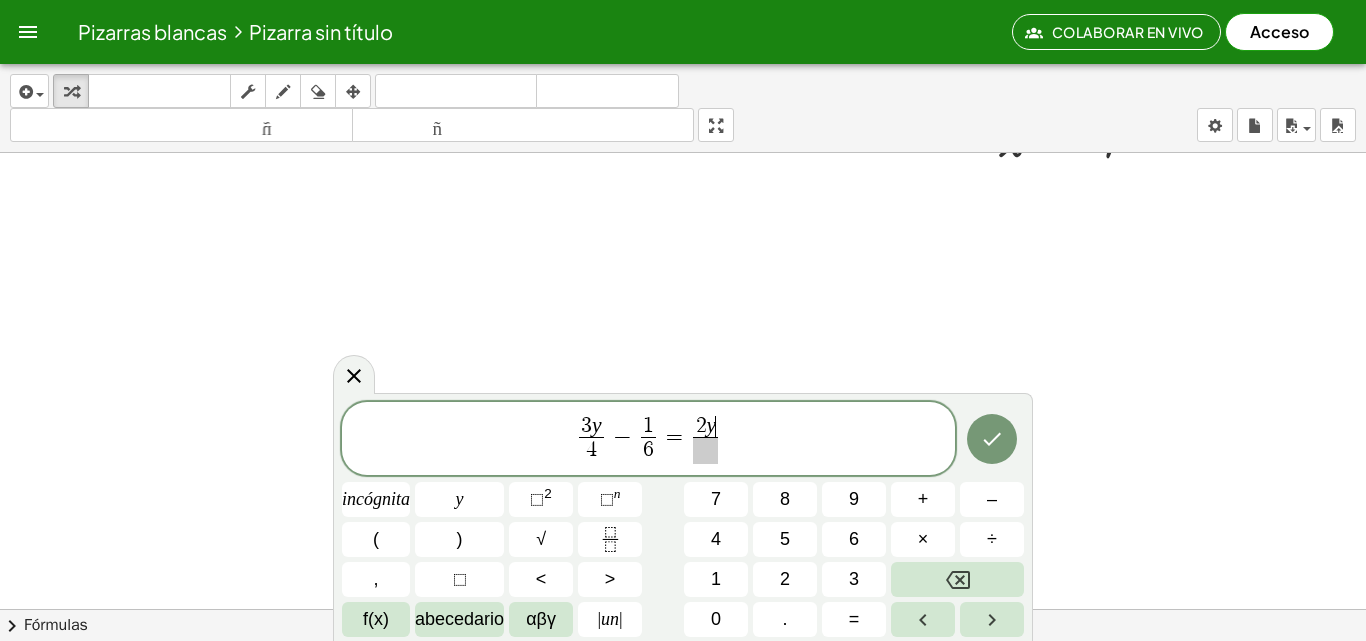 click on "2 y ​ ​" at bounding box center [706, 440] 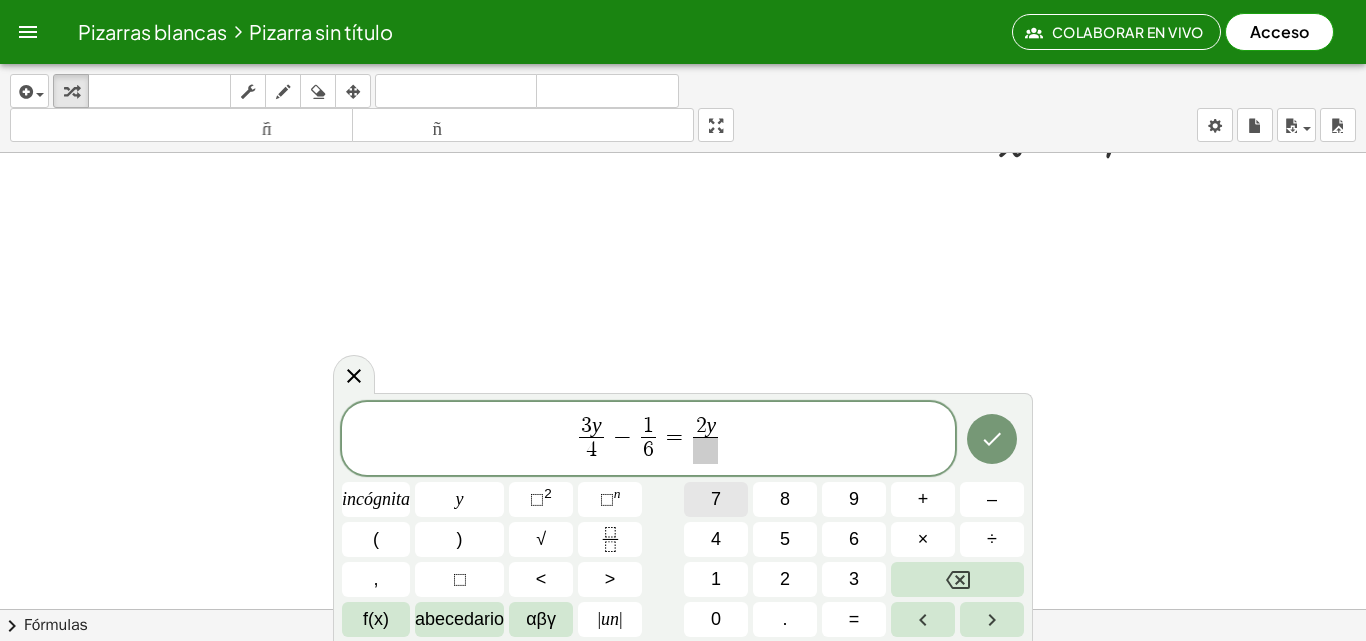 click on "7" at bounding box center (716, 499) 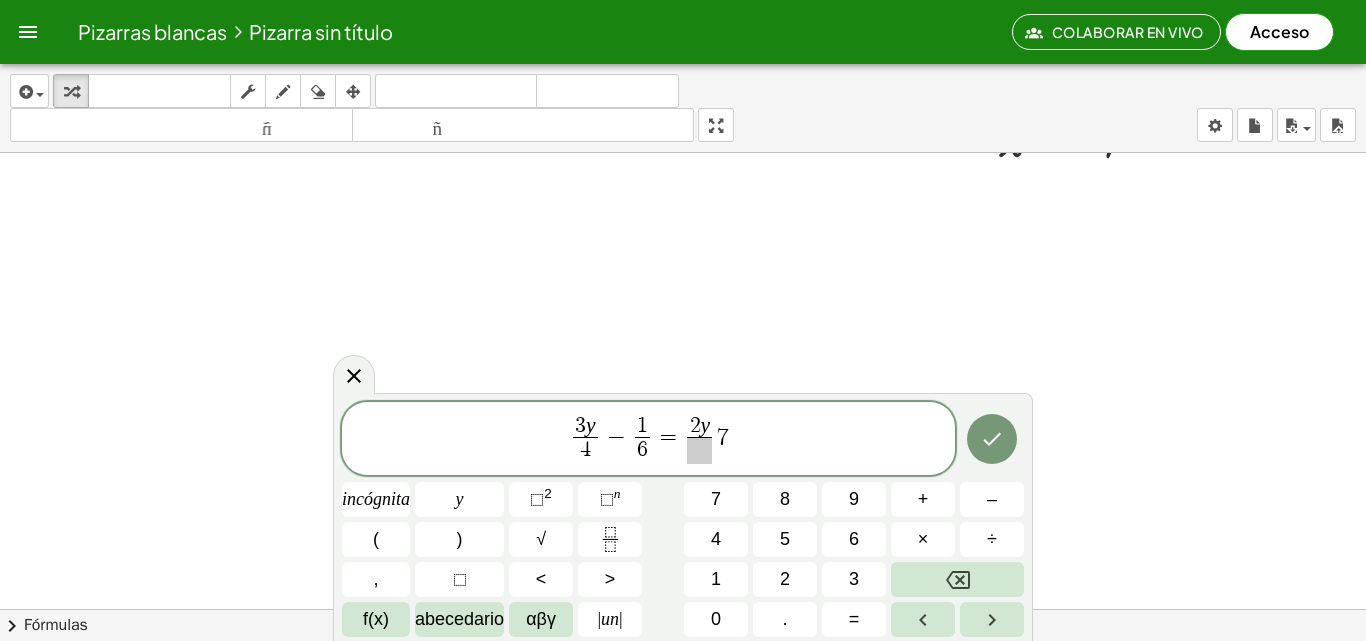 click at bounding box center [699, 450] 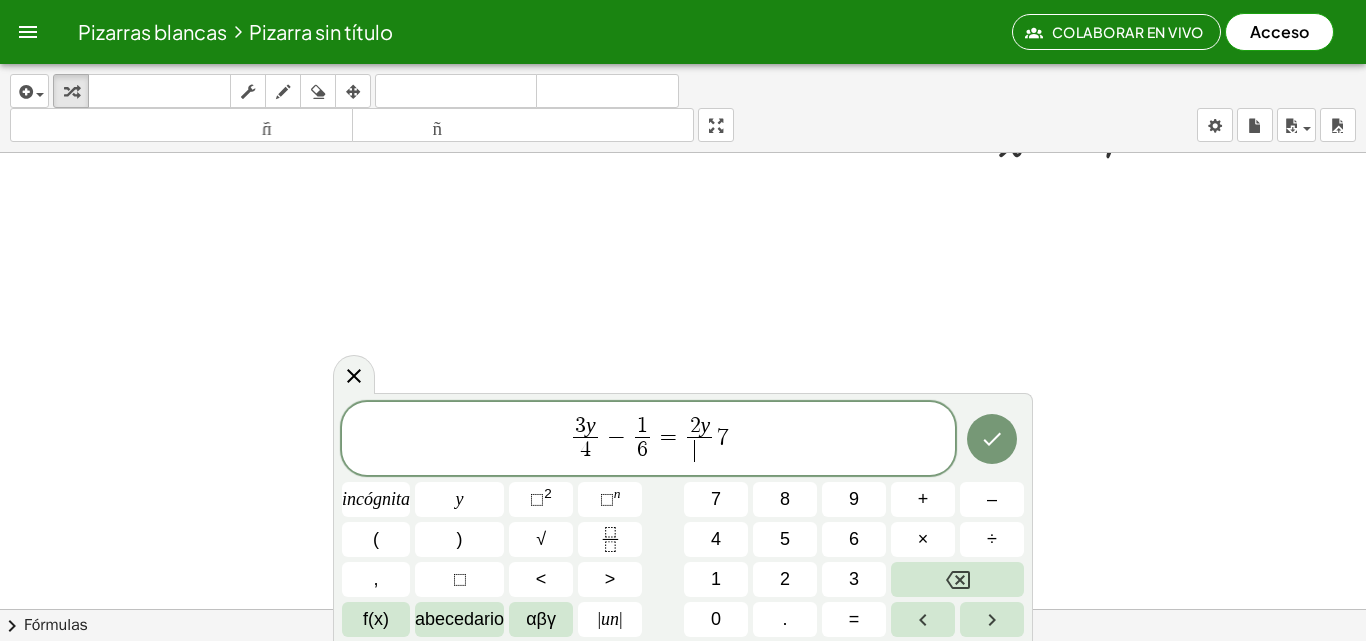 click on "[NUMBER] y [NUMBER] ​ − [NUMBER] [NUMBER] = [NUMBER] y ​ [NUMBER]" at bounding box center (648, 440) 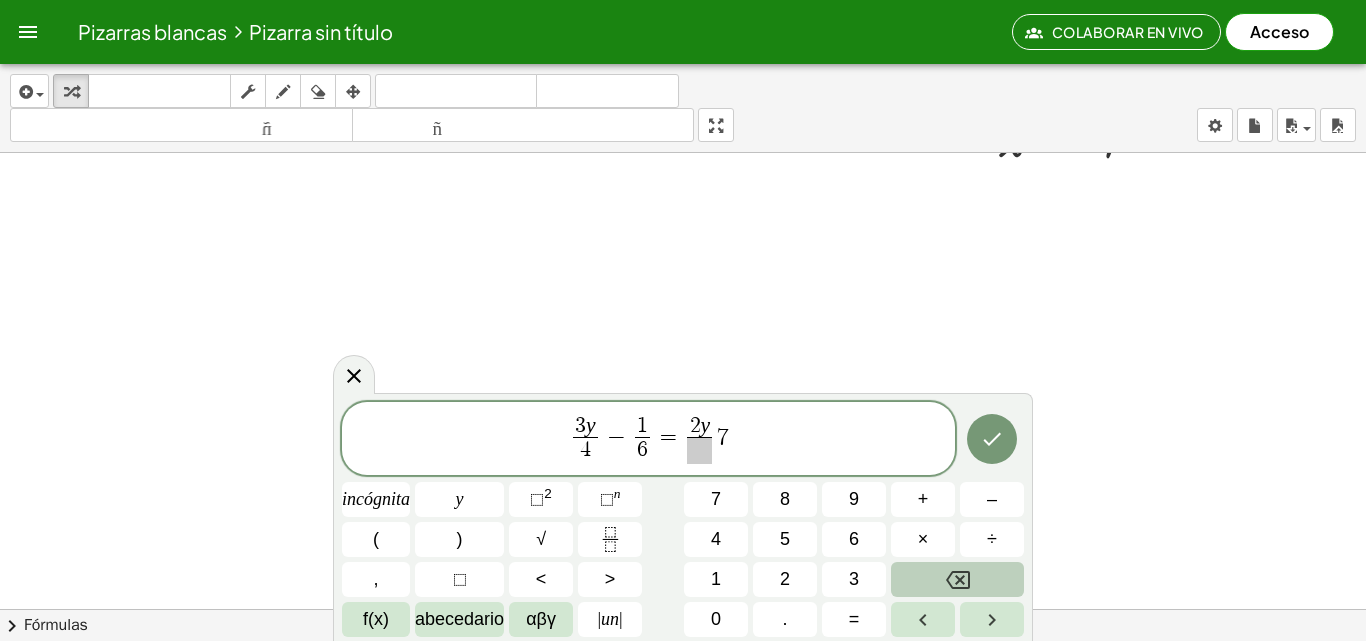 click at bounding box center [957, 579] 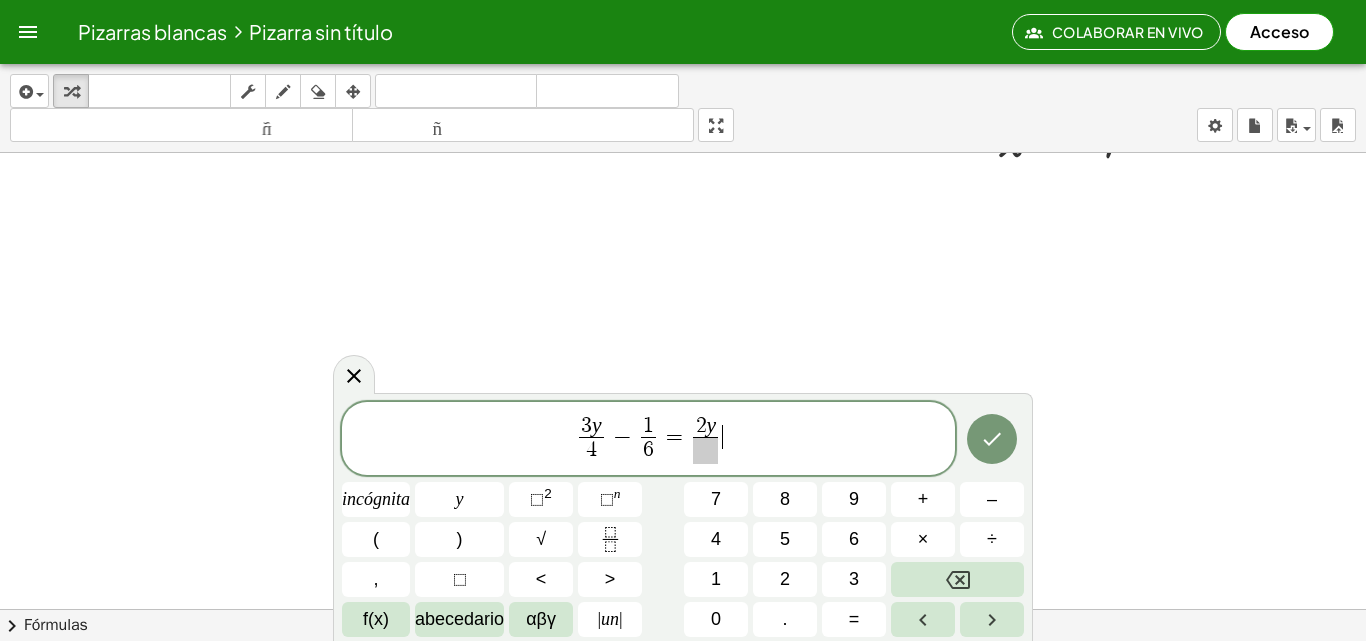 click at bounding box center (705, 450) 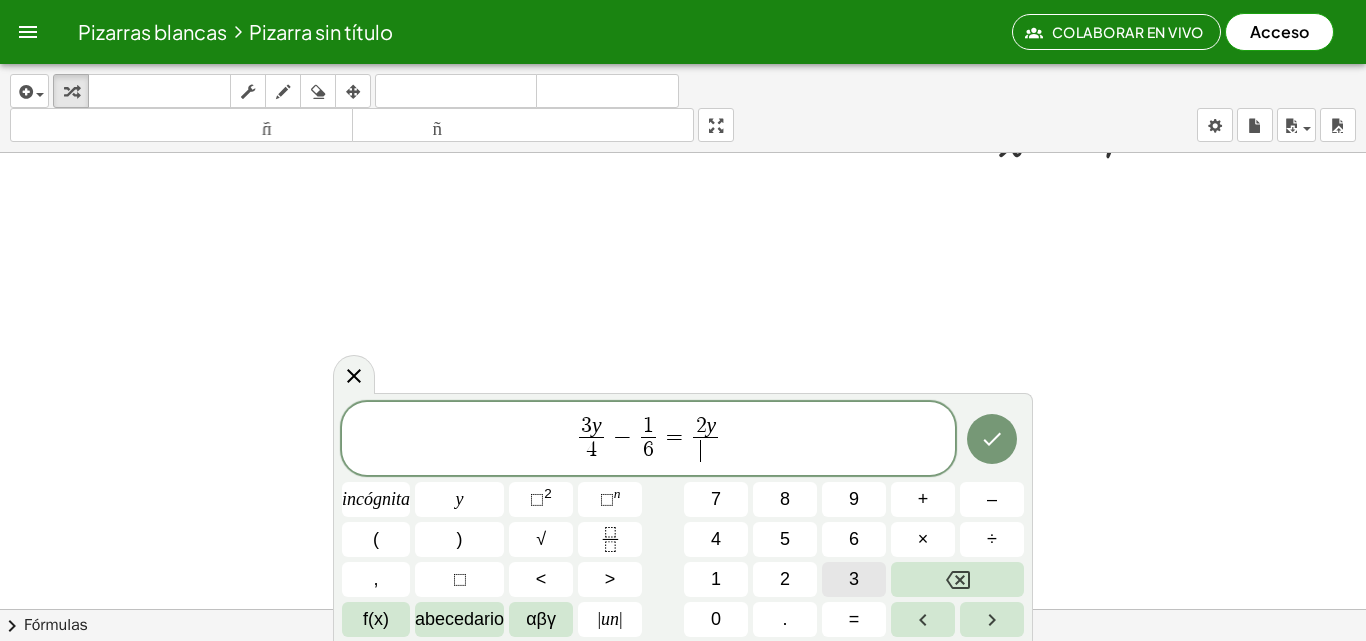 click on "3" at bounding box center [854, 579] 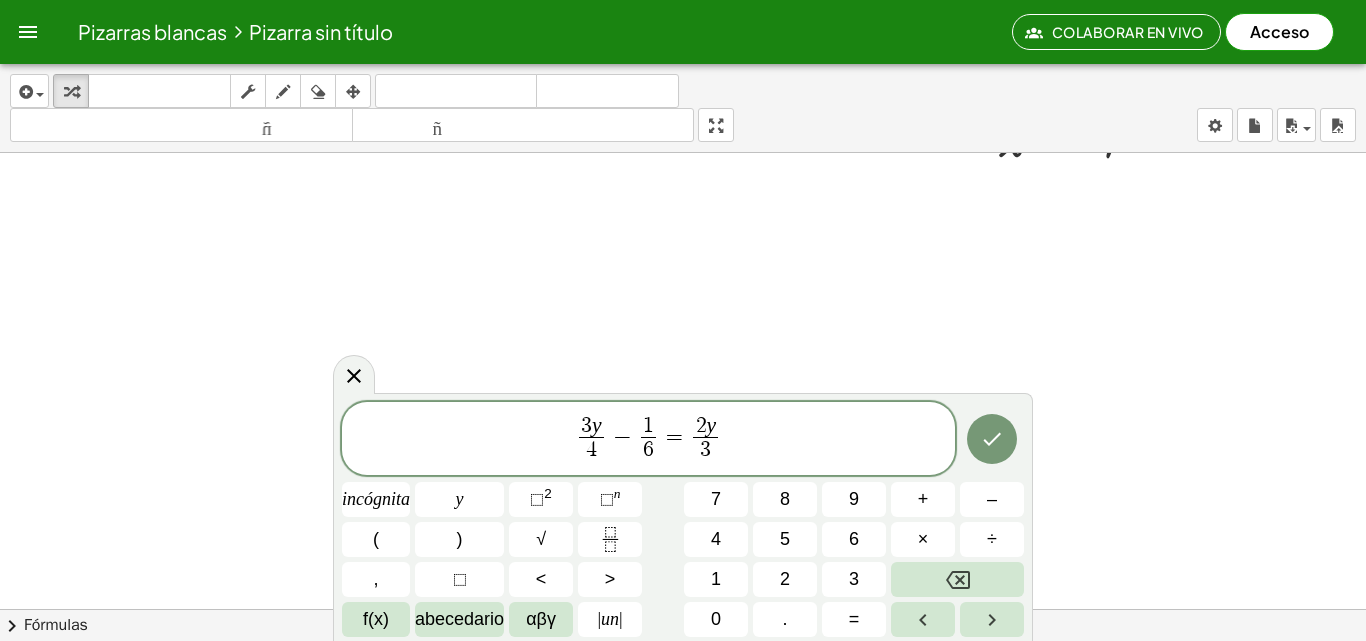 click on "3 y 4 ​ − 1 6 ​ = 2 y 3 ​ ​" at bounding box center [648, 440] 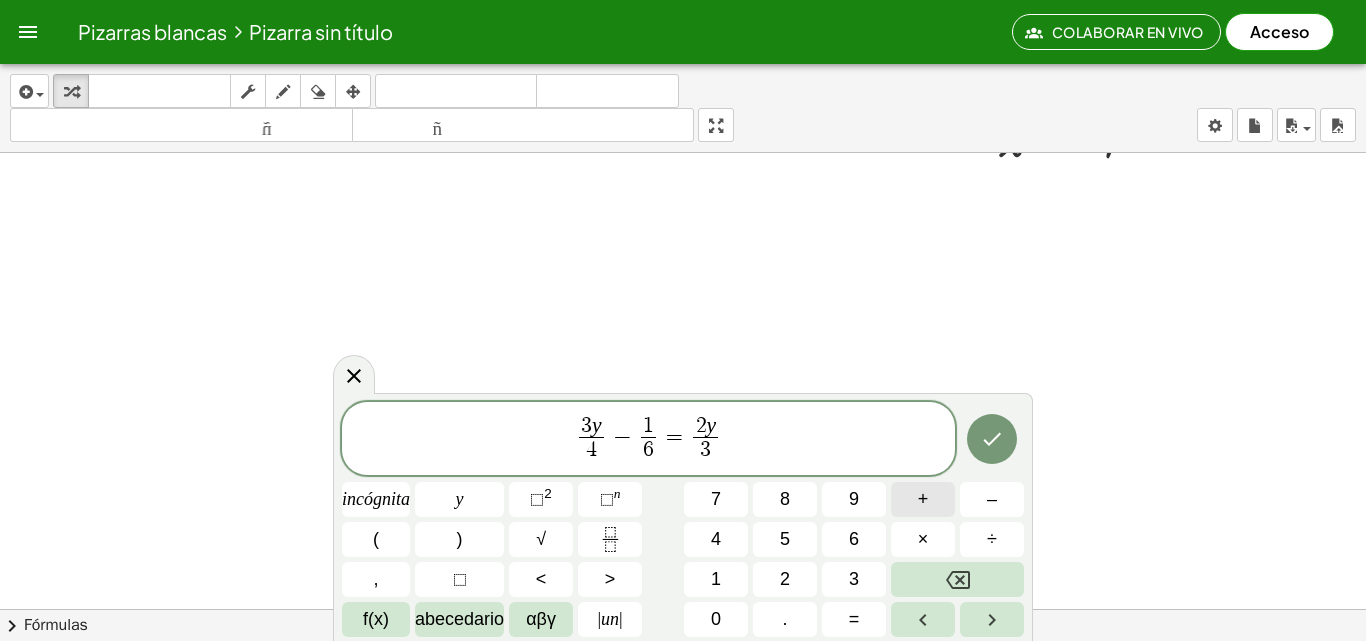 click on "+" at bounding box center (923, 499) 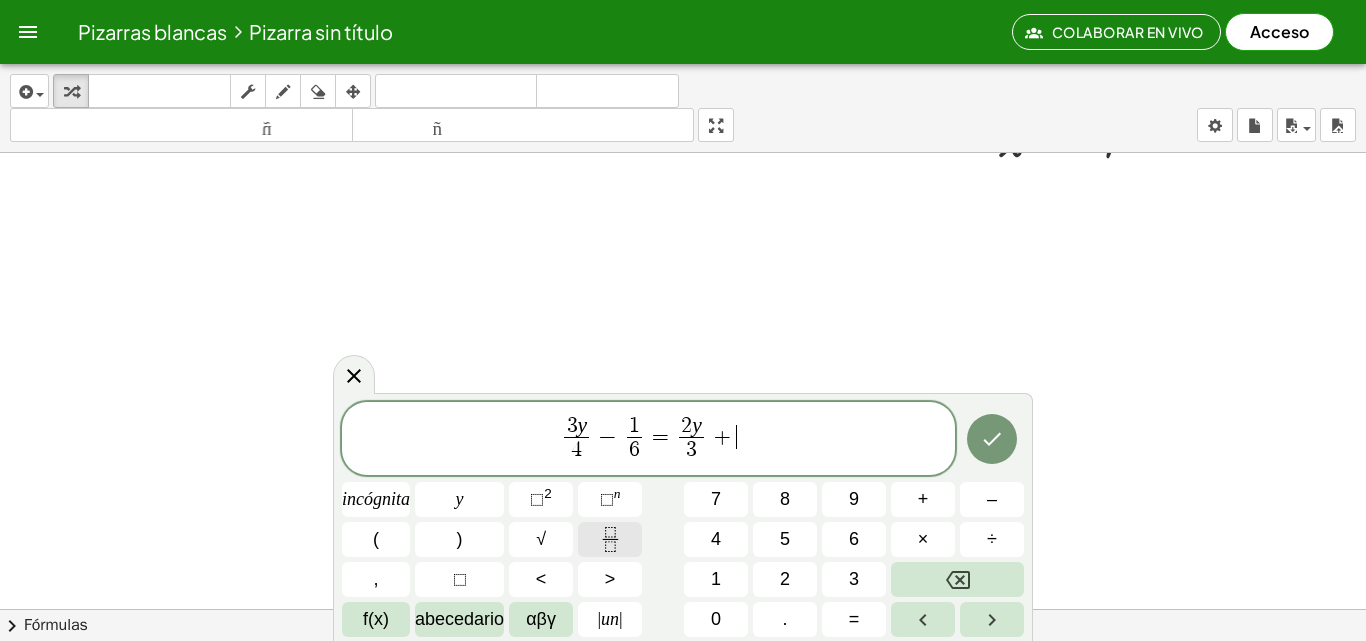 click at bounding box center [610, 539] 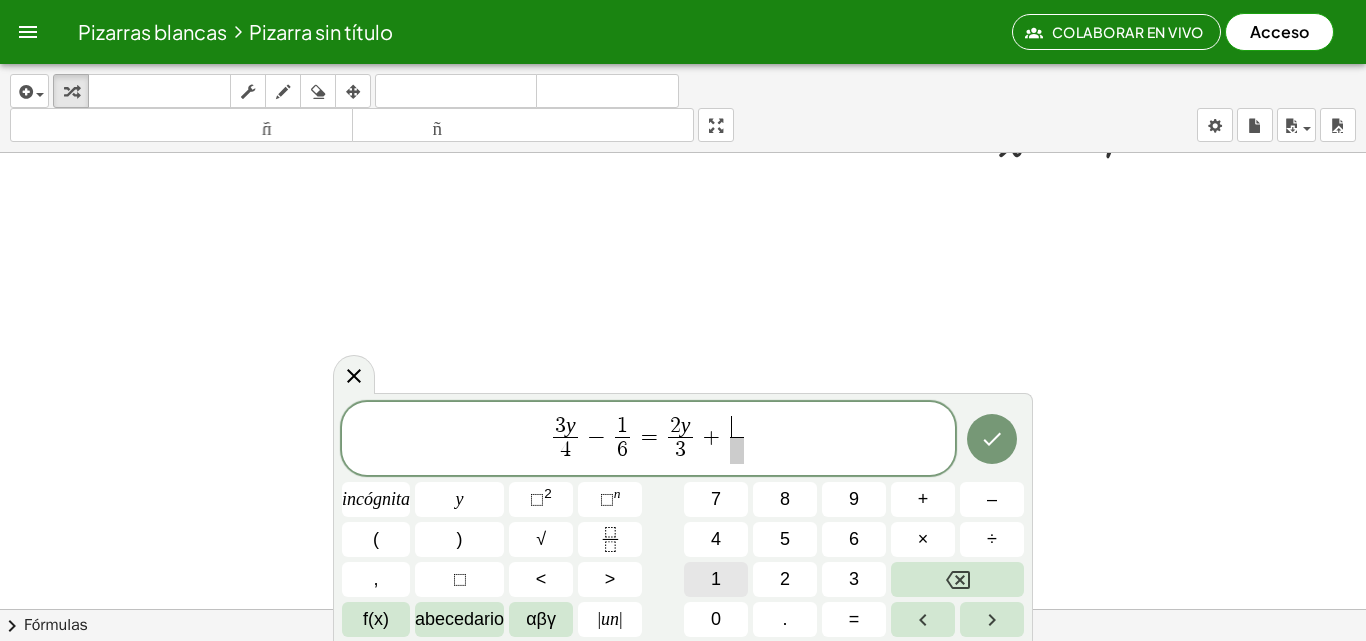 click on "1" at bounding box center [716, 579] 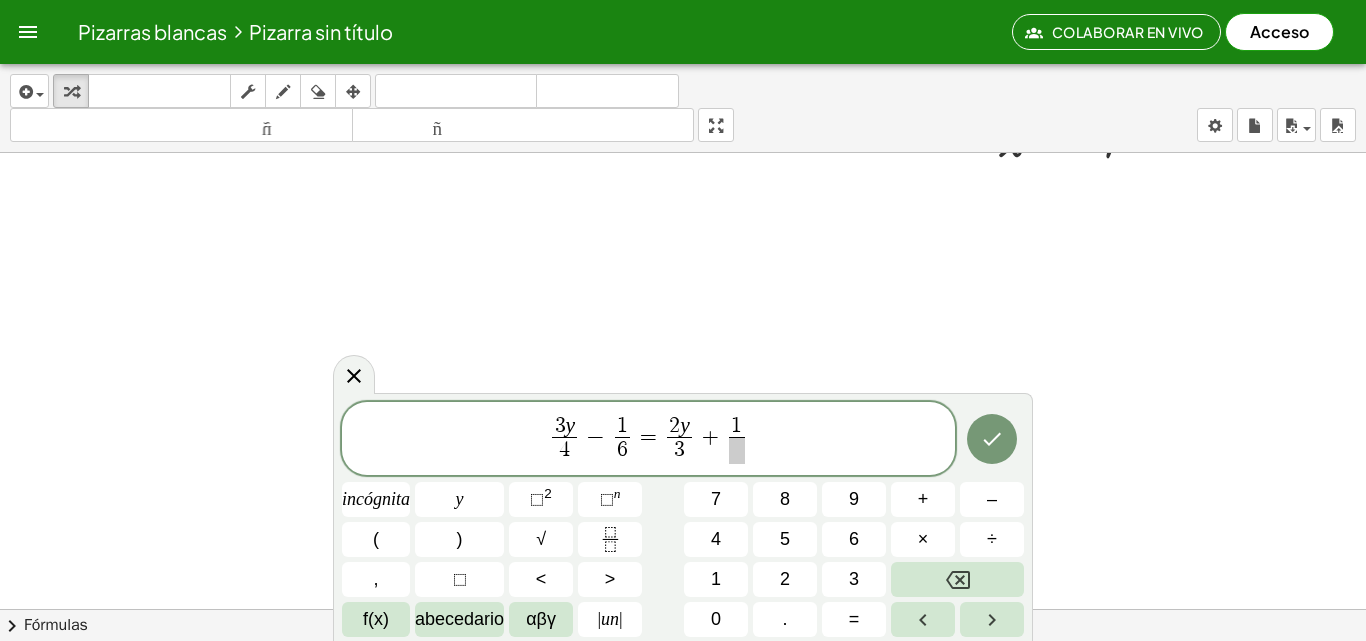 click on "1" at bounding box center (736, 426) 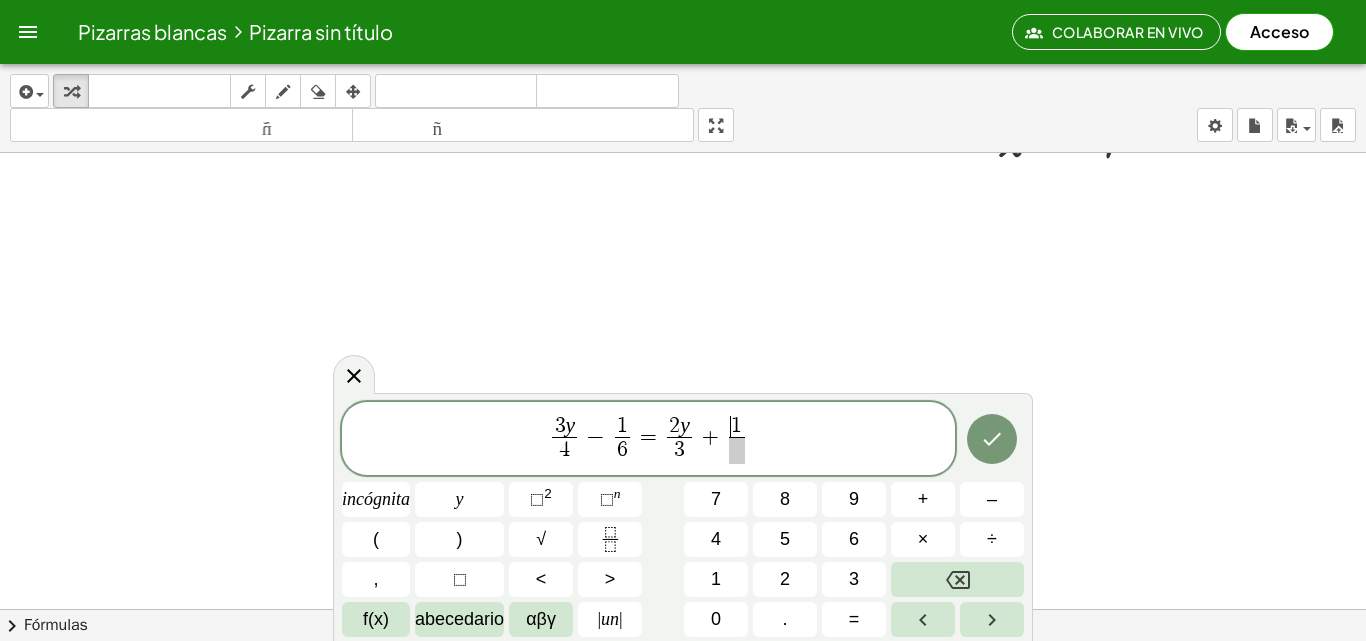 click on "3 y 4 ​ − 1 6 ​ = 2 y 3 ​ + ​ 1 ​" 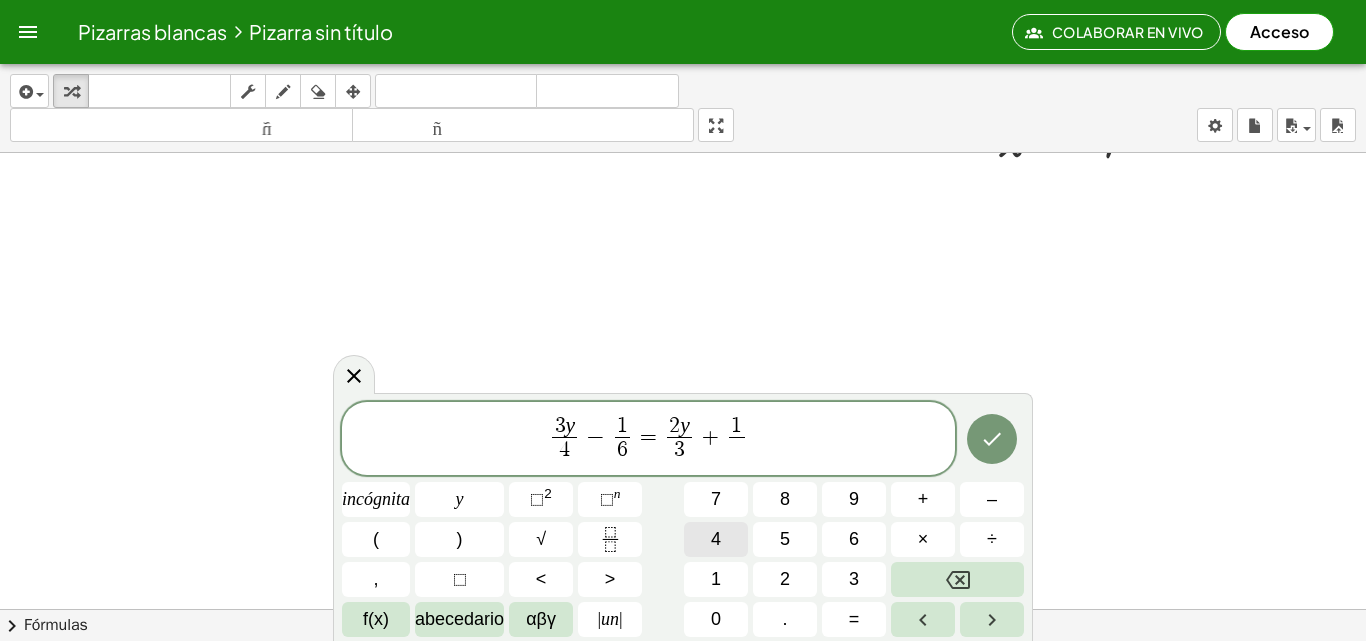 click on "4" at bounding box center [716, 539] 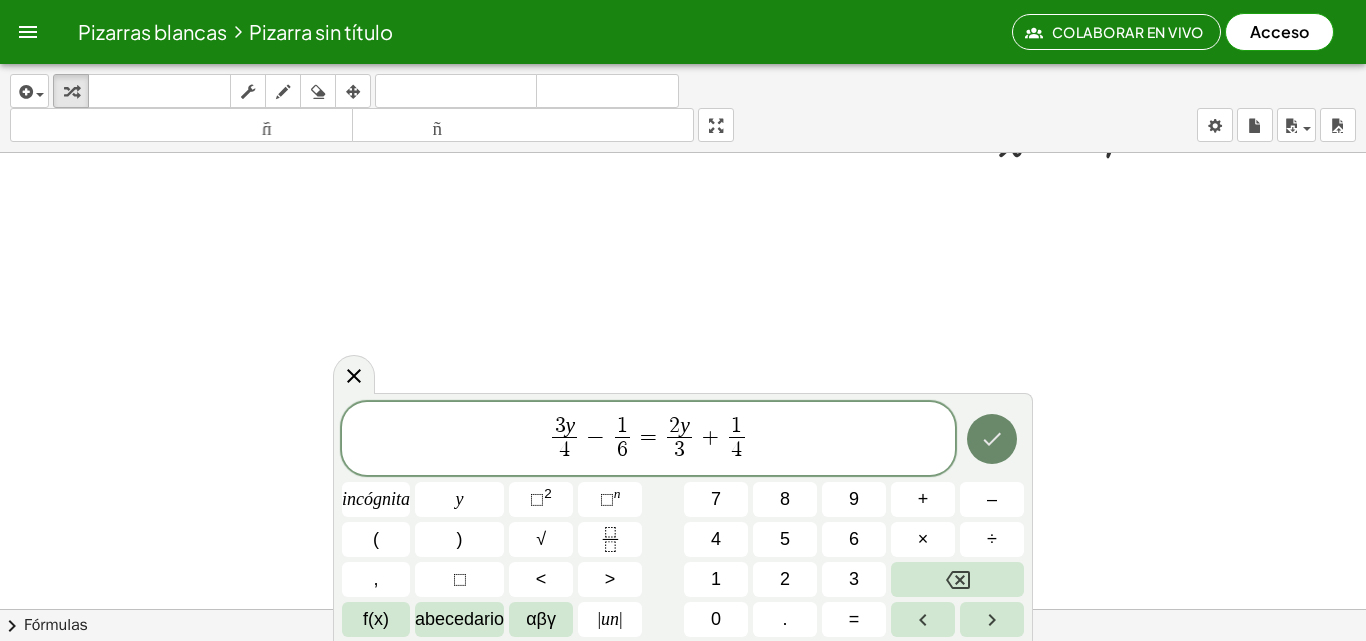 click at bounding box center (992, 439) 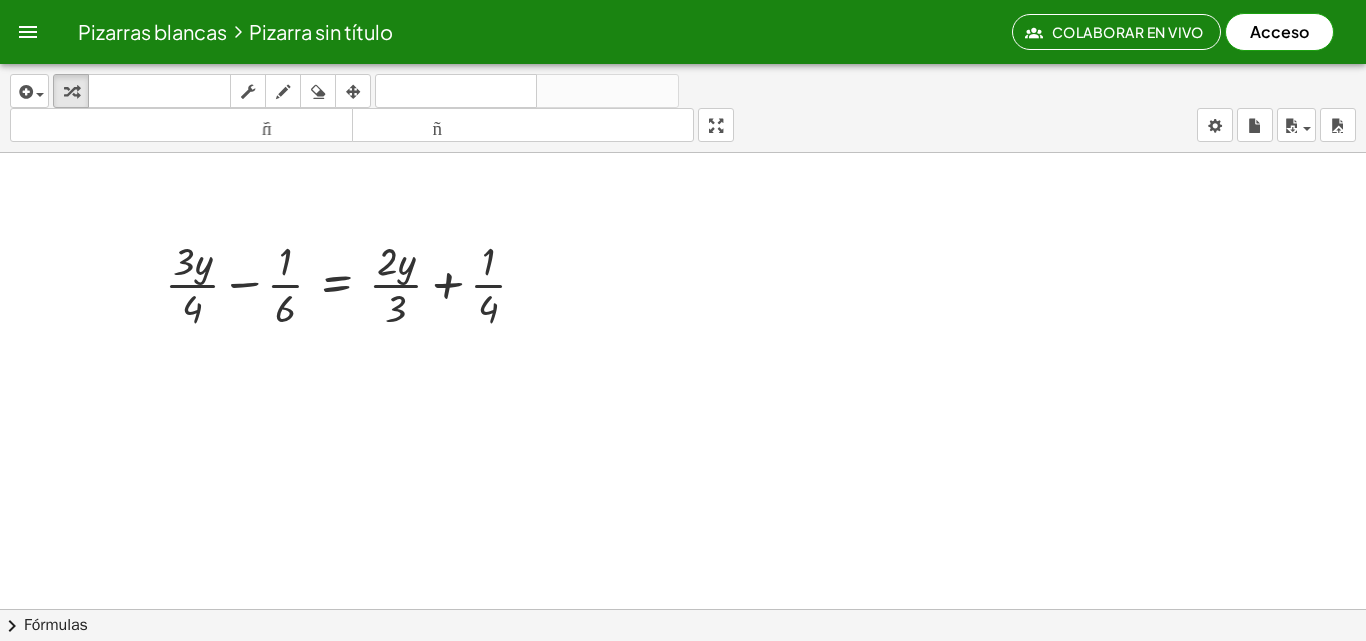 scroll, scrollTop: 812, scrollLeft: 0, axis: vertical 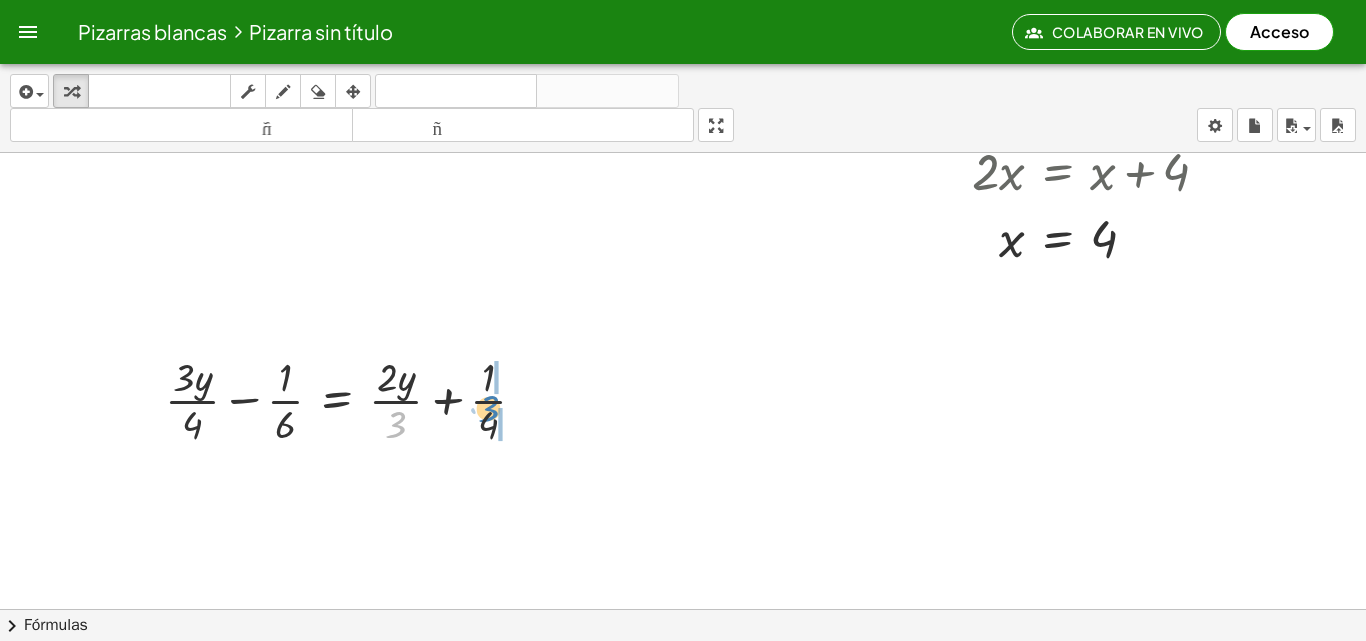 drag, startPoint x: 401, startPoint y: 417, endPoint x: 494, endPoint y: 401, distance: 94.36631 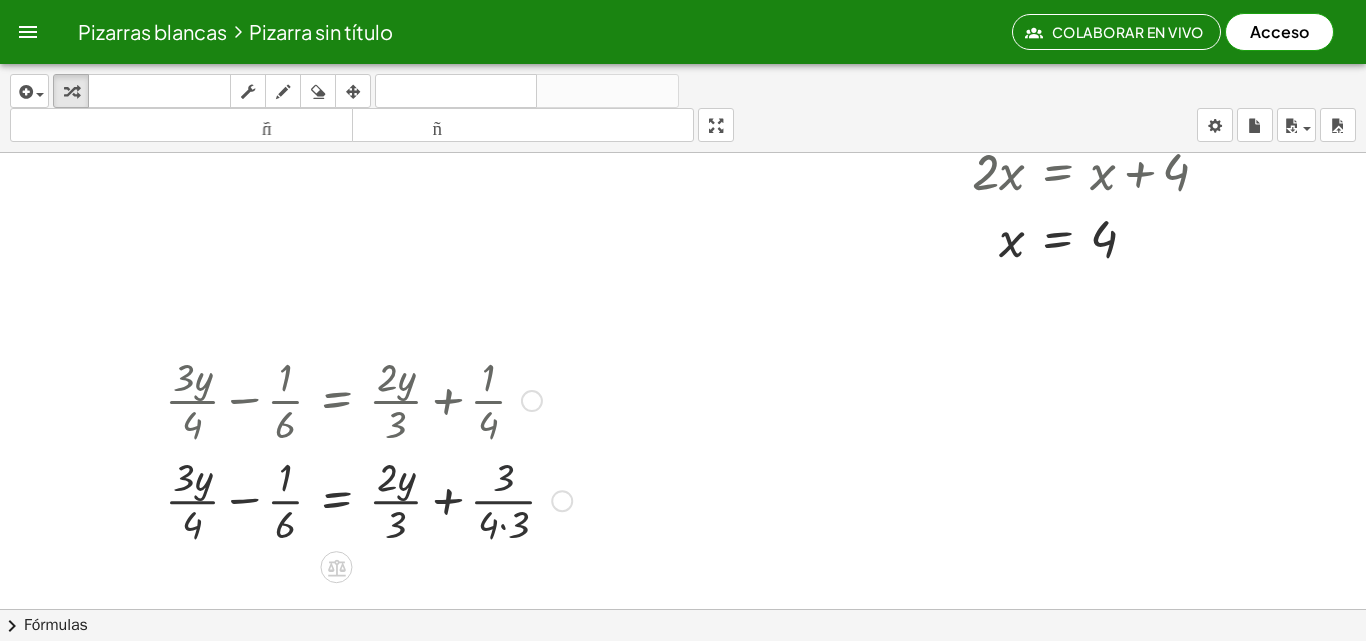 drag, startPoint x: 525, startPoint y: 422, endPoint x: 498, endPoint y: 463, distance: 49.09175 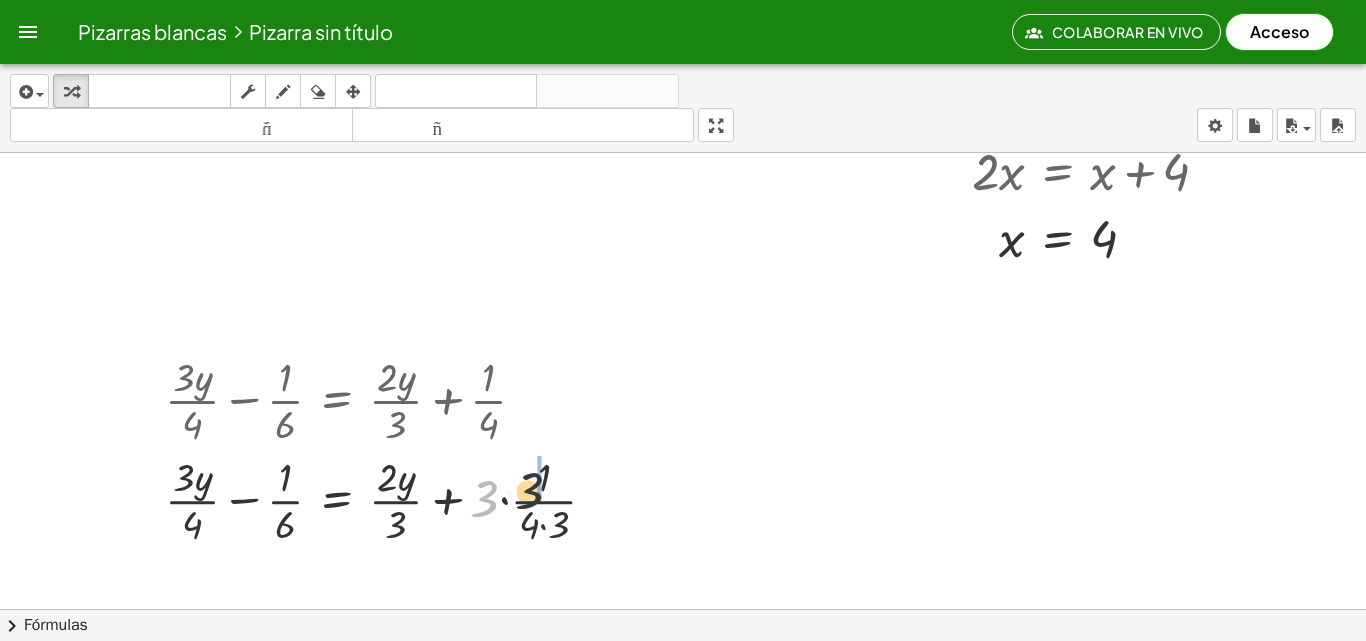 drag, startPoint x: 491, startPoint y: 492, endPoint x: 539, endPoint y: 483, distance: 48.83646 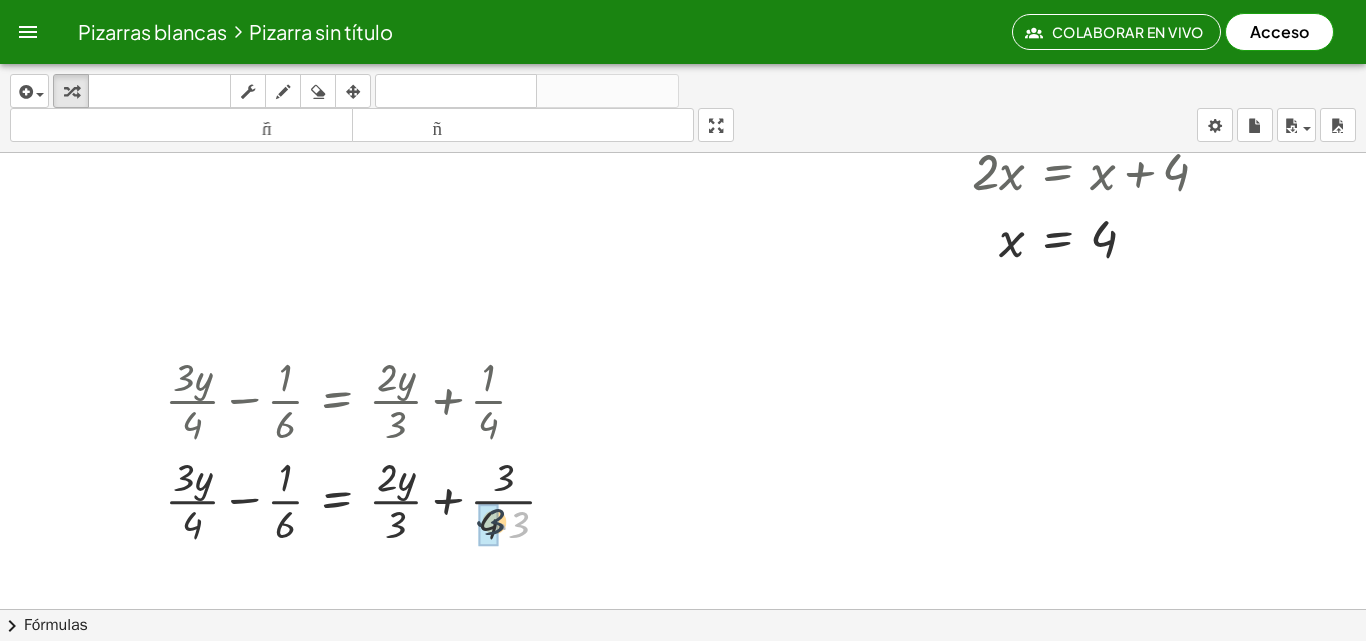 drag, startPoint x: 507, startPoint y: 527, endPoint x: 488, endPoint y: 526, distance: 19.026299 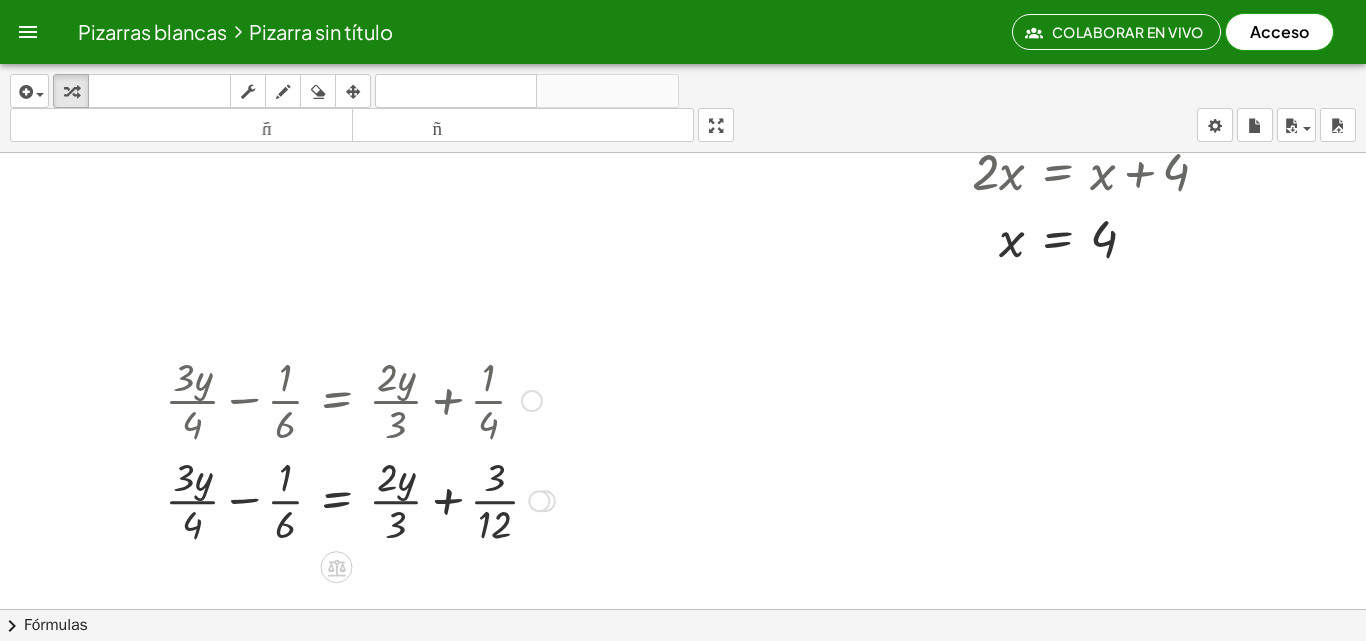 click at bounding box center [360, 499] 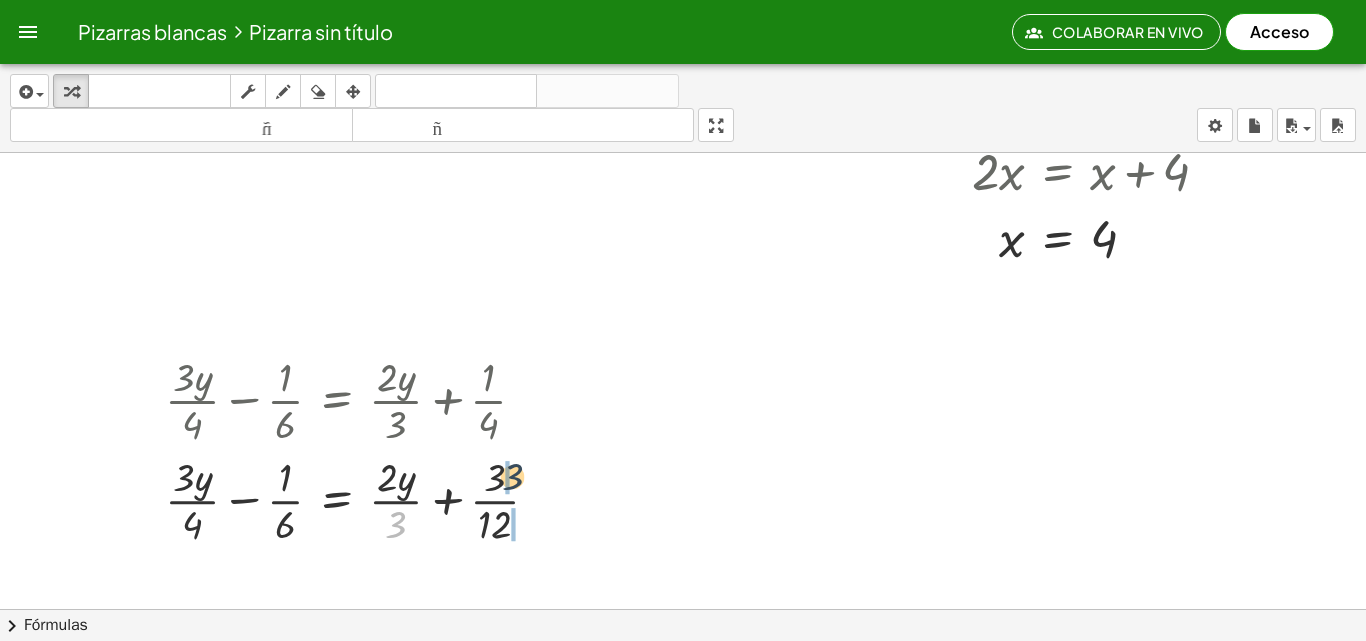 drag, startPoint x: 403, startPoint y: 522, endPoint x: 525, endPoint y: 470, distance: 132.61975 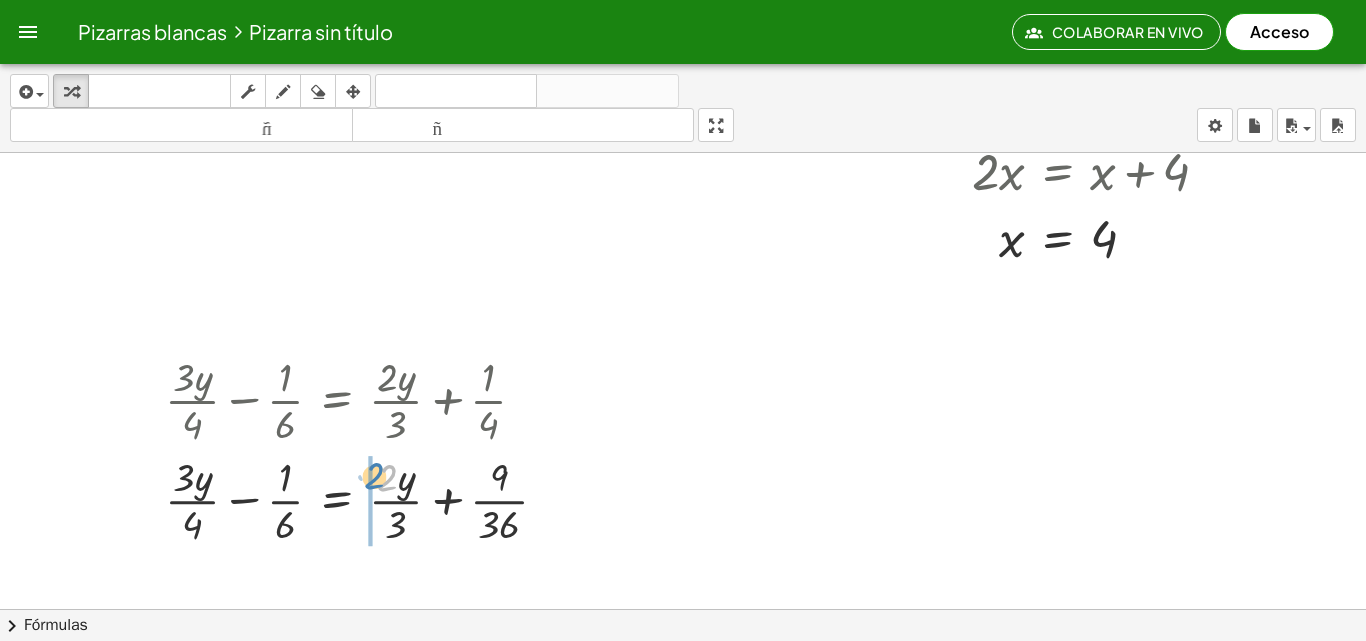 click at bounding box center [364, 499] 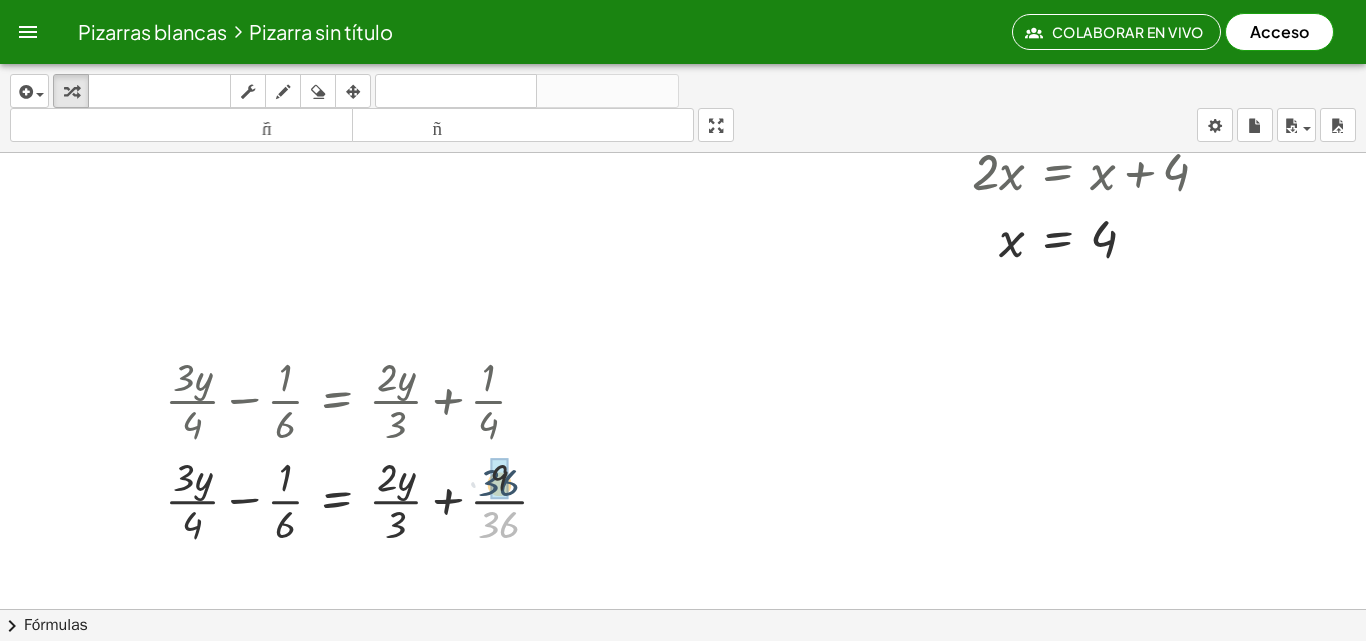 drag, startPoint x: 501, startPoint y: 527, endPoint x: 501, endPoint y: 485, distance: 42 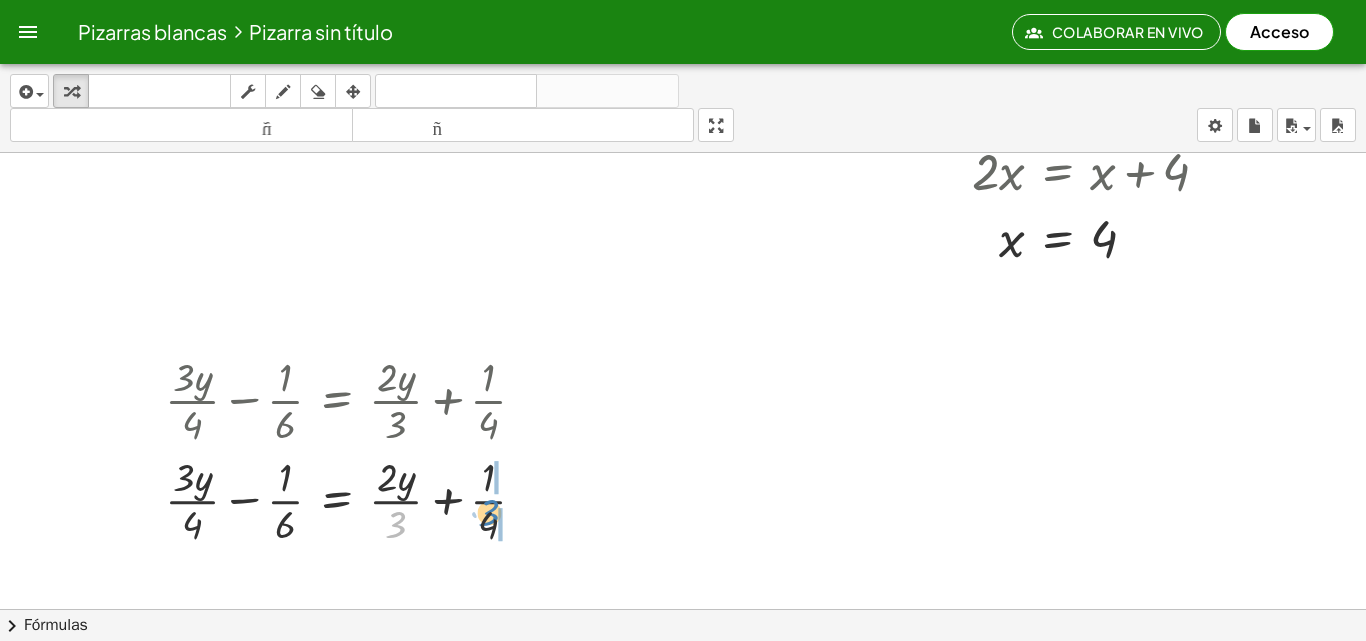 drag, startPoint x: 400, startPoint y: 525, endPoint x: 494, endPoint y: 513, distance: 94.76286 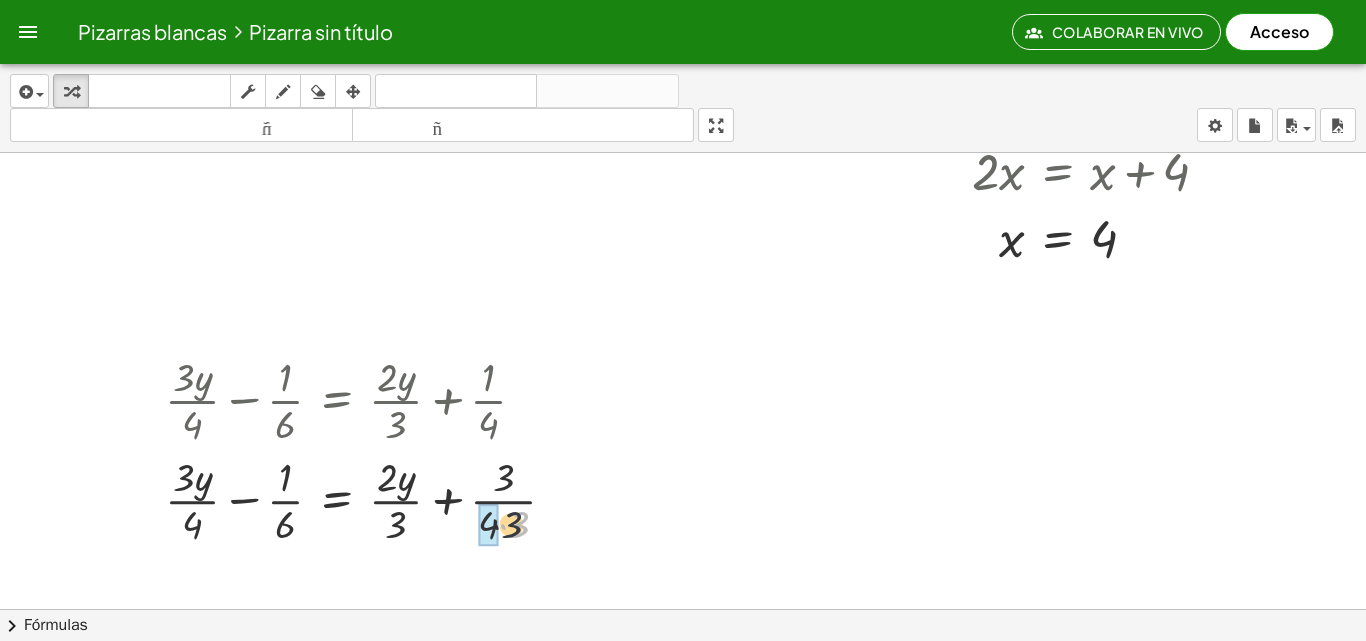 drag, startPoint x: 513, startPoint y: 525, endPoint x: 489, endPoint y: 525, distance: 24 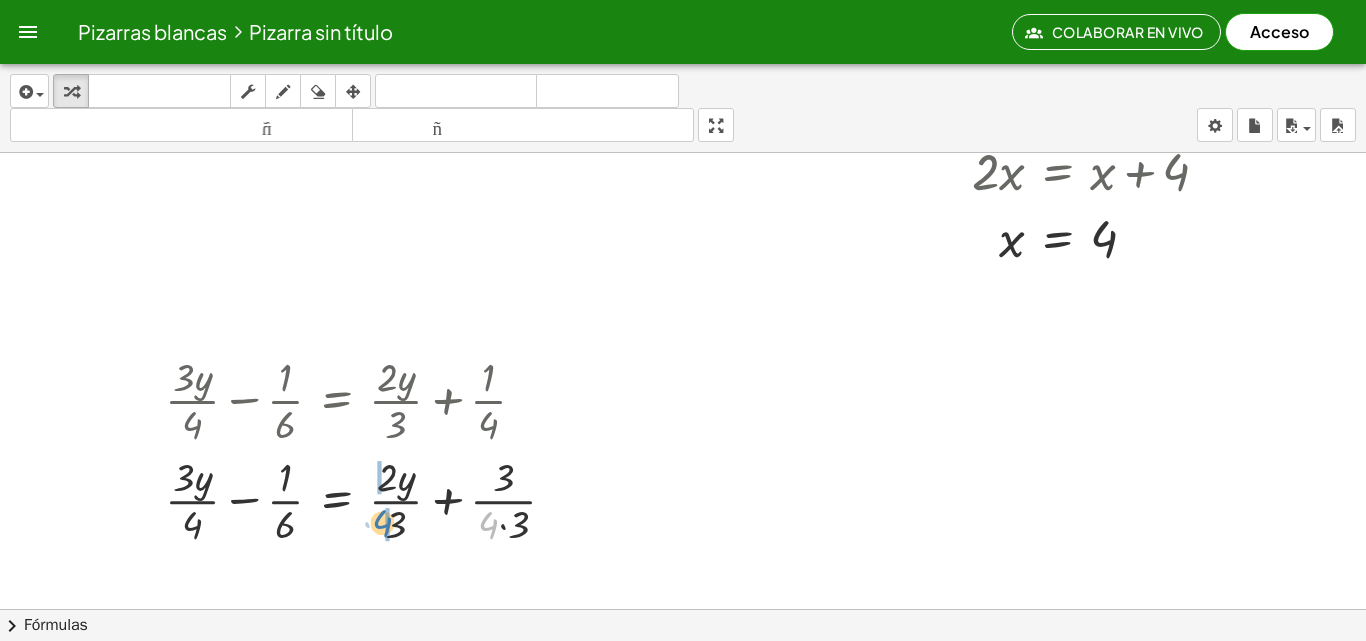 drag, startPoint x: 494, startPoint y: 527, endPoint x: 387, endPoint y: 525, distance: 107.01869 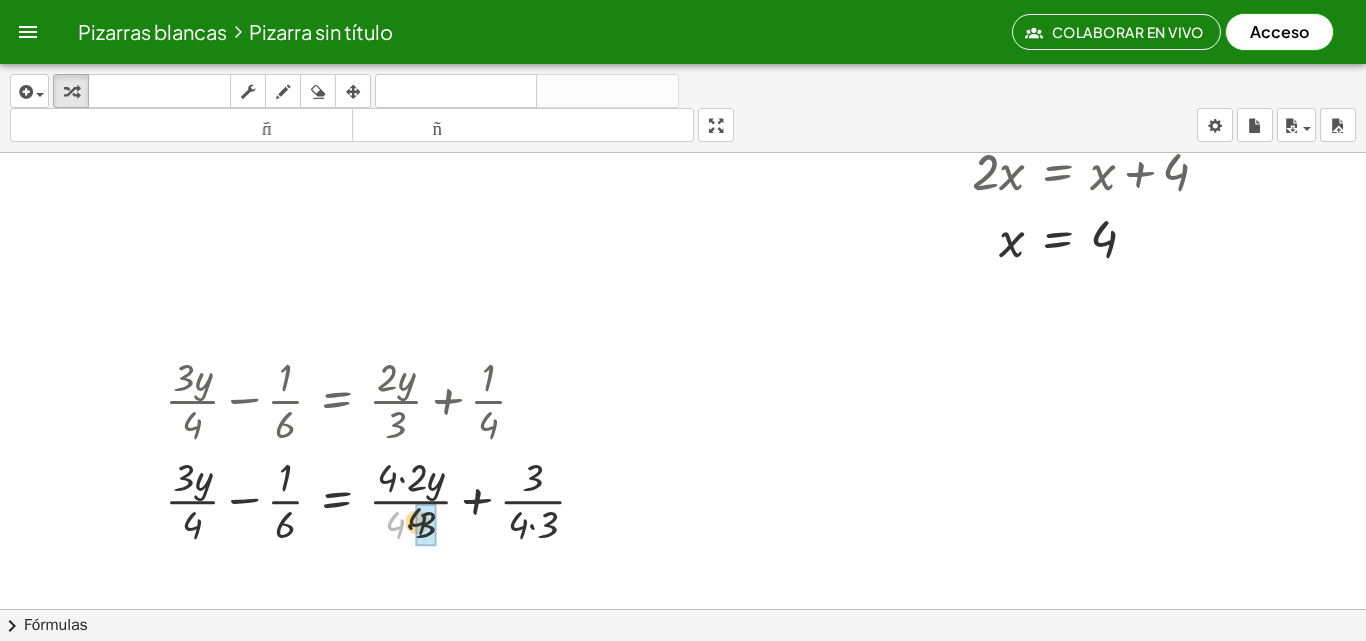 drag, startPoint x: 399, startPoint y: 525, endPoint x: 434, endPoint y: 519, distance: 35.510563 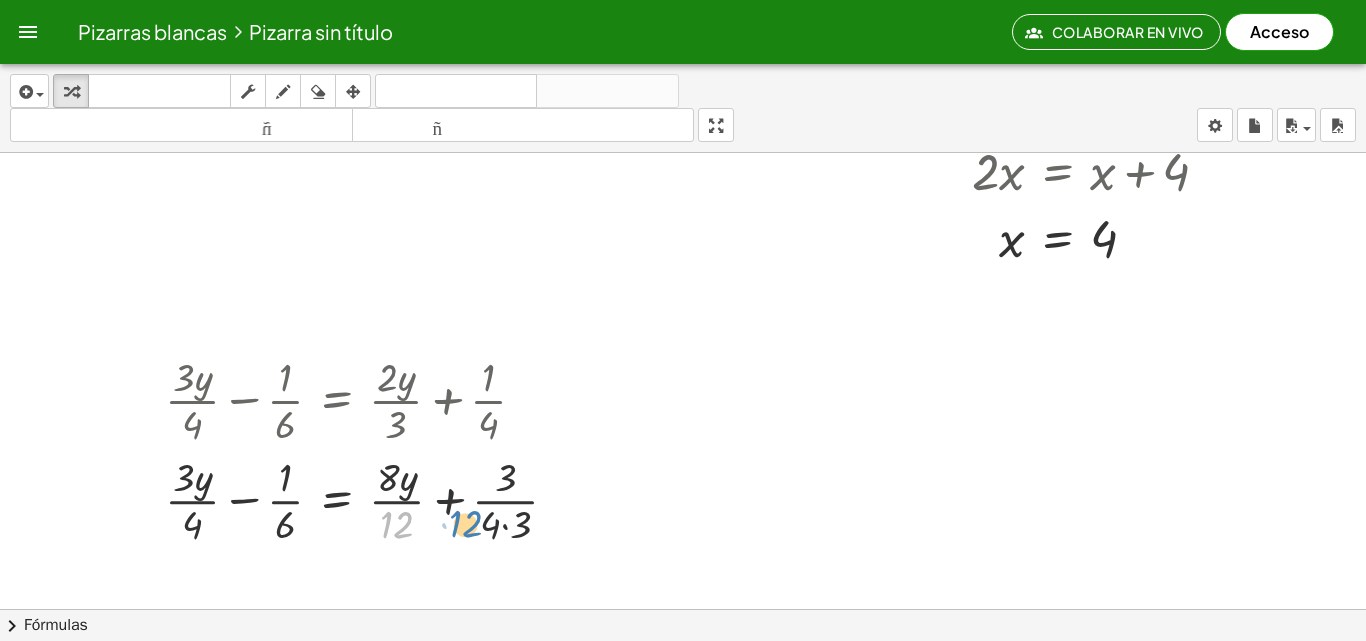 click at bounding box center (369, 499) 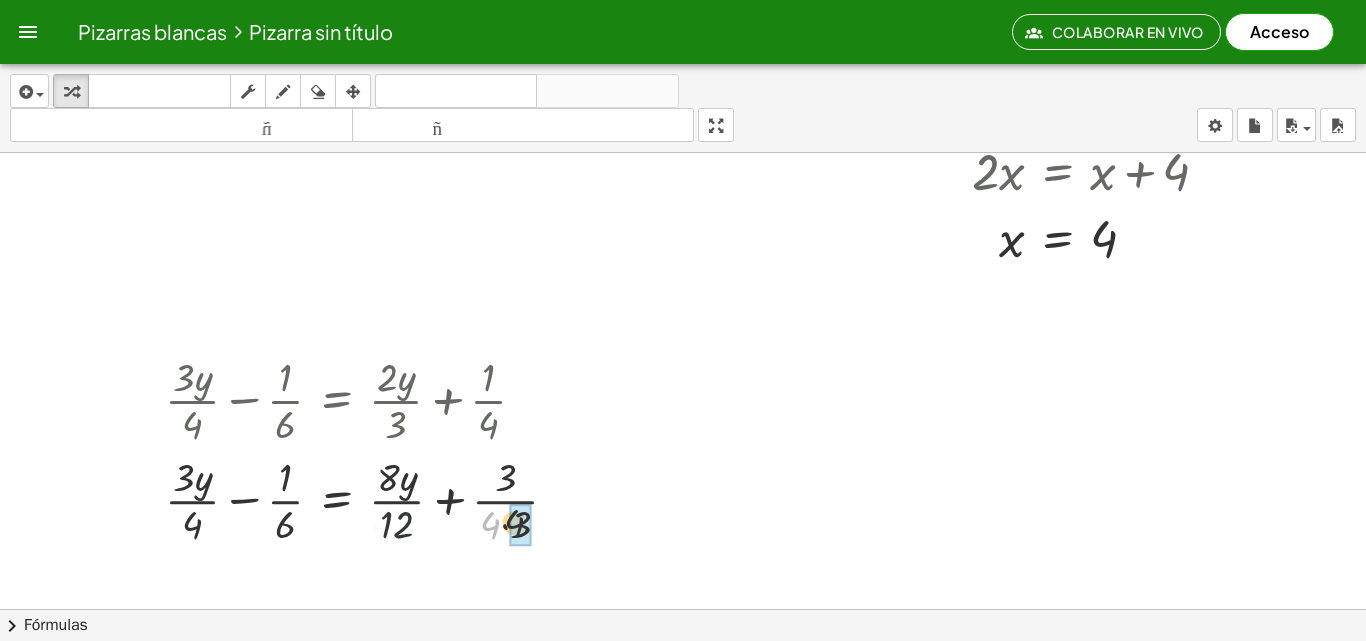 drag, startPoint x: 491, startPoint y: 534, endPoint x: 522, endPoint y: 531, distance: 31.144823 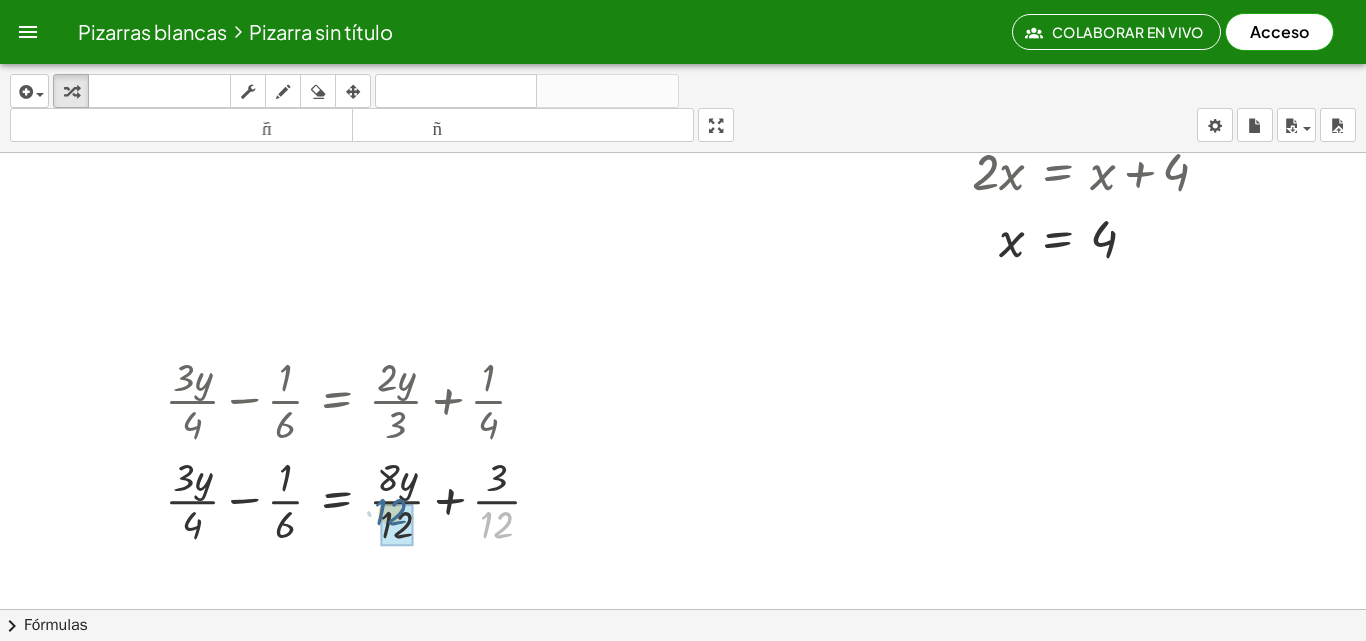 drag, startPoint x: 492, startPoint y: 526, endPoint x: 382, endPoint y: 513, distance: 110.76552 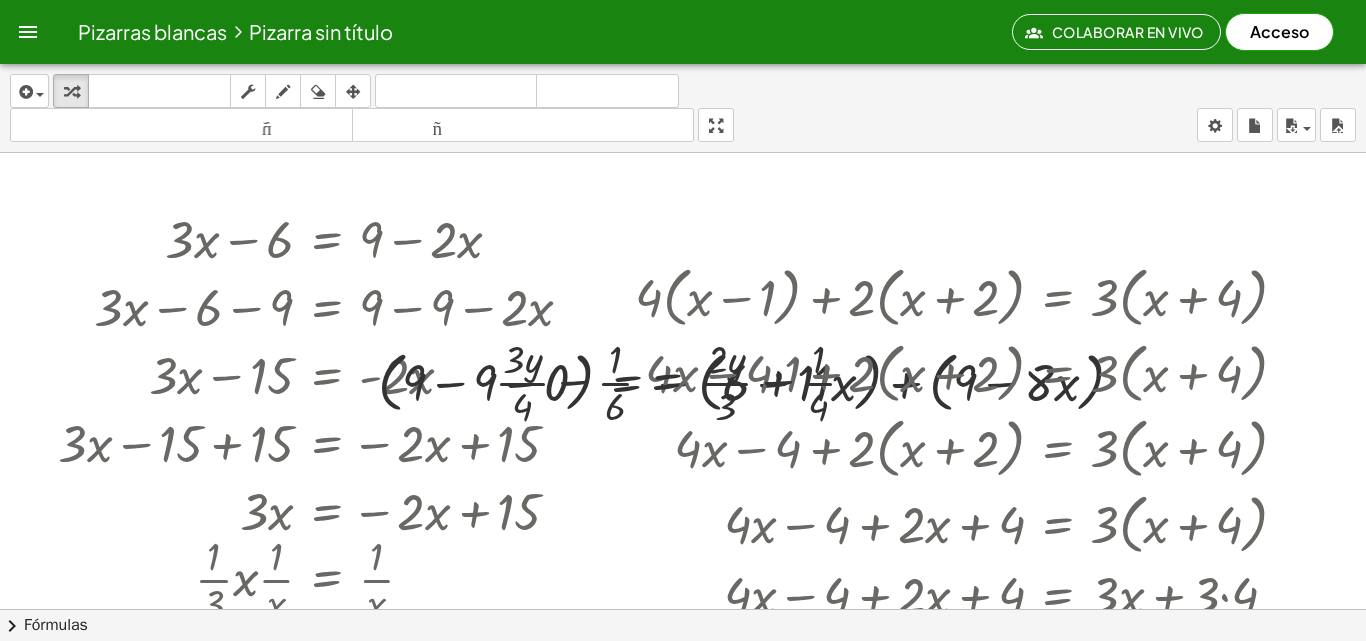 scroll, scrollTop: 0, scrollLeft: 0, axis: both 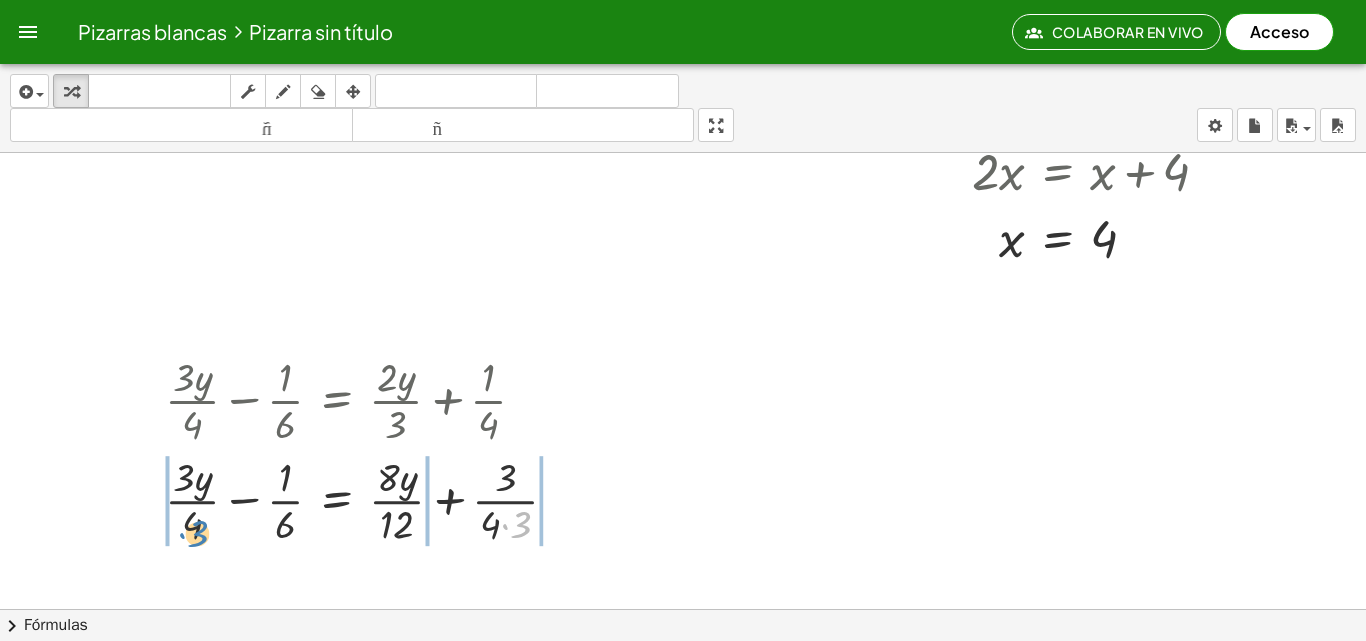 drag, startPoint x: 499, startPoint y: 534, endPoint x: 194, endPoint y: 540, distance: 305.05902 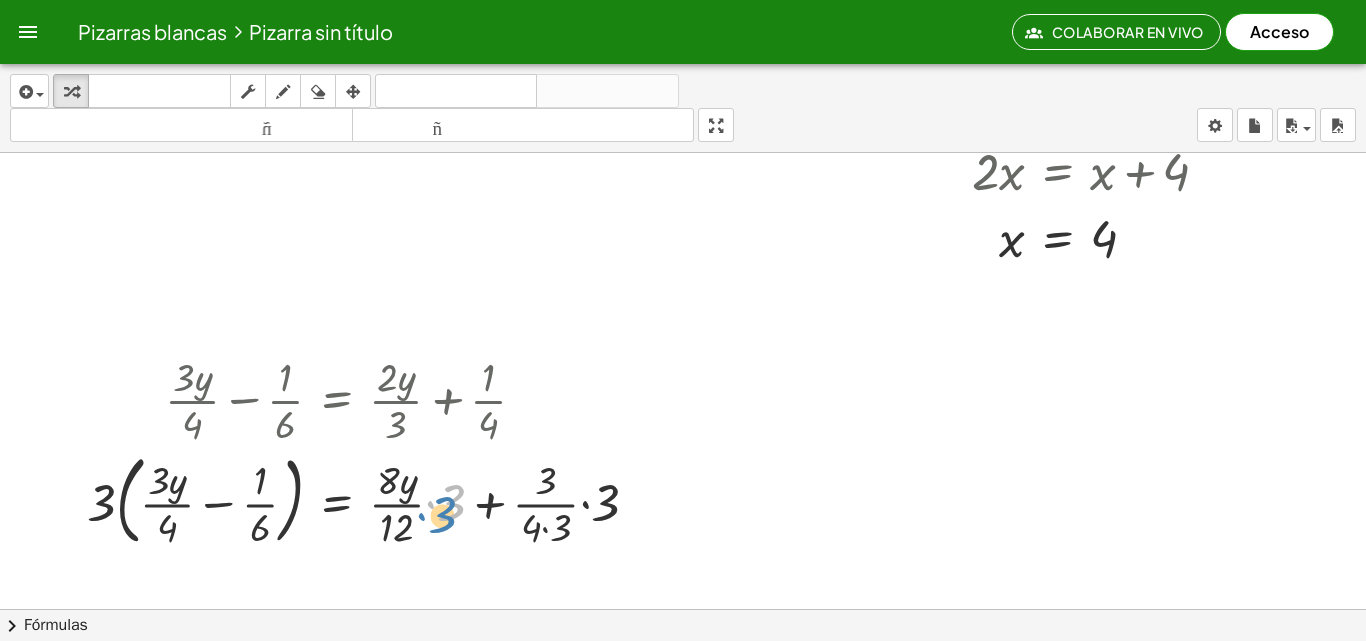 drag, startPoint x: 442, startPoint y: 504, endPoint x: 428, endPoint y: 508, distance: 14.56022 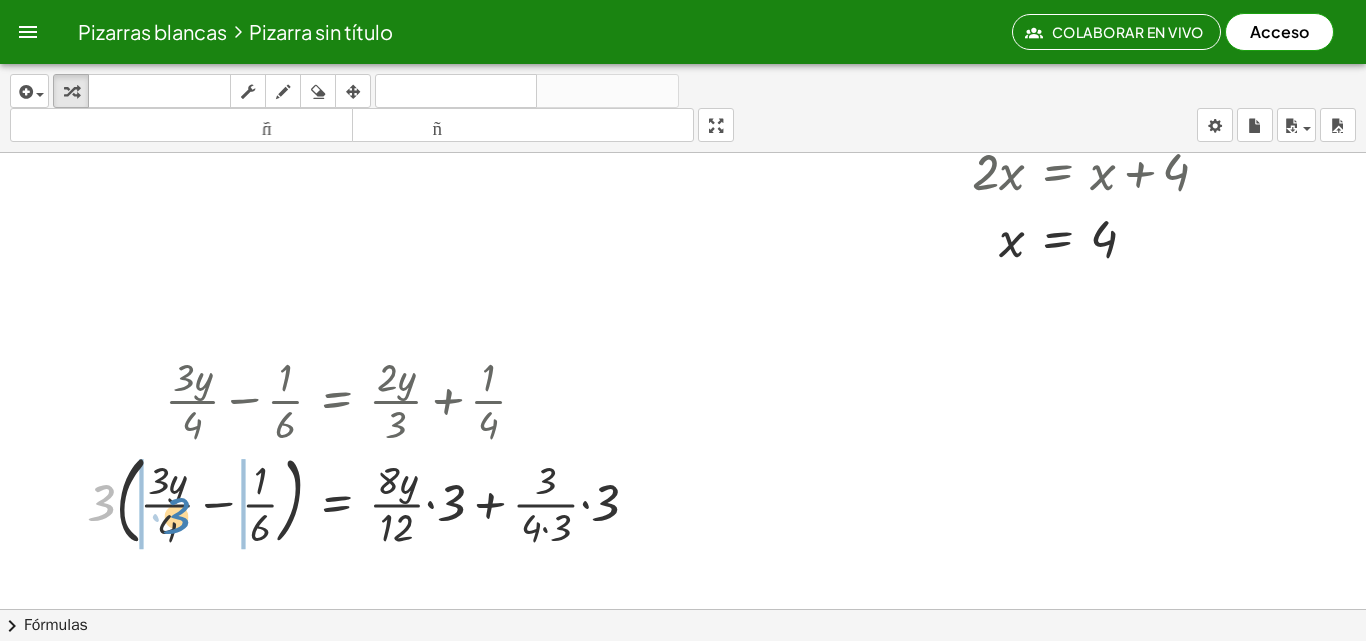 drag, startPoint x: 135, startPoint y: 506, endPoint x: 179, endPoint y: 520, distance: 46.173584 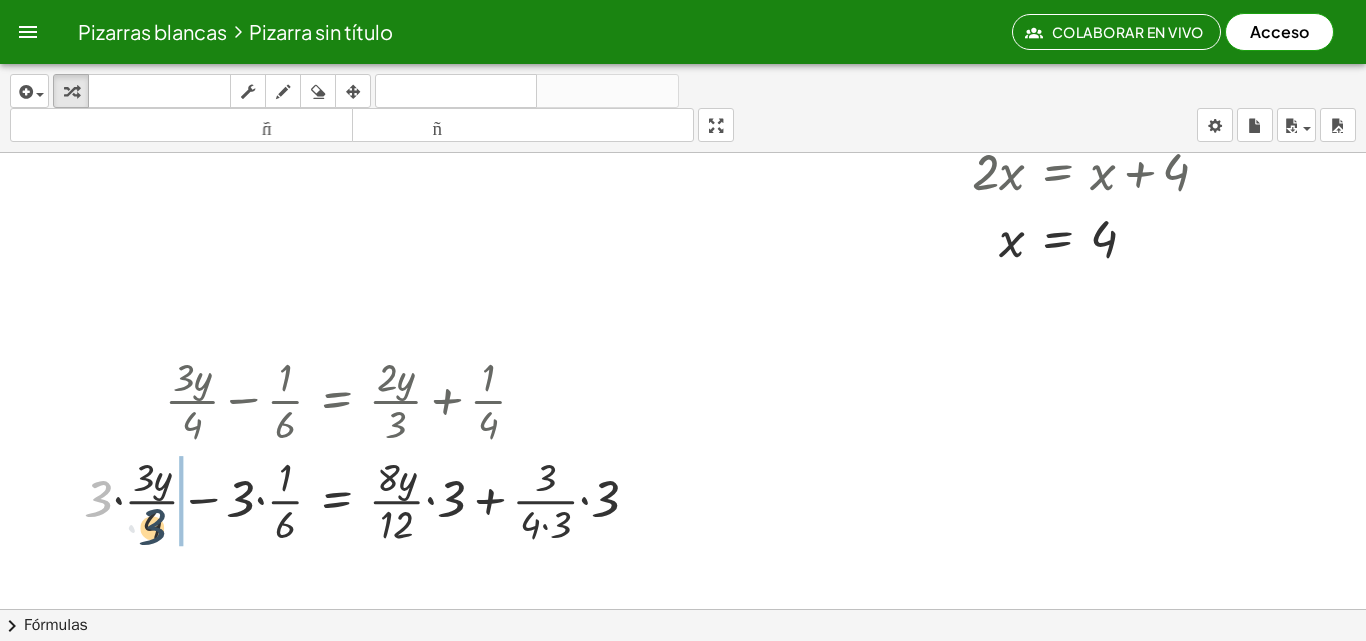 drag, startPoint x: 137, startPoint y: 513, endPoint x: 164, endPoint y: 520, distance: 27.89265 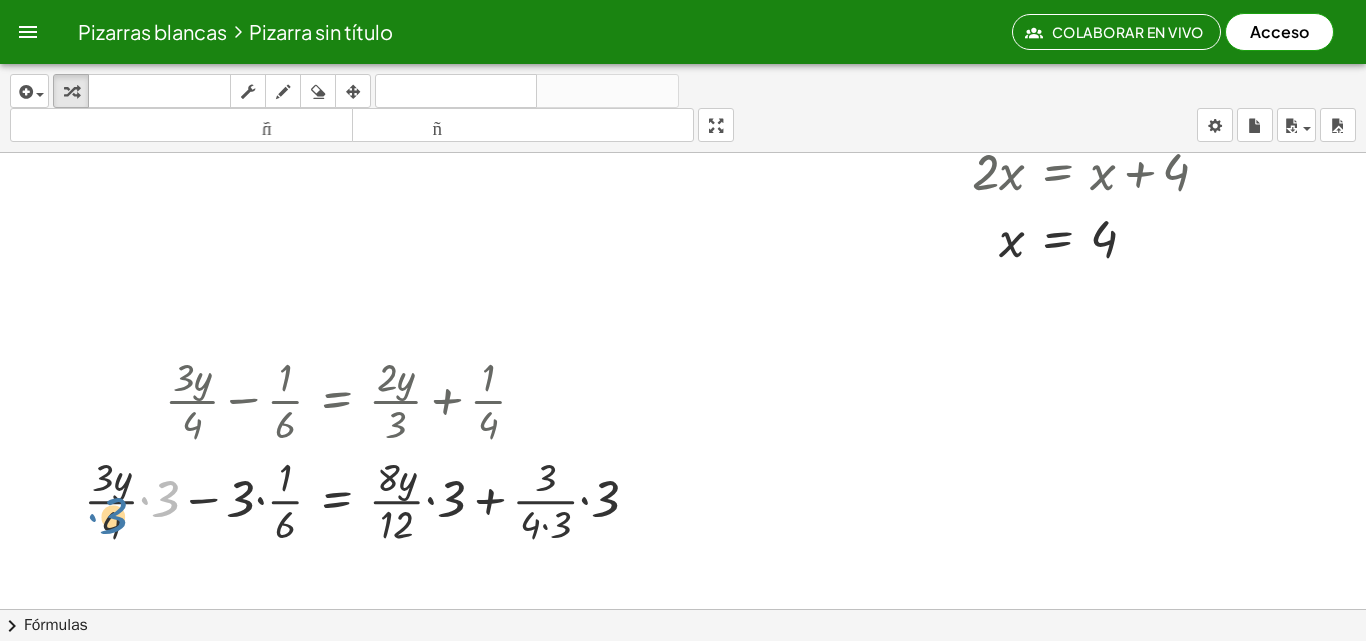 drag, startPoint x: 140, startPoint y: 510, endPoint x: 114, endPoint y: 541, distance: 40.459858 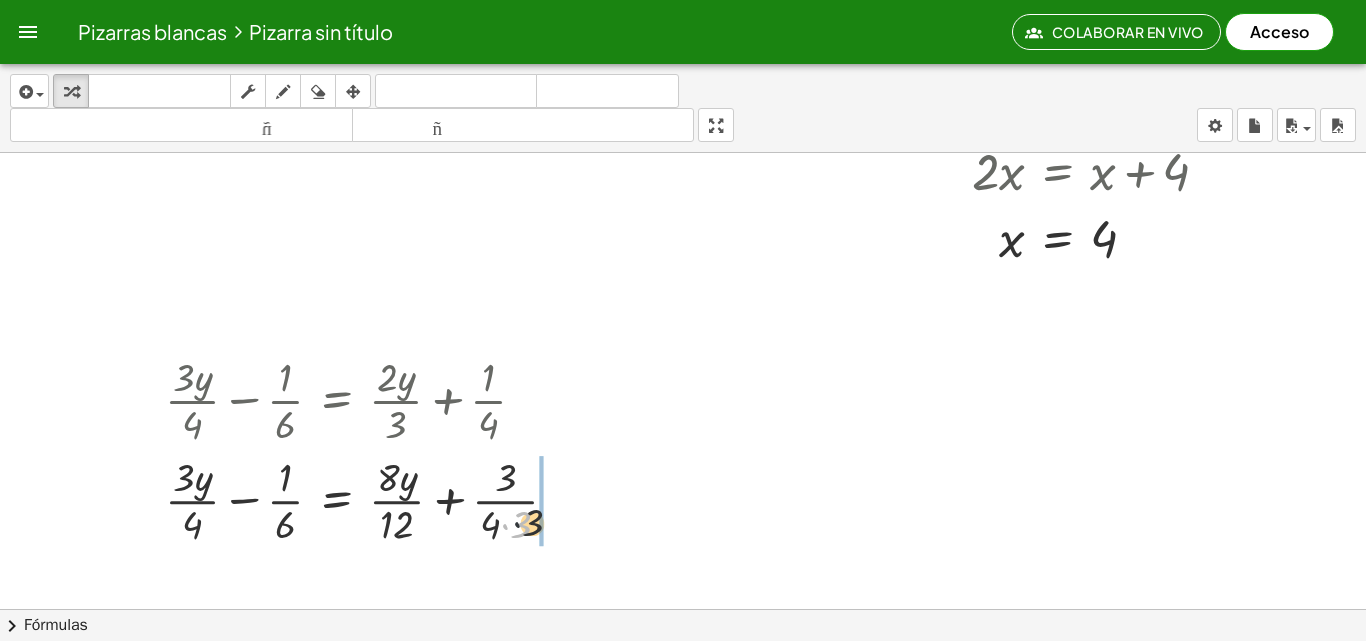 drag, startPoint x: 507, startPoint y: 524, endPoint x: 528, endPoint y: 521, distance: 21.213203 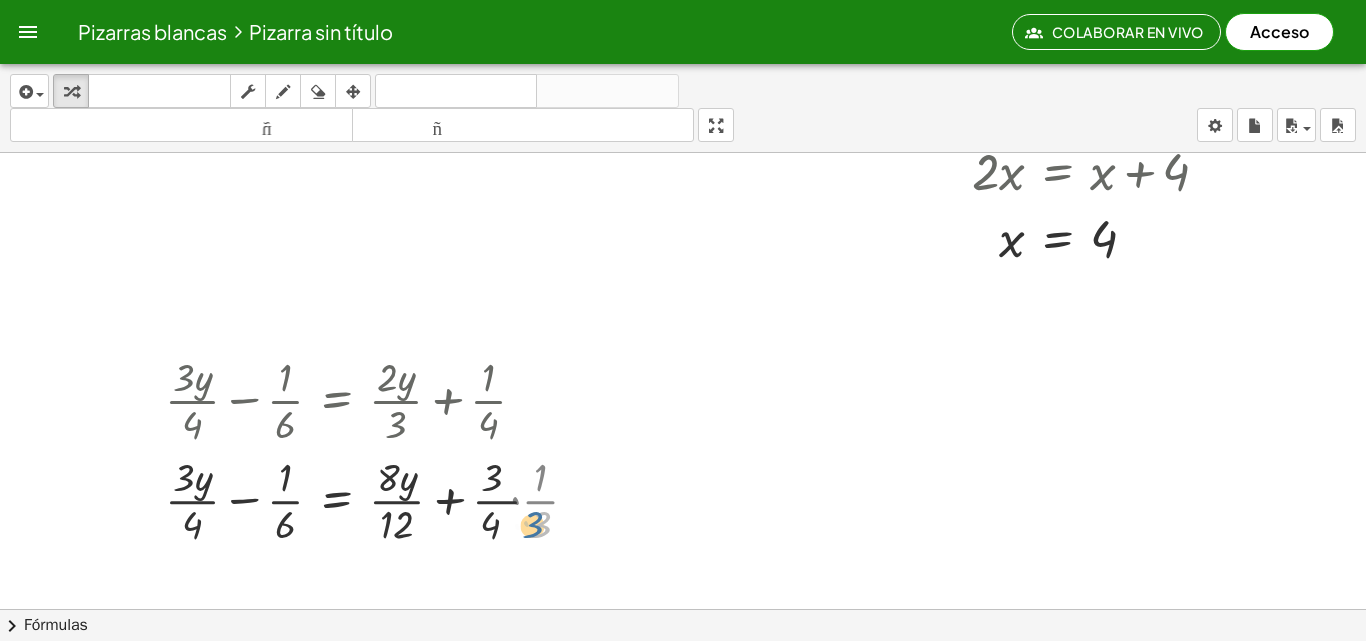 drag, startPoint x: 528, startPoint y: 521, endPoint x: 517, endPoint y: 522, distance: 11.045361 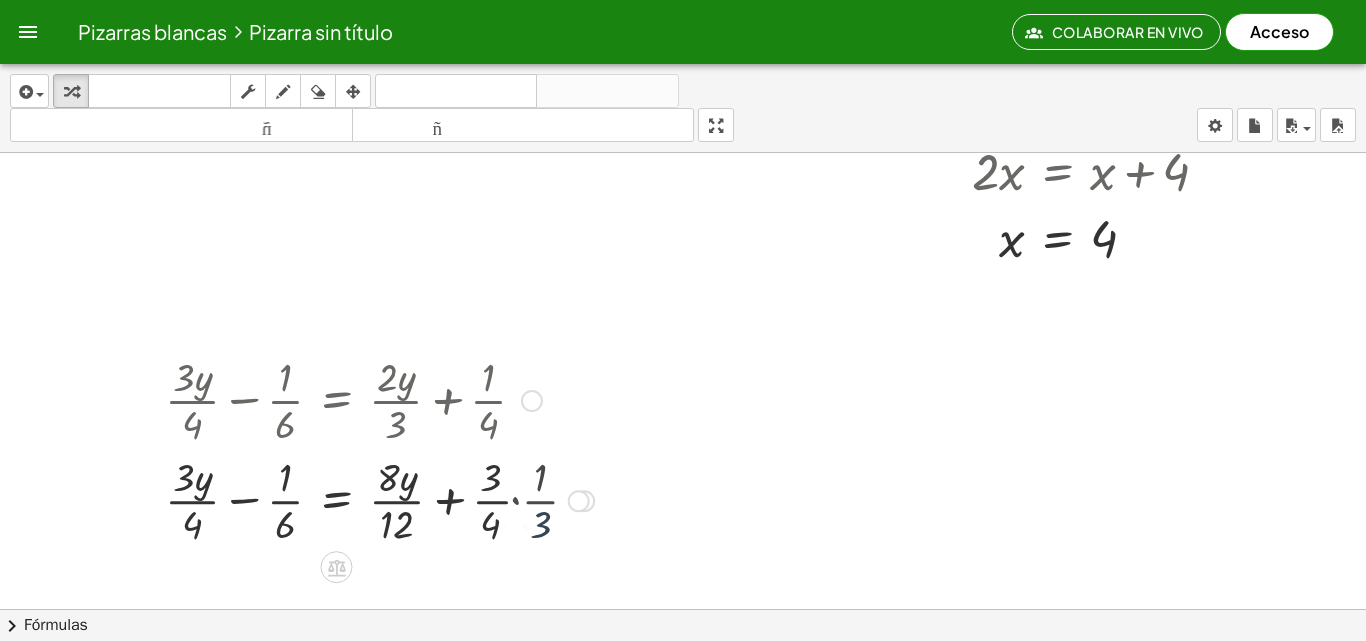 click at bounding box center (379, 499) 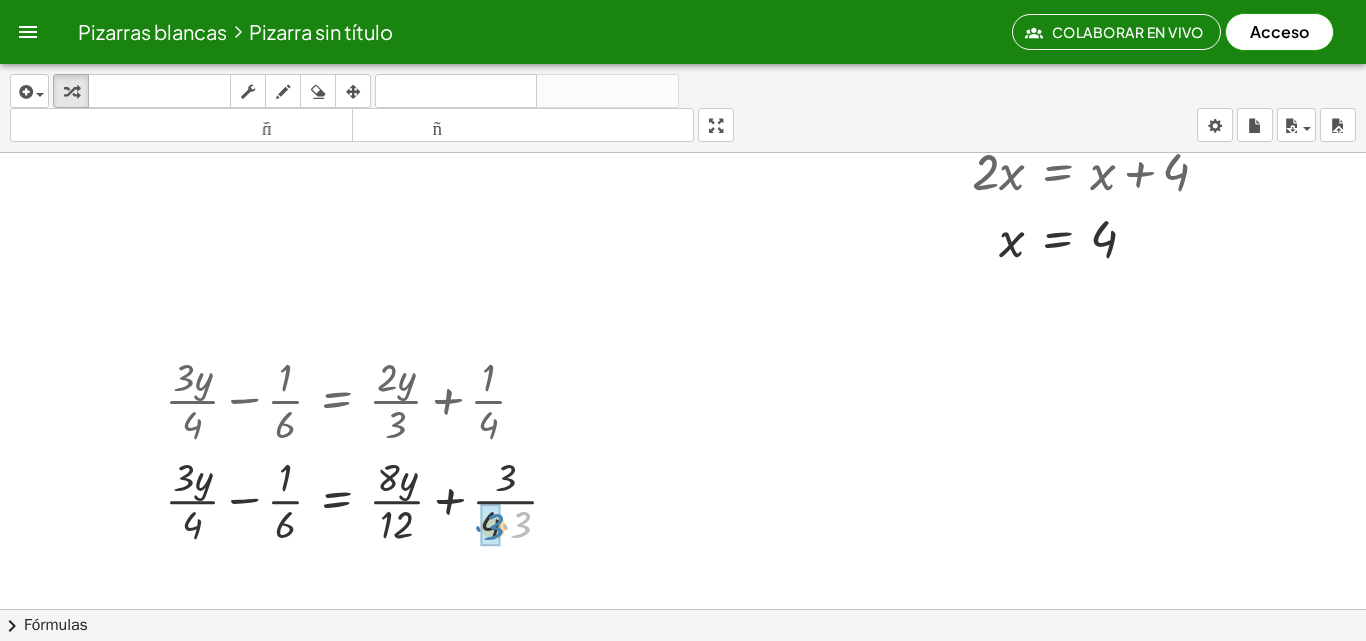 drag, startPoint x: 533, startPoint y: 519, endPoint x: 507, endPoint y: 521, distance: 26.076809 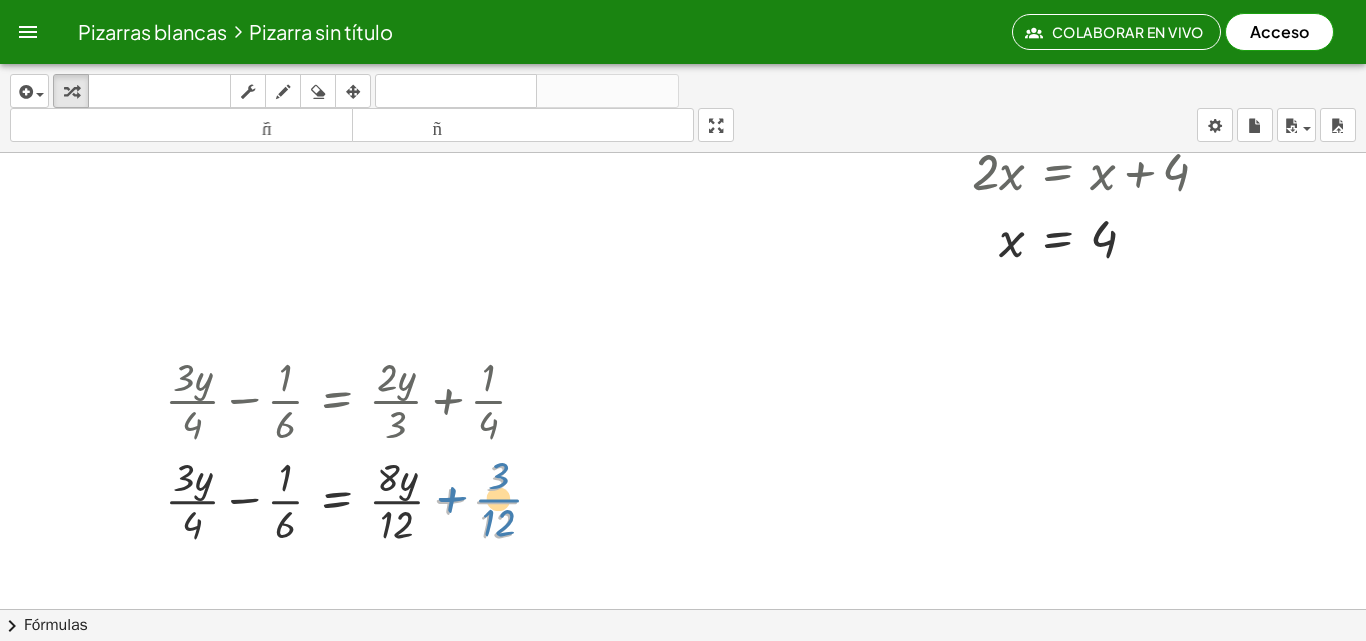 drag, startPoint x: 497, startPoint y: 509, endPoint x: 489, endPoint y: 519, distance: 12.806249 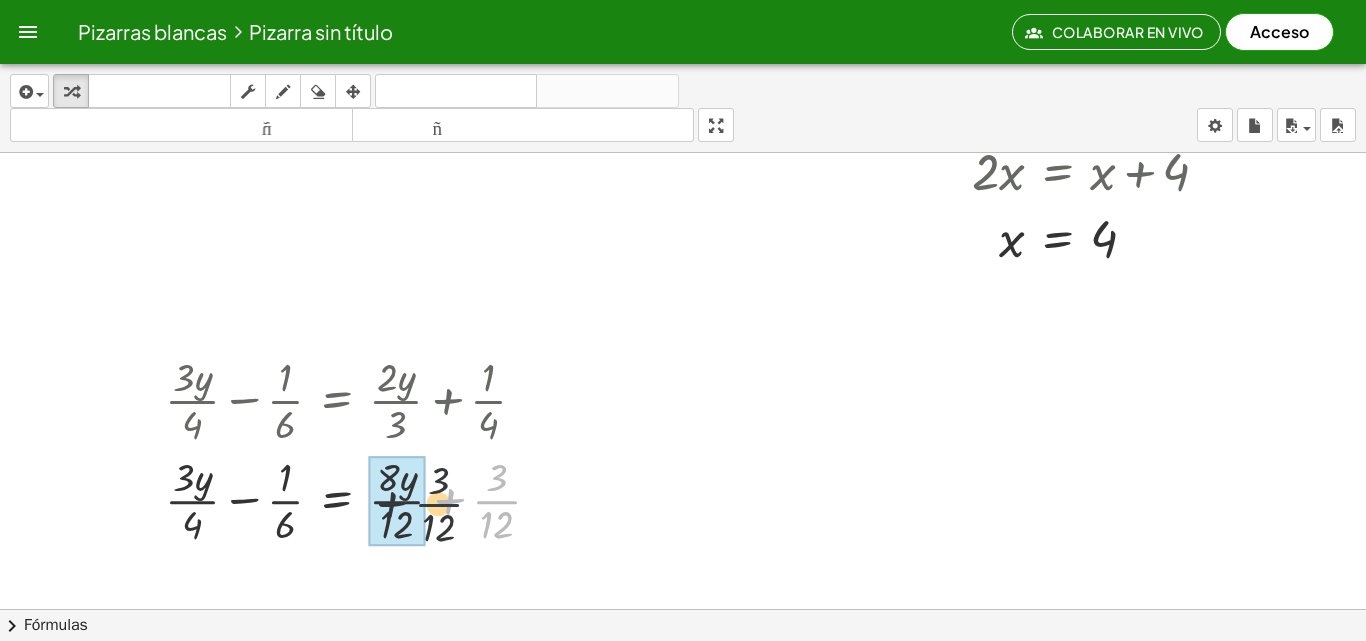 drag, startPoint x: 483, startPoint y: 503, endPoint x: 412, endPoint y: 508, distance: 71.17584 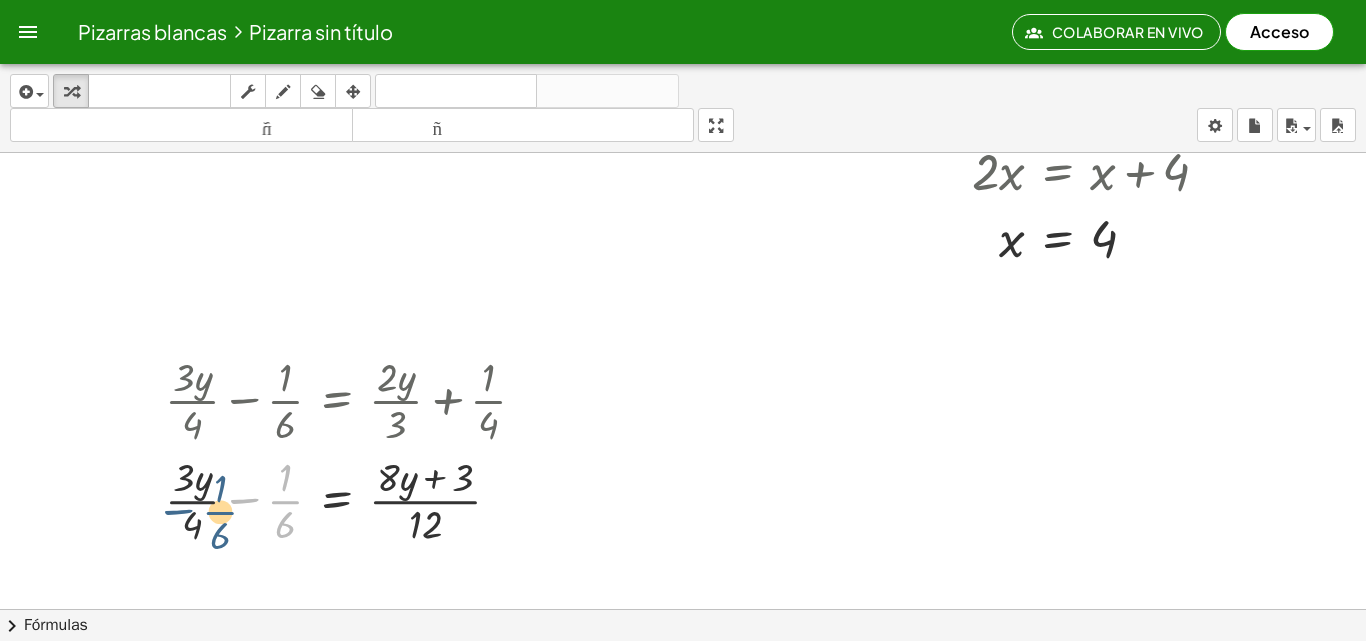 drag, startPoint x: 286, startPoint y: 496, endPoint x: 223, endPoint y: 507, distance: 63.953106 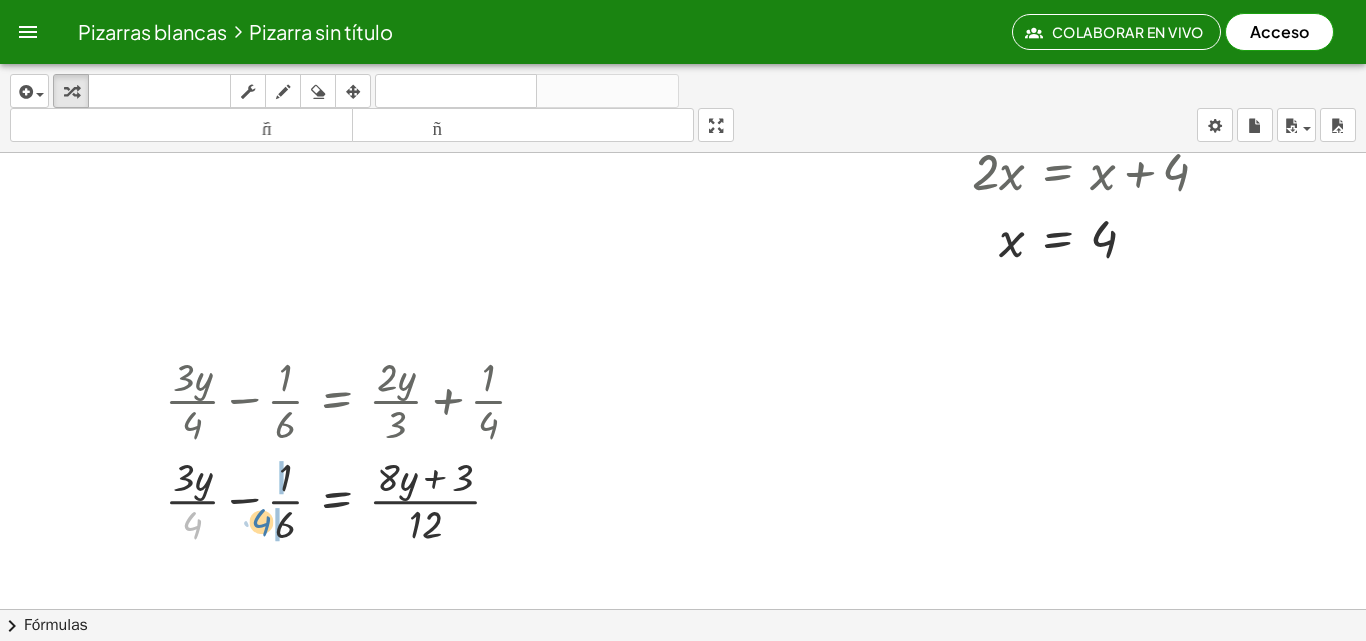 drag, startPoint x: 239, startPoint y: 519, endPoint x: 296, endPoint y: 520, distance: 57.00877 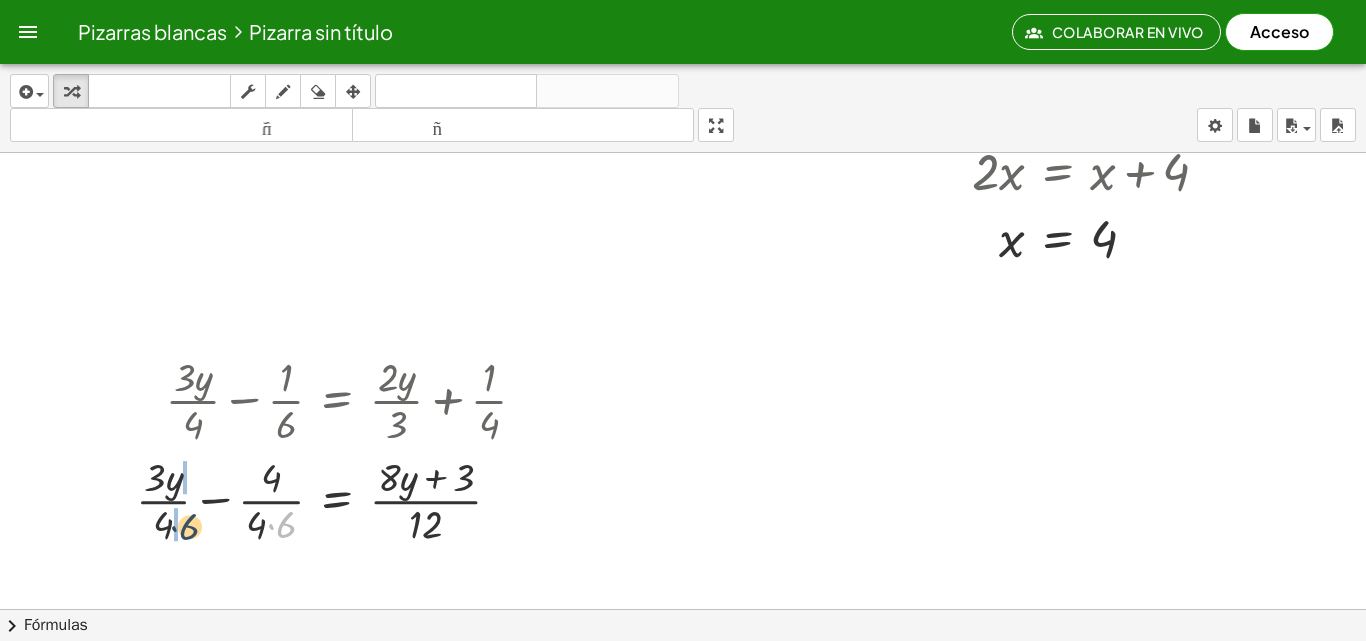 drag, startPoint x: 282, startPoint y: 531, endPoint x: 179, endPoint y: 535, distance: 103.077644 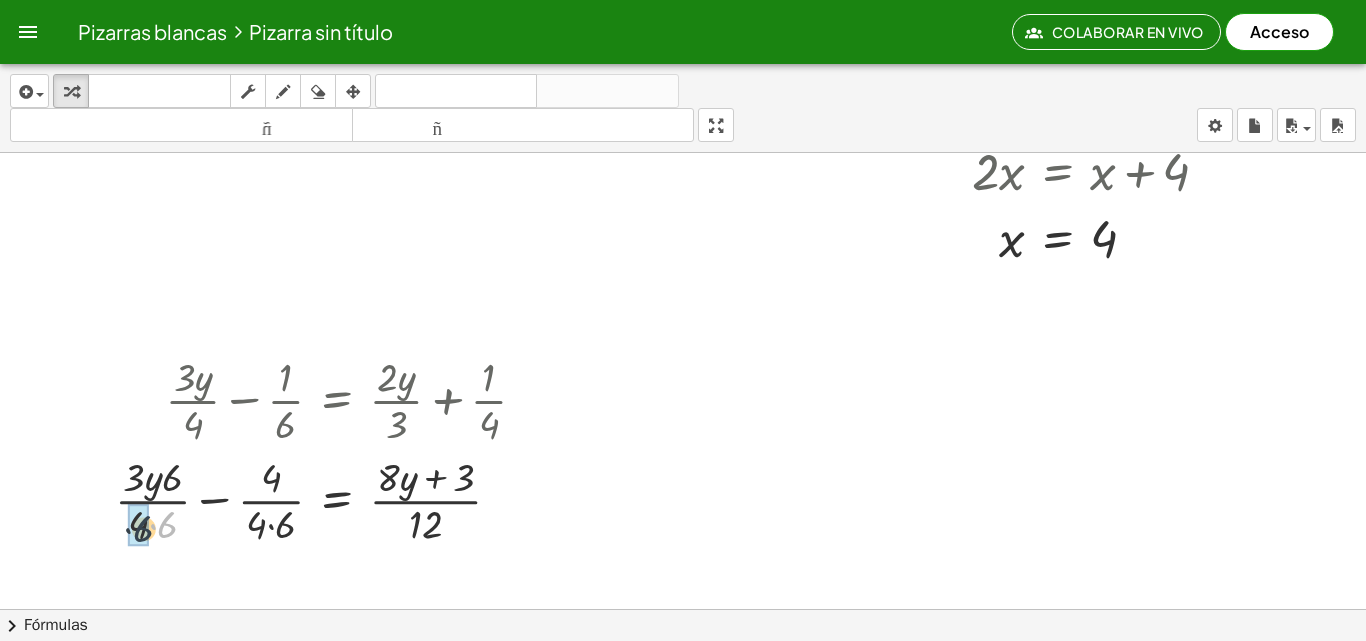 drag, startPoint x: 170, startPoint y: 525, endPoint x: 145, endPoint y: 529, distance: 25.317978 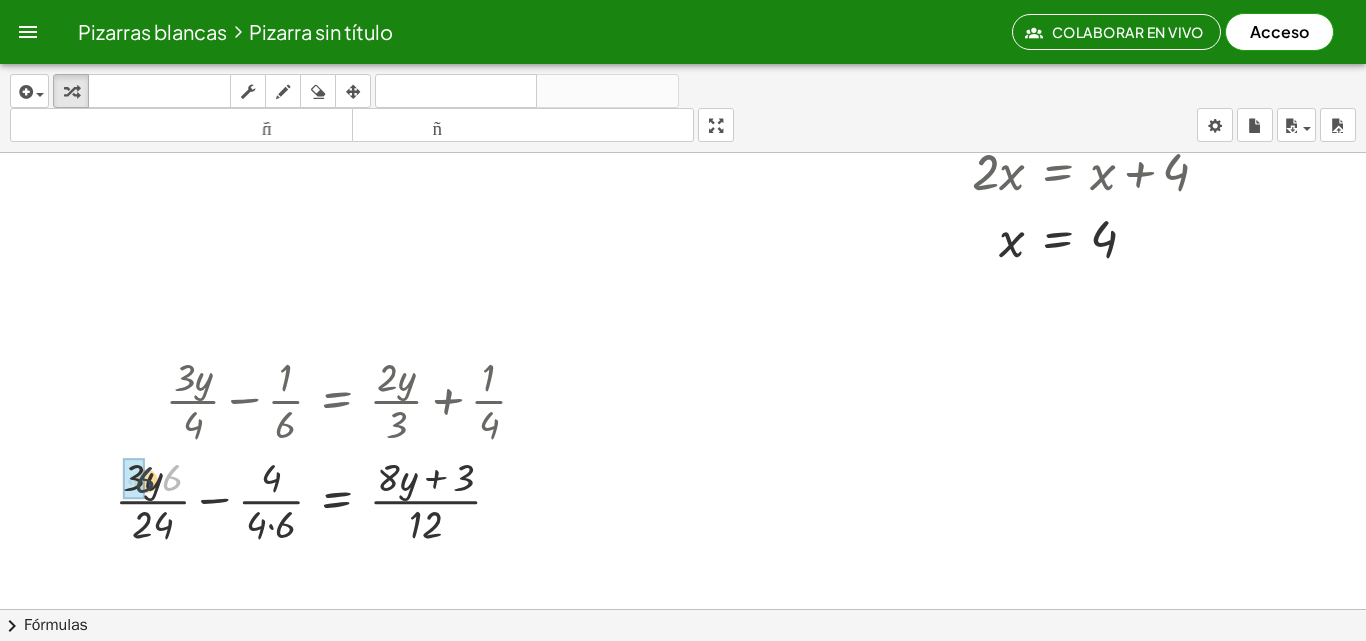 drag, startPoint x: 167, startPoint y: 473, endPoint x: 181, endPoint y: 500, distance: 30.413813 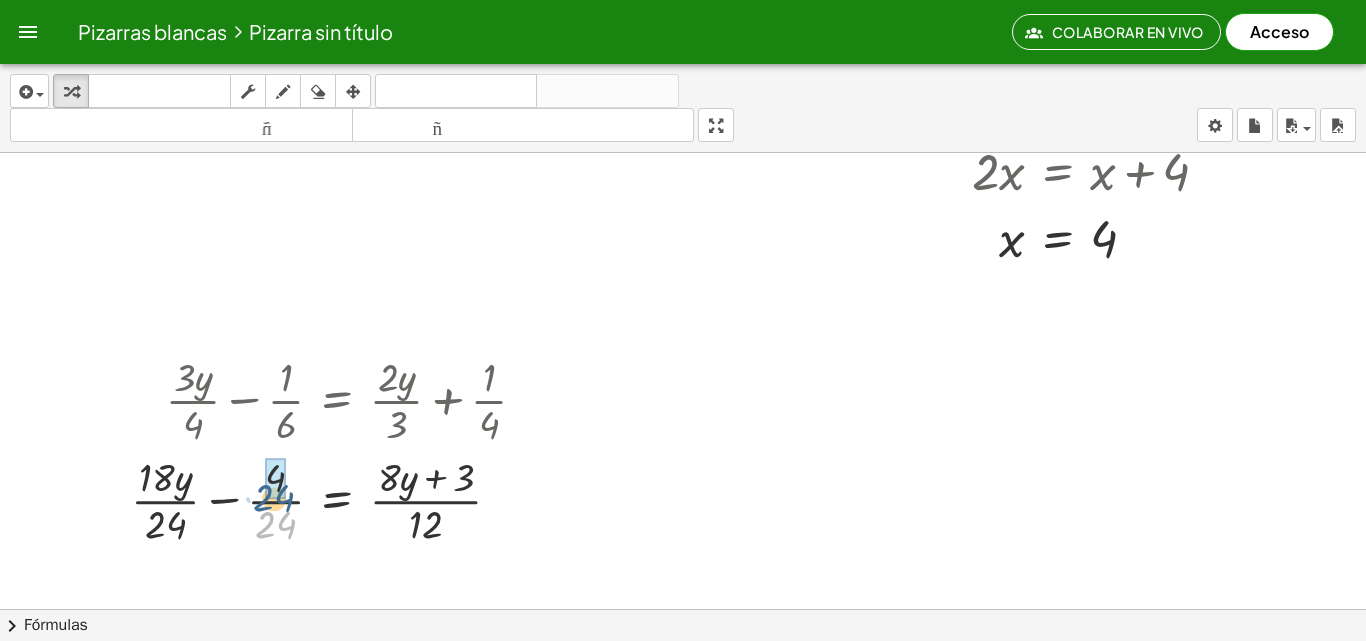 drag, startPoint x: 286, startPoint y: 518, endPoint x: 284, endPoint y: 487, distance: 31.06445 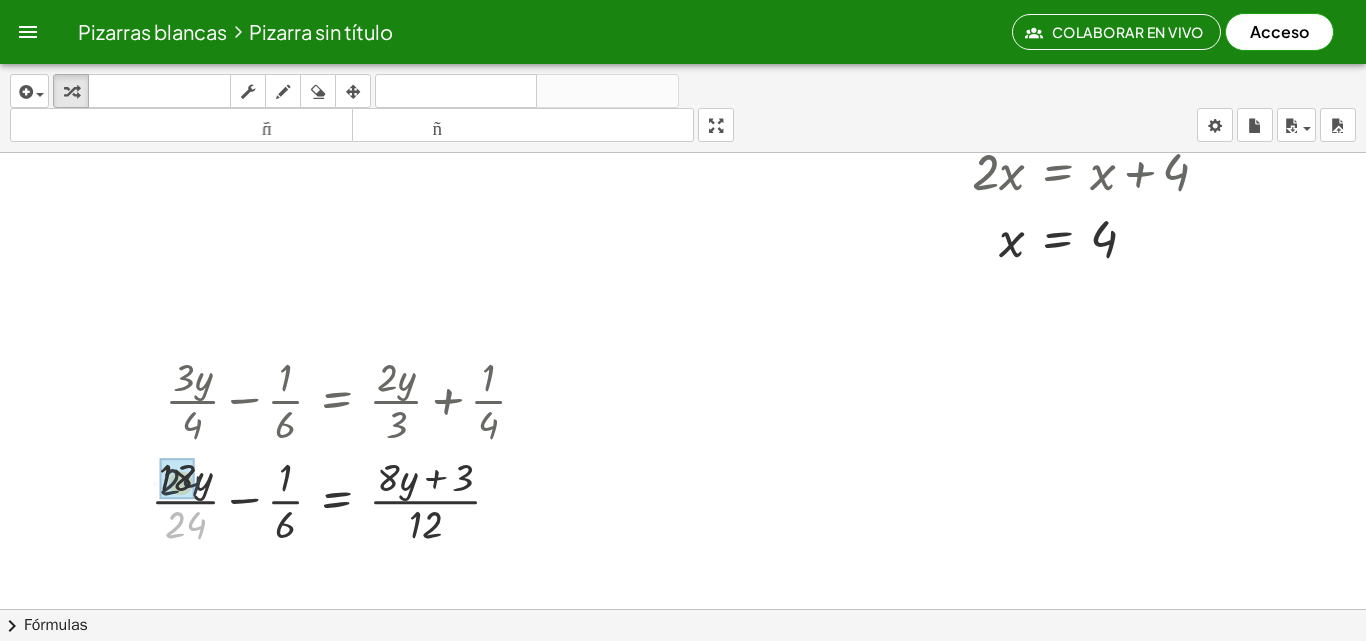 drag, startPoint x: 189, startPoint y: 523, endPoint x: 186, endPoint y: 498, distance: 25.179358 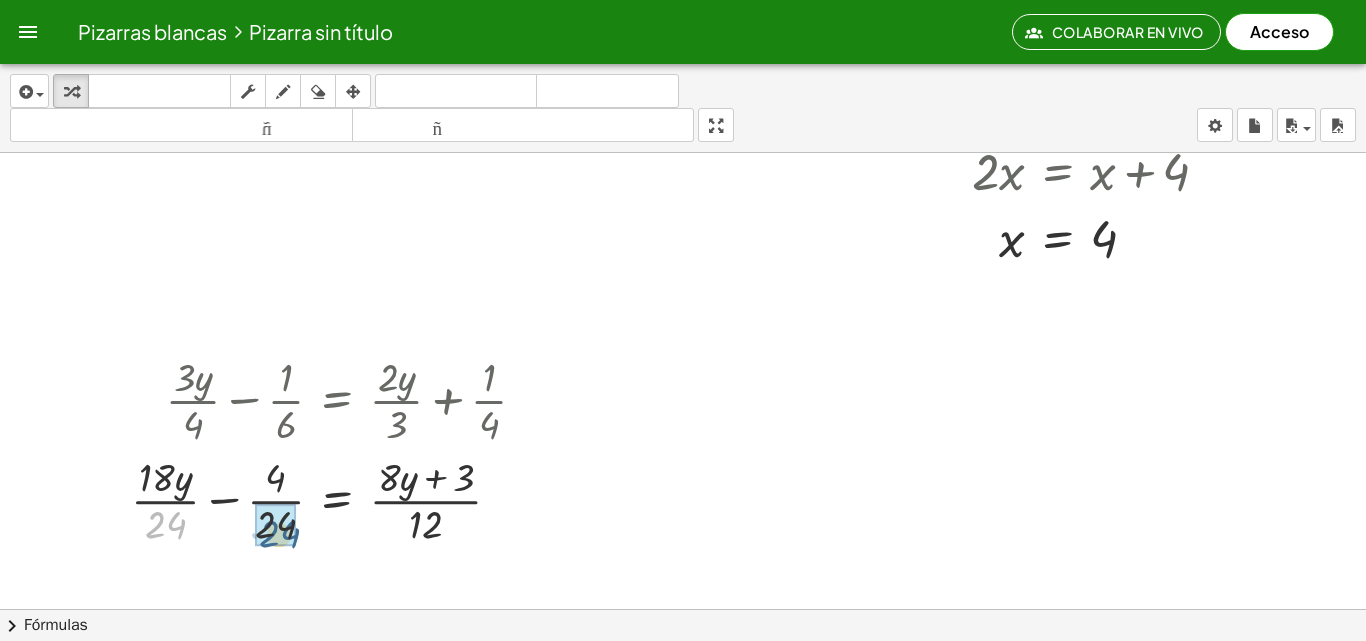 drag, startPoint x: 167, startPoint y: 522, endPoint x: 273, endPoint y: 521, distance: 106.004715 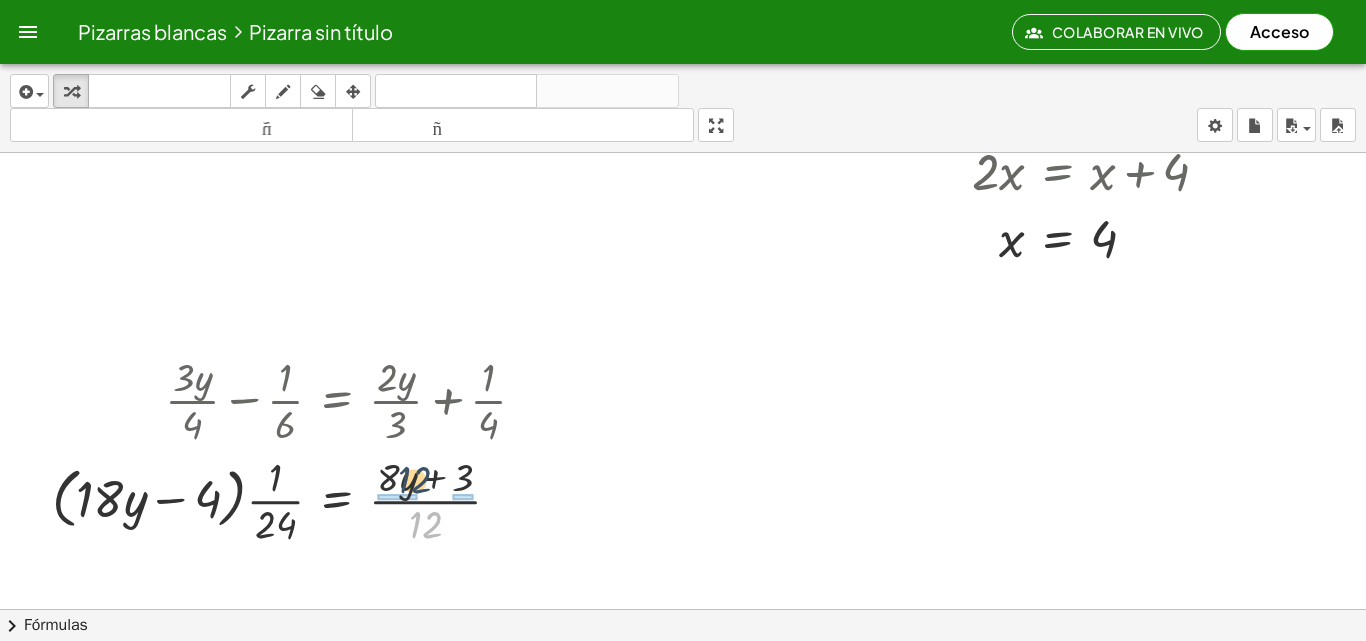 drag, startPoint x: 419, startPoint y: 528, endPoint x: 409, endPoint y: 480, distance: 49.0306 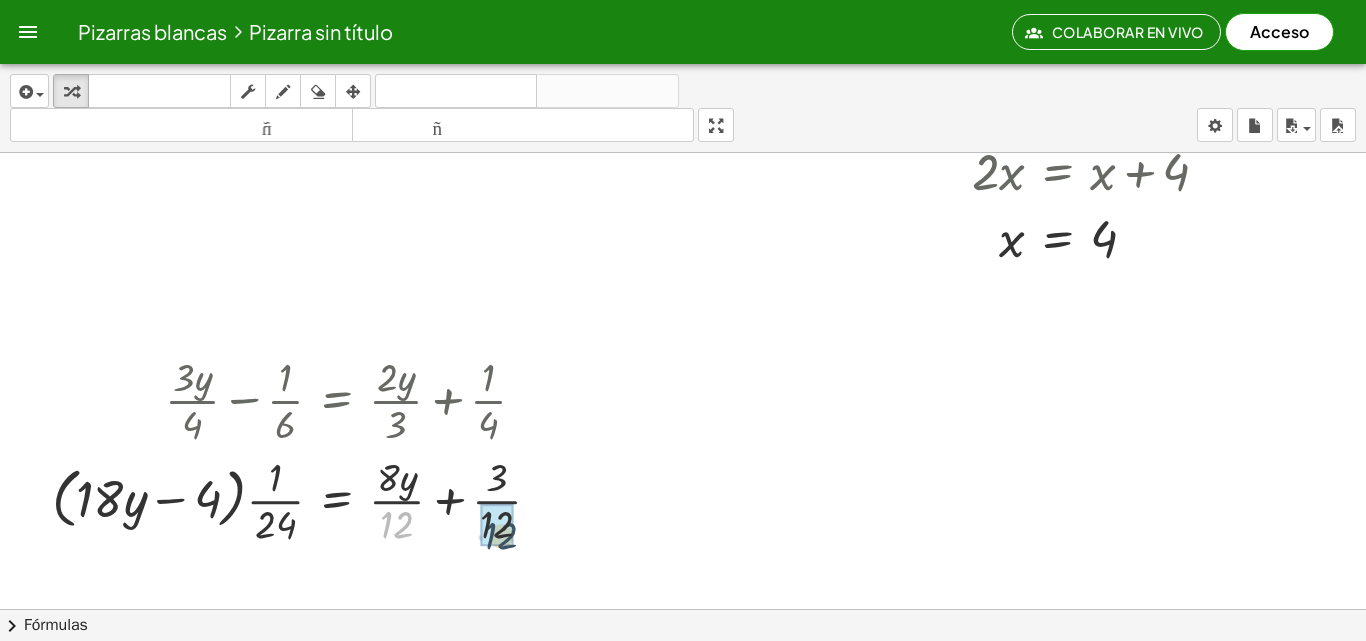 drag, startPoint x: 439, startPoint y: 522, endPoint x: 509, endPoint y: 531, distance: 70.5762 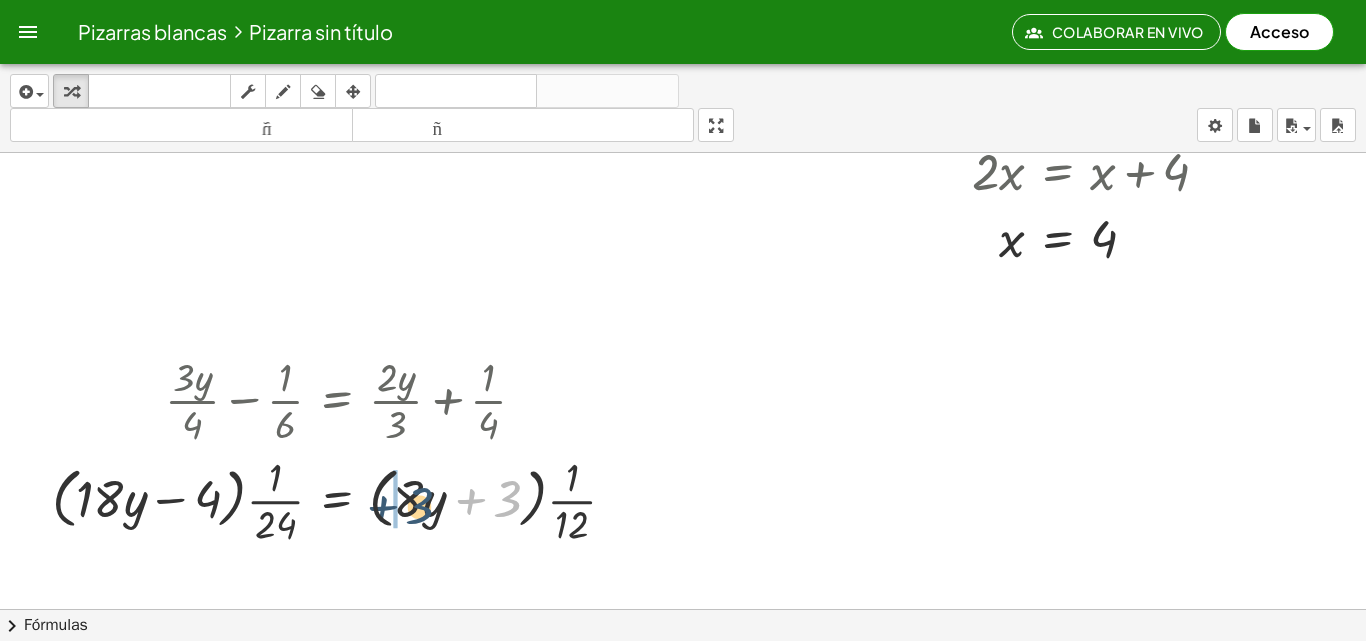 drag, startPoint x: 513, startPoint y: 500, endPoint x: 241, endPoint y: 471, distance: 273.5416 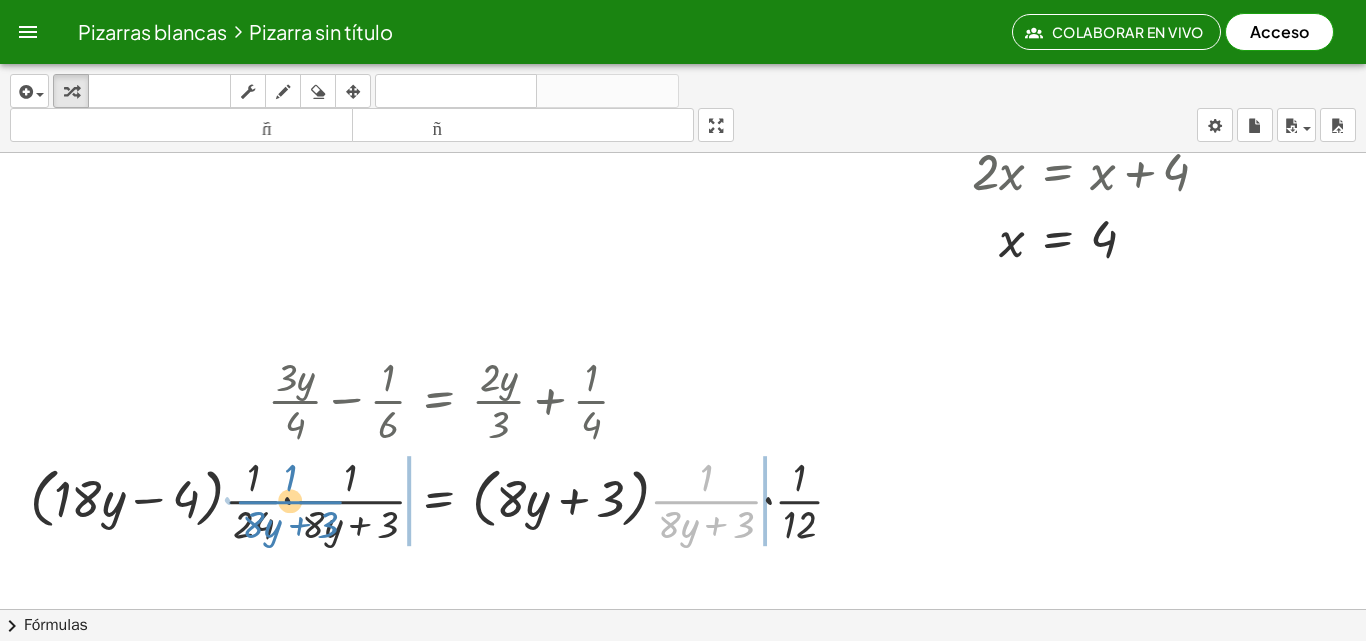 drag, startPoint x: 717, startPoint y: 503, endPoint x: 295, endPoint y: 503, distance: 422 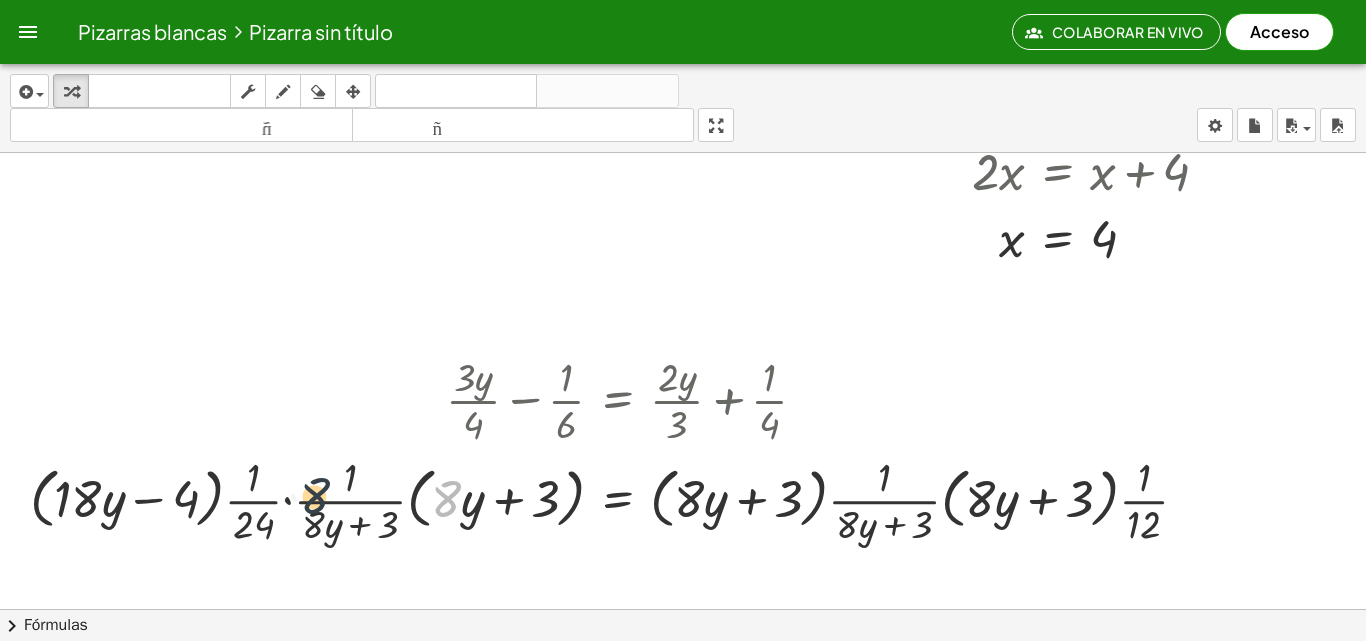 drag, startPoint x: 373, startPoint y: 485, endPoint x: 316, endPoint y: 485, distance: 57 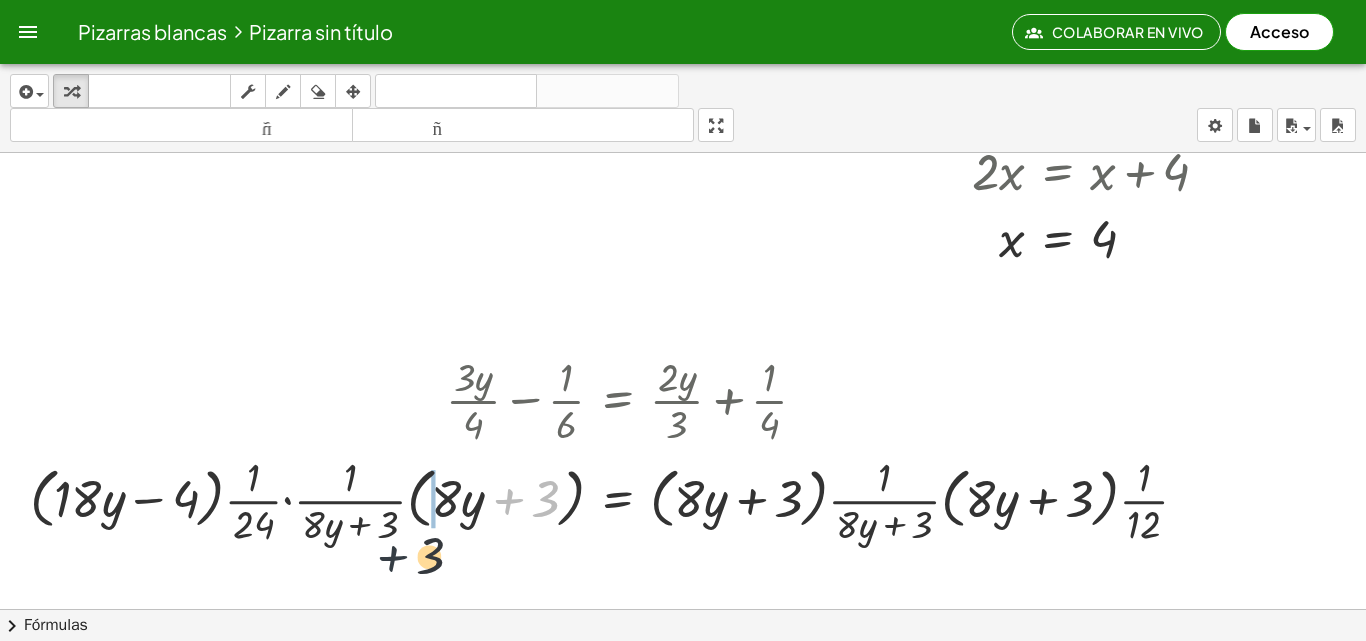 drag, startPoint x: 519, startPoint y: 504, endPoint x: 392, endPoint y: 567, distance: 141.76741 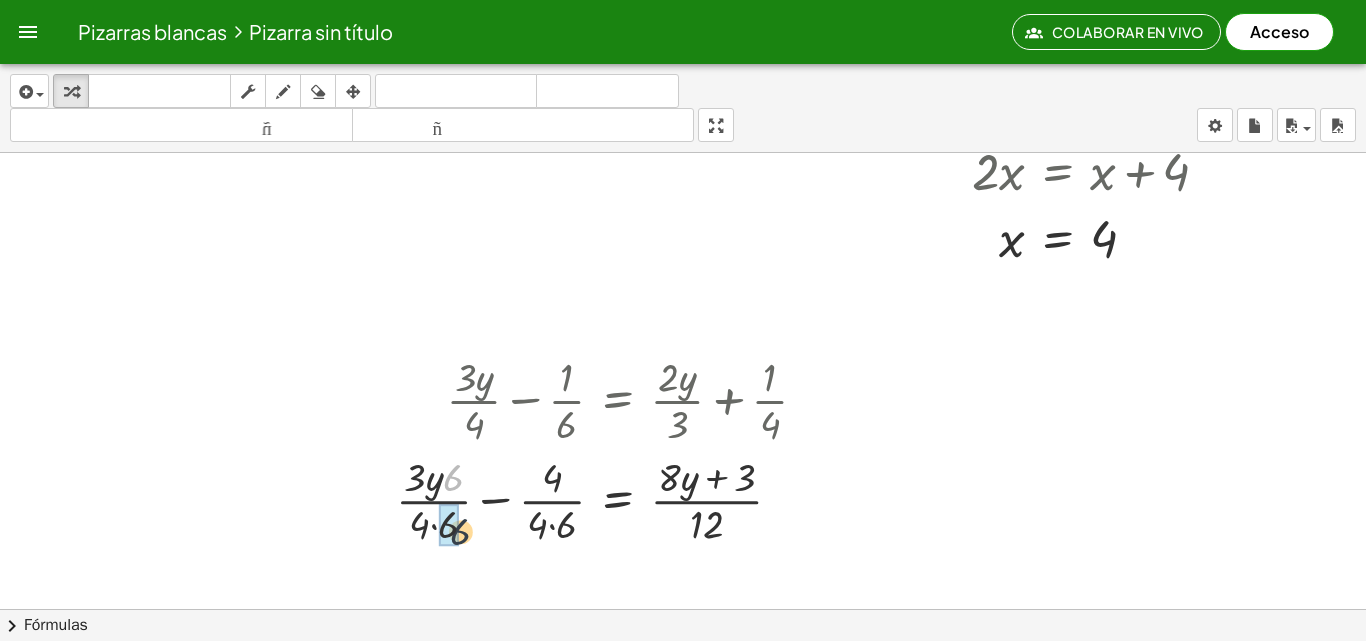 drag, startPoint x: 461, startPoint y: 479, endPoint x: 462, endPoint y: 543, distance: 64.00781 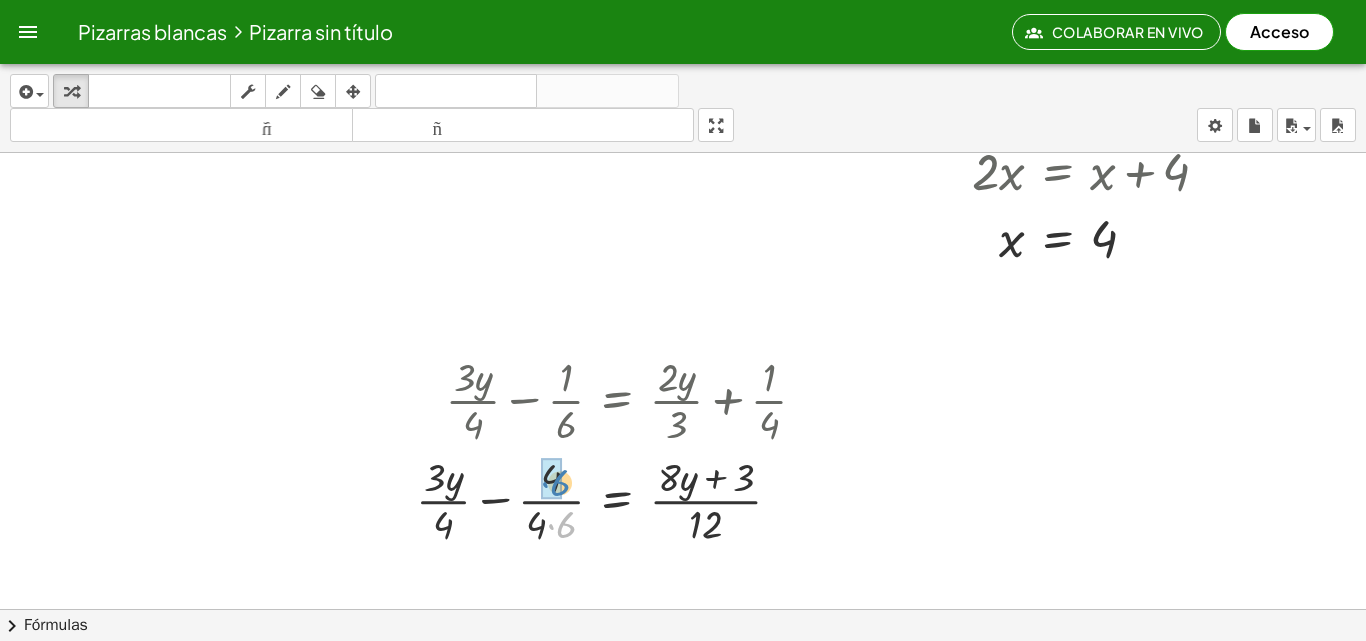 drag, startPoint x: 559, startPoint y: 496, endPoint x: 543, endPoint y: 482, distance: 21.260292 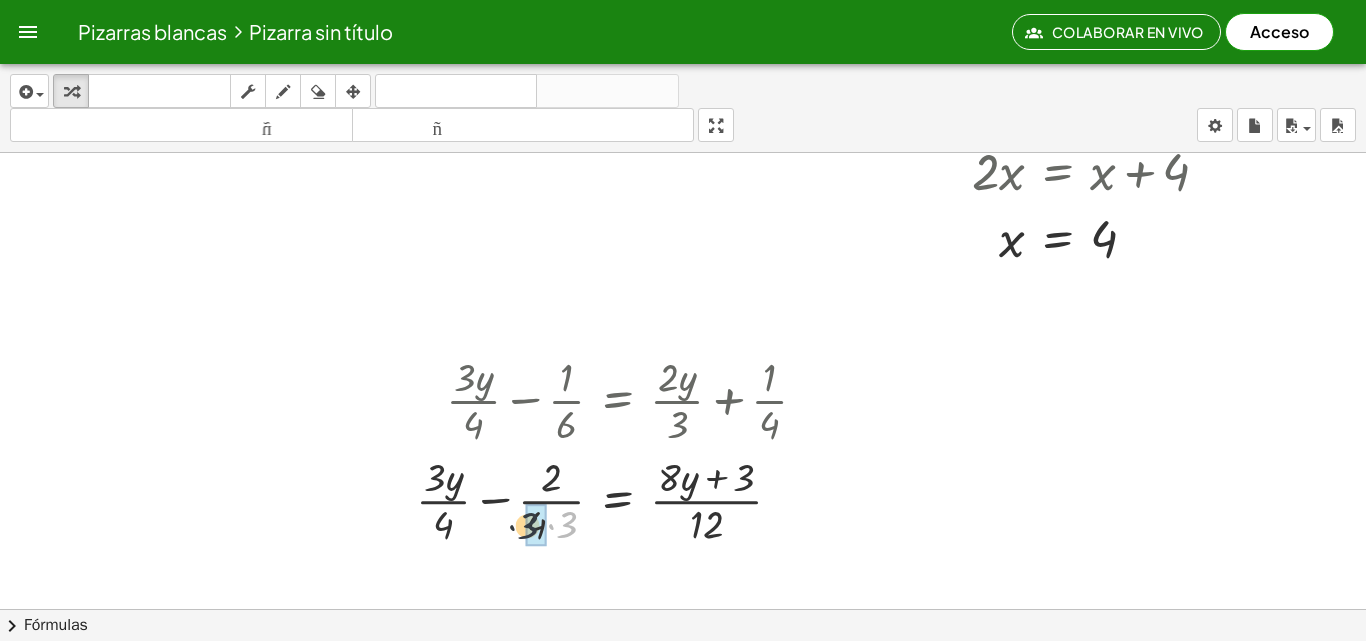 drag, startPoint x: 567, startPoint y: 527, endPoint x: 525, endPoint y: 528, distance: 42.0119 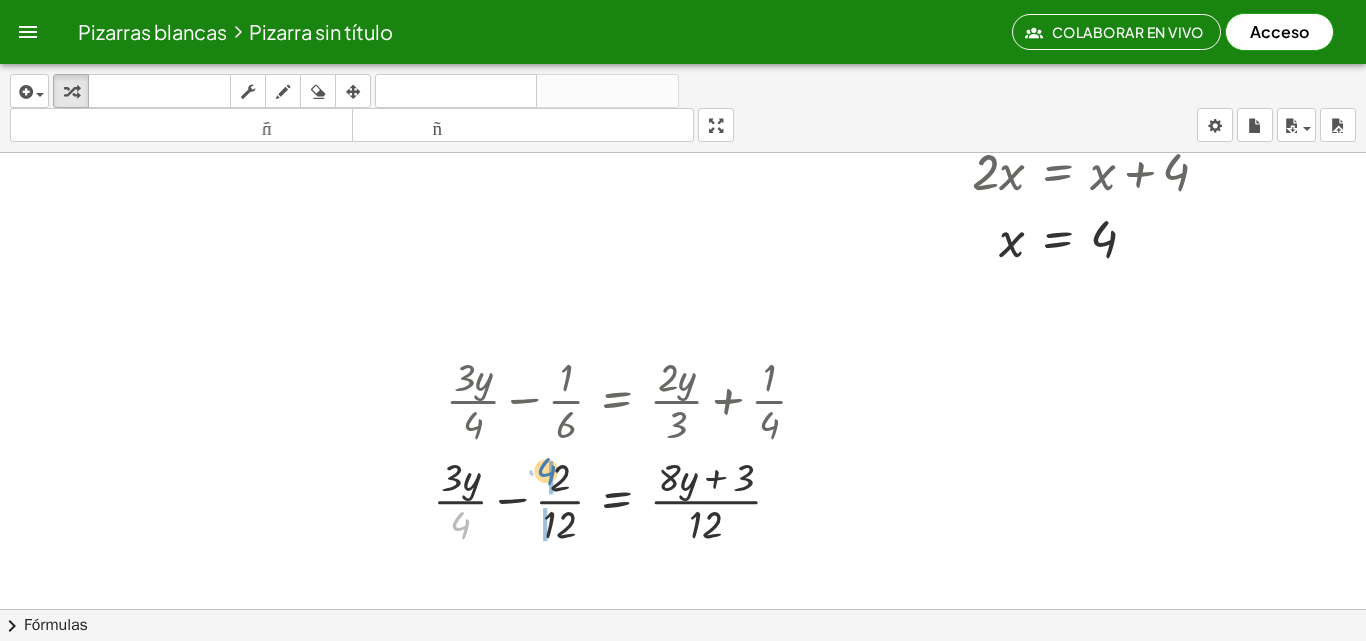 drag, startPoint x: 470, startPoint y: 527, endPoint x: 557, endPoint y: 473, distance: 102.396286 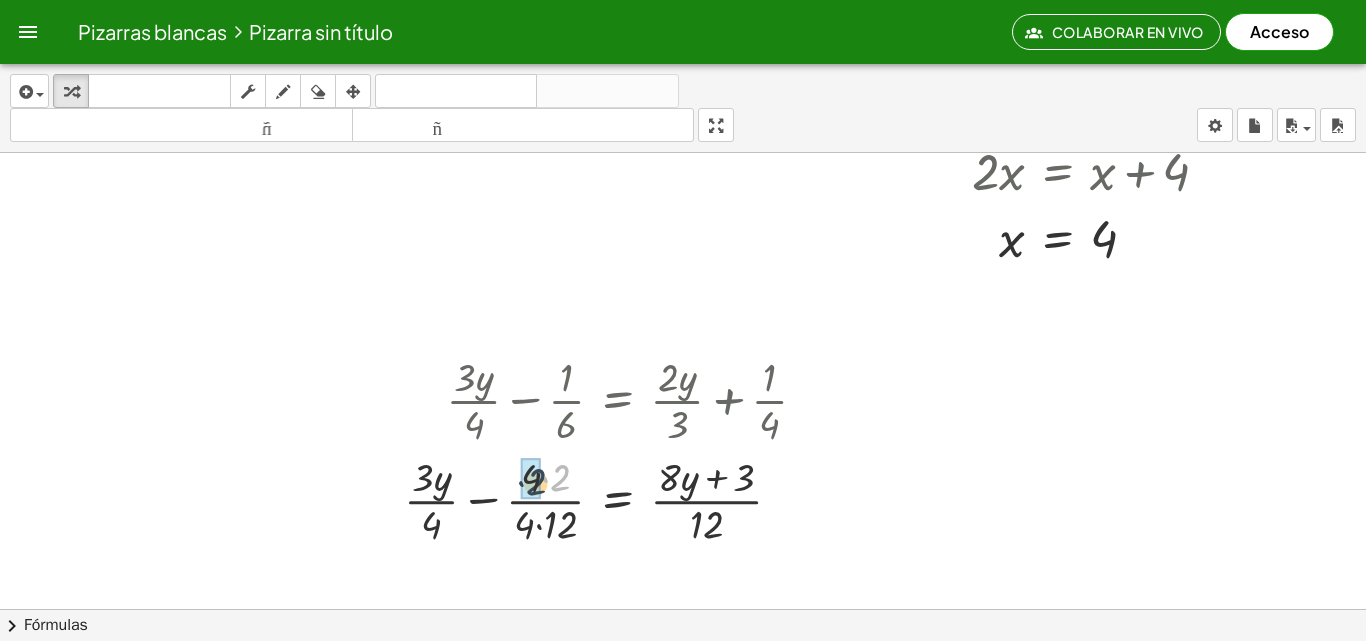 drag, startPoint x: 557, startPoint y: 472, endPoint x: 534, endPoint y: 476, distance: 23.345236 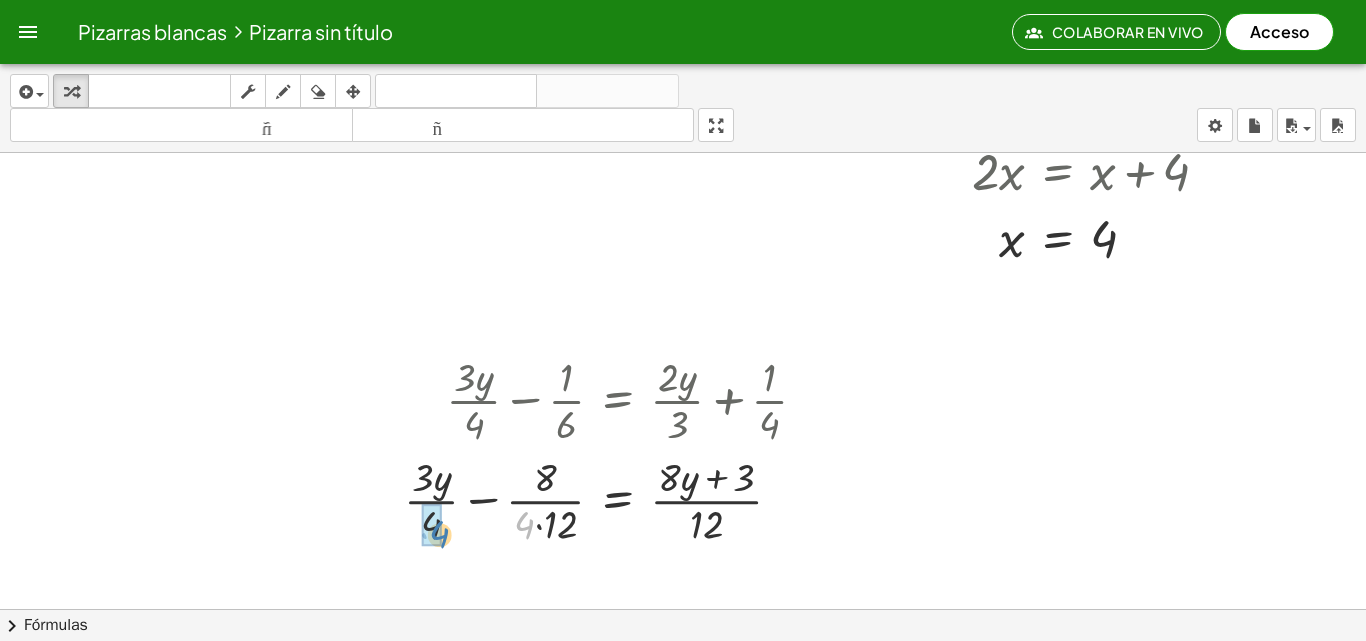 drag, startPoint x: 531, startPoint y: 518, endPoint x: 441, endPoint y: 528, distance: 90.55385 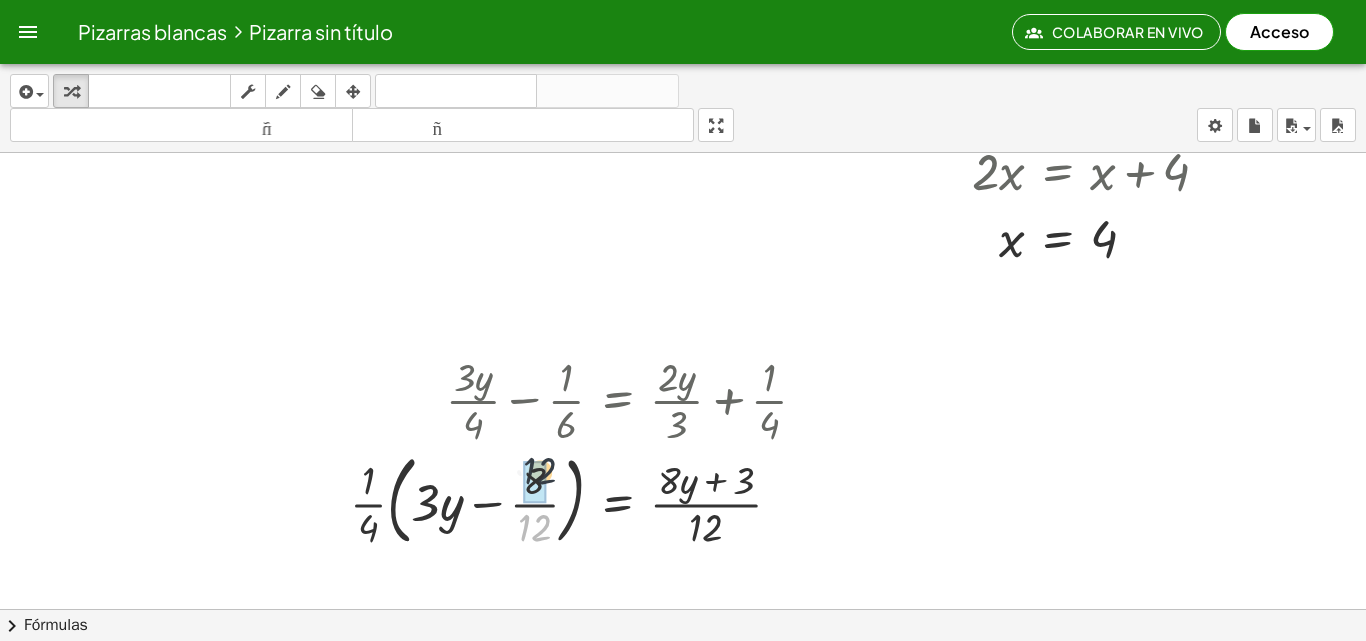drag, startPoint x: 530, startPoint y: 534, endPoint x: 536, endPoint y: 473, distance: 61.294373 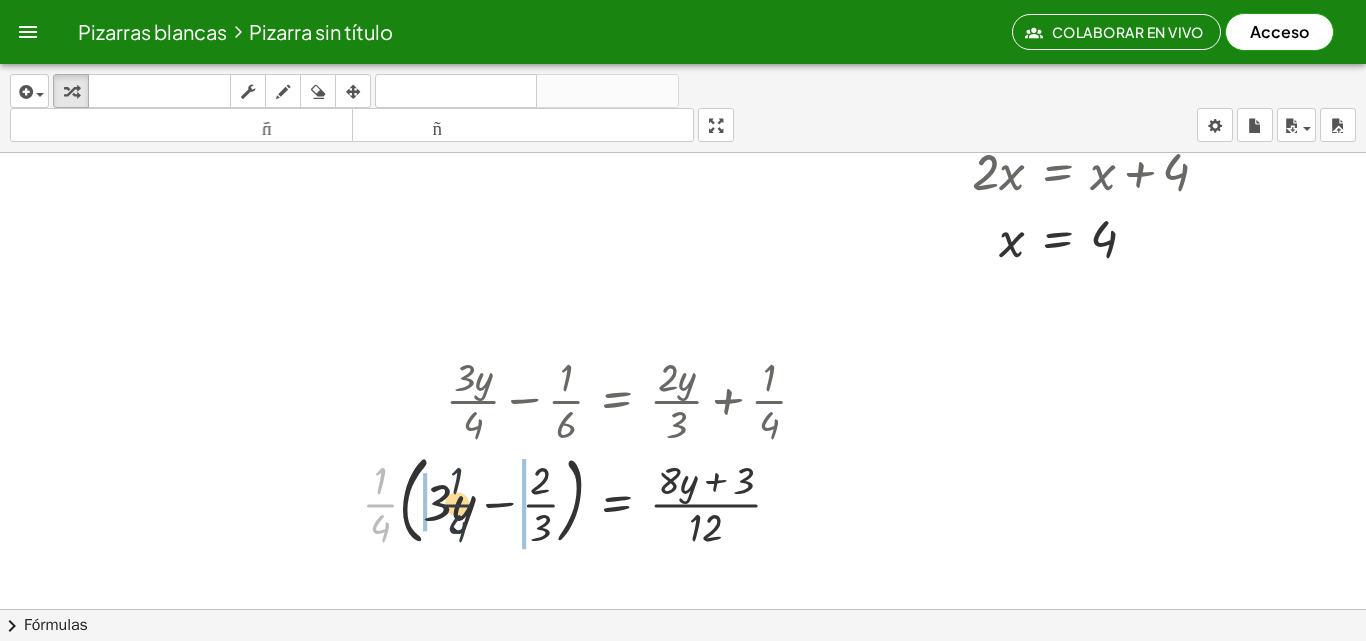 drag, startPoint x: 389, startPoint y: 512, endPoint x: 462, endPoint y: 513, distance: 73.00685 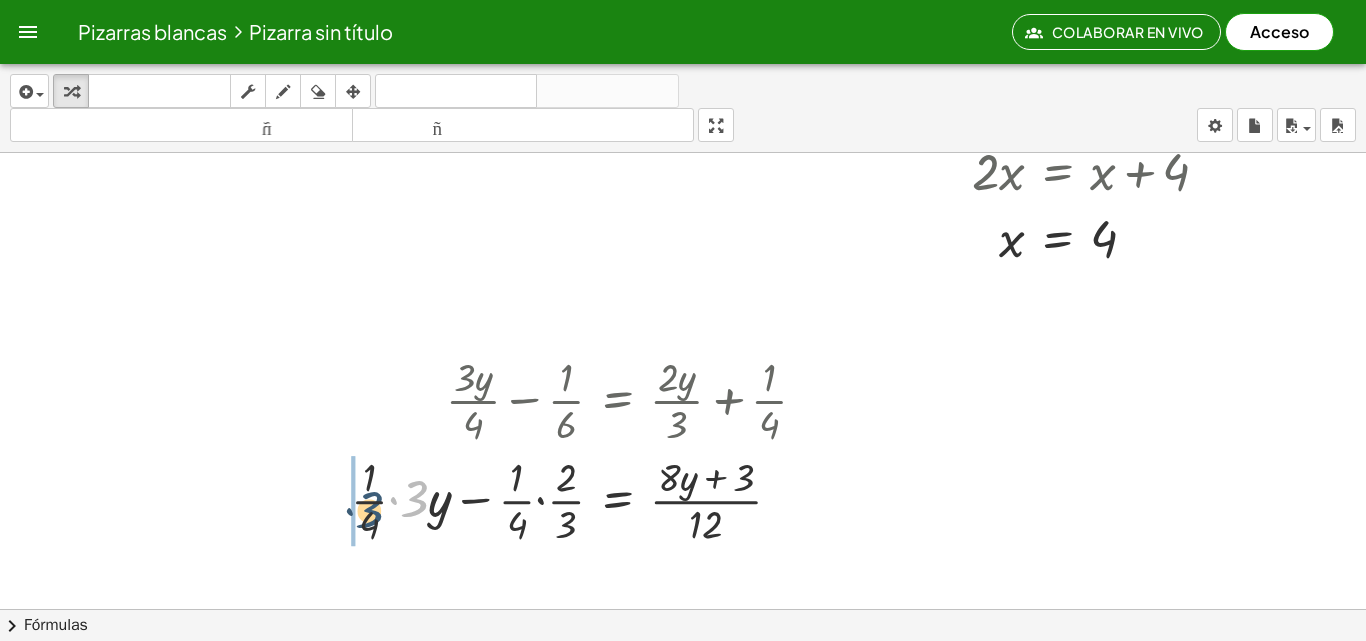 drag, startPoint x: 423, startPoint y: 493, endPoint x: 385, endPoint y: 522, distance: 47.801674 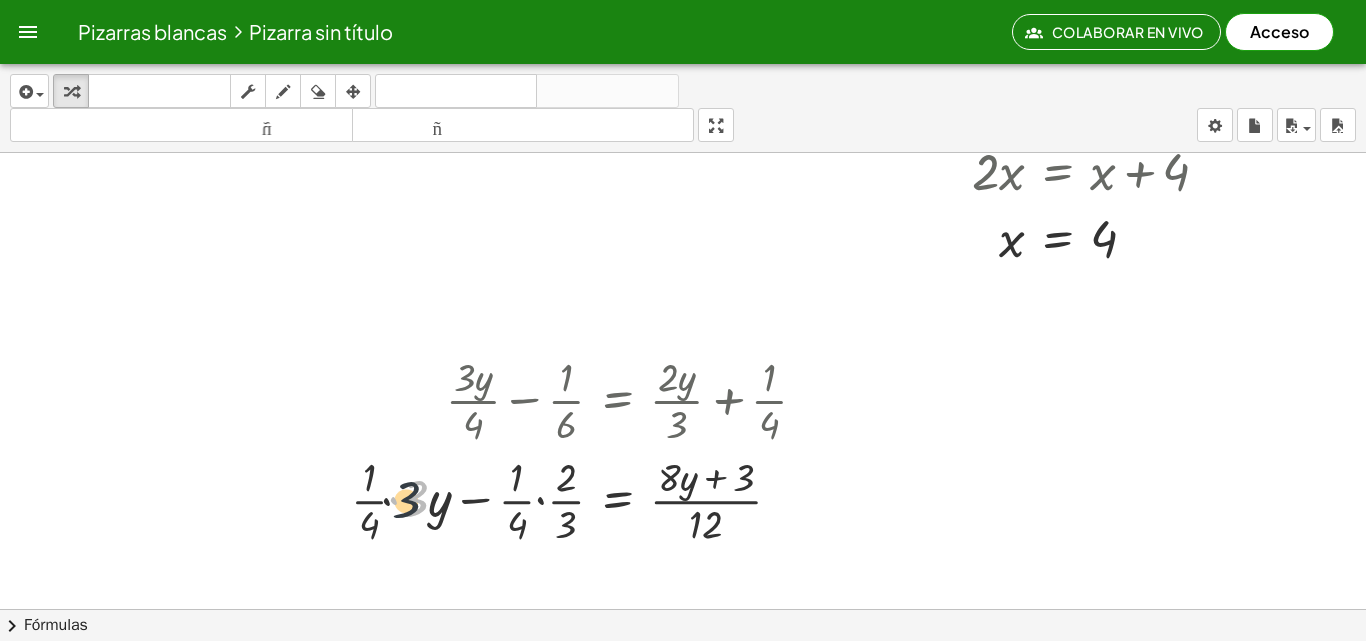 drag, startPoint x: 418, startPoint y: 520, endPoint x: 398, endPoint y: 524, distance: 20.396078 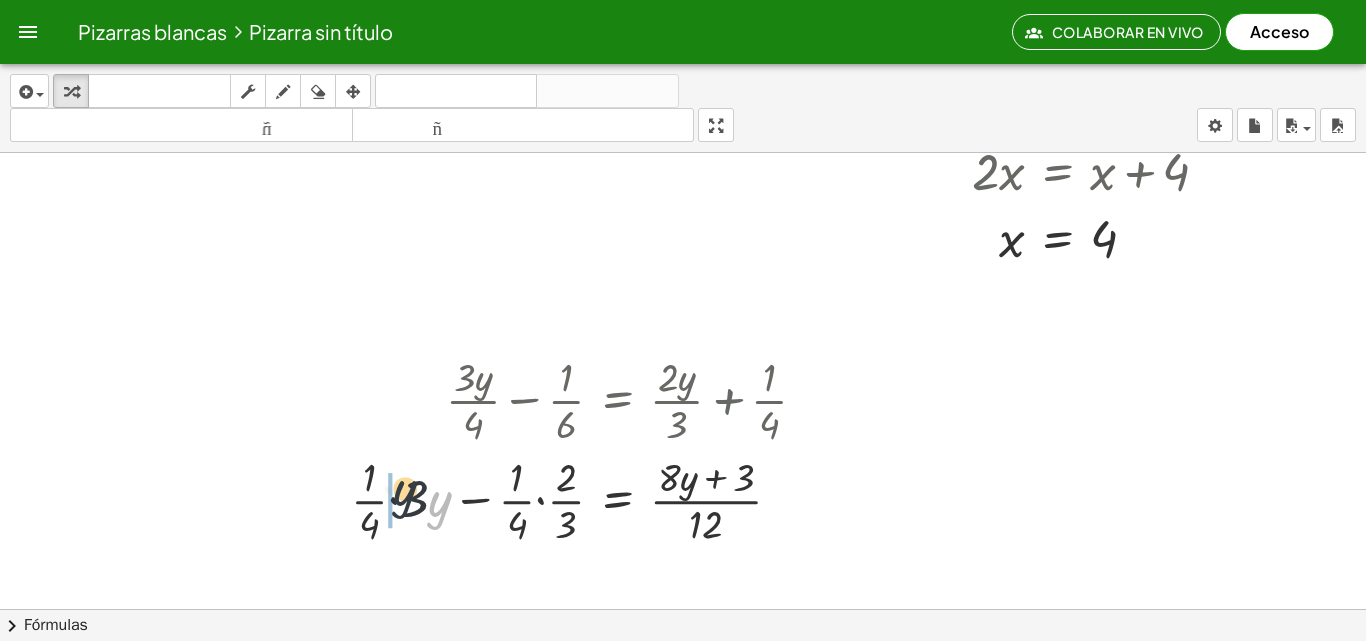 drag, startPoint x: 429, startPoint y: 503, endPoint x: 399, endPoint y: 485, distance: 34.98571 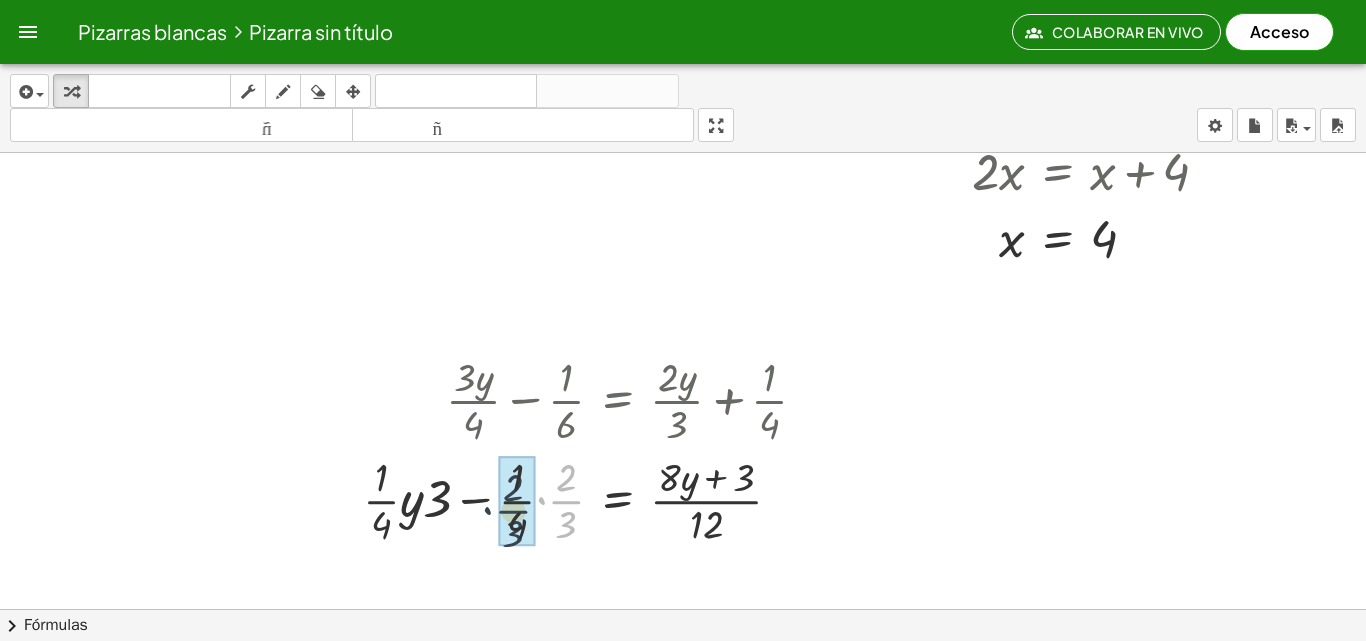drag, startPoint x: 569, startPoint y: 491, endPoint x: 513, endPoint y: 501, distance: 56.88585 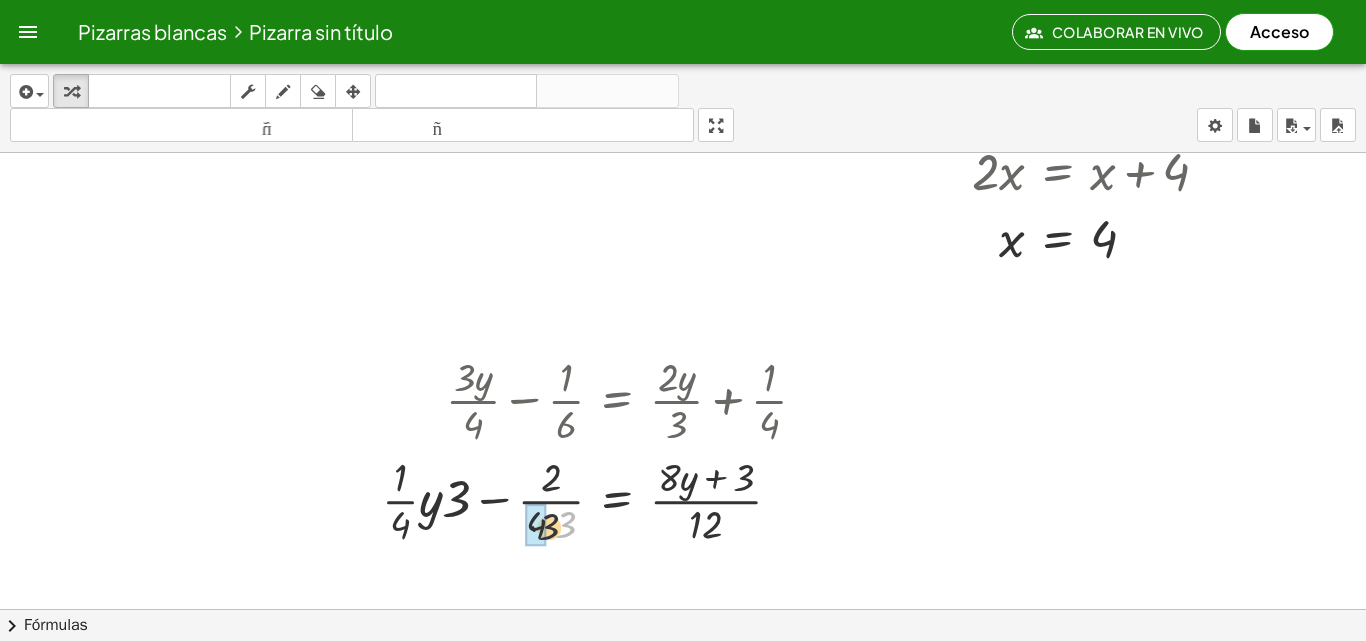 drag, startPoint x: 565, startPoint y: 528, endPoint x: 548, endPoint y: 531, distance: 17.262676 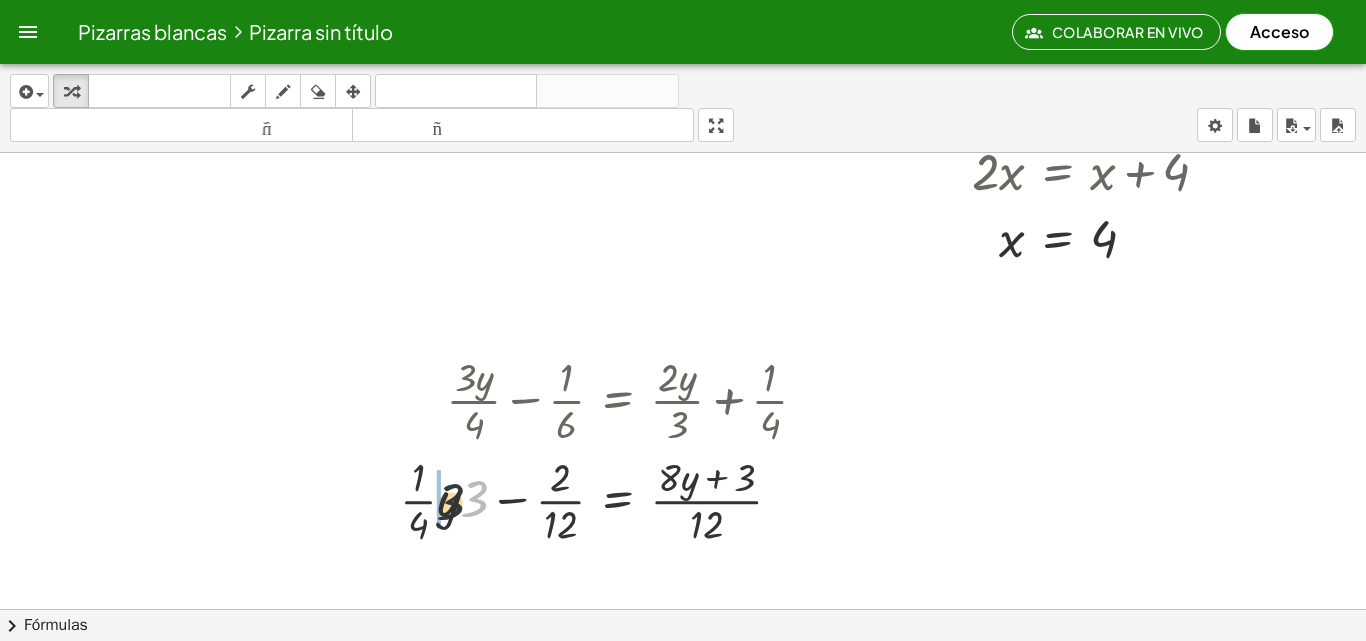 drag, startPoint x: 463, startPoint y: 494, endPoint x: 432, endPoint y: 498, distance: 31.257 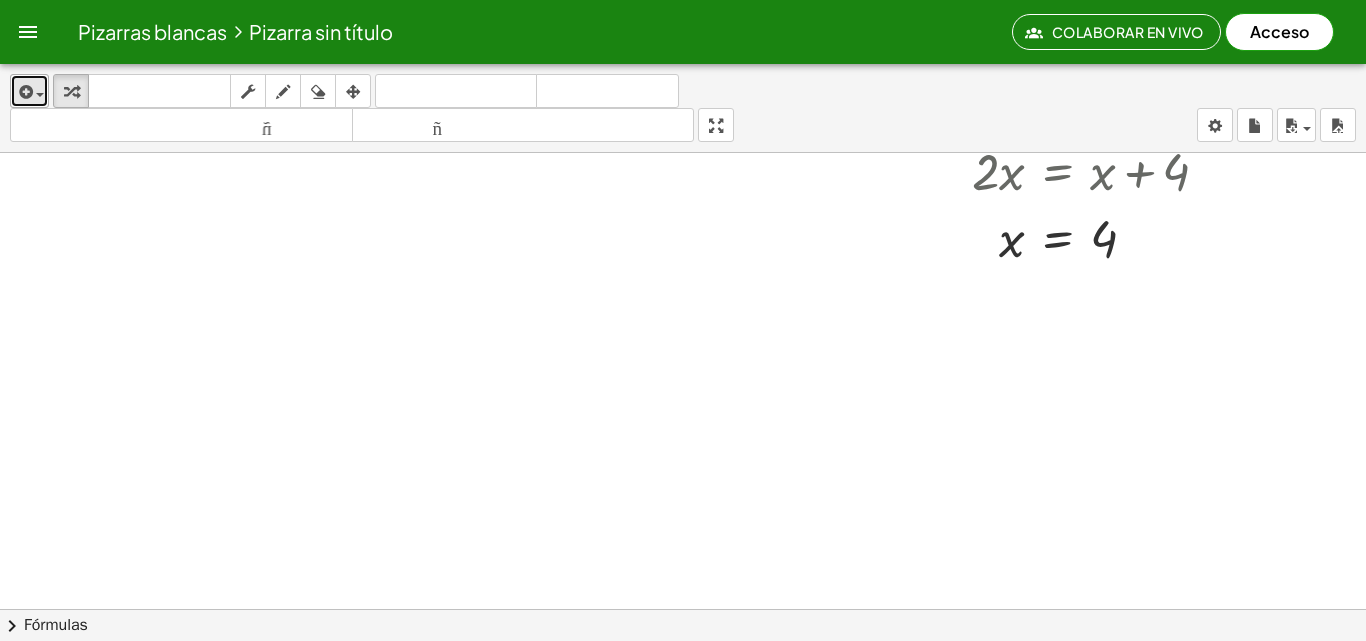 click at bounding box center (24, 92) 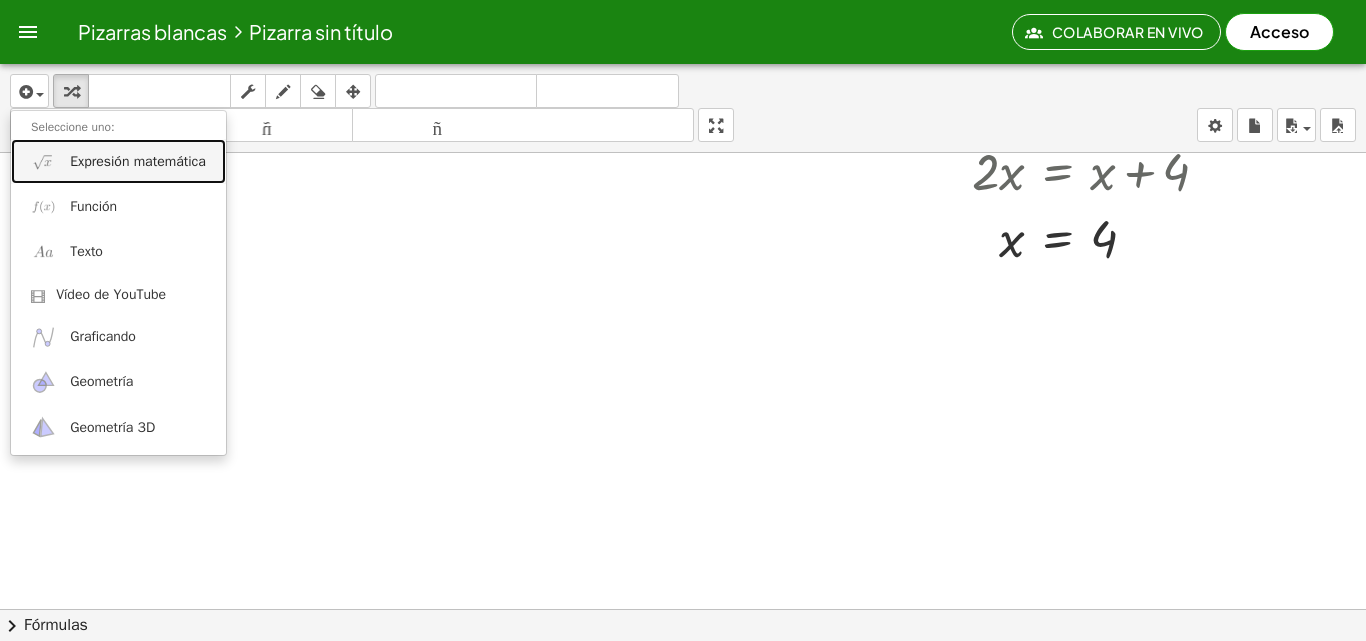 click on "Expresión matemática" at bounding box center (118, 161) 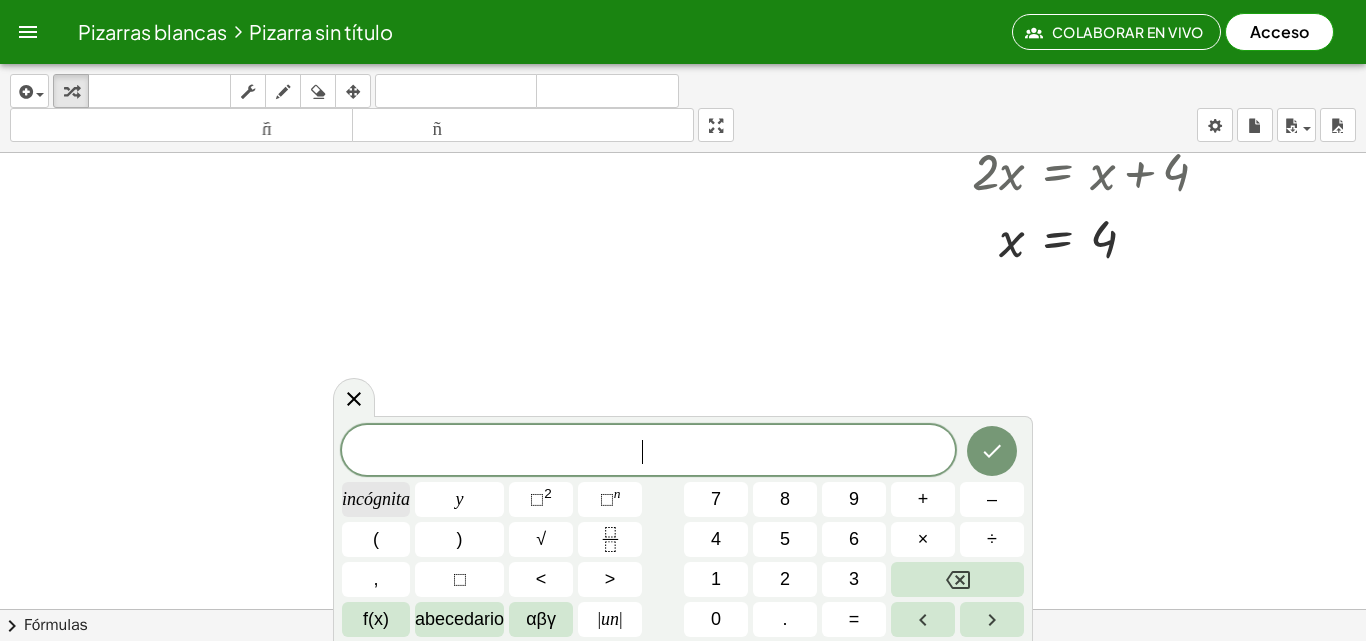 click on "incógnita" at bounding box center (376, 499) 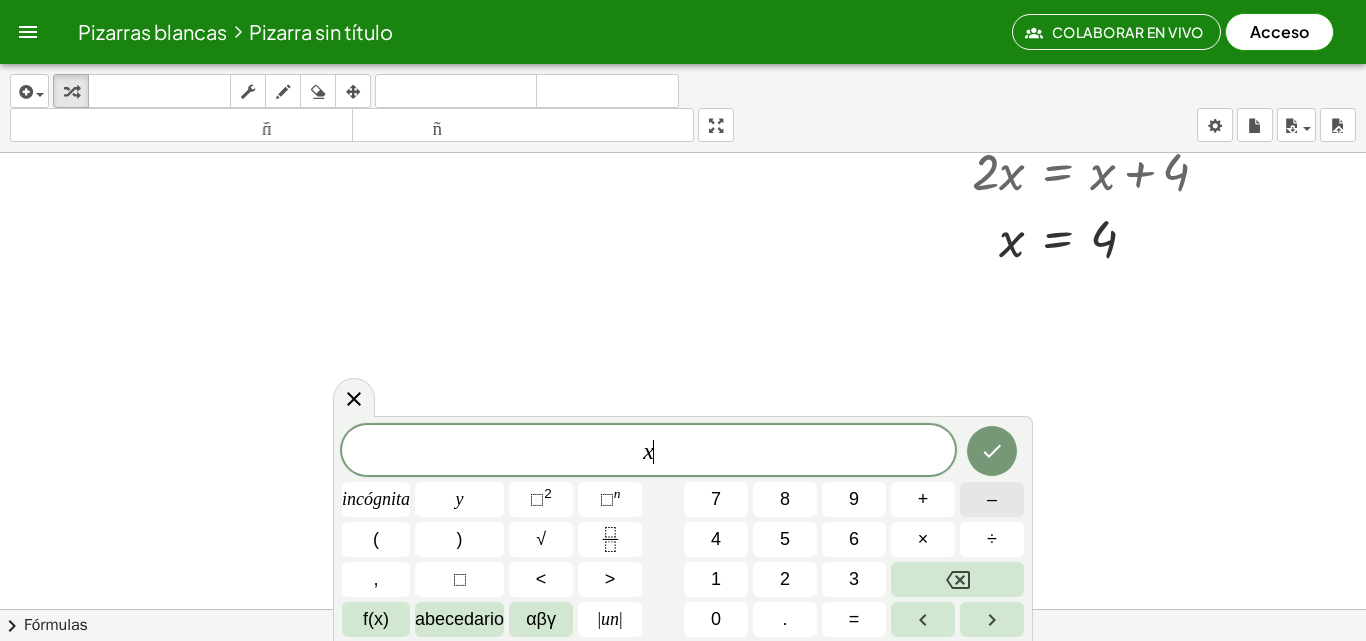 click on "–" at bounding box center [992, 499] 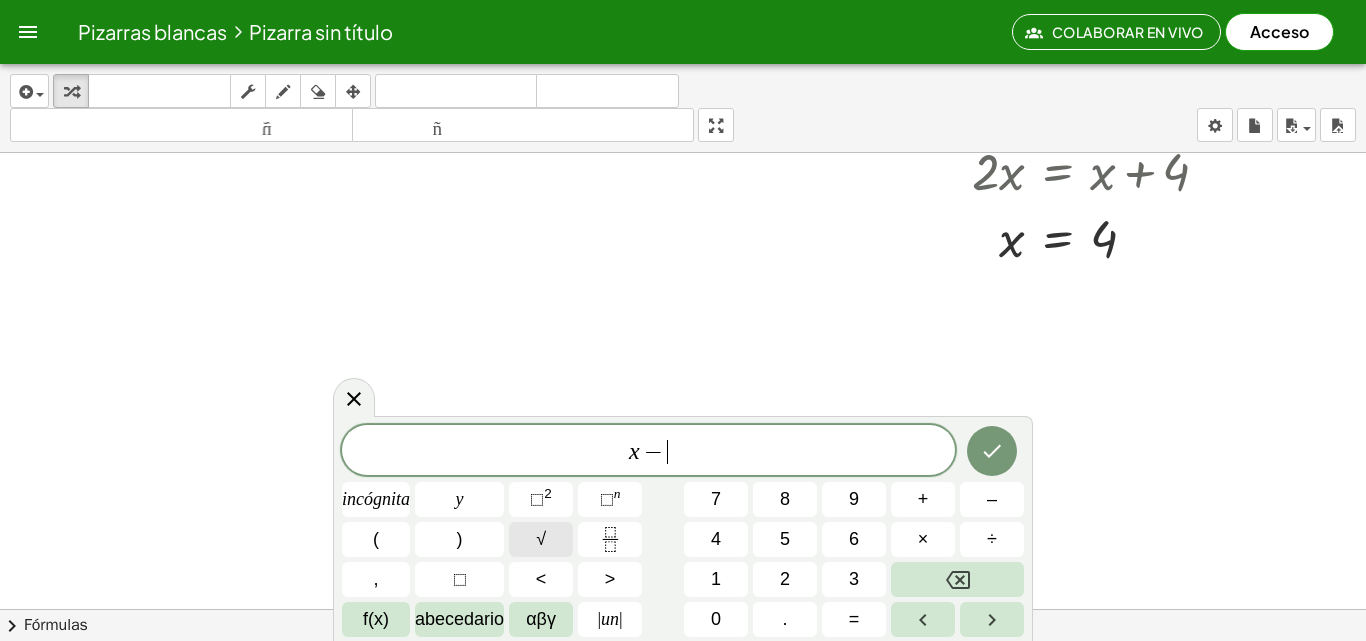 click 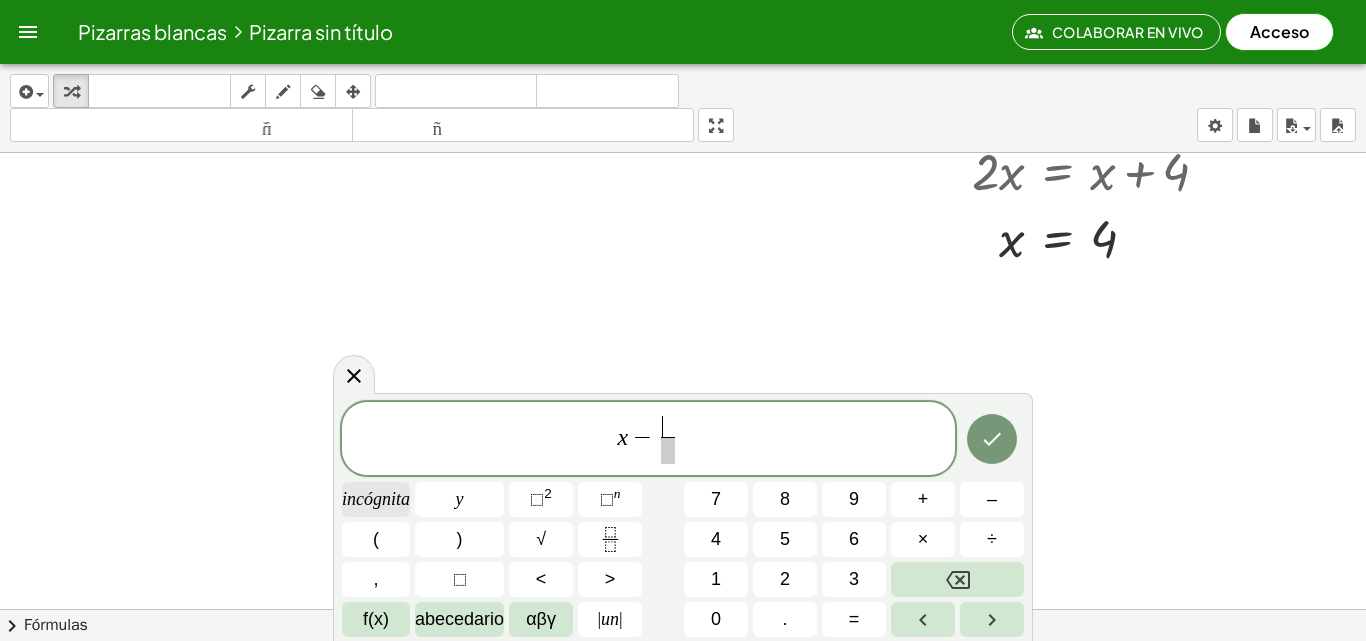 click on "incógnita" at bounding box center [376, 499] 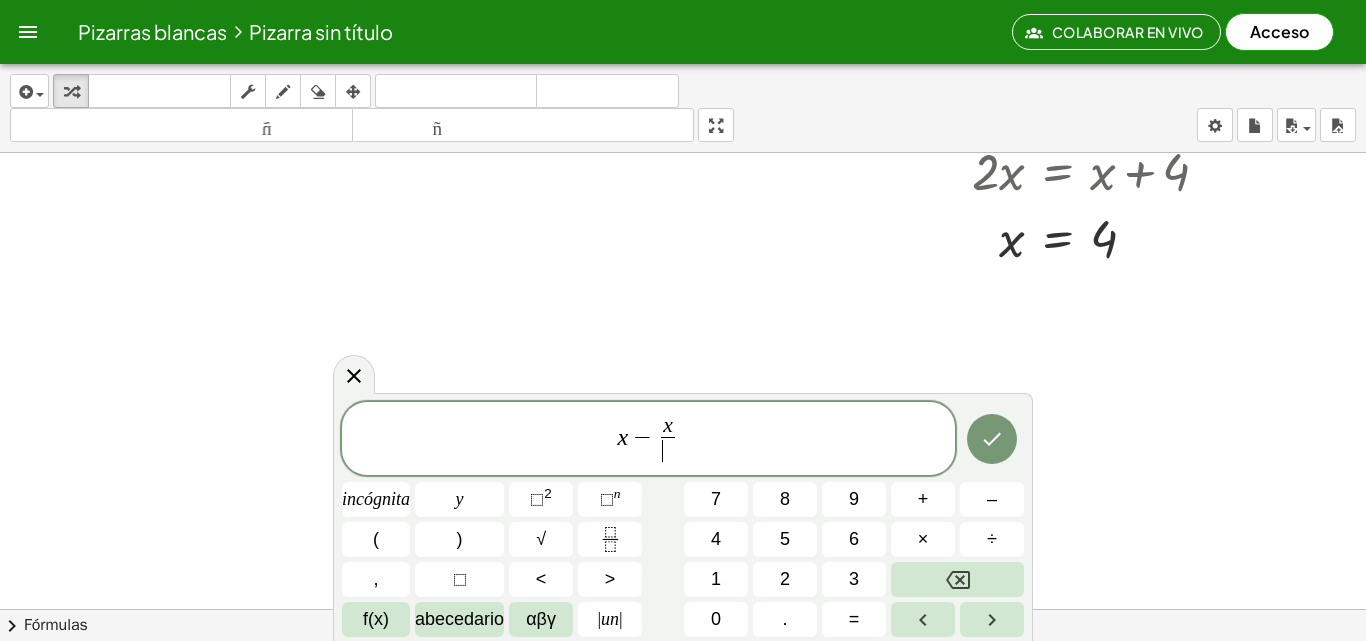 click on "​" at bounding box center (668, 450) 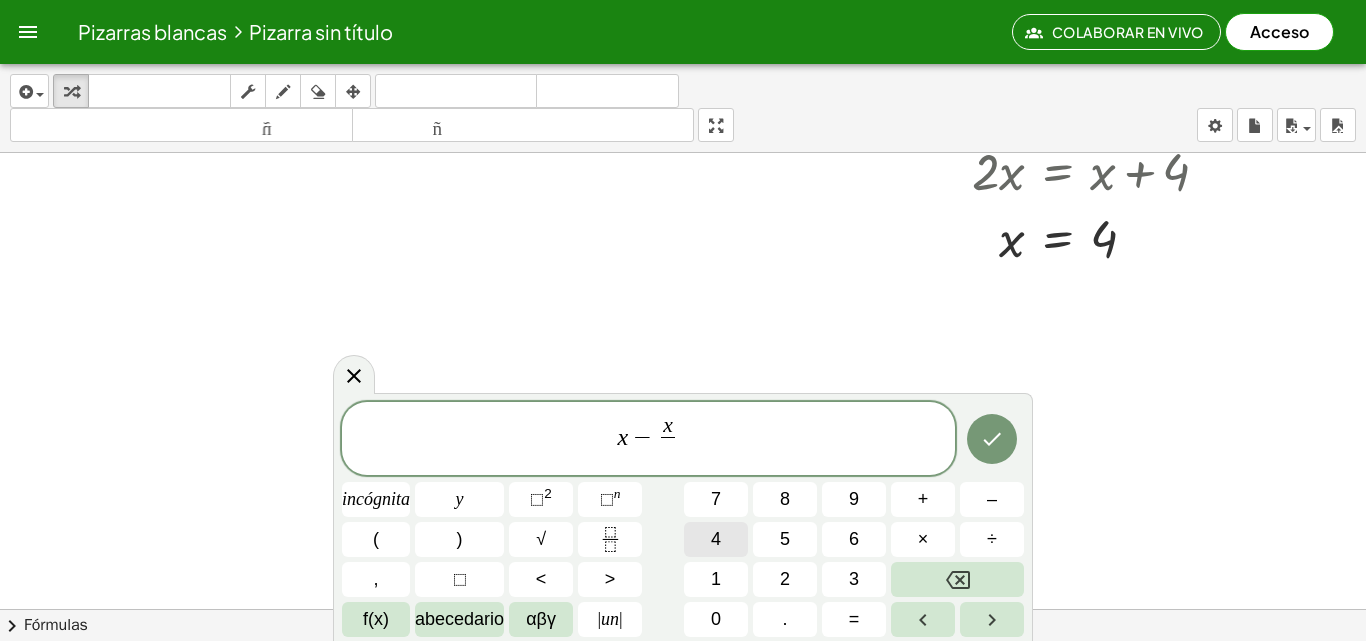 click on "4" at bounding box center (716, 539) 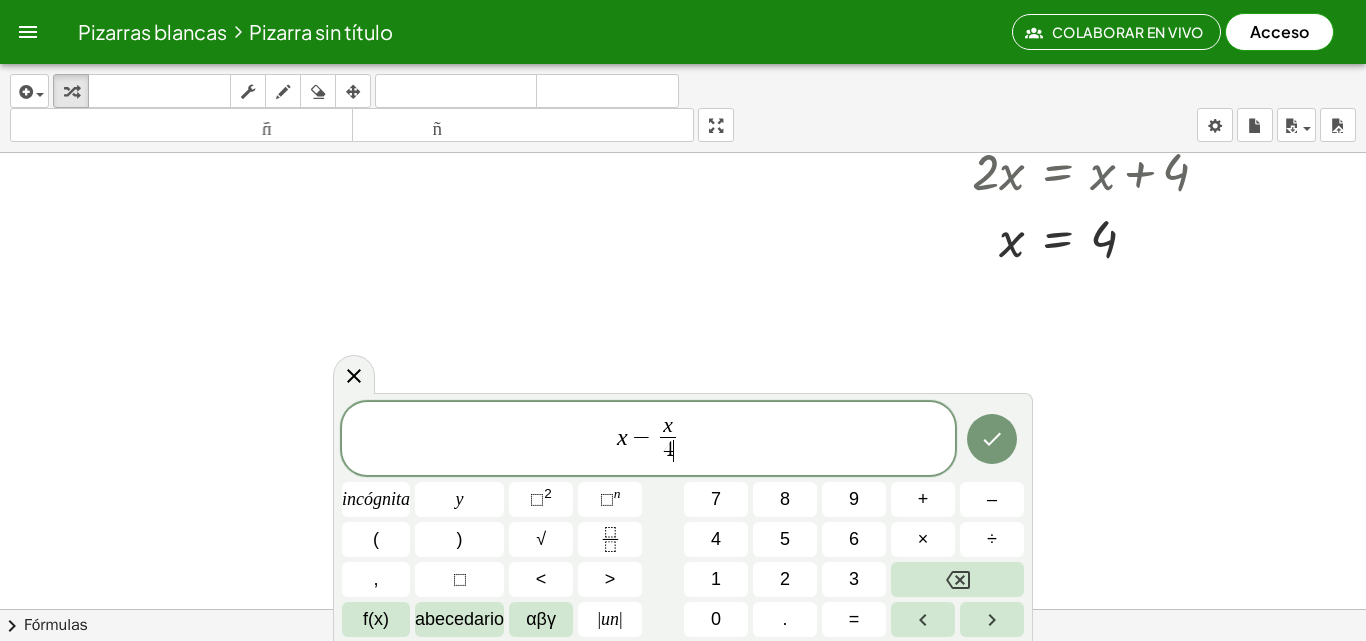 click on "x − x 4 ​ ​" at bounding box center [648, 440] 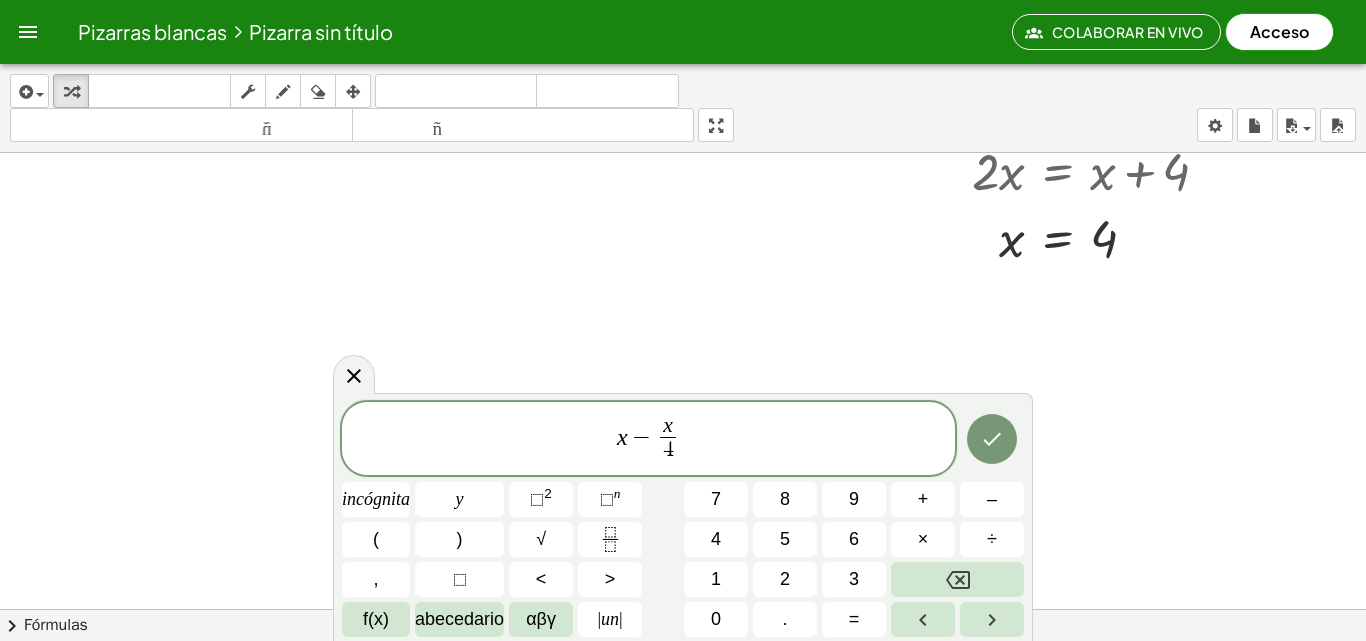 click on "x − x 4 ​ incógnita y ⬚  2 ⬚  n 7 8 9 + – ( ) √ 4 5 6 × ÷ , ⬚ < > 1 2 3 f(x) abecedario αβγ |  un  | 0 . =" at bounding box center (683, 520) 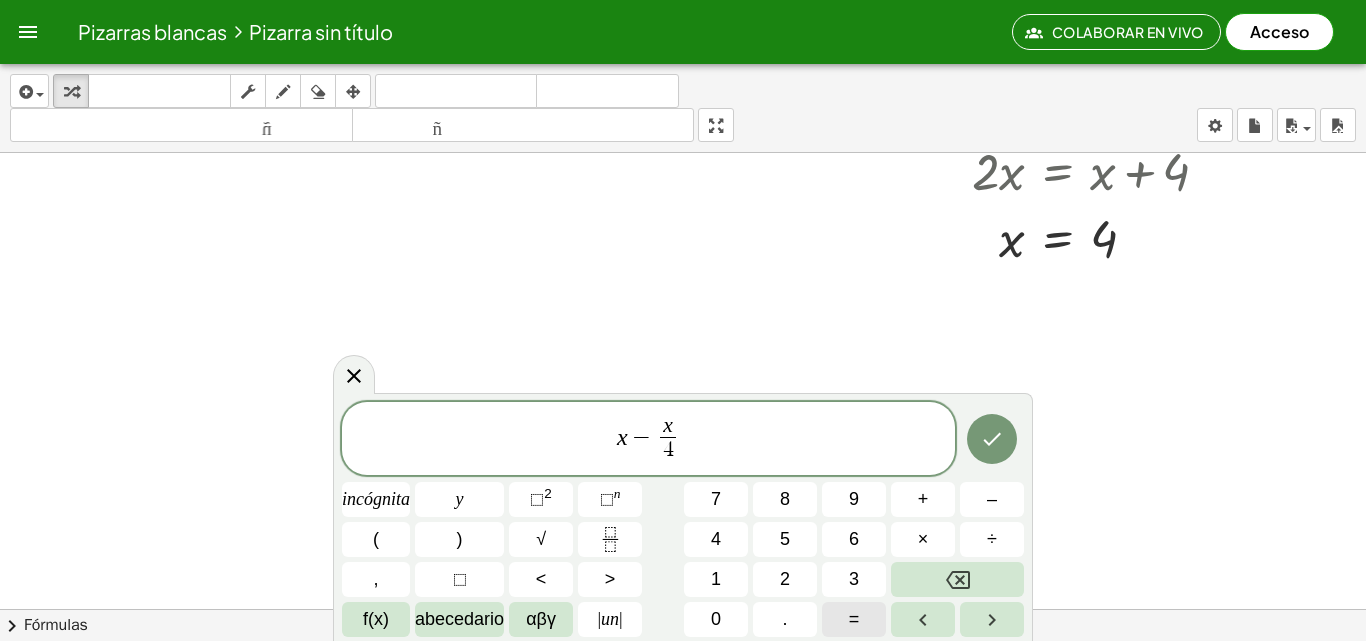 click on "=" at bounding box center [854, 619] 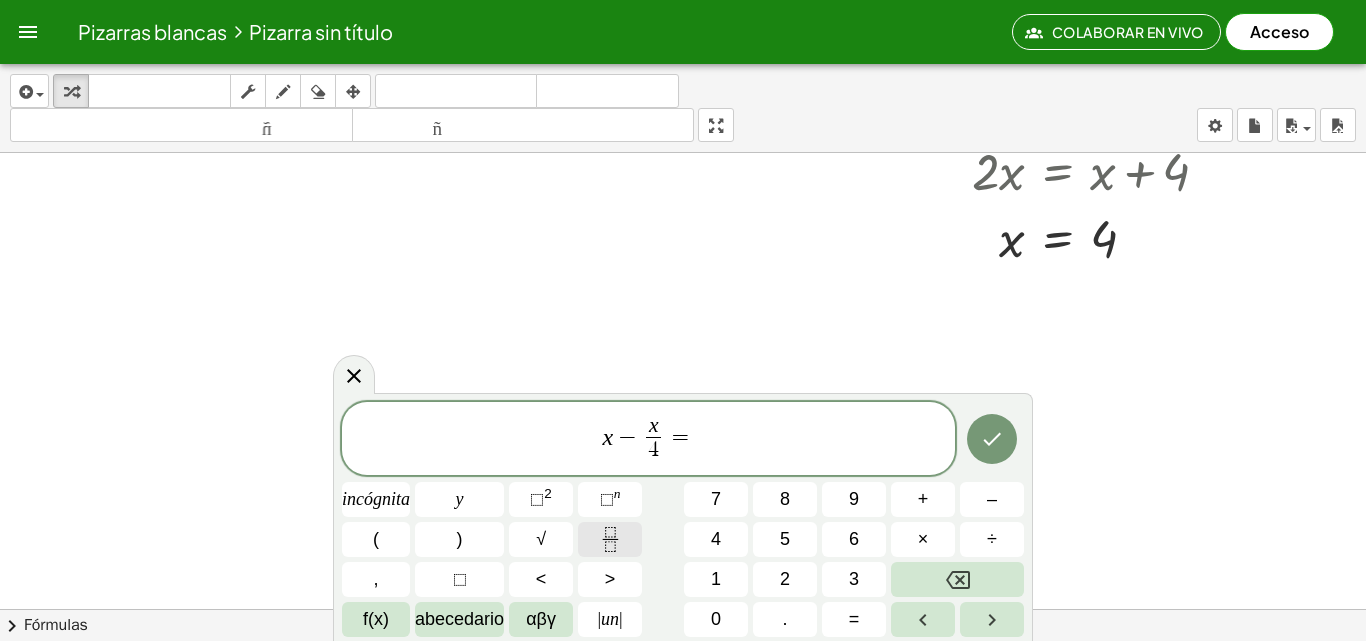 click at bounding box center (610, 539) 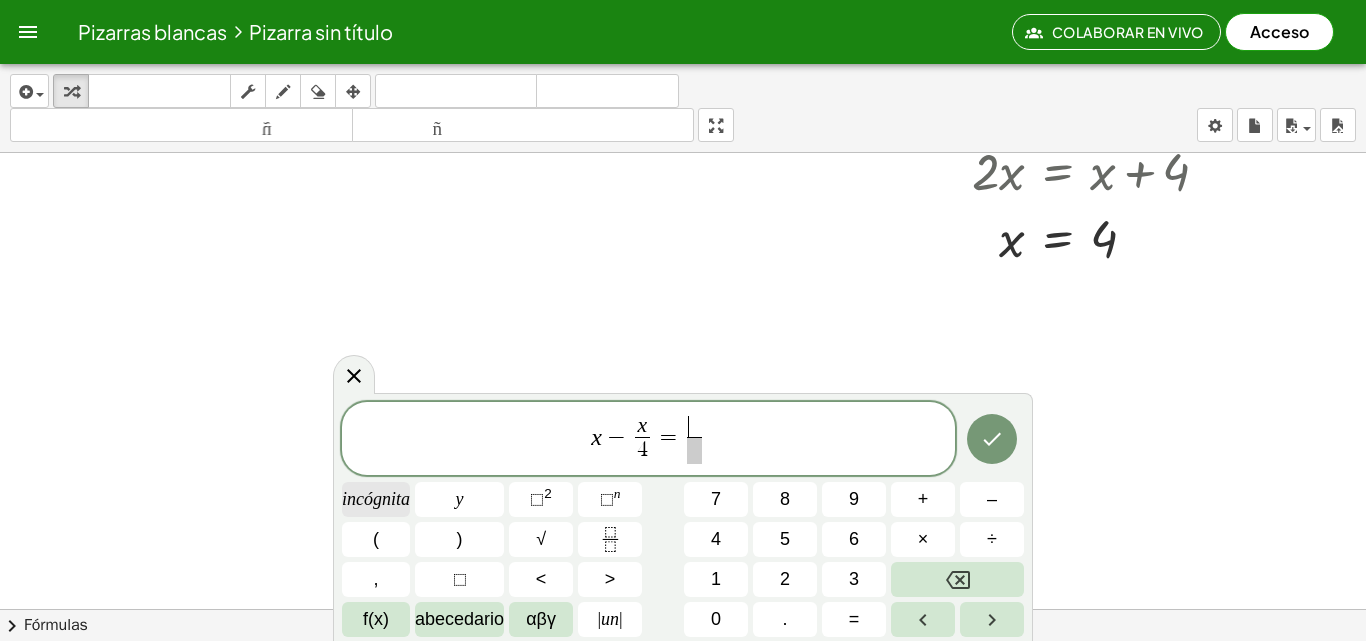 click on "incógnita" at bounding box center (376, 499) 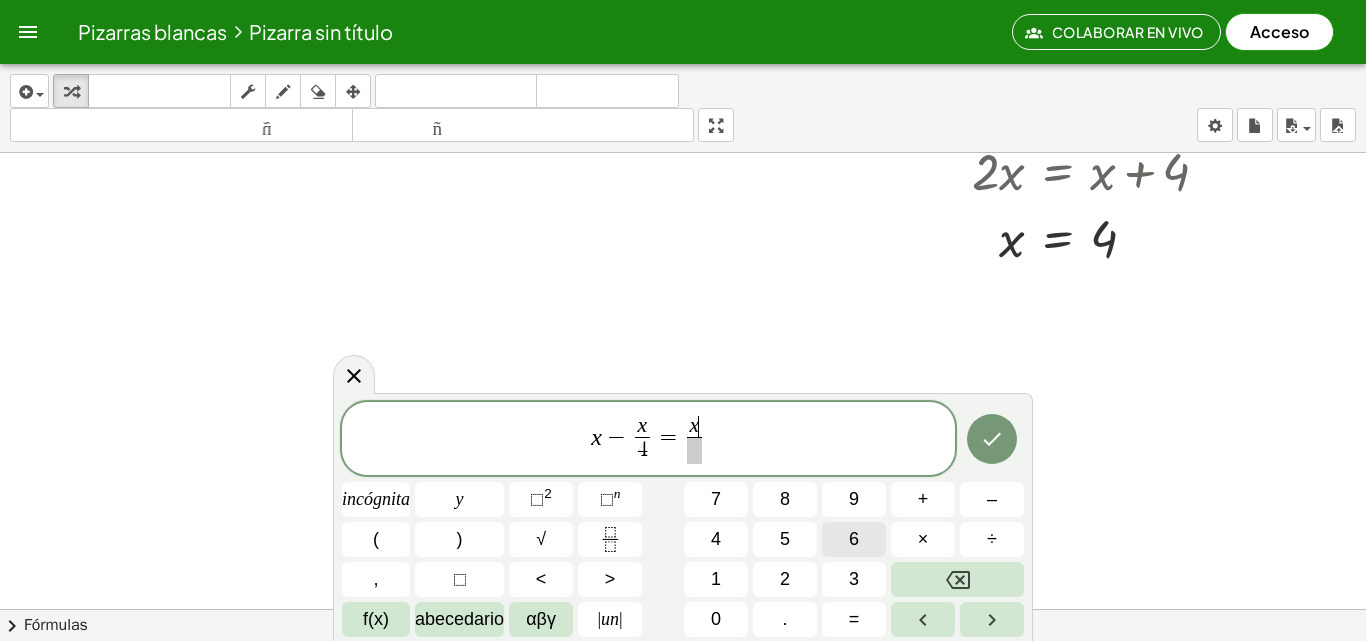 click on "6" at bounding box center (854, 539) 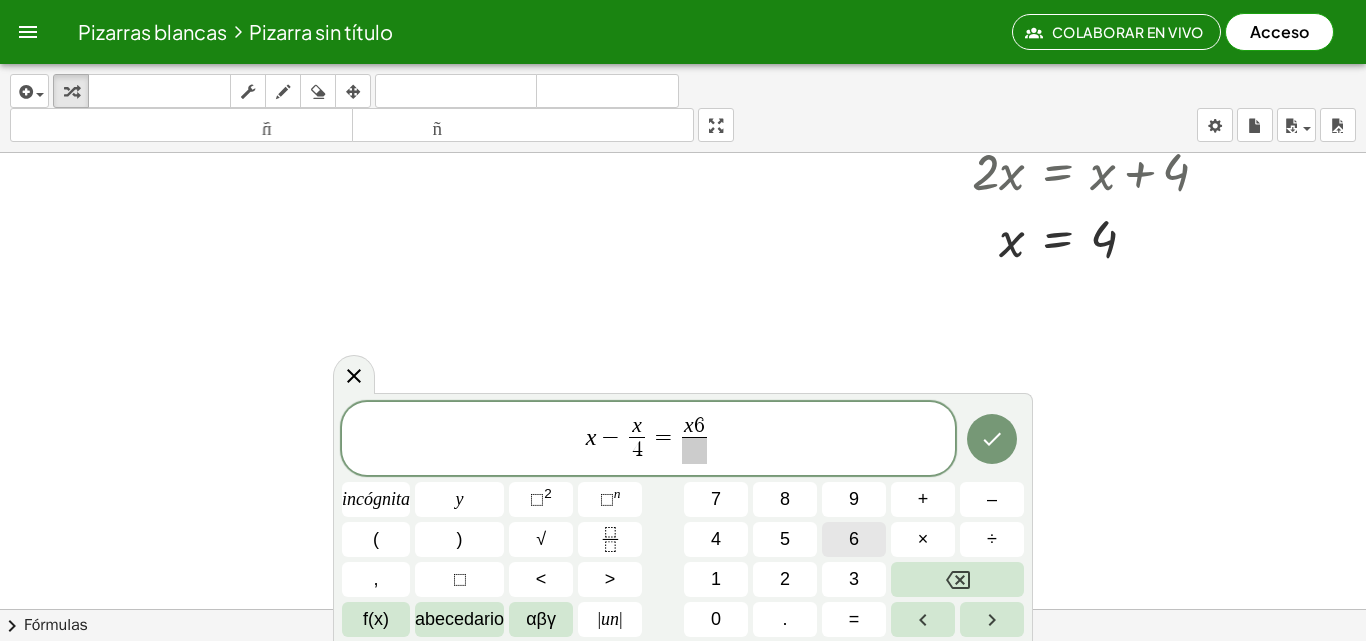 click at bounding box center [957, 579] 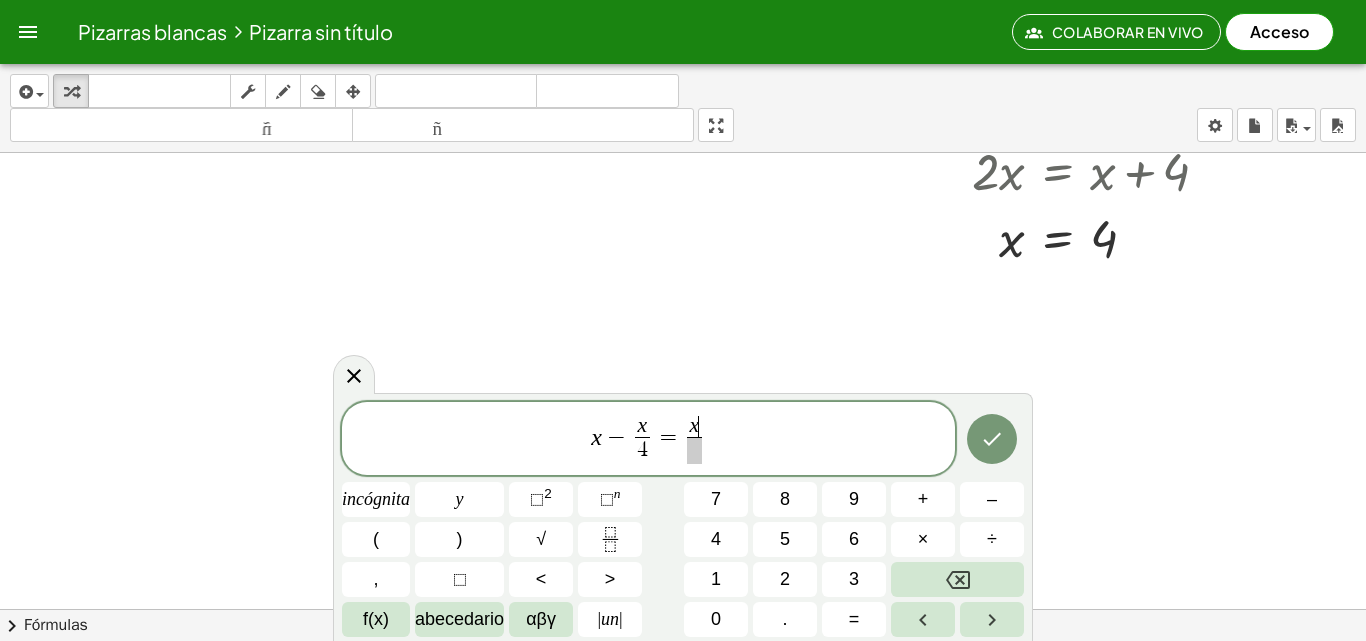 click on "x ​ ​" at bounding box center [694, 440] 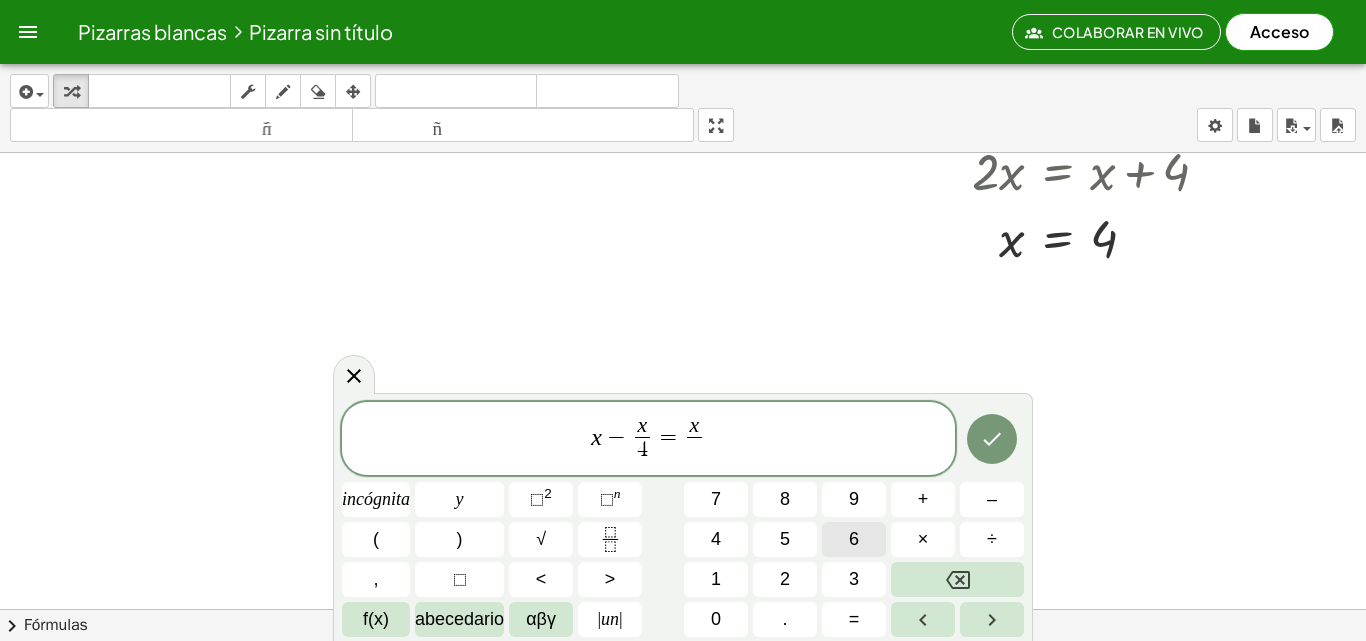 click on "6" at bounding box center [854, 539] 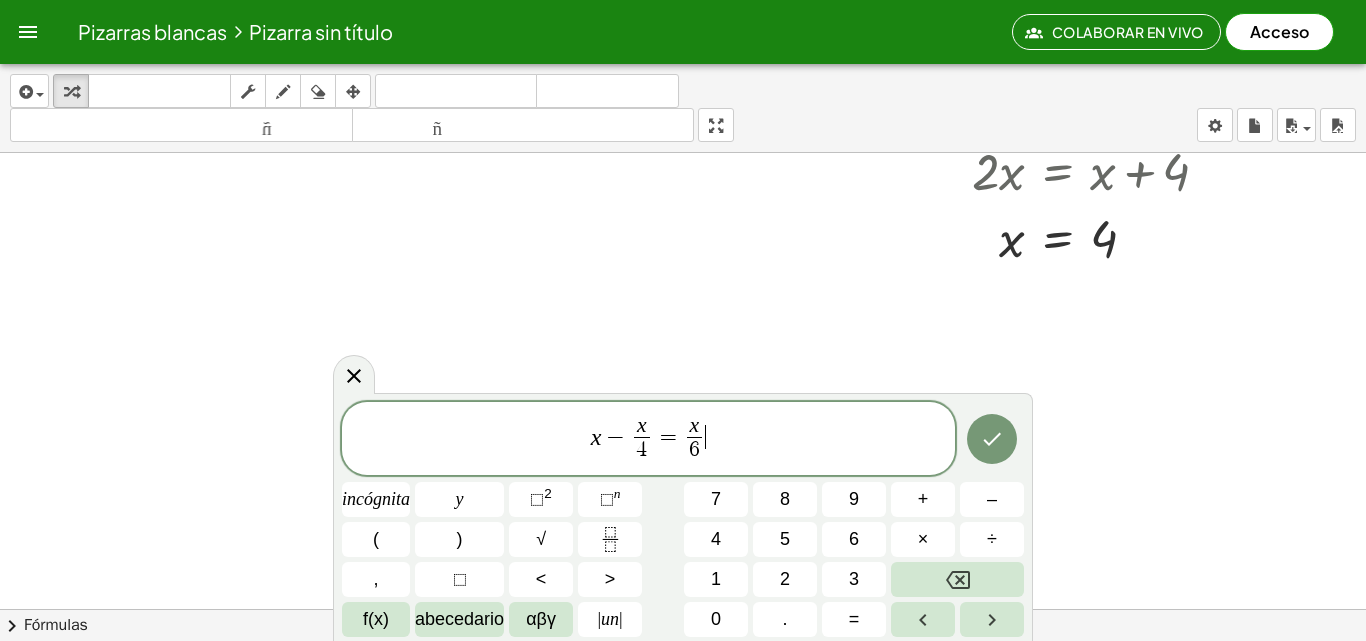 click on "x − x 4 ​ = x 6 ​ ​" at bounding box center (648, 440) 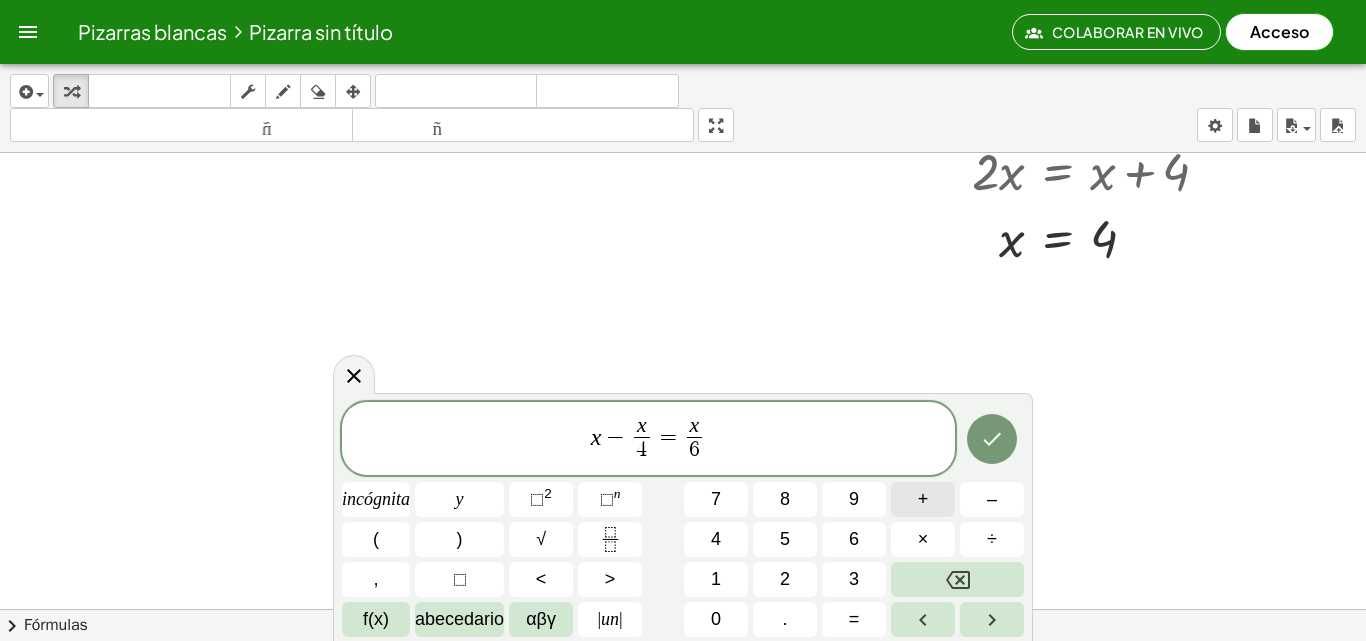 click on "+" at bounding box center (923, 499) 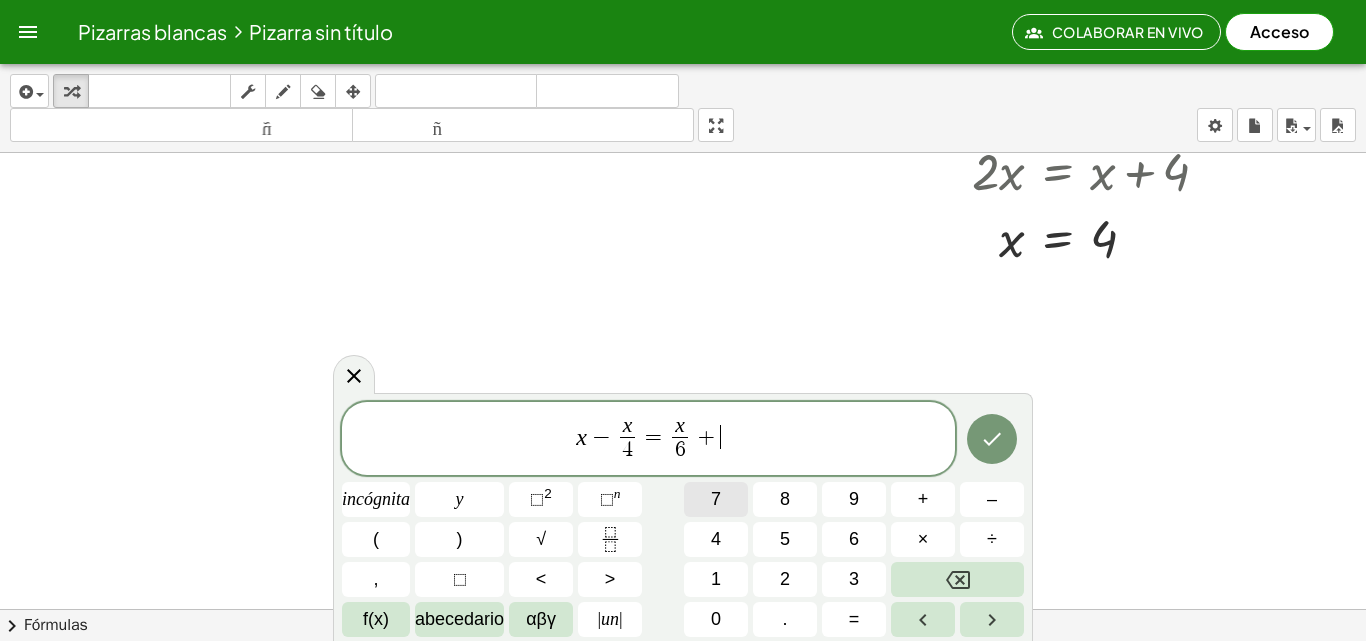click on "7" at bounding box center (716, 499) 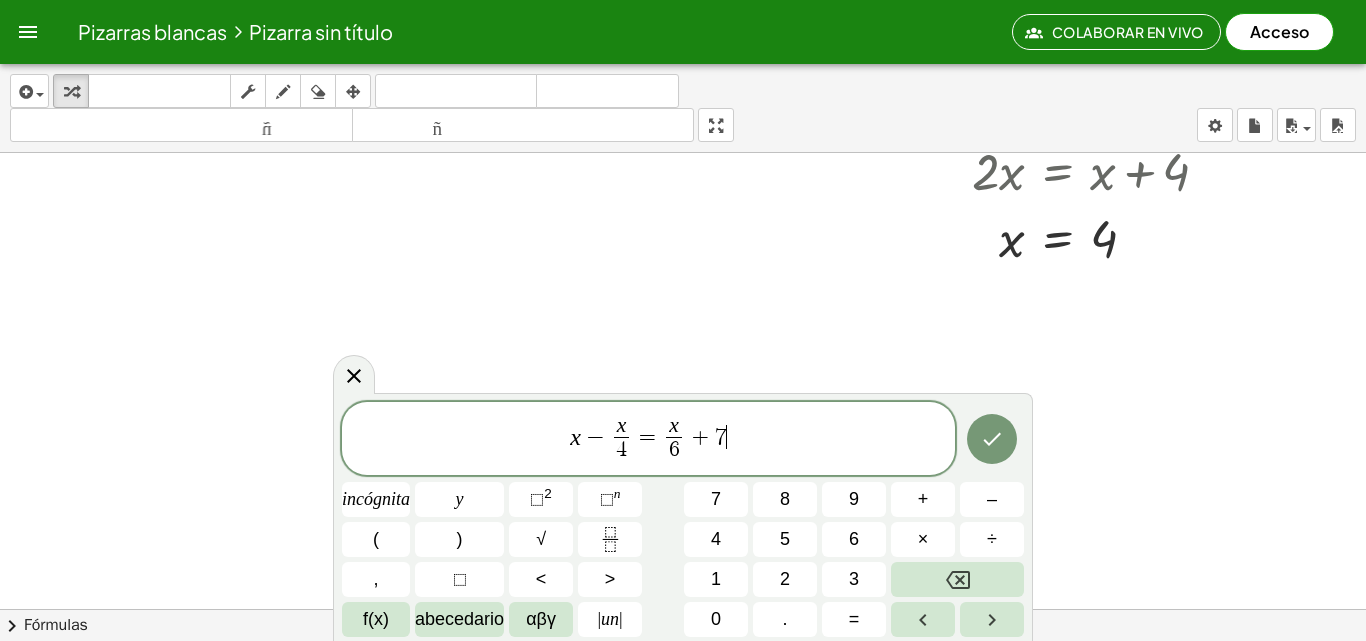 click 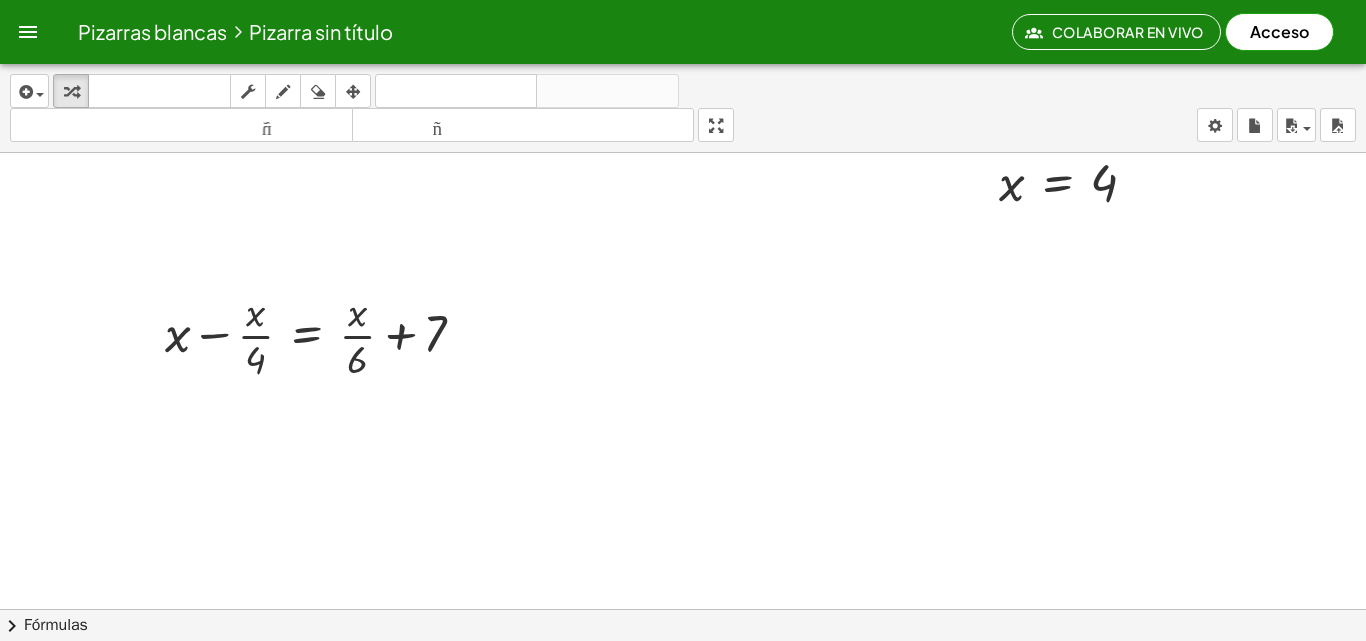 scroll, scrollTop: 812, scrollLeft: 0, axis: vertical 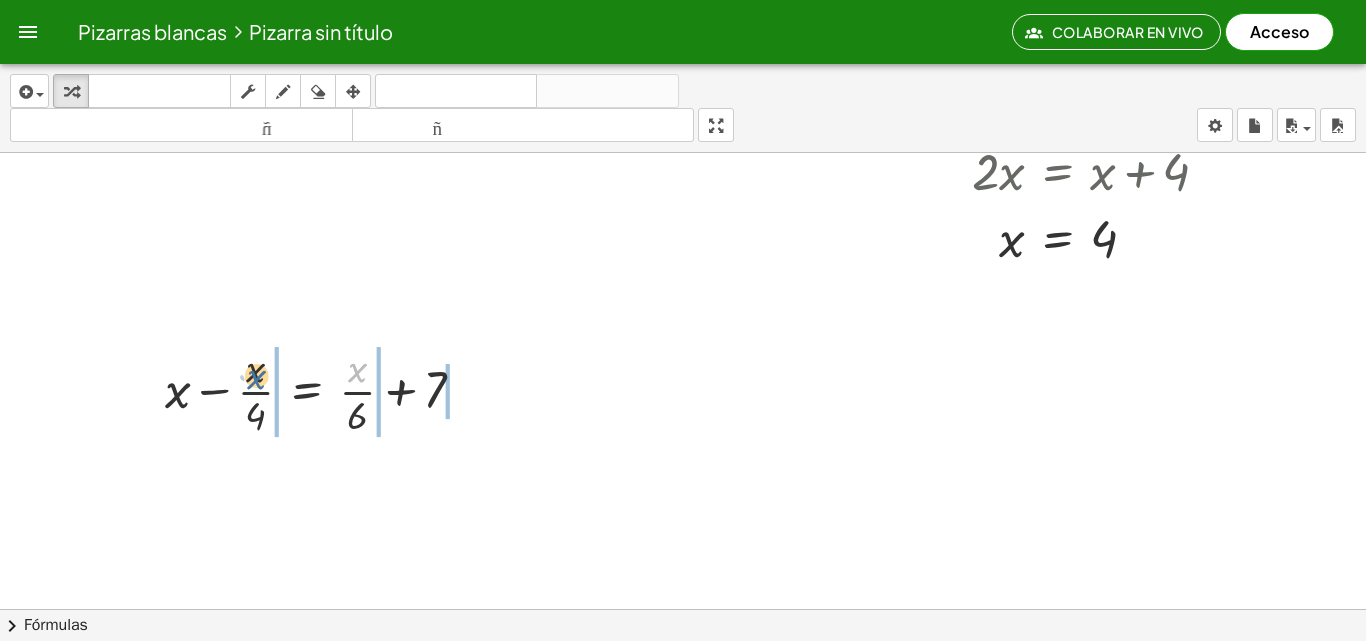 drag, startPoint x: 361, startPoint y: 377, endPoint x: 258, endPoint y: 384, distance: 103.23759 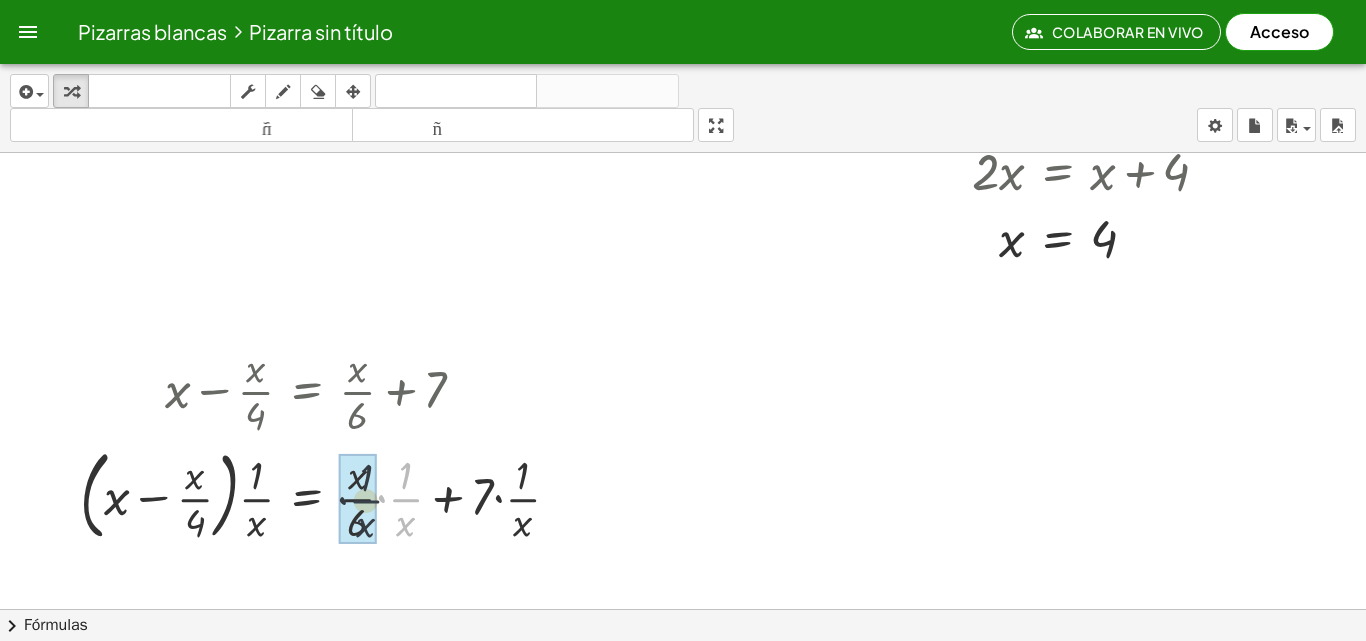 drag, startPoint x: 405, startPoint y: 496, endPoint x: 350, endPoint y: 492, distance: 55.145264 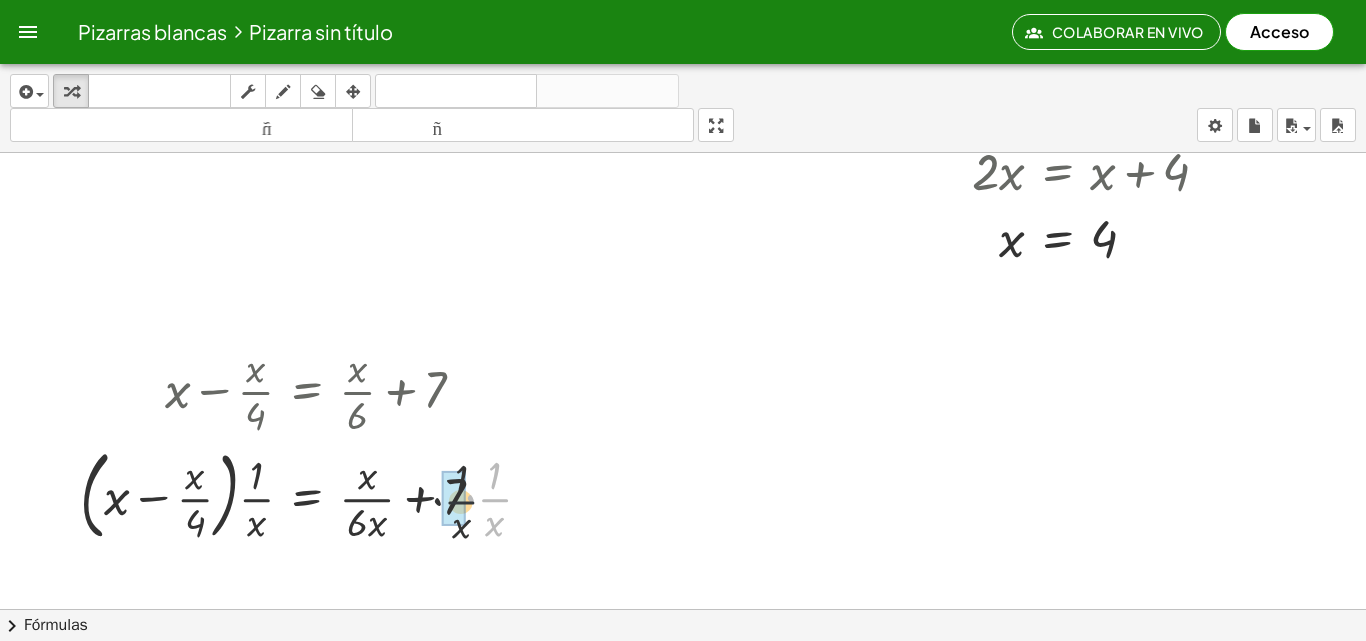 drag, startPoint x: 493, startPoint y: 490, endPoint x: 444, endPoint y: 494, distance: 49.162994 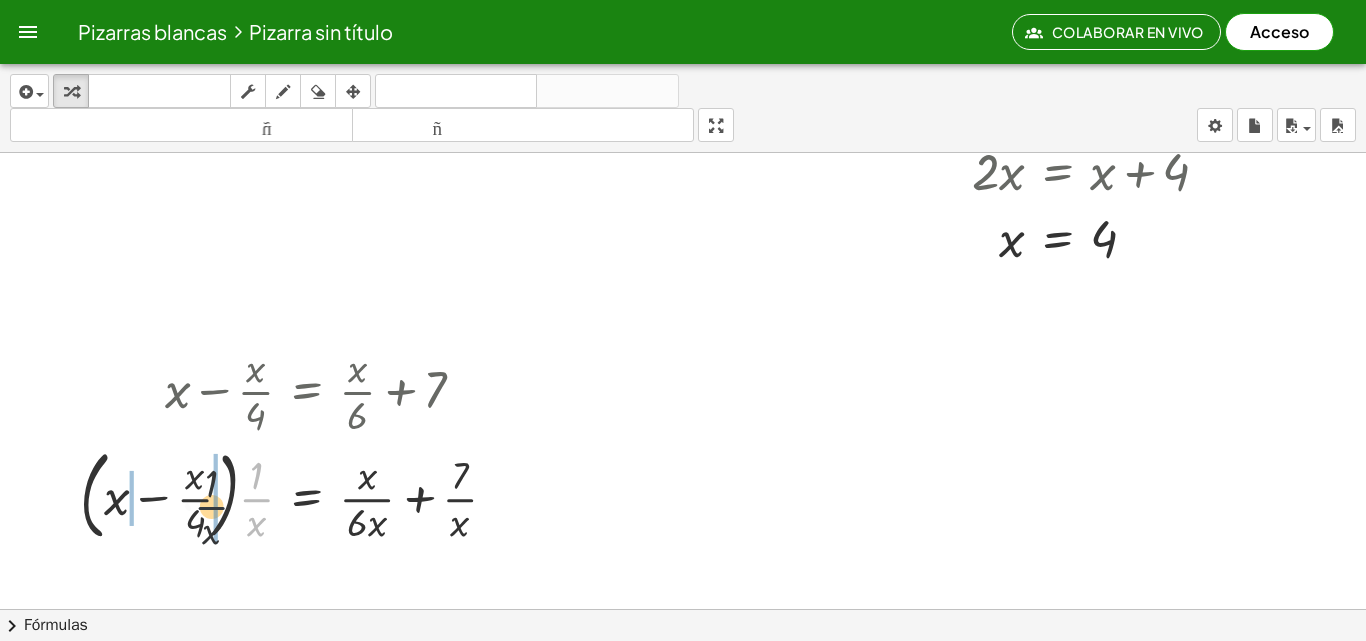 drag, startPoint x: 262, startPoint y: 495, endPoint x: 209, endPoint y: 504, distance: 53.75872 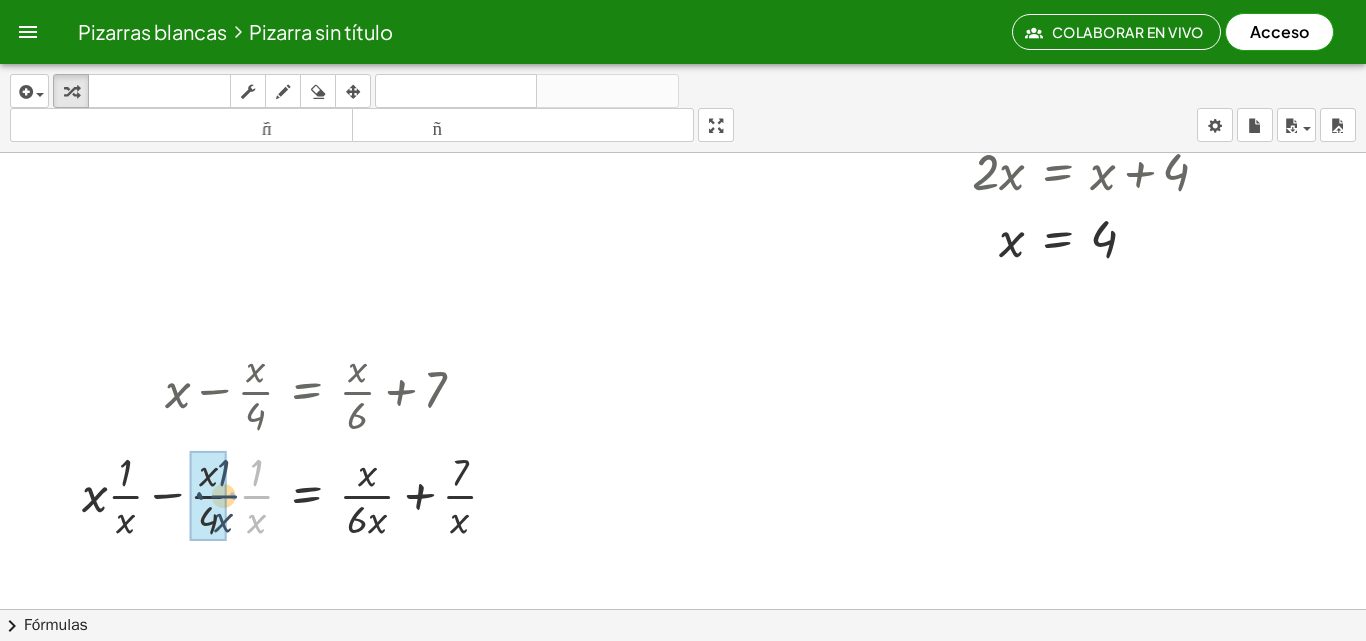 drag, startPoint x: 246, startPoint y: 496, endPoint x: 212, endPoint y: 495, distance: 34.0147 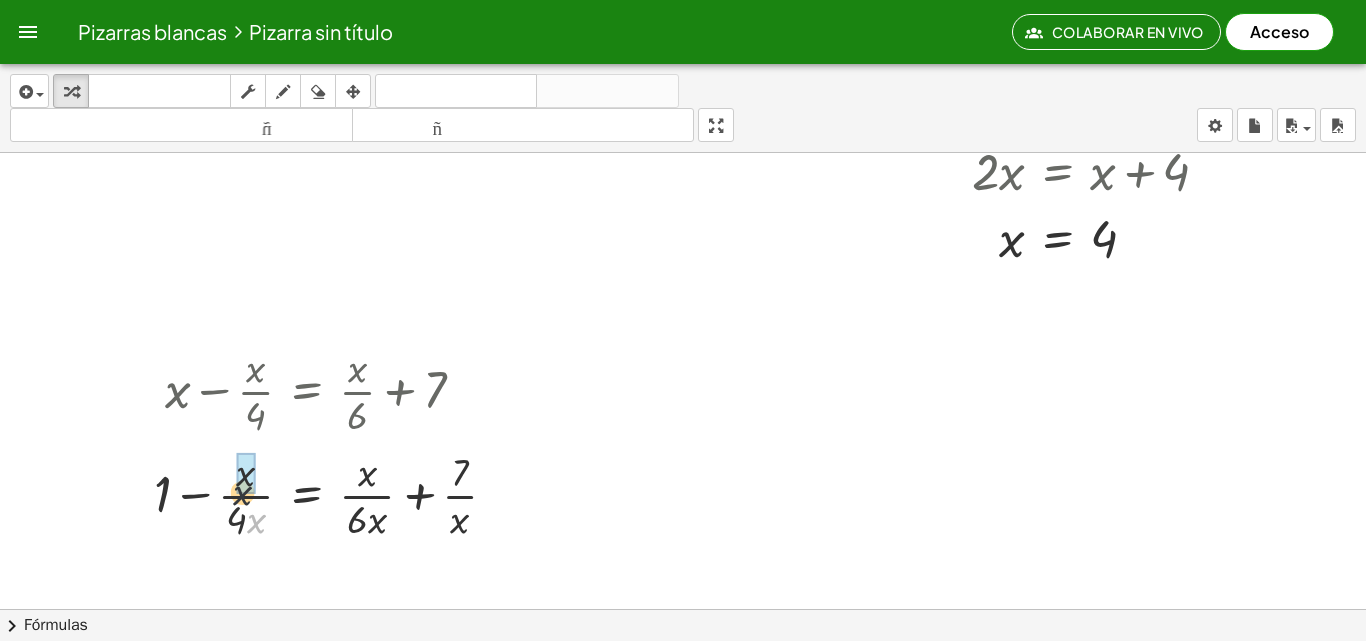drag, startPoint x: 252, startPoint y: 519, endPoint x: 238, endPoint y: 478, distance: 43.32436 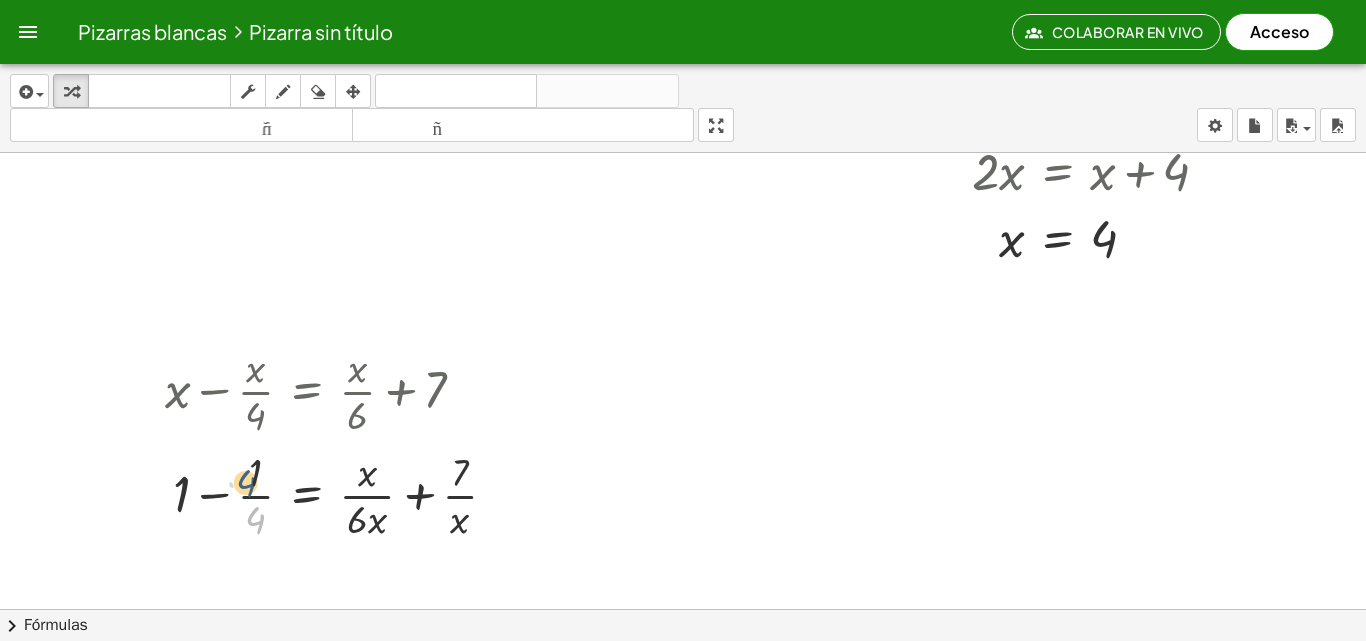 drag, startPoint x: 251, startPoint y: 505, endPoint x: 256, endPoint y: 472, distance: 33.37664 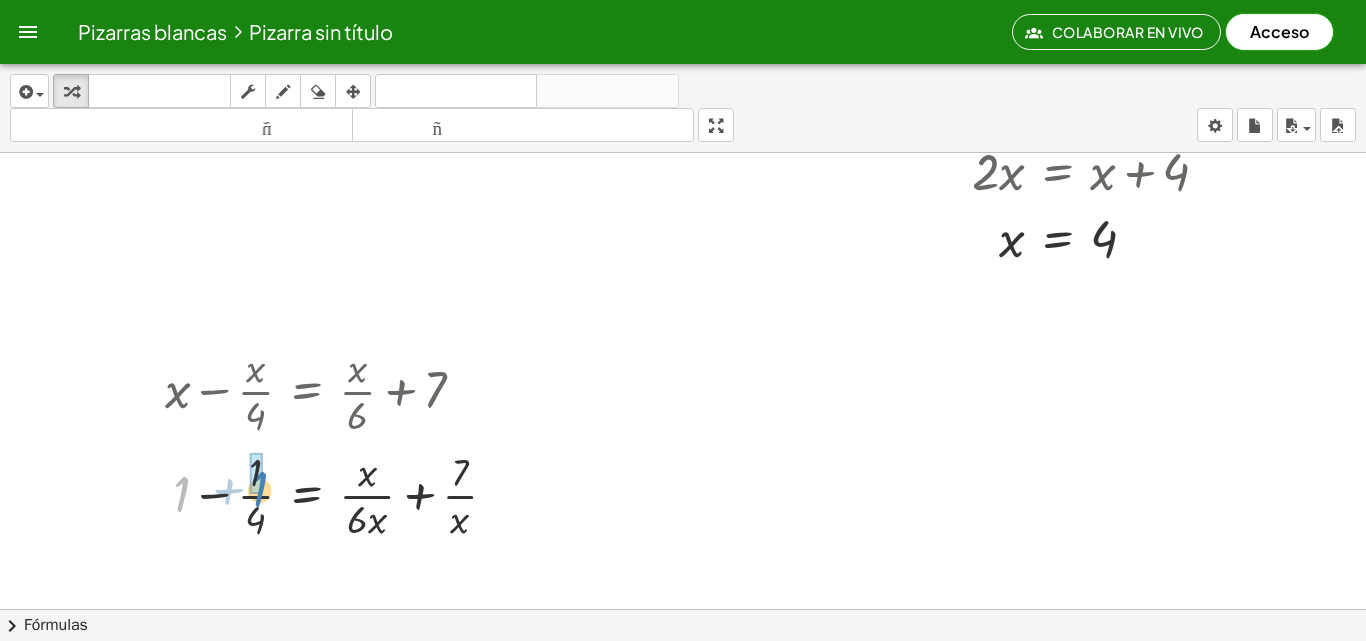 drag, startPoint x: 201, startPoint y: 493, endPoint x: 254, endPoint y: 495, distance: 53.037724 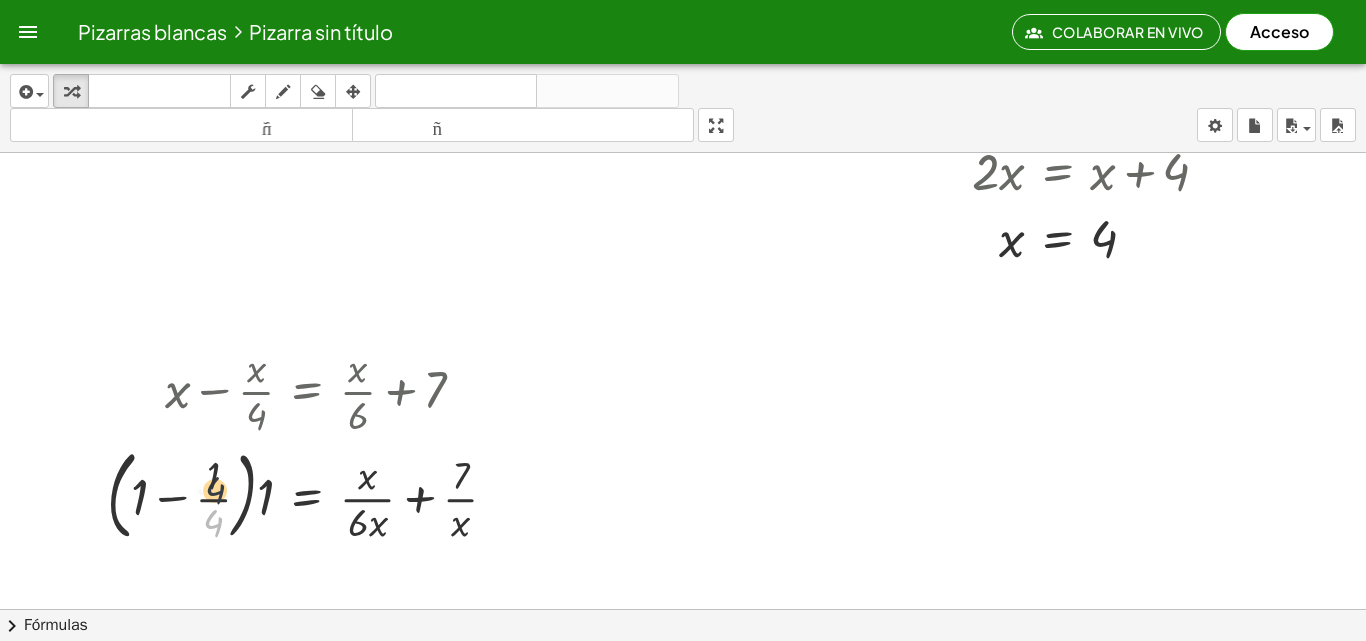 drag, startPoint x: 213, startPoint y: 521, endPoint x: 219, endPoint y: 474, distance: 47.38143 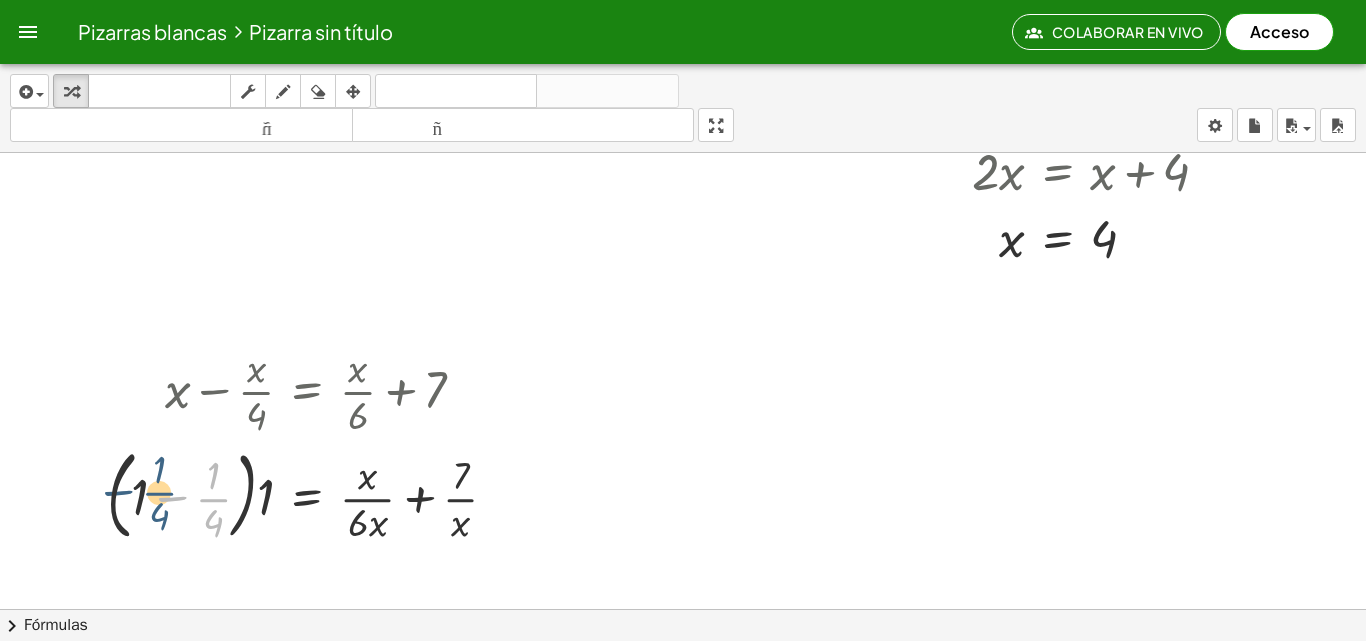 drag, startPoint x: 212, startPoint y: 506, endPoint x: 149, endPoint y: 500, distance: 63.28507 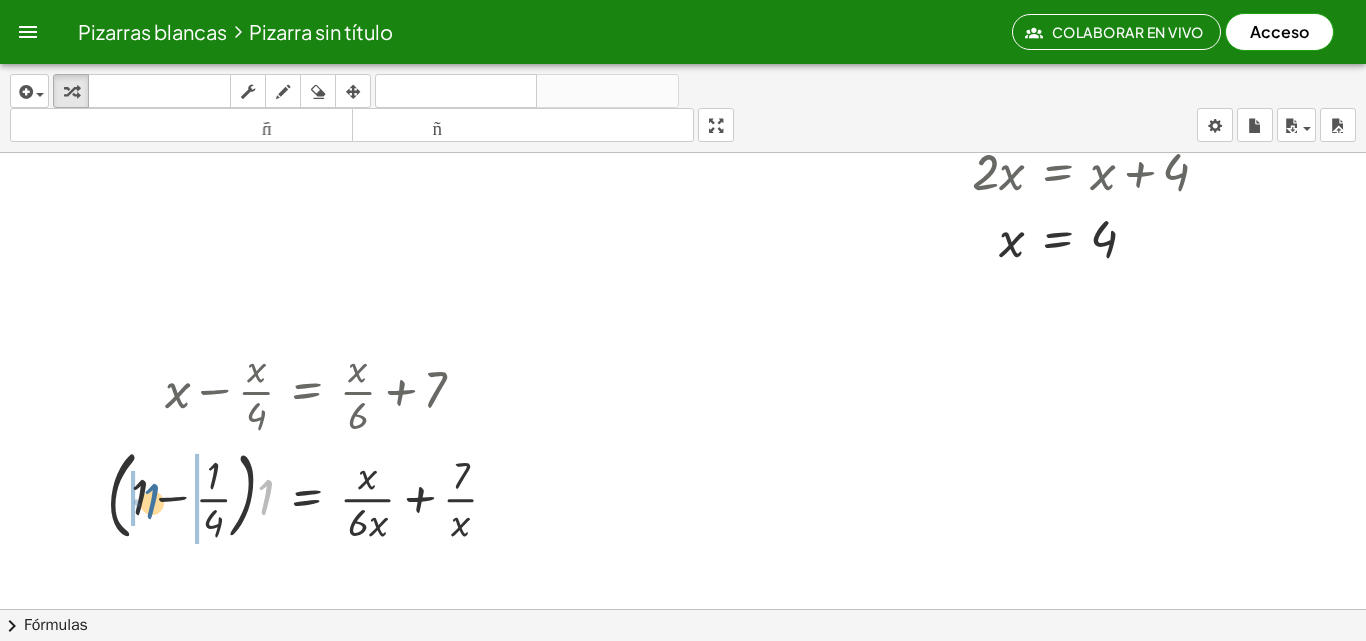 drag, startPoint x: 263, startPoint y: 494, endPoint x: 147, endPoint y: 498, distance: 116.06895 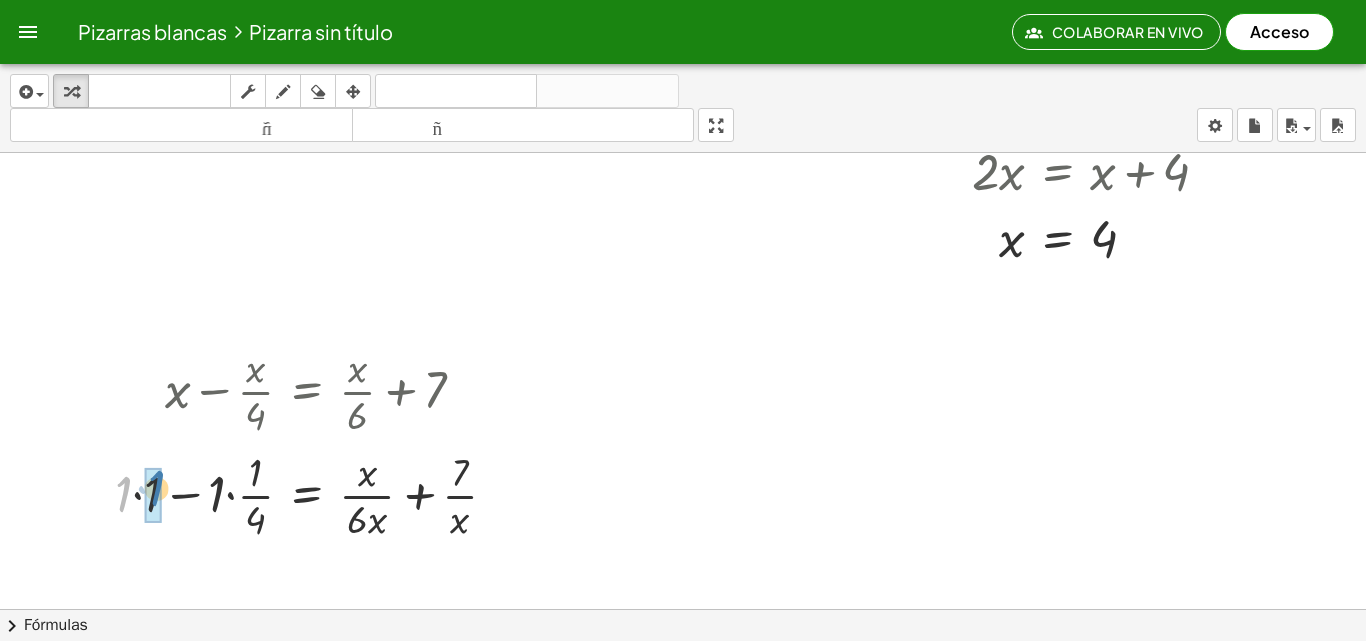 drag, startPoint x: 117, startPoint y: 488, endPoint x: 150, endPoint y: 482, distance: 33.54102 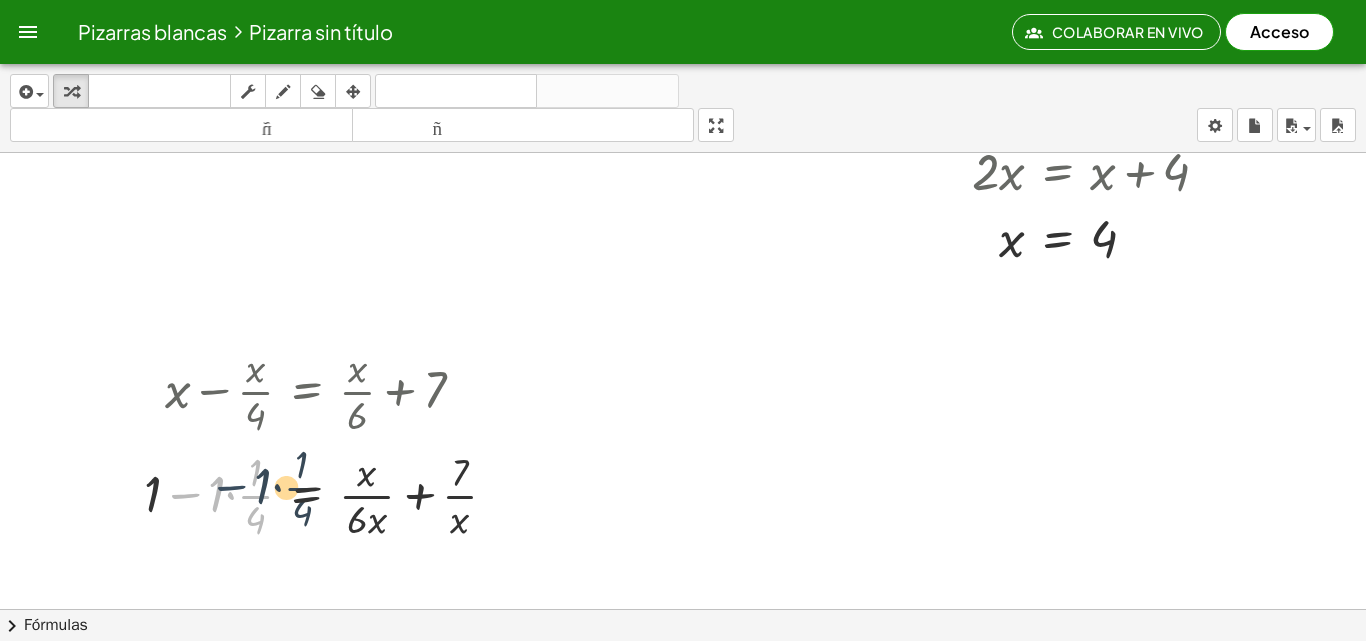 drag, startPoint x: 162, startPoint y: 490, endPoint x: 187, endPoint y: 485, distance: 25.495098 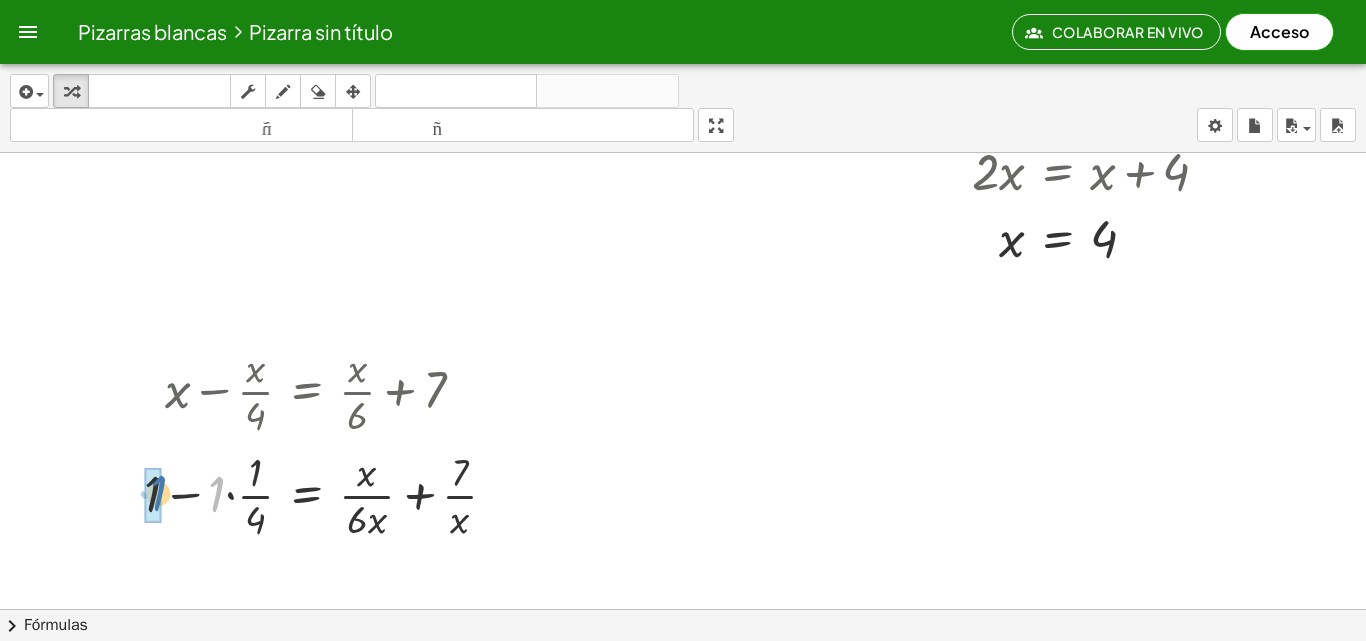 drag, startPoint x: 214, startPoint y: 492, endPoint x: 163, endPoint y: 492, distance: 51 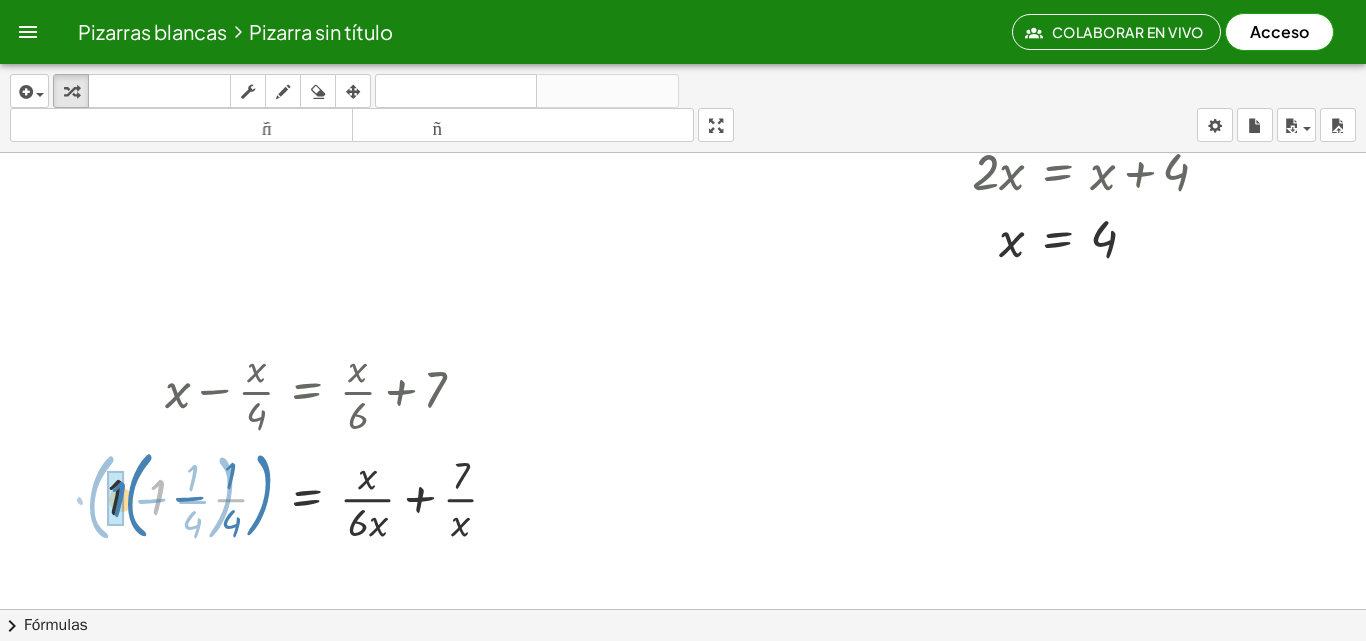 drag, startPoint x: 151, startPoint y: 499, endPoint x: 108, endPoint y: 501, distance: 43.046486 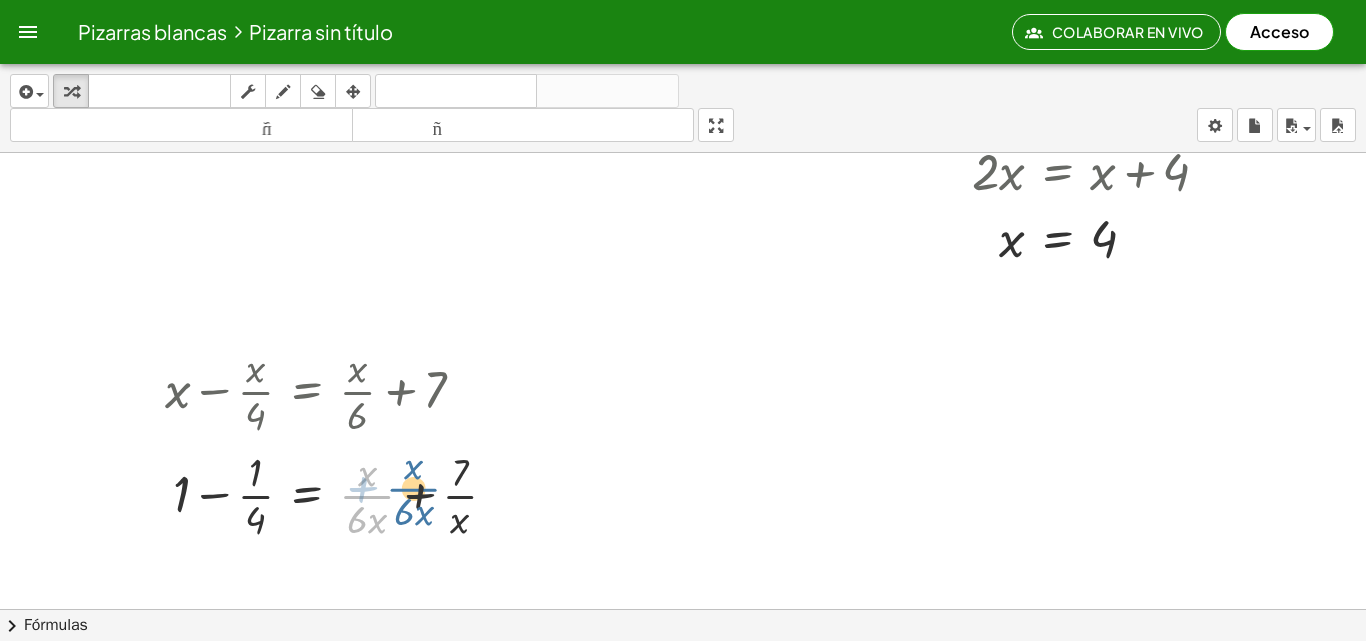 drag, startPoint x: 369, startPoint y: 493, endPoint x: 379, endPoint y: 489, distance: 10.770329 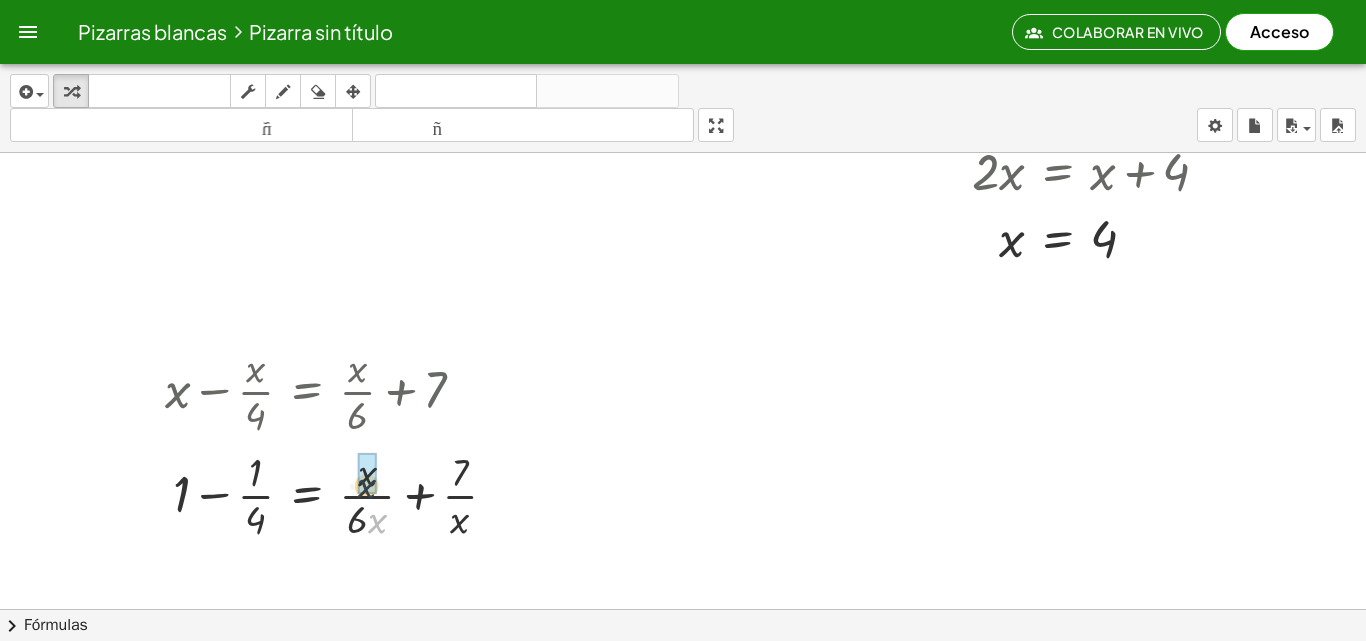drag, startPoint x: 377, startPoint y: 495, endPoint x: 372, endPoint y: 476, distance: 19.646883 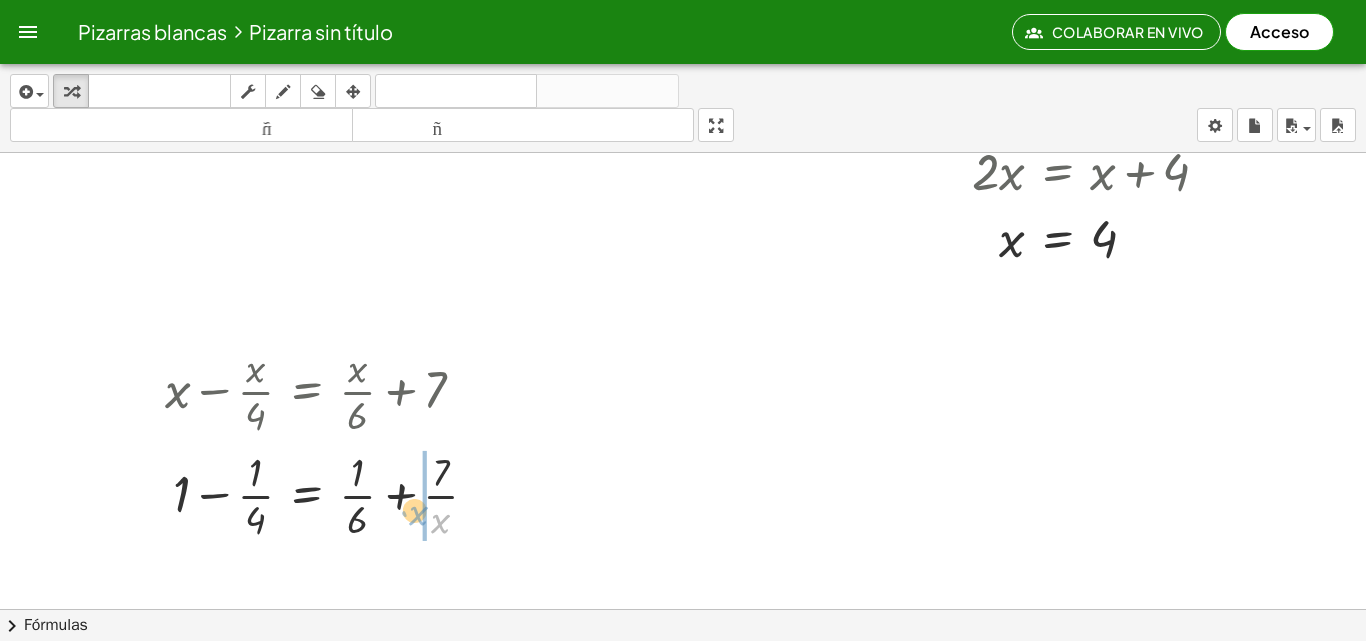 click at bounding box center [329, 494] 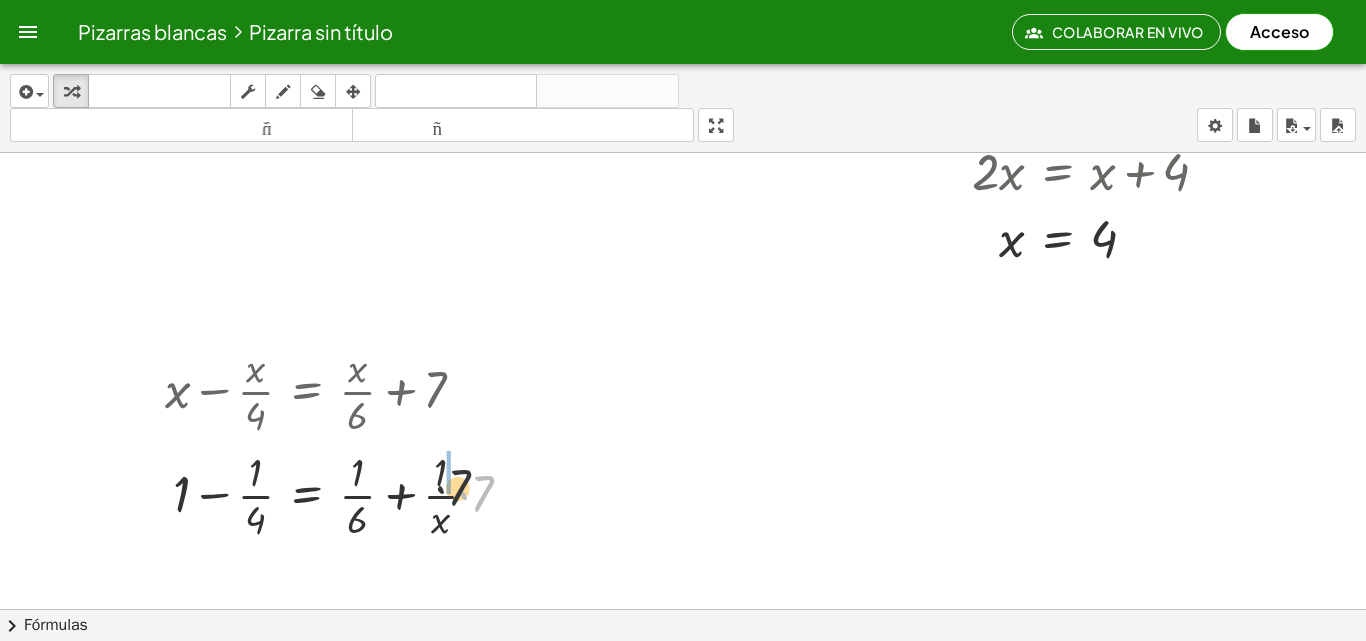 drag, startPoint x: 470, startPoint y: 497, endPoint x: 436, endPoint y: 472, distance: 42.201897 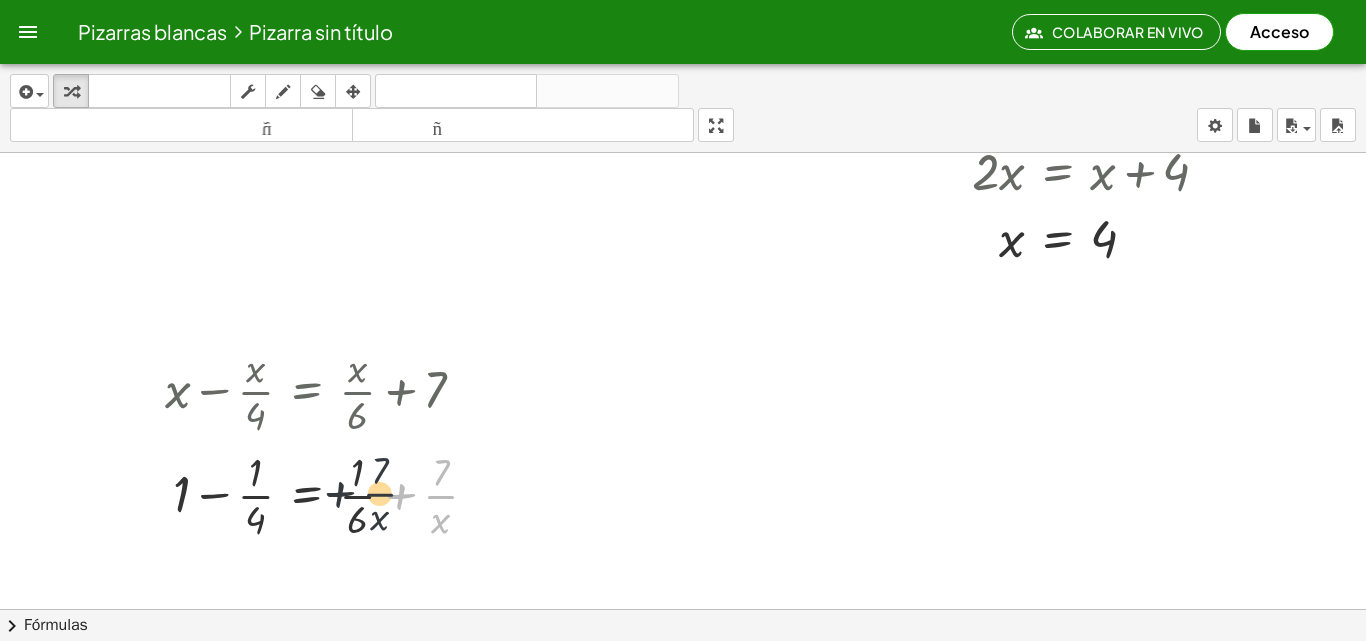 drag, startPoint x: 436, startPoint y: 494, endPoint x: 354, endPoint y: 488, distance: 82.219215 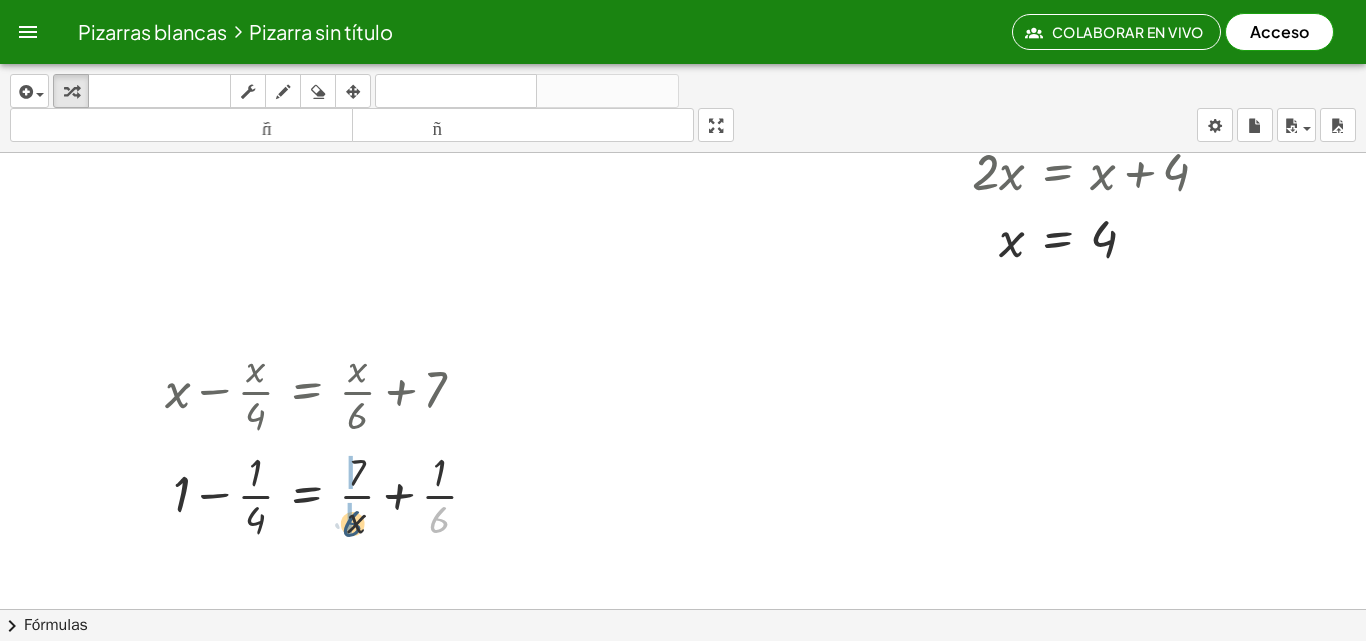 drag, startPoint x: 373, startPoint y: 518, endPoint x: 344, endPoint y: 512, distance: 29.614185 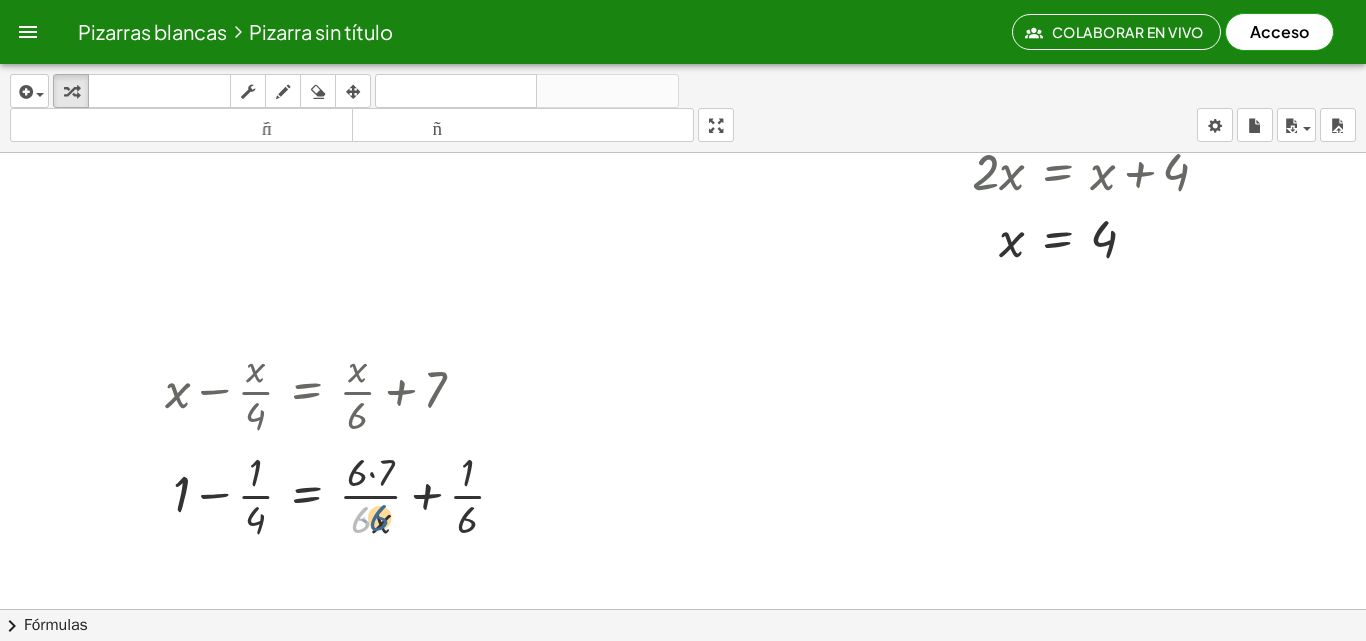 drag, startPoint x: 360, startPoint y: 520, endPoint x: 372, endPoint y: 519, distance: 12.0415945 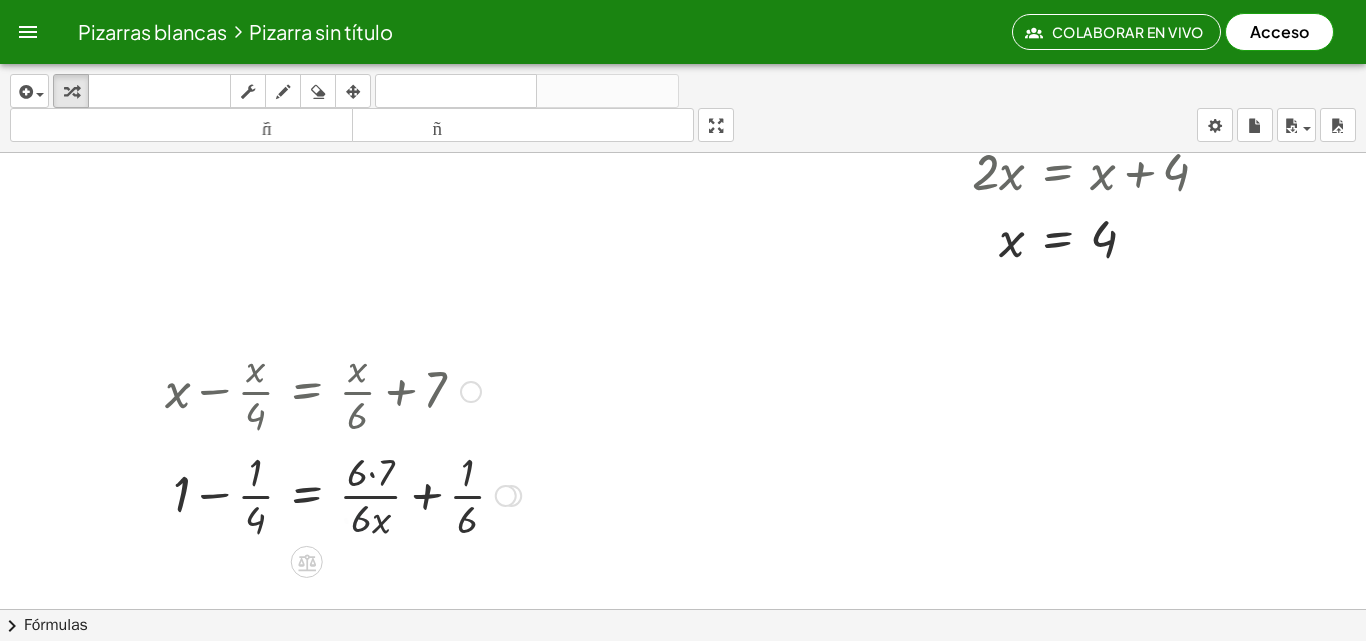 drag, startPoint x: 353, startPoint y: 474, endPoint x: 375, endPoint y: 467, distance: 23.086792 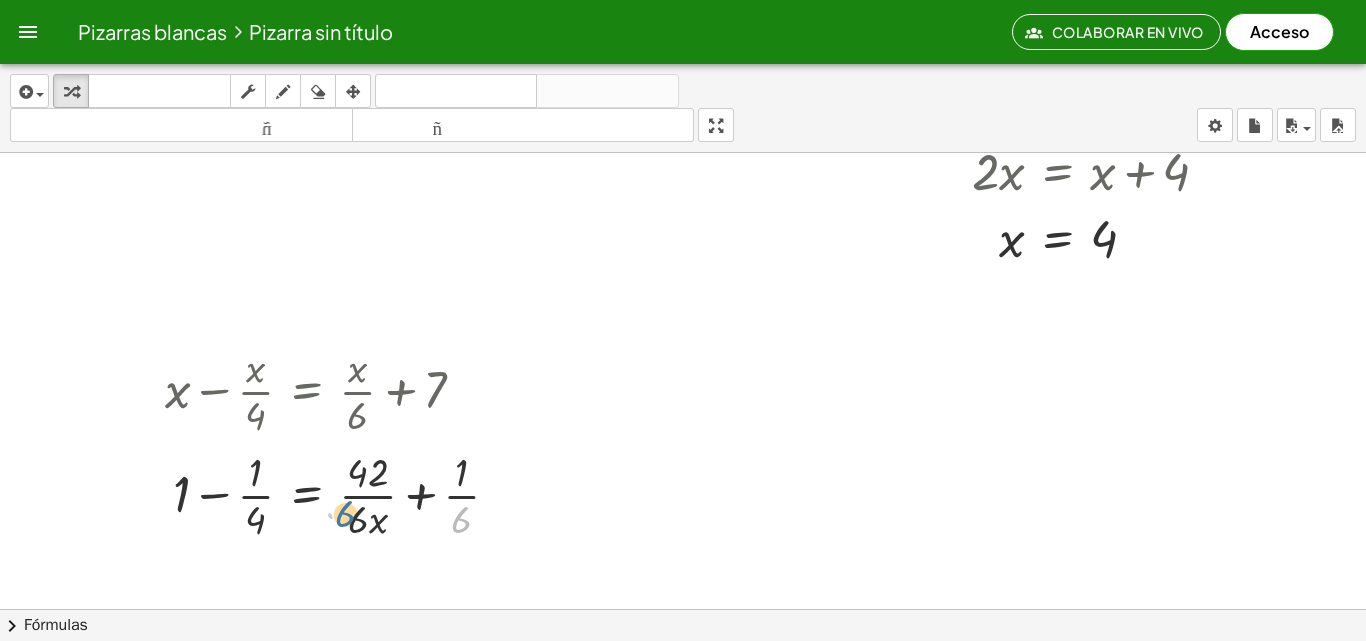 drag, startPoint x: 378, startPoint y: 527, endPoint x: 325, endPoint y: 521, distance: 53.338543 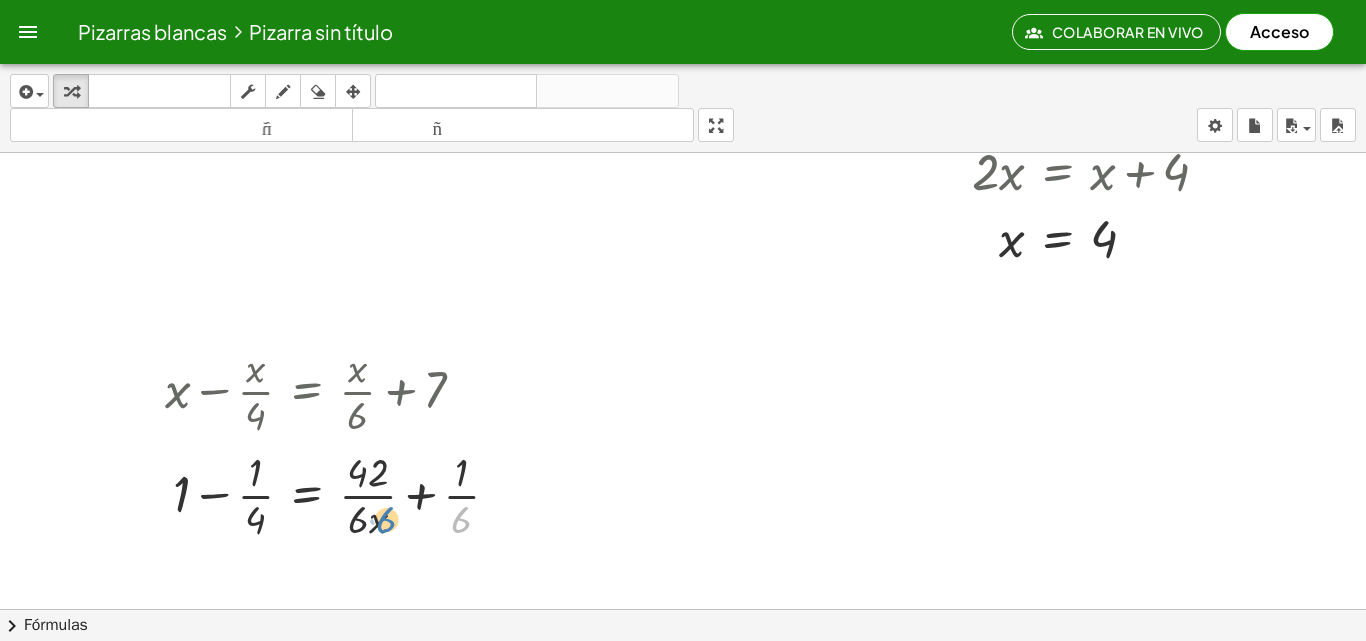 drag, startPoint x: 456, startPoint y: 523, endPoint x: 381, endPoint y: 523, distance: 75 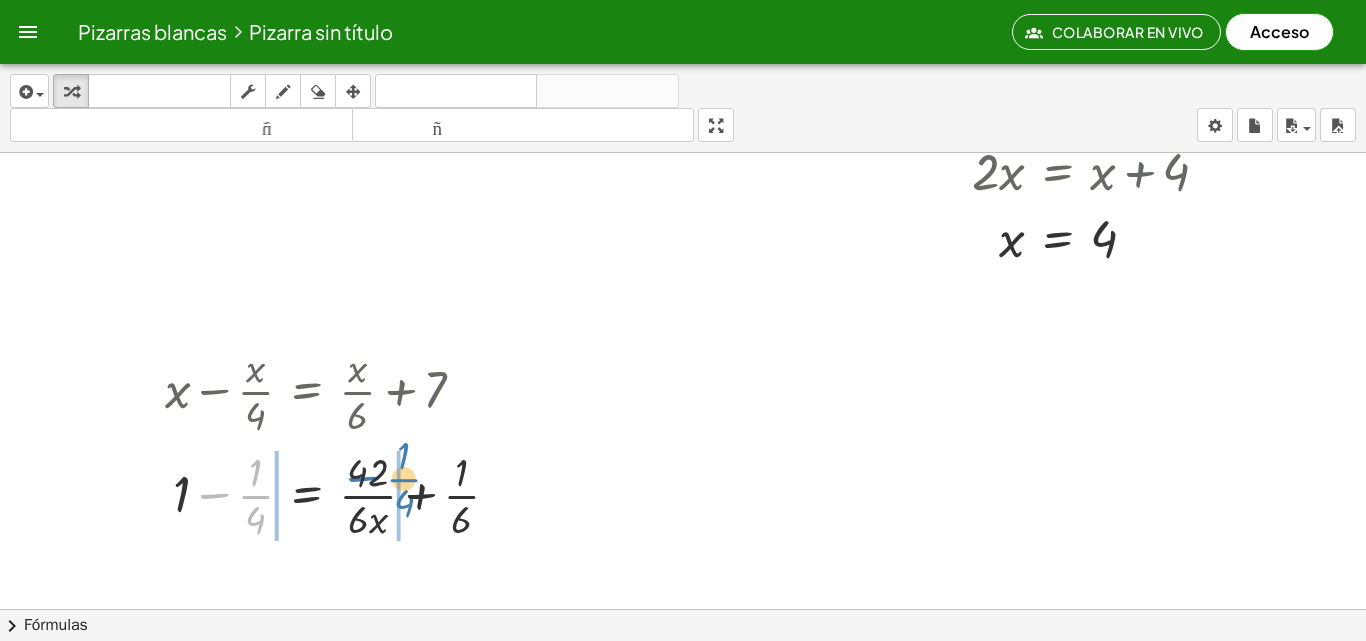 drag, startPoint x: 254, startPoint y: 507, endPoint x: 404, endPoint y: 490, distance: 150.96027 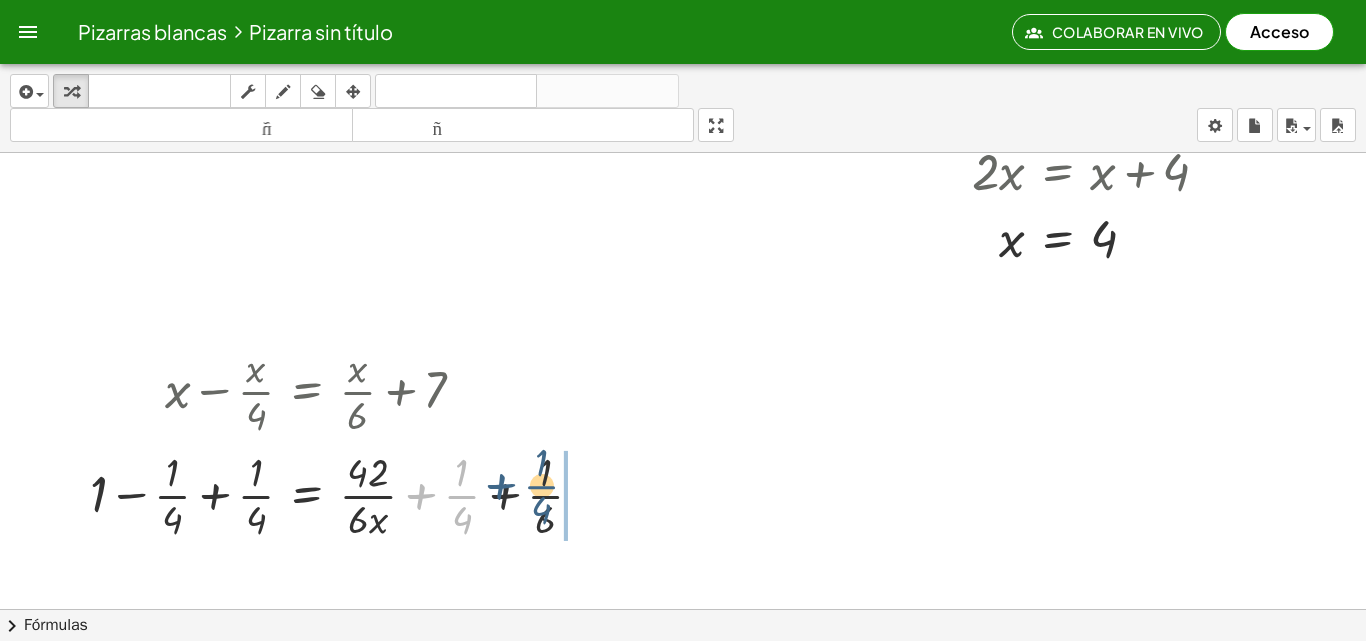 drag, startPoint x: 462, startPoint y: 494, endPoint x: 553, endPoint y: 481, distance: 91.92388 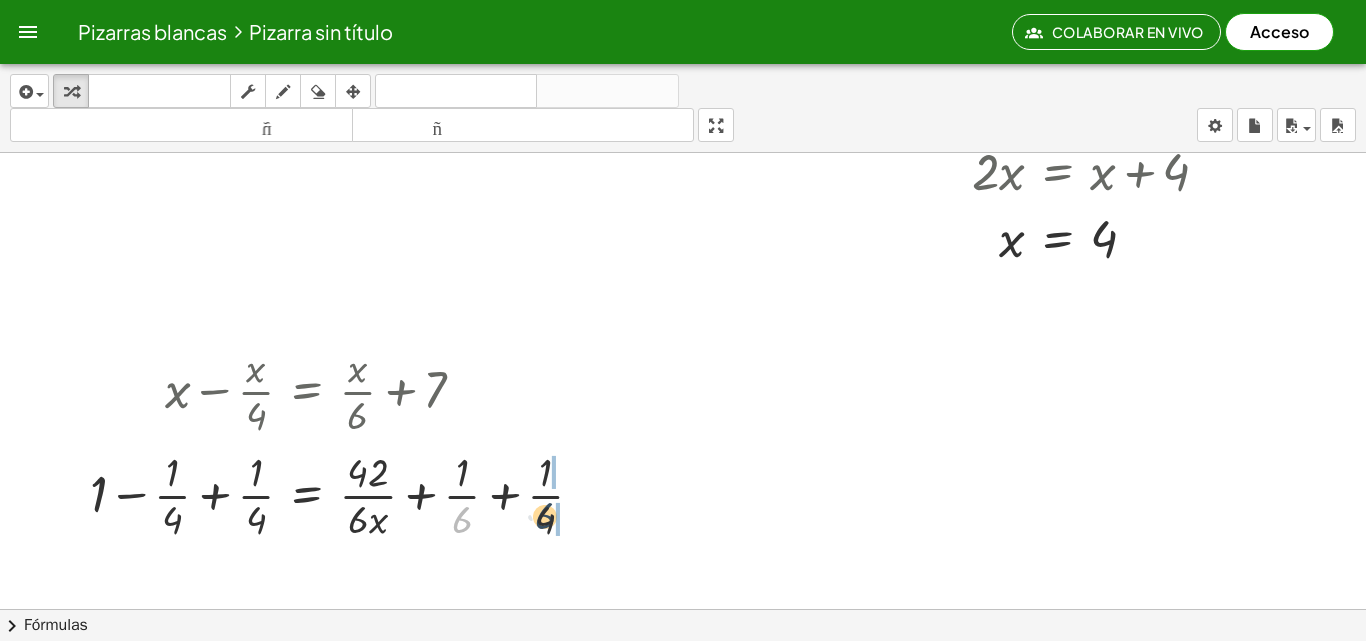 drag, startPoint x: 519, startPoint y: 508, endPoint x: 552, endPoint y: 510, distance: 33.06055 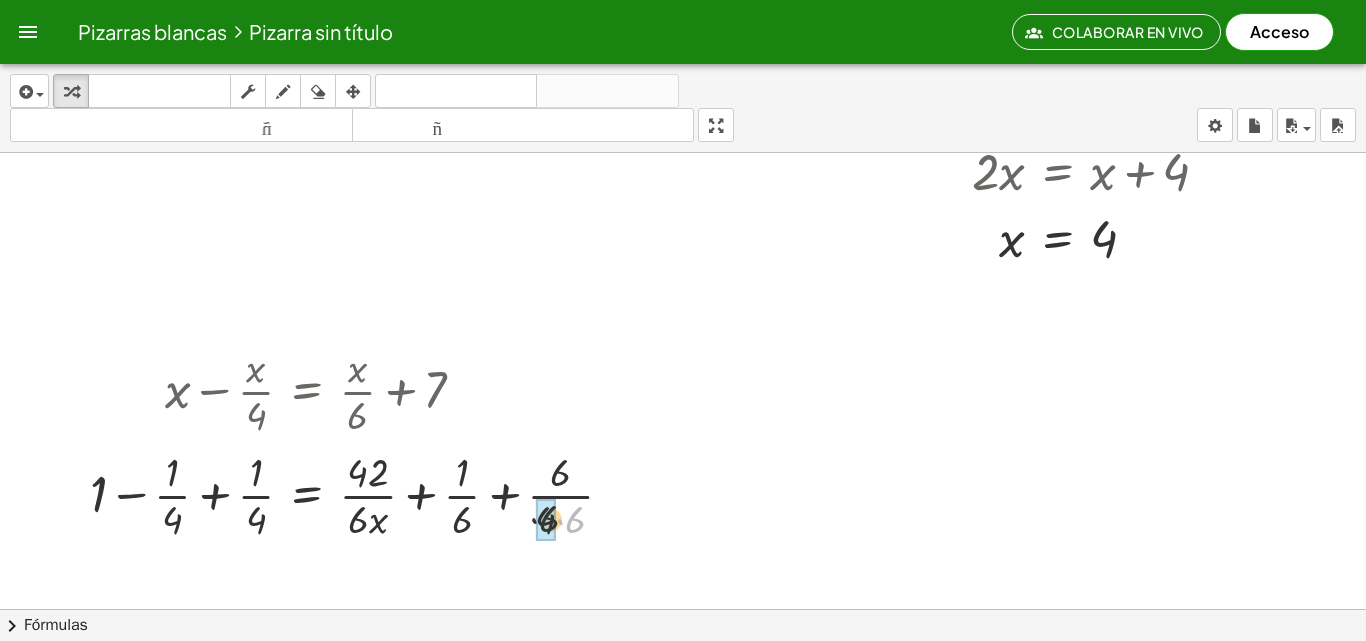drag, startPoint x: 579, startPoint y: 527, endPoint x: 559, endPoint y: 528, distance: 20.024984 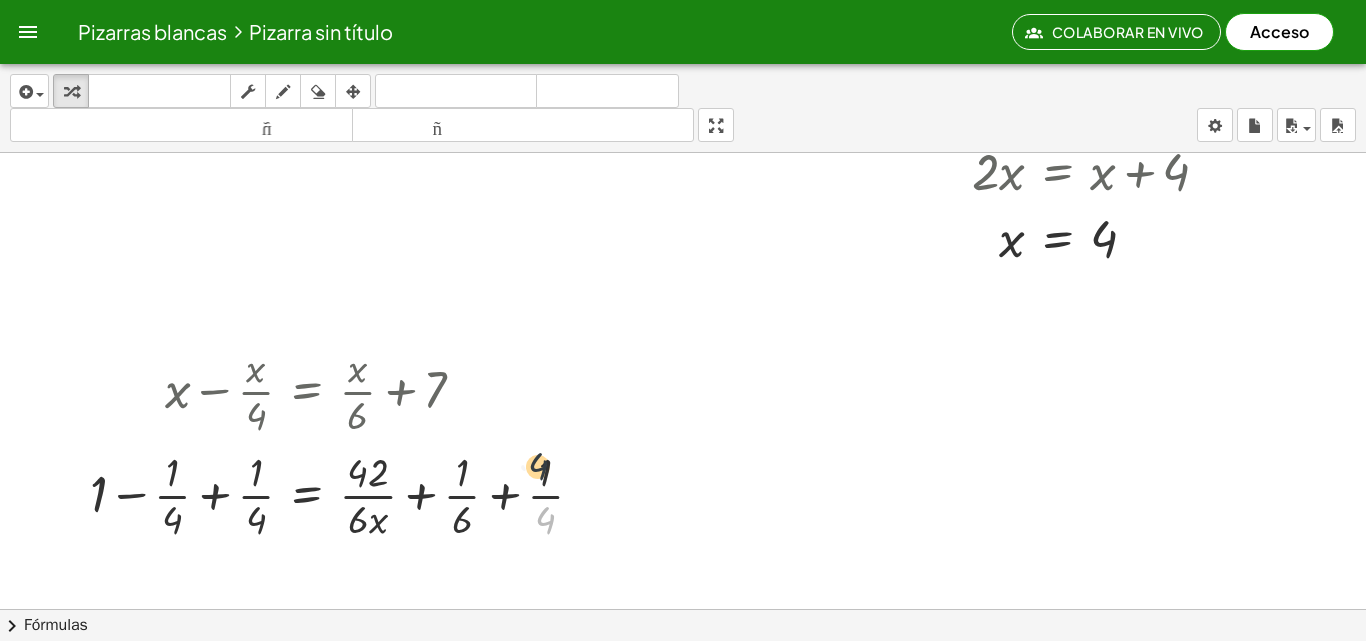 drag, startPoint x: 542, startPoint y: 508, endPoint x: 540, endPoint y: 459, distance: 49.0408 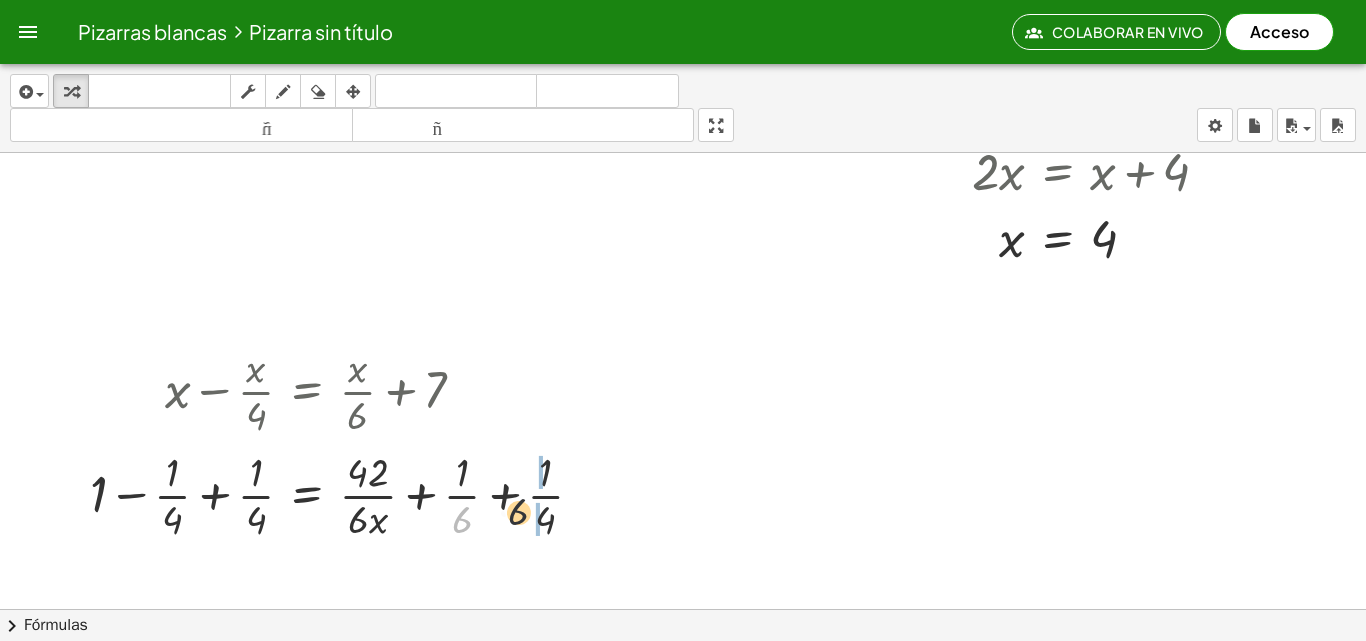 drag, startPoint x: 457, startPoint y: 522, endPoint x: 524, endPoint y: 514, distance: 67.47592 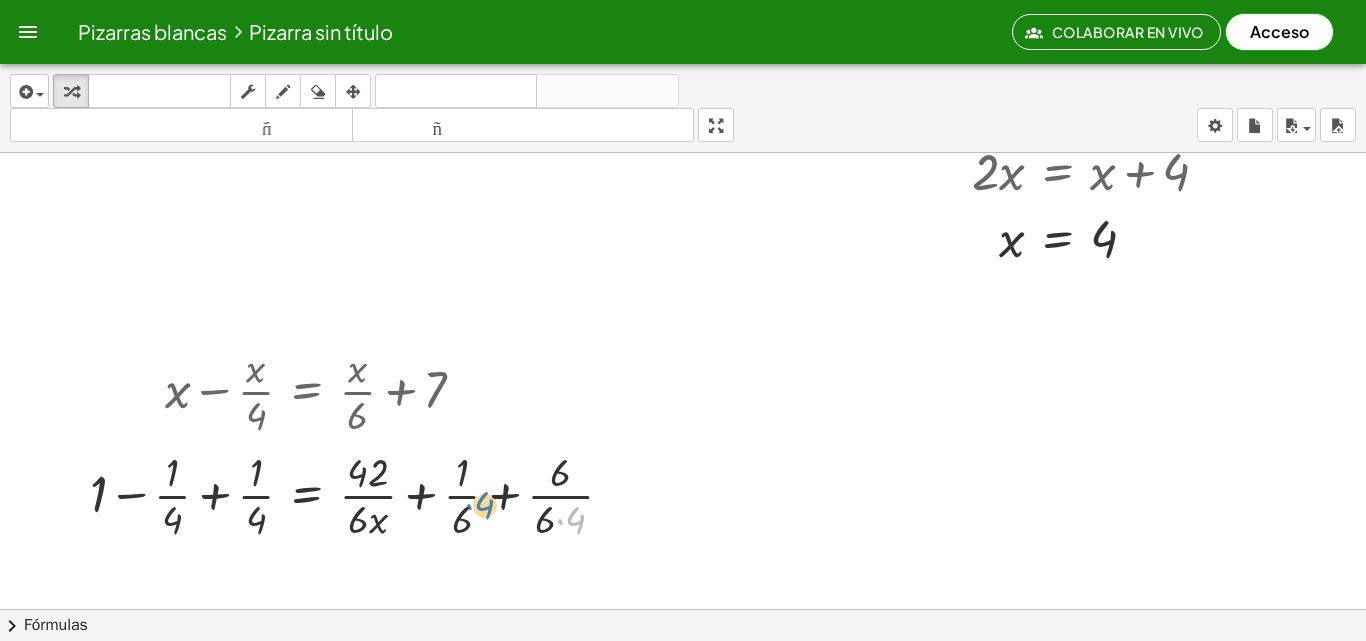 drag, startPoint x: 528, startPoint y: 508, endPoint x: 483, endPoint y: 515, distance: 45.54119 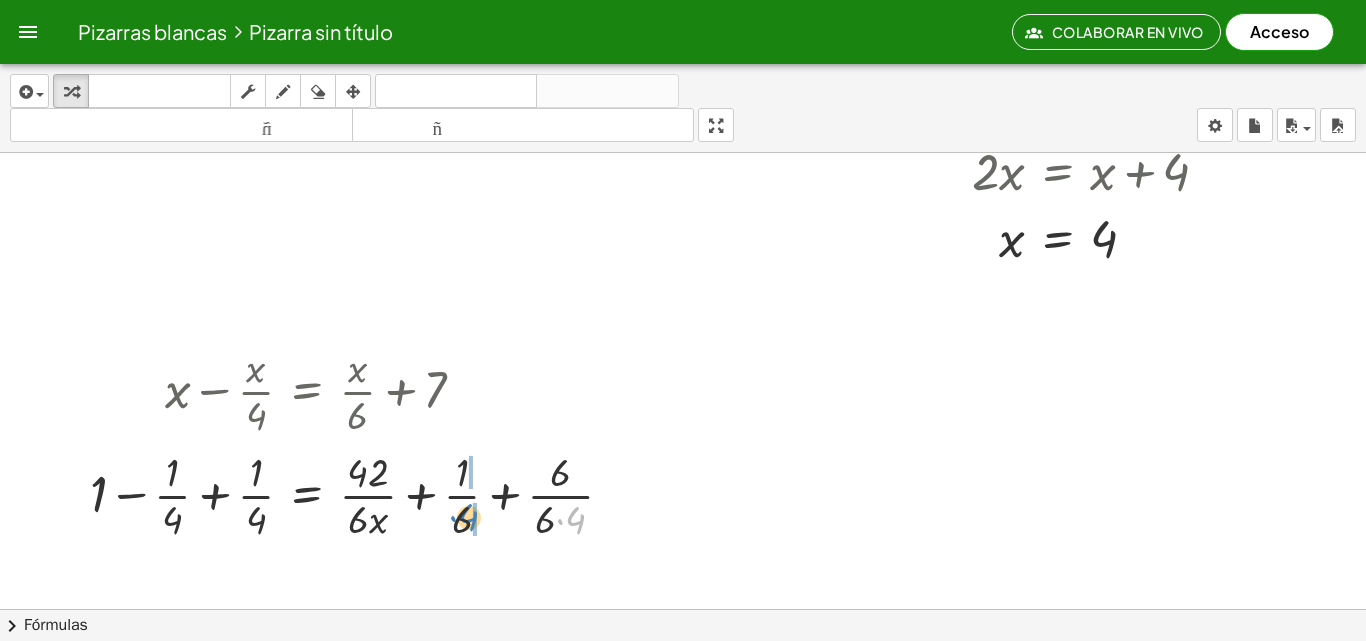 drag, startPoint x: 573, startPoint y: 526, endPoint x: 466, endPoint y: 524, distance: 107.01869 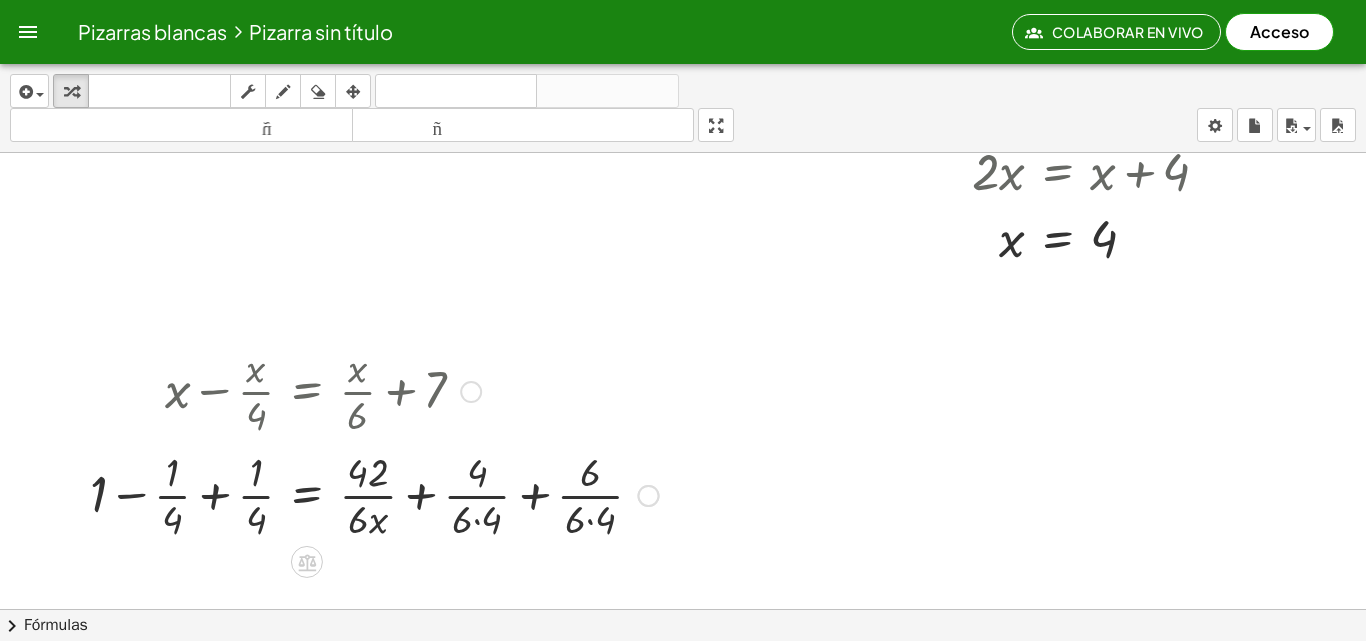 click at bounding box center [374, 494] 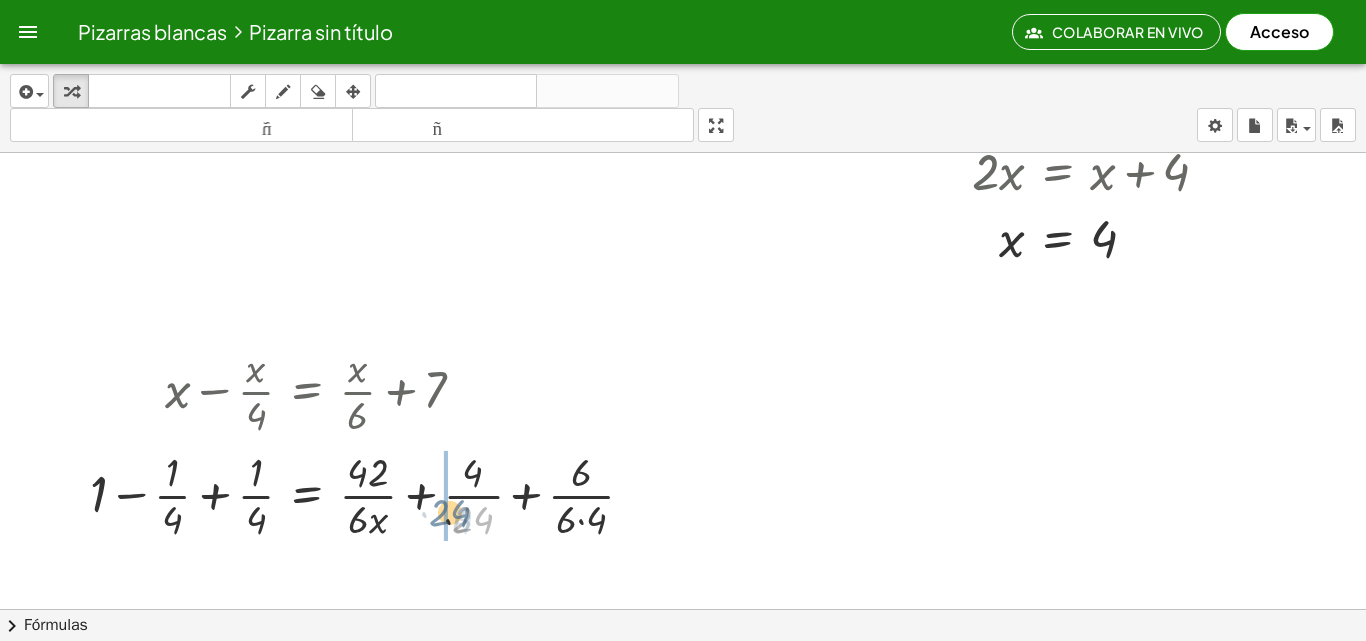 drag, startPoint x: 488, startPoint y: 521, endPoint x: 465, endPoint y: 514, distance: 24.04163 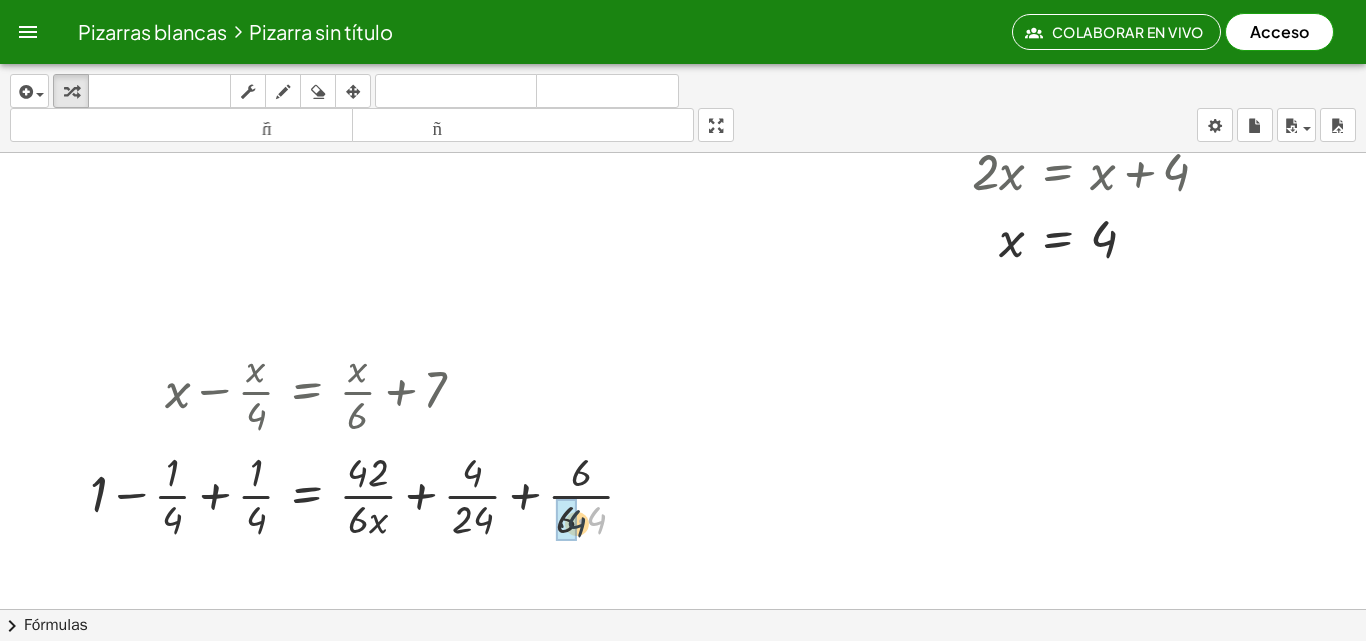drag, startPoint x: 585, startPoint y: 521, endPoint x: 568, endPoint y: 522, distance: 17.029387 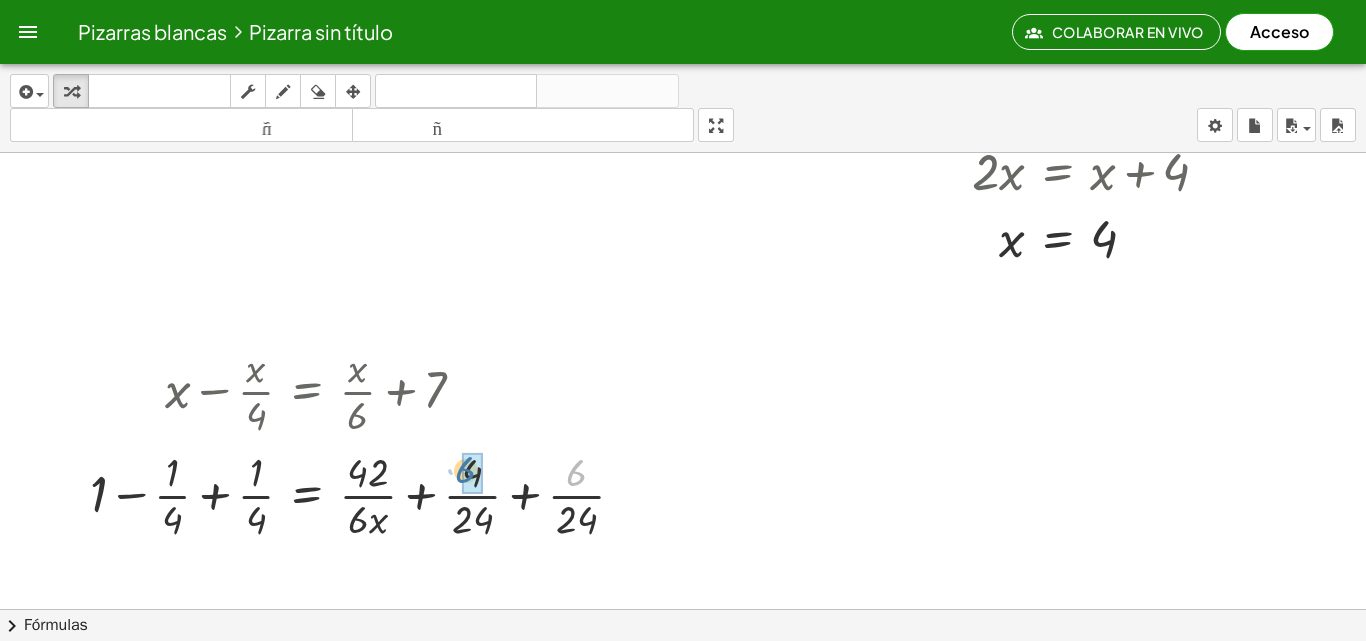 drag, startPoint x: 572, startPoint y: 472, endPoint x: 460, endPoint y: 469, distance: 112.04017 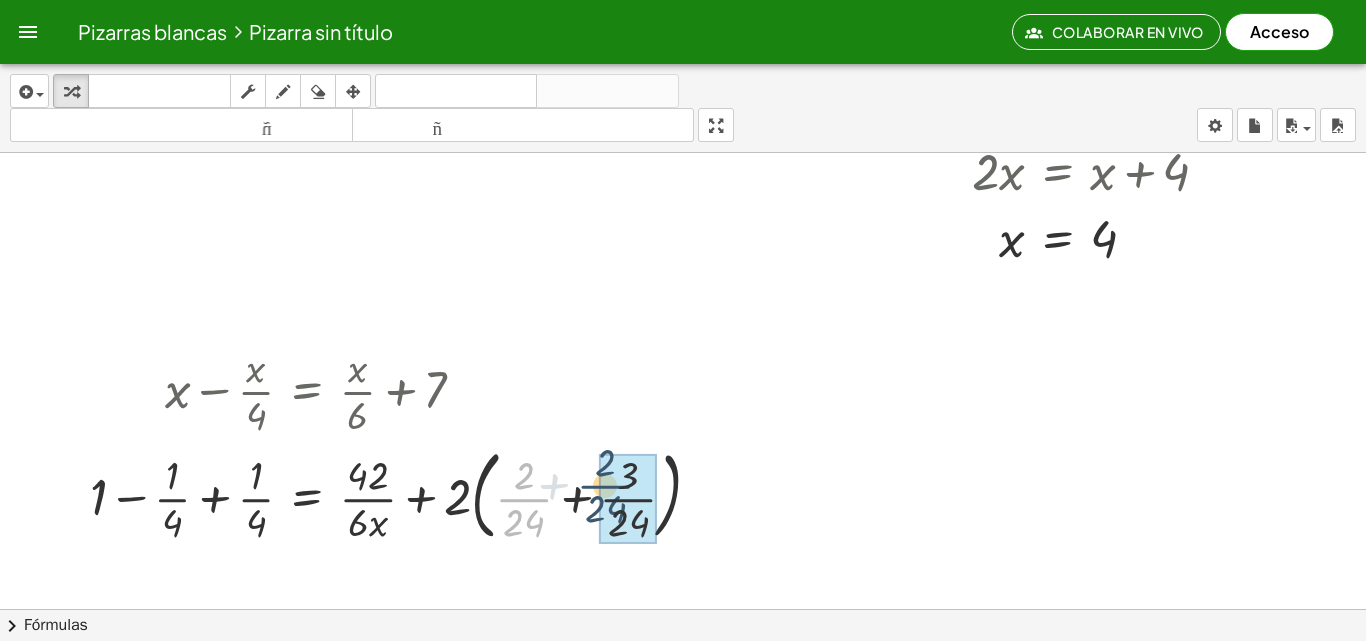 drag, startPoint x: 530, startPoint y: 502, endPoint x: 614, endPoint y: 488, distance: 85.158676 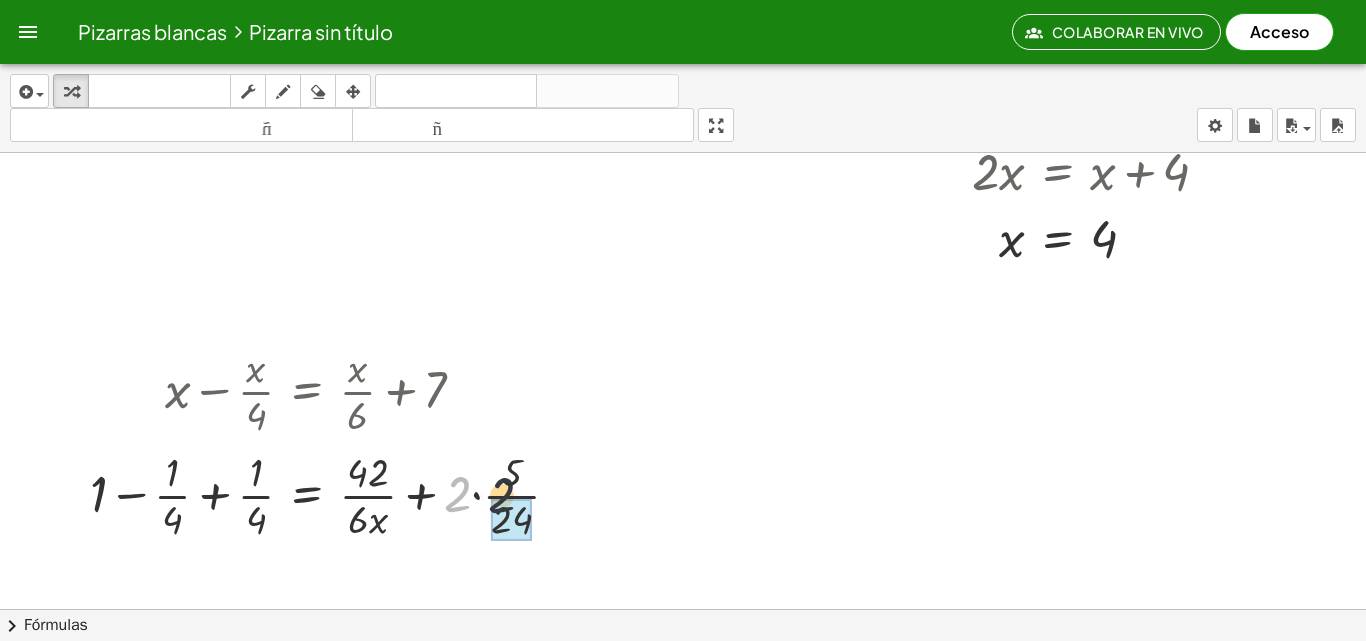 drag, startPoint x: 466, startPoint y: 494, endPoint x: 518, endPoint y: 495, distance: 52.009613 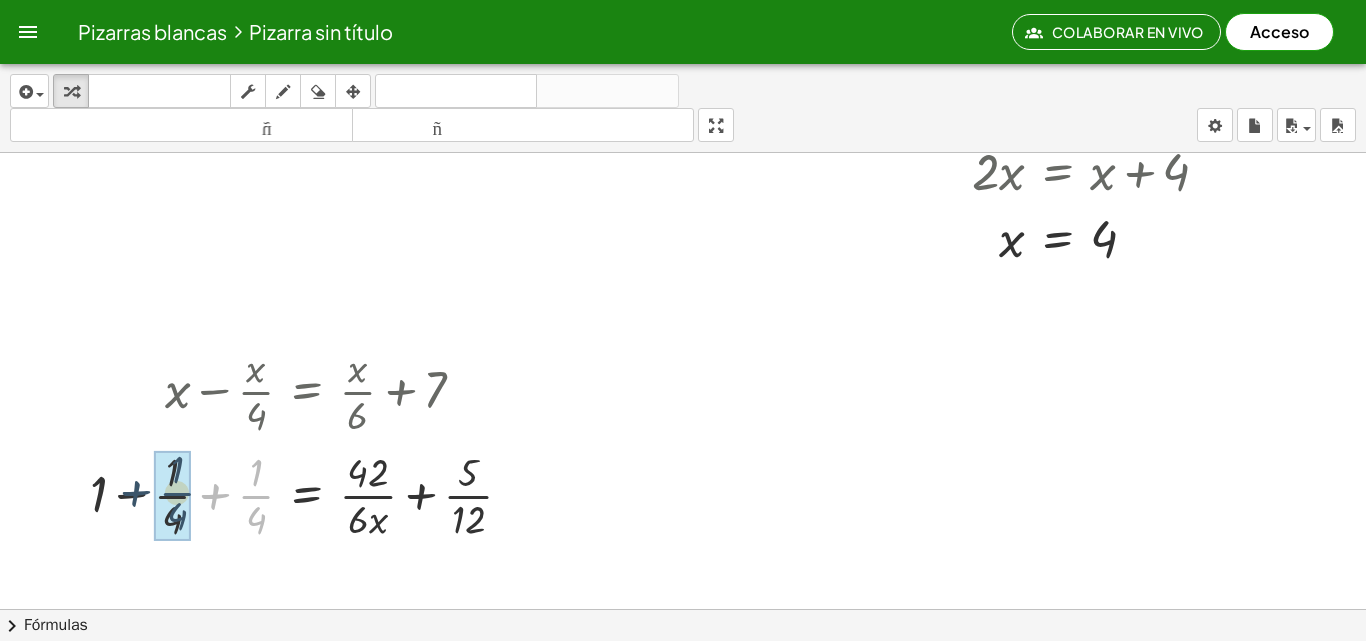 drag, startPoint x: 263, startPoint y: 497, endPoint x: 198, endPoint y: 494, distance: 65.06919 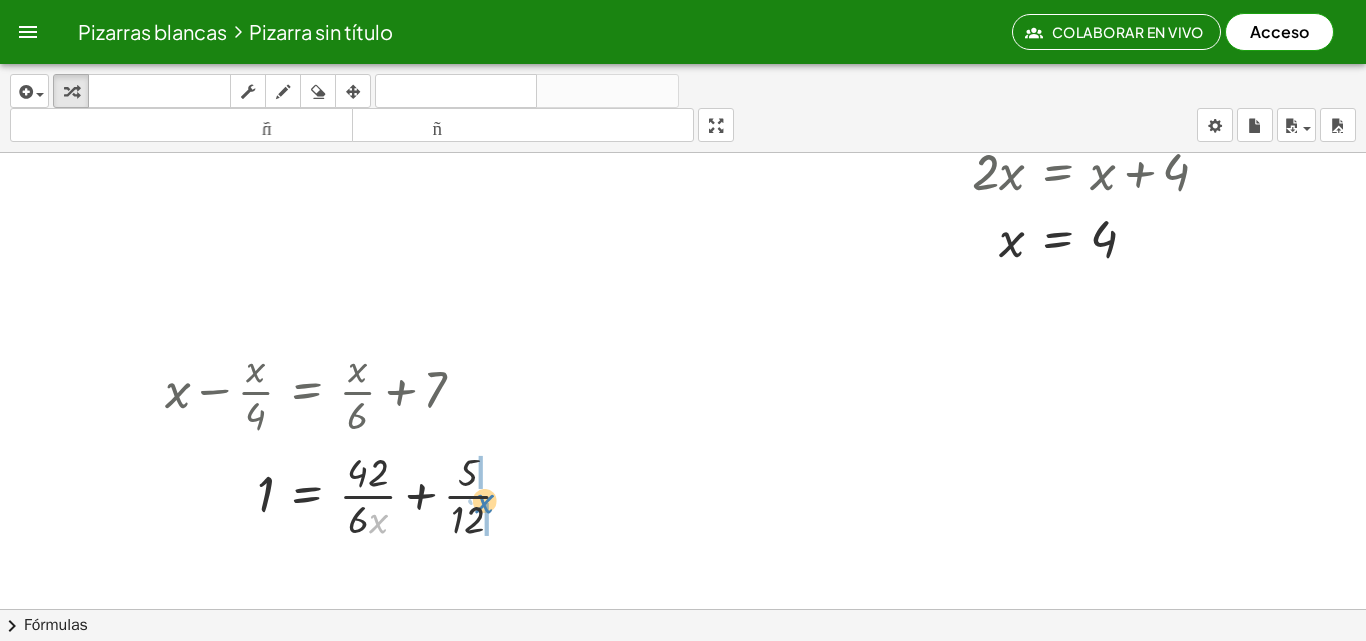 drag, startPoint x: 384, startPoint y: 529, endPoint x: 486, endPoint y: 509, distance: 103.94229 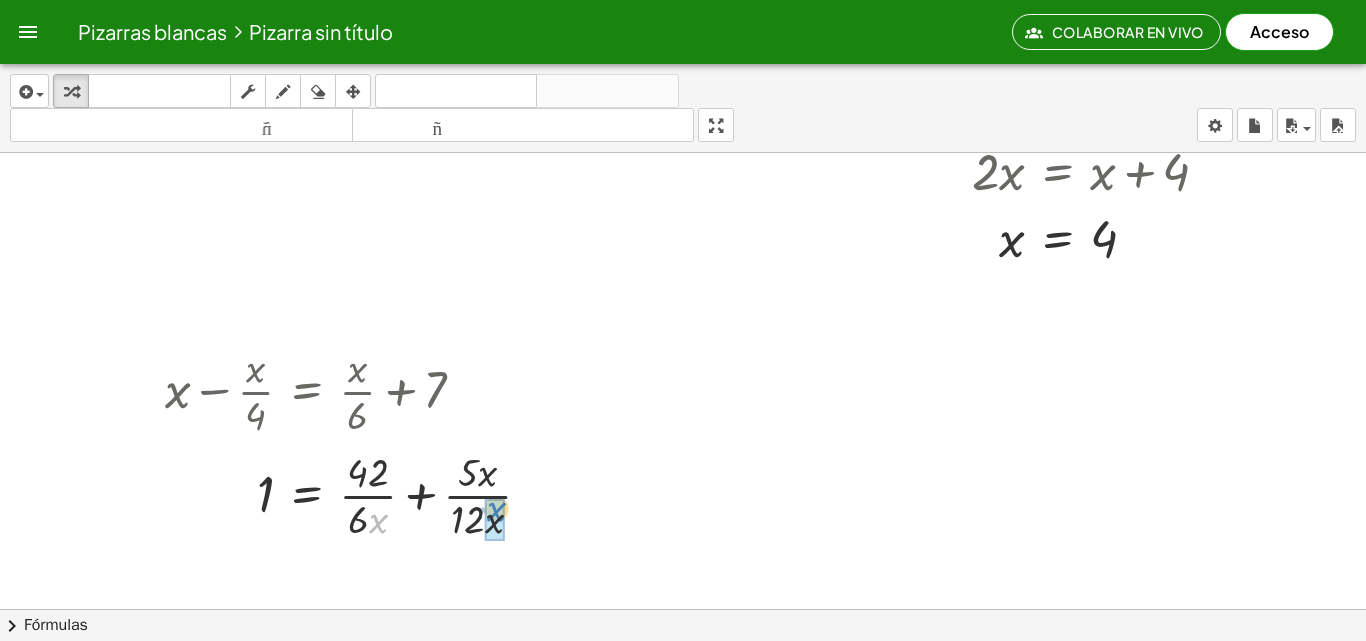 drag, startPoint x: 375, startPoint y: 524, endPoint x: 495, endPoint y: 513, distance: 120.50311 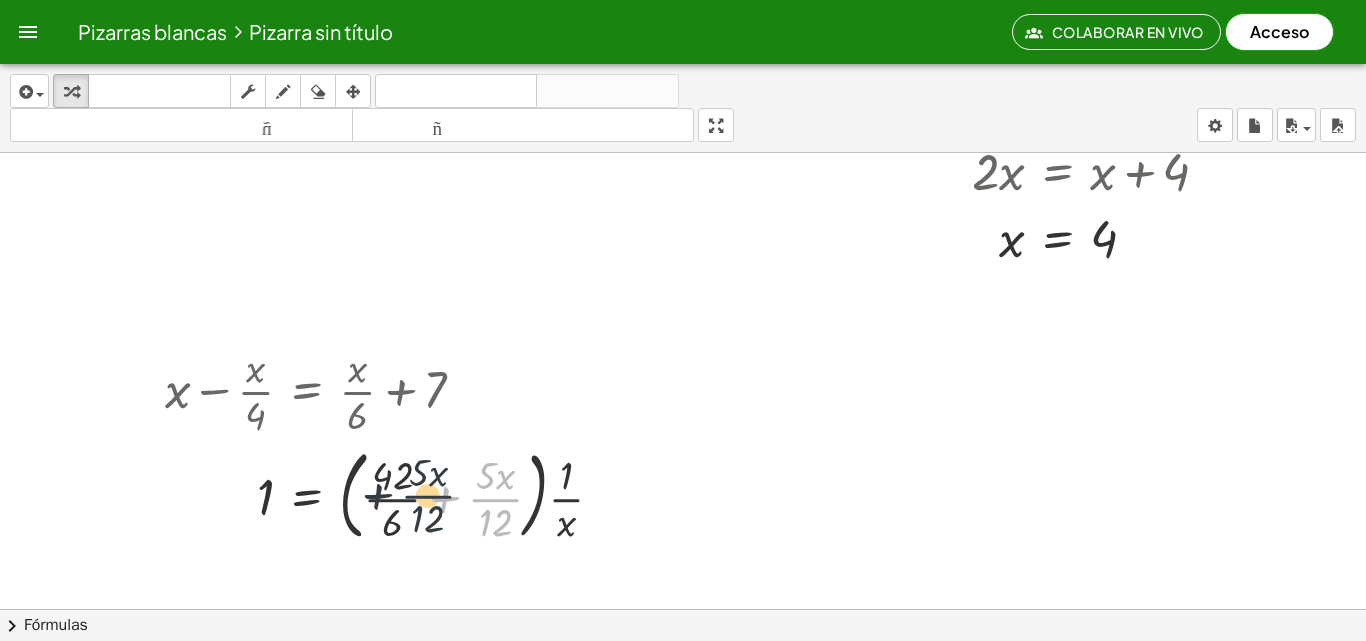 drag, startPoint x: 498, startPoint y: 502, endPoint x: 417, endPoint y: 494, distance: 81.394104 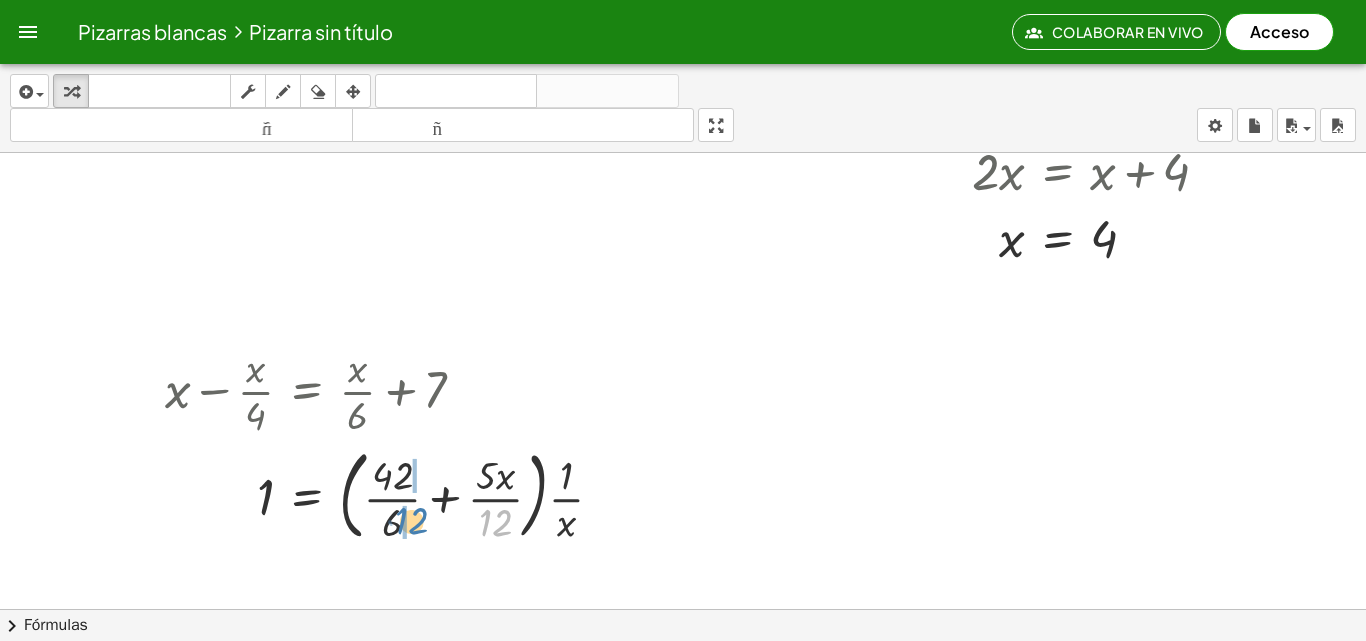 drag, startPoint x: 501, startPoint y: 521, endPoint x: 431, endPoint y: 517, distance: 70.11419 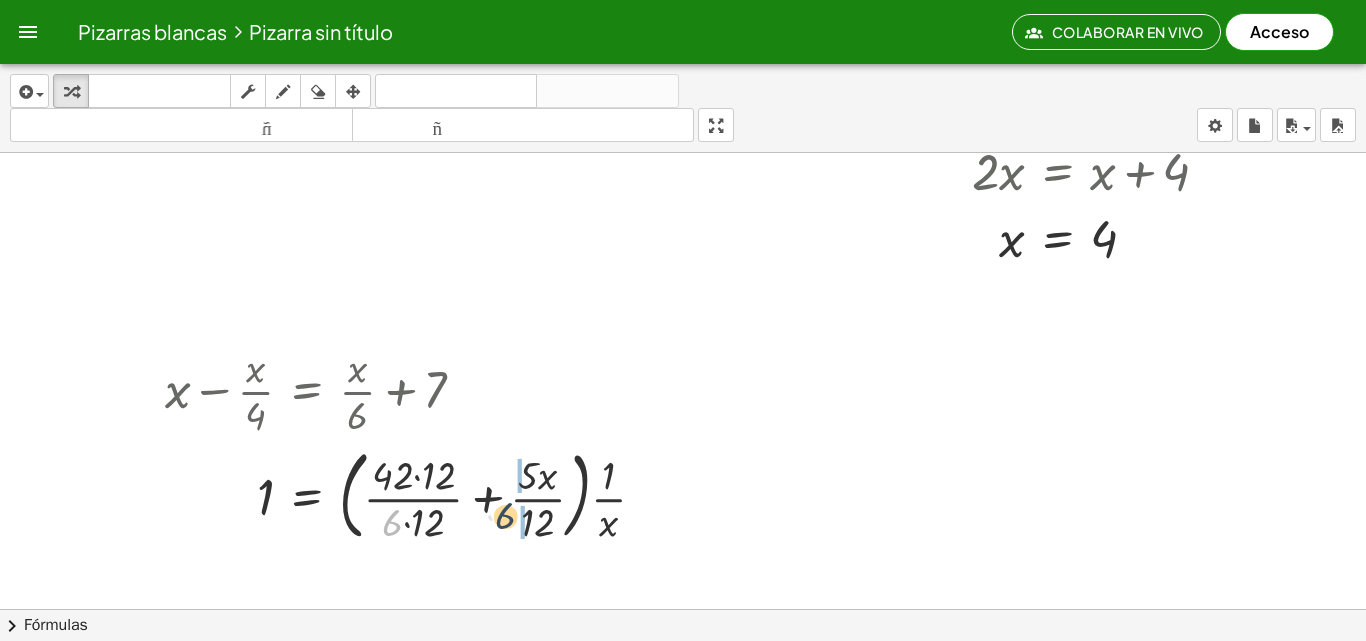 drag, startPoint x: 388, startPoint y: 512, endPoint x: 510, endPoint y: 505, distance: 122.20065 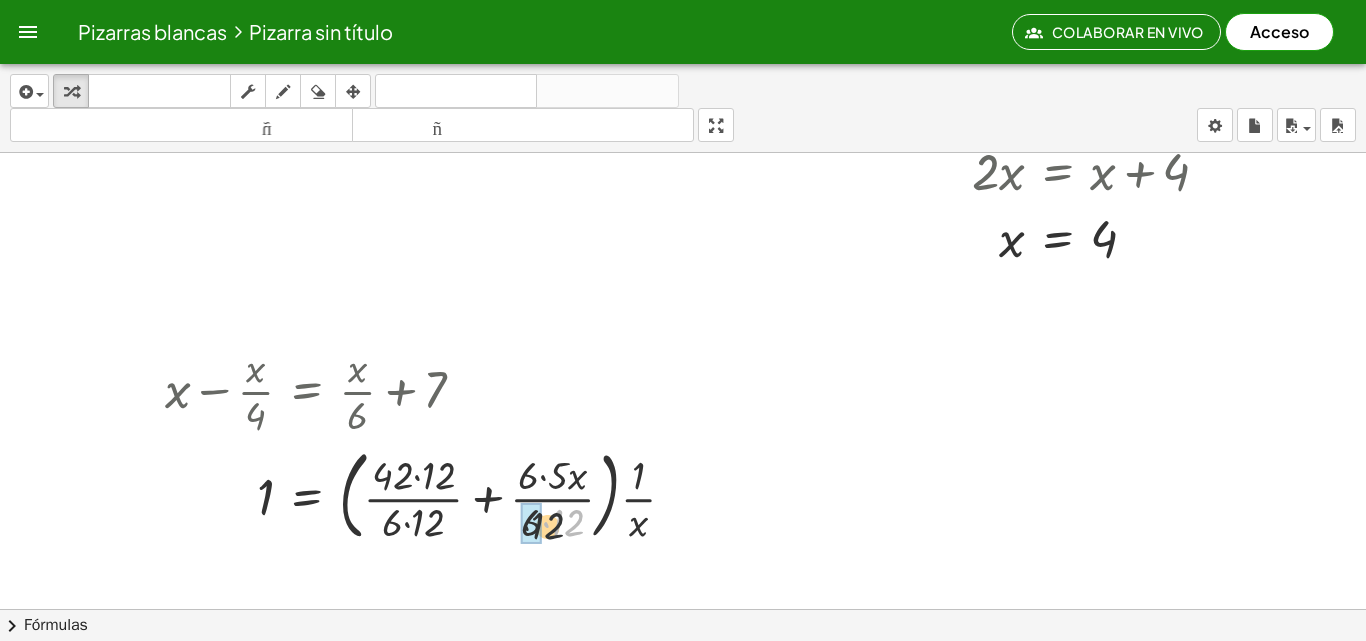 drag, startPoint x: 581, startPoint y: 527, endPoint x: 558, endPoint y: 499, distance: 36.23534 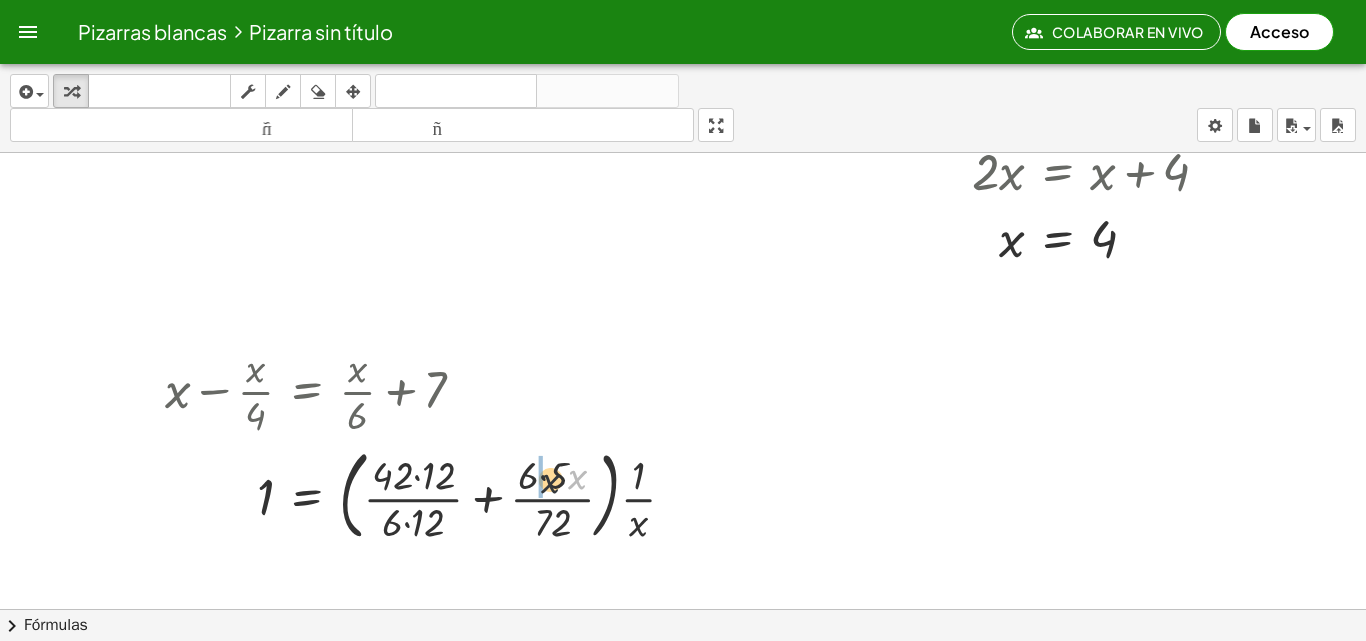 drag, startPoint x: 569, startPoint y: 464, endPoint x: 537, endPoint y: 468, distance: 32.24903 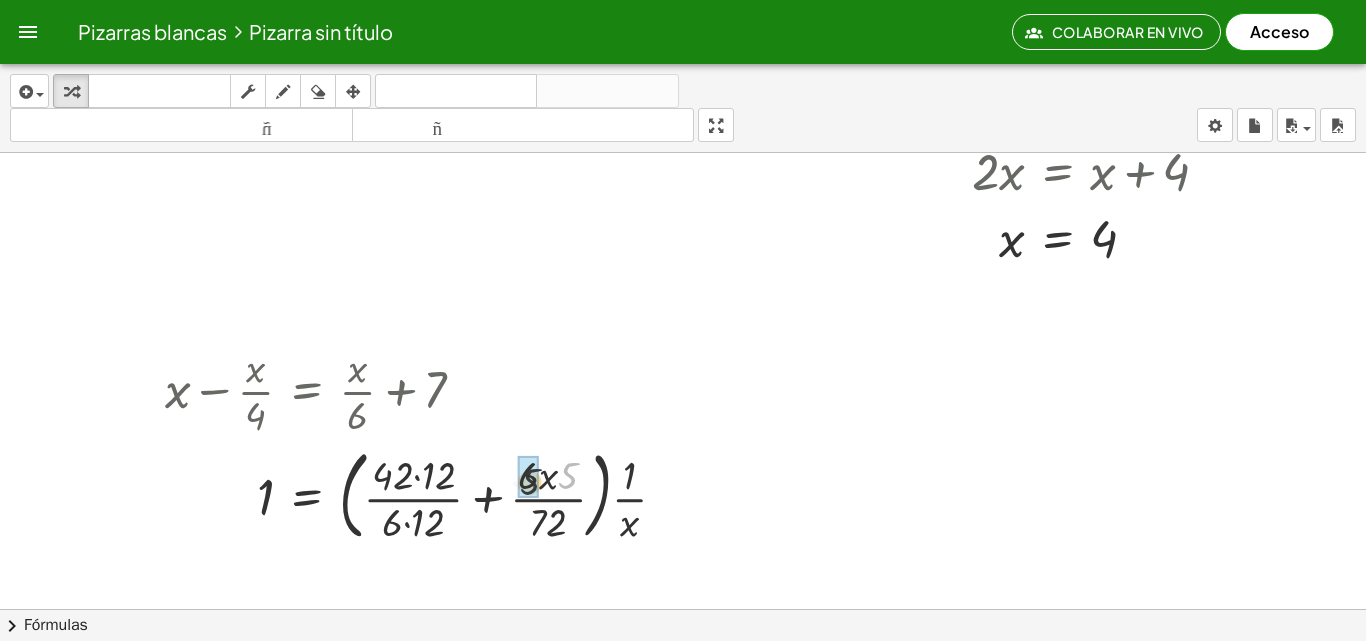 drag, startPoint x: 567, startPoint y: 471, endPoint x: 531, endPoint y: 477, distance: 36.496574 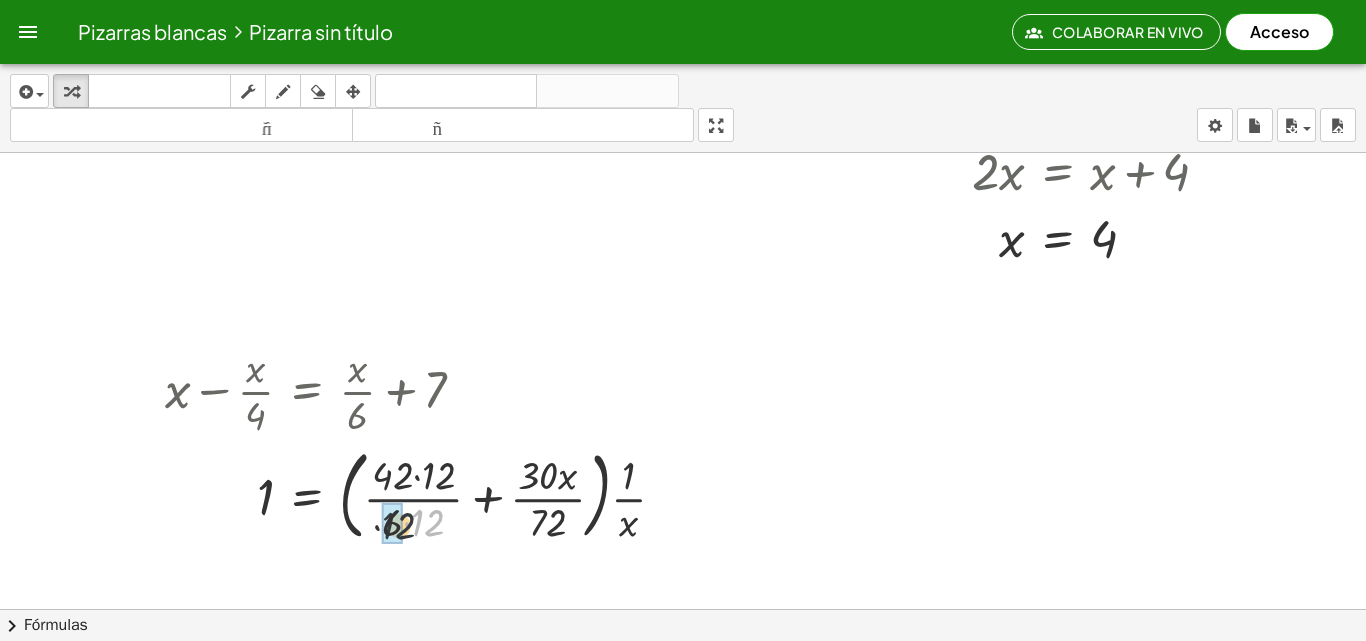 drag, startPoint x: 420, startPoint y: 524, endPoint x: 390, endPoint y: 527, distance: 30.149628 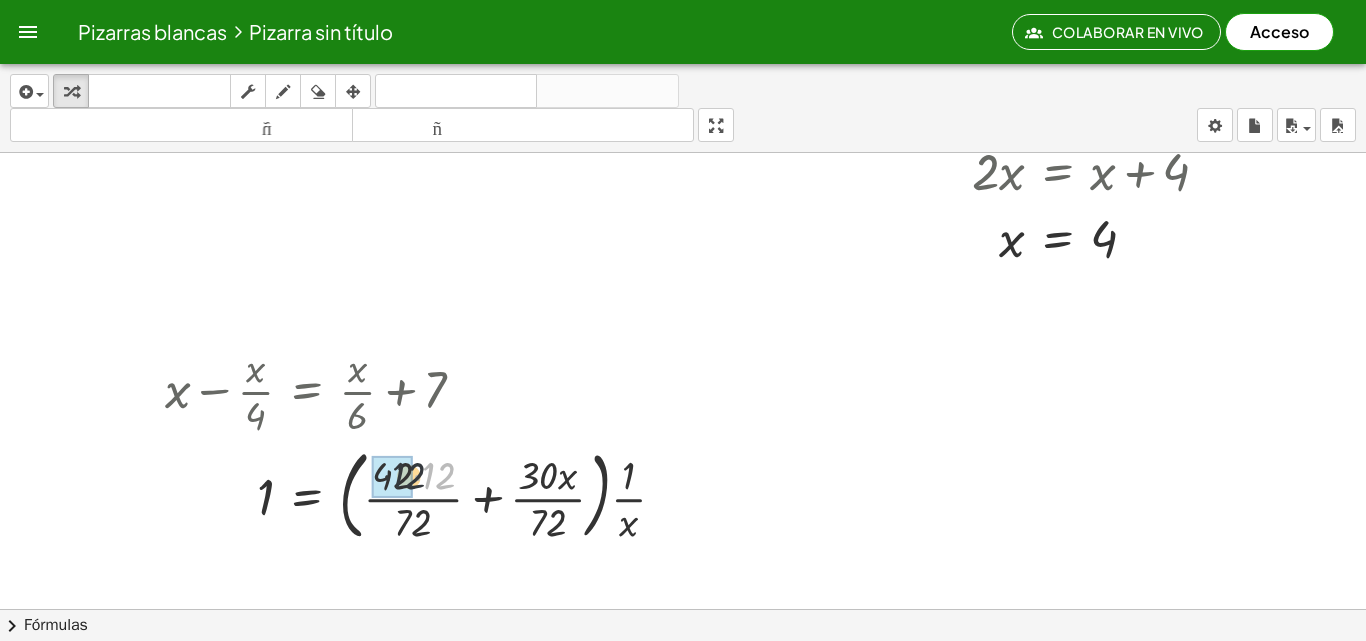 drag, startPoint x: 432, startPoint y: 470, endPoint x: 402, endPoint y: 470, distance: 30 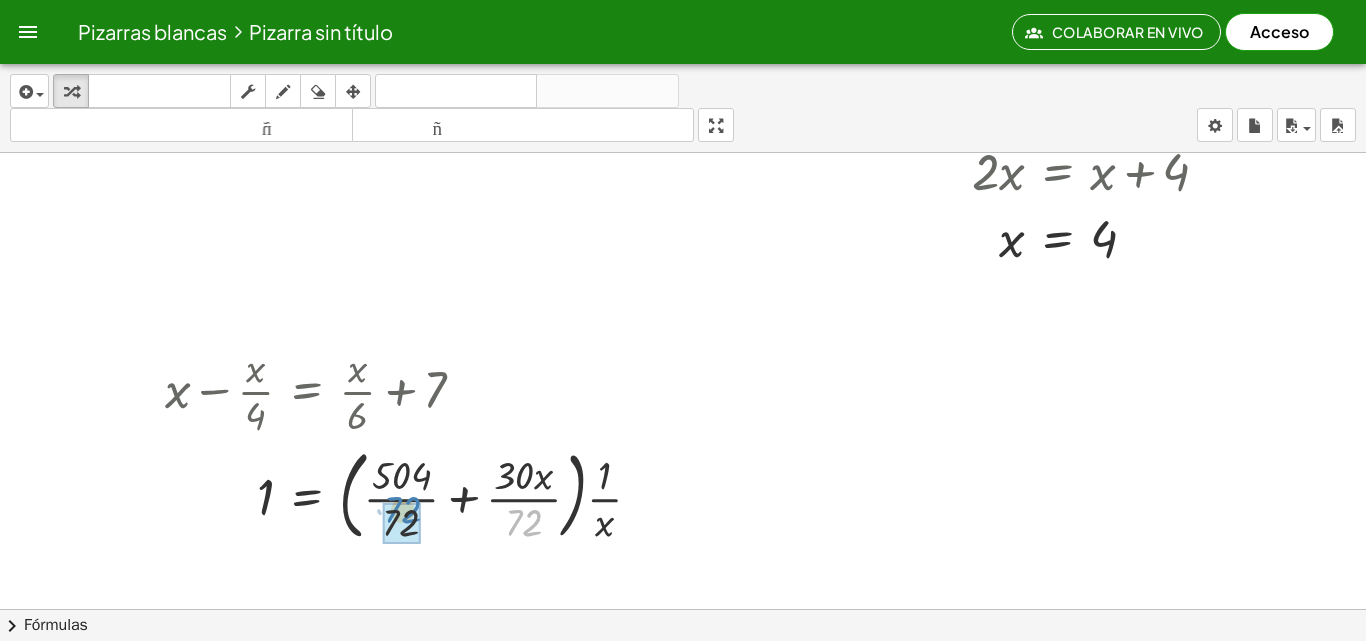 drag, startPoint x: 499, startPoint y: 530, endPoint x: 416, endPoint y: 525, distance: 83.15047 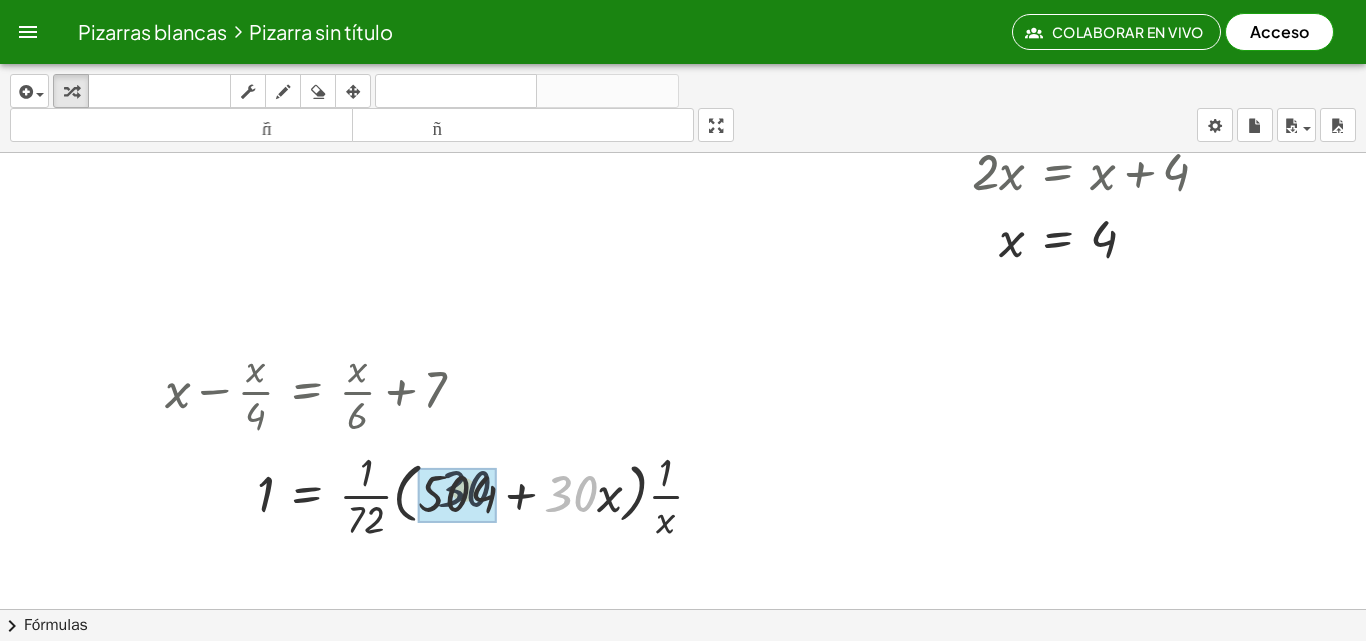 drag, startPoint x: 537, startPoint y: 499, endPoint x: 451, endPoint y: 494, distance: 86.145226 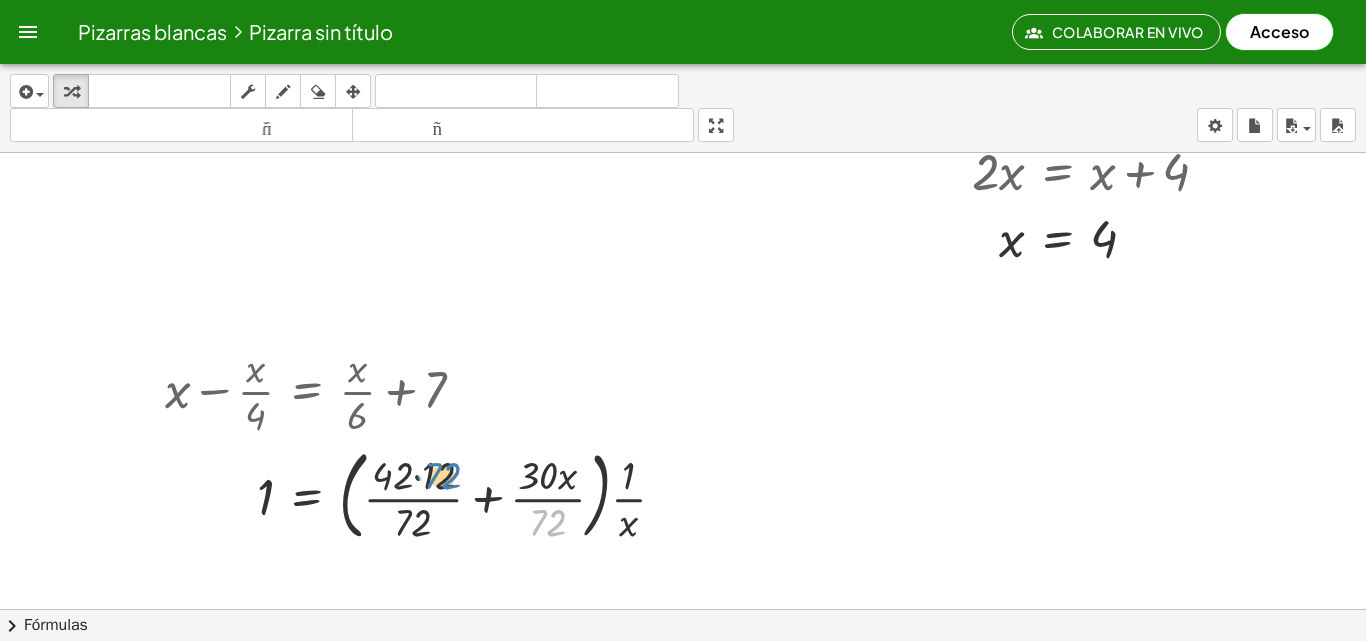 drag, startPoint x: 555, startPoint y: 520, endPoint x: 436, endPoint y: 473, distance: 127.9453 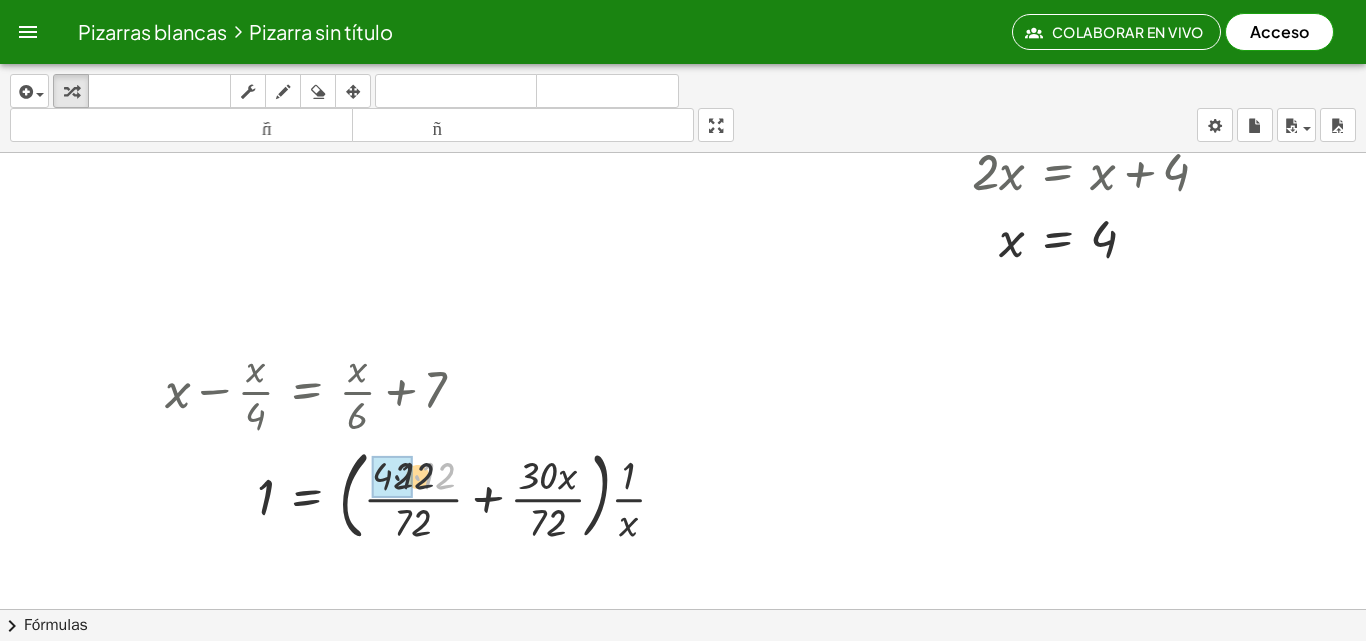drag, startPoint x: 402, startPoint y: 481, endPoint x: 501, endPoint y: 500, distance: 100.80675 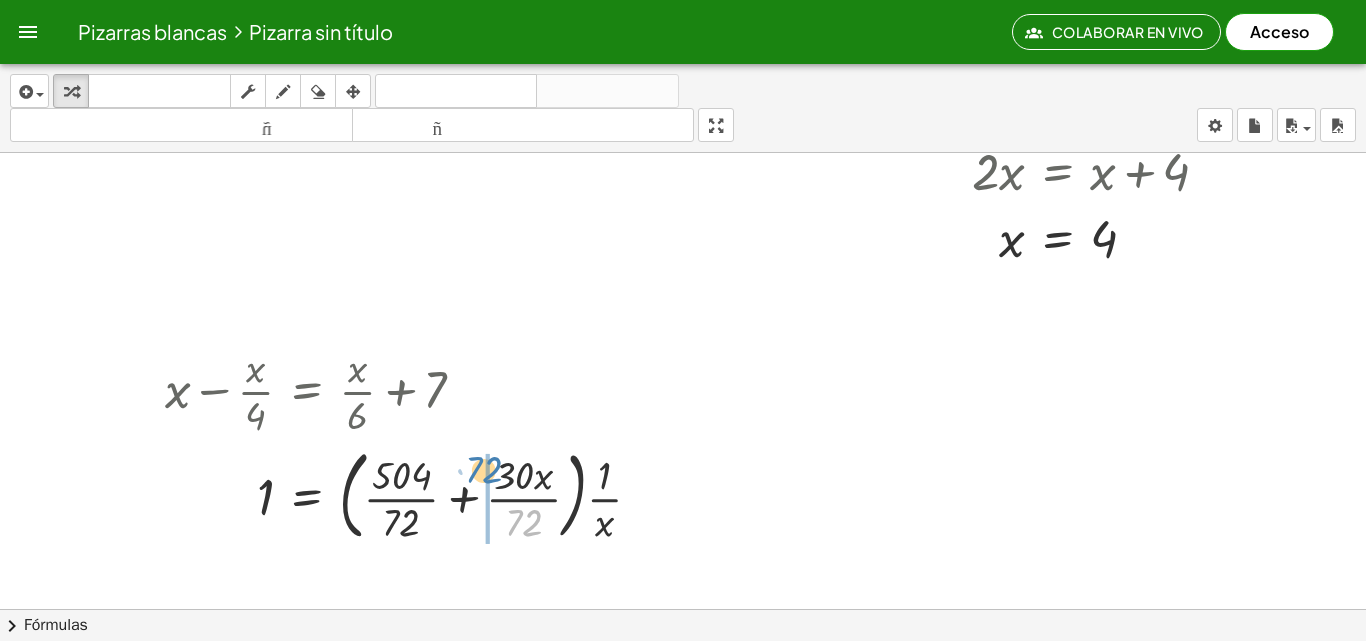 drag, startPoint x: 520, startPoint y: 533, endPoint x: 488, endPoint y: 482, distance: 60.207973 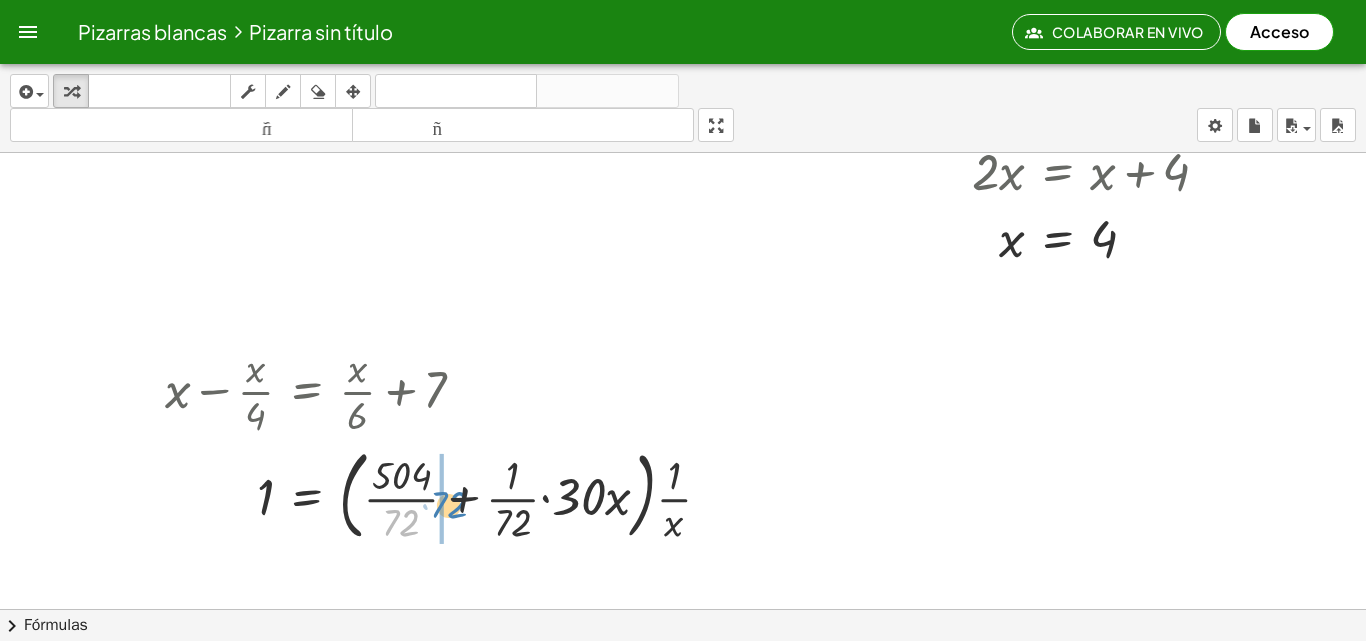 click at bounding box center [446, 494] 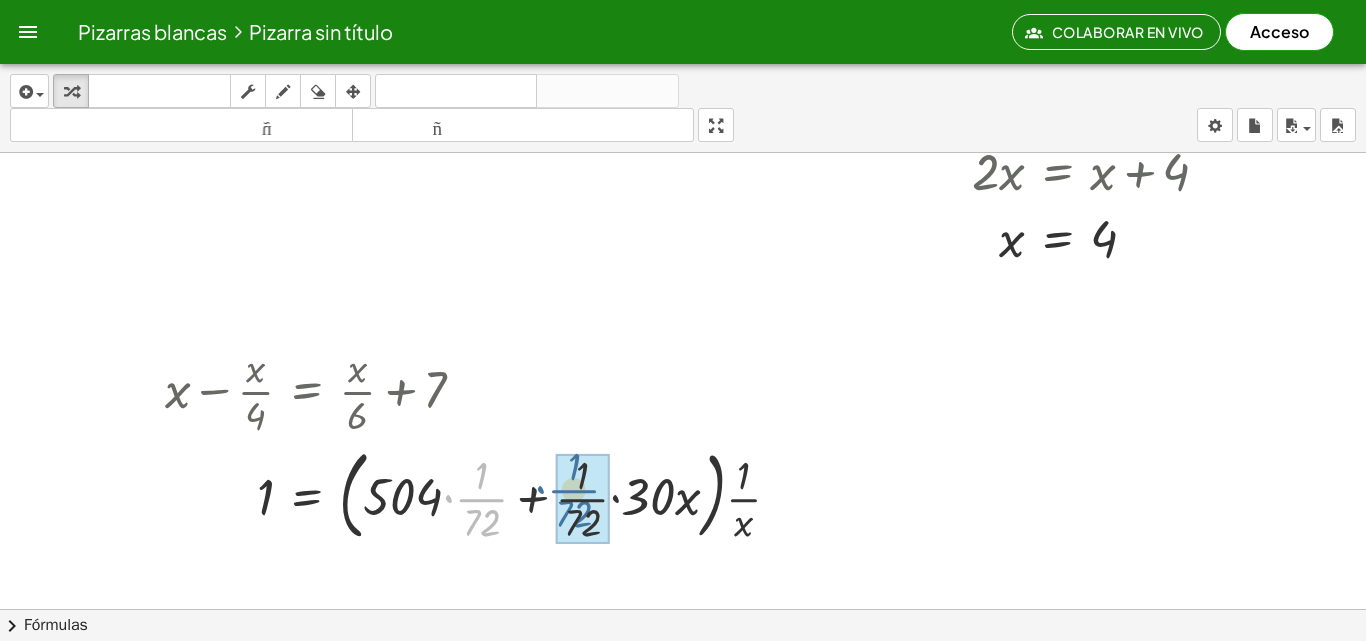 drag, startPoint x: 509, startPoint y: 497, endPoint x: 554, endPoint y: 494, distance: 45.099888 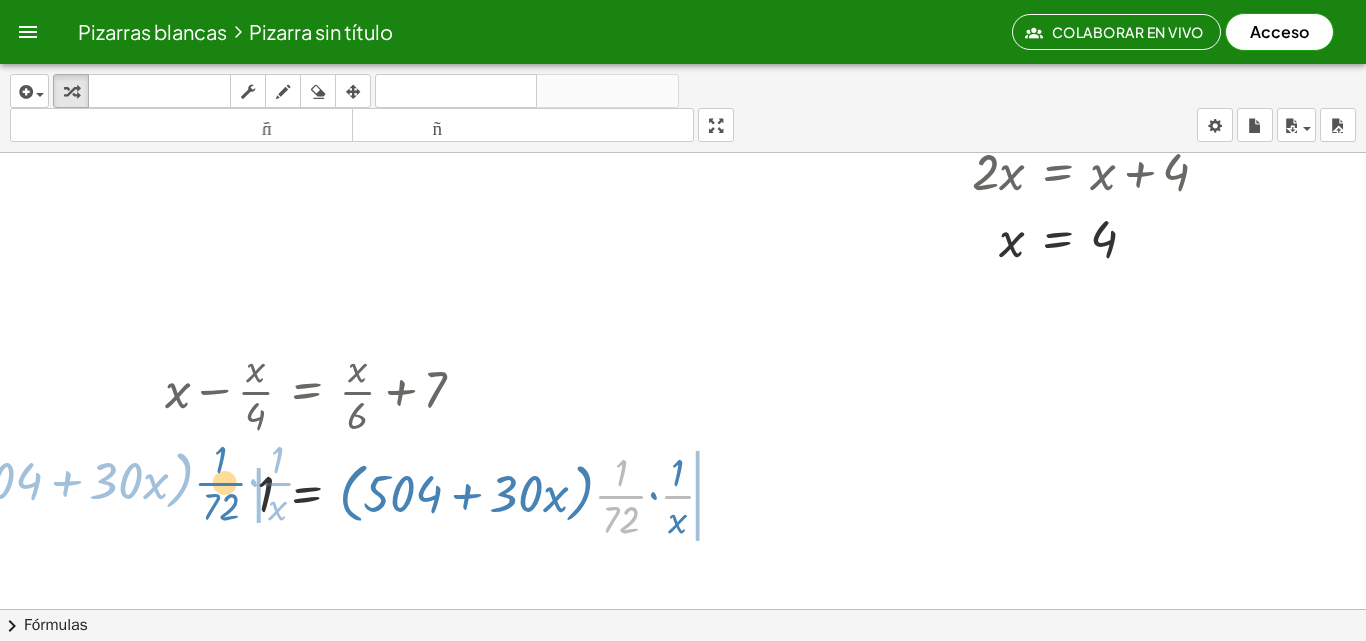 drag, startPoint x: 626, startPoint y: 500, endPoint x: 223, endPoint y: 487, distance: 403.20963 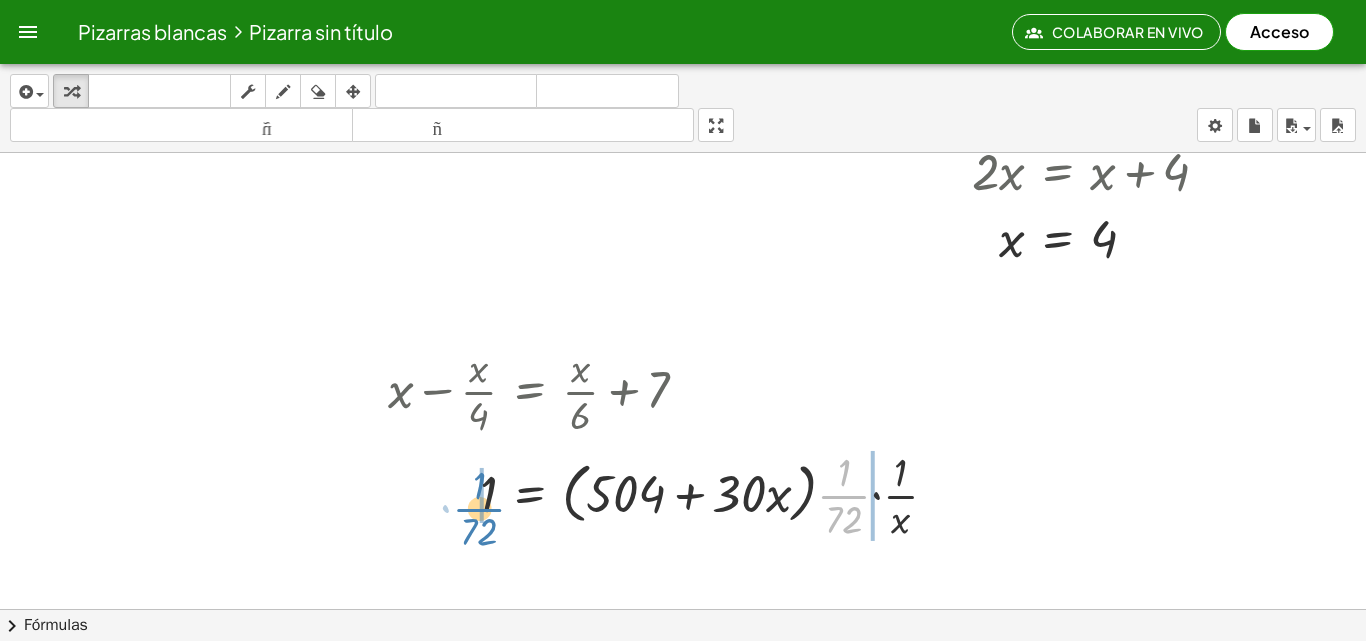 drag, startPoint x: 833, startPoint y: 496, endPoint x: 468, endPoint y: 509, distance: 365.23145 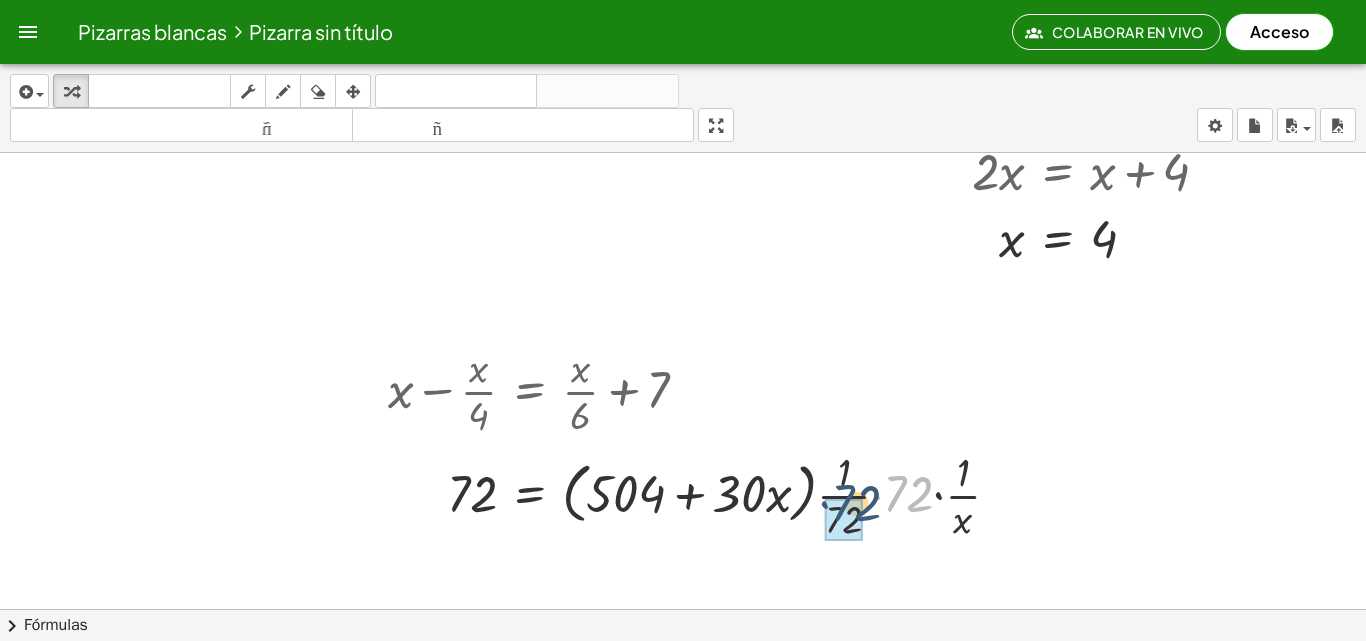 drag, startPoint x: 899, startPoint y: 497, endPoint x: 845, endPoint y: 507, distance: 54.91812 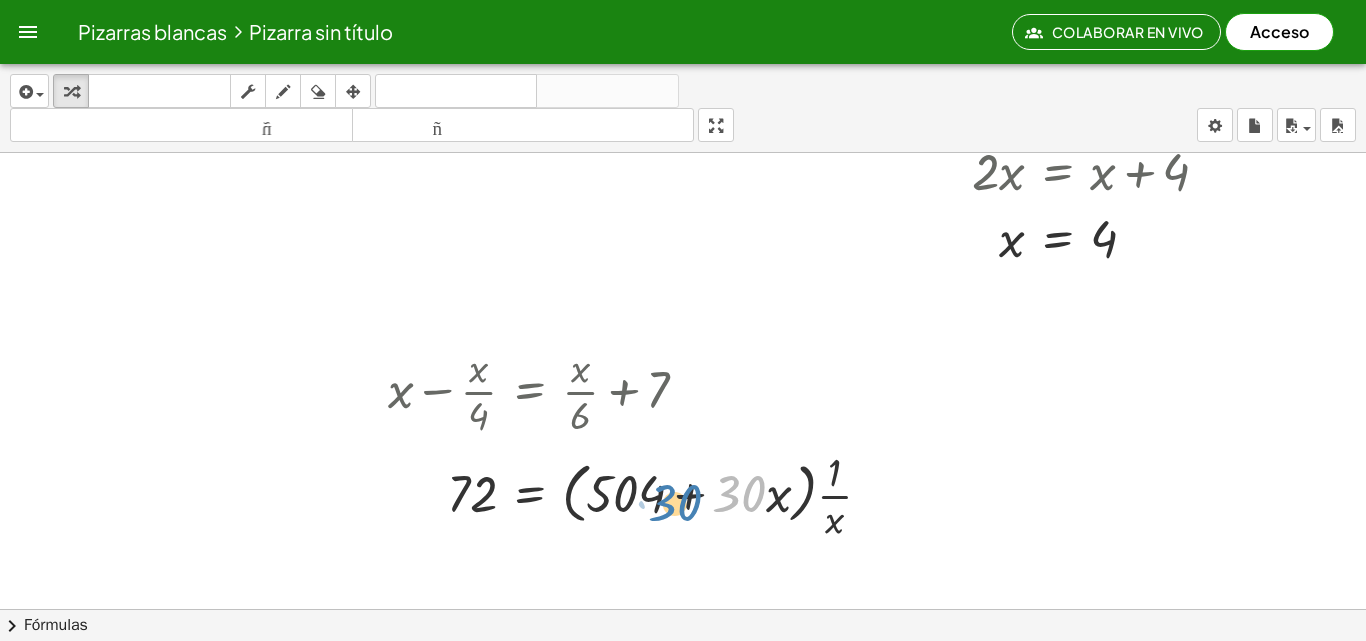 drag, startPoint x: 696, startPoint y: 503, endPoint x: 713, endPoint y: 502, distance: 17.029387 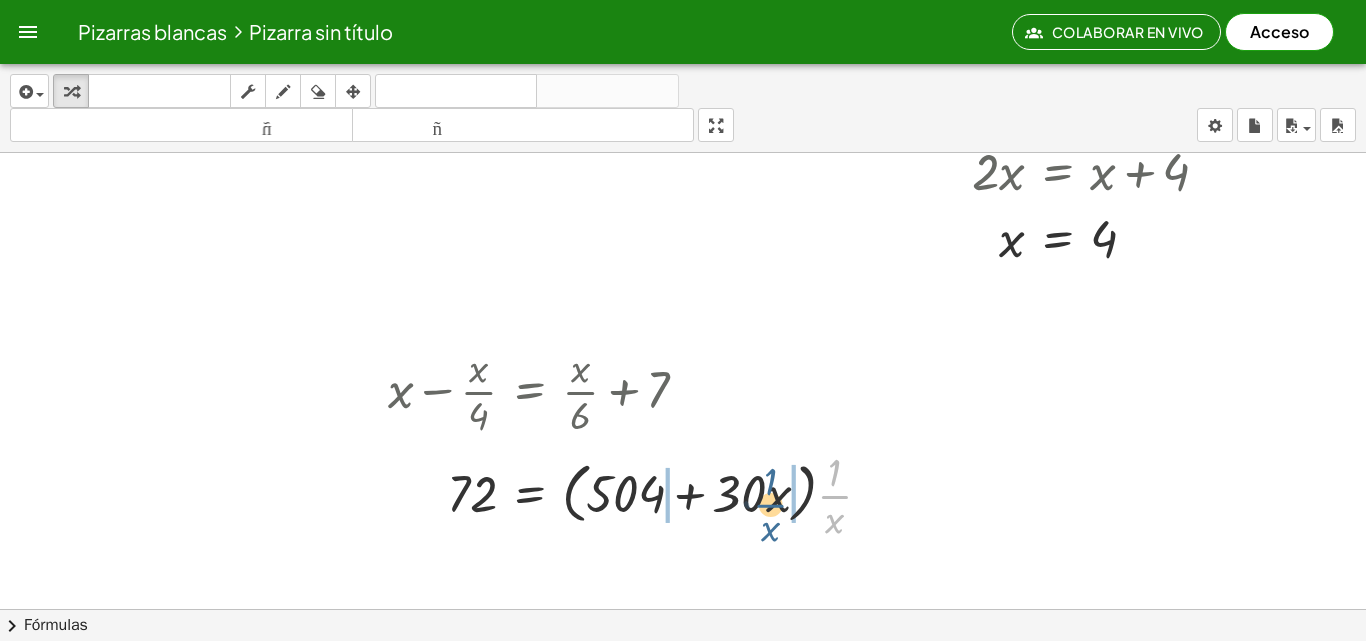 drag, startPoint x: 827, startPoint y: 494, endPoint x: 762, endPoint y: 503, distance: 65.62012 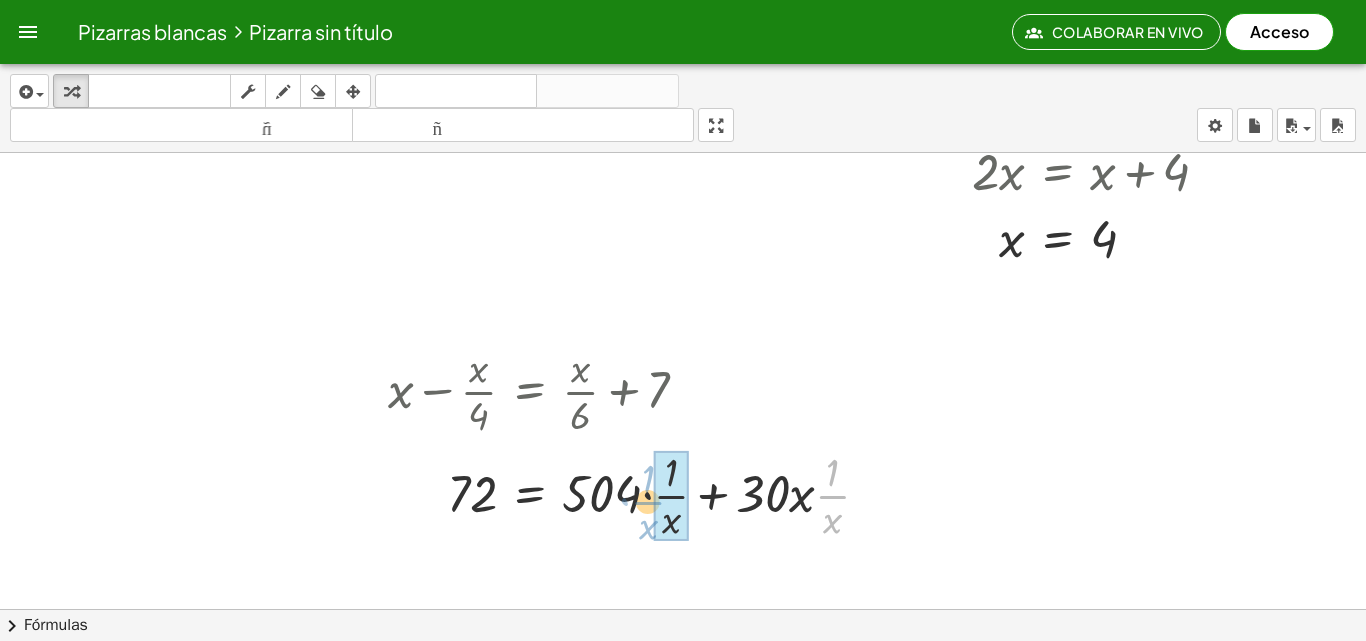 drag, startPoint x: 823, startPoint y: 496, endPoint x: 651, endPoint y: 500, distance: 172.04651 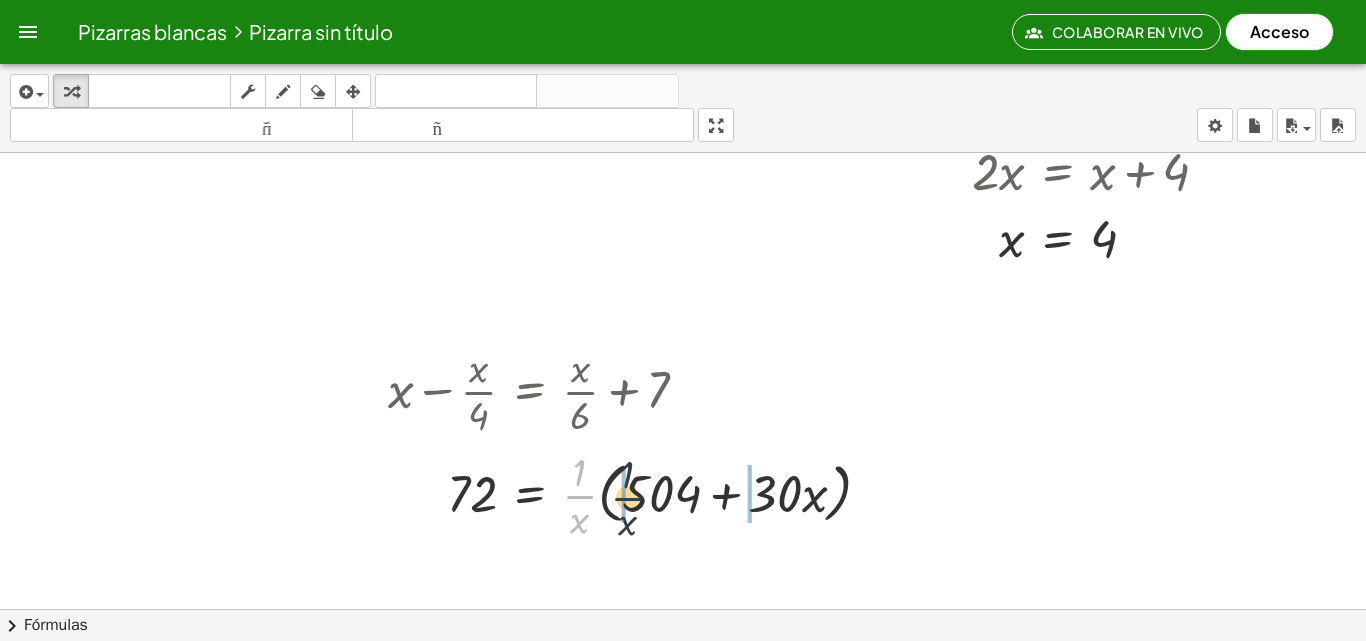 drag, startPoint x: 597, startPoint y: 494, endPoint x: 648, endPoint y: 496, distance: 51.0392 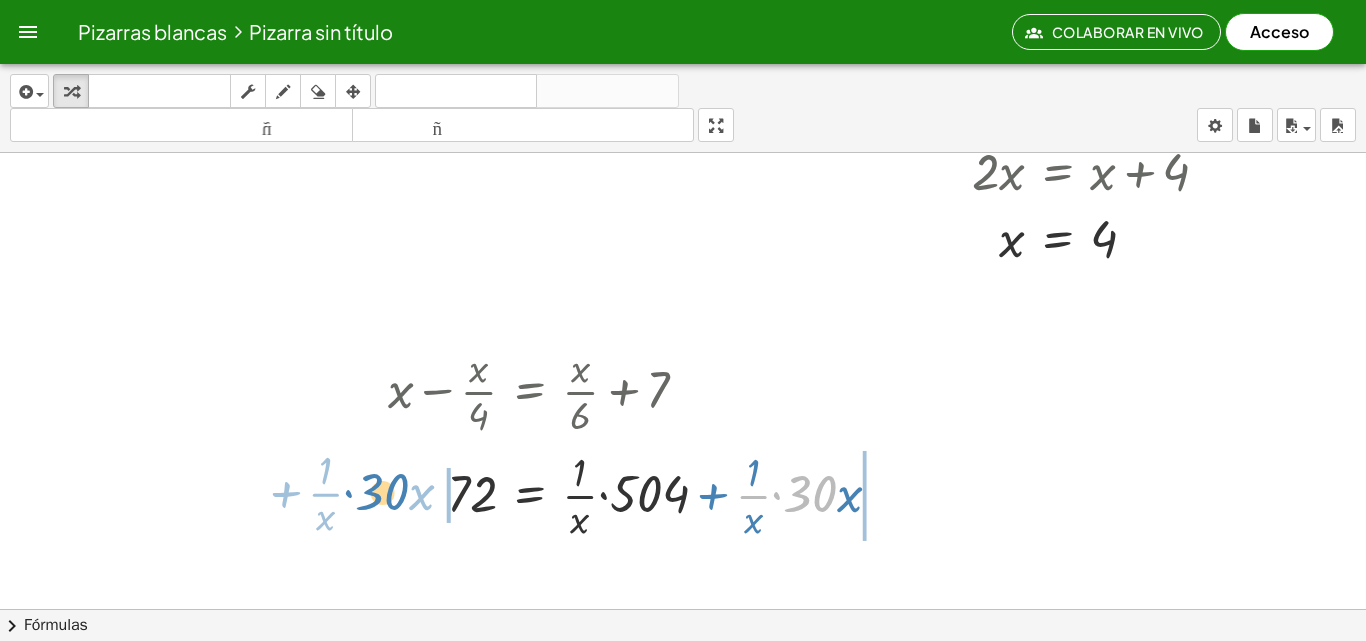 drag, startPoint x: 819, startPoint y: 495, endPoint x: 393, endPoint y: 494, distance: 426.00116 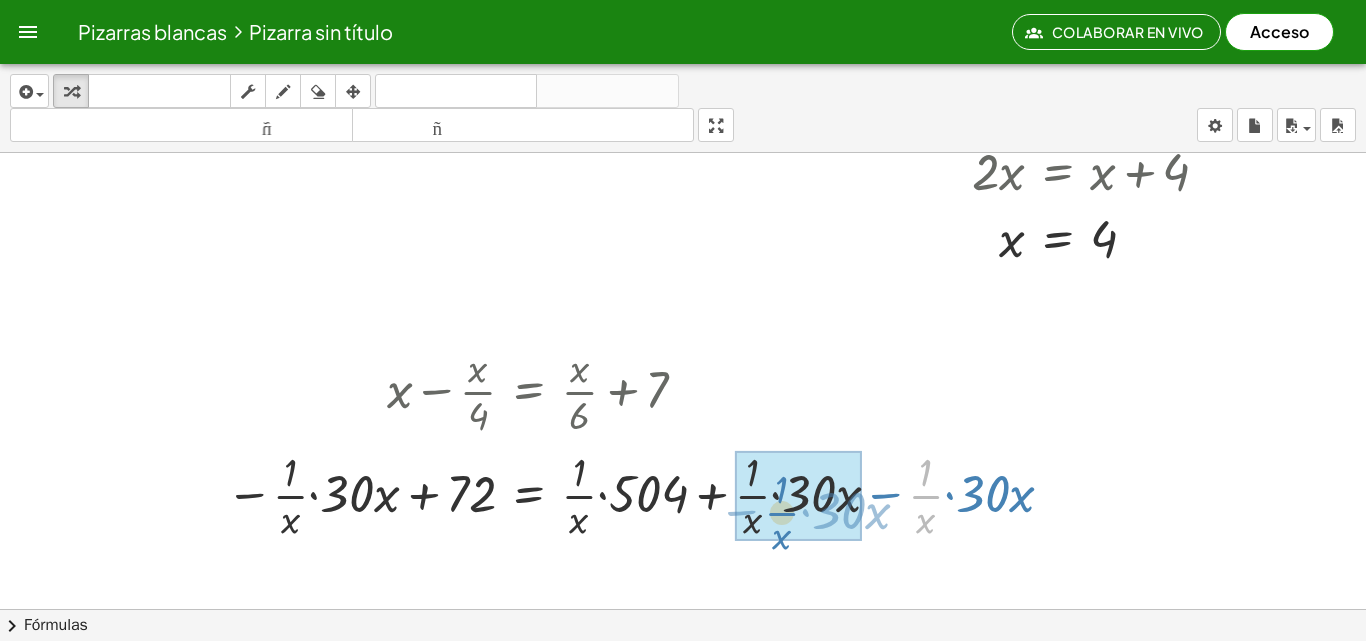 drag, startPoint x: 878, startPoint y: 498, endPoint x: 775, endPoint y: 509, distance: 103.58572 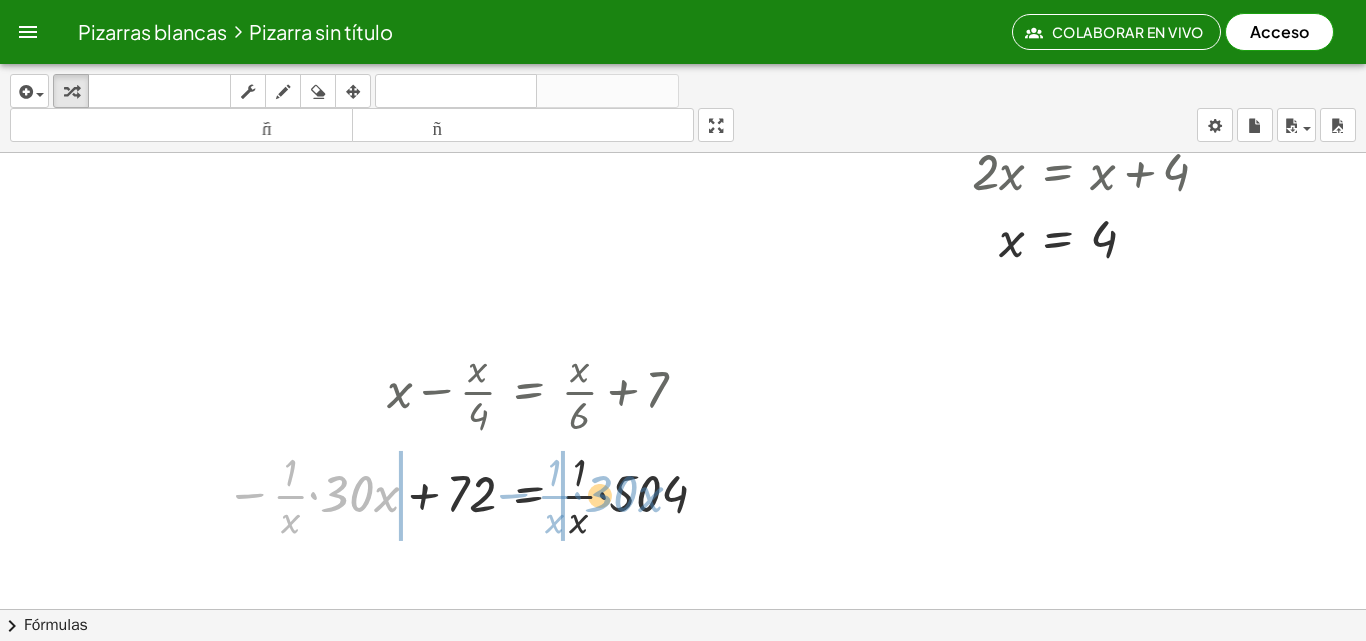 drag, startPoint x: 270, startPoint y: 490, endPoint x: 534, endPoint y: 490, distance: 264 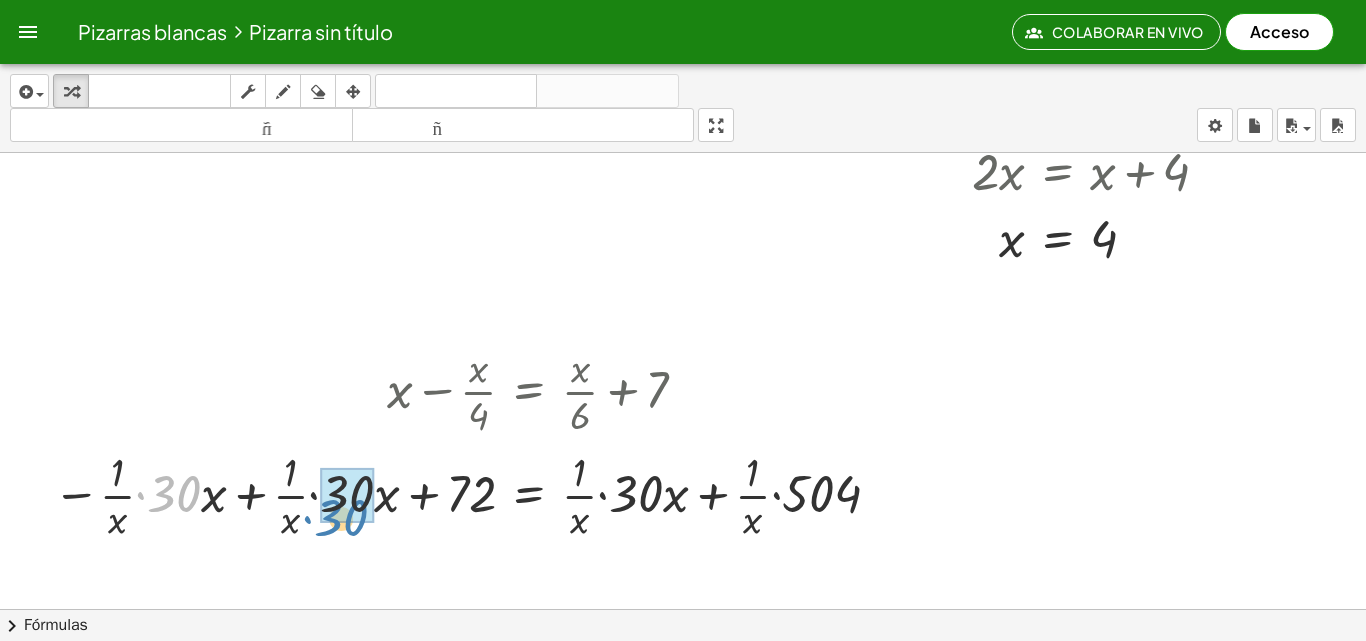 drag, startPoint x: 196, startPoint y: 494, endPoint x: 363, endPoint y: 518, distance: 168.71574 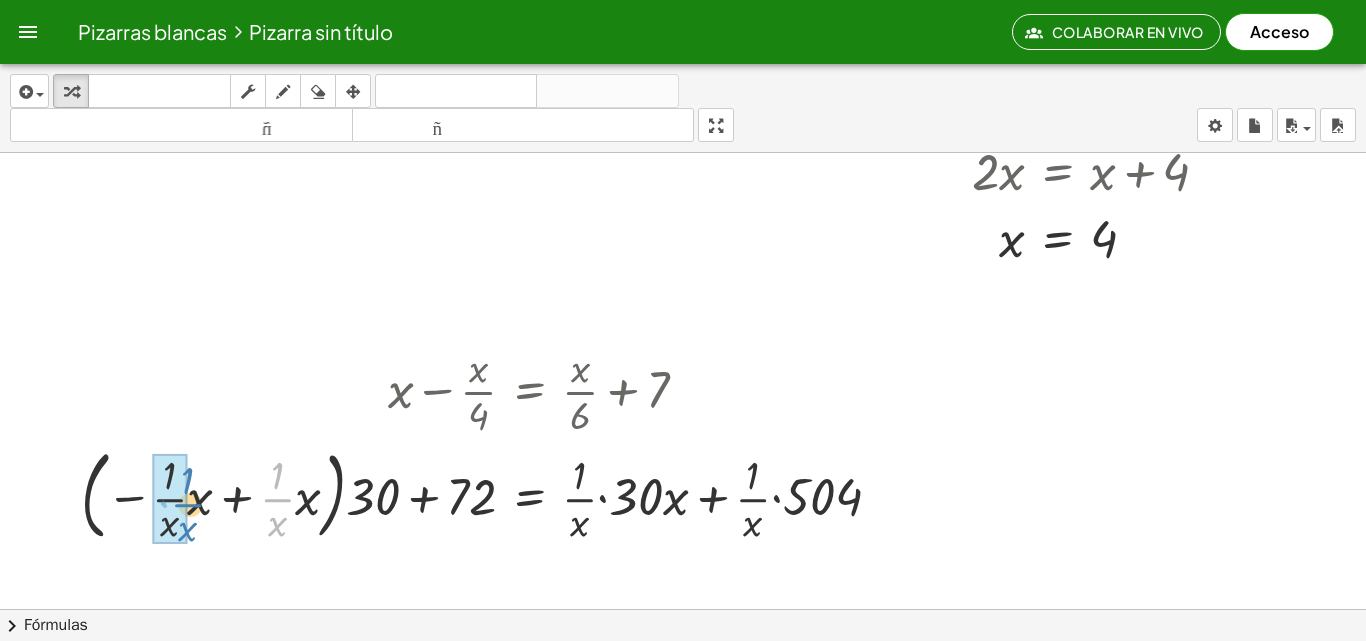 drag, startPoint x: 280, startPoint y: 501, endPoint x: 187, endPoint y: 505, distance: 93.08598 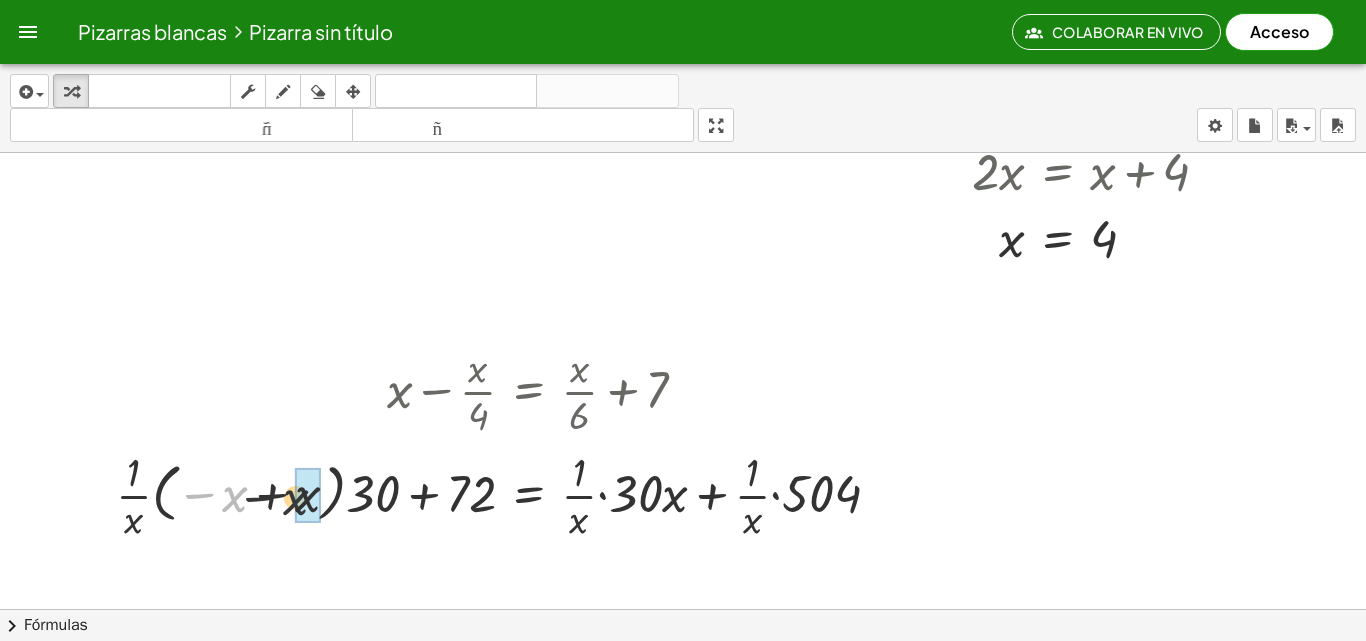 drag, startPoint x: 234, startPoint y: 497, endPoint x: 286, endPoint y: 498, distance: 52.009613 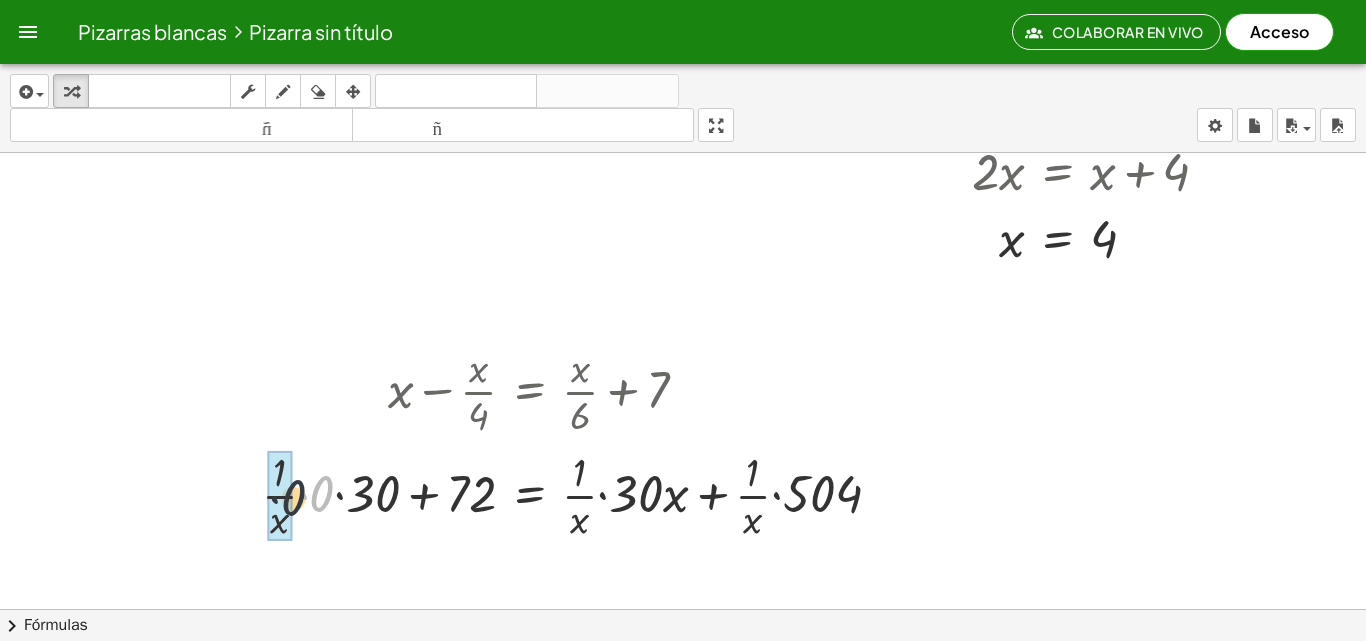 drag, startPoint x: 312, startPoint y: 500, endPoint x: 289, endPoint y: 504, distance: 23.345236 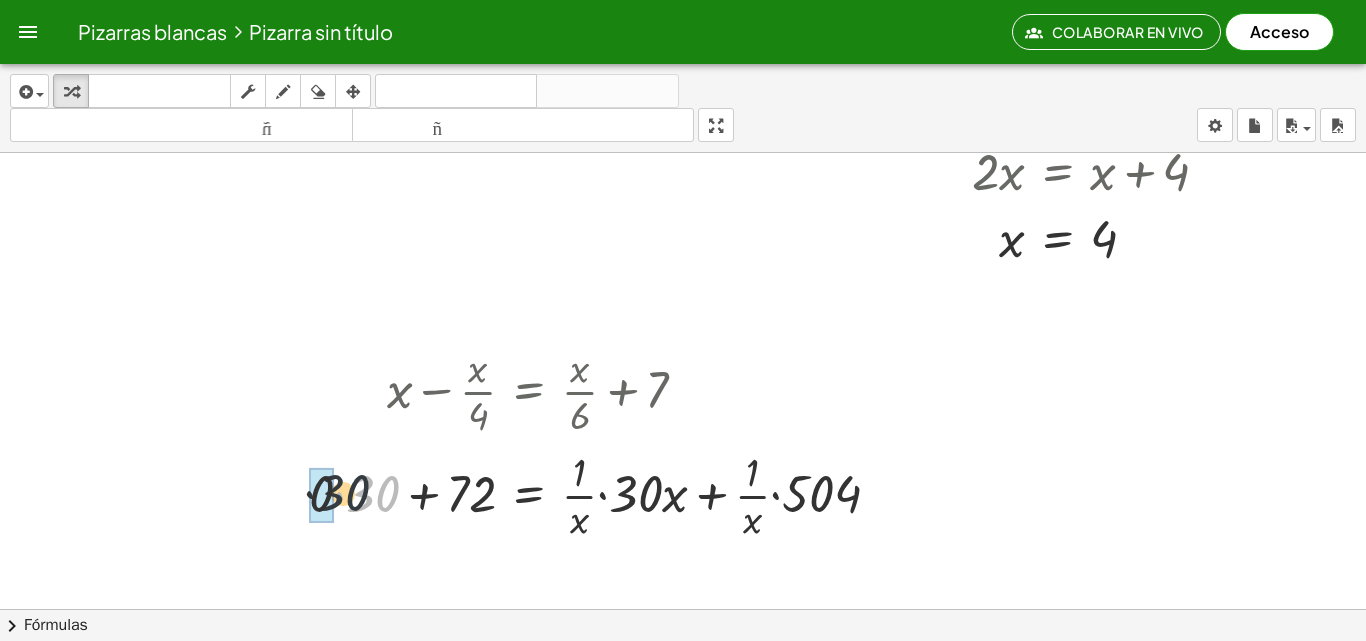 drag, startPoint x: 354, startPoint y: 499, endPoint x: 321, endPoint y: 495, distance: 33.24154 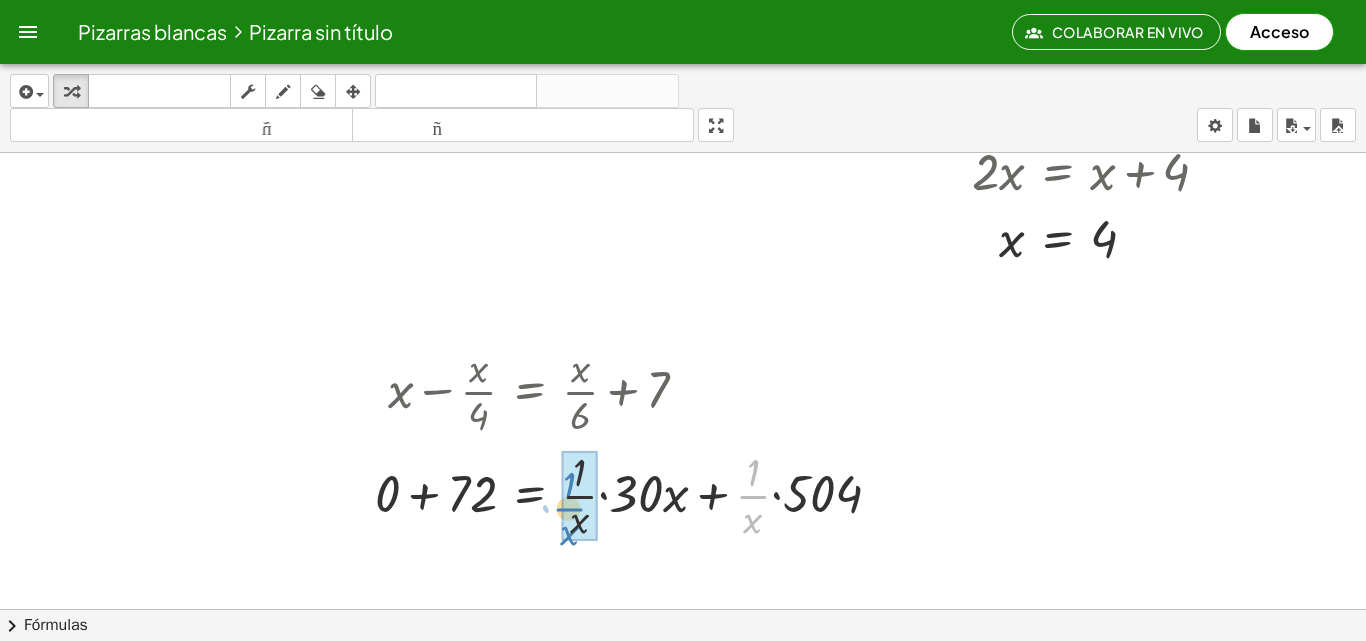 drag, startPoint x: 750, startPoint y: 495, endPoint x: 571, endPoint y: 506, distance: 179.33768 